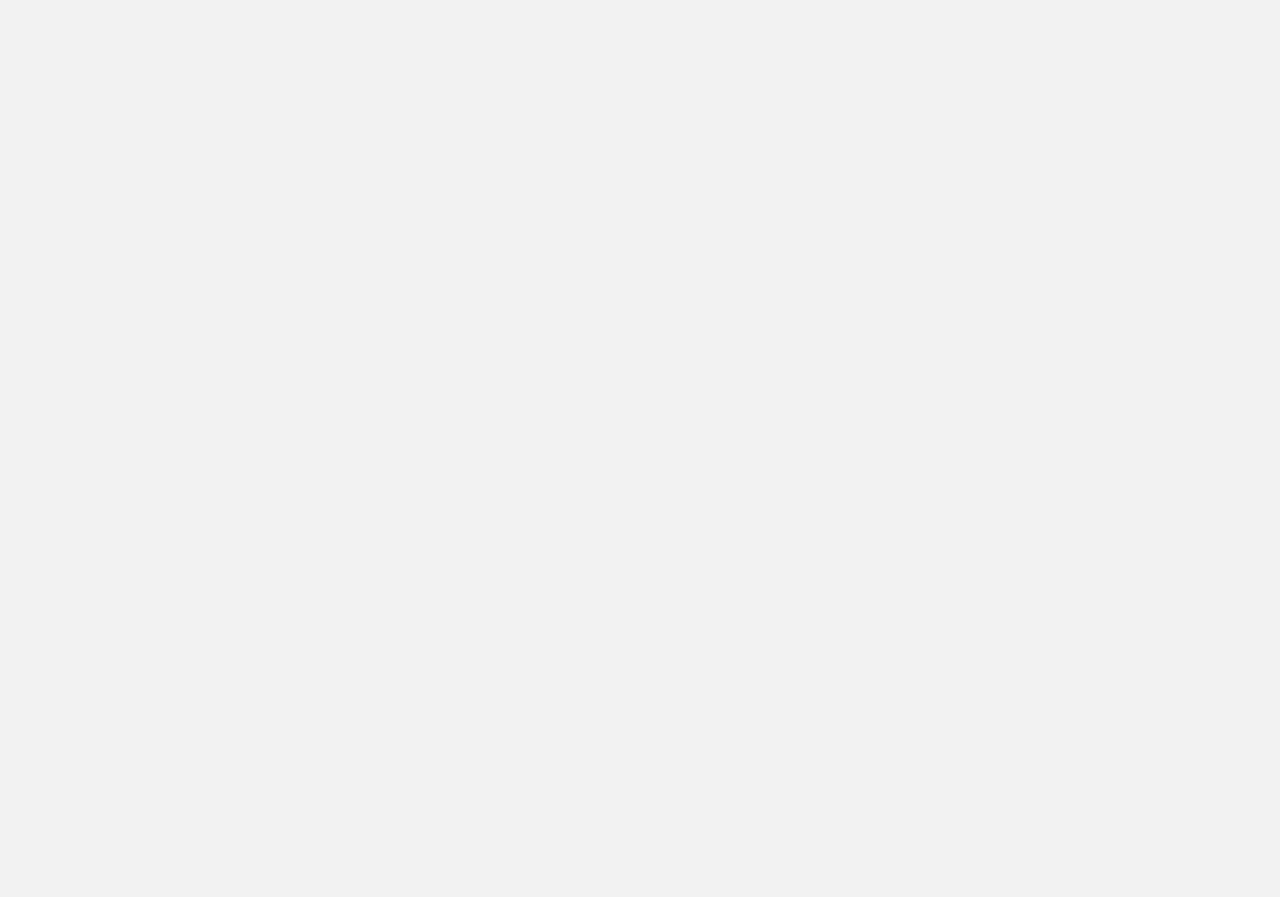 scroll, scrollTop: 0, scrollLeft: 0, axis: both 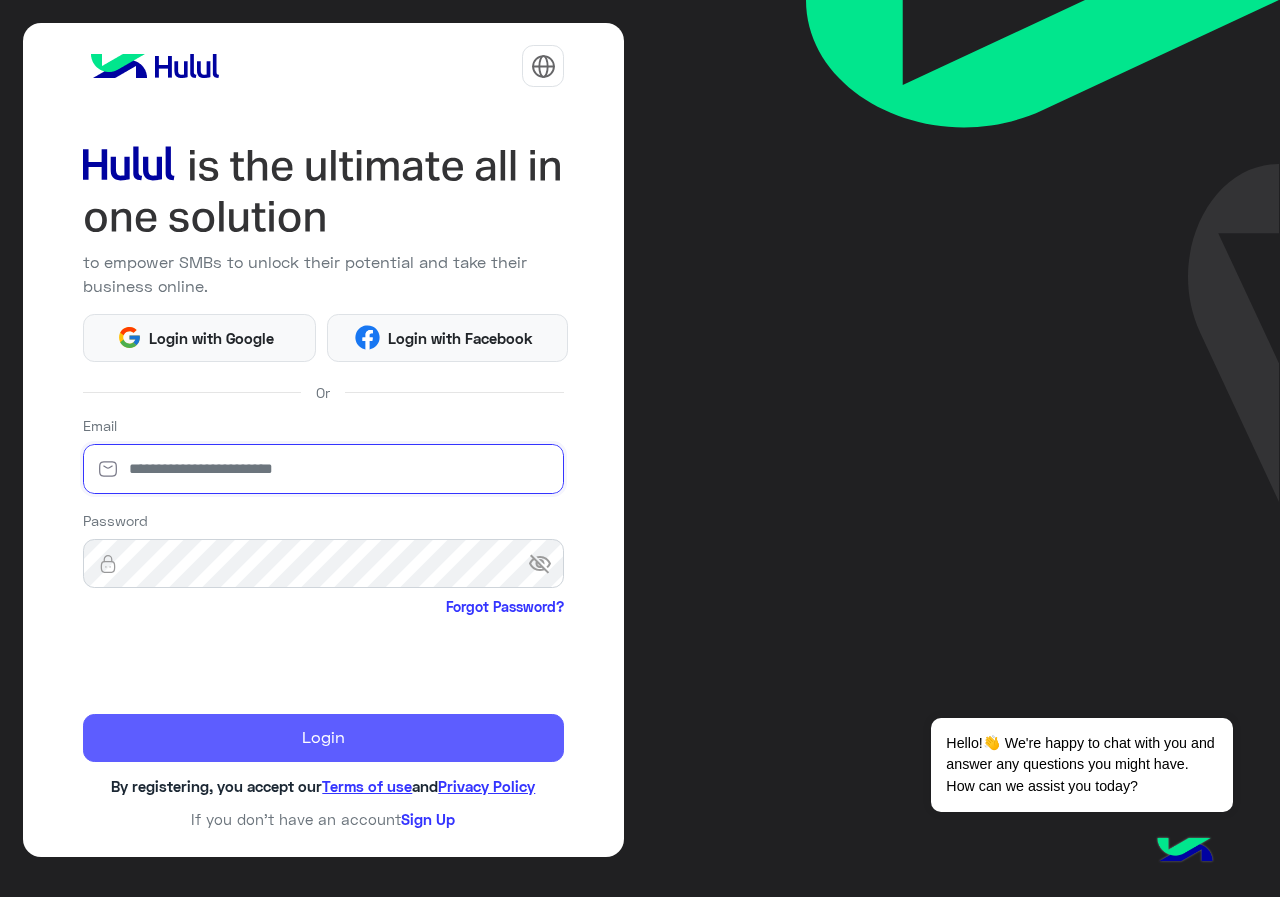 type on "**********" 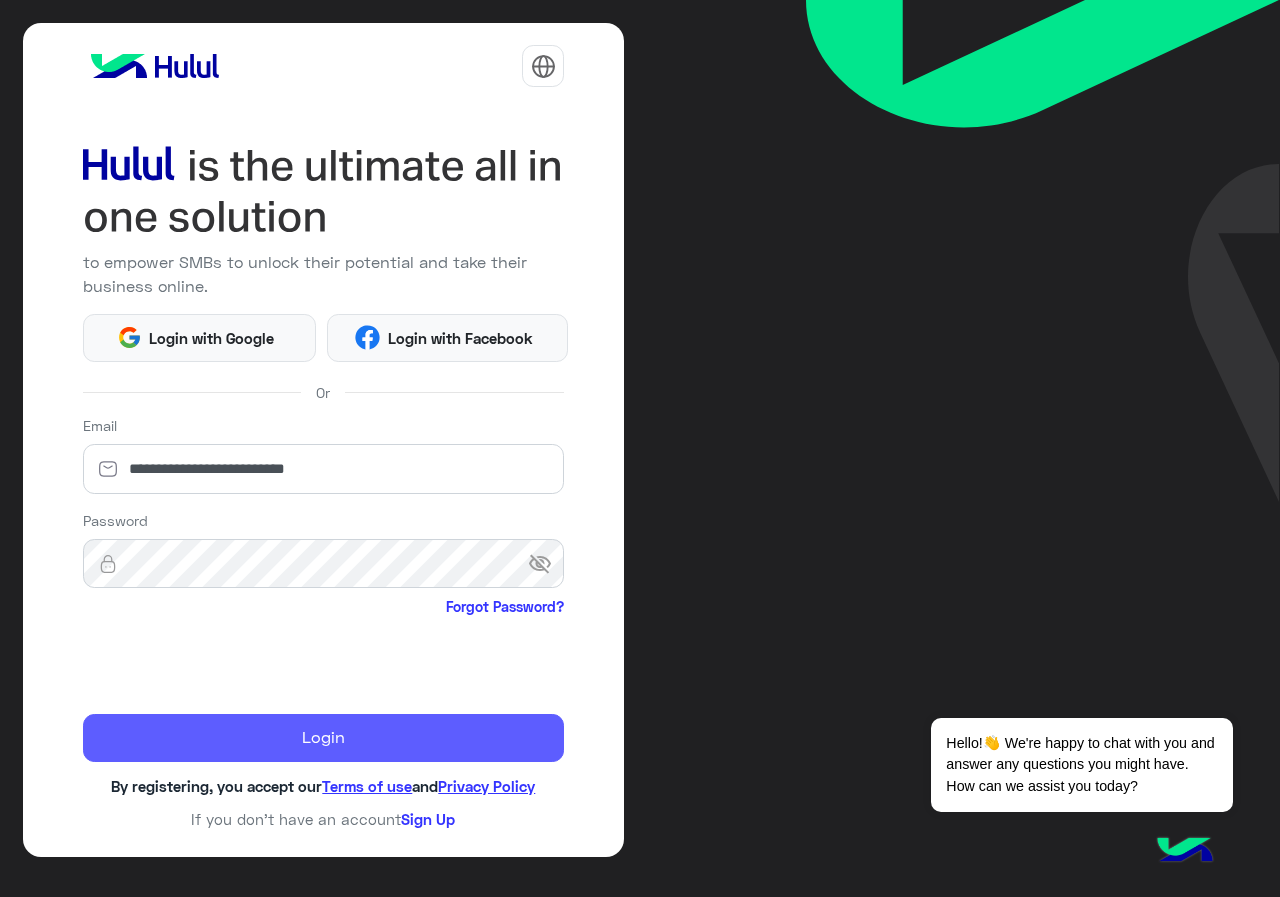click on "Login" 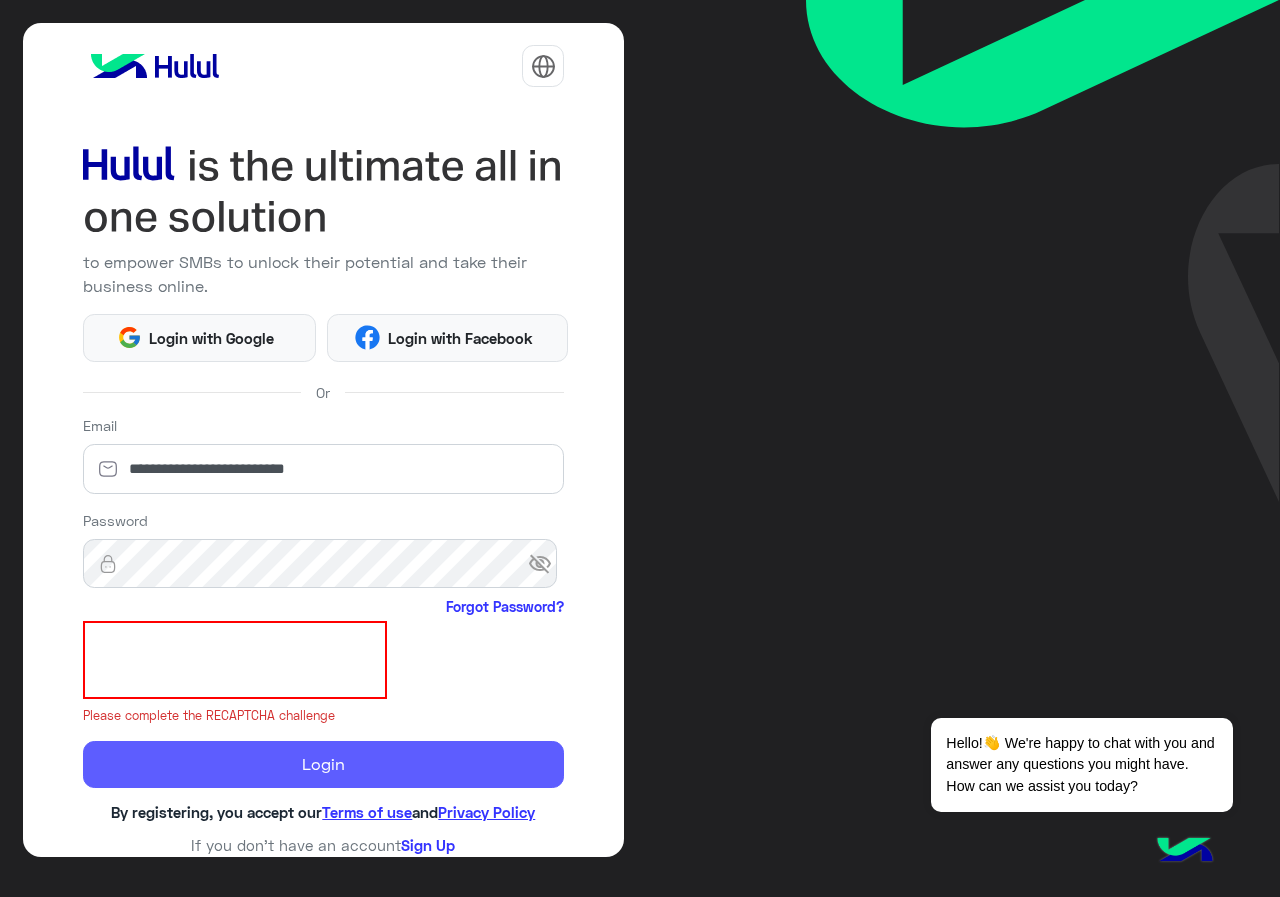 click on "Login" 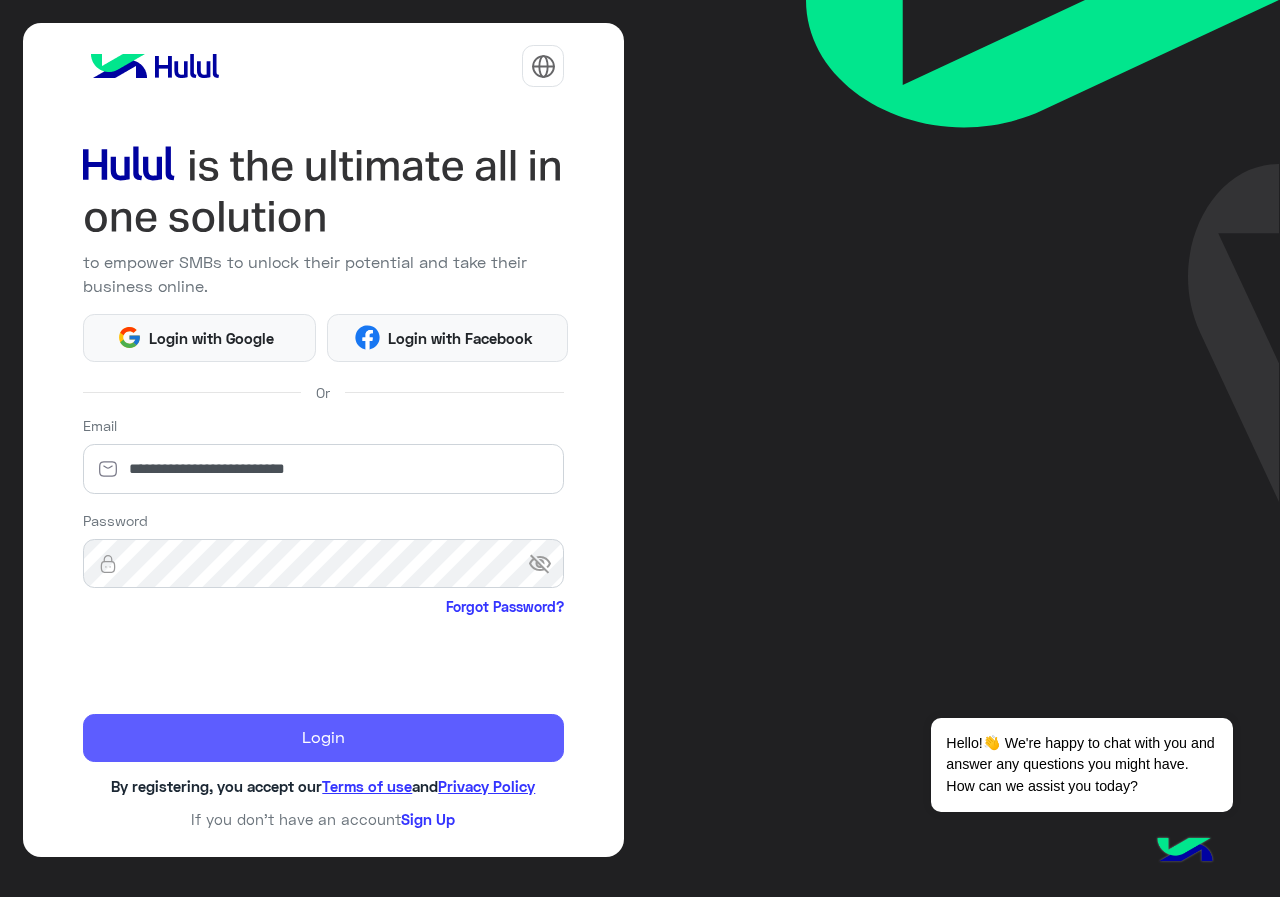 click on "Login" 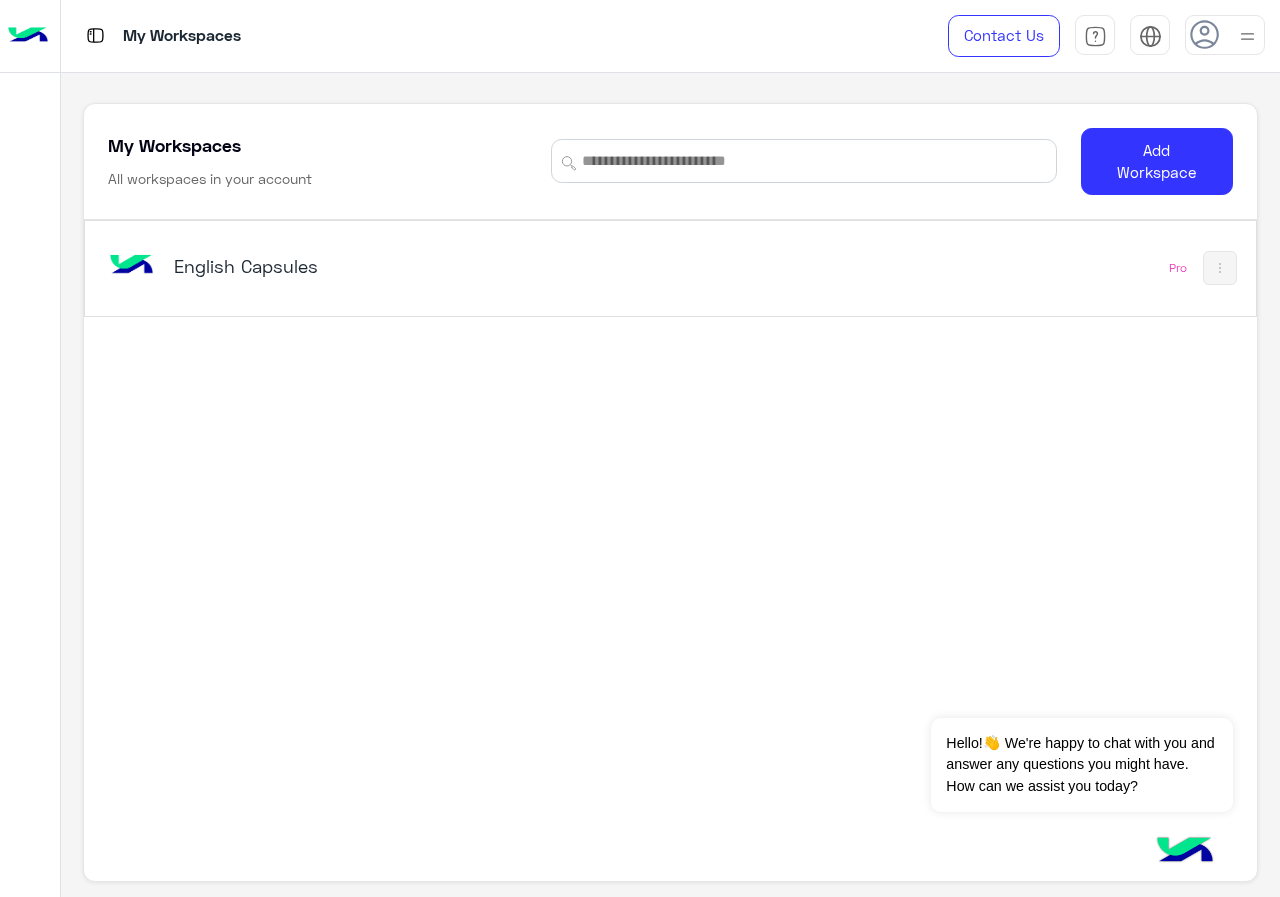 click on "English Capsules" at bounding box center (378, 266) 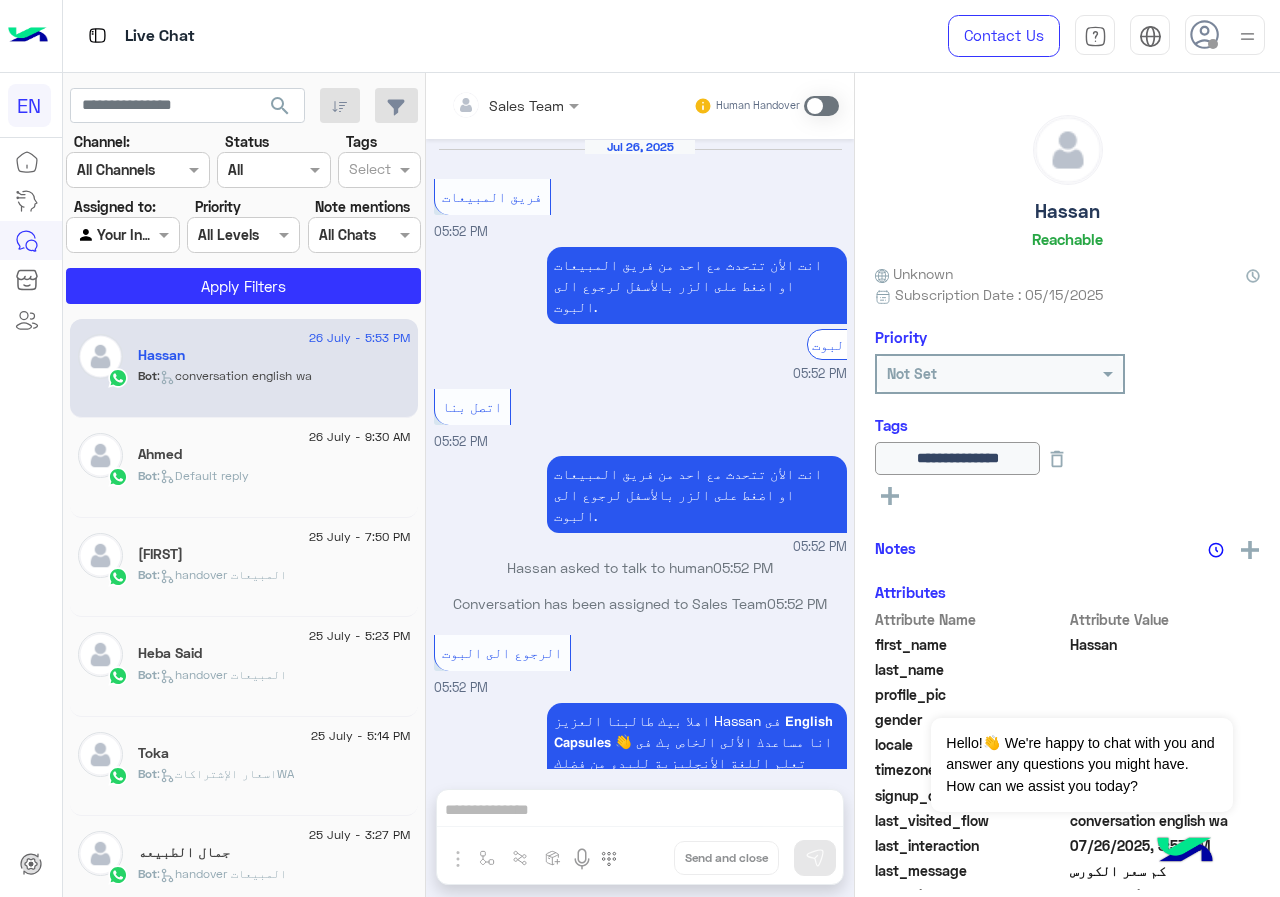 scroll, scrollTop: 3656, scrollLeft: 0, axis: vertical 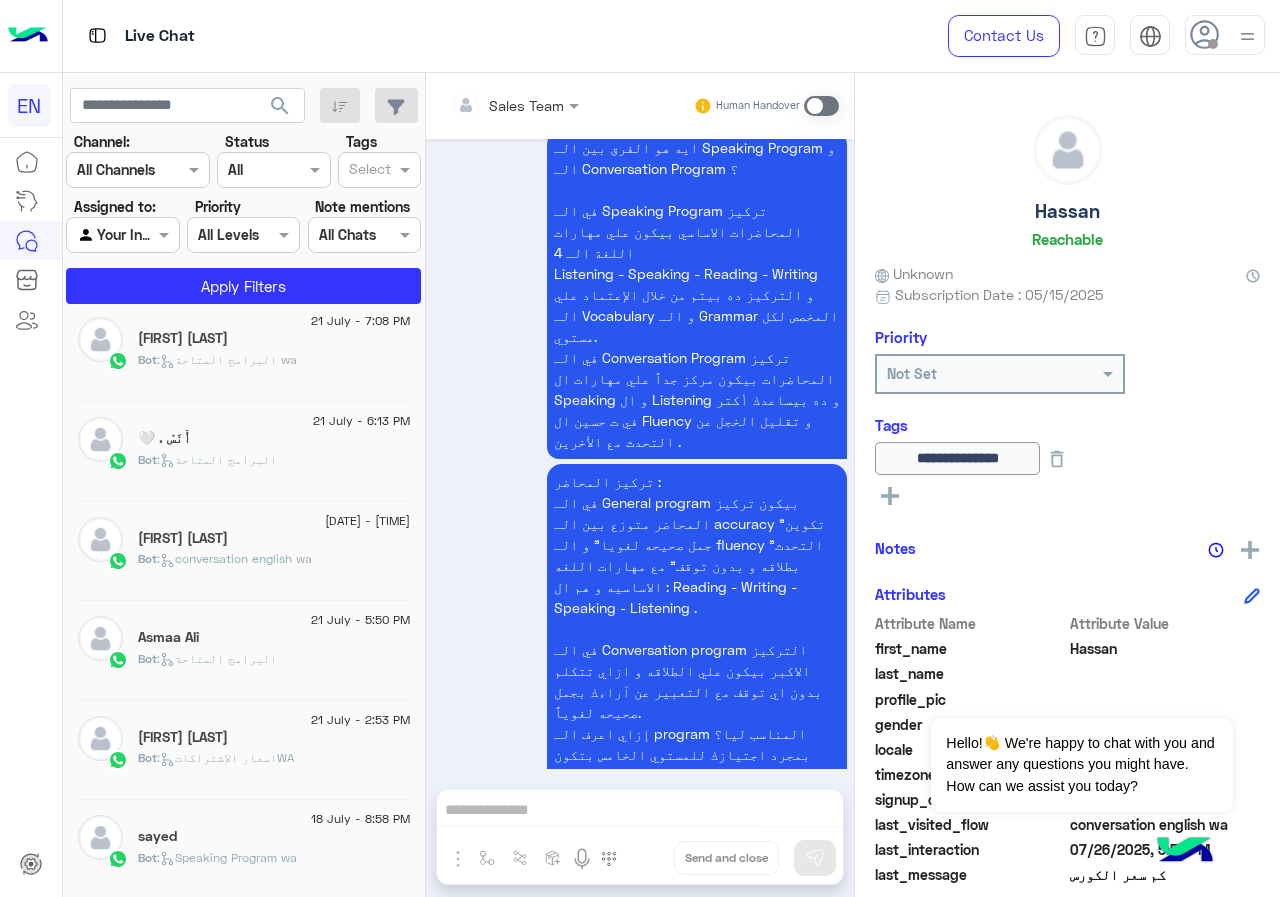 click on "[FIRST] [LAST]" 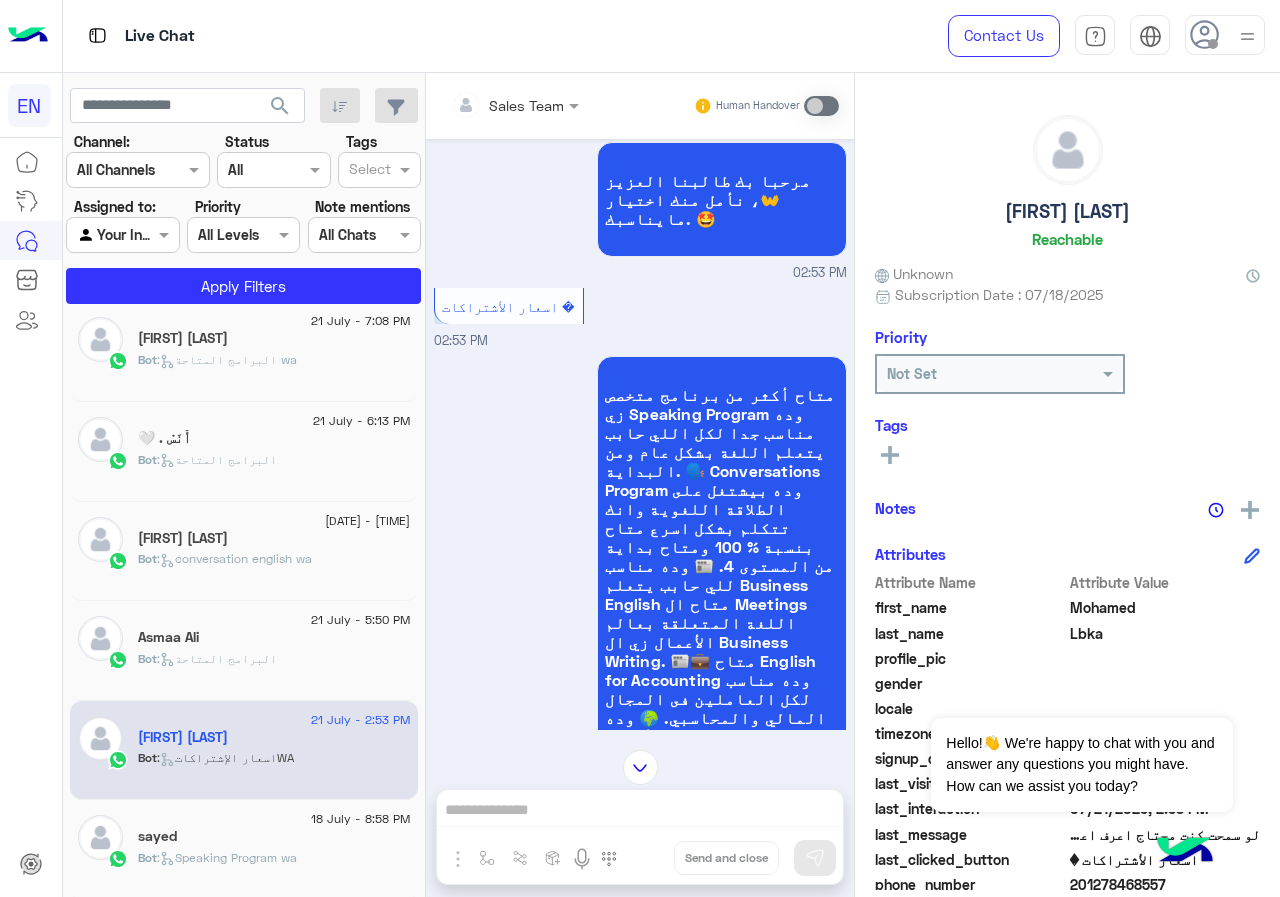 scroll, scrollTop: 1381, scrollLeft: 0, axis: vertical 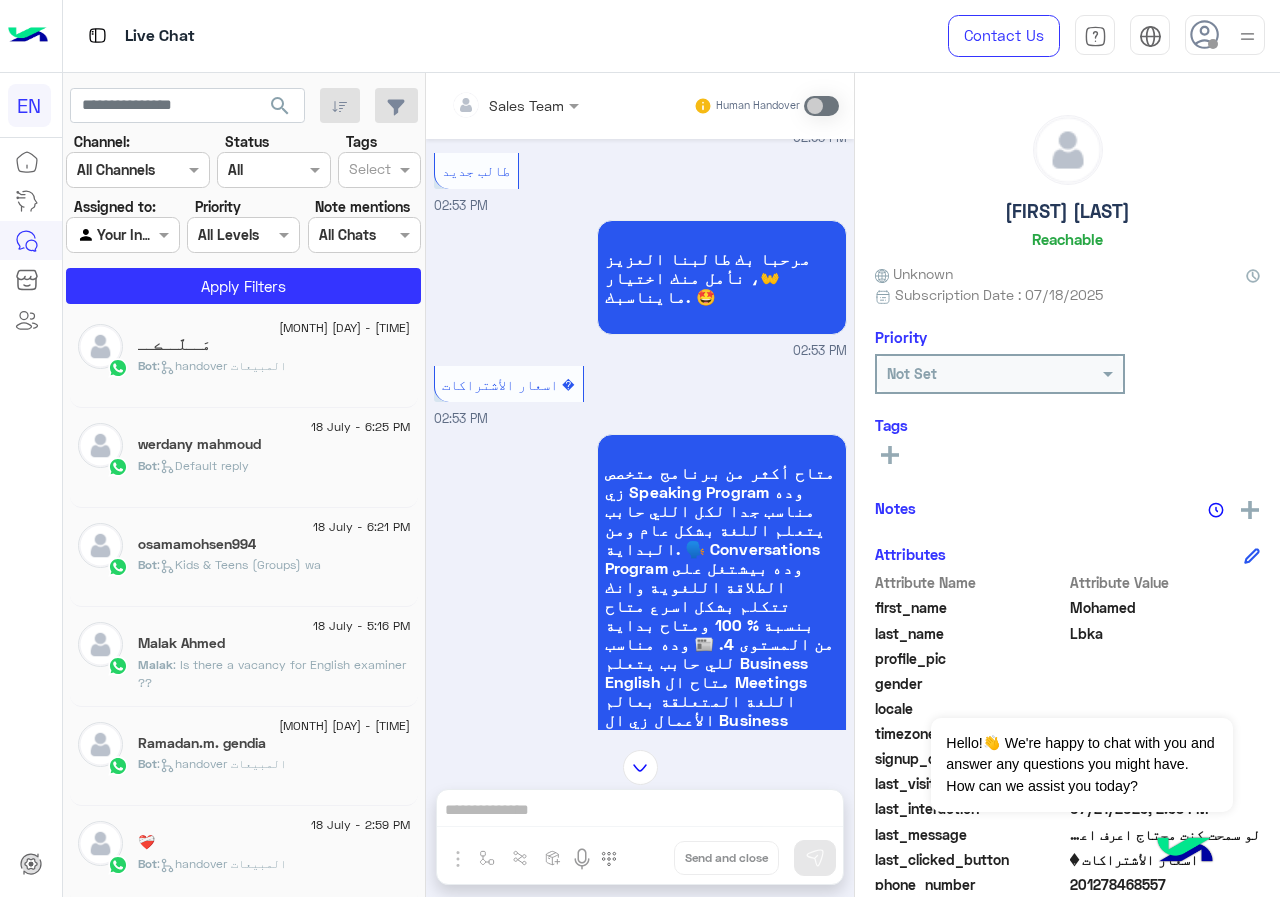 click on "مَــلَّــڪــ" 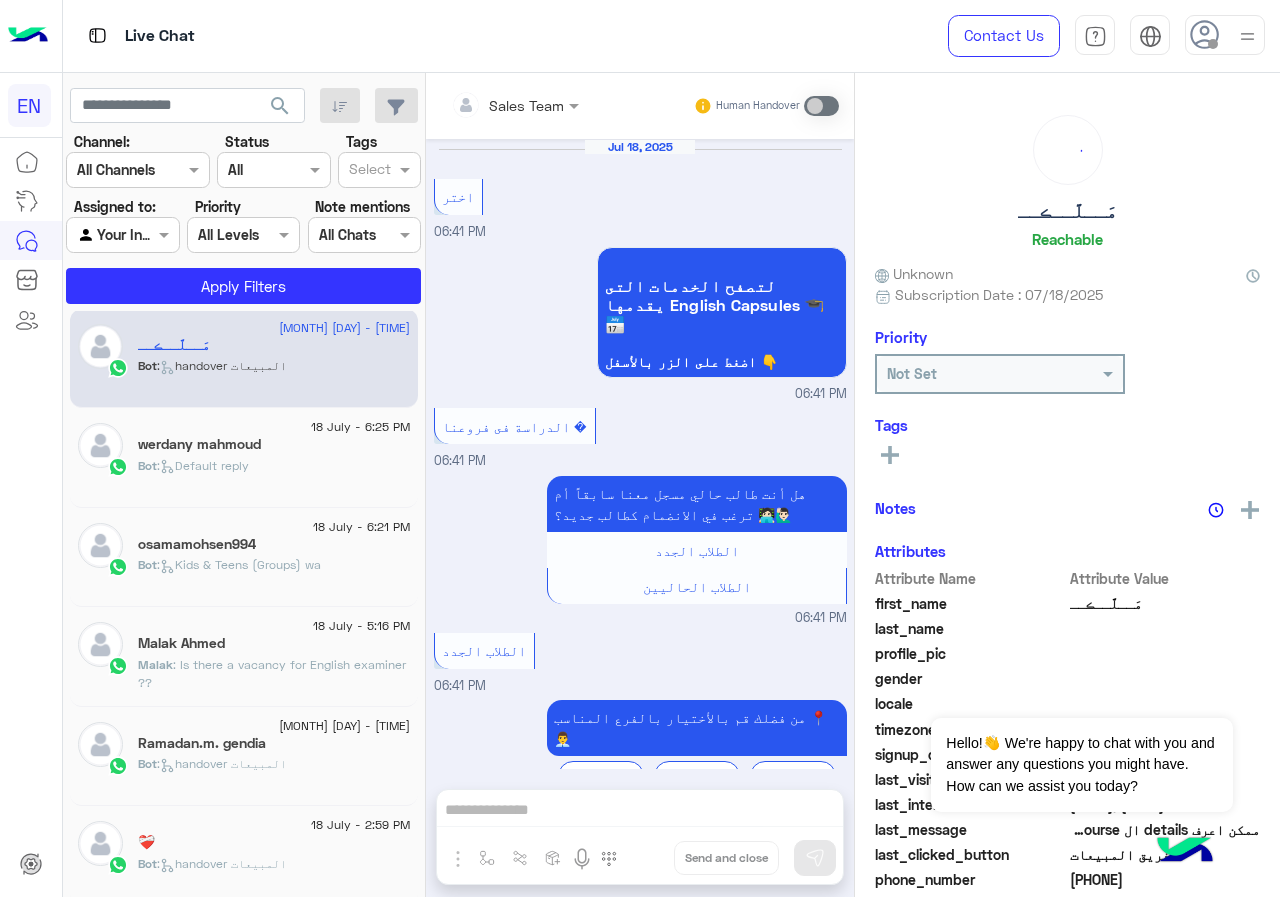 scroll, scrollTop: 3169, scrollLeft: 0, axis: vertical 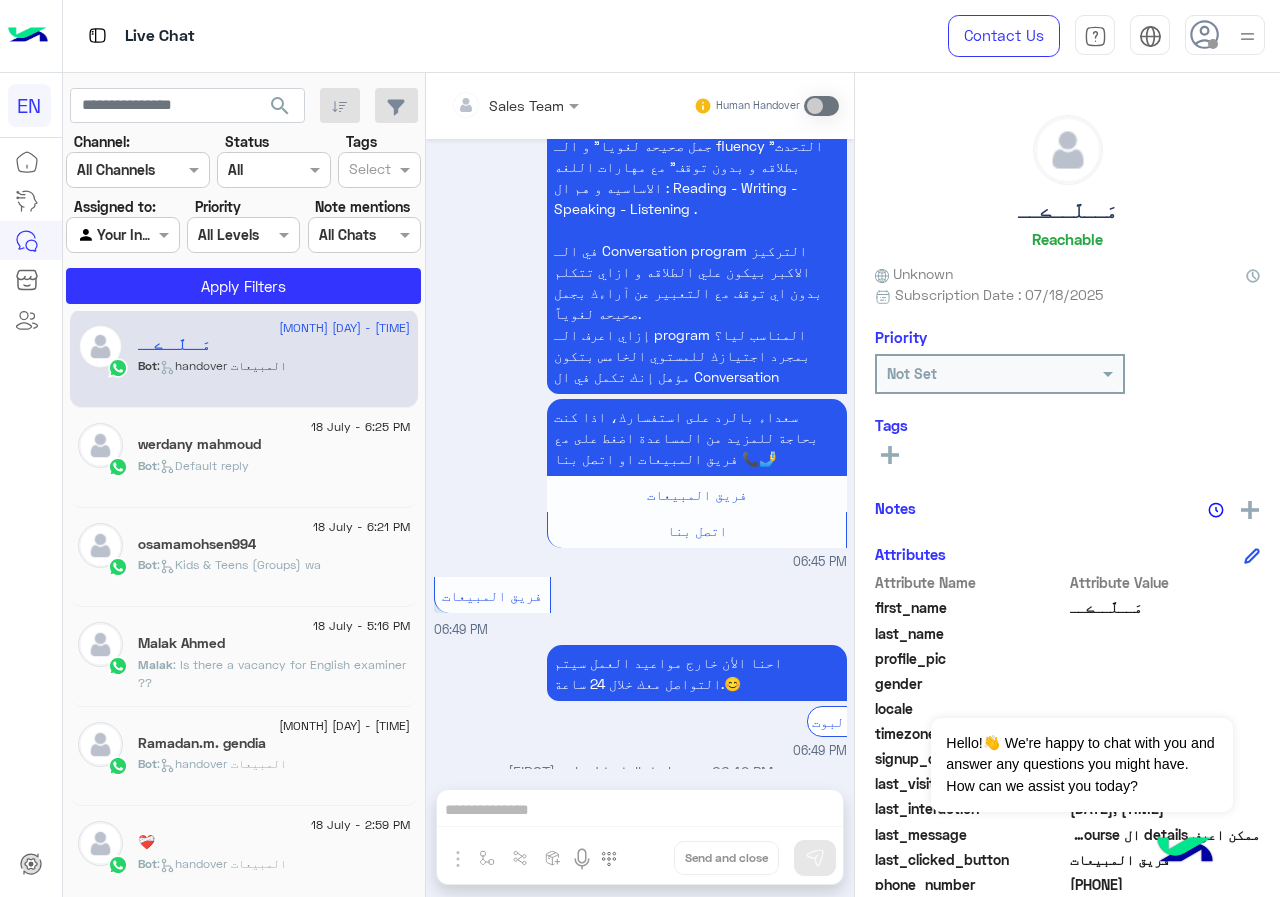 click on "werdany mahmoud" 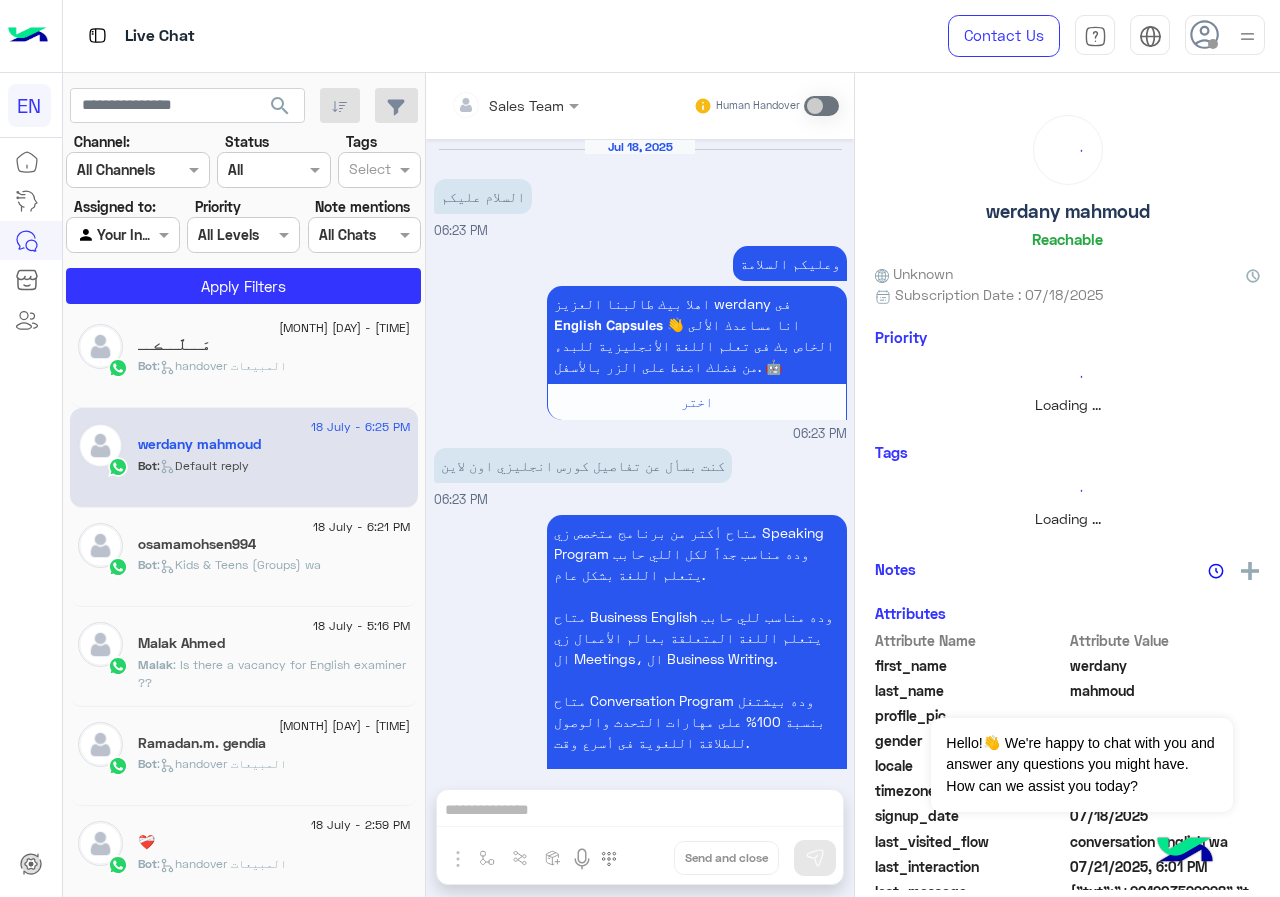 scroll, scrollTop: 1823, scrollLeft: 0, axis: vertical 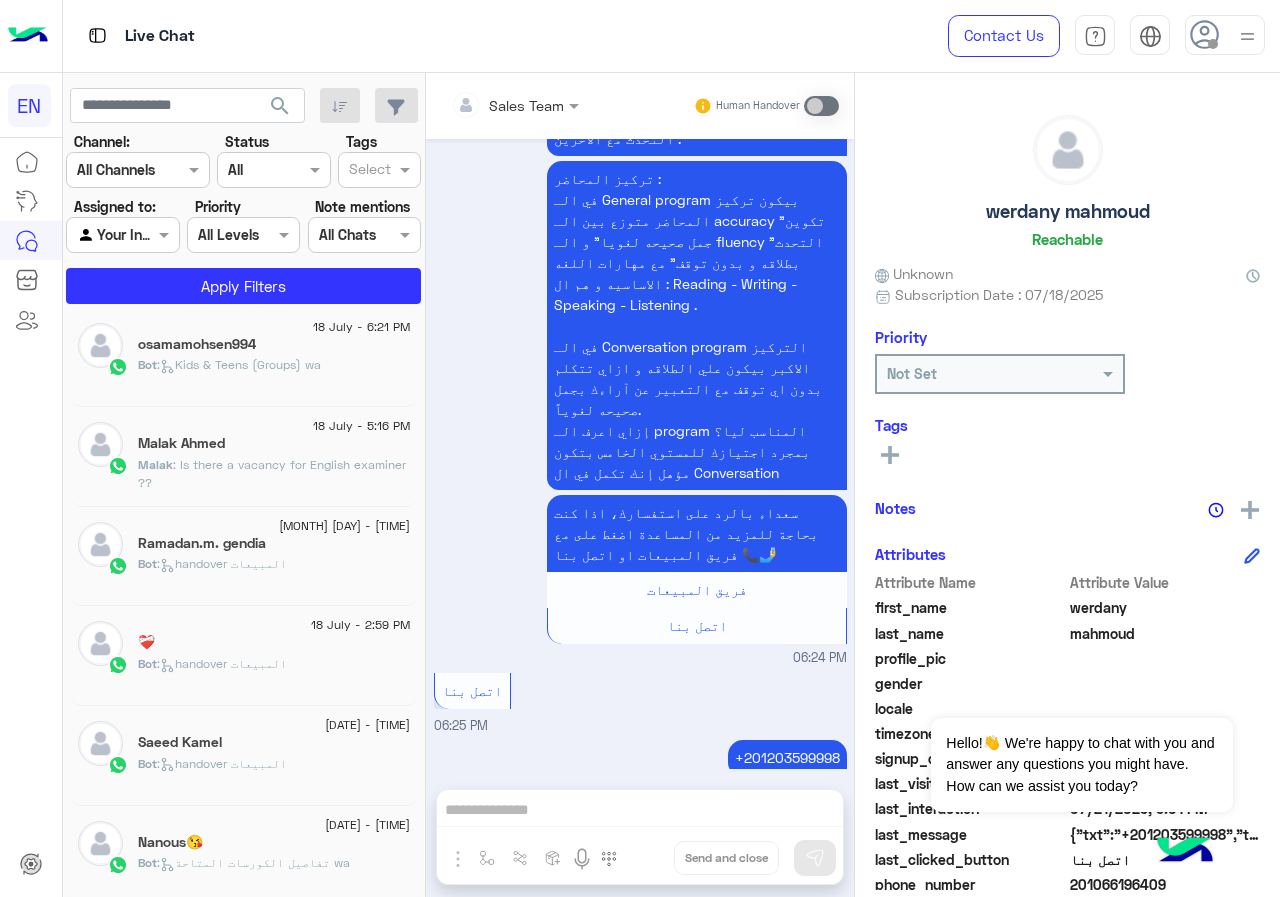 click on ":   Kids & Teens (Groups) wa" 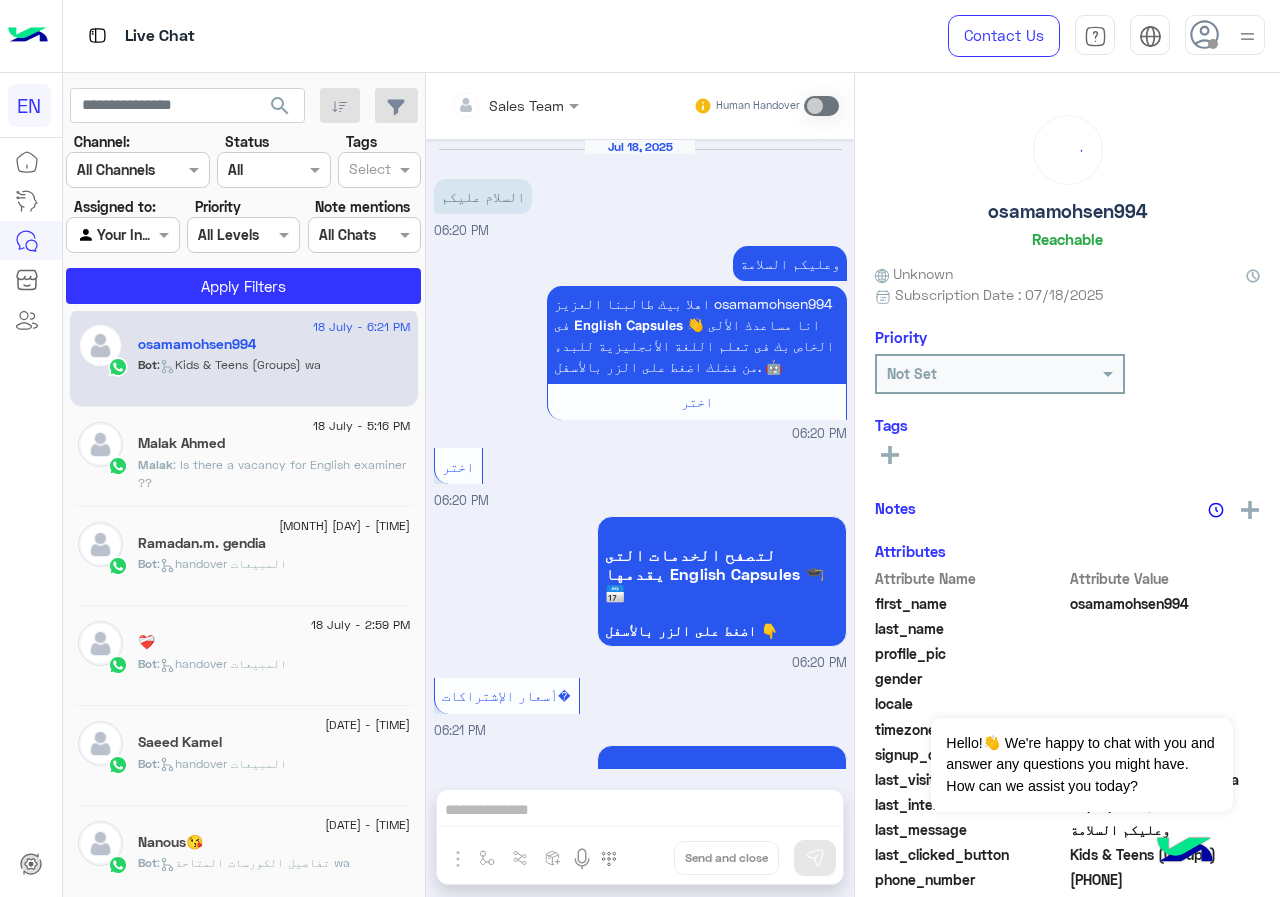 scroll, scrollTop: 1257, scrollLeft: 0, axis: vertical 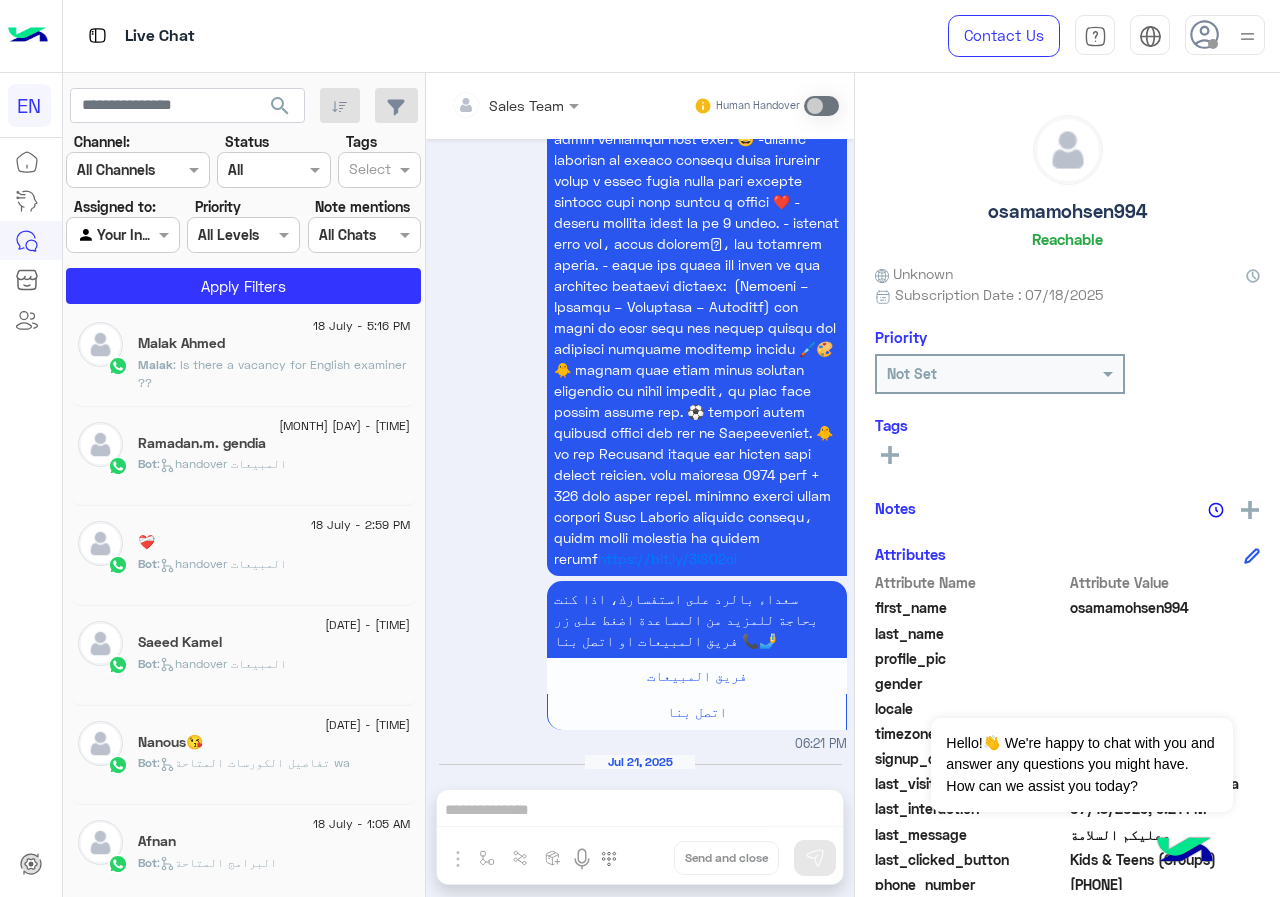 click on "Malak : Is there a vacancy for English examiner ??" 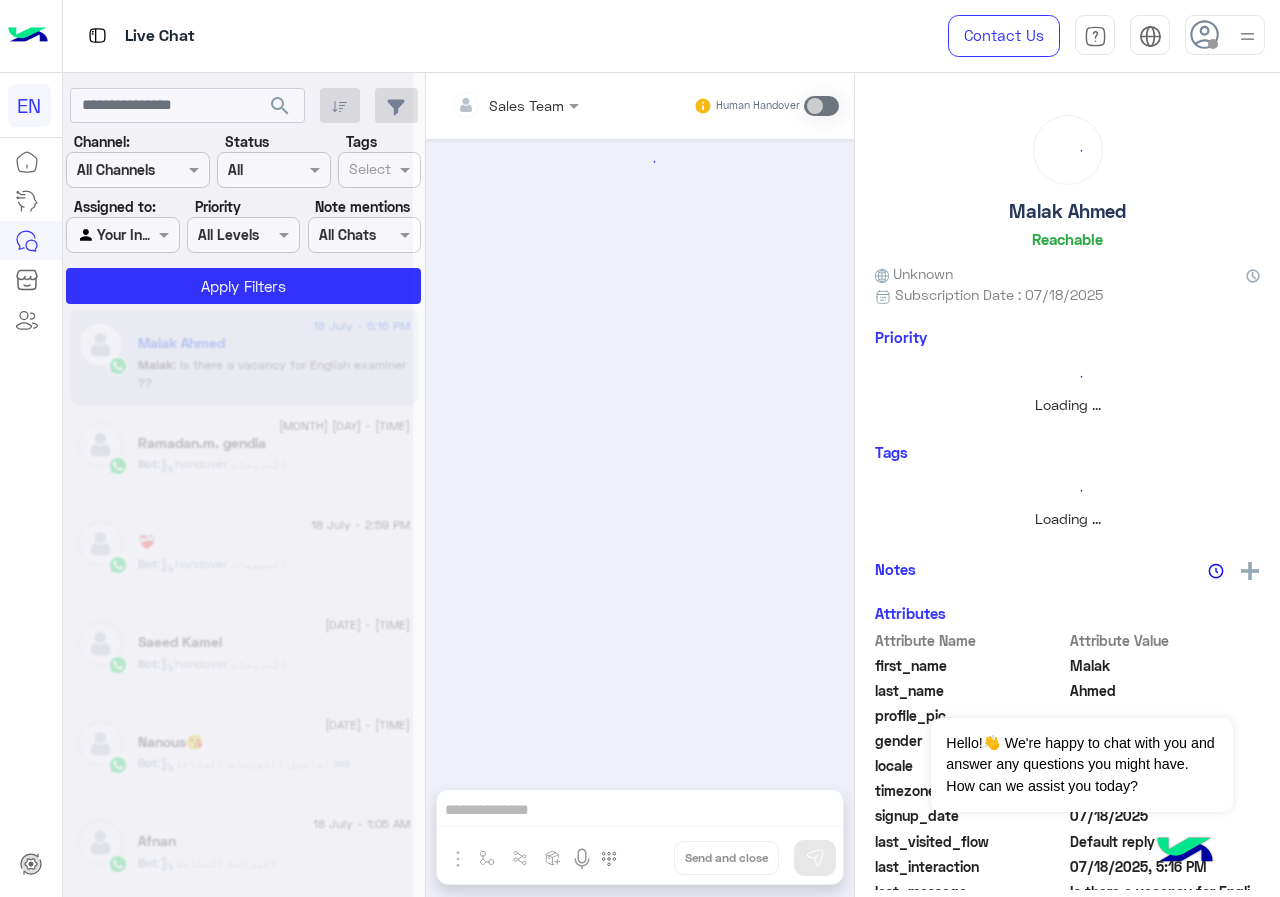 scroll, scrollTop: 0, scrollLeft: 0, axis: both 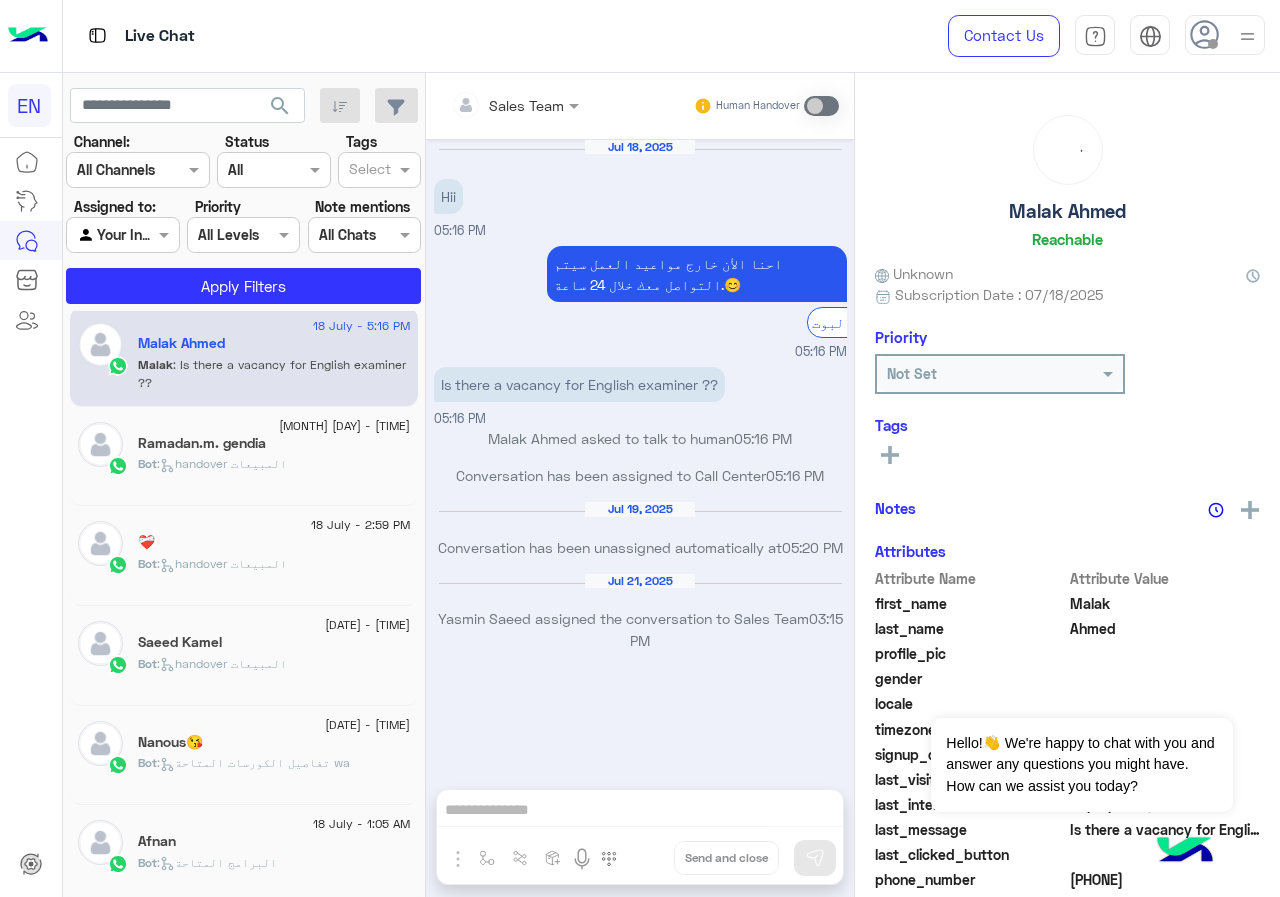 click on "Ramadan.m. gendia" 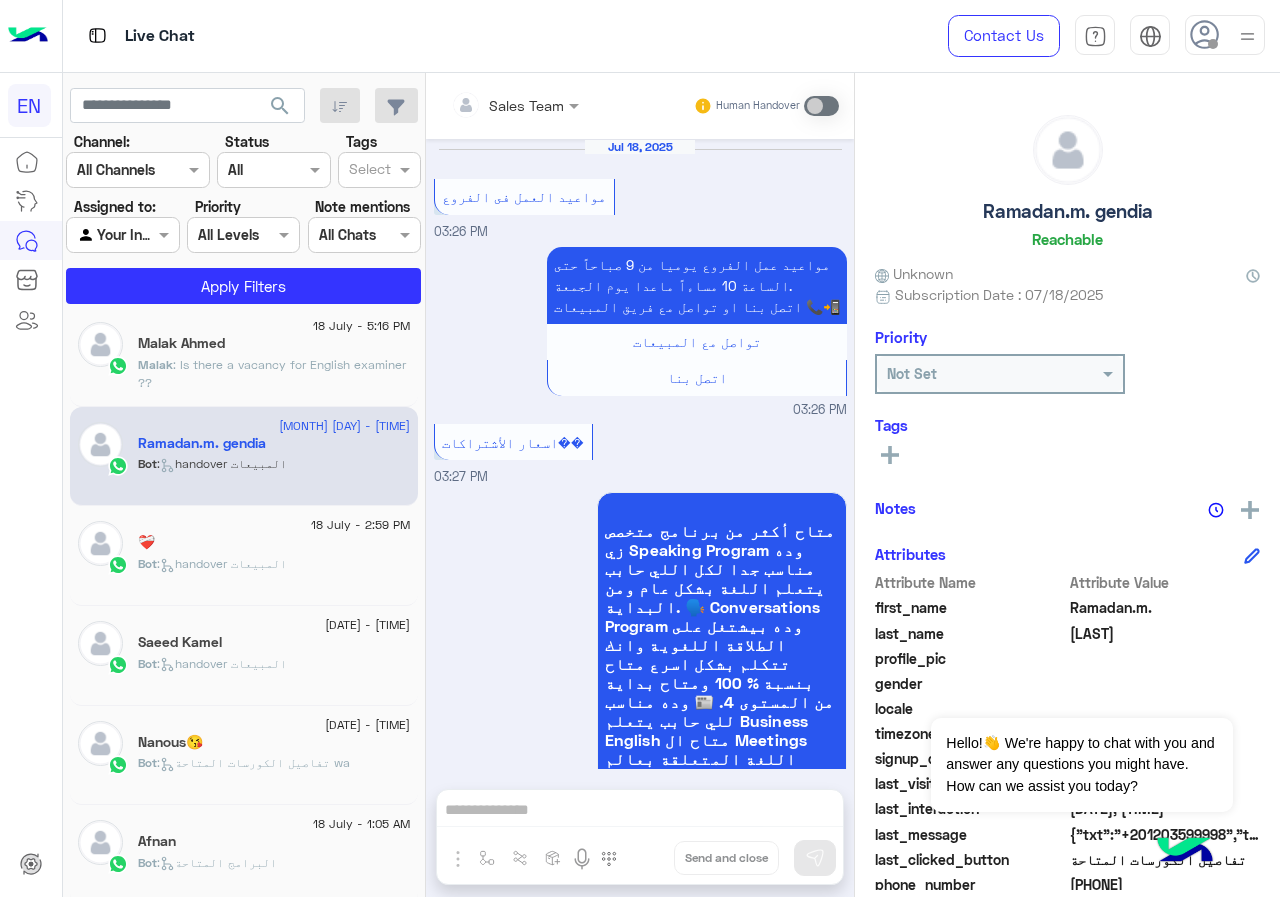 scroll, scrollTop: 3615, scrollLeft: 0, axis: vertical 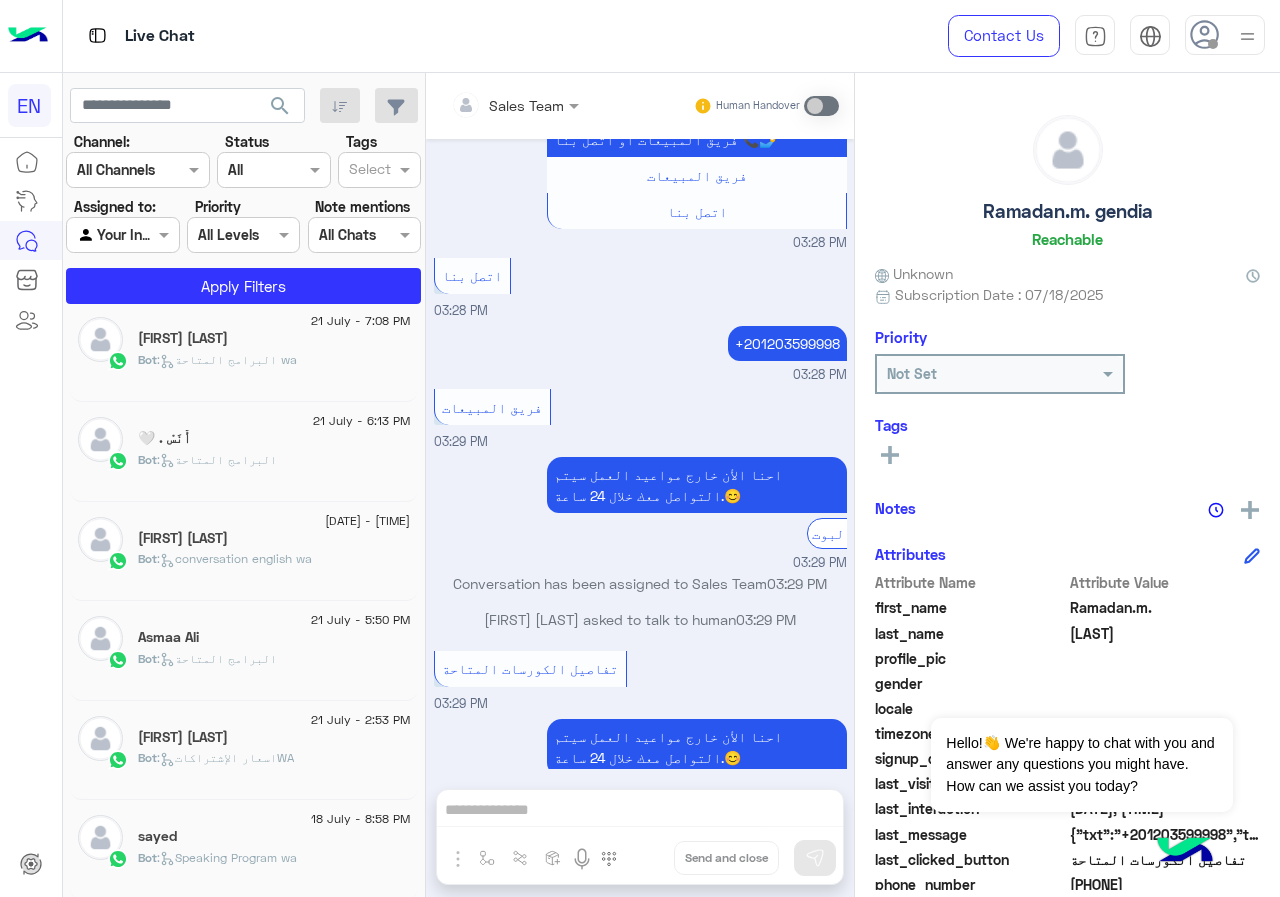 click on "Bot :   conversation english wa" 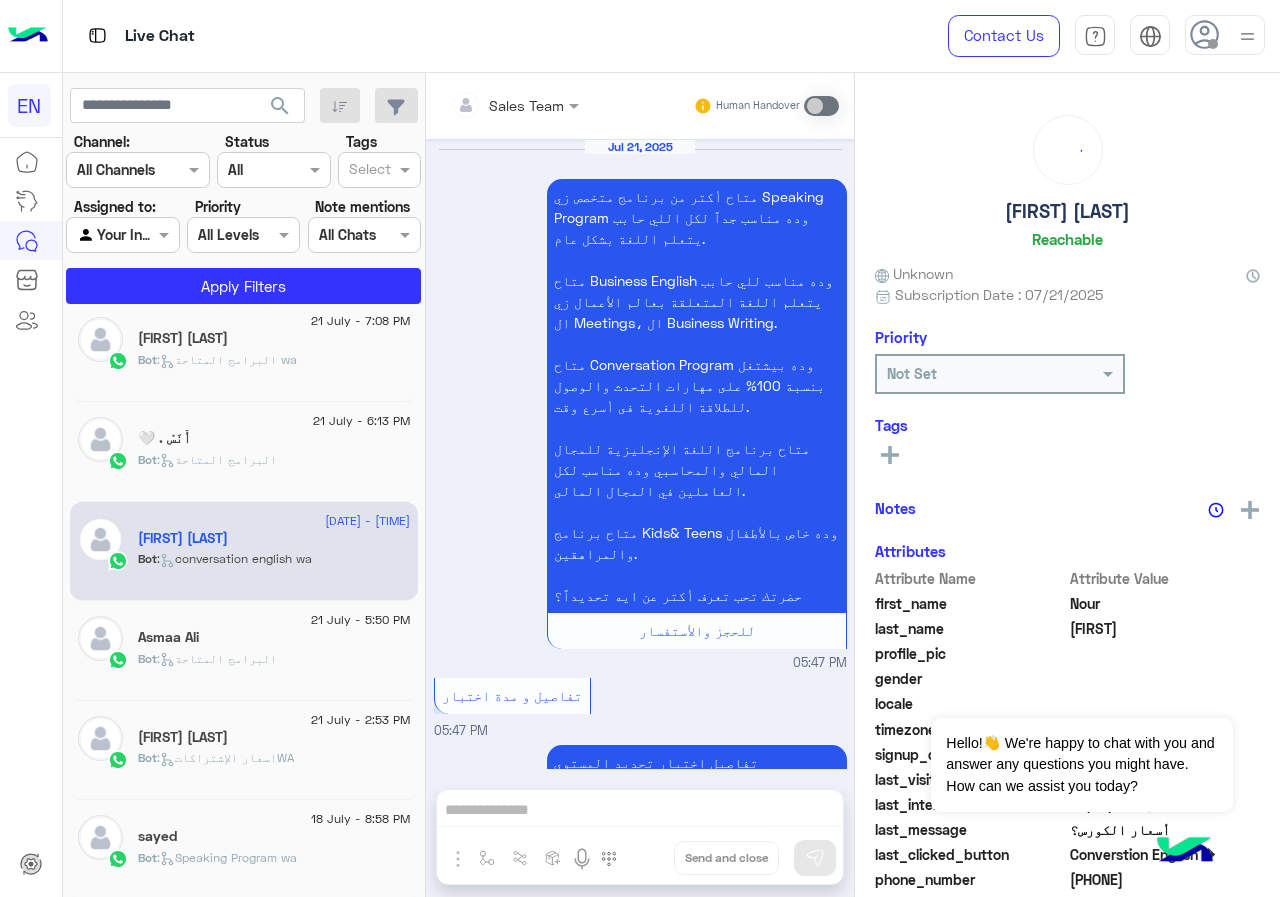 scroll, scrollTop: 6700, scrollLeft: 0, axis: vertical 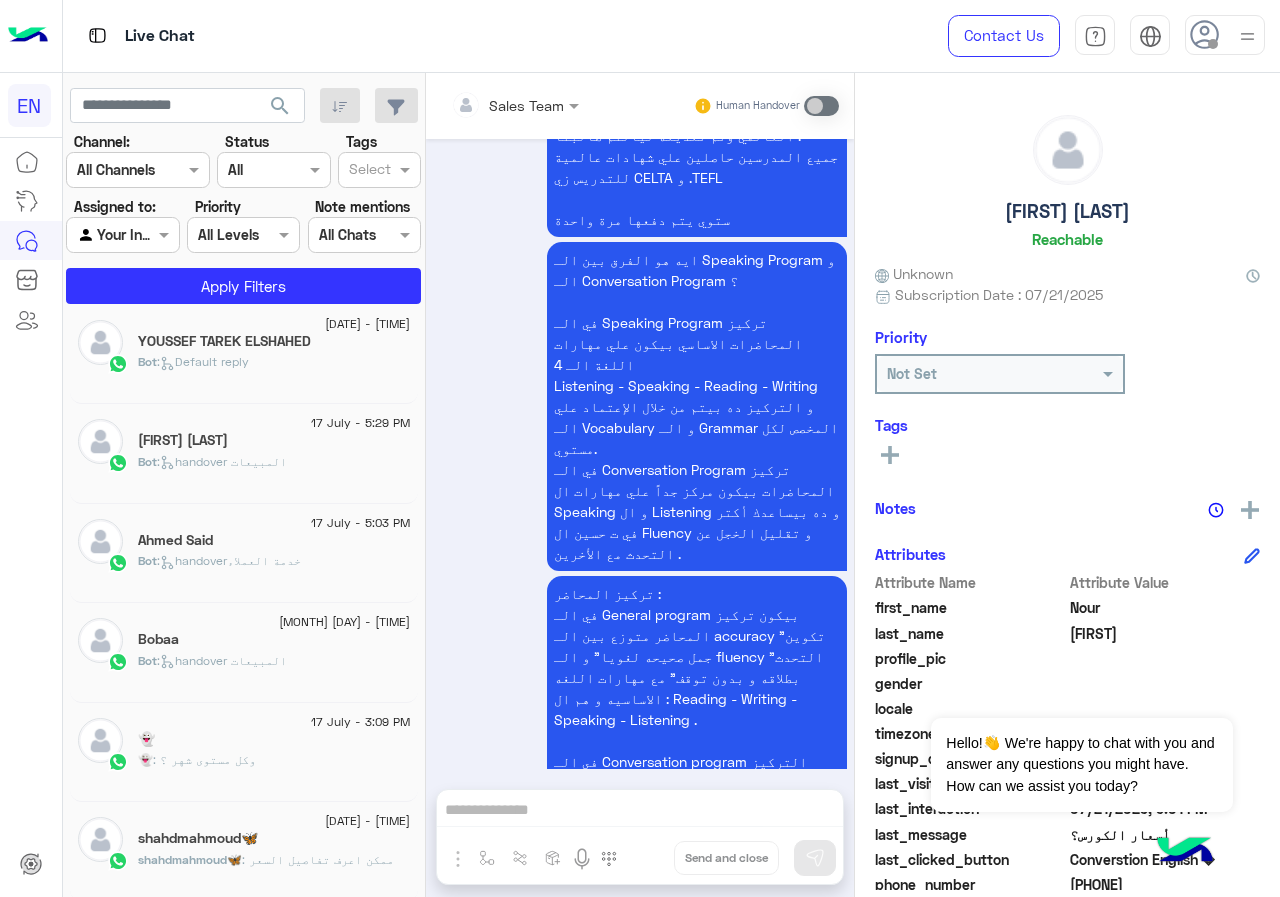 click on ":   handover المبيعات" 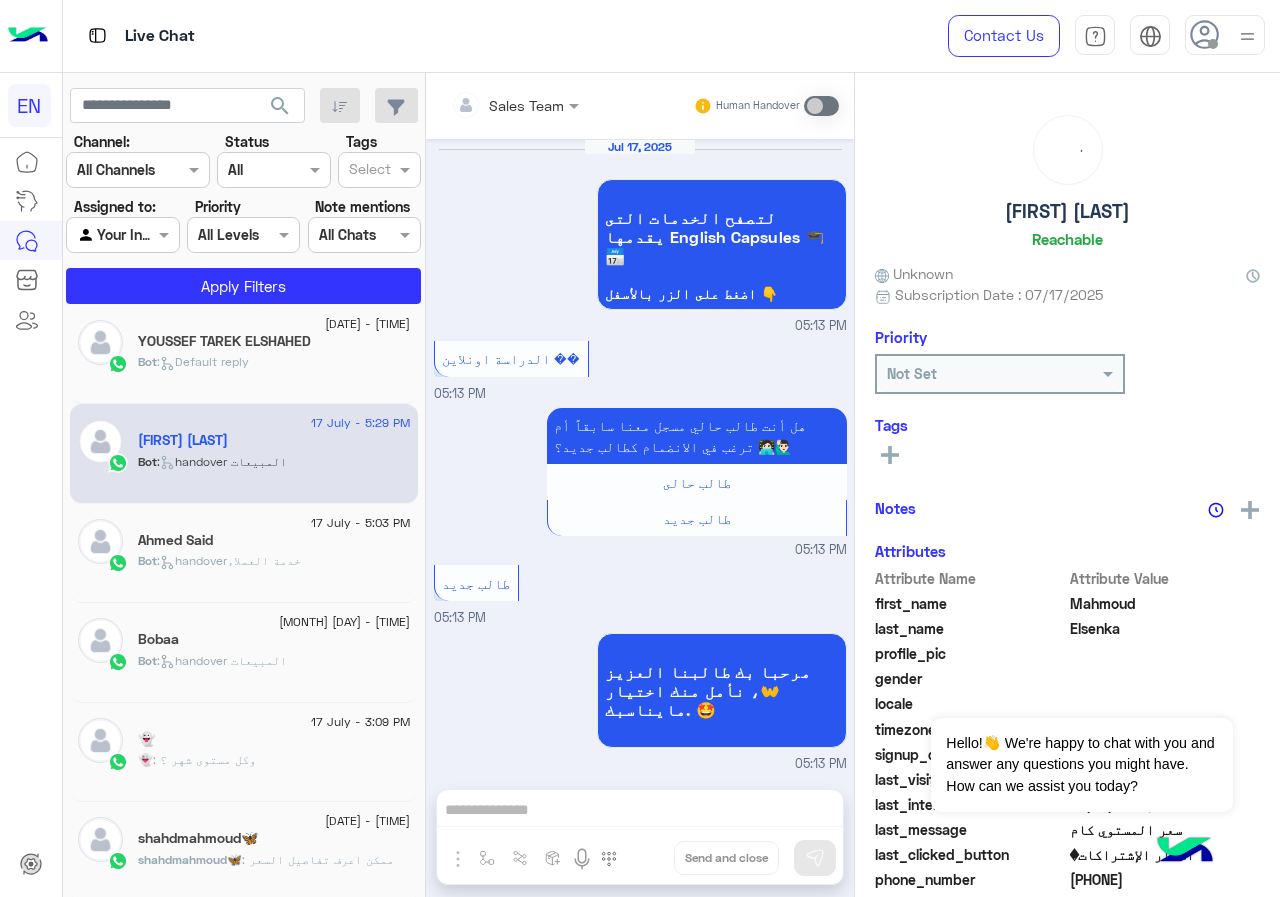 scroll, scrollTop: 2303, scrollLeft: 0, axis: vertical 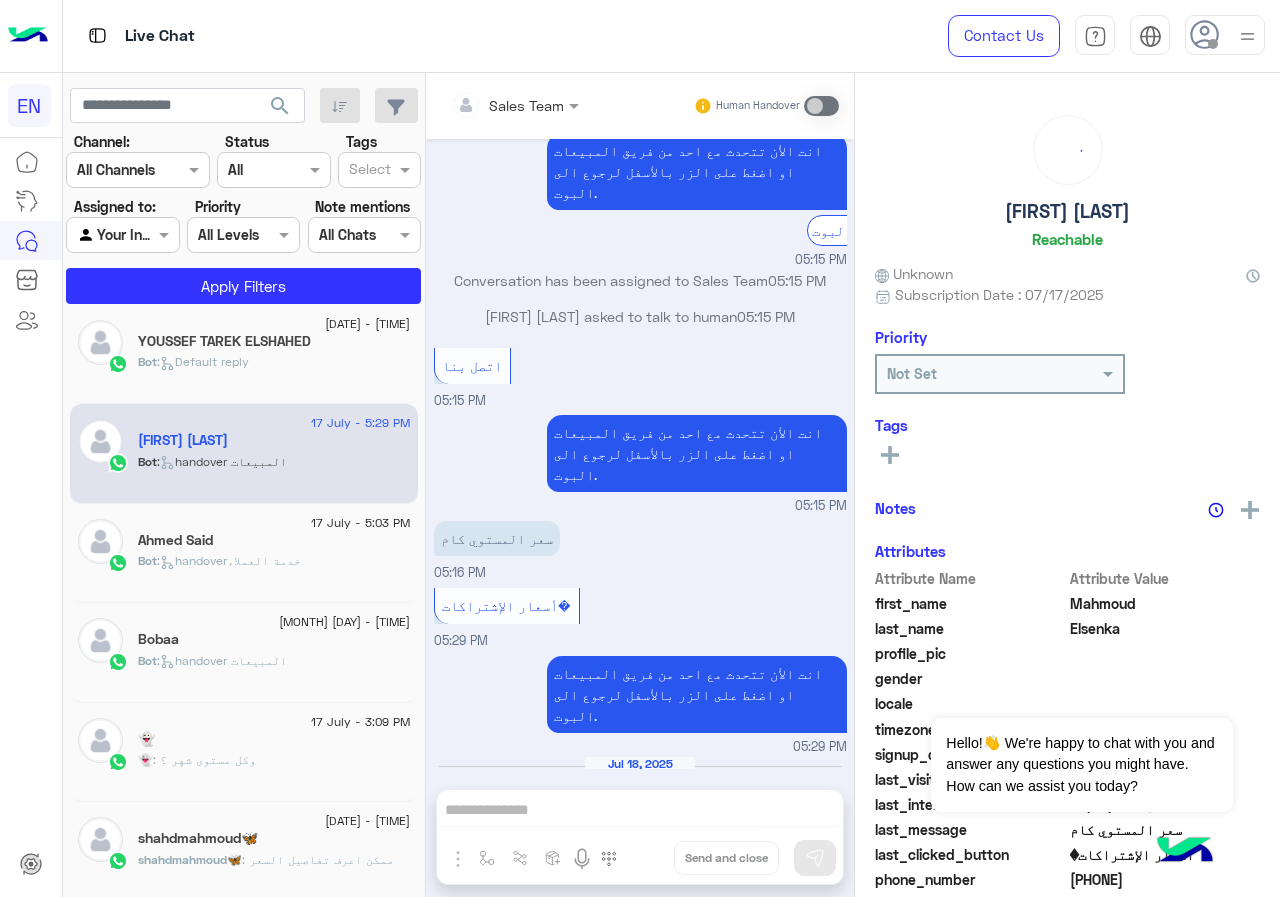 click on "Ahmed Said" 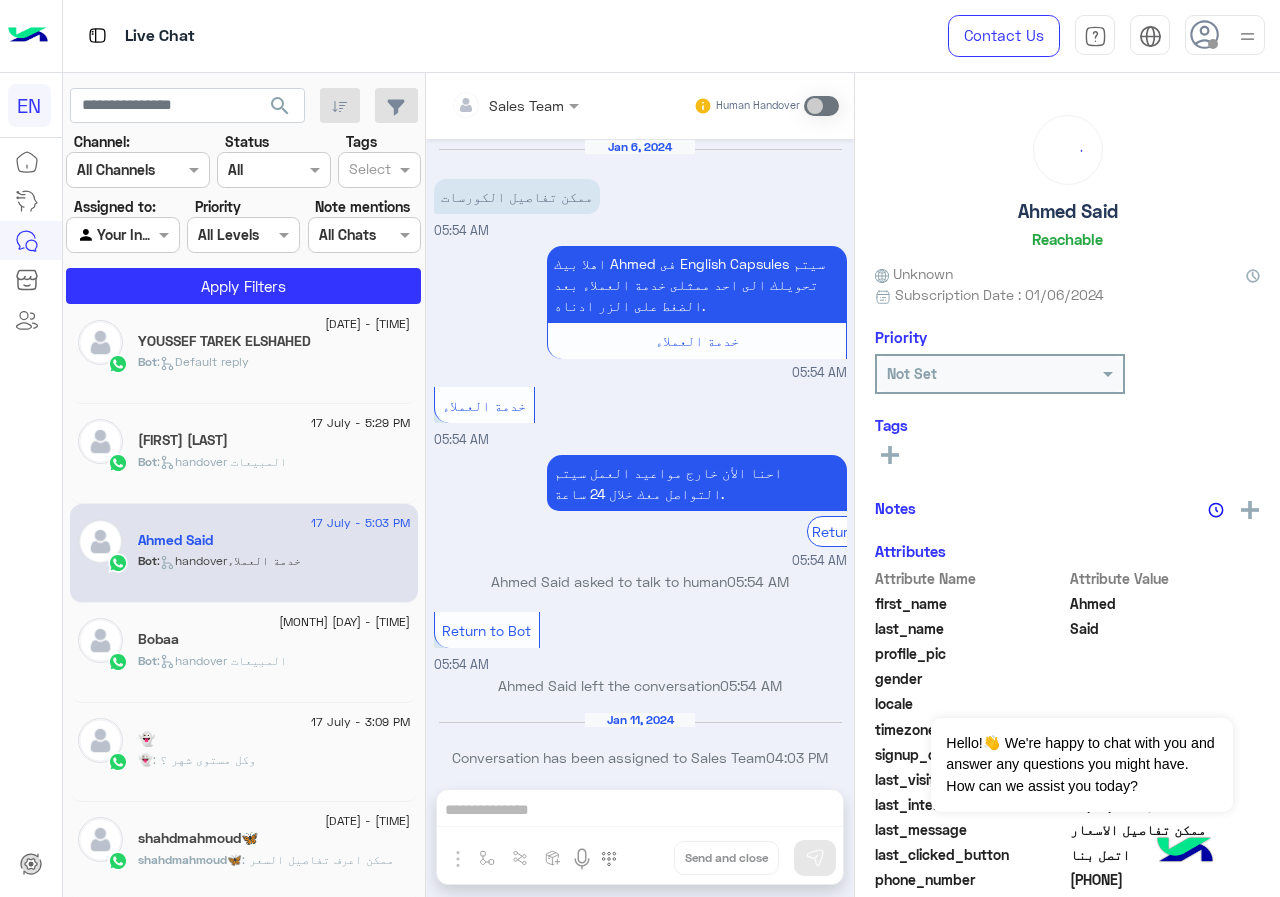 scroll, scrollTop: 1451, scrollLeft: 0, axis: vertical 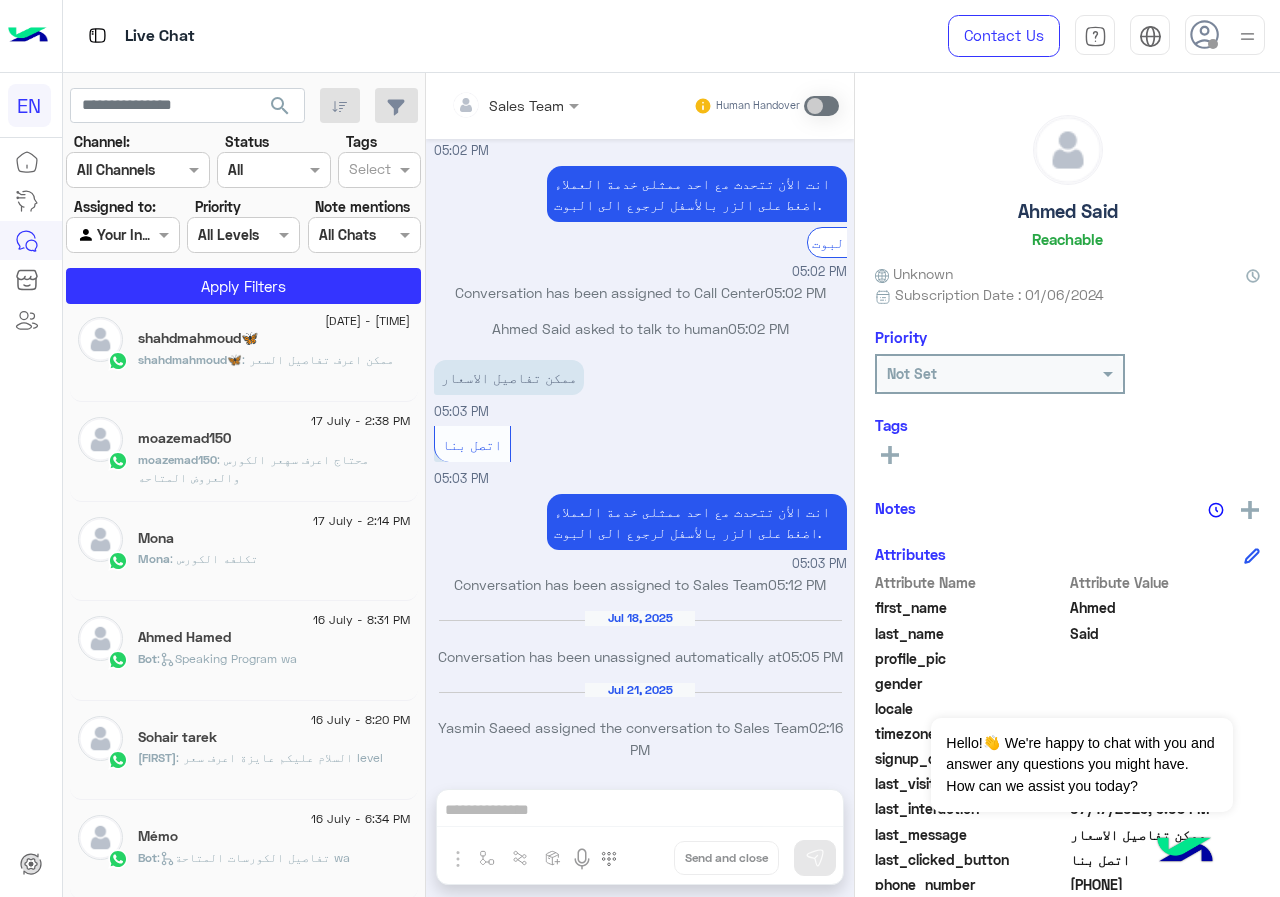 click on "16 July - 8:31 PM" 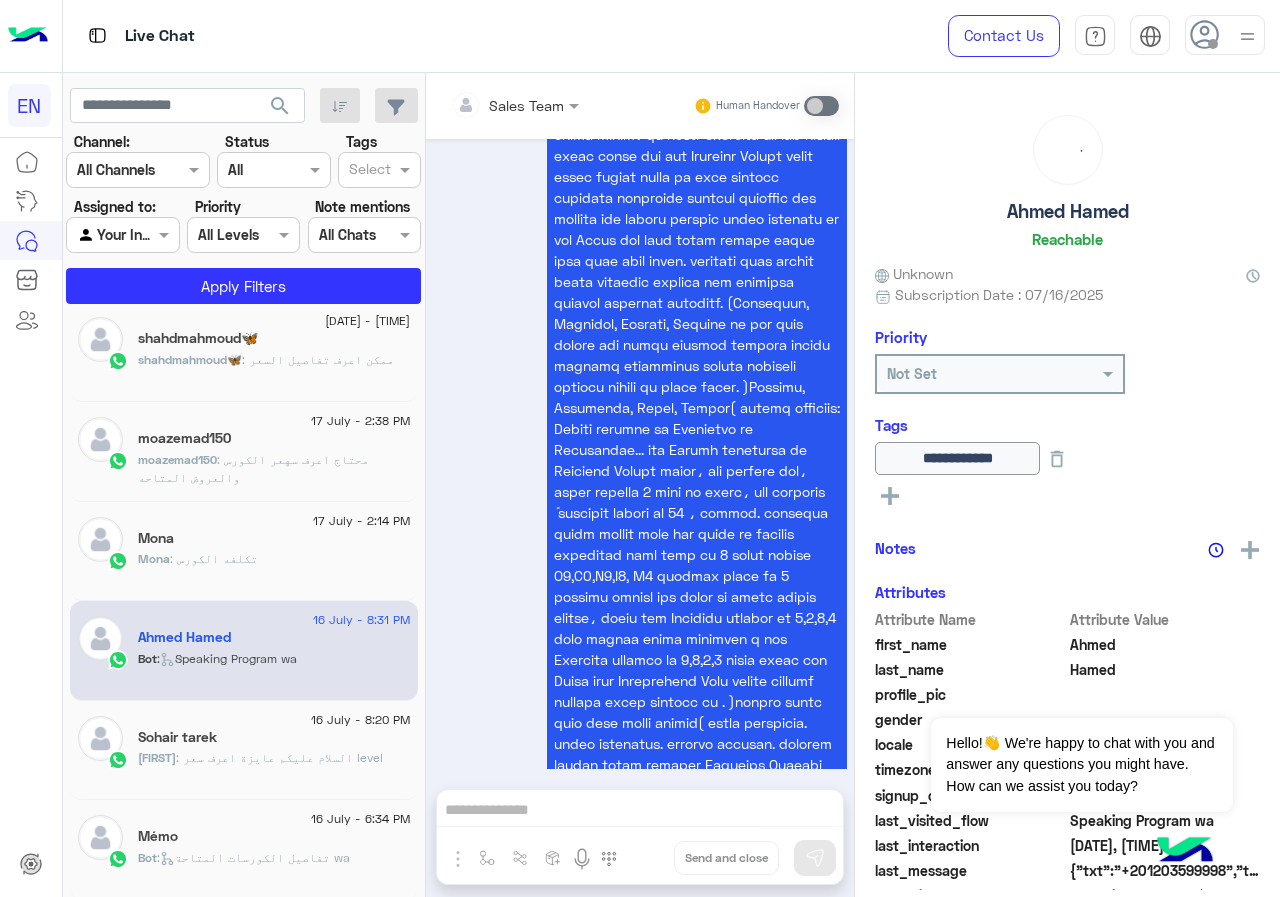 click on "Mona : تكلفه الكورس" 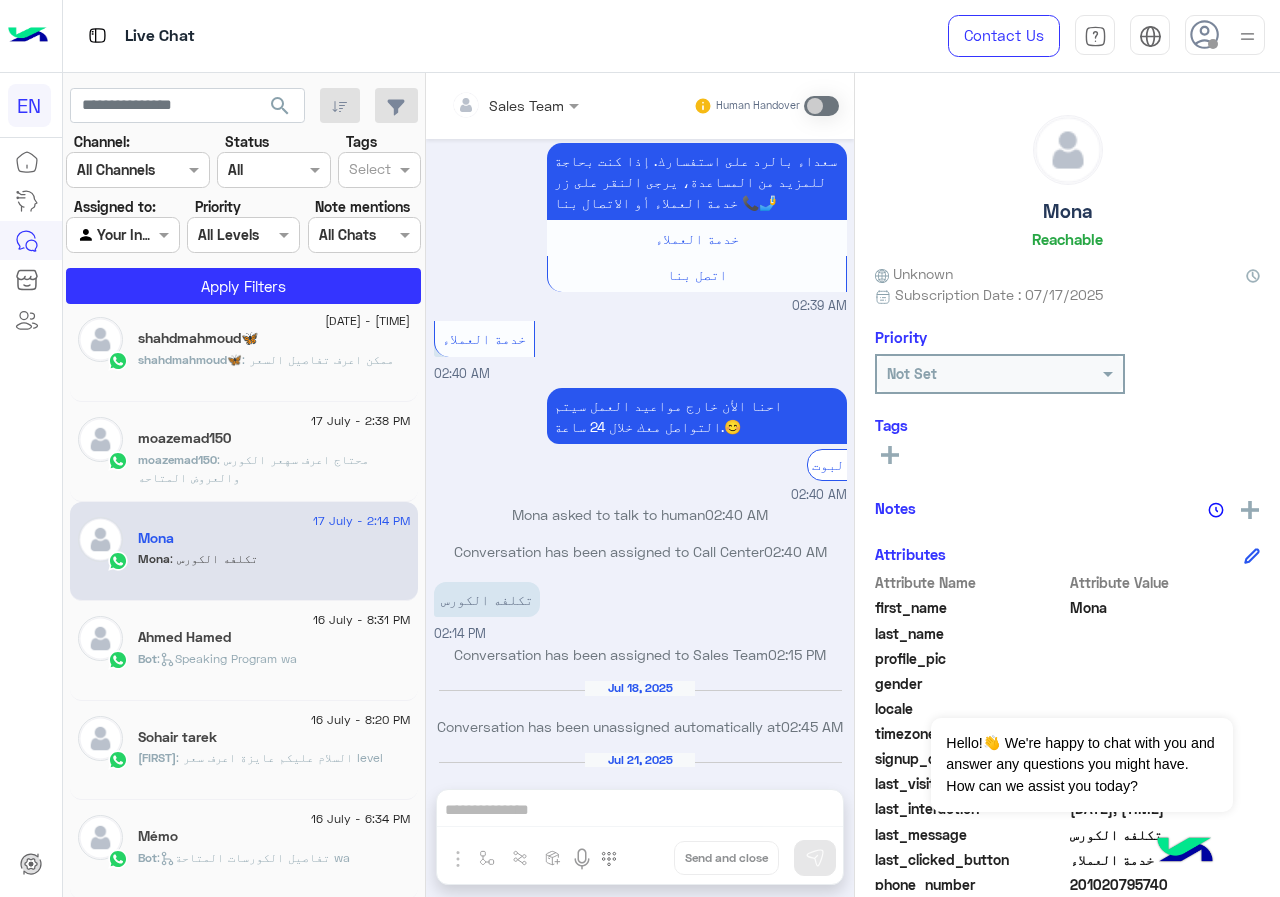 click on "201020795740" 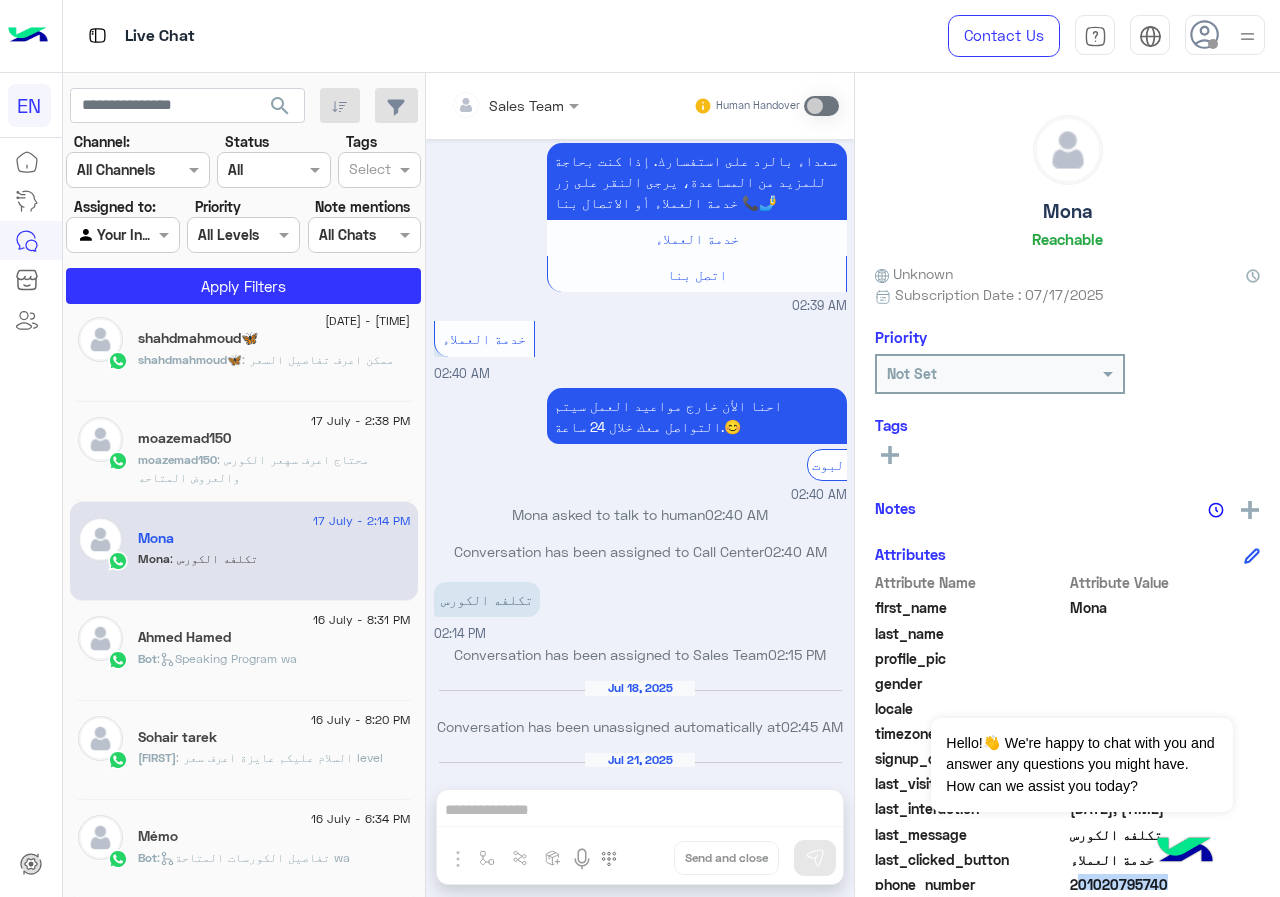 click on "201020795740" 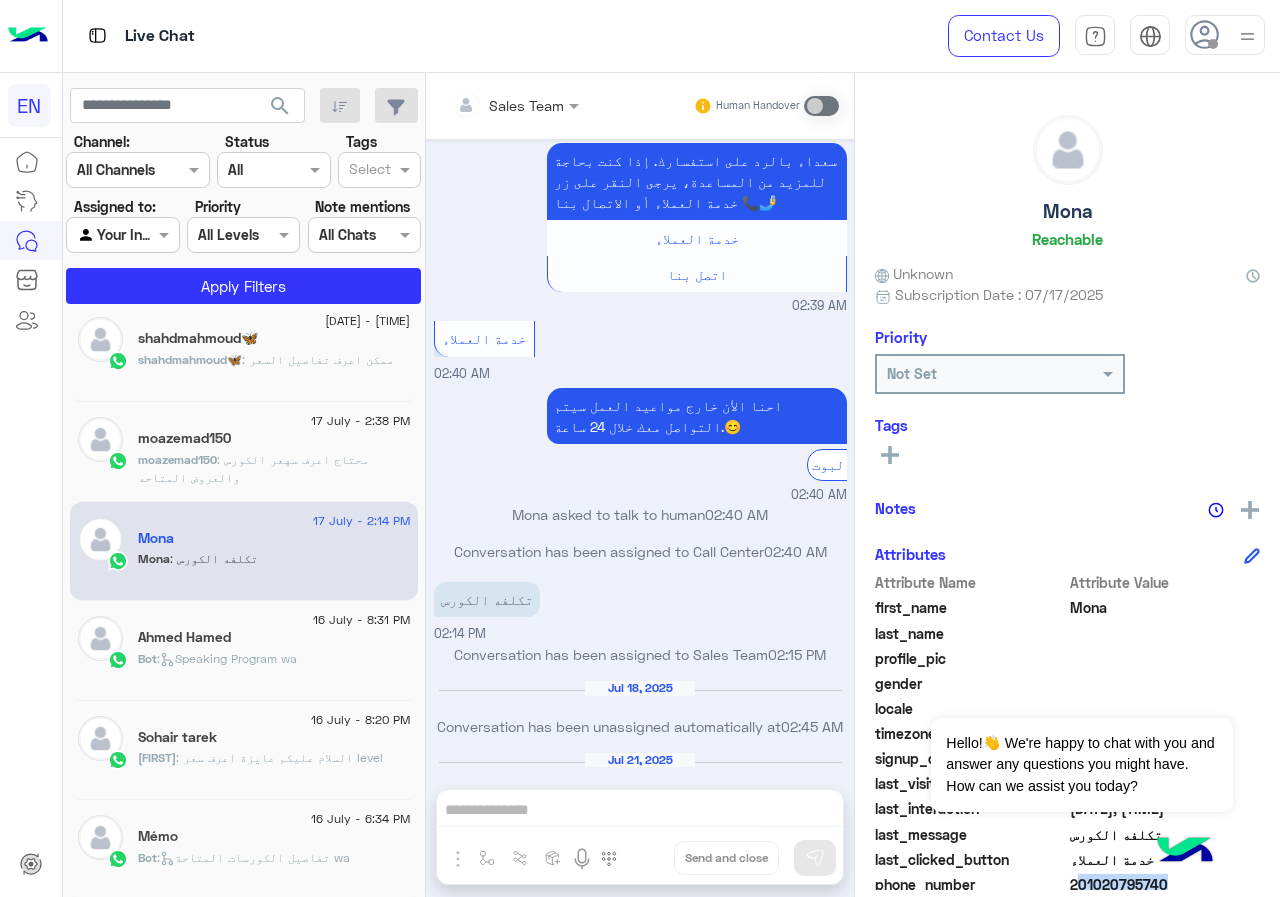 click on "Mona" 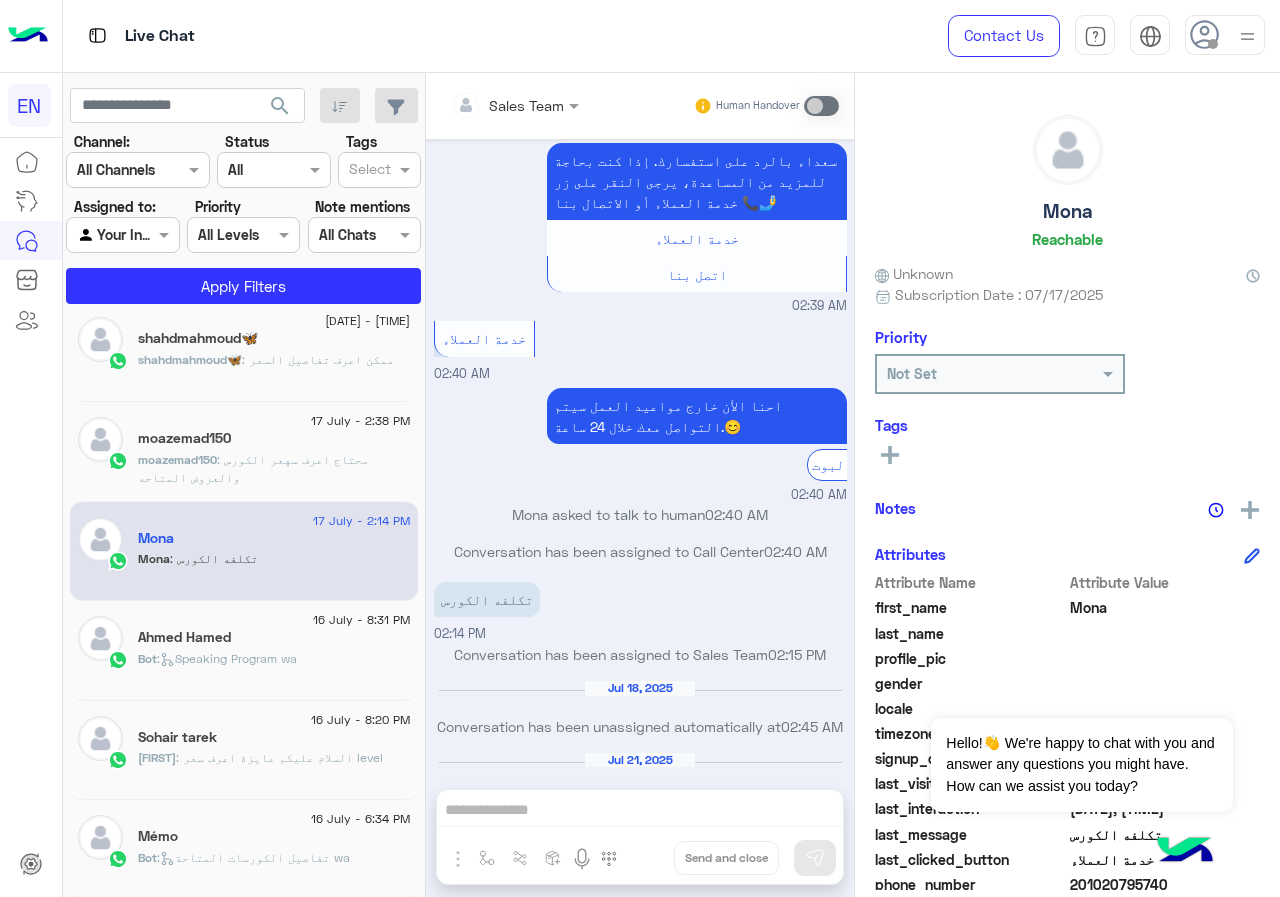 click on "Mona" 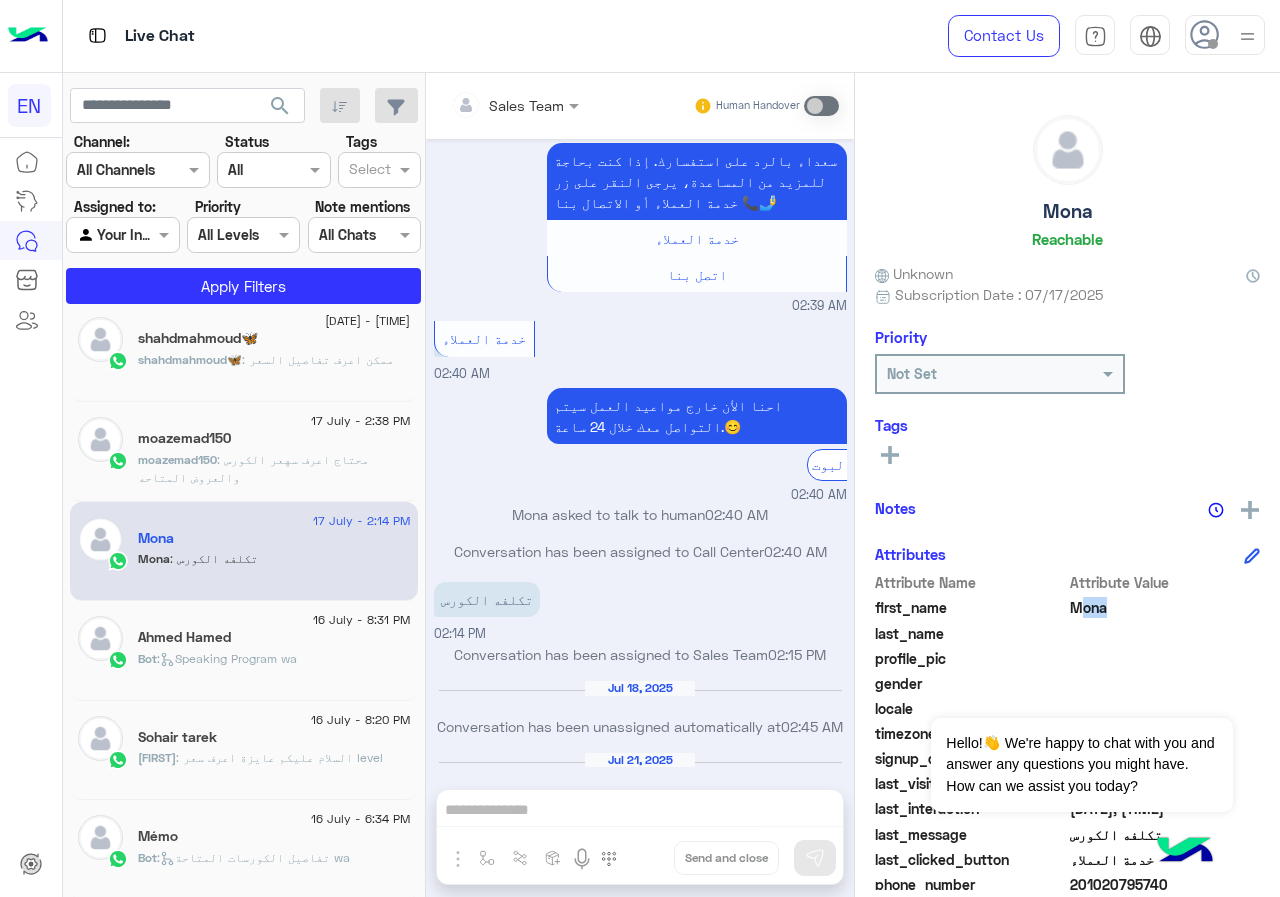 click on "Mona" 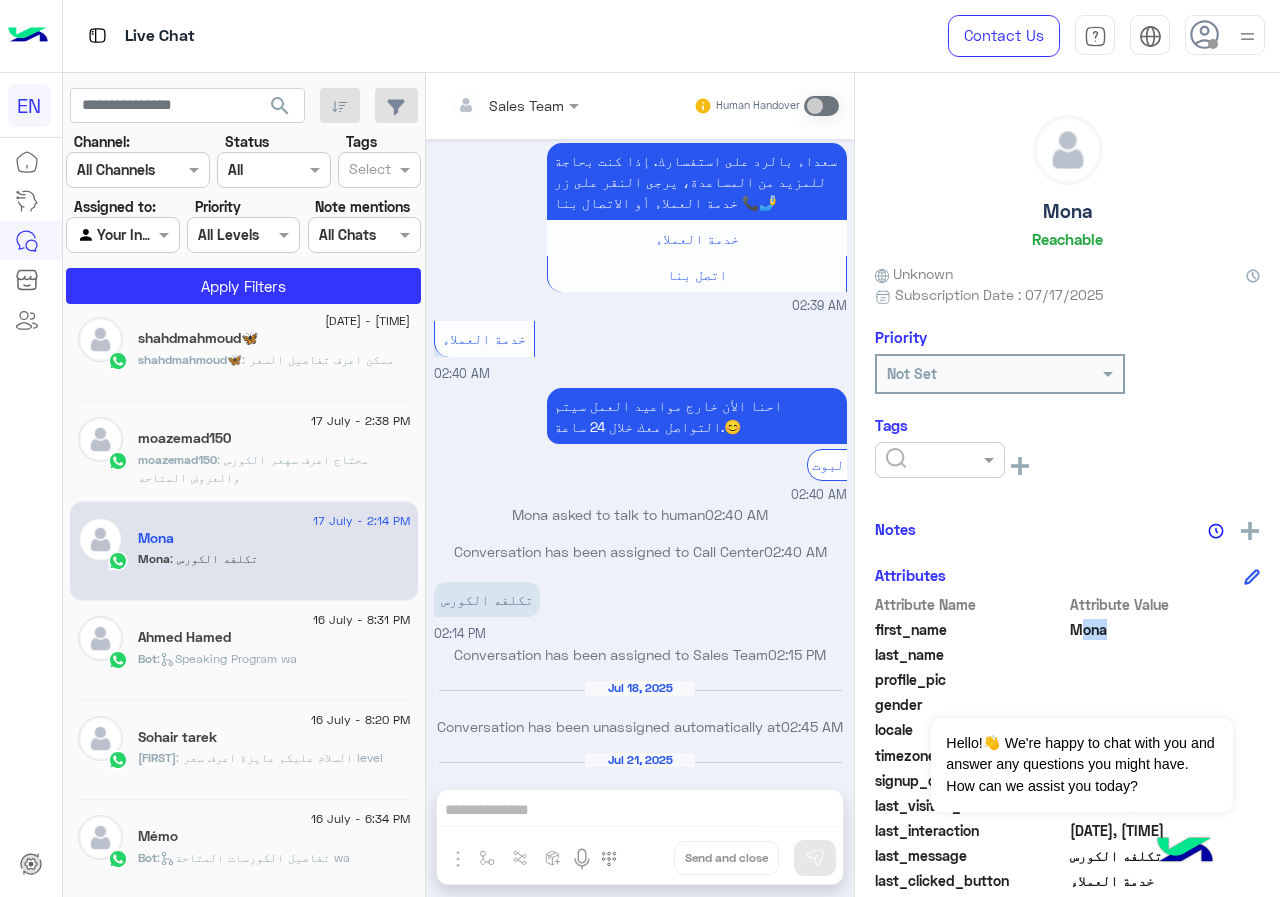 click 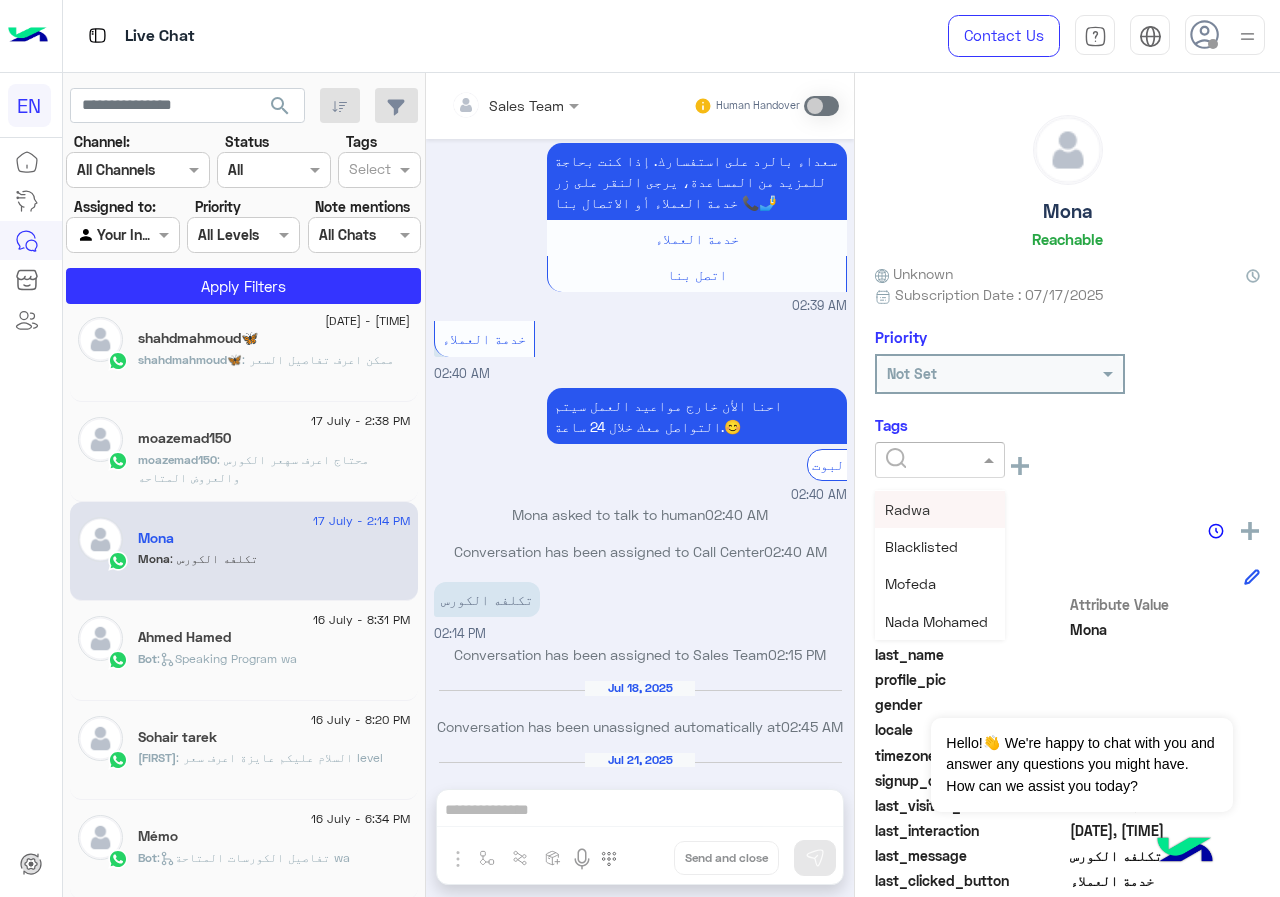 scroll, scrollTop: 261, scrollLeft: 0, axis: vertical 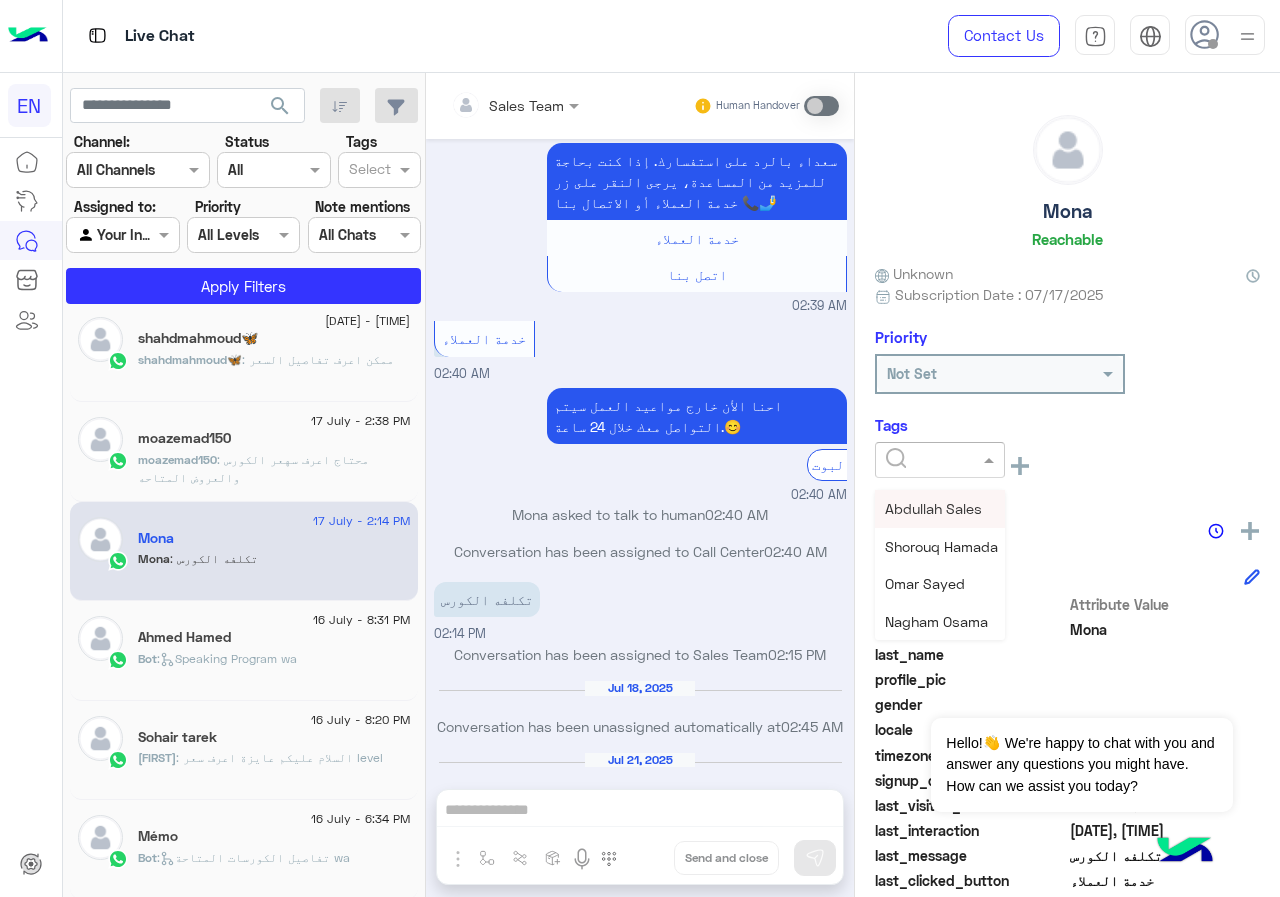 click on "Abdullah Sales" at bounding box center (933, 508) 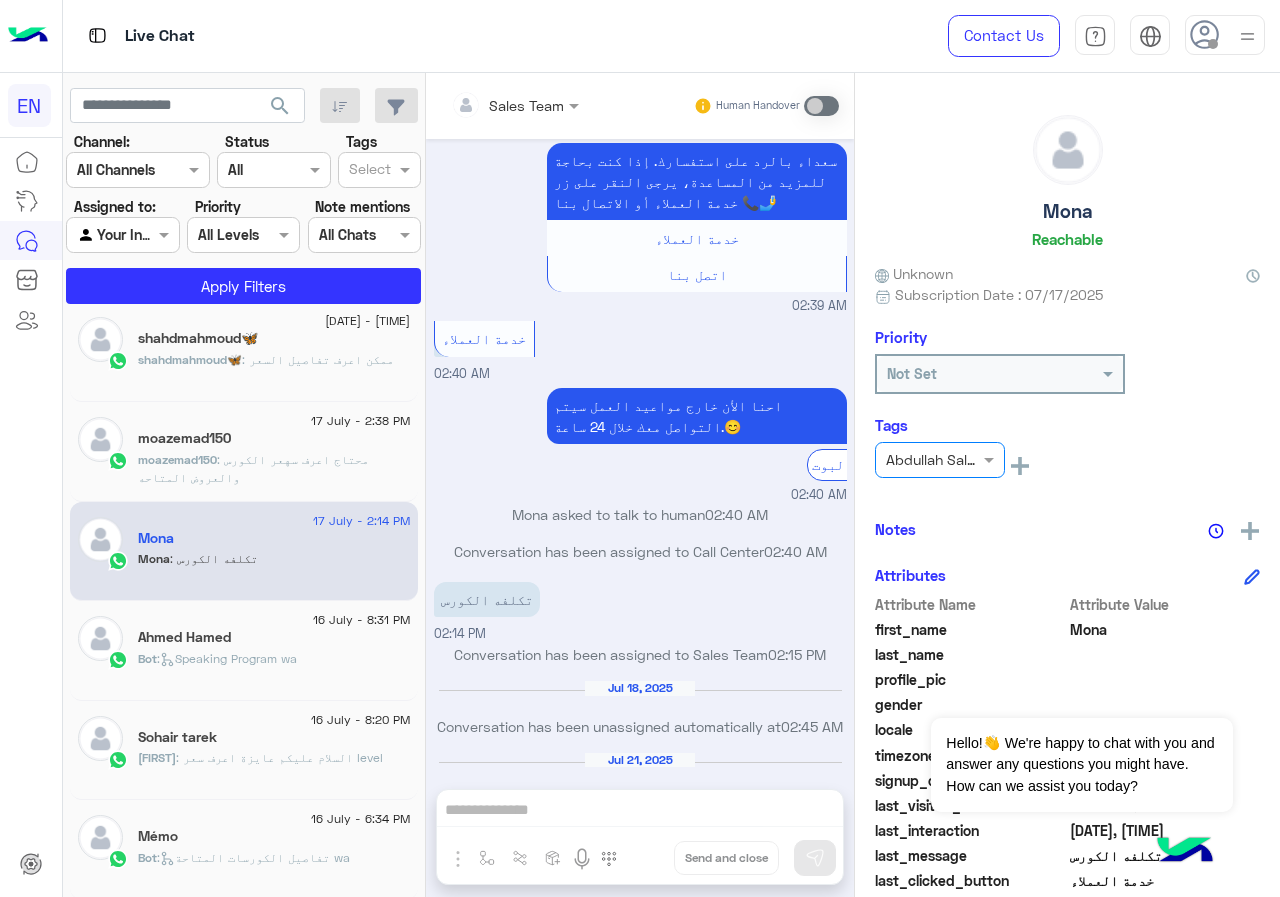 click on ": محتاج اعرف سهعر الكورس والعروض المتاحه" 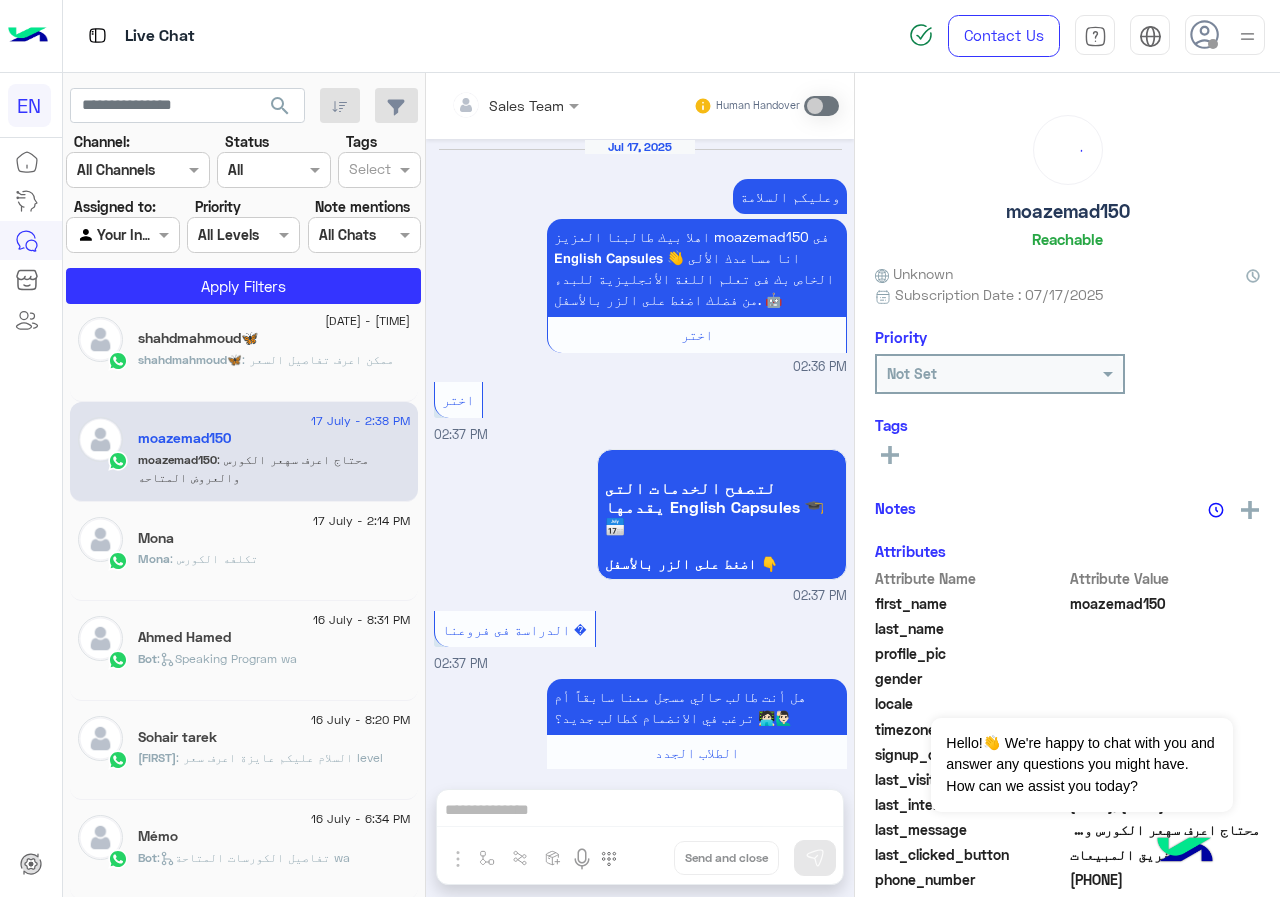 scroll, scrollTop: 2085, scrollLeft: 0, axis: vertical 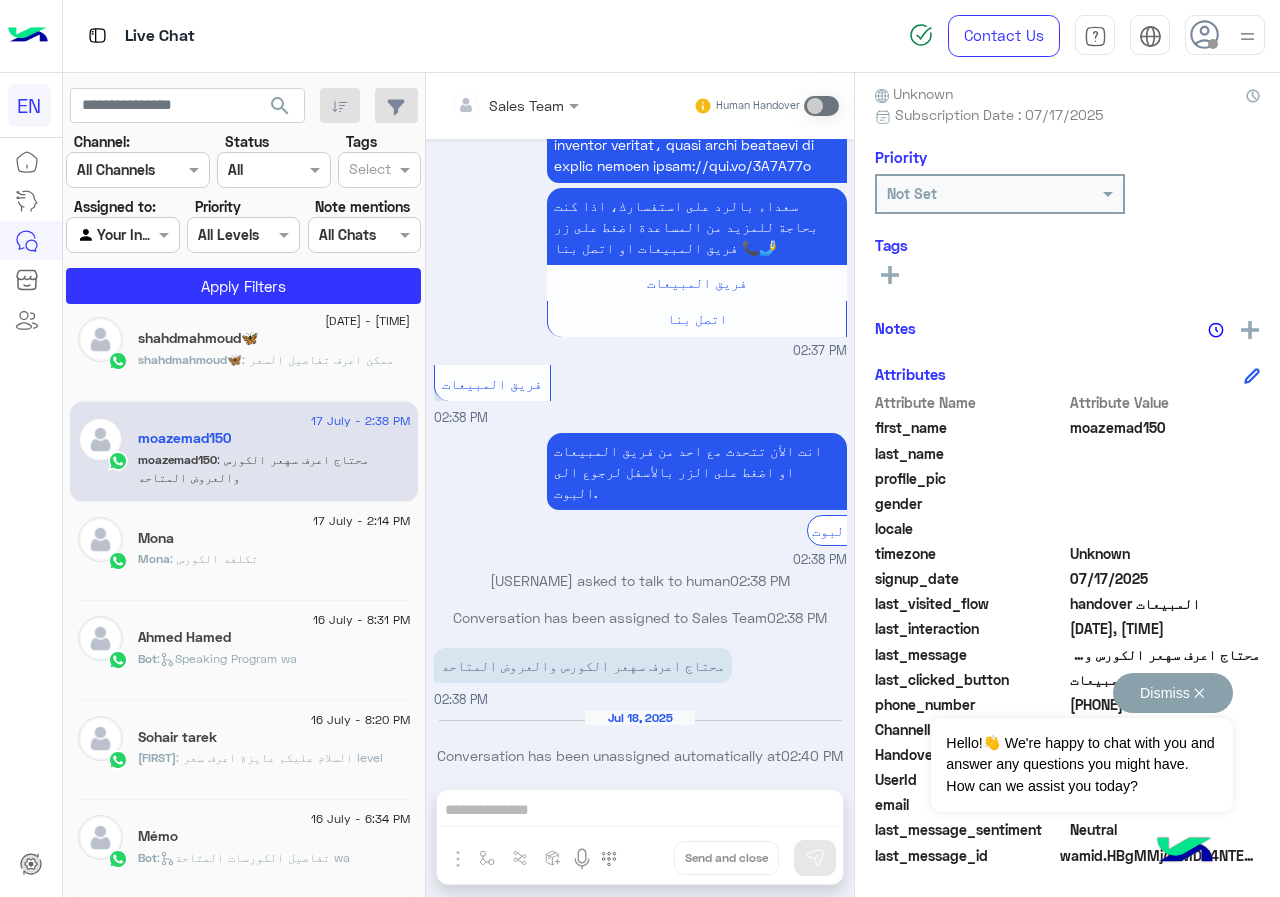 click on "Dismiss ✕ Hello!👋 We're happy to chat with you and answer any questions you might have. How can we assist you today?" at bounding box center (1081, 742) 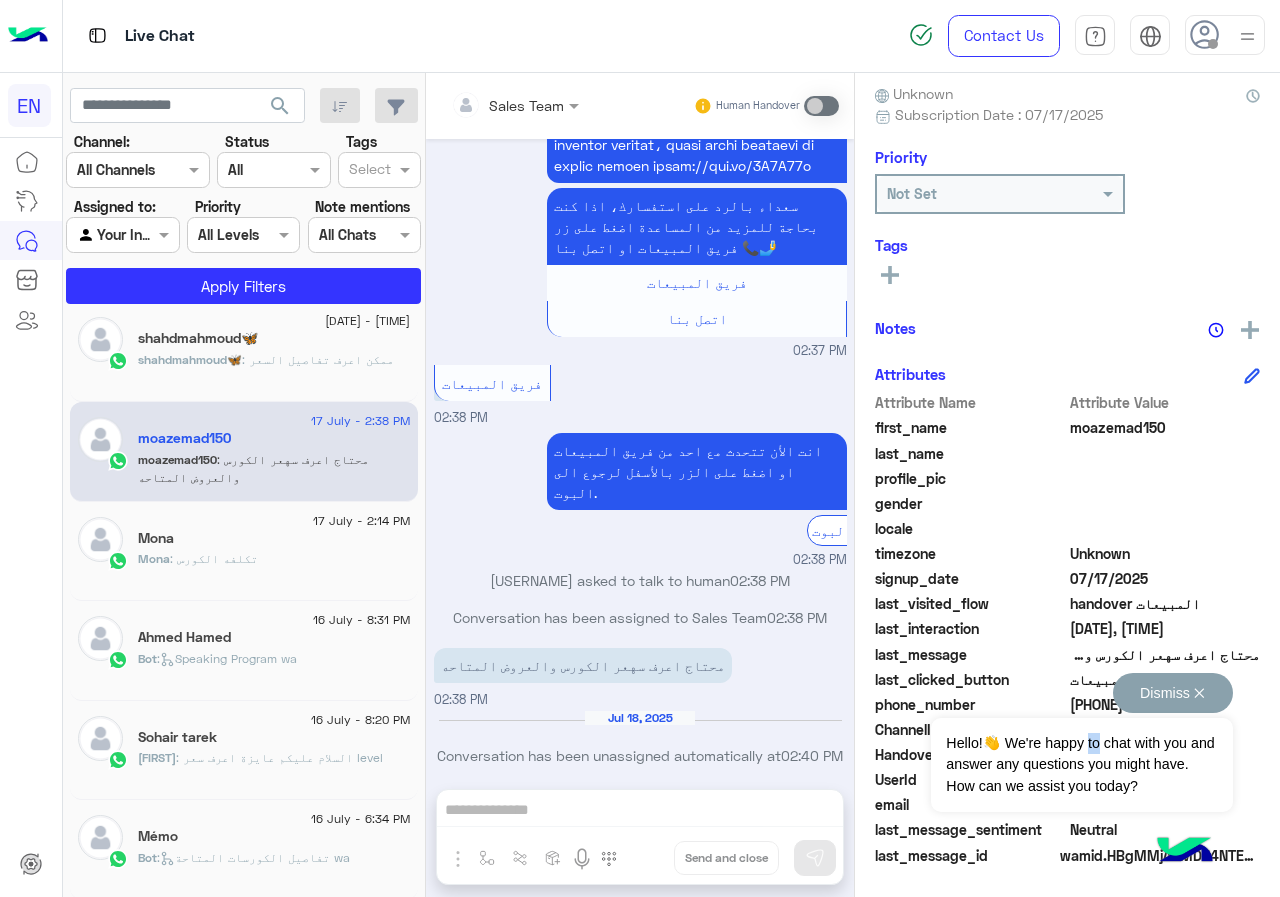 click on "Dismiss ✕ Hello!👋 We're happy to chat with you and answer any questions you might have. How can we assist you today?" at bounding box center [1081, 742] 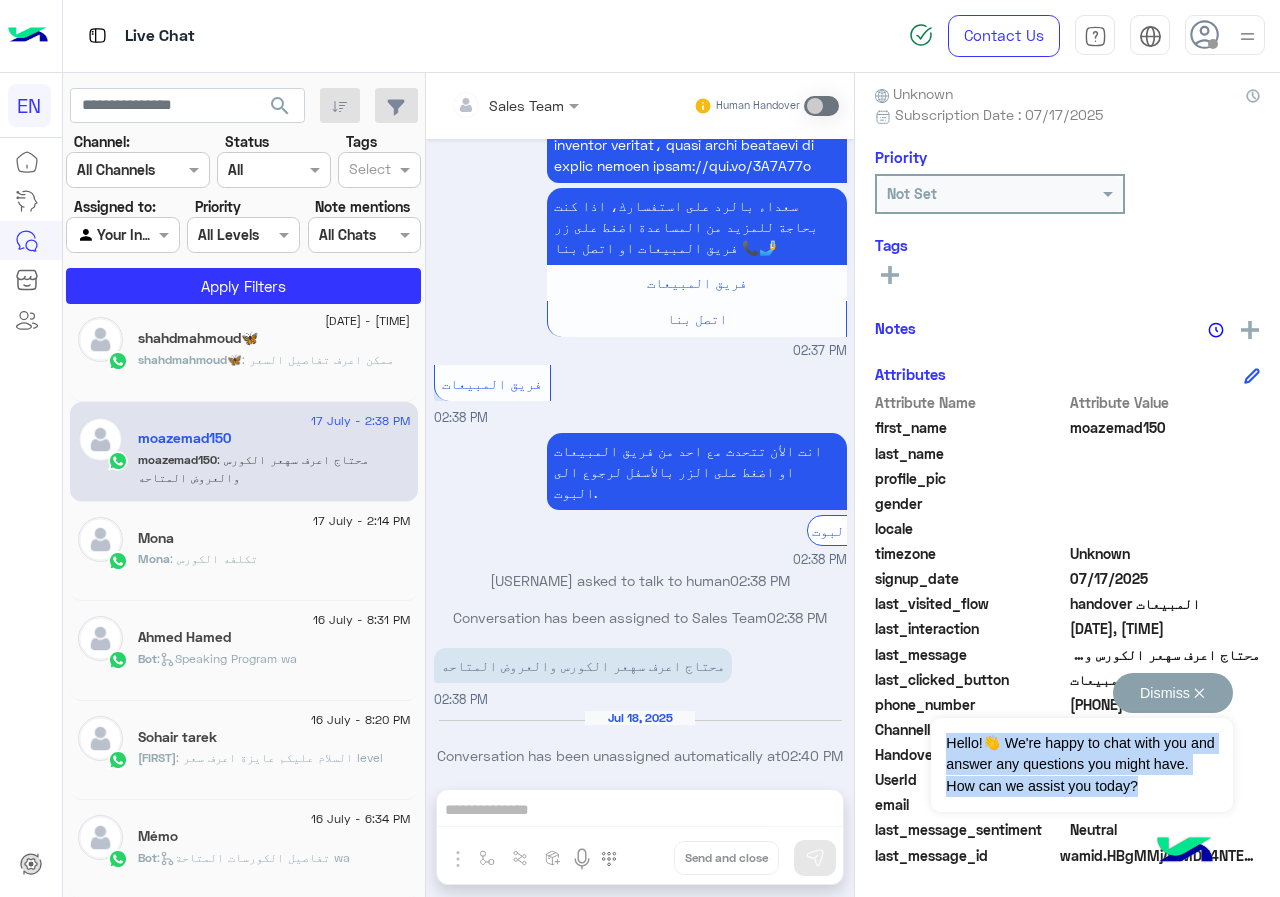 click on "Dismiss ✕ Hello!👋 We're happy to chat with you and answer any questions you might have. How can we assist you today?" at bounding box center [1081, 742] 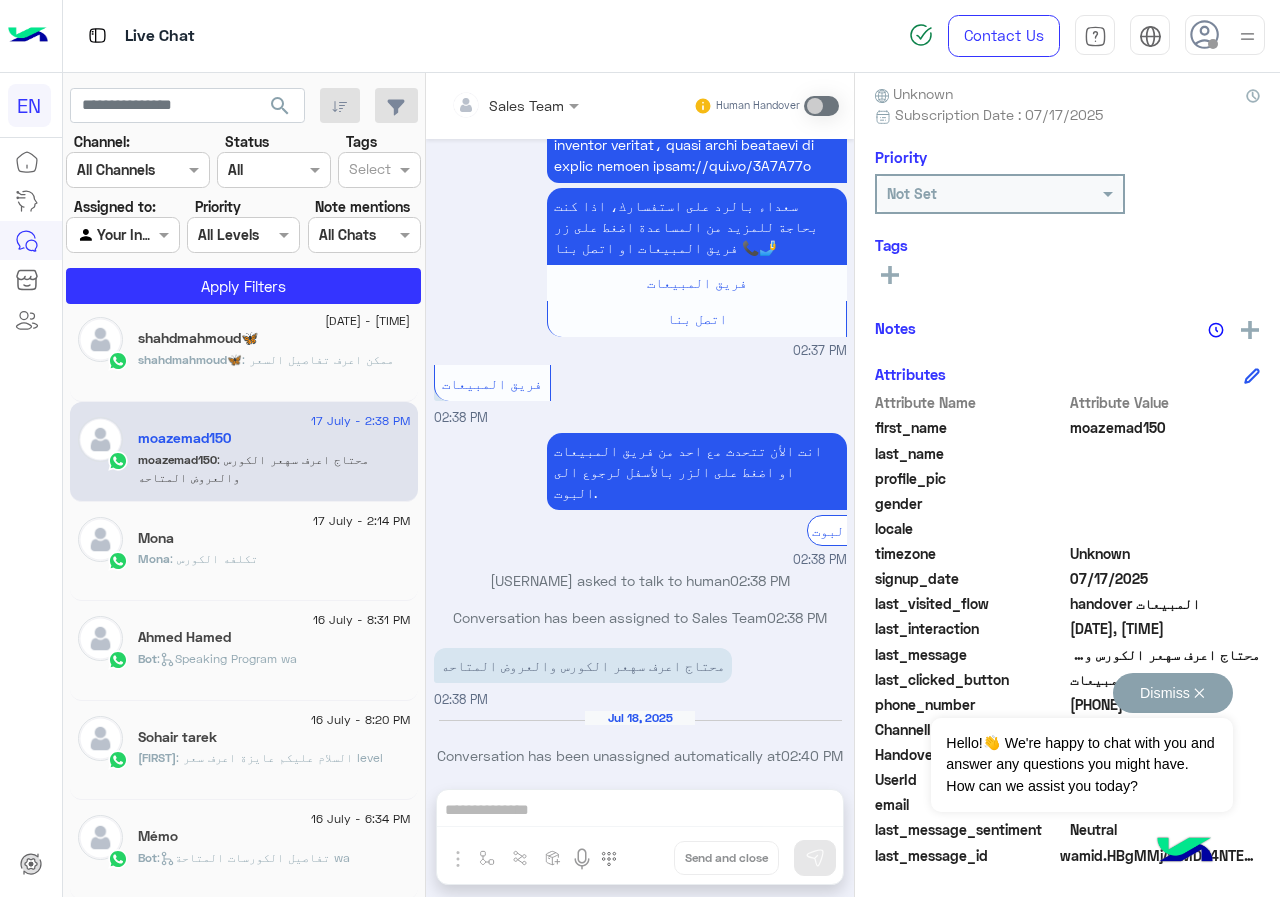click on "Dismiss ✕" at bounding box center (1173, 693) 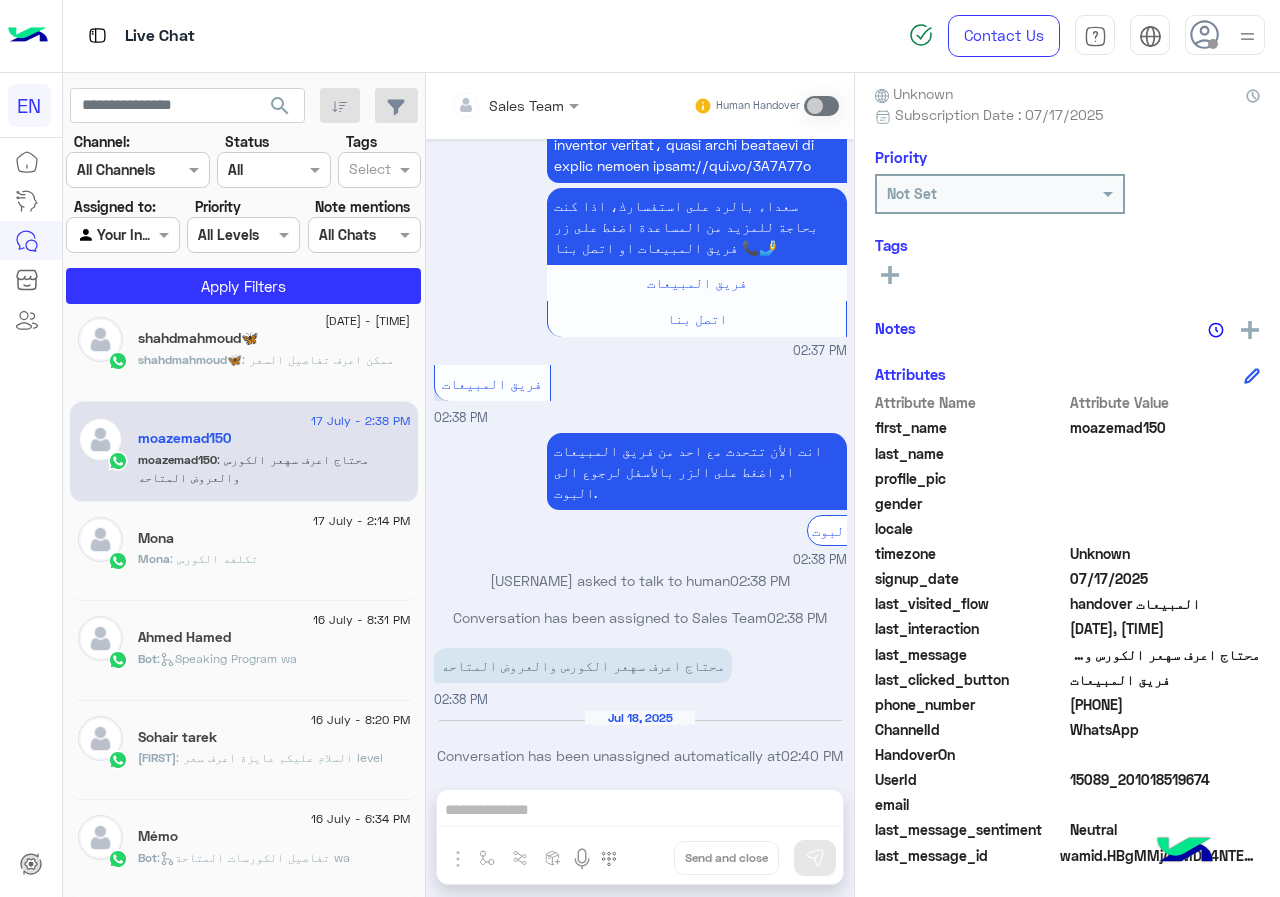click on "[PHONE]" 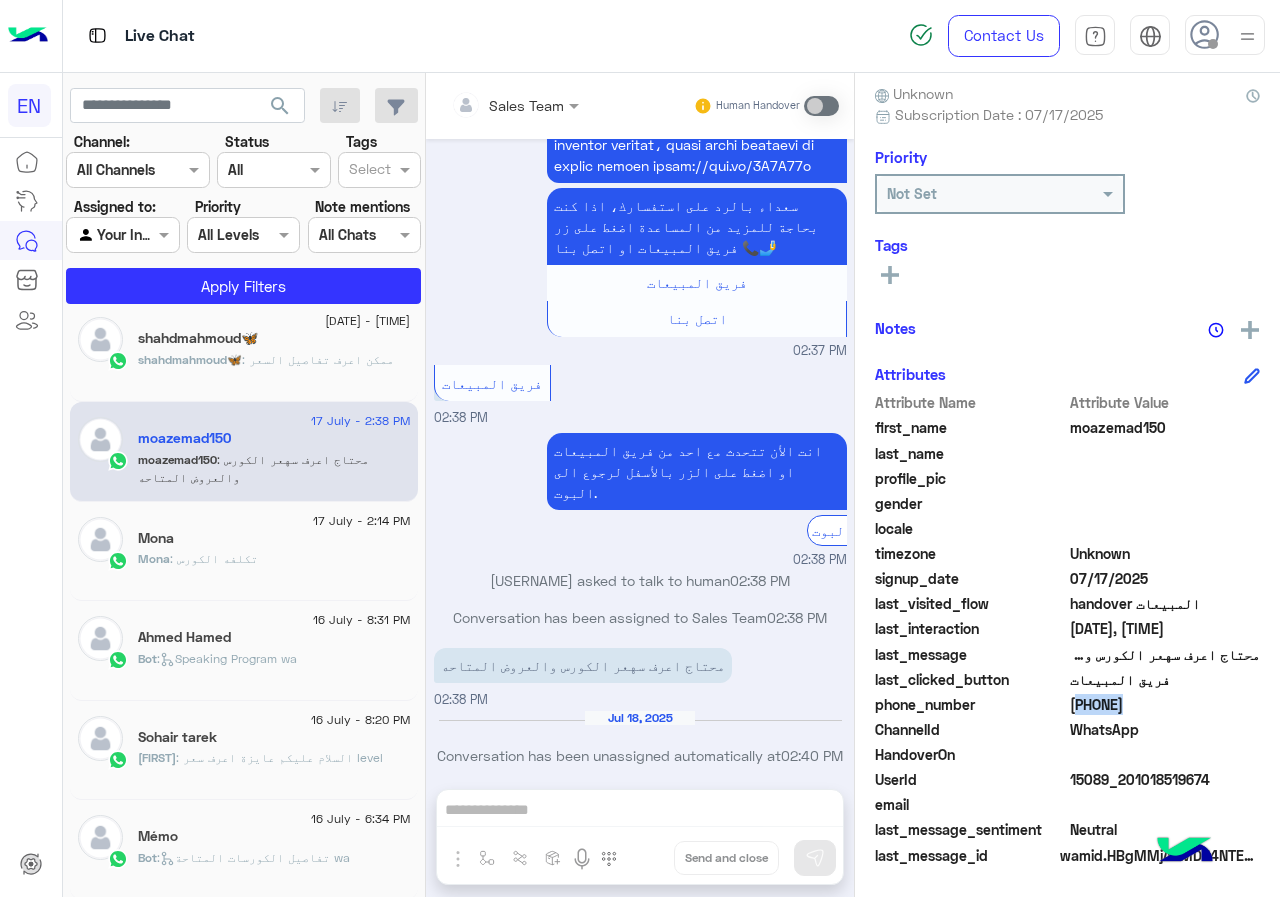 click on "[PHONE]" 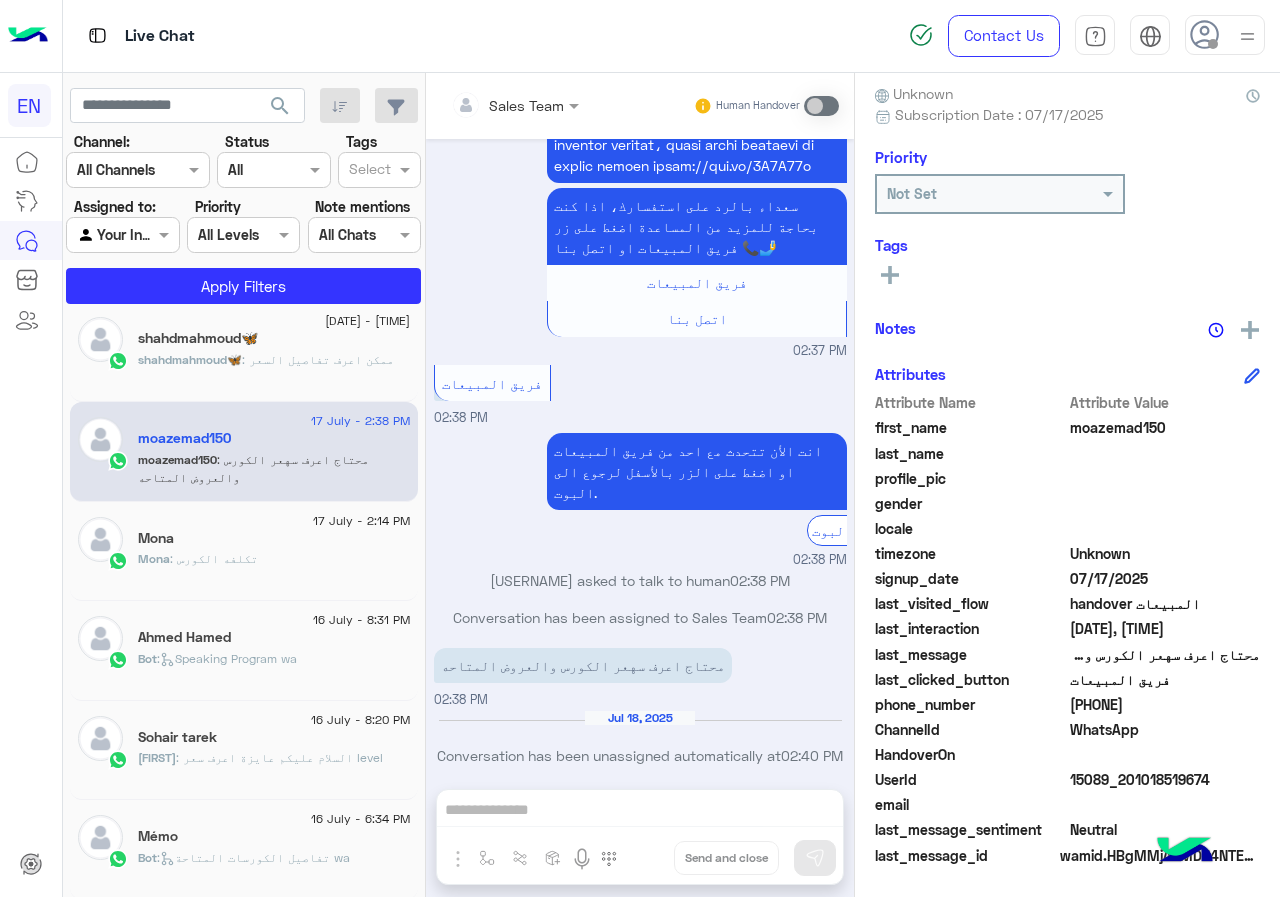 click on "moazemad150" 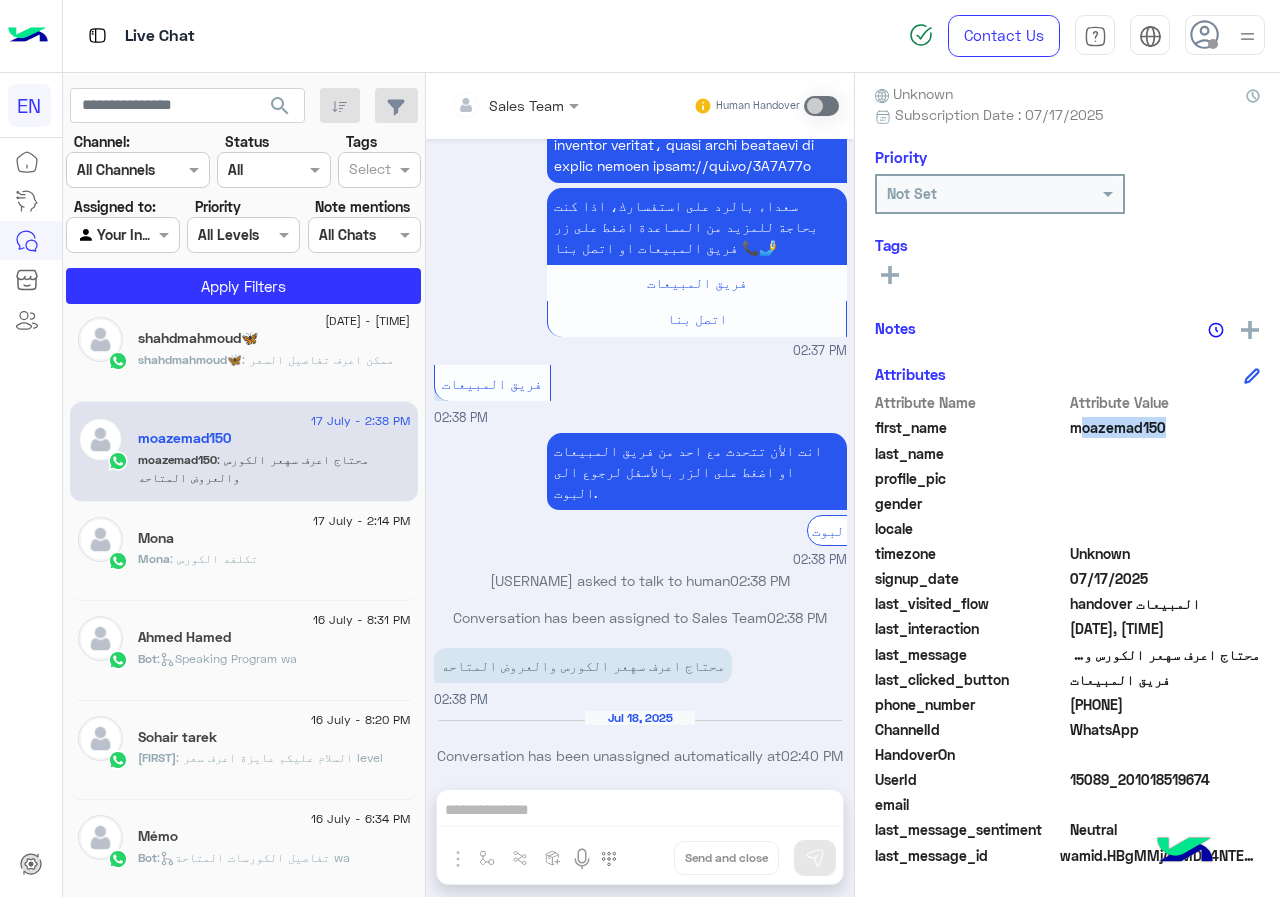 click on "moazemad150" 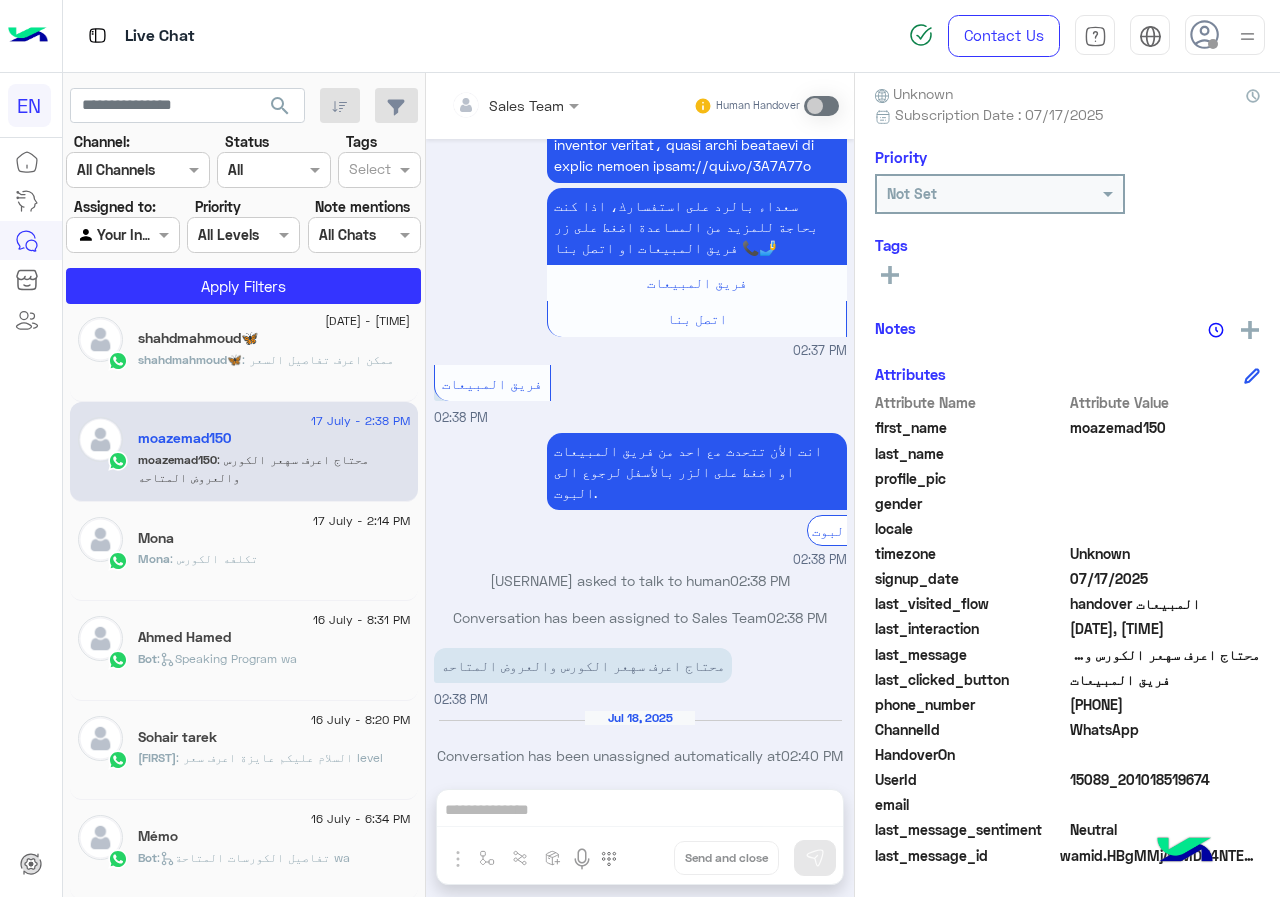 click on "moazemad150" 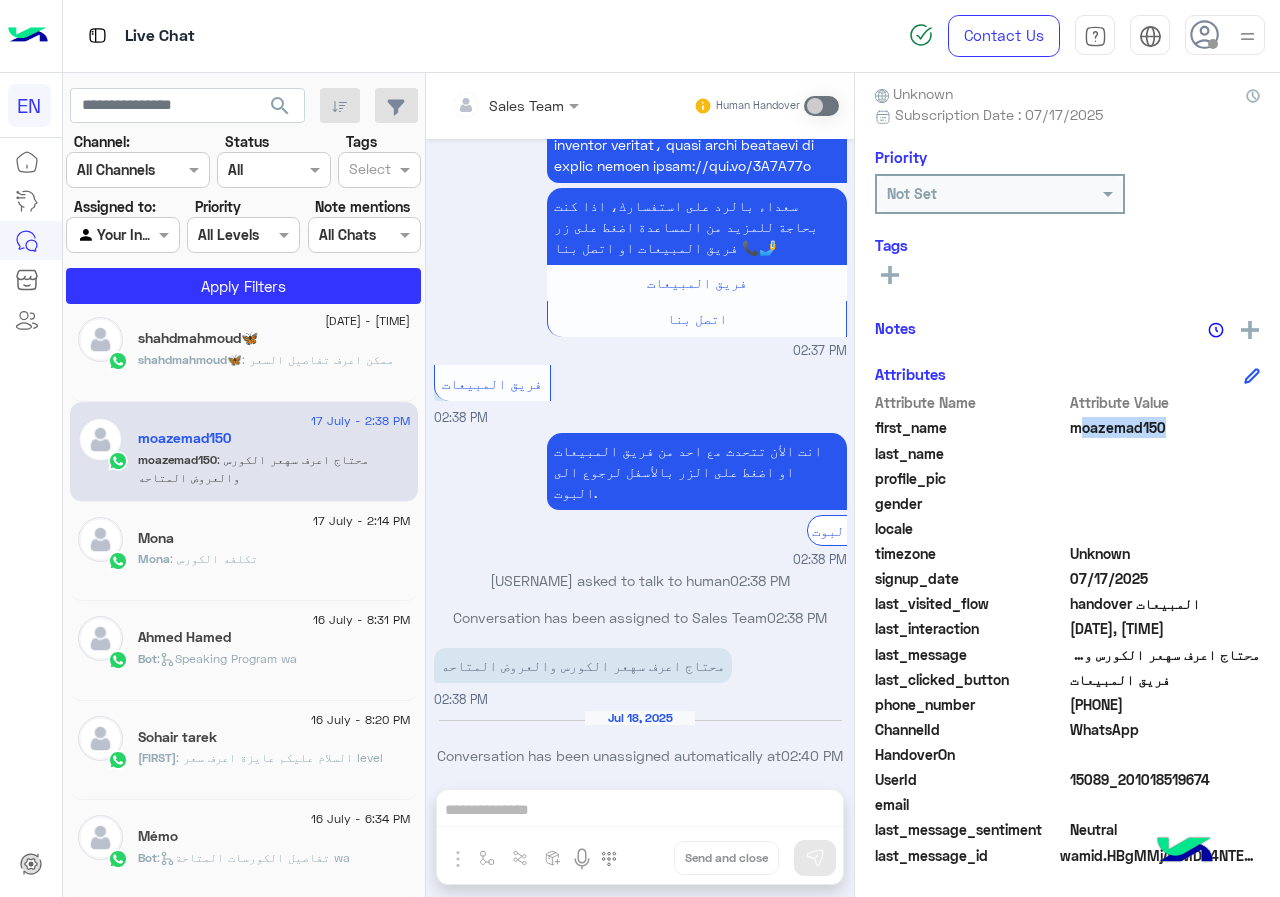 click on "moazemad150" 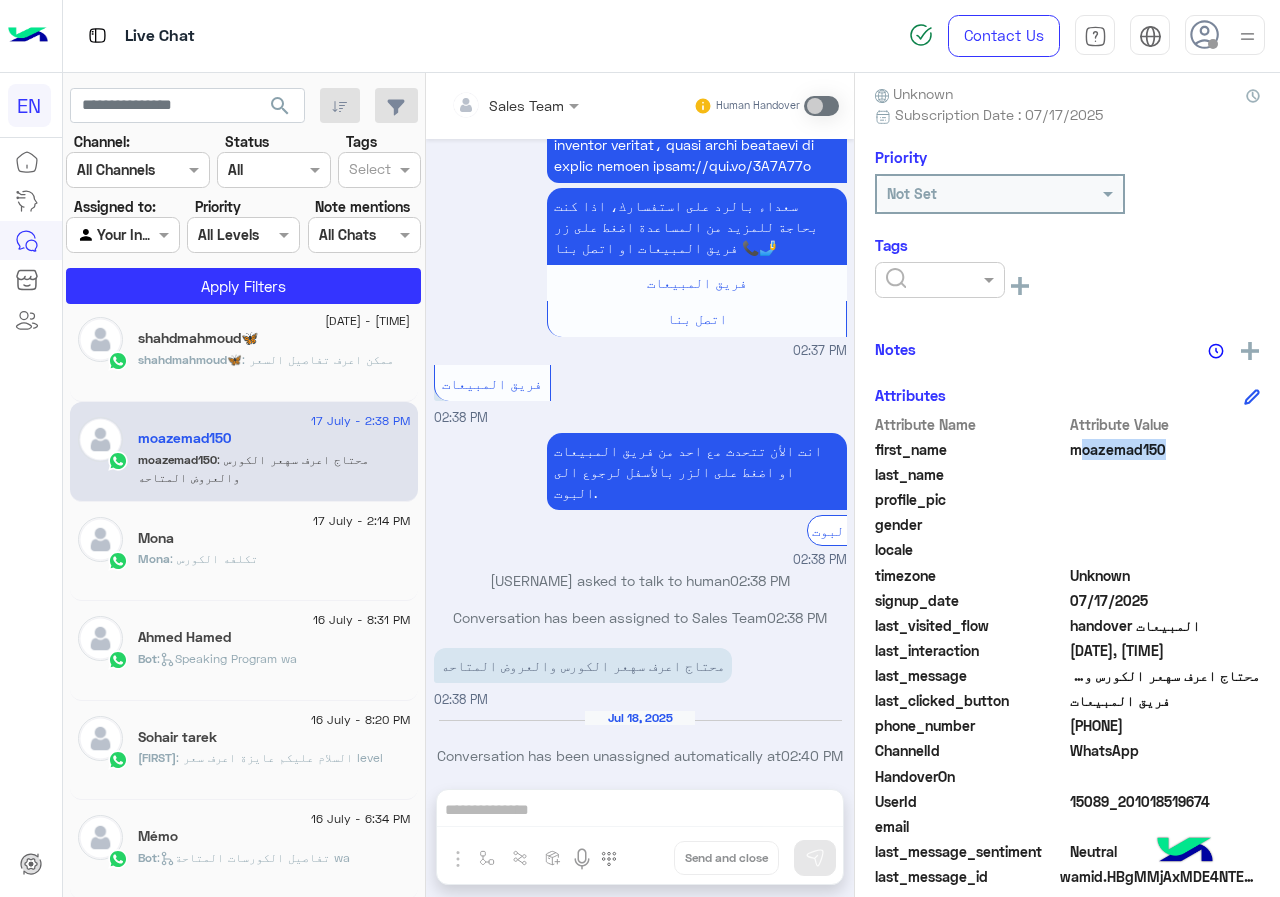 click 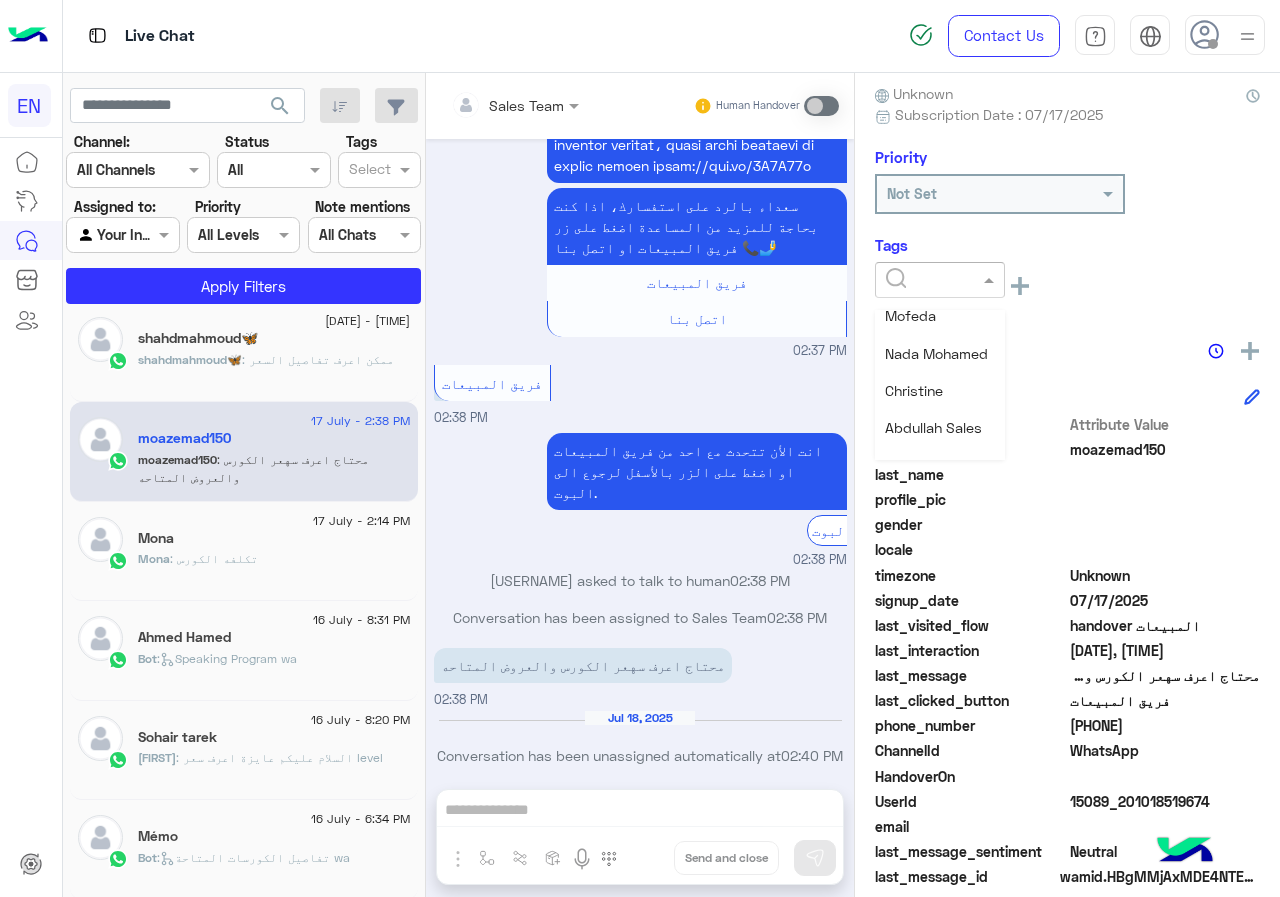 scroll, scrollTop: 161, scrollLeft: 0, axis: vertical 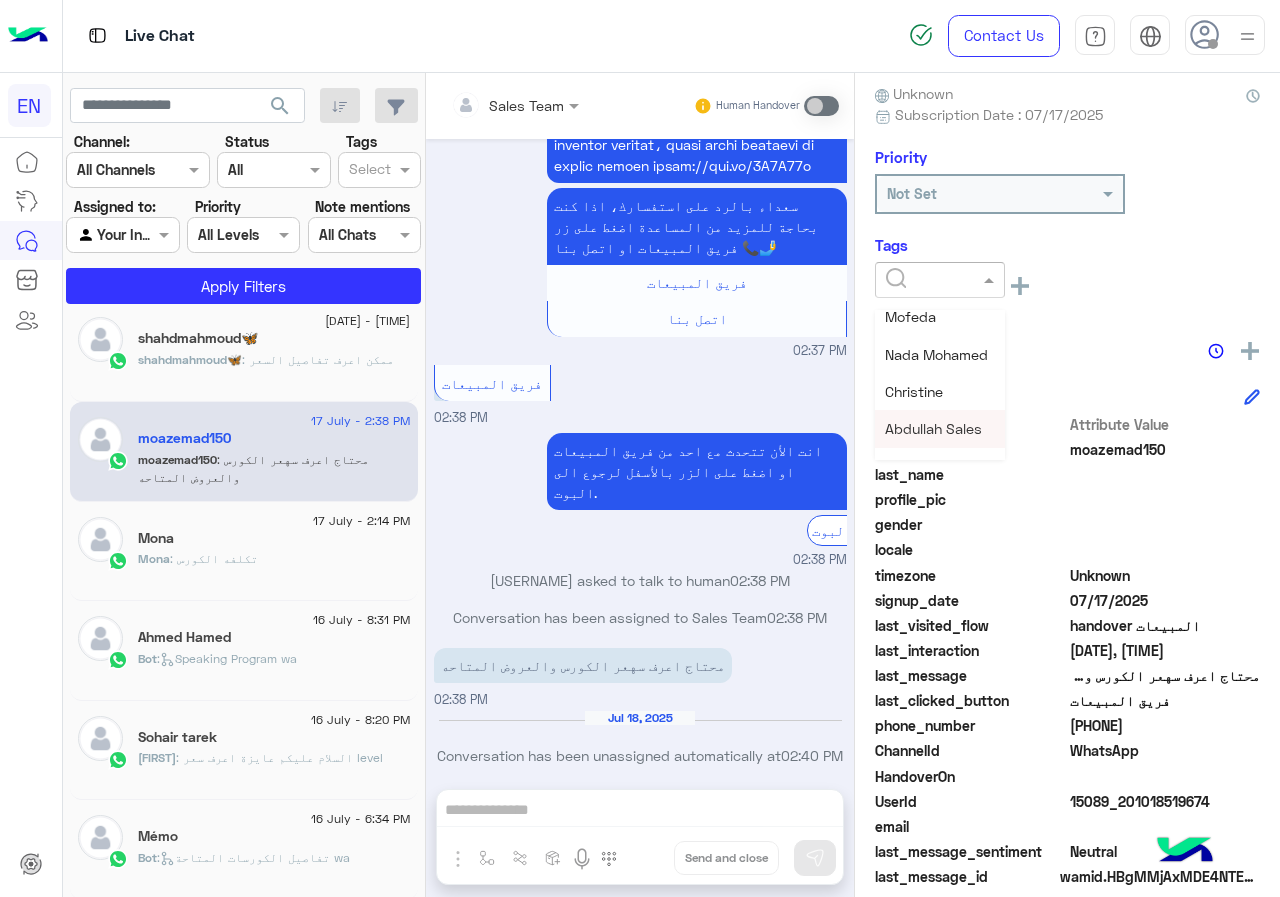 click on "Abdullah Sales" at bounding box center (933, 428) 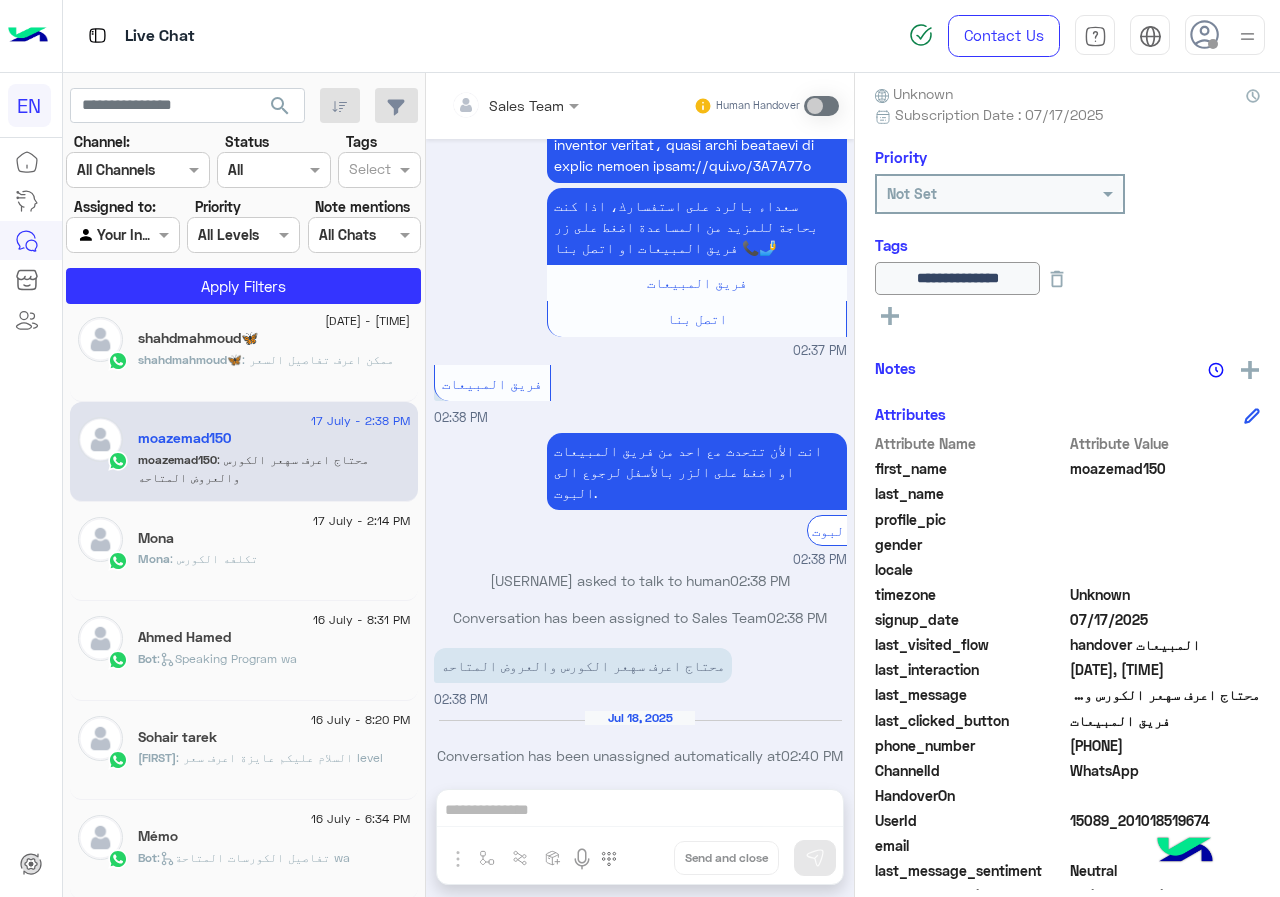 click on "shahdmahmoud🦋" 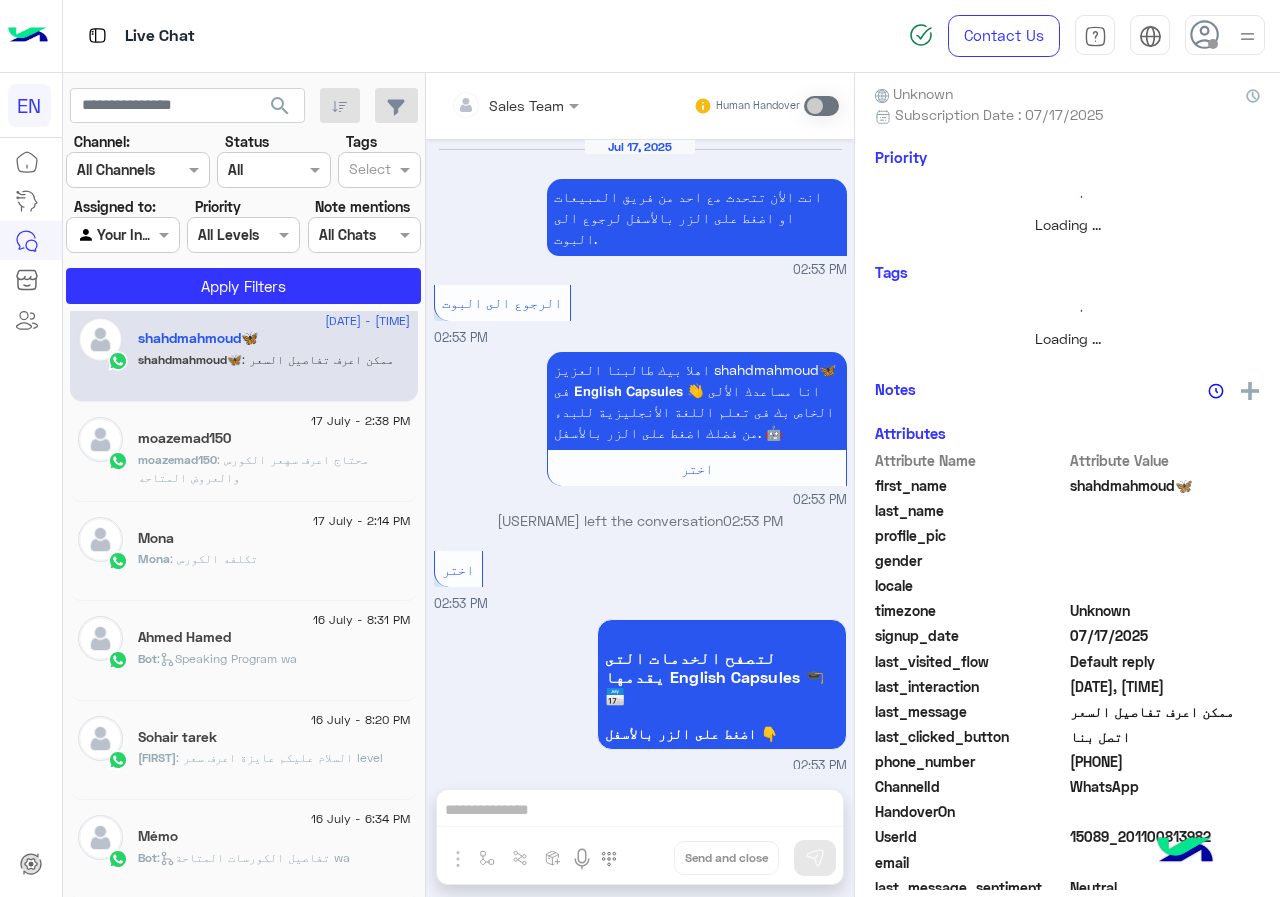 scroll, scrollTop: 2165, scrollLeft: 0, axis: vertical 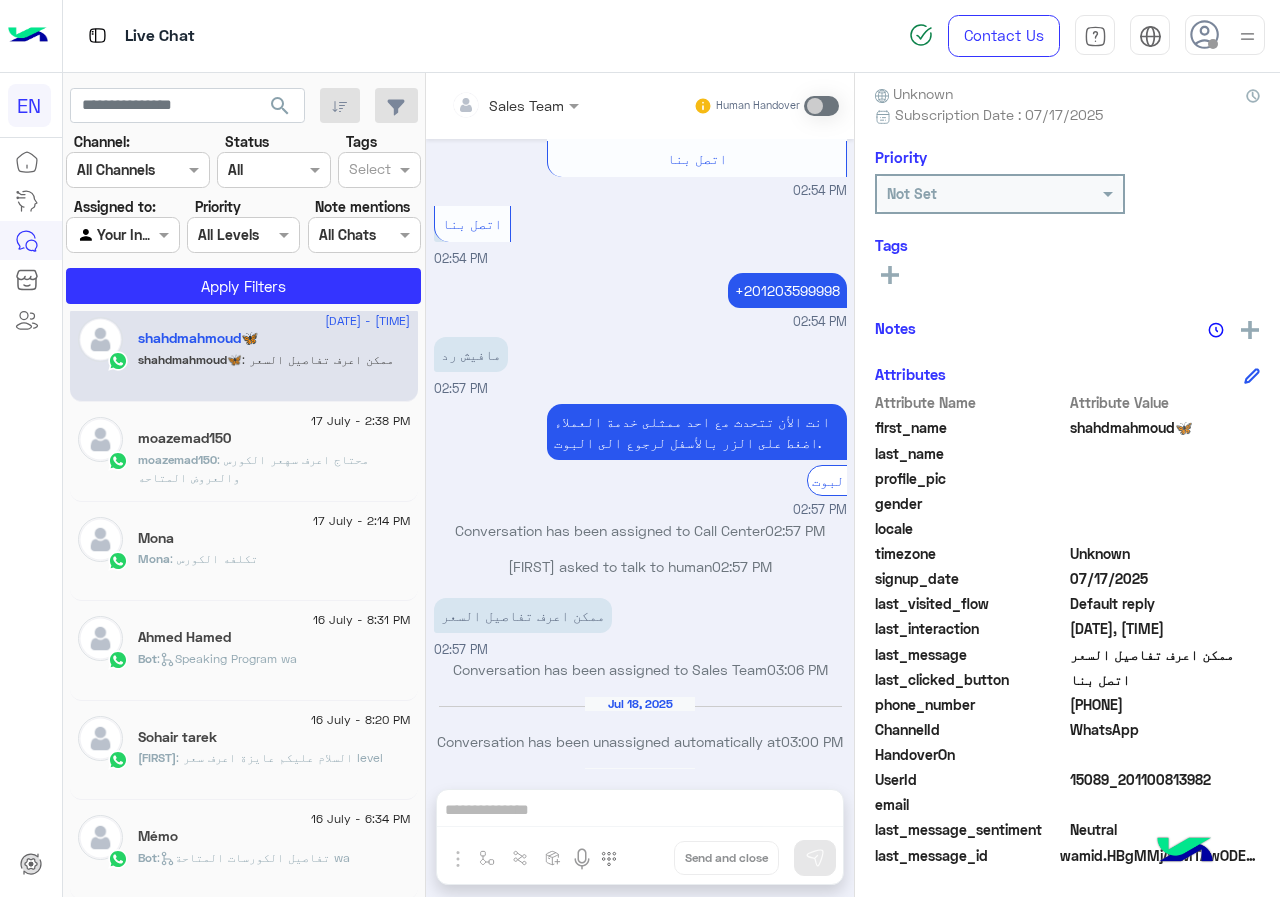 click on "[PHONE]" 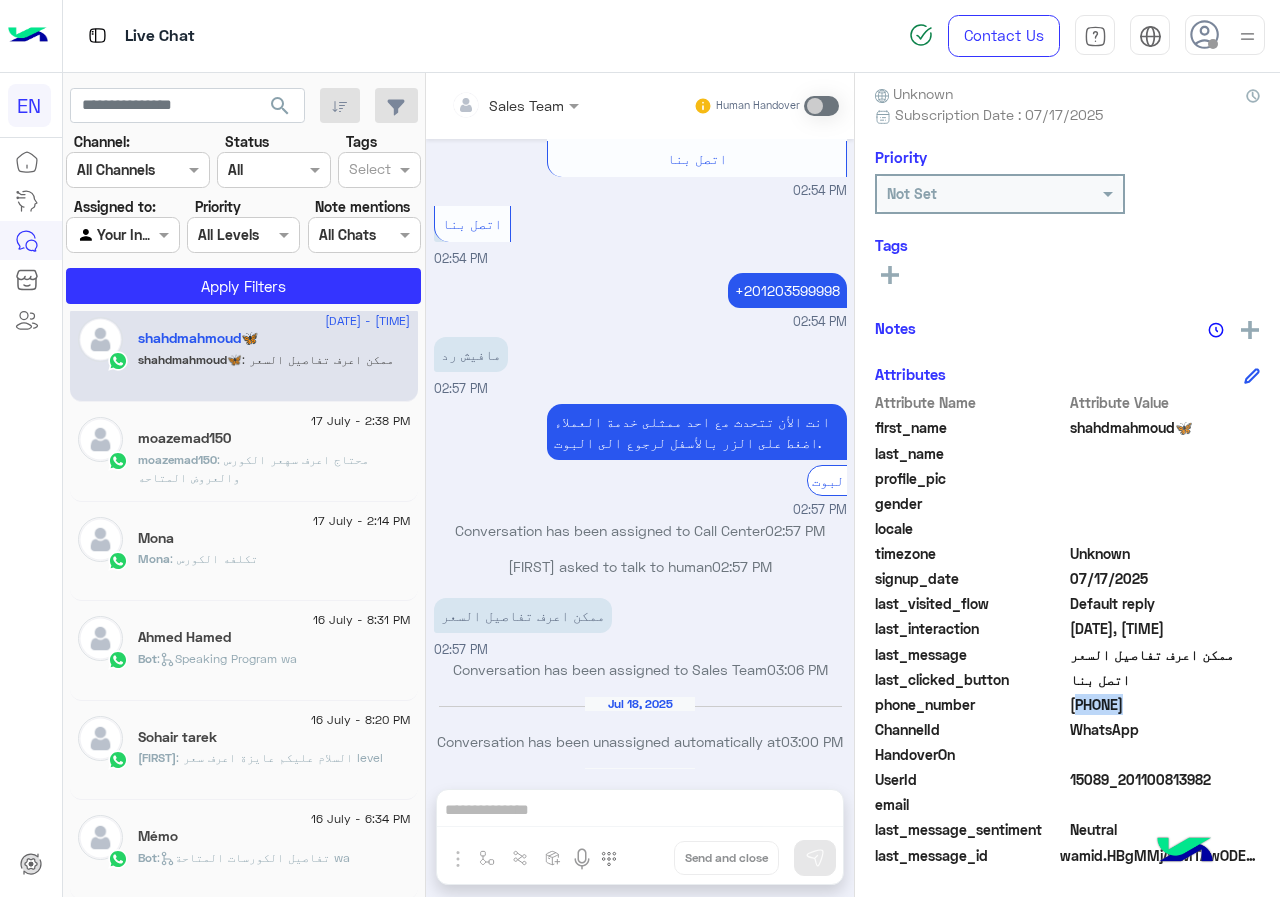 click on "[PHONE]" 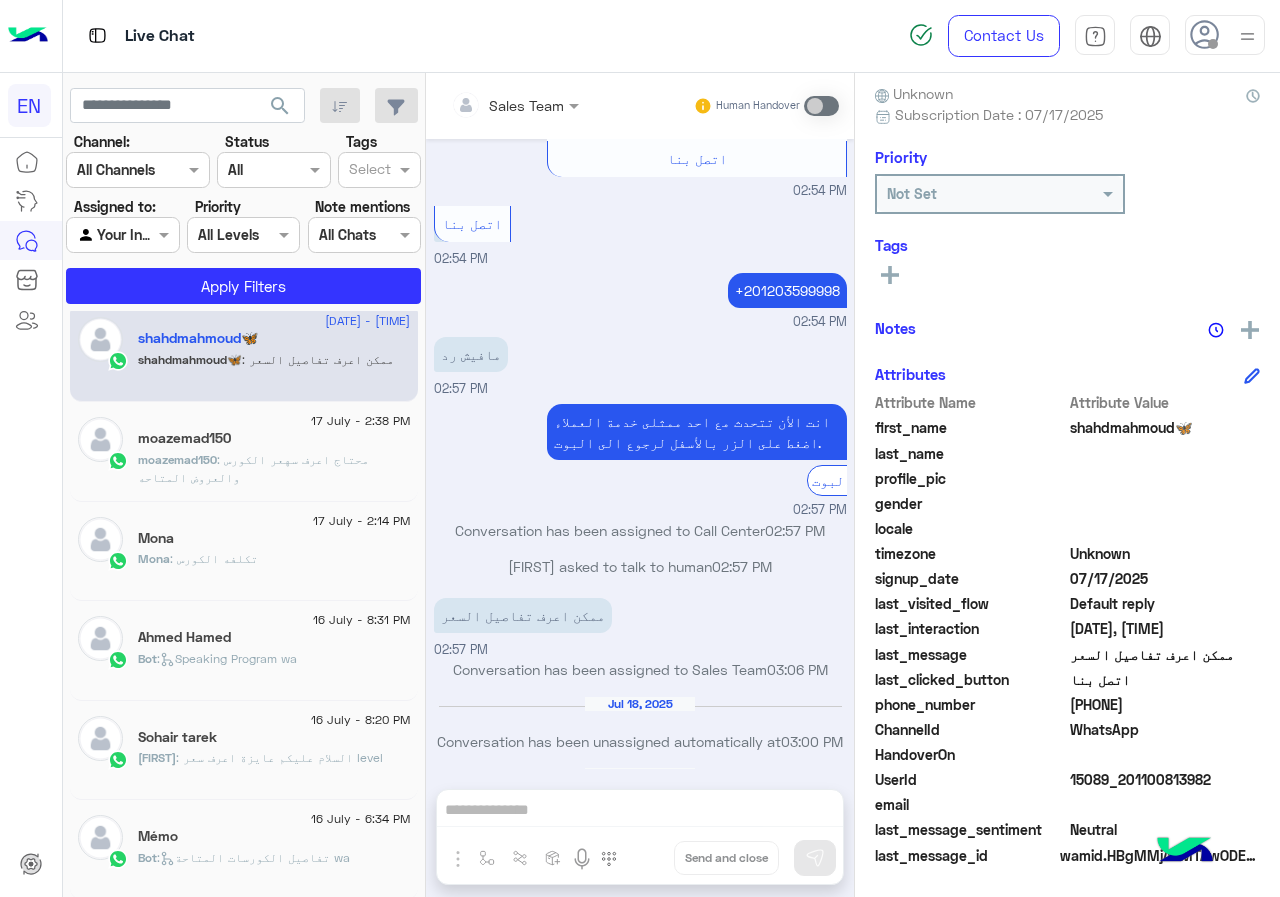 click on "[PHONE]" 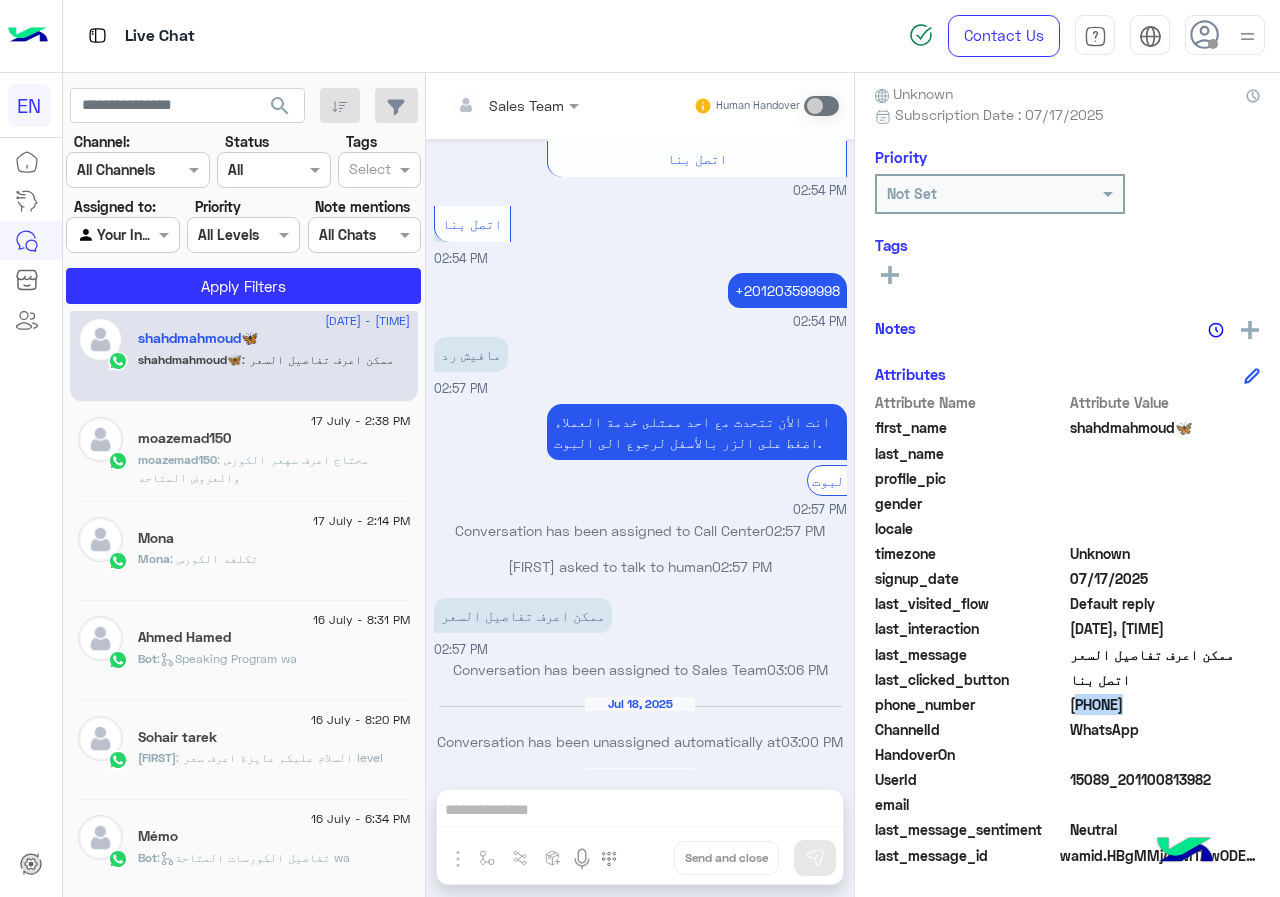 click on "[PHONE]" 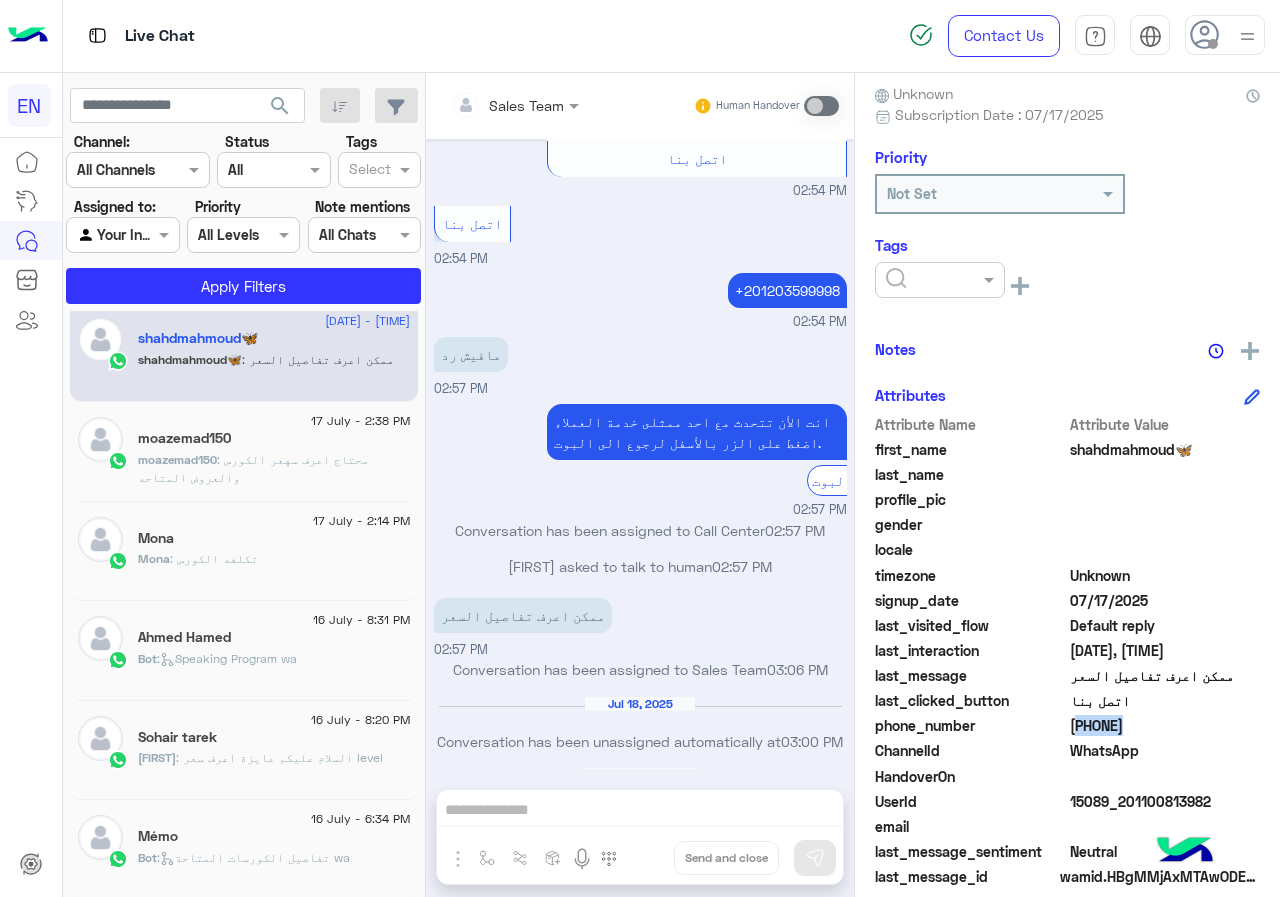 click 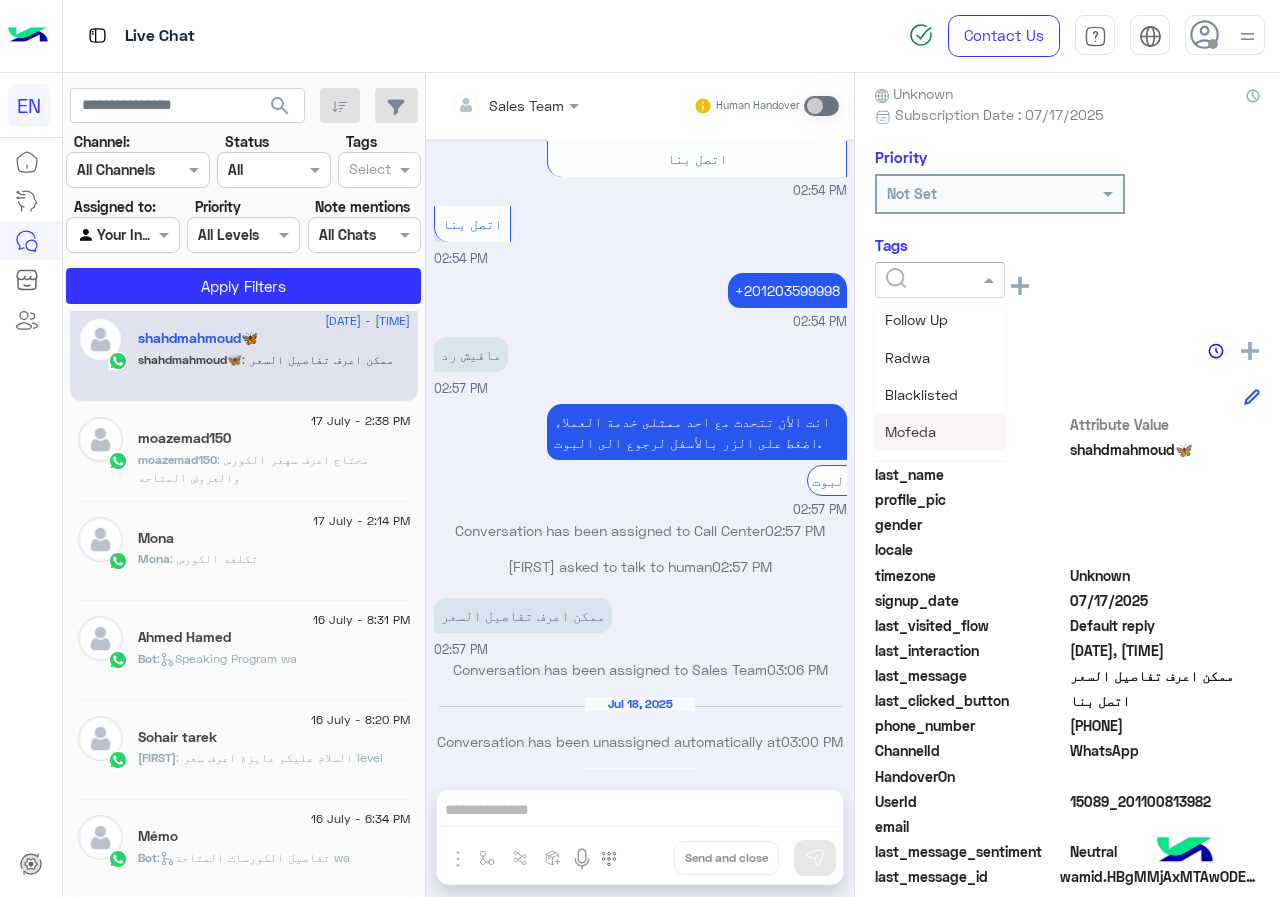 scroll, scrollTop: 0, scrollLeft: 0, axis: both 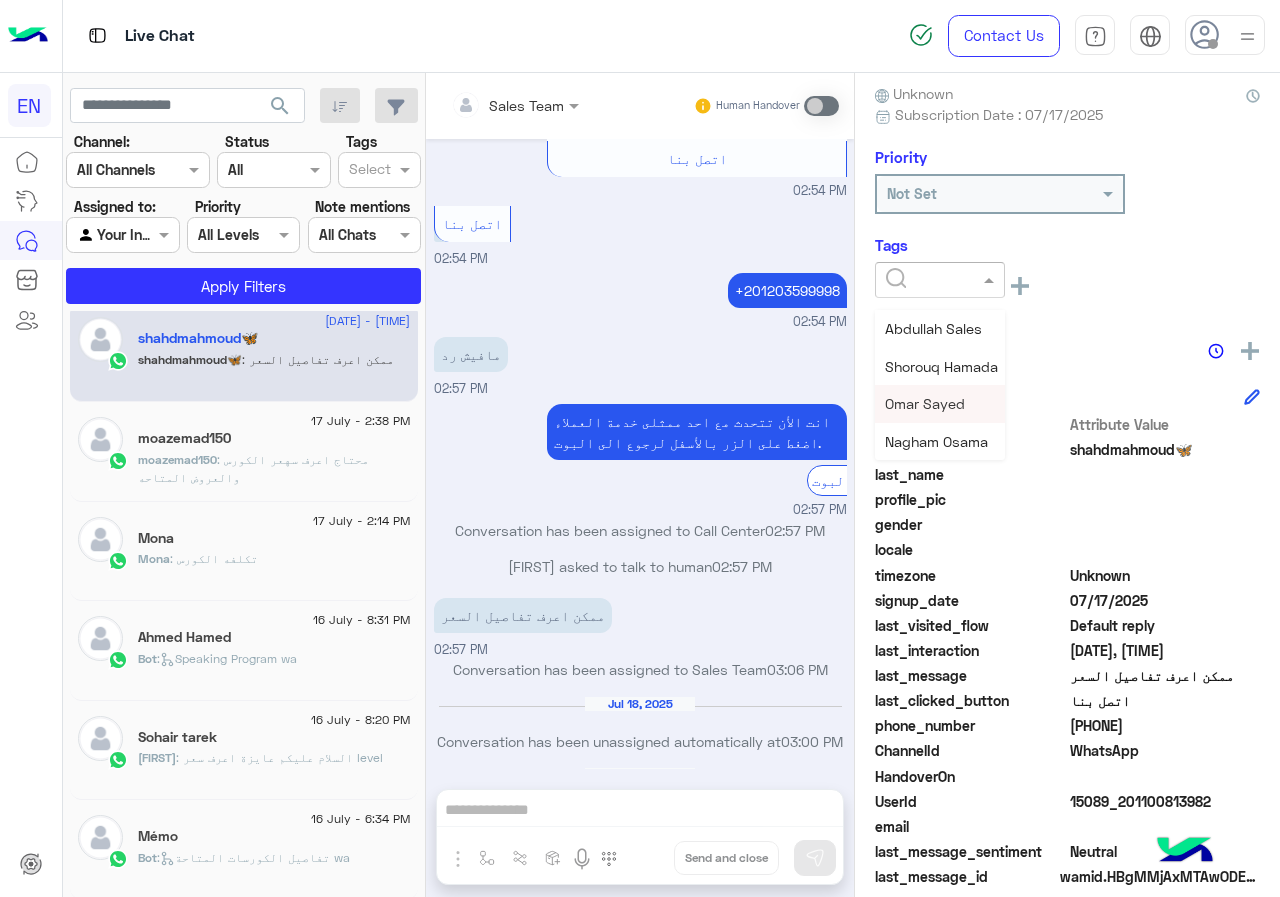 click on "Omar Sayed" at bounding box center [925, 403] 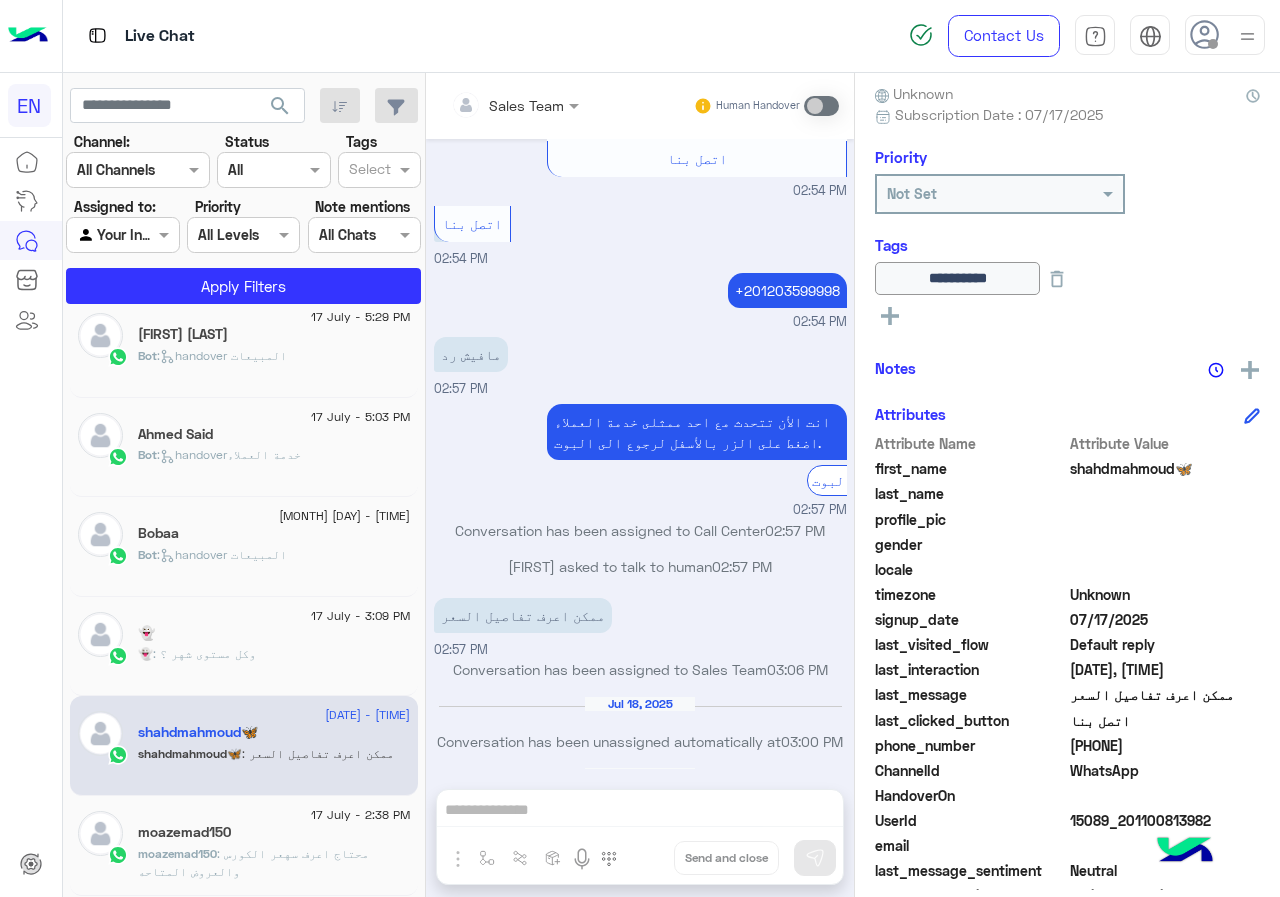 scroll, scrollTop: 1010, scrollLeft: 0, axis: vertical 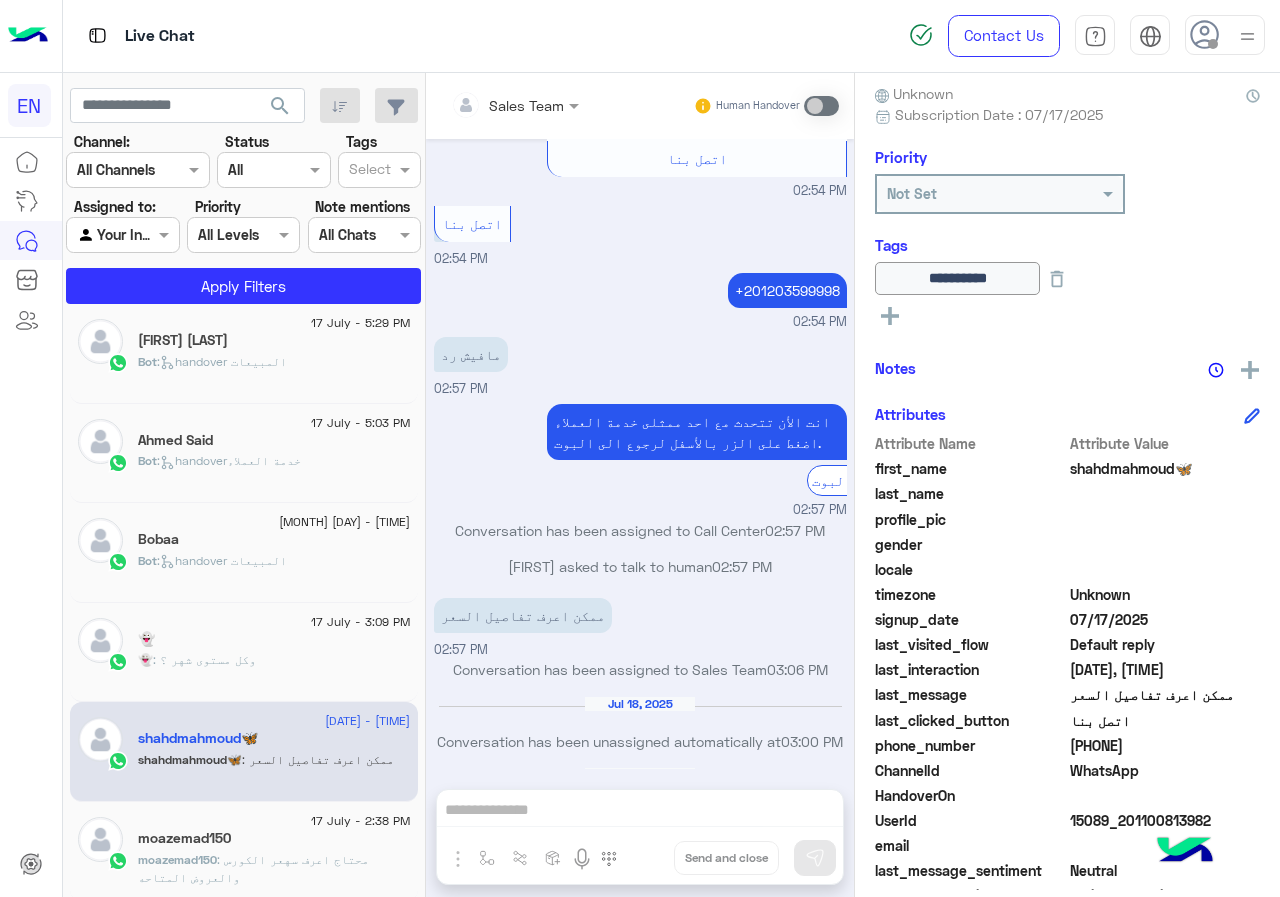 click on "👻" 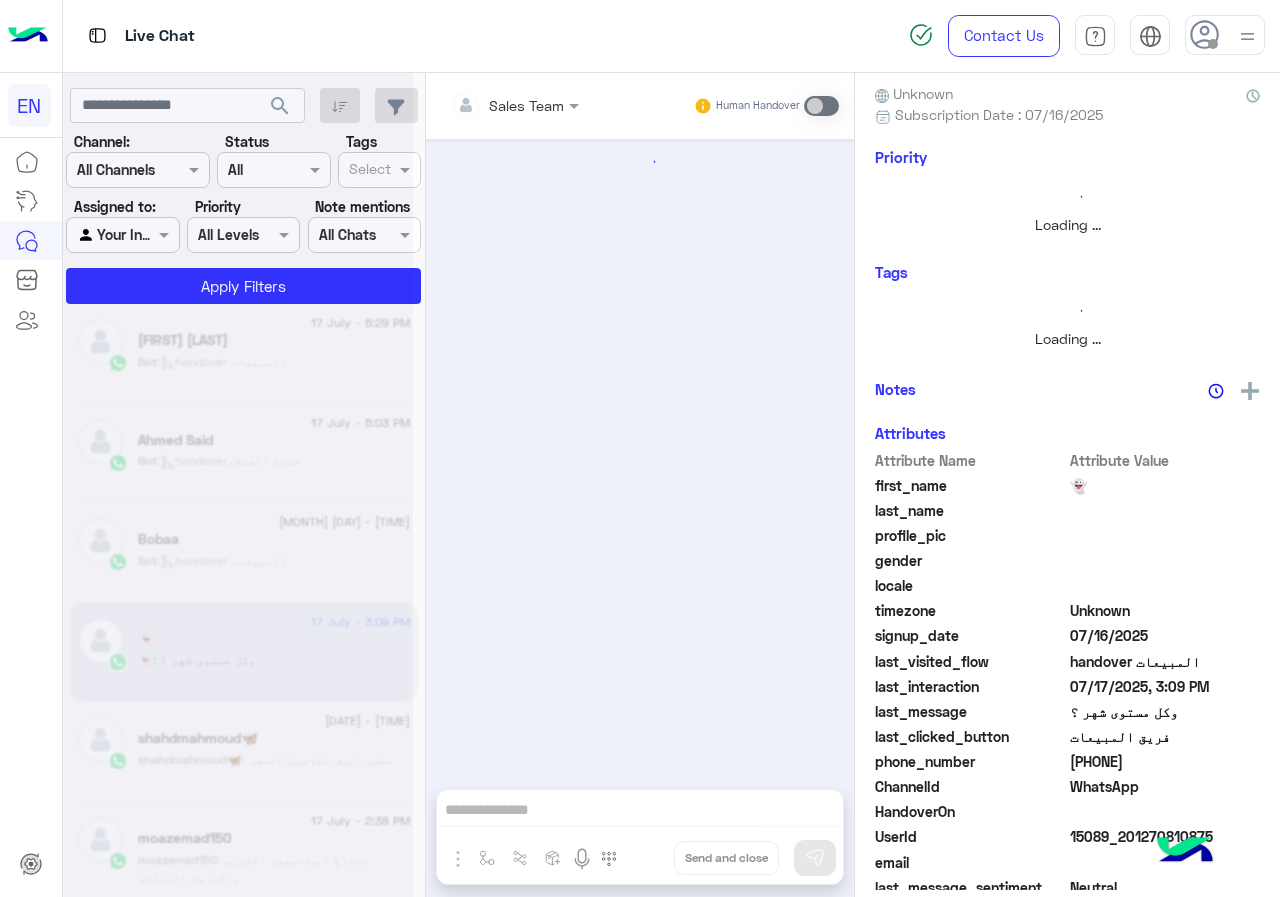 scroll, scrollTop: 0, scrollLeft: 0, axis: both 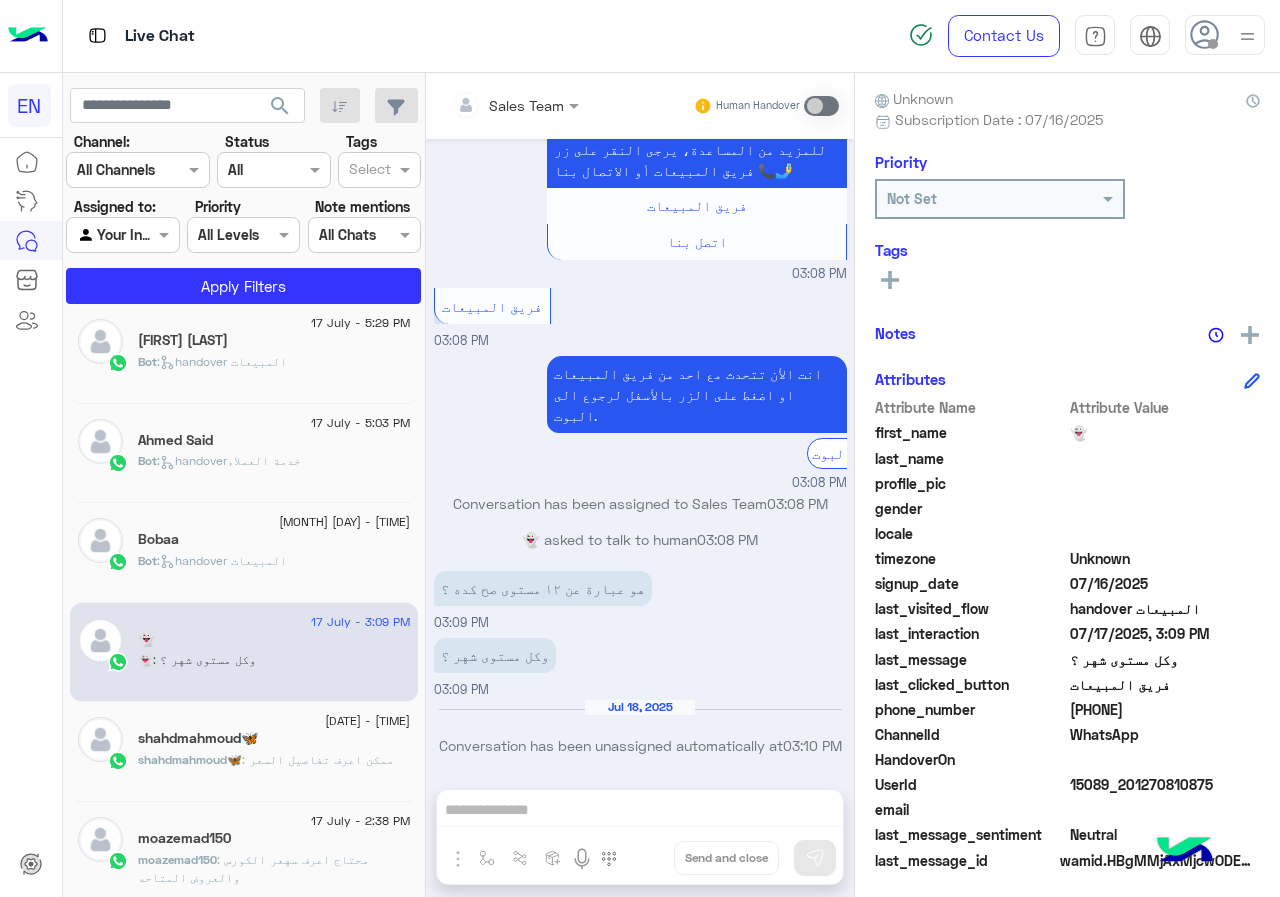 click on "[PHONE]" 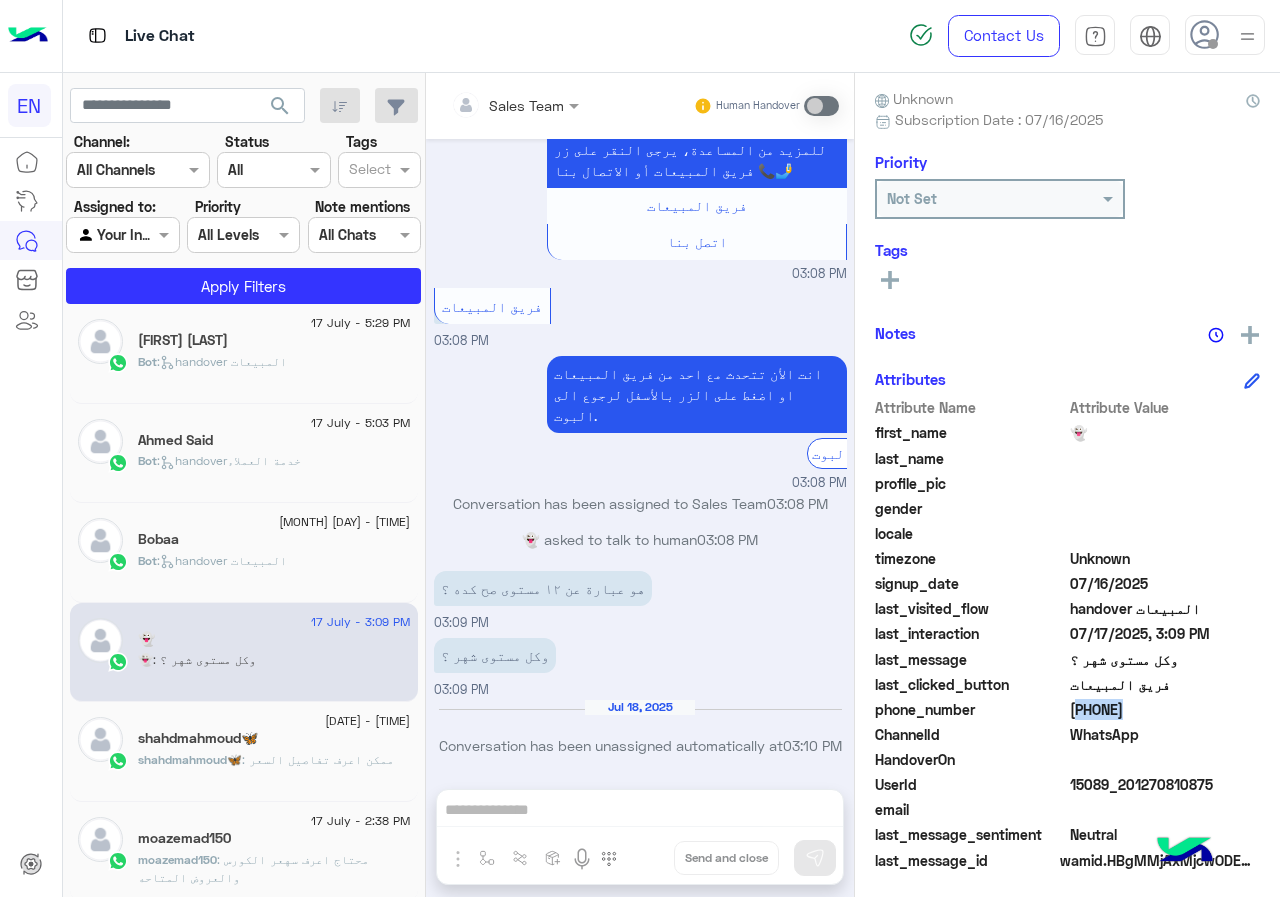 click on "[PHONE]" 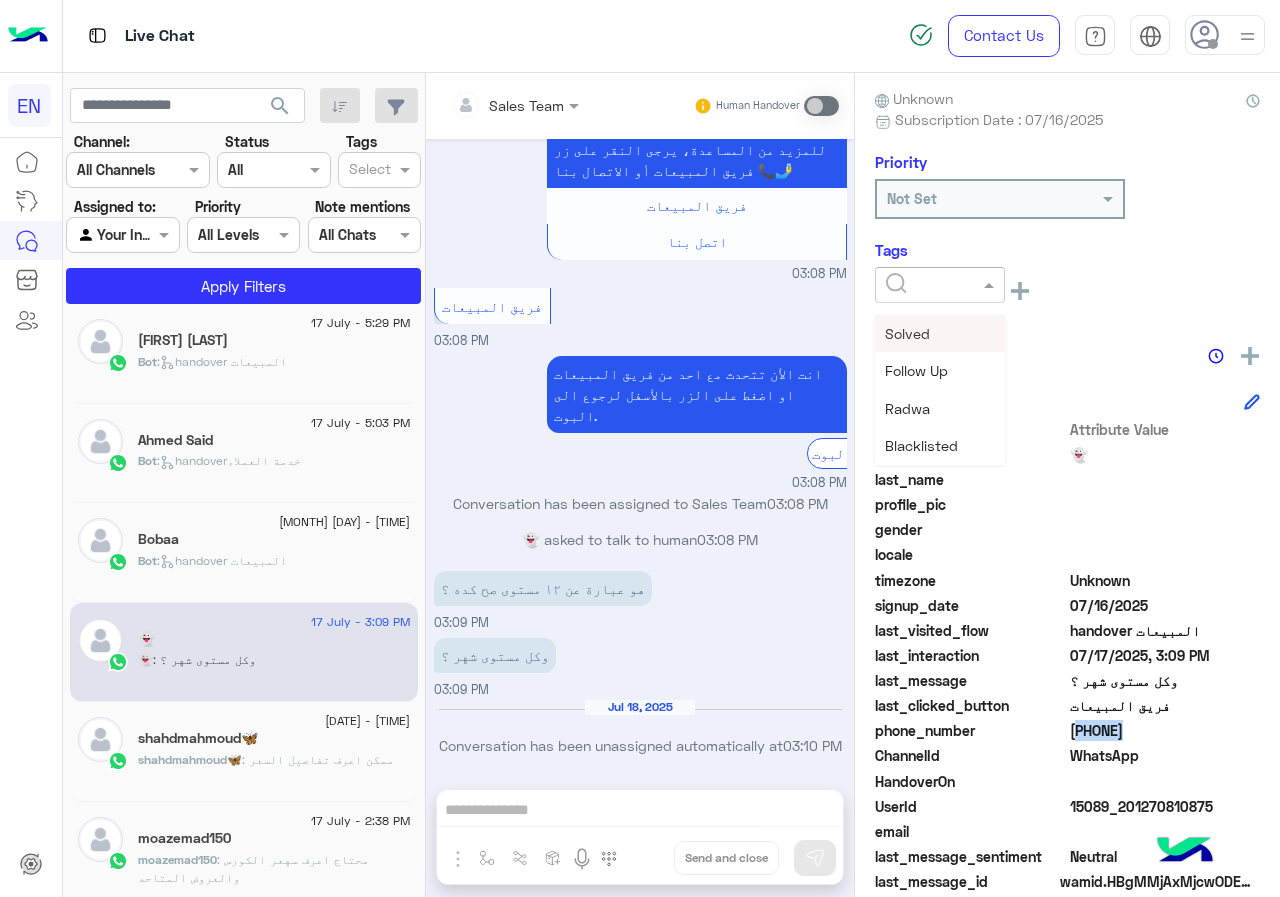 click 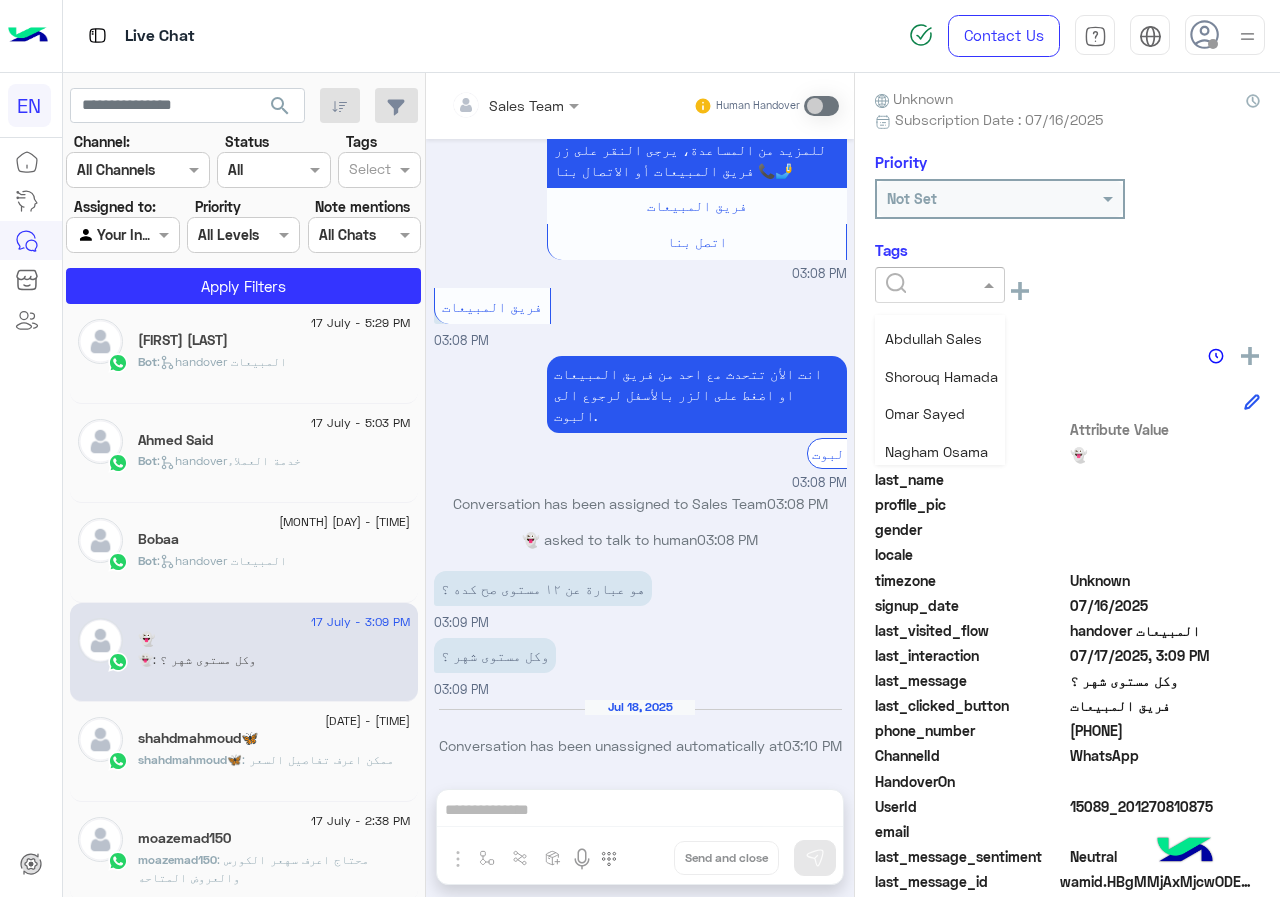 scroll, scrollTop: 261, scrollLeft: 0, axis: vertical 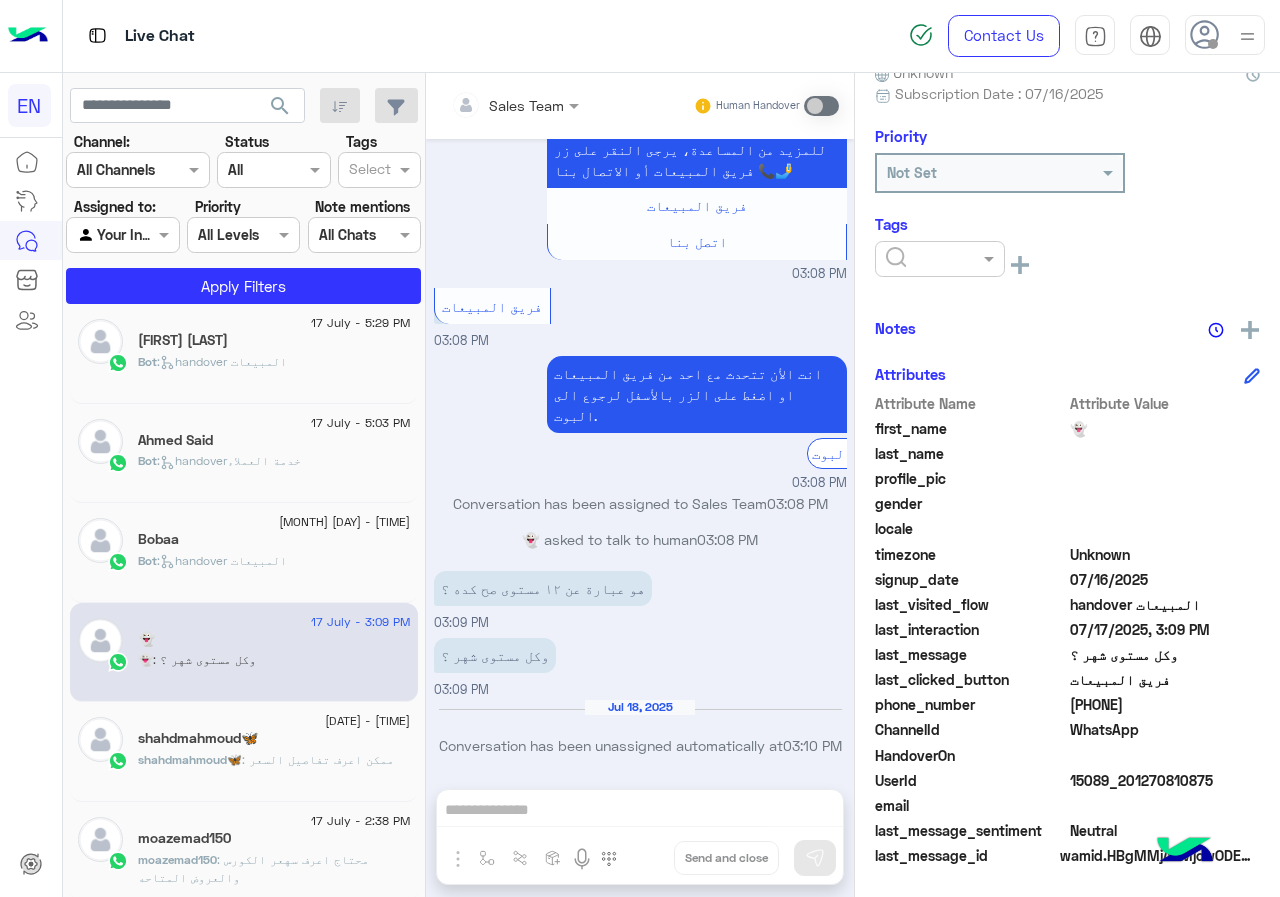 click on "[PHONE]" 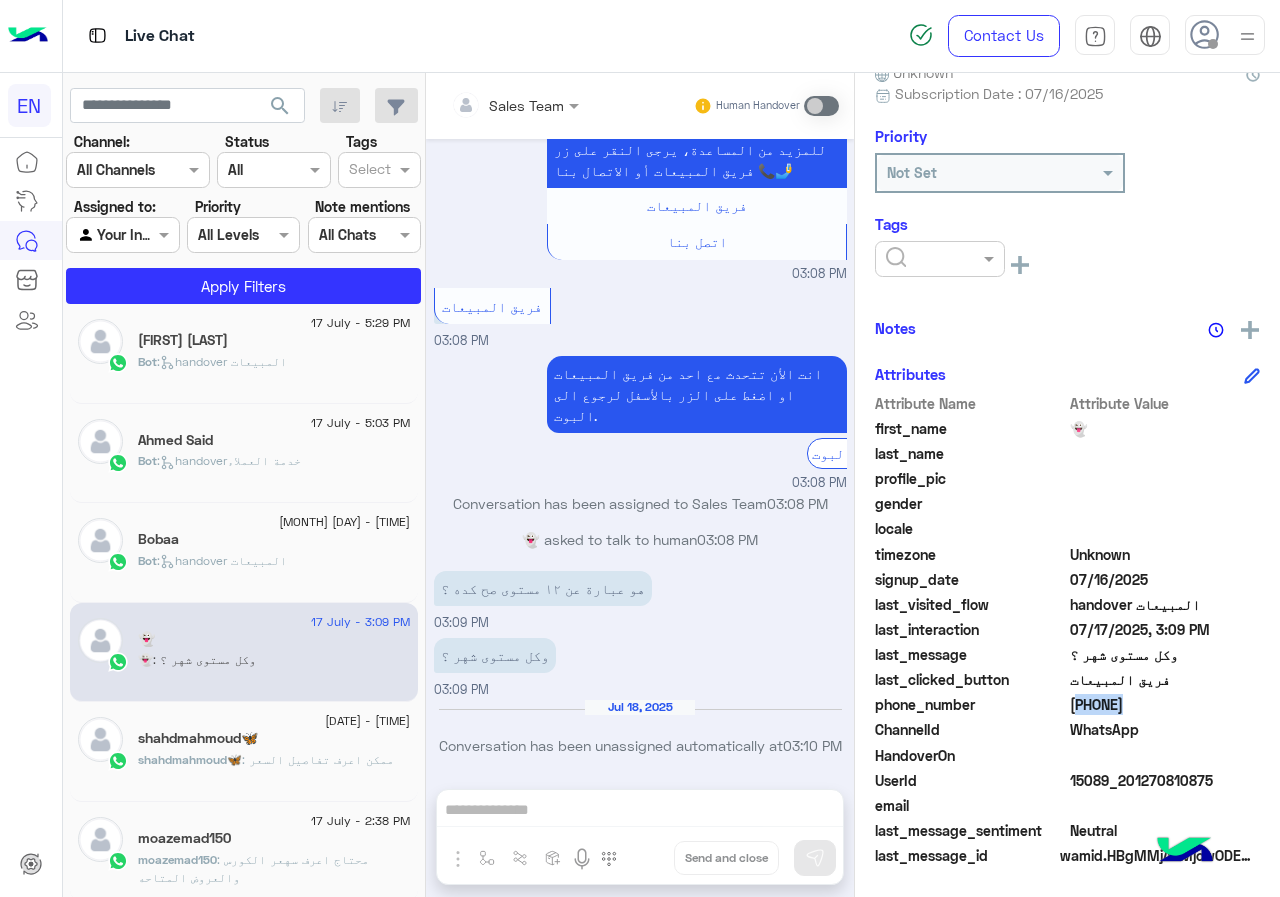 click on "[PHONE]" 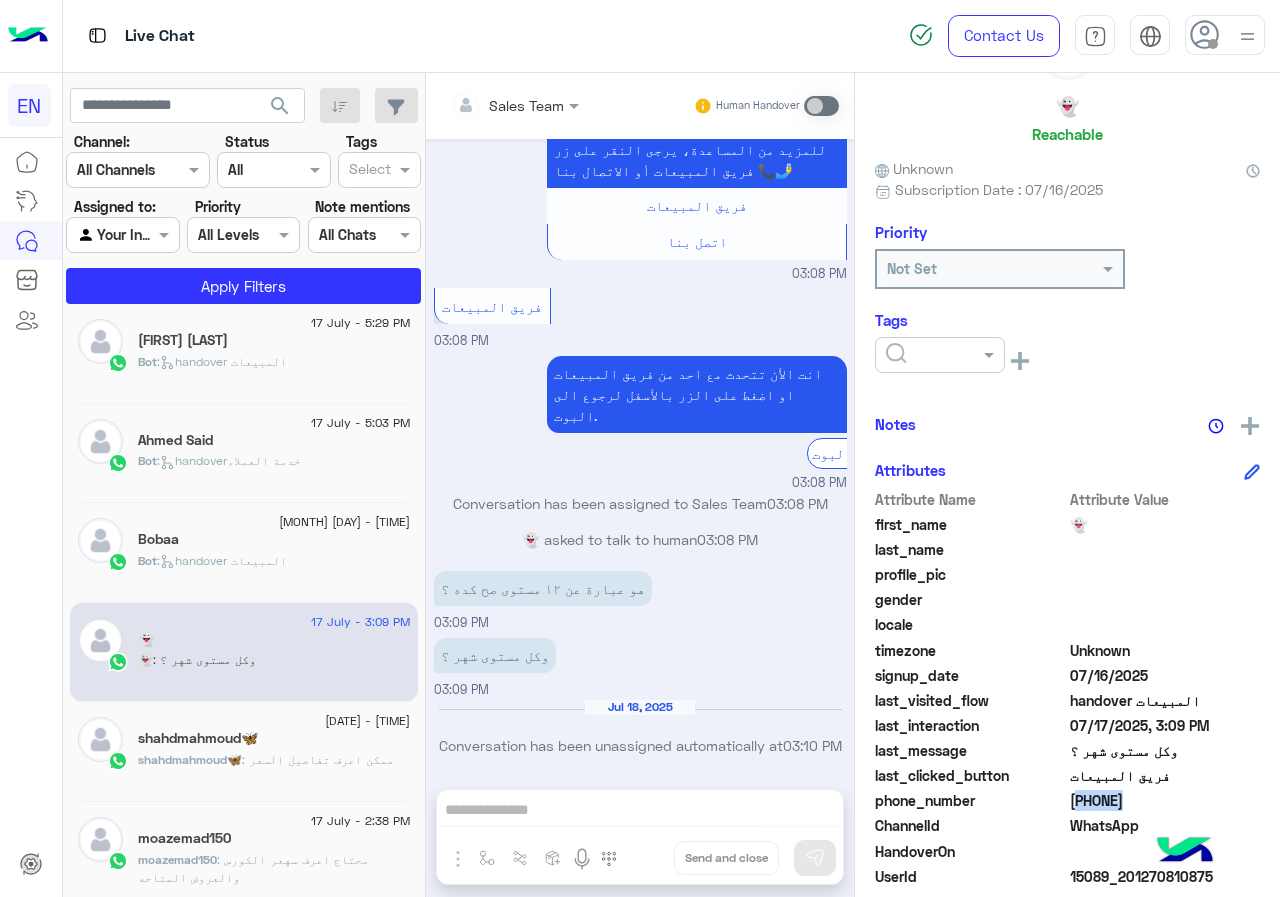 scroll, scrollTop: 201, scrollLeft: 0, axis: vertical 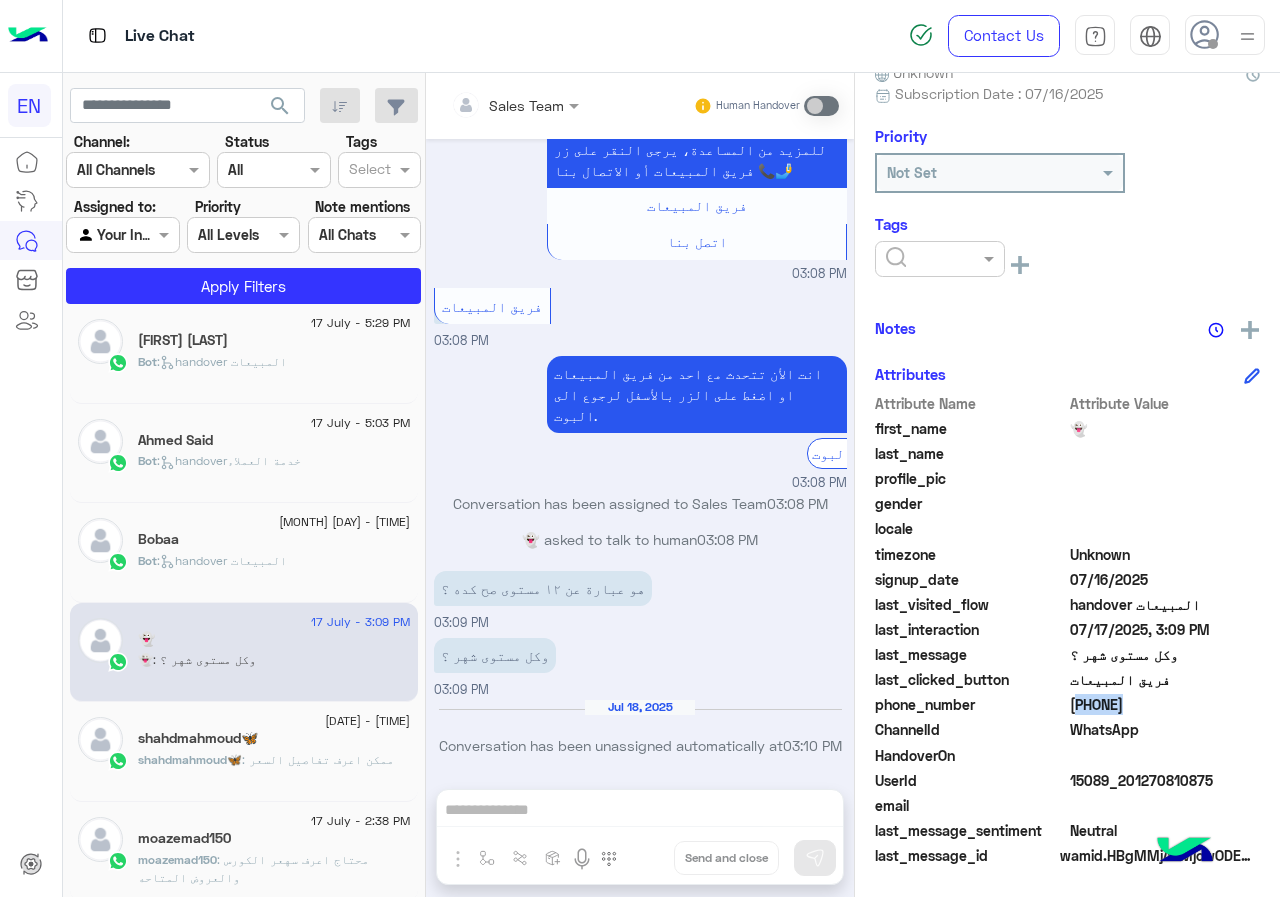 click 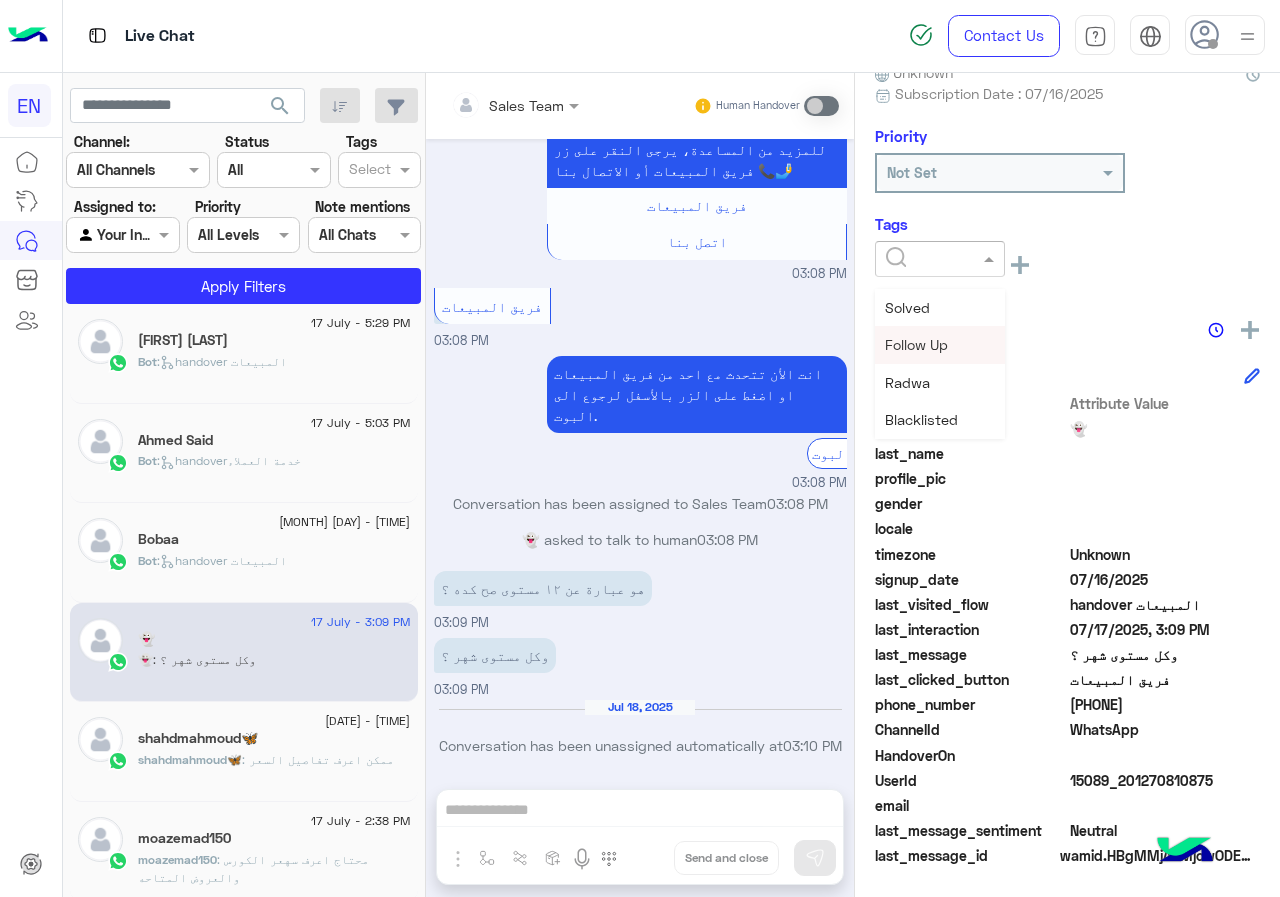 scroll, scrollTop: 261, scrollLeft: 0, axis: vertical 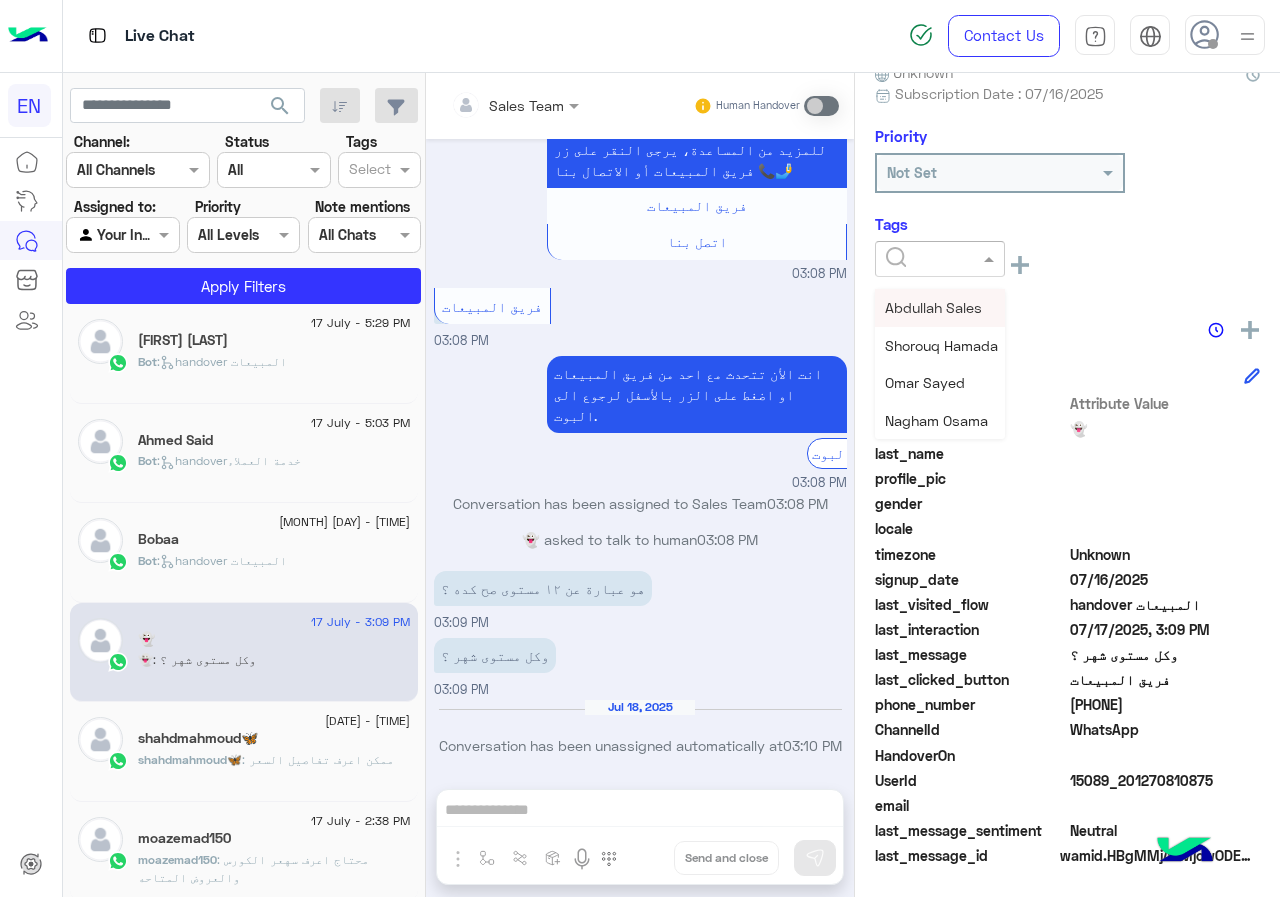 click on "Abdullah Sales" at bounding box center (933, 307) 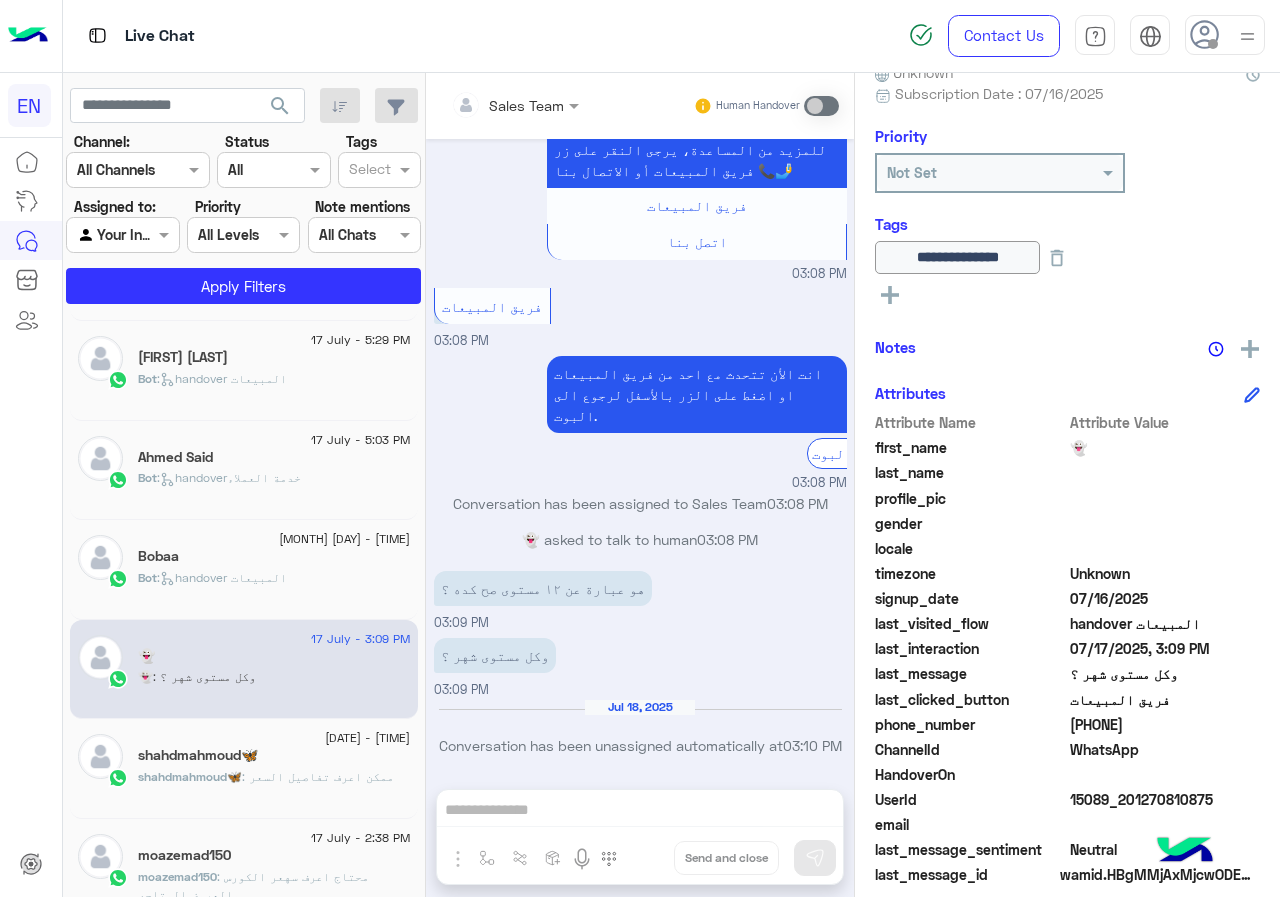 scroll, scrollTop: 1010, scrollLeft: 0, axis: vertical 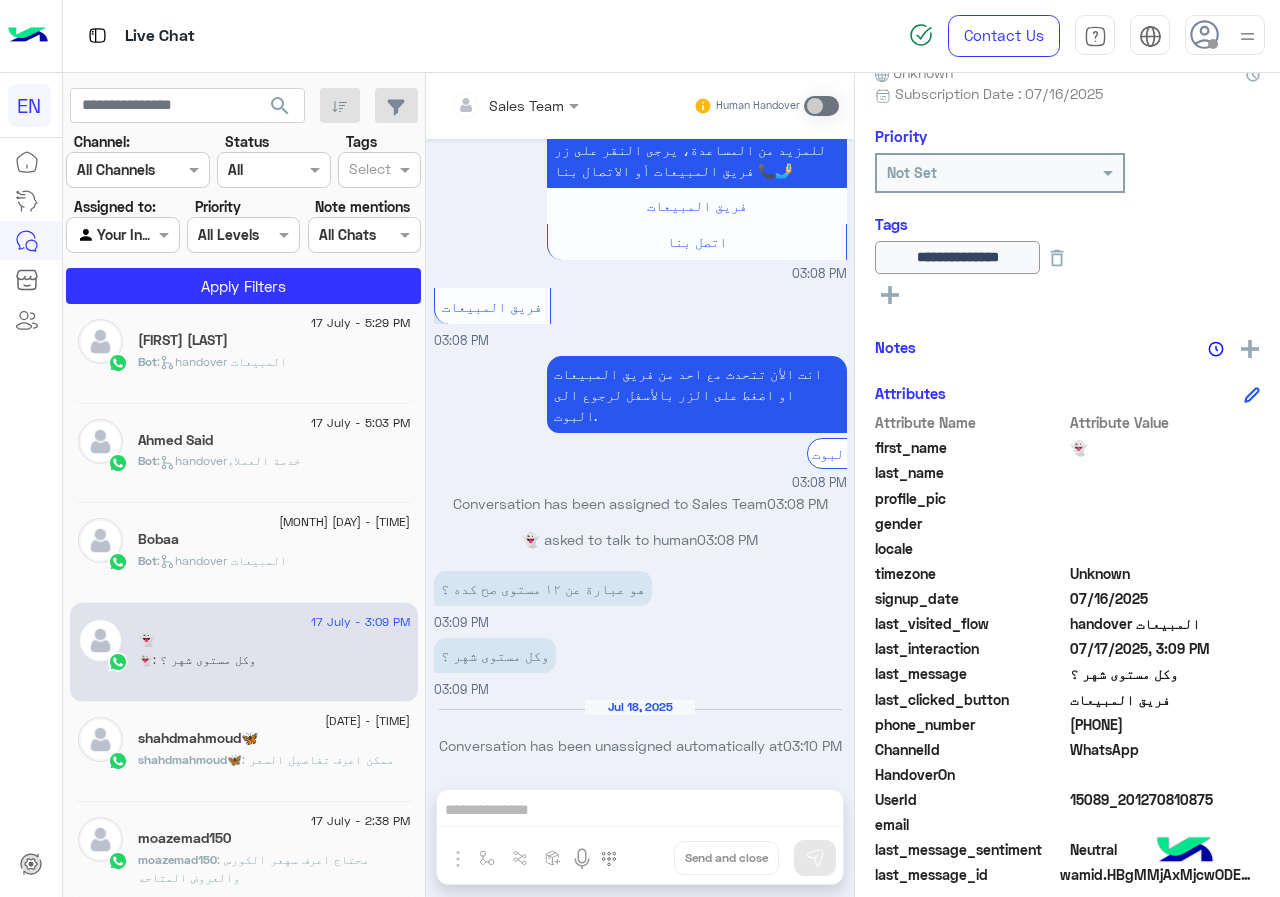 click on "[MONTH] [DAY] - [TIME]" 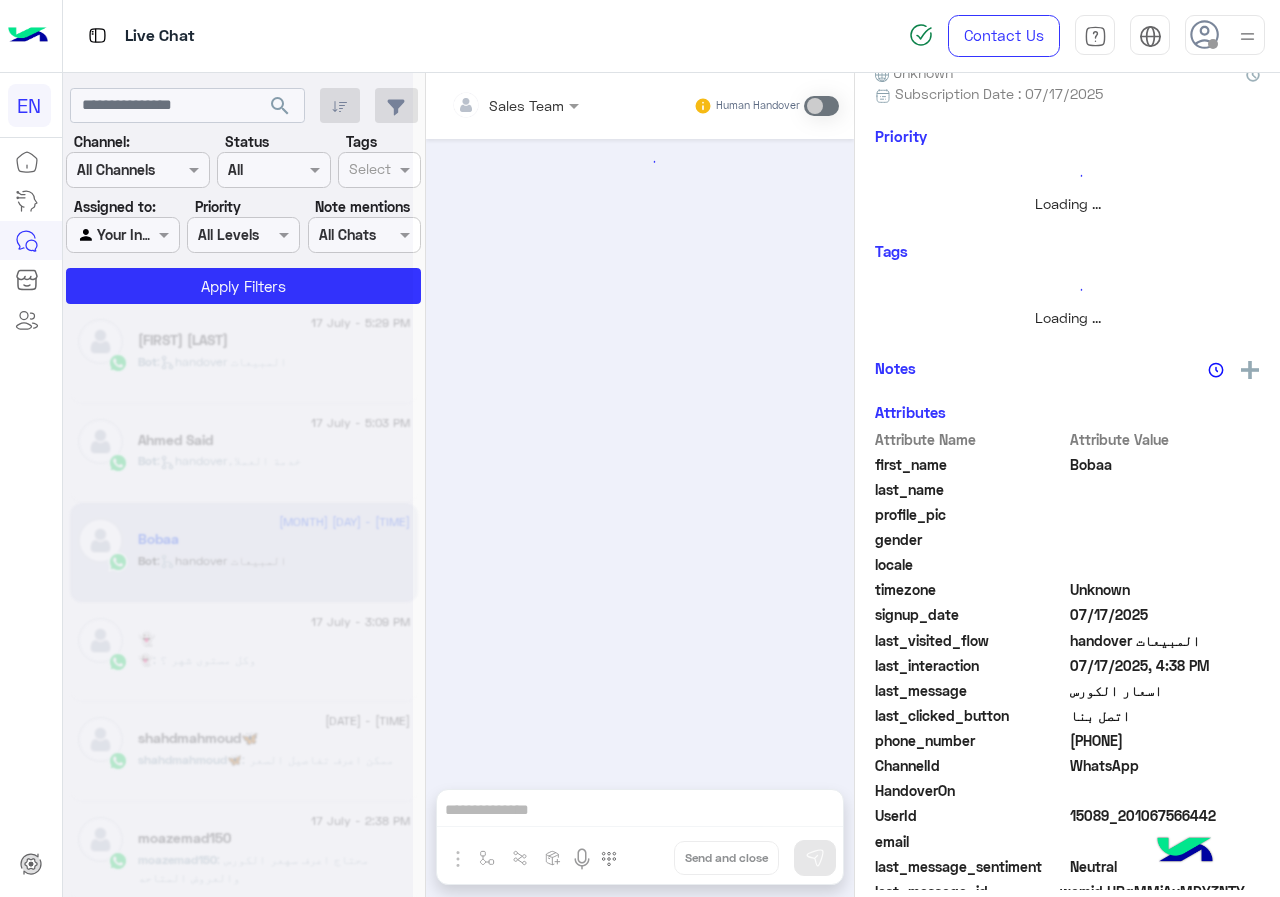 scroll, scrollTop: 0, scrollLeft: 0, axis: both 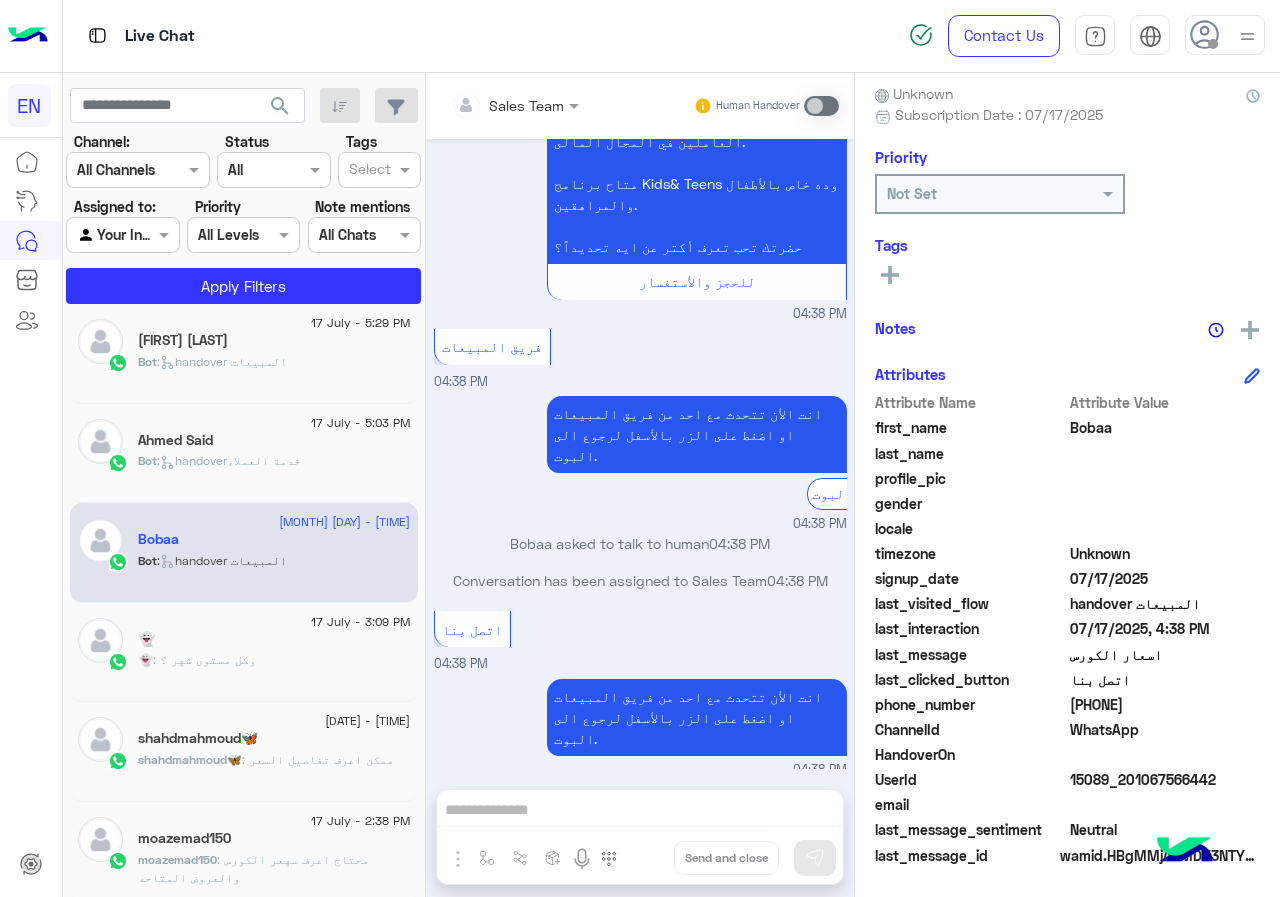 click 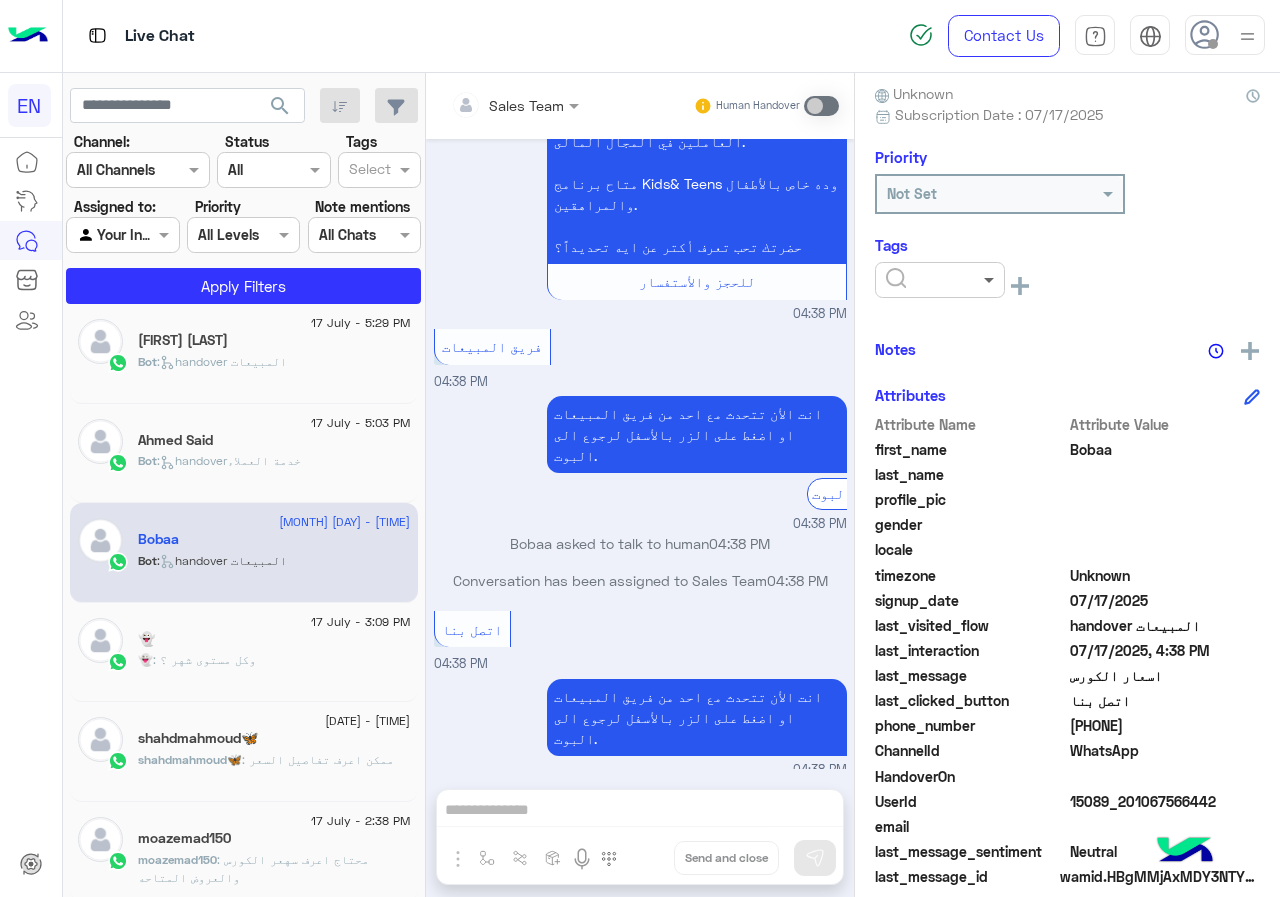 click 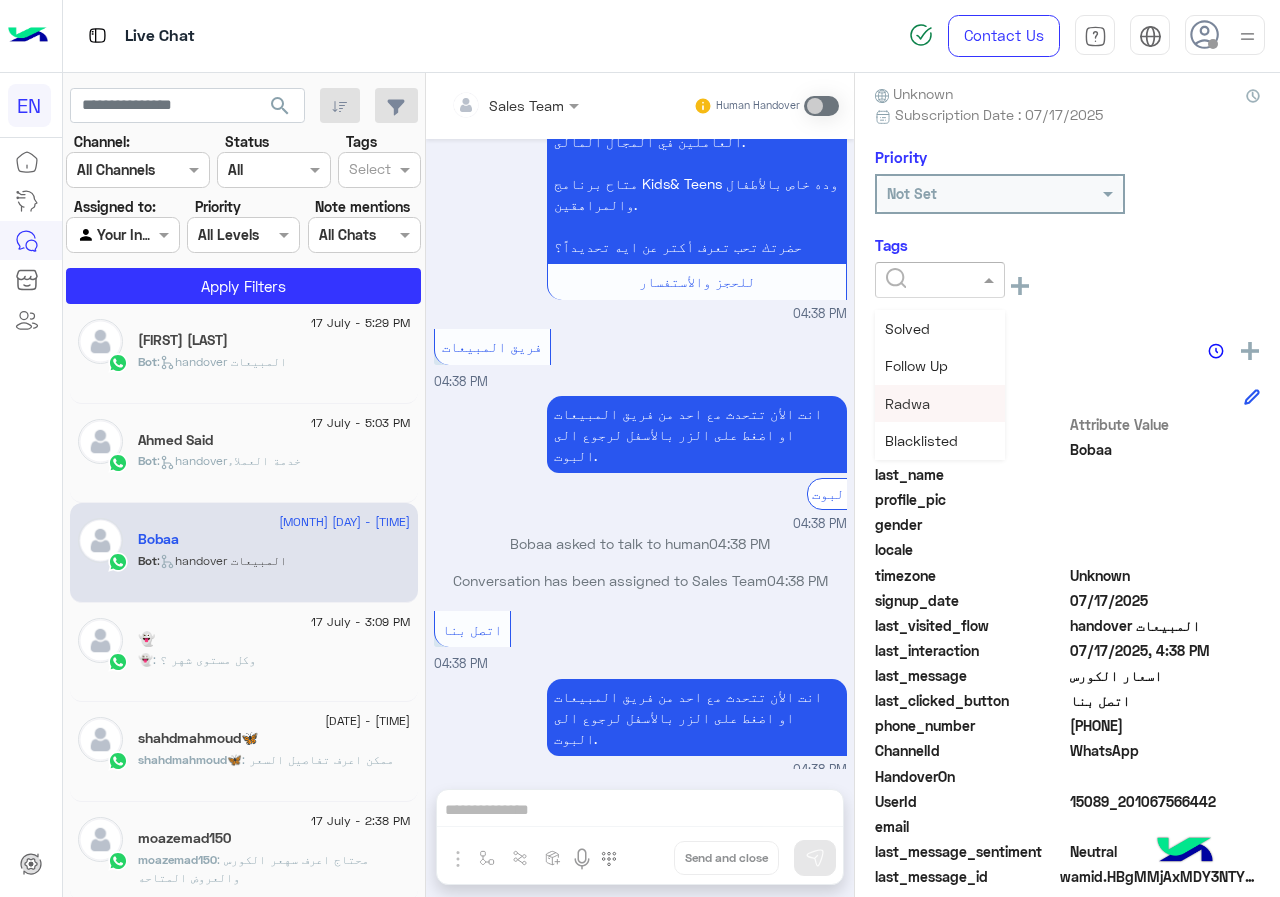 click on "Bobaa    Reachable   Unknown      Subscription Date : 07/17/2025  Priority Not Set  Tags  Solved  Follow Up Radwa Blacklisted Mofeda Nada Mohamed Christine Abdullah Sales Shorouq Hamada Omar Sayed Nagham Osama  See All   Notes  Notes History No notes added yet.  Add note   Attributes  Attribute Name Attribute Value first_name  Bobaa  last_name    profile_pic gender    locale    timezone  Unknown signup_date  07/17/2025  last_visited_flow  handover المبيعات  last_interaction  07/17/2025, 4:38 PM  last_message  اسعار الكورس  last_clicked_button  اتصل بنا  phone_number  [PHONE]  ChannelId  WhatsApp  HandoverOn    UserId  15089_201067566442  email    last_message_sentiment  Neutral  last_message_id  wamid.HBgMMjAxMDY3NTY2NDQyFQIAEhggRUNBNjEwRUE5OTcxMTkxNjU4NDFFRTU1NUJBRjA1MDQA" 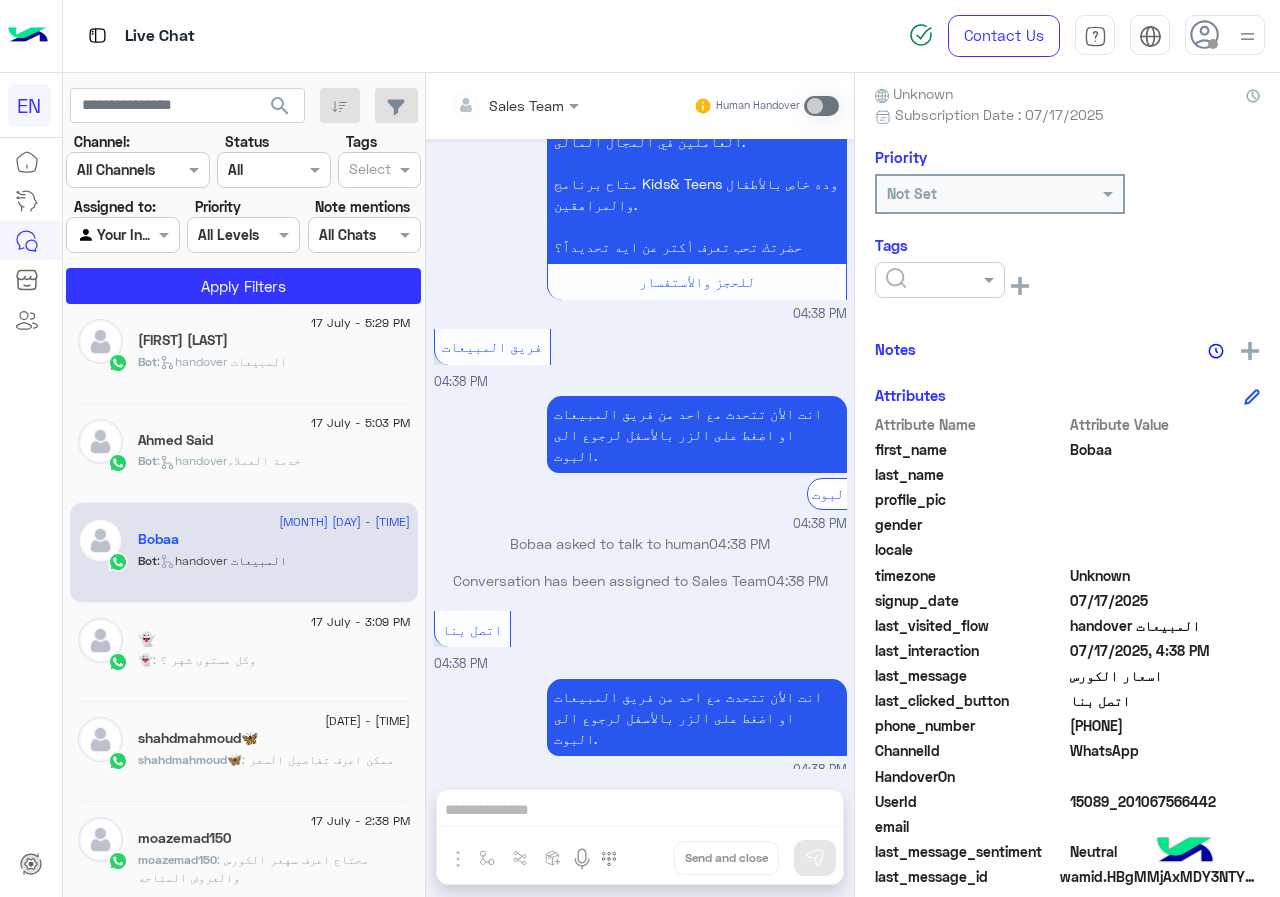 click on "[PHONE]" 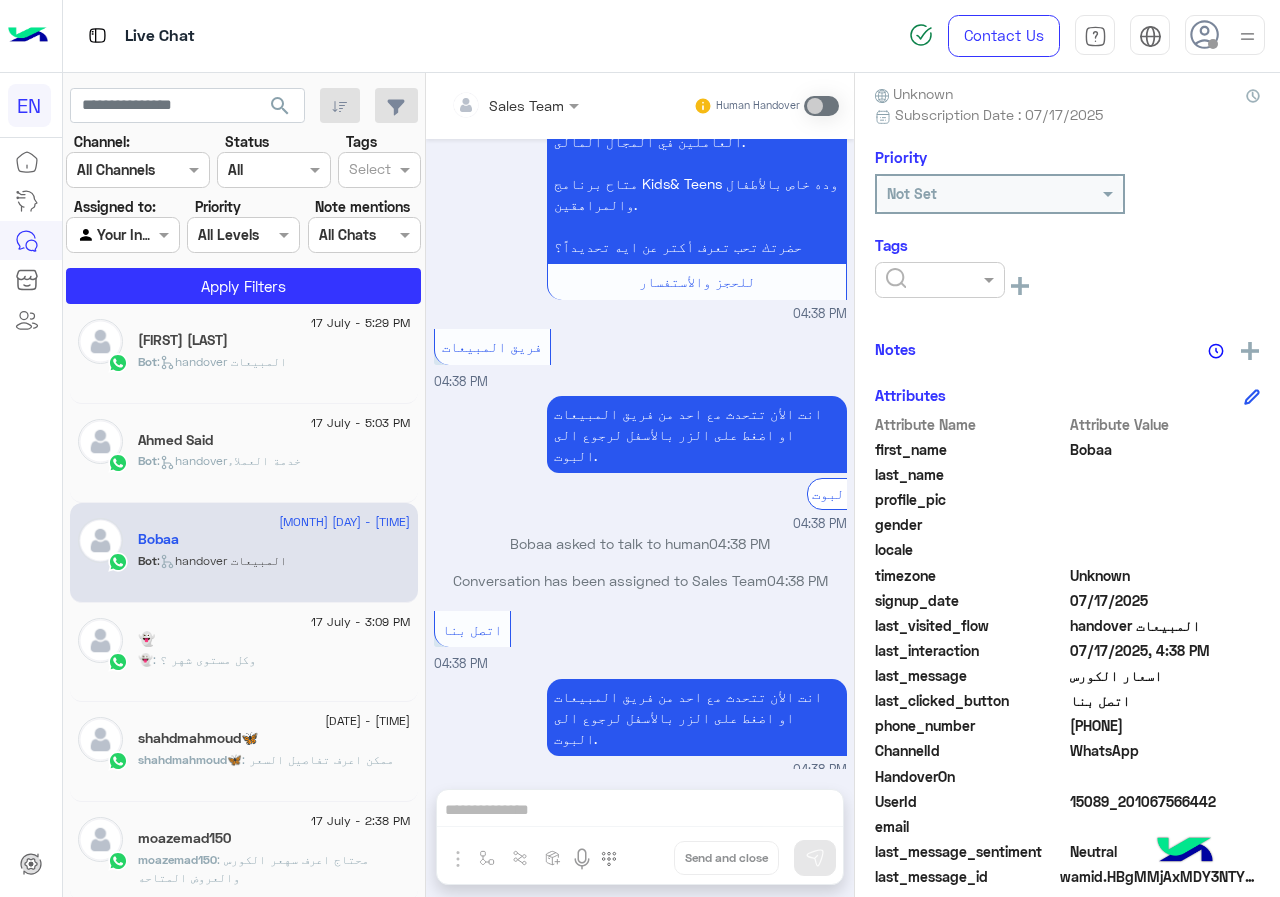 click 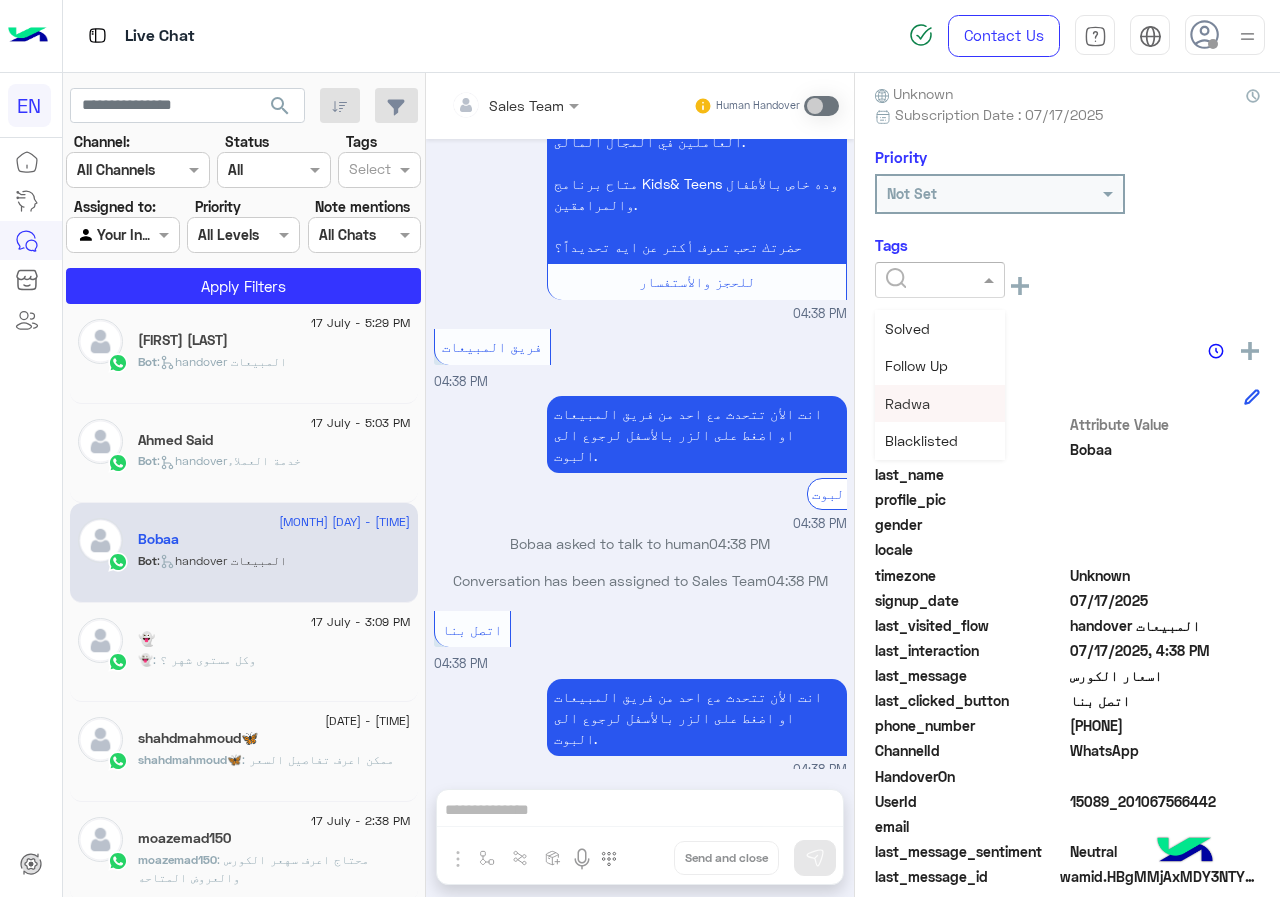 scroll, scrollTop: 200, scrollLeft: 0, axis: vertical 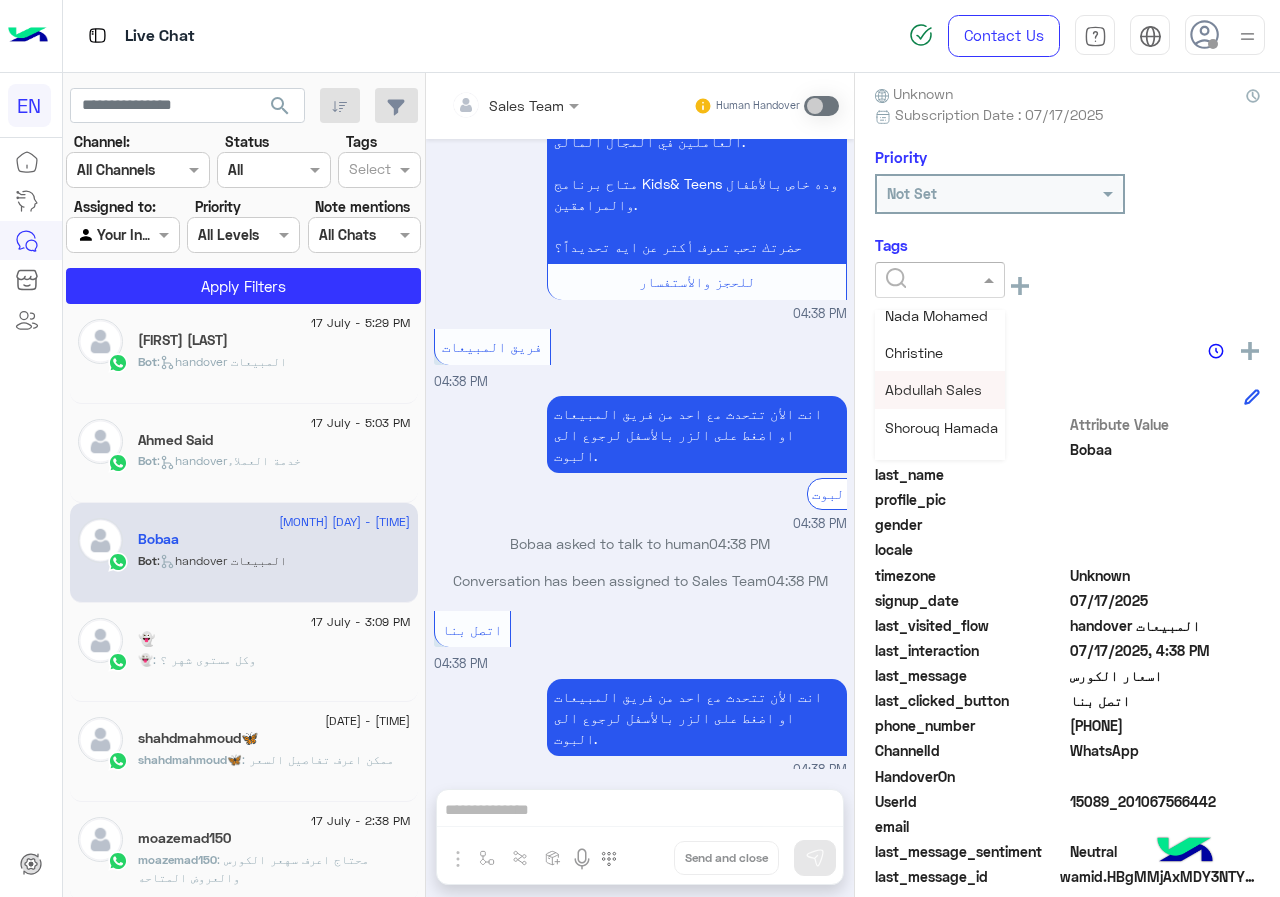 click on "Abdullah Sales" at bounding box center (933, 389) 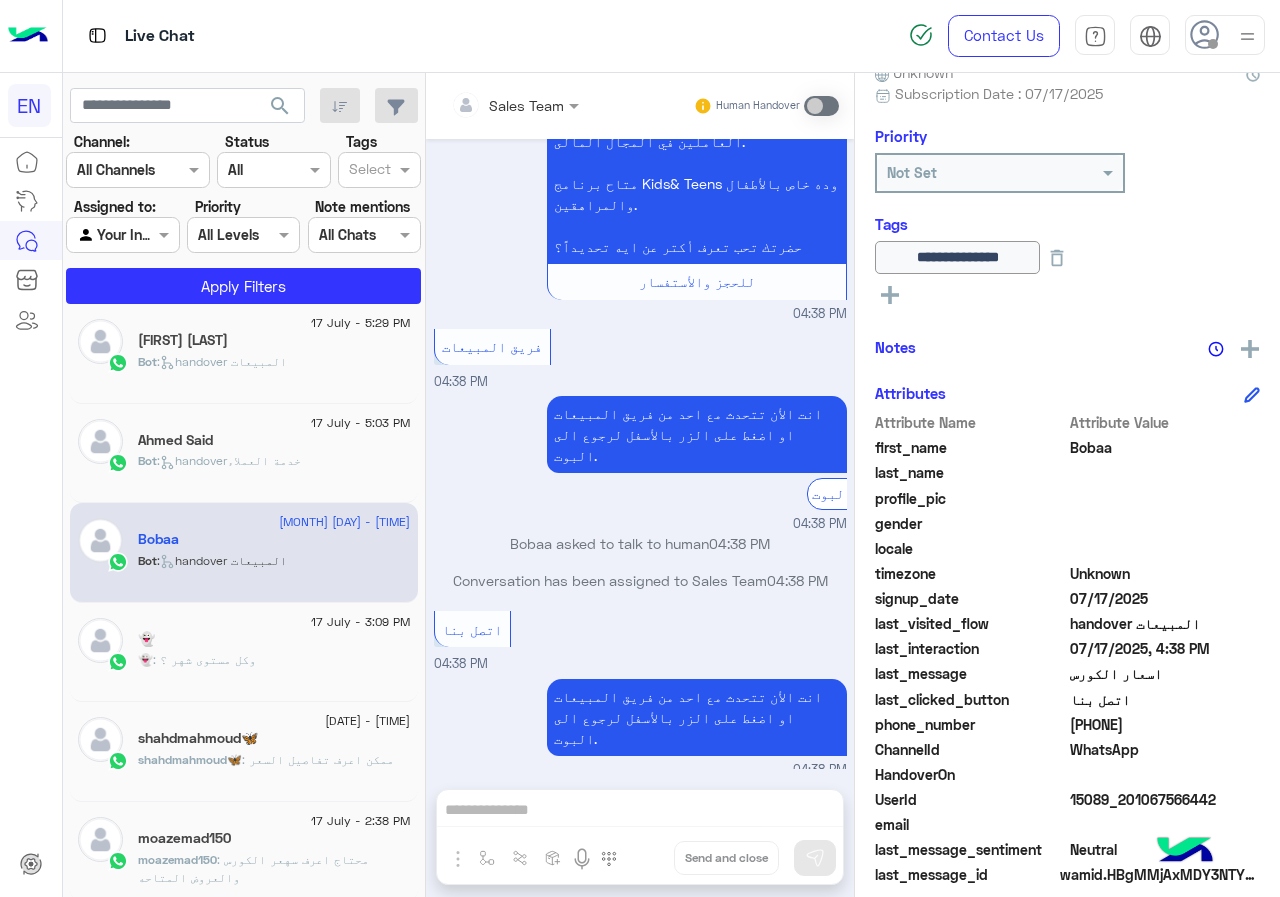 scroll, scrollTop: 221, scrollLeft: 0, axis: vertical 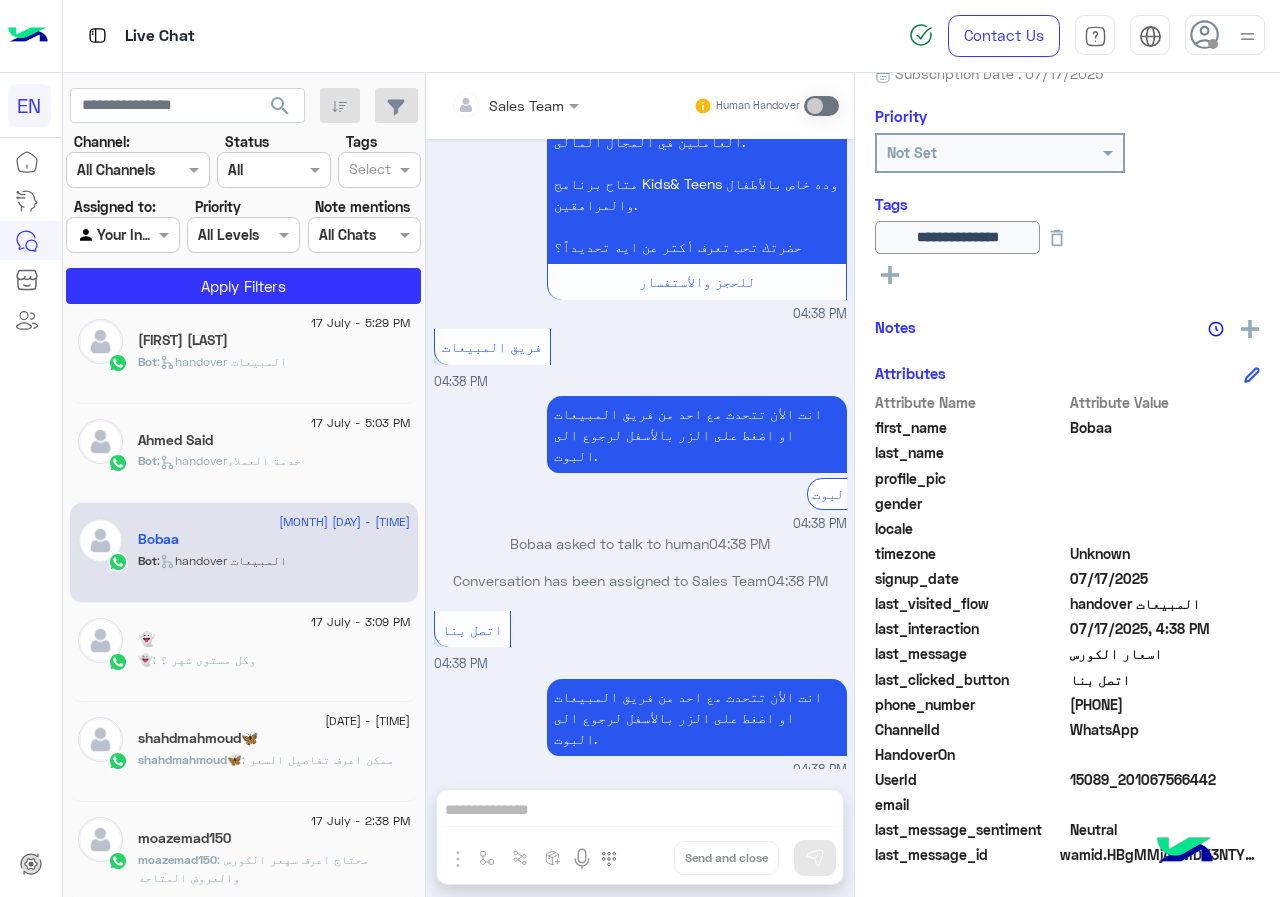 click on "17 July - 5:03 PM  Ahmed Said  Bot :   handoverخدمة العملاء" 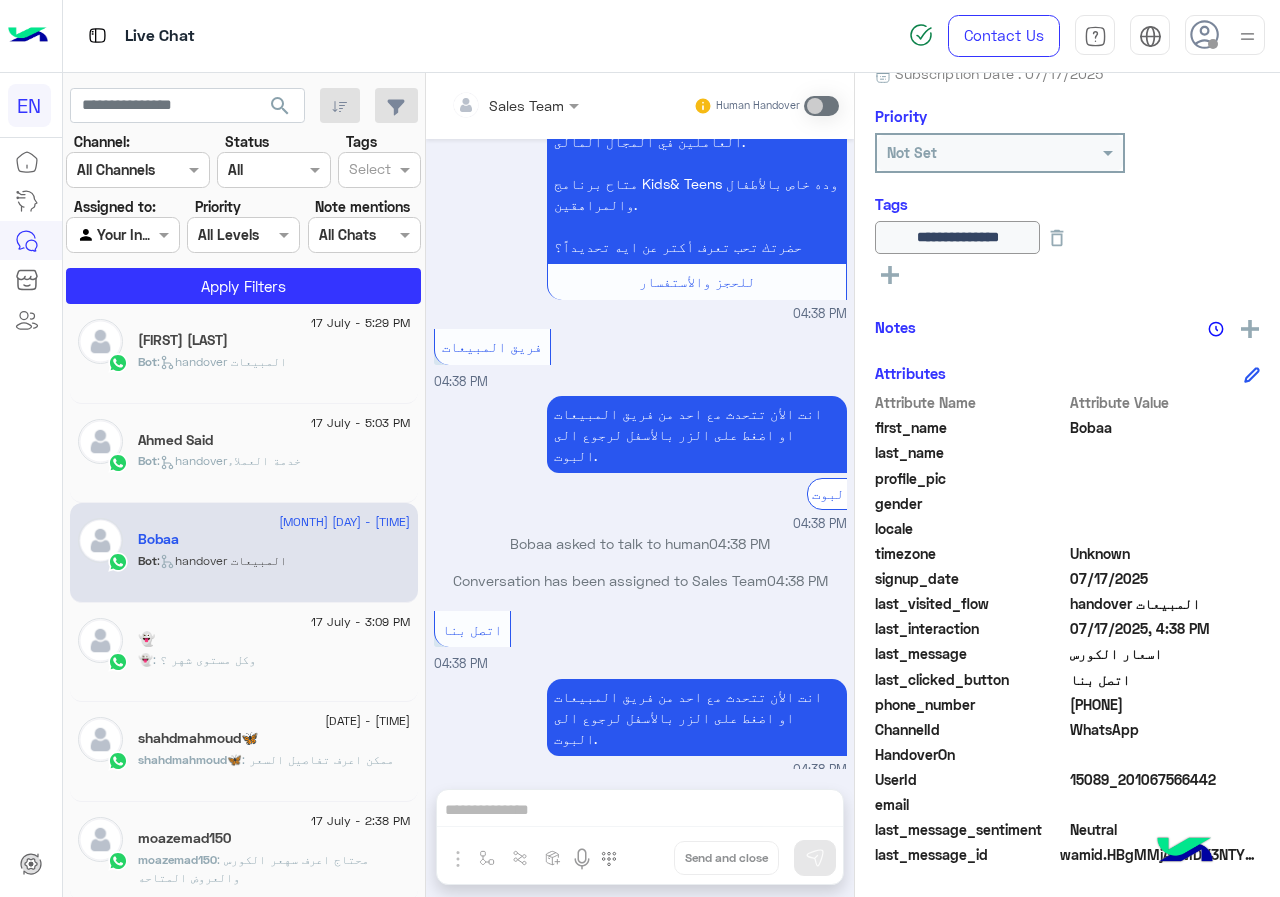 click on ":   handoverخدمة العملاء" 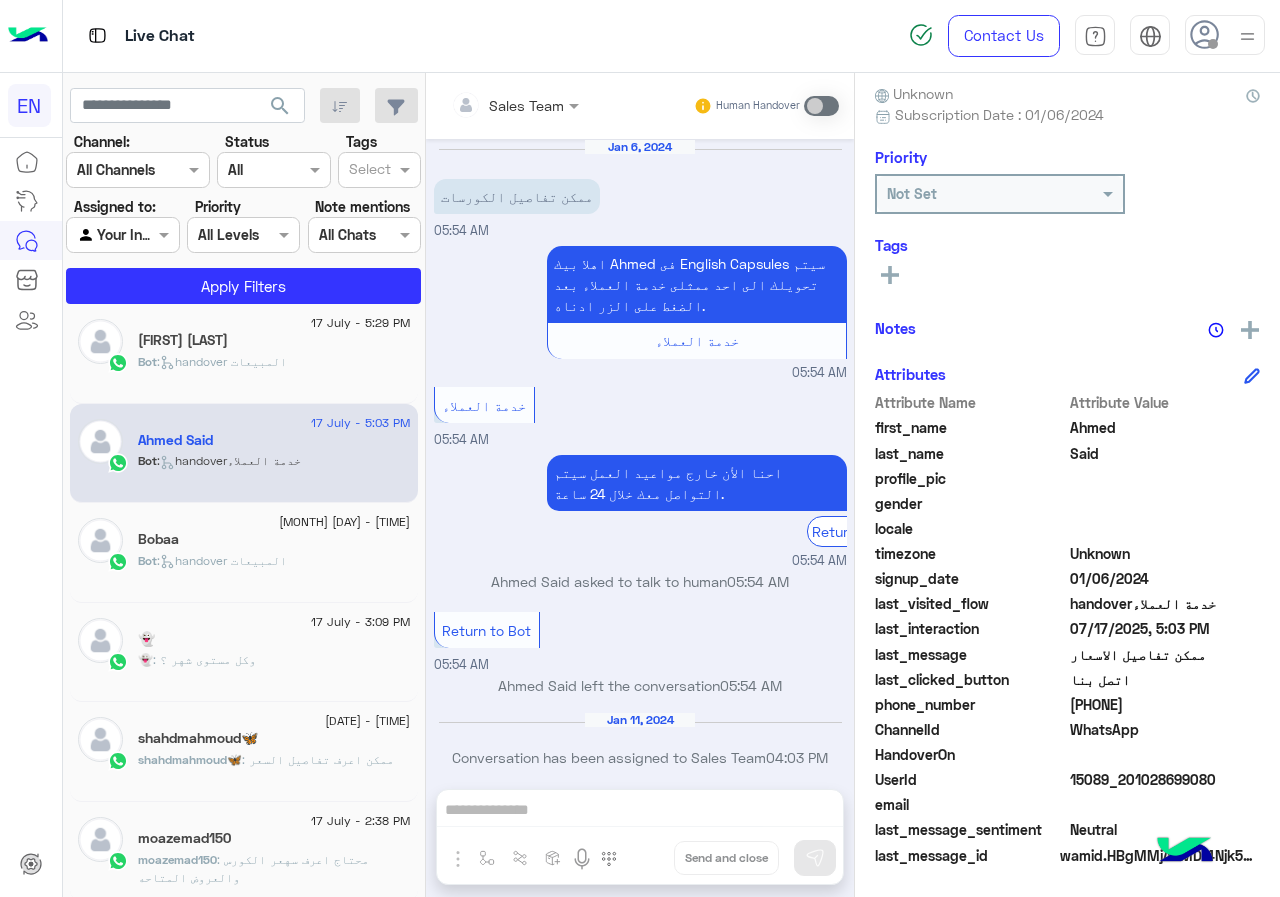 scroll, scrollTop: 1451, scrollLeft: 0, axis: vertical 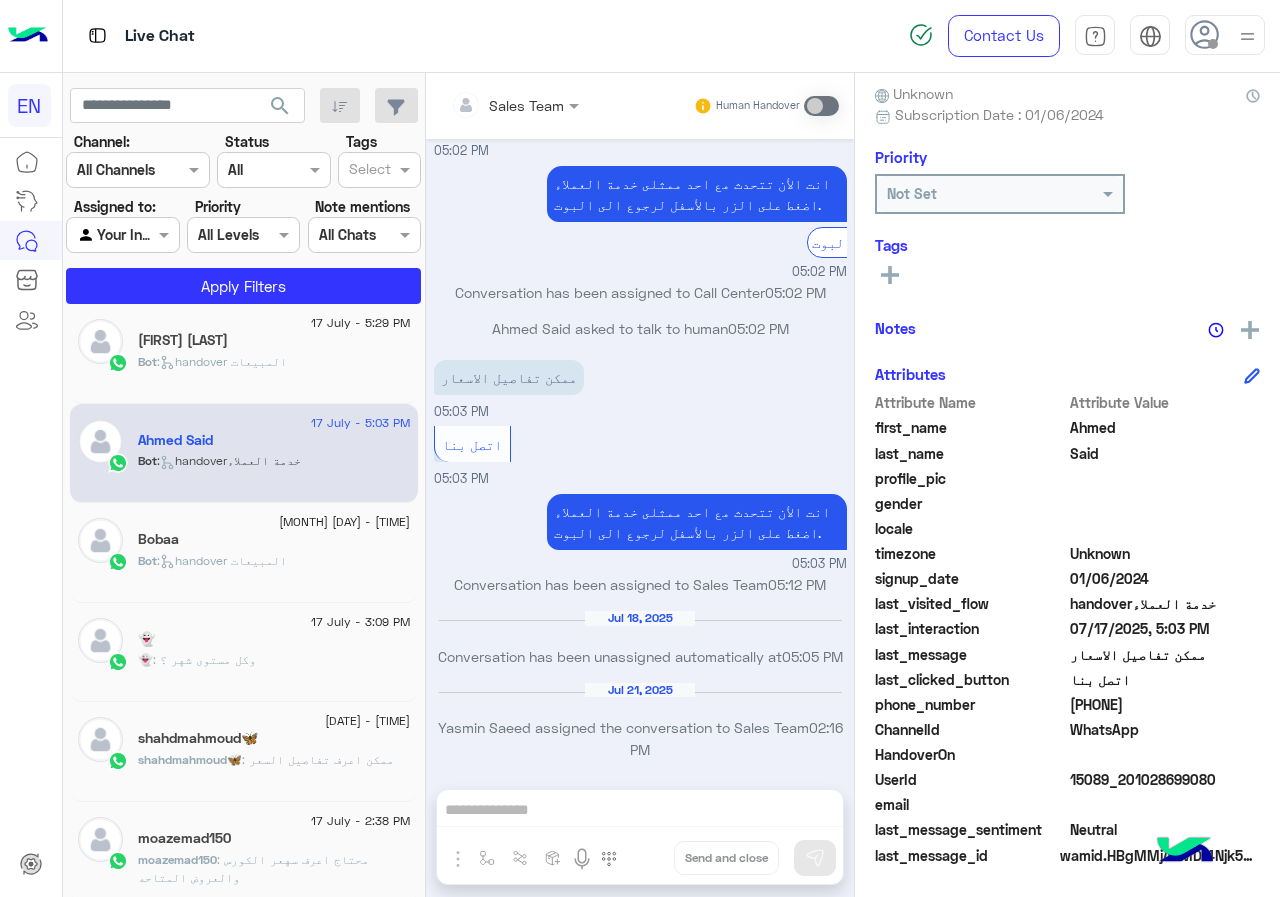 click on "[PHONE]" 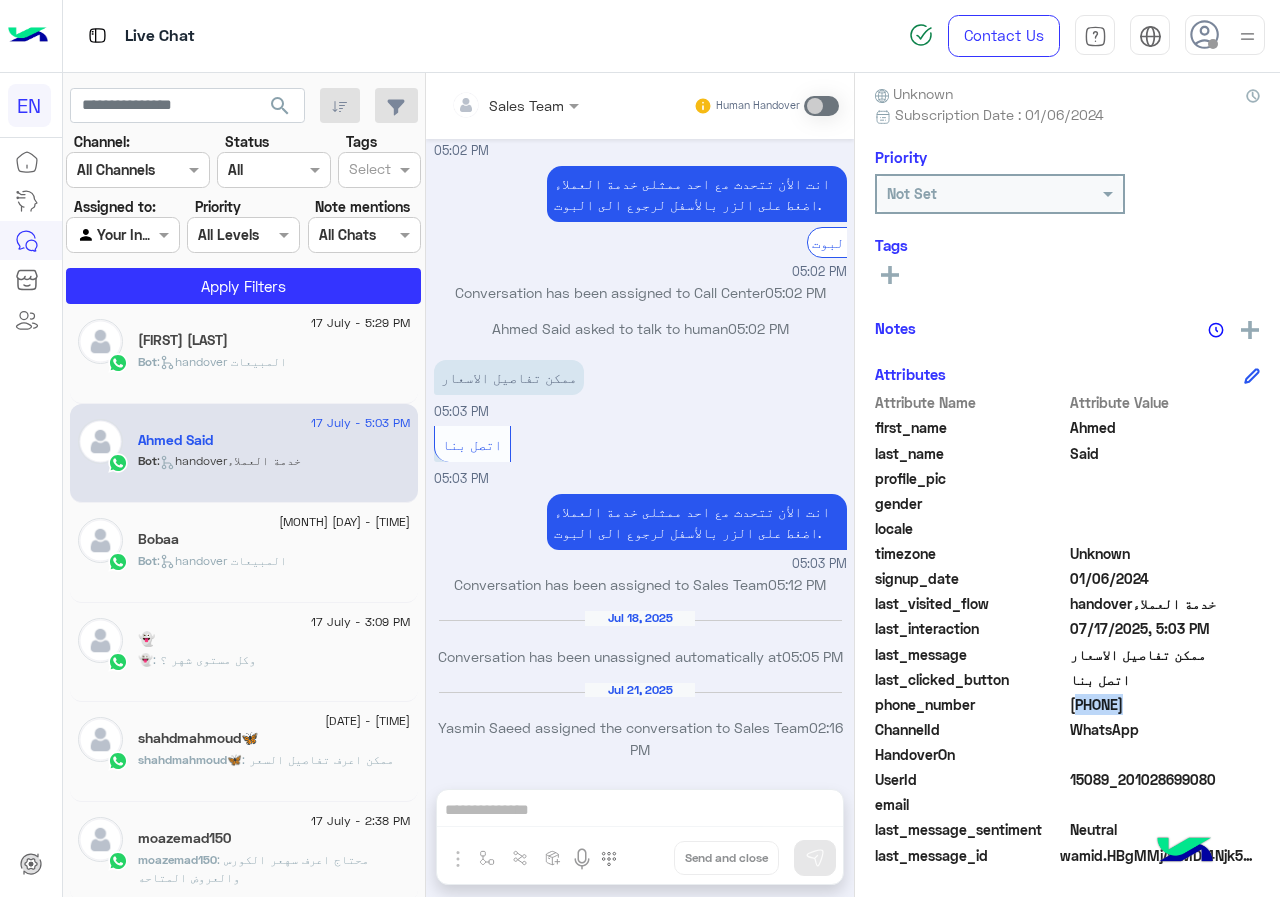 click on "[PHONE]" 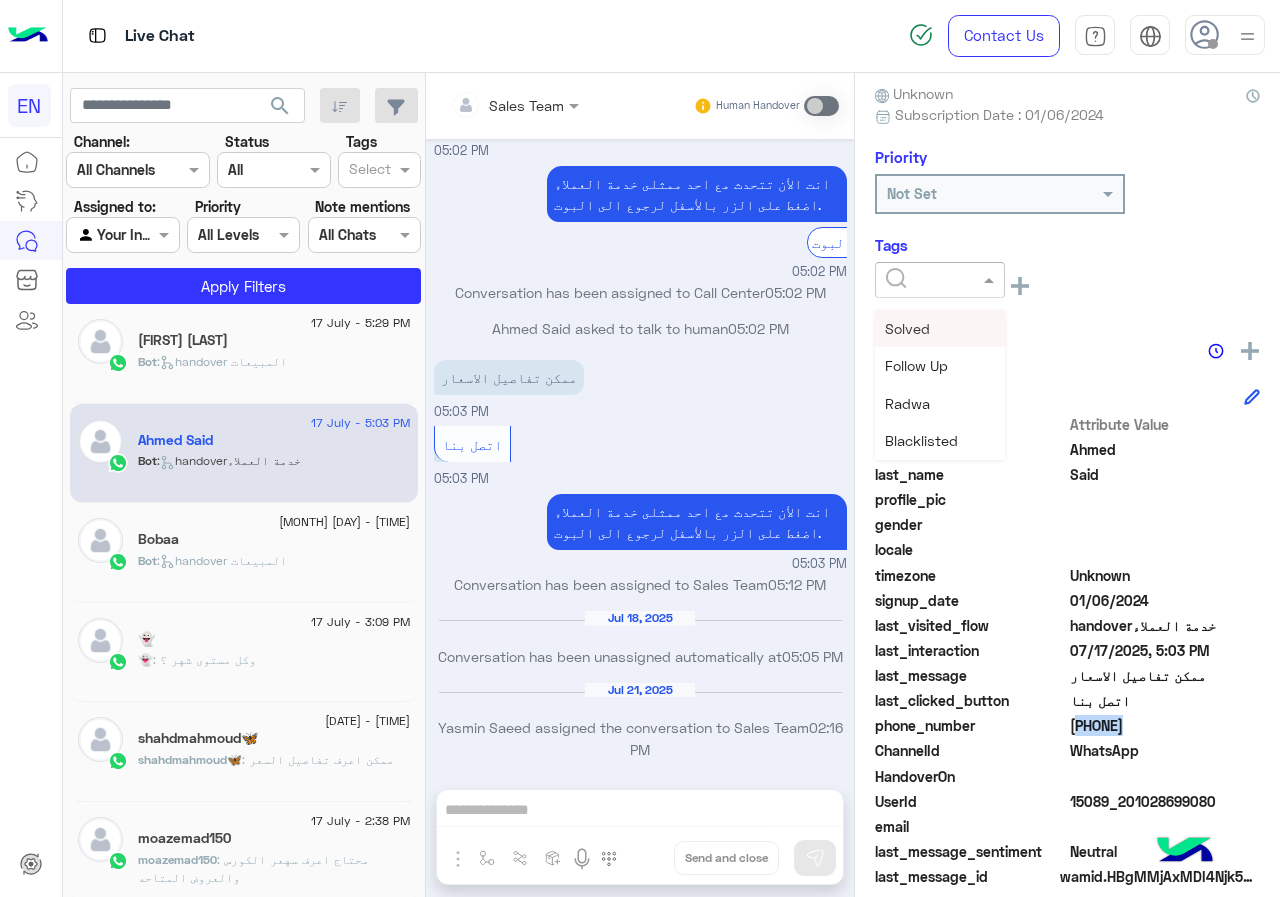 click 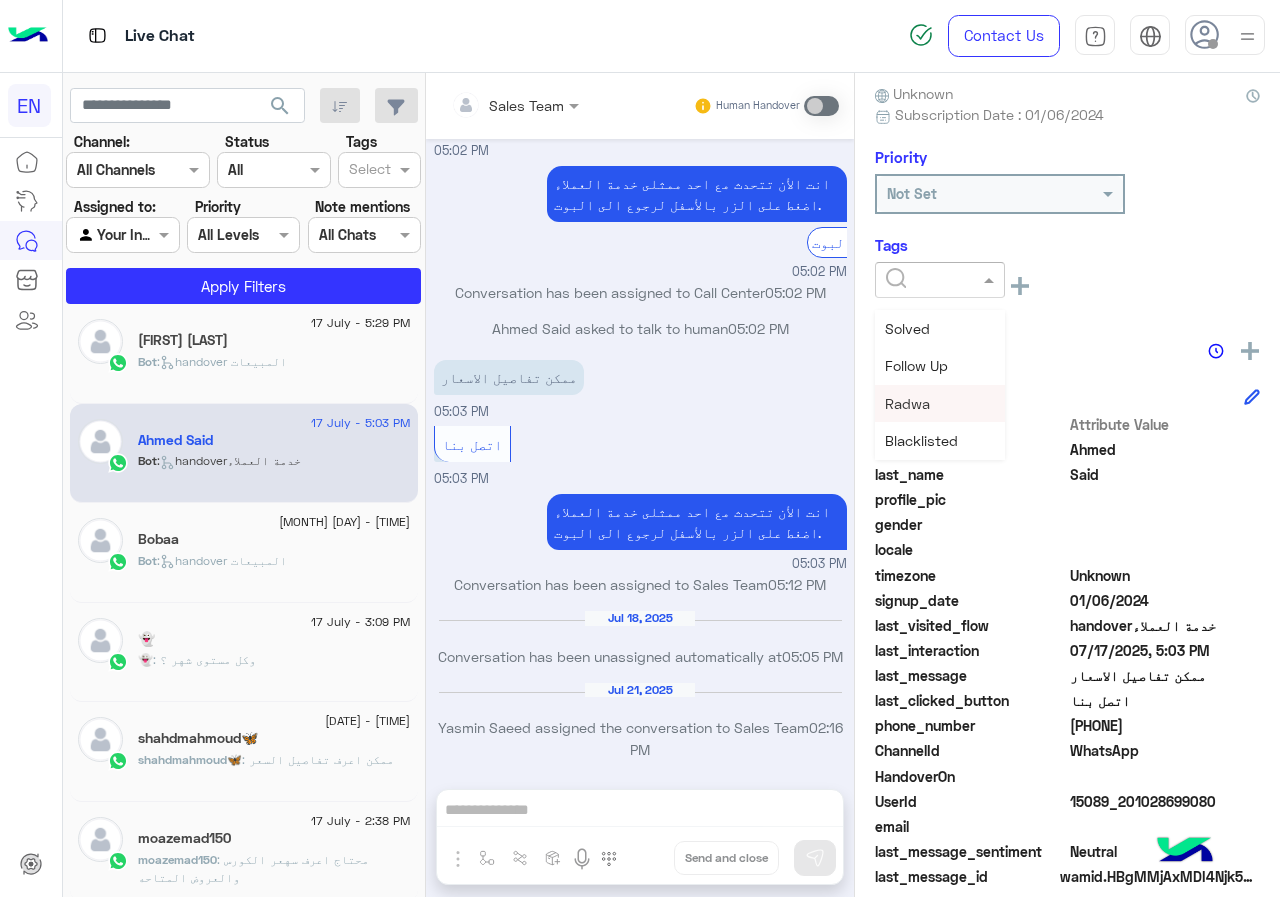 scroll, scrollTop: 200, scrollLeft: 0, axis: vertical 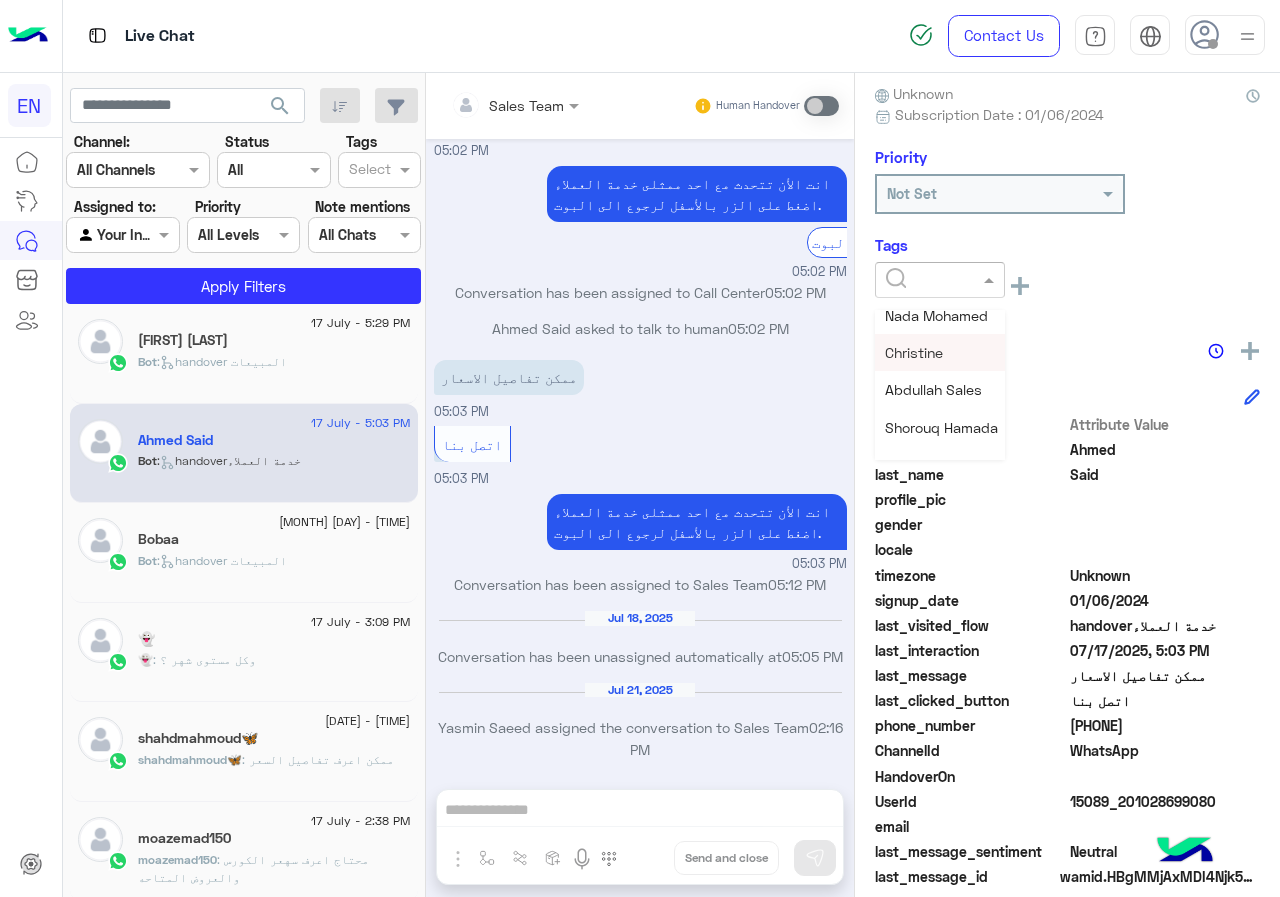 click on "Christine" at bounding box center (914, 352) 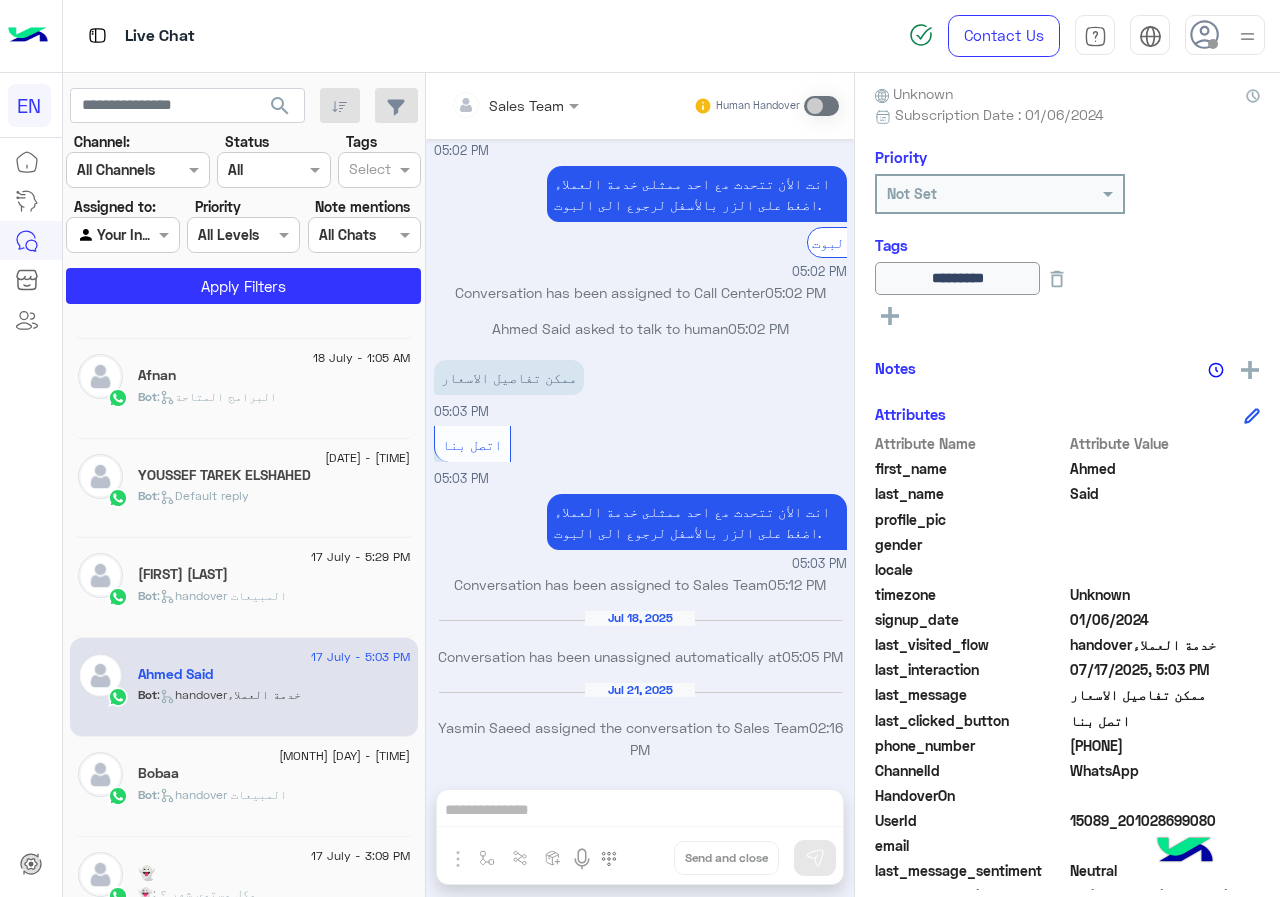 scroll, scrollTop: 710, scrollLeft: 0, axis: vertical 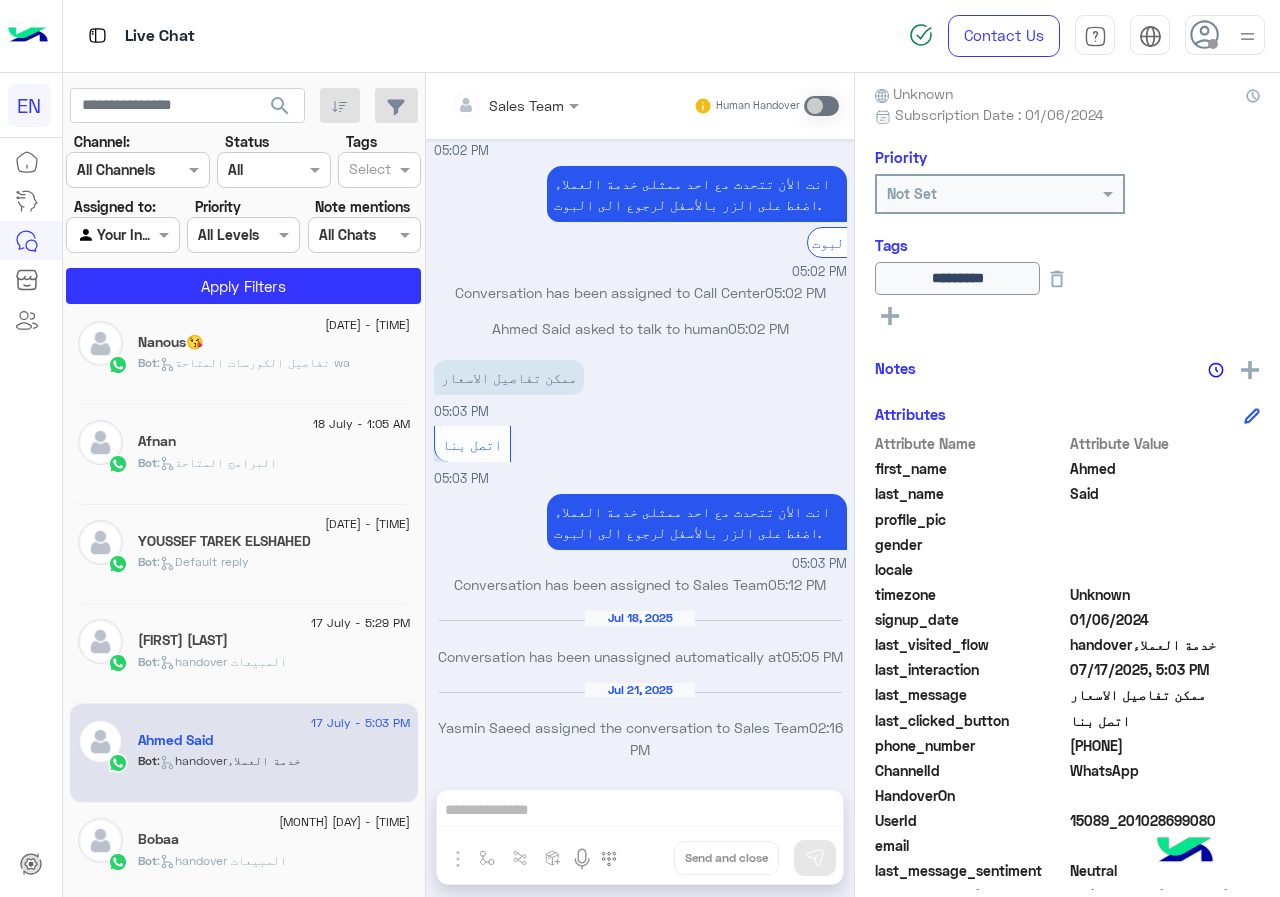 click on ":   handover المبيعات" 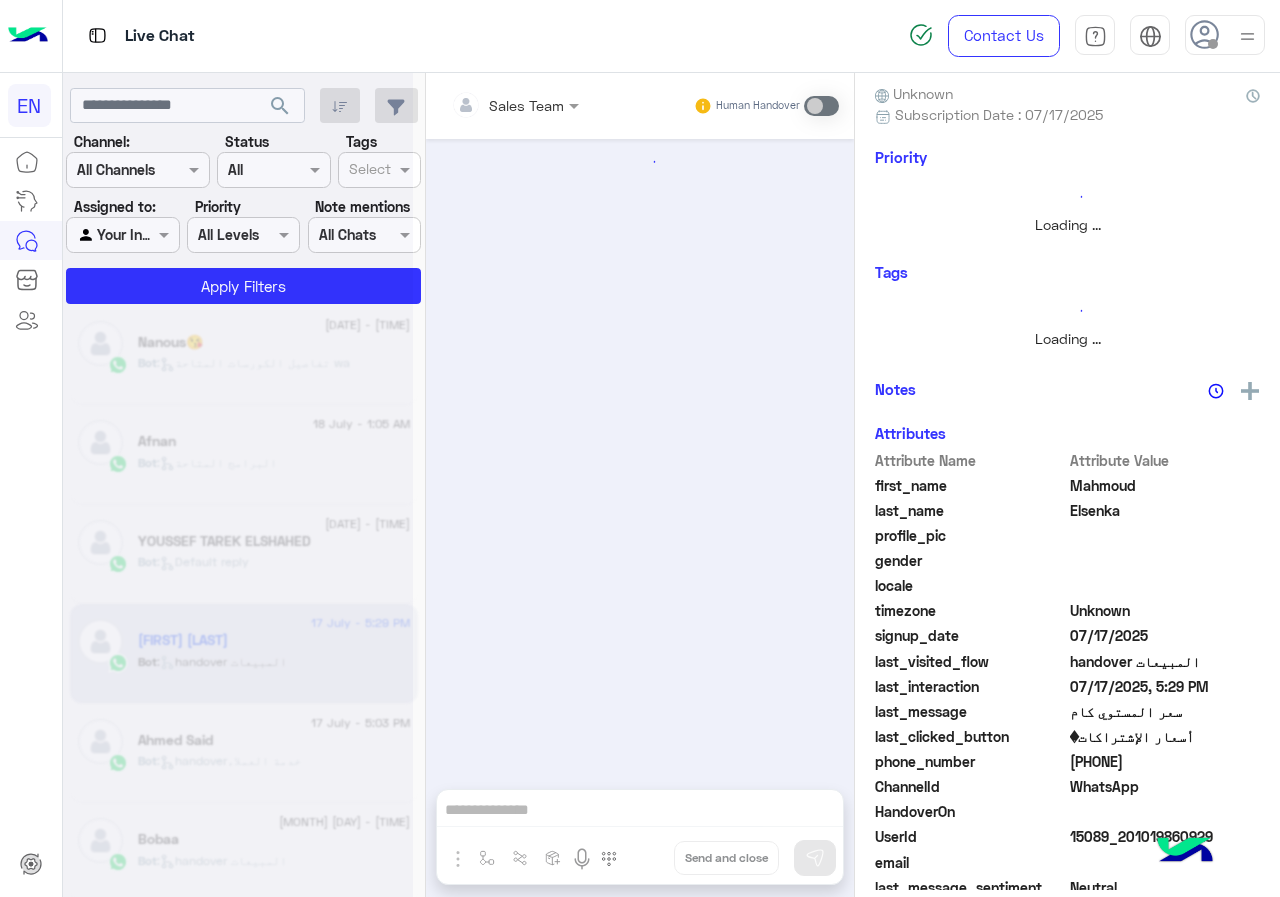 scroll, scrollTop: 0, scrollLeft: 0, axis: both 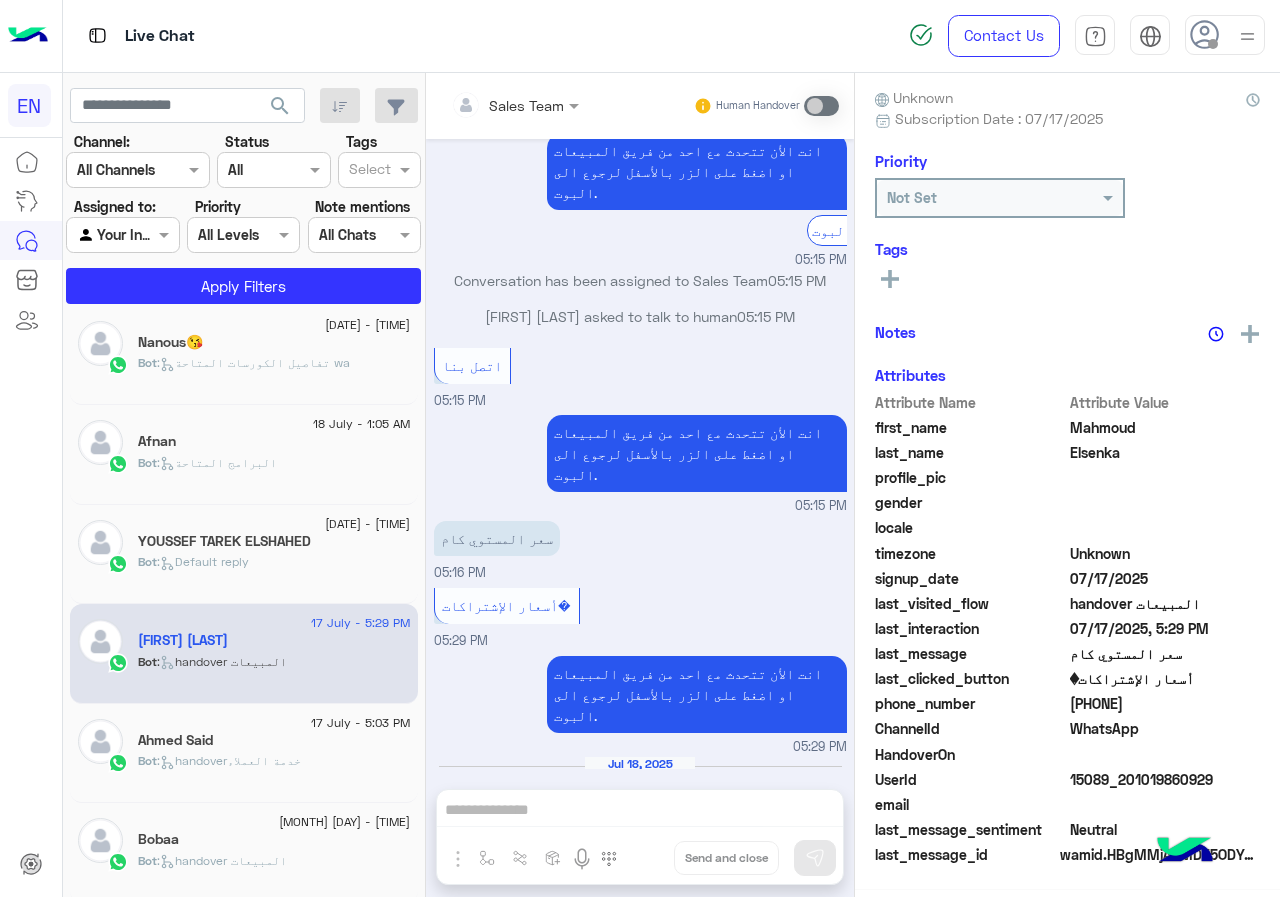 click on "[PHONE]" 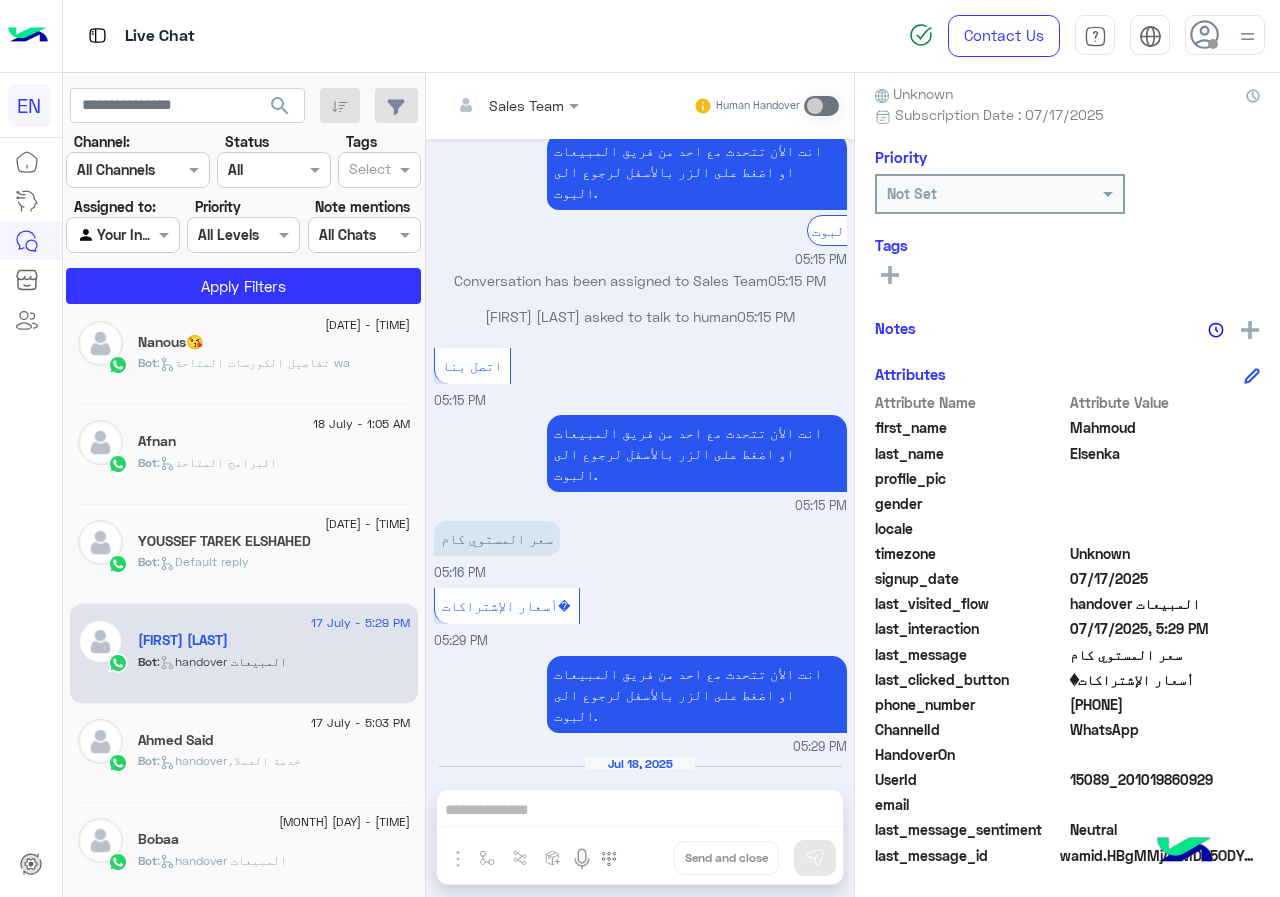 click on "[PHONE]" 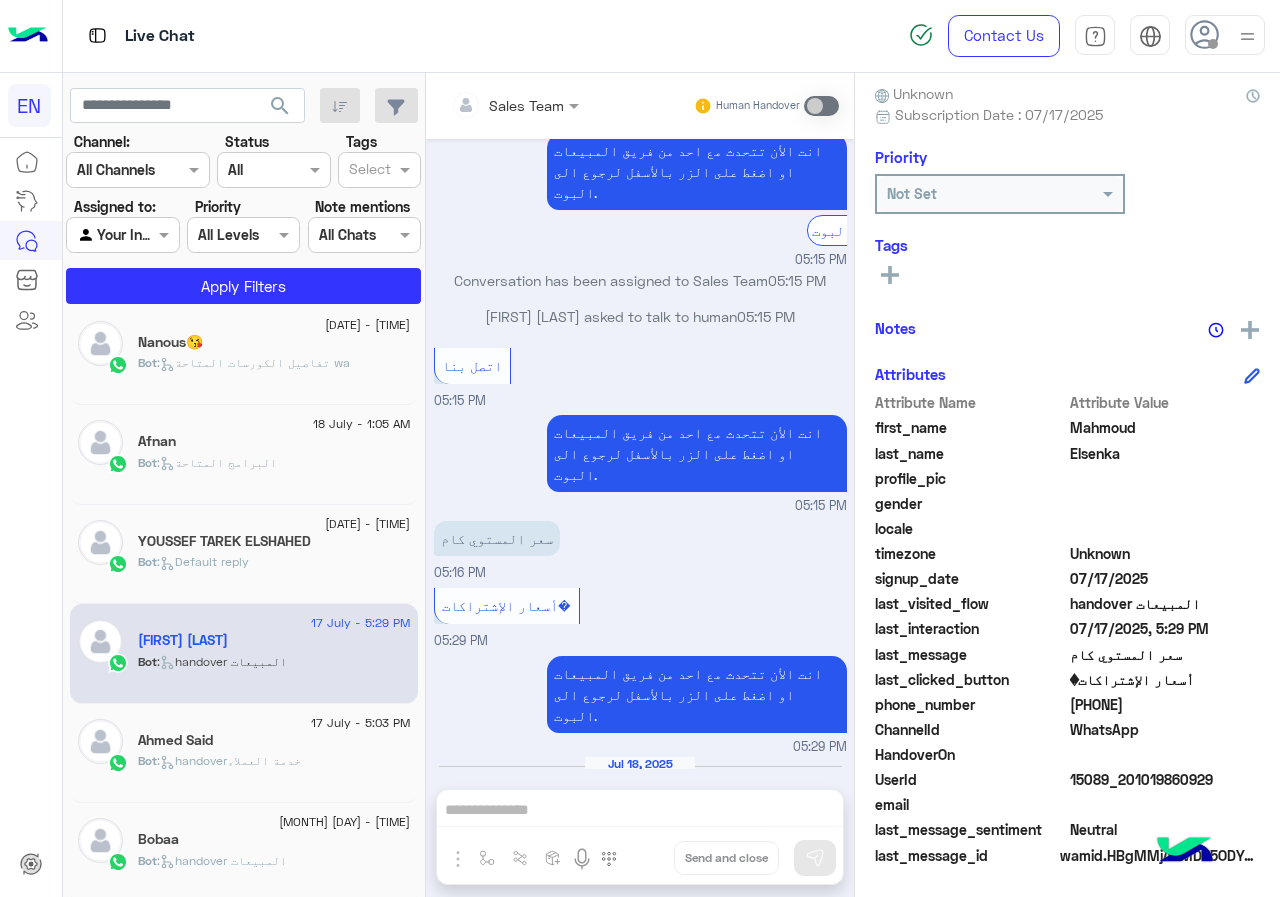 click 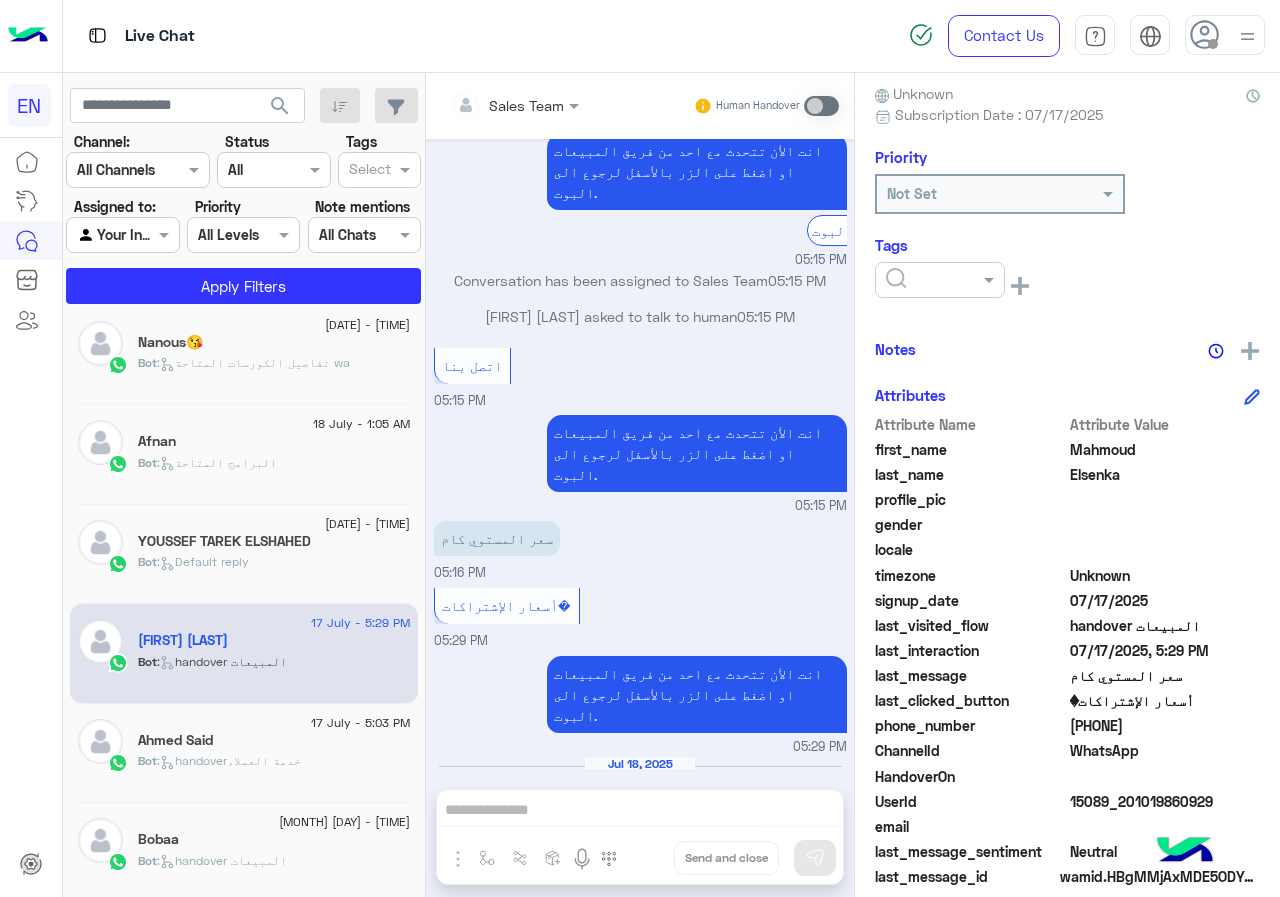 click 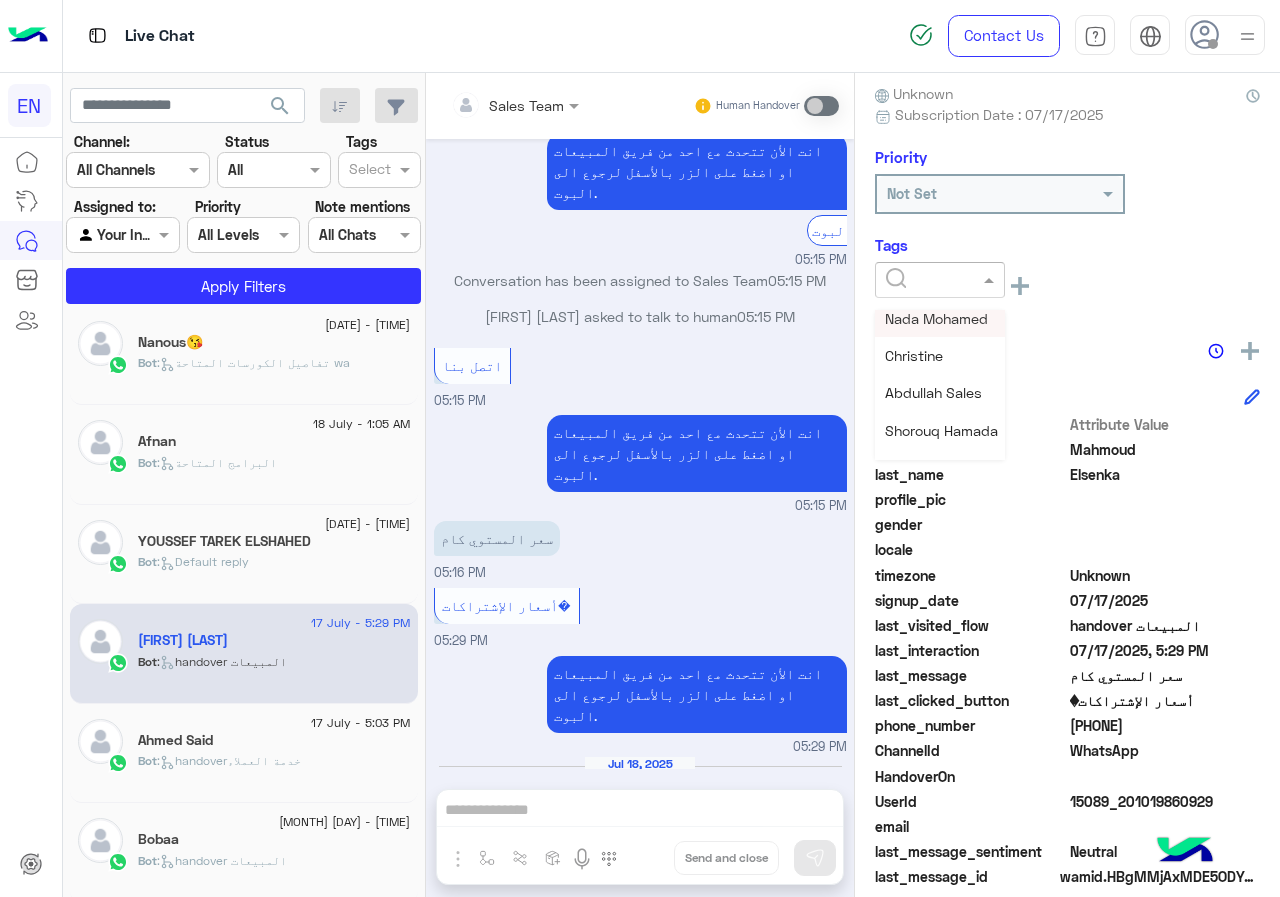 scroll, scrollTop: 200, scrollLeft: 0, axis: vertical 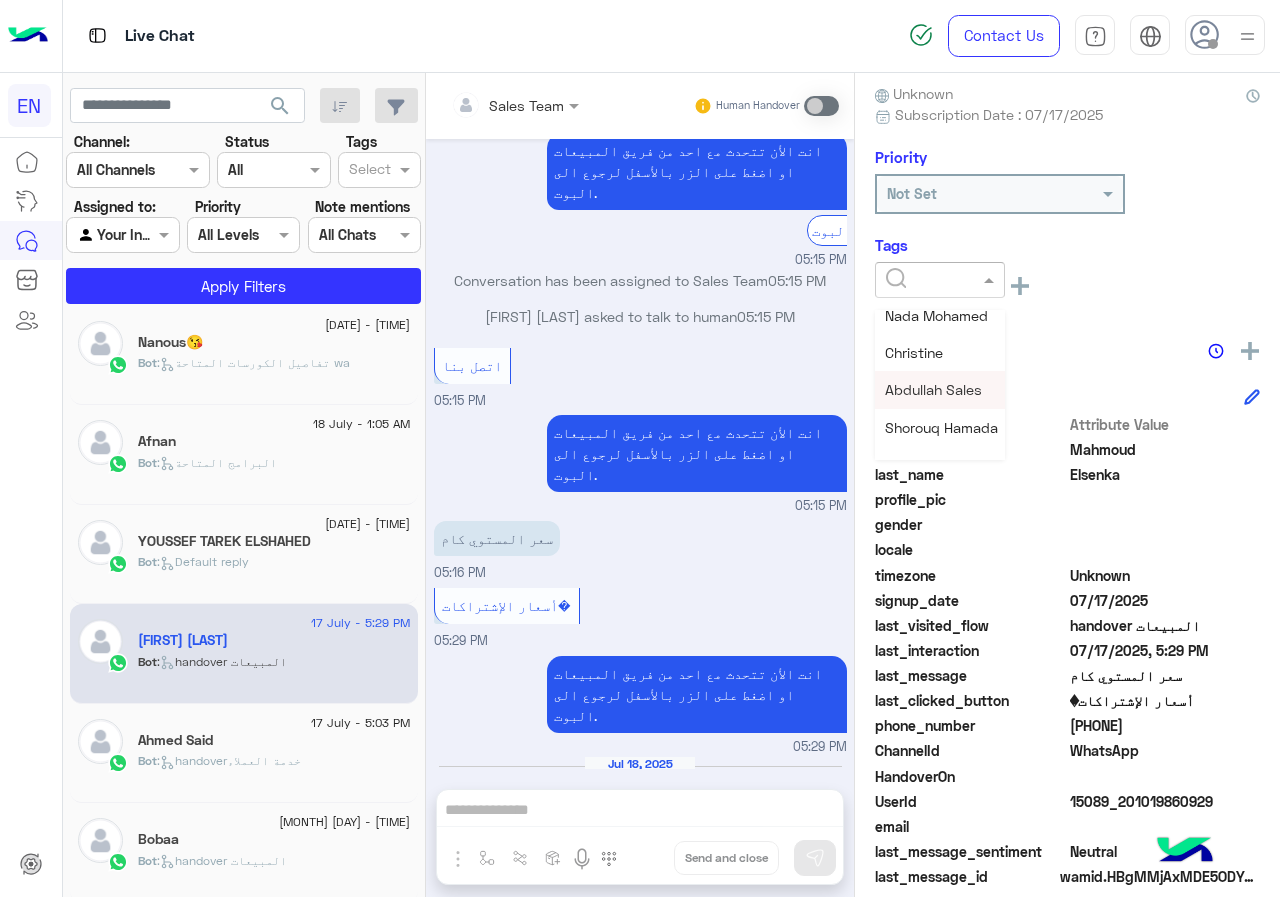 click on "Abdullah Sales" at bounding box center (933, 389) 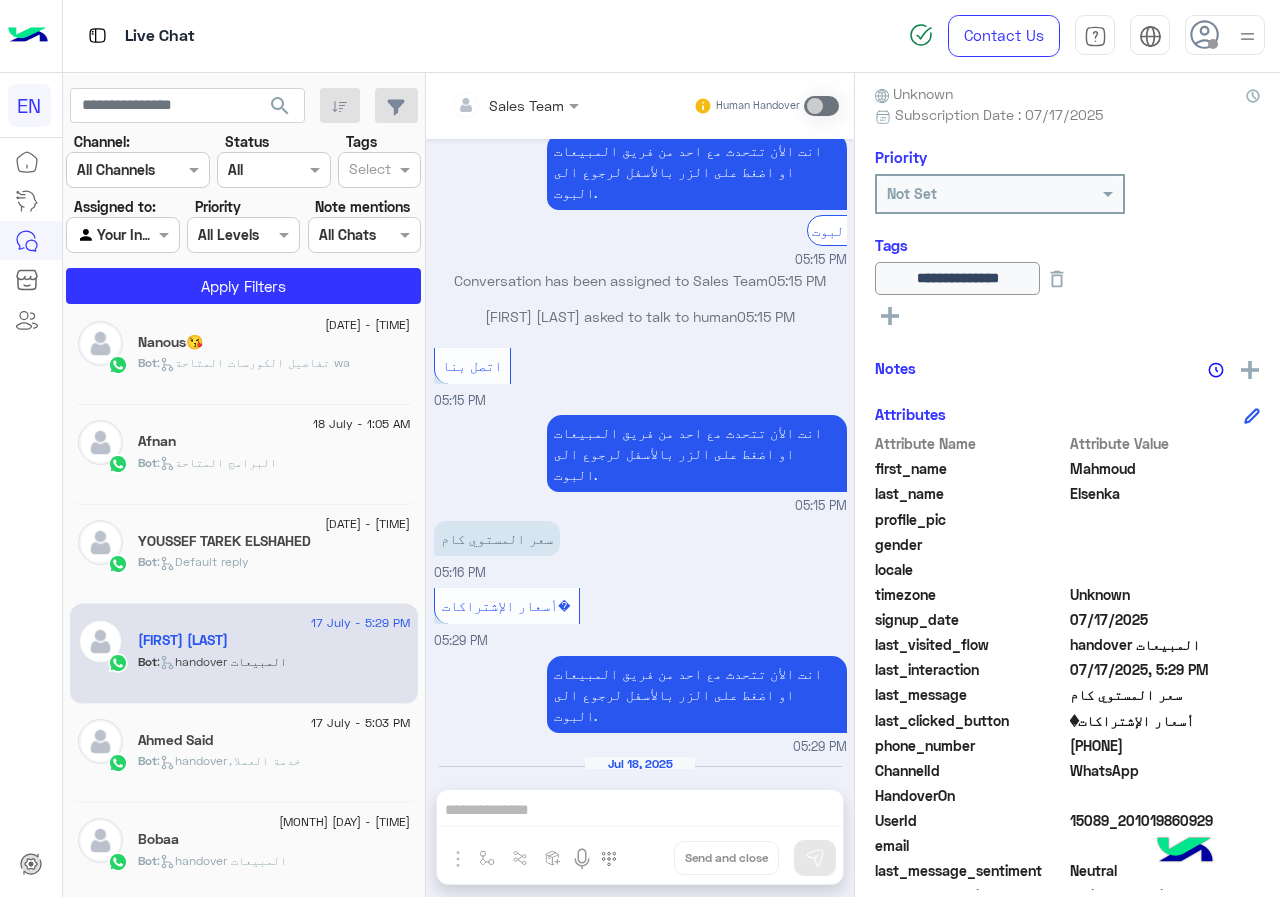 click on "Bot :   Default reply" 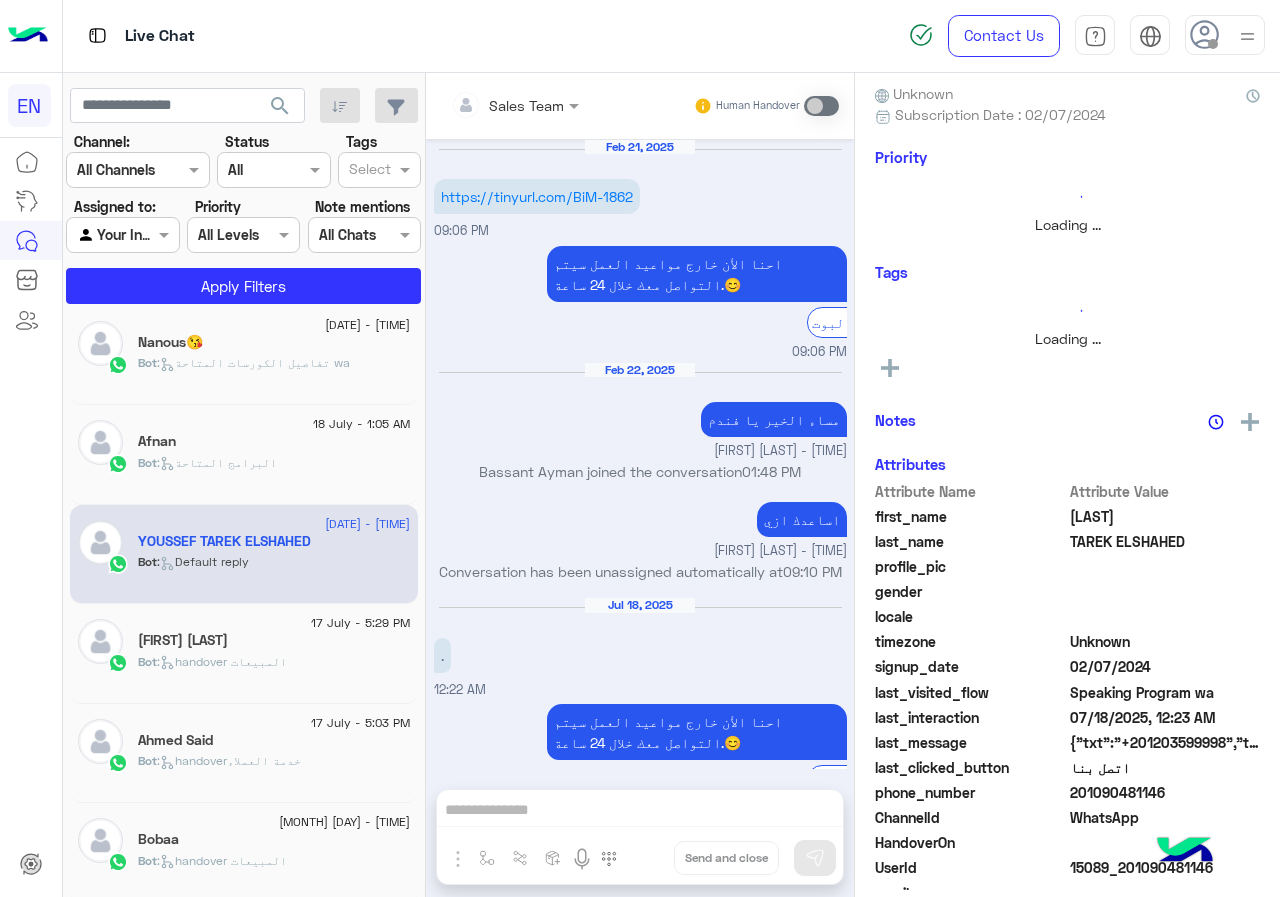 scroll, scrollTop: 2299, scrollLeft: 0, axis: vertical 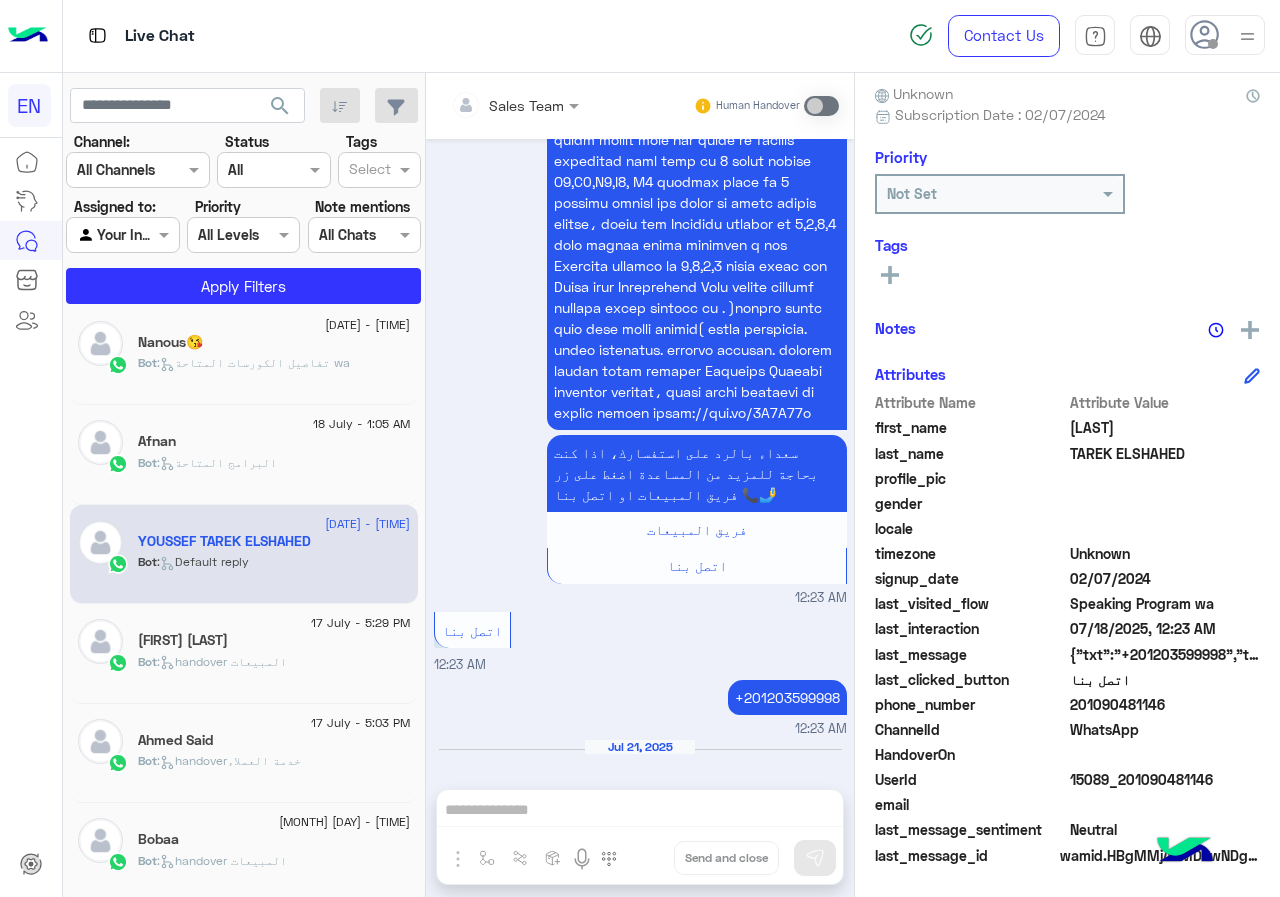 click 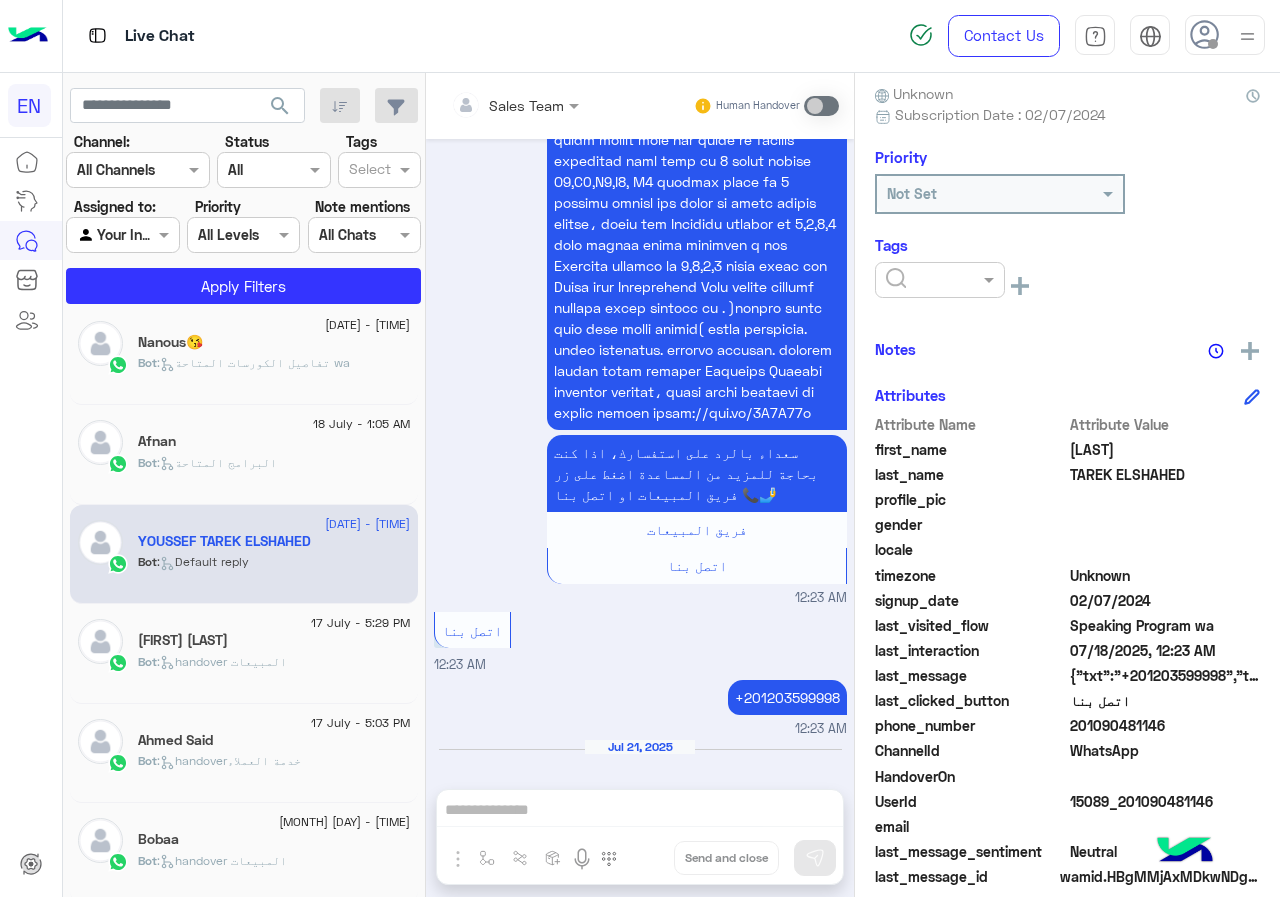 click 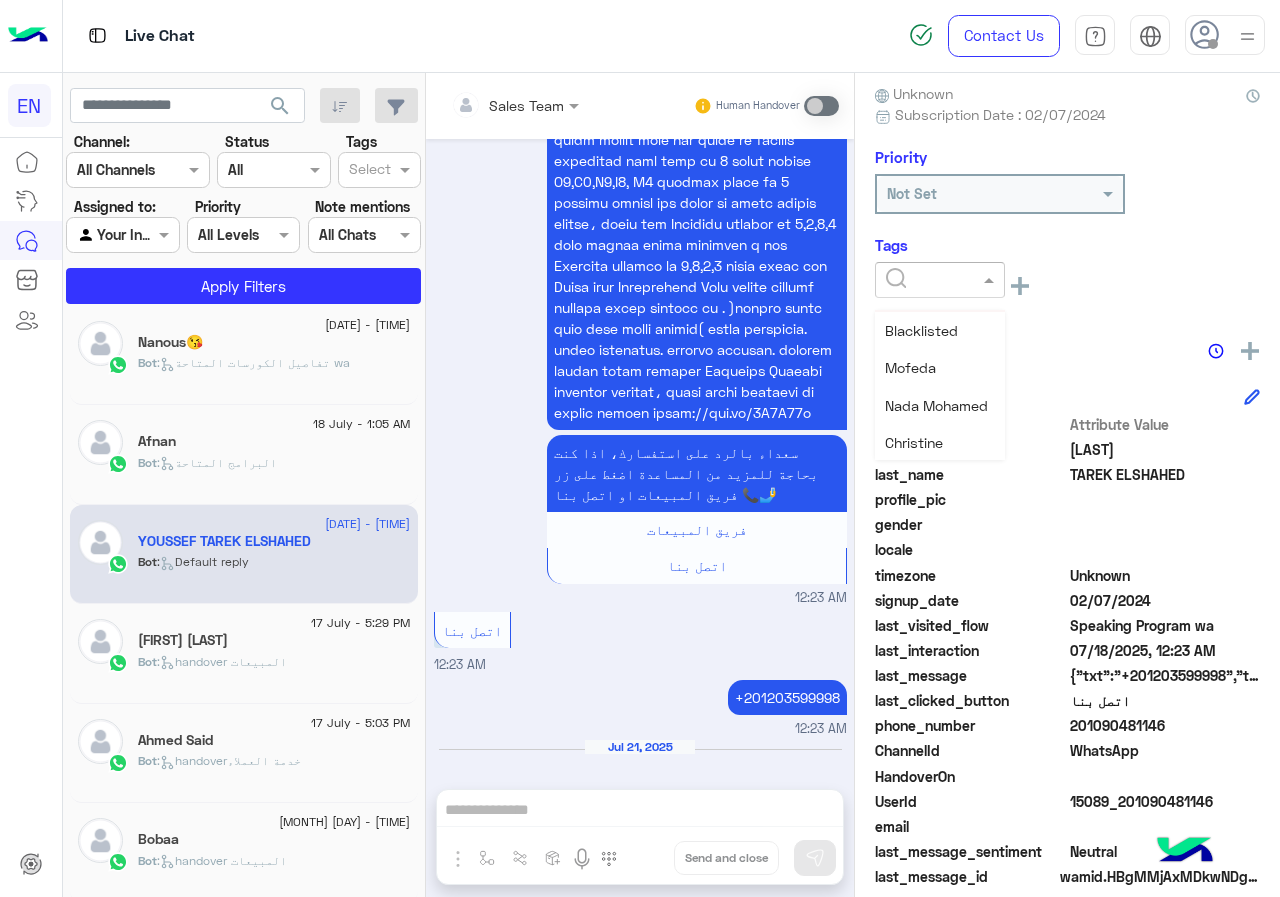 scroll, scrollTop: 261, scrollLeft: 0, axis: vertical 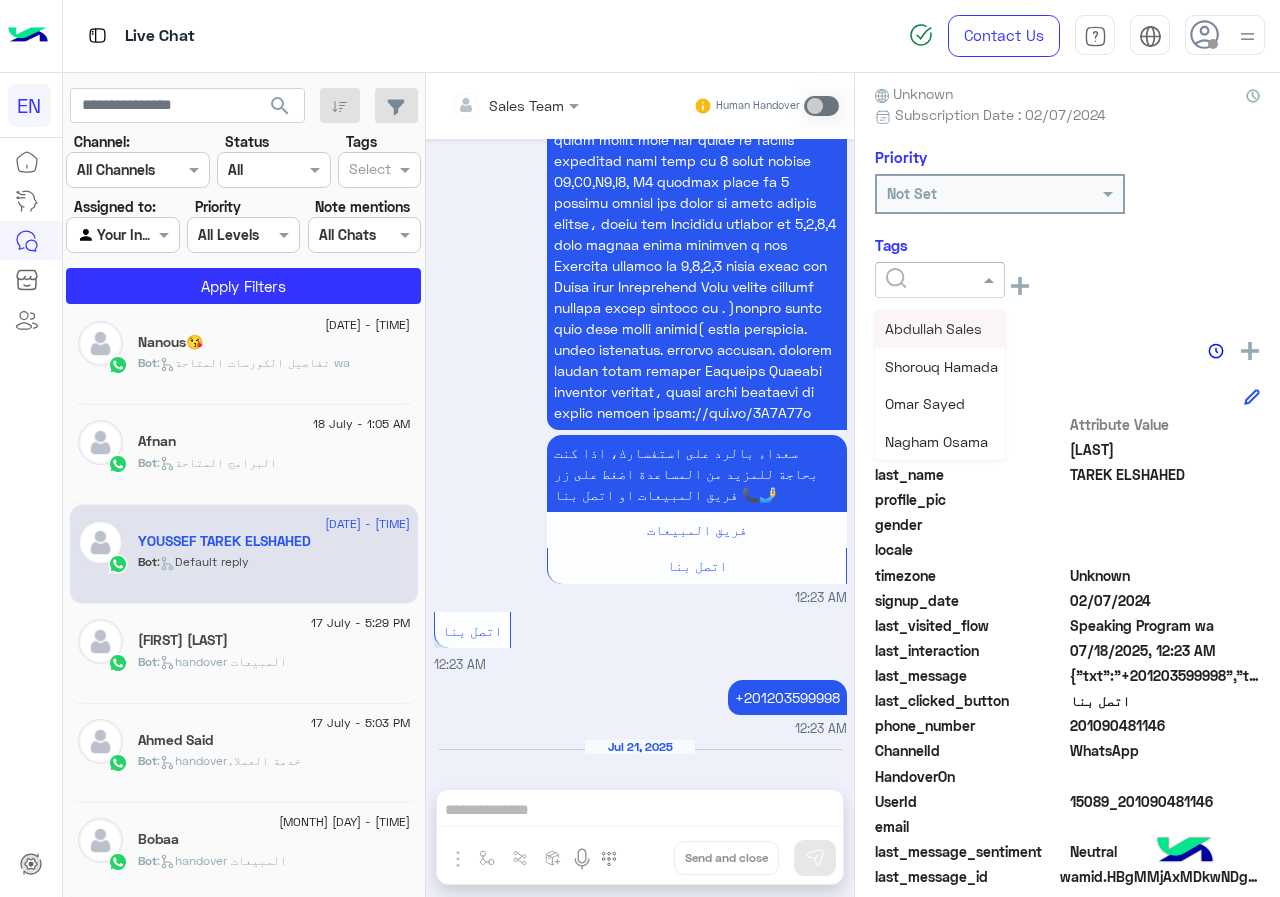 click on "Abdullah Sales" at bounding box center (933, 328) 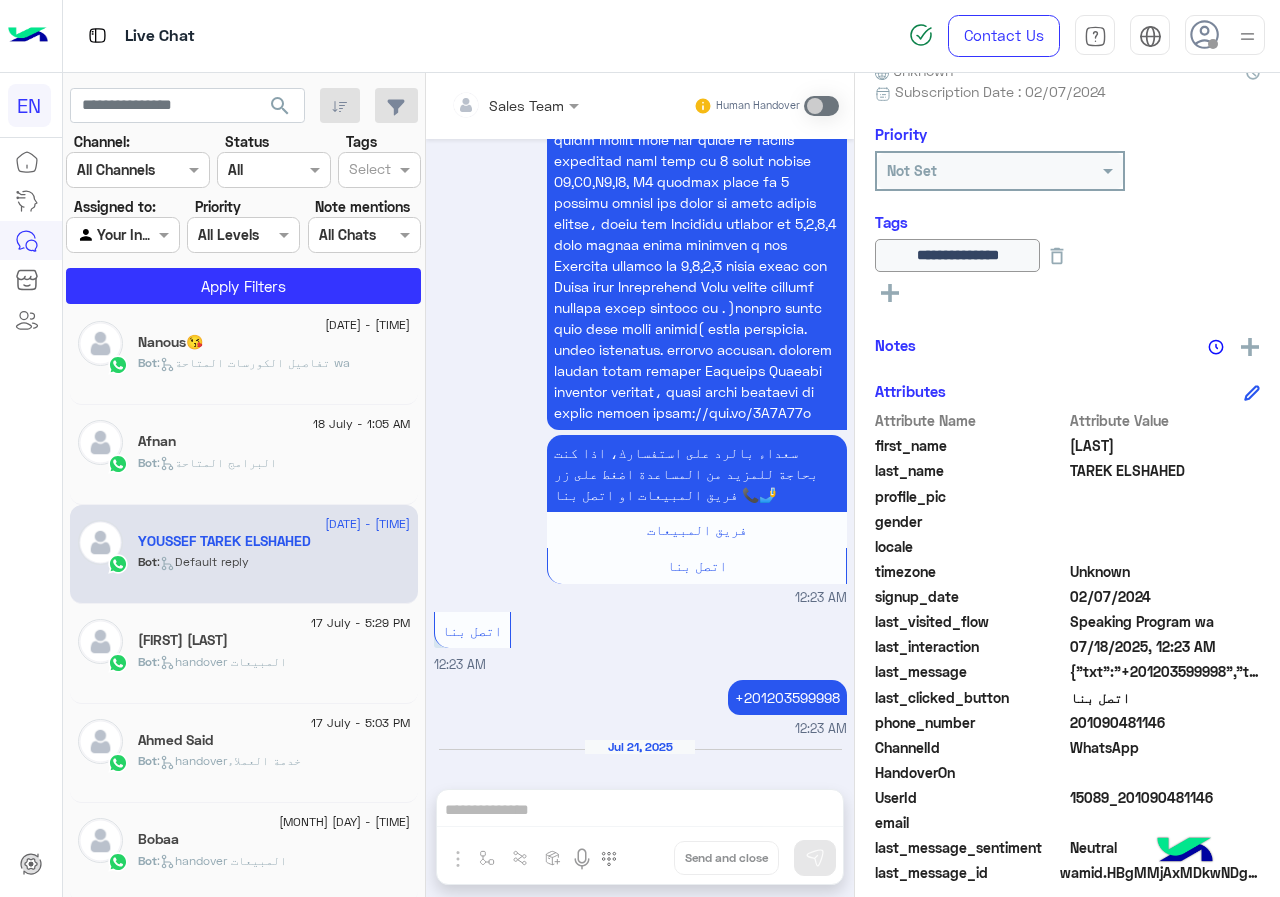scroll, scrollTop: 221, scrollLeft: 0, axis: vertical 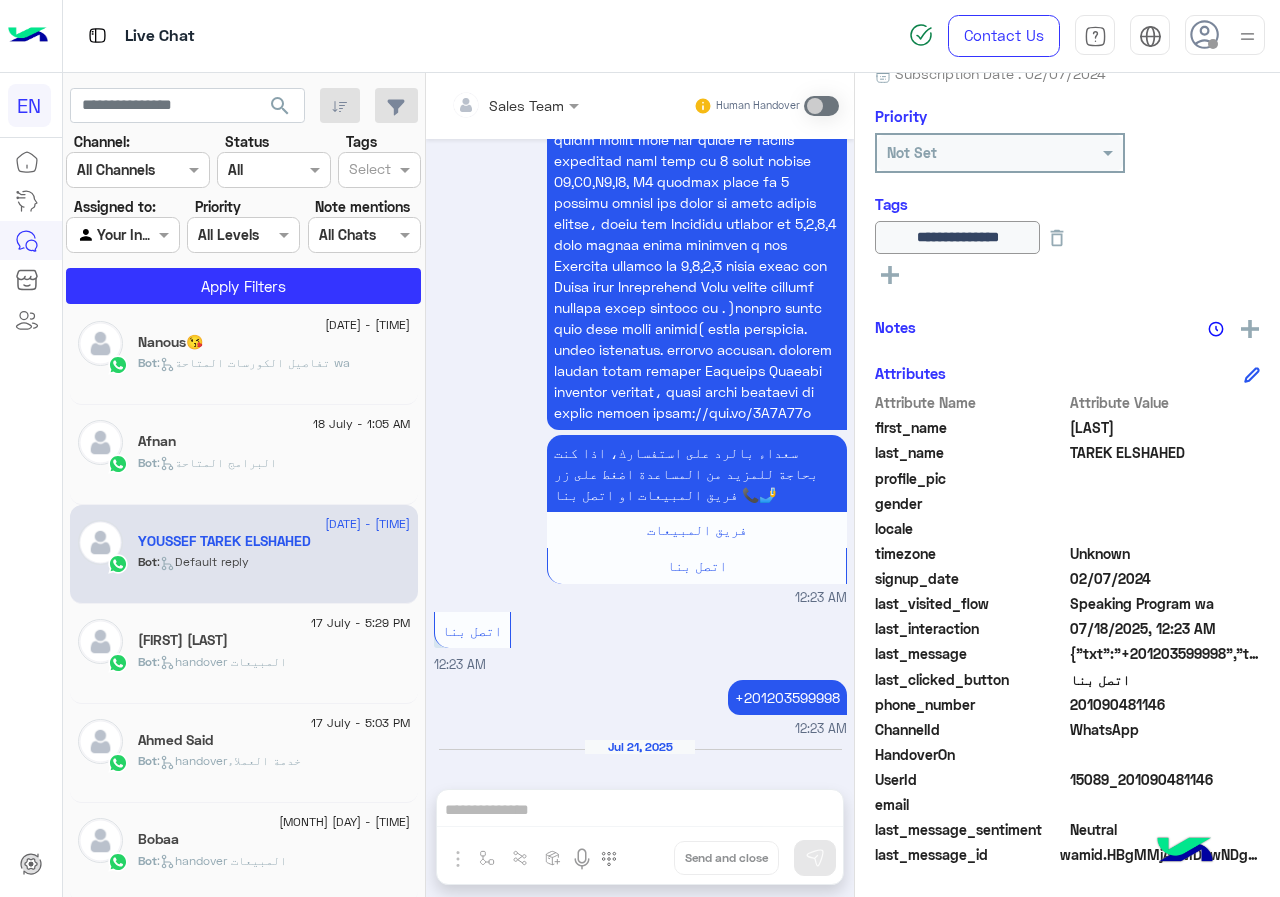 click on "201090481146" 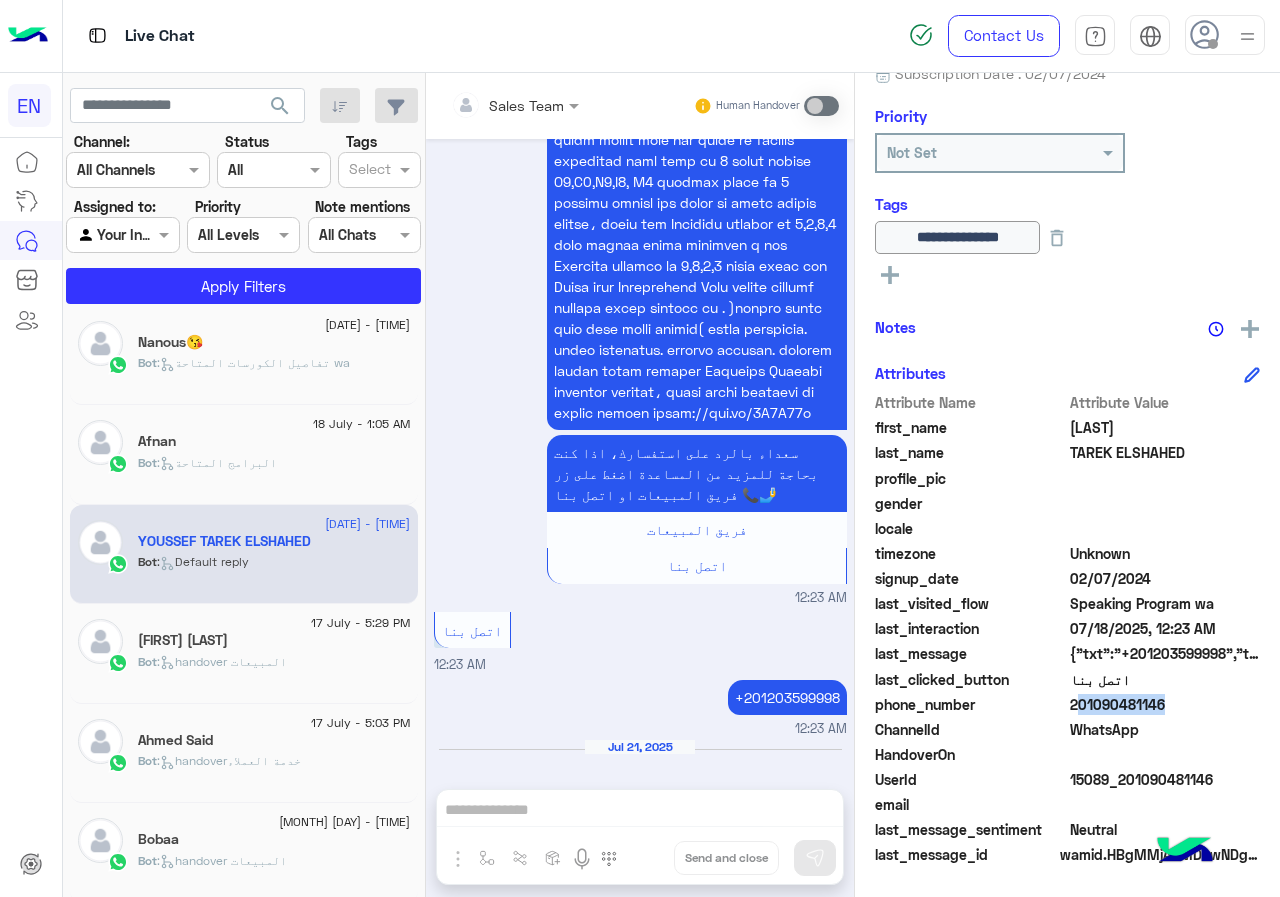 click on "201090481146" 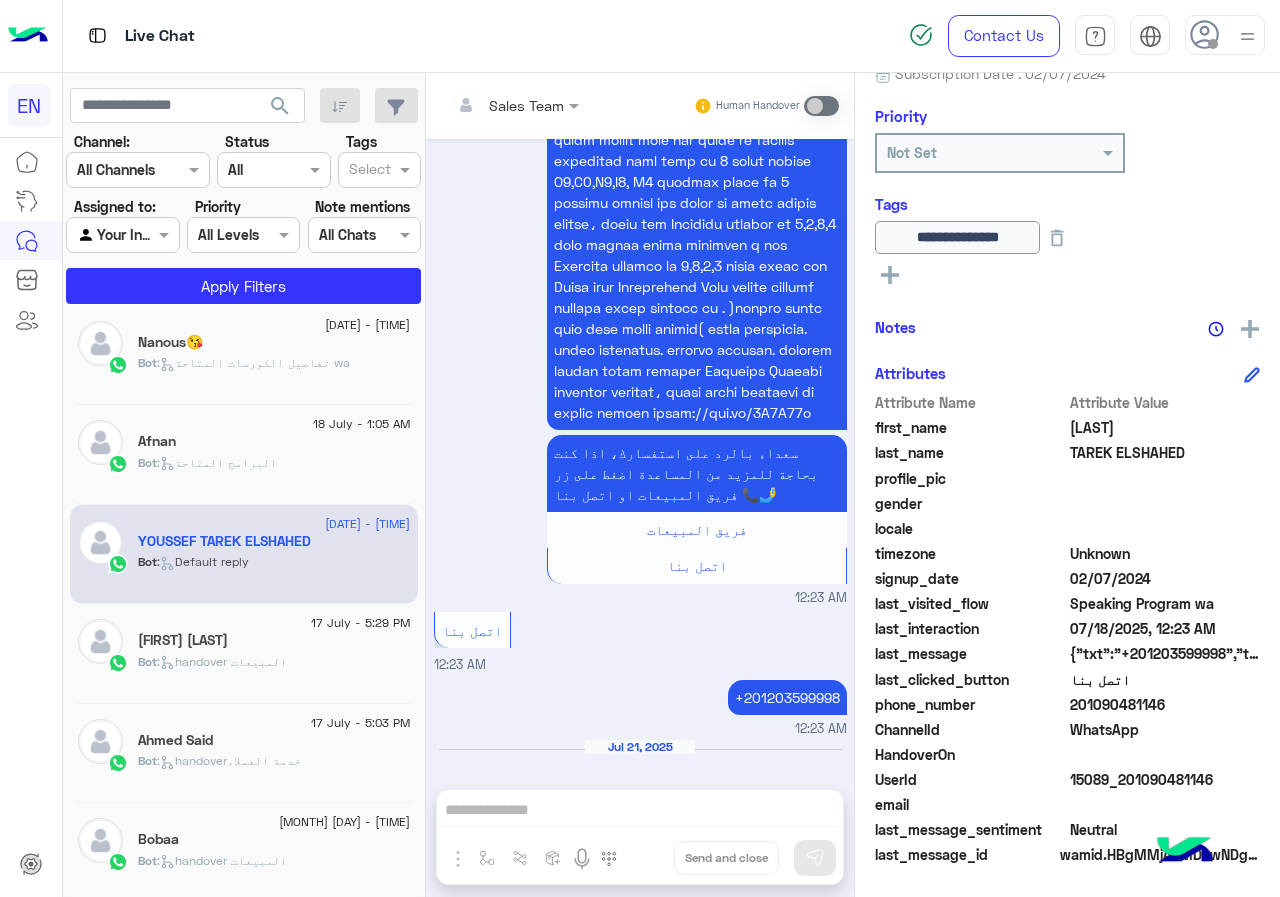 click on "Bot :   البرامج المتاحة" 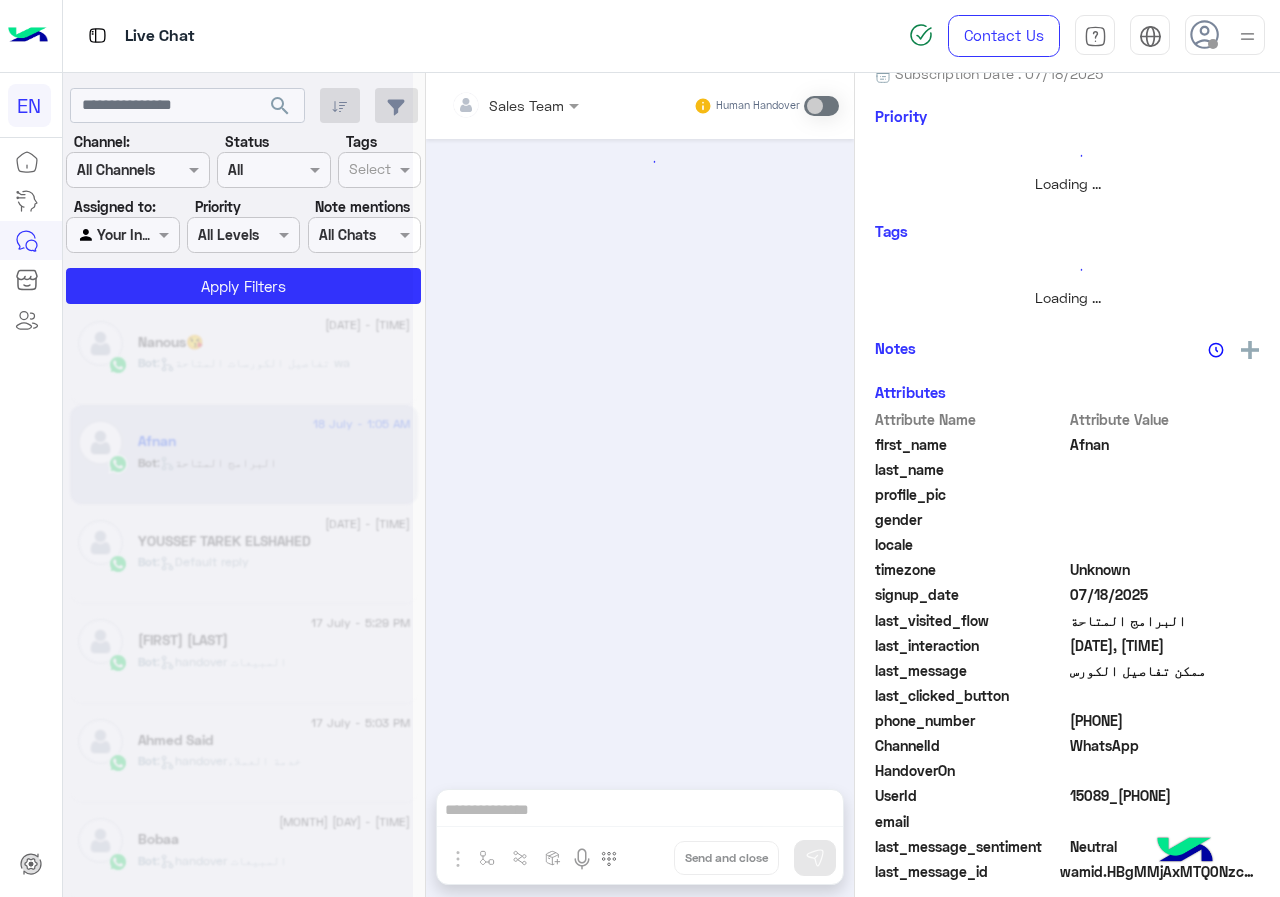 scroll, scrollTop: 0, scrollLeft: 0, axis: both 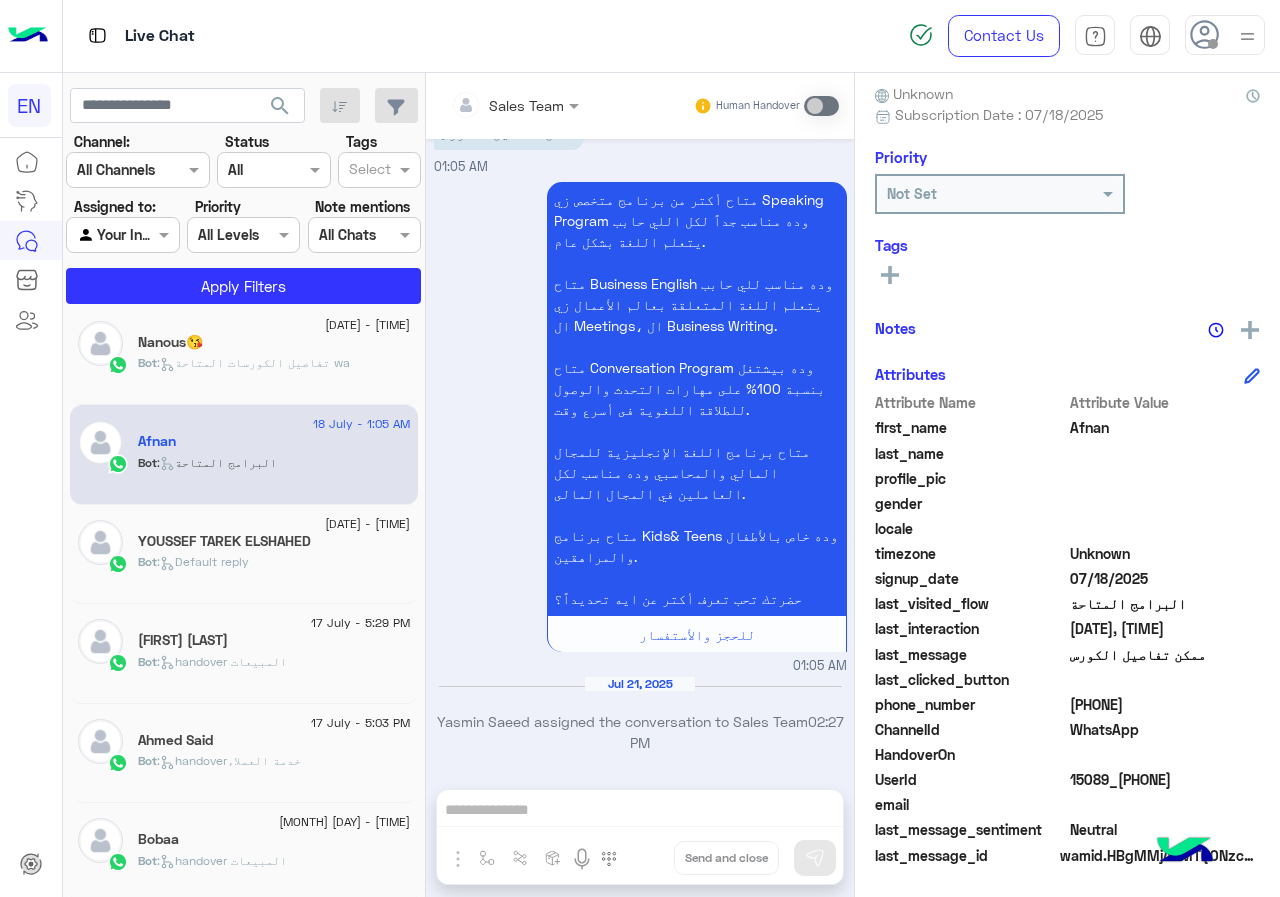 click on "[PHONE]" 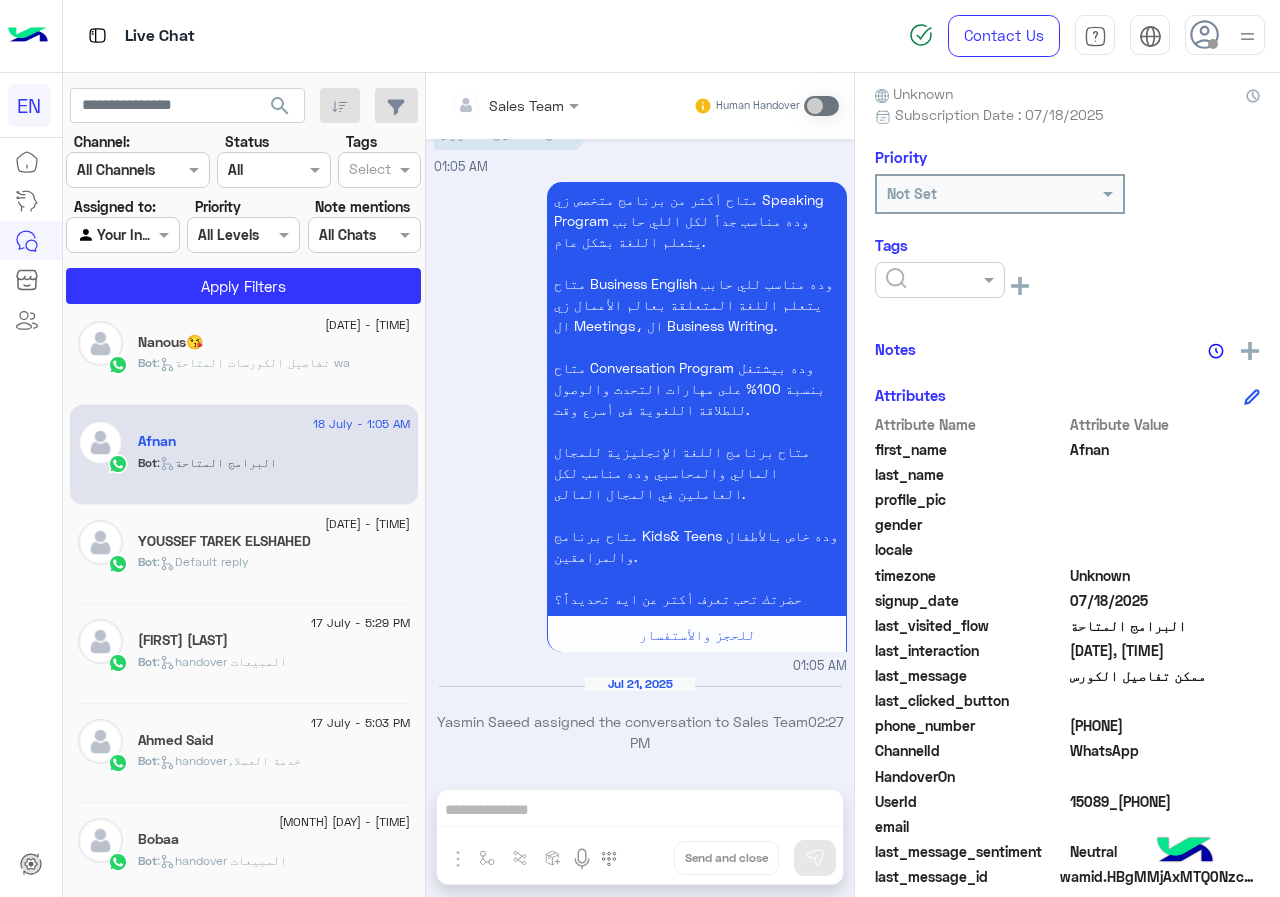 click 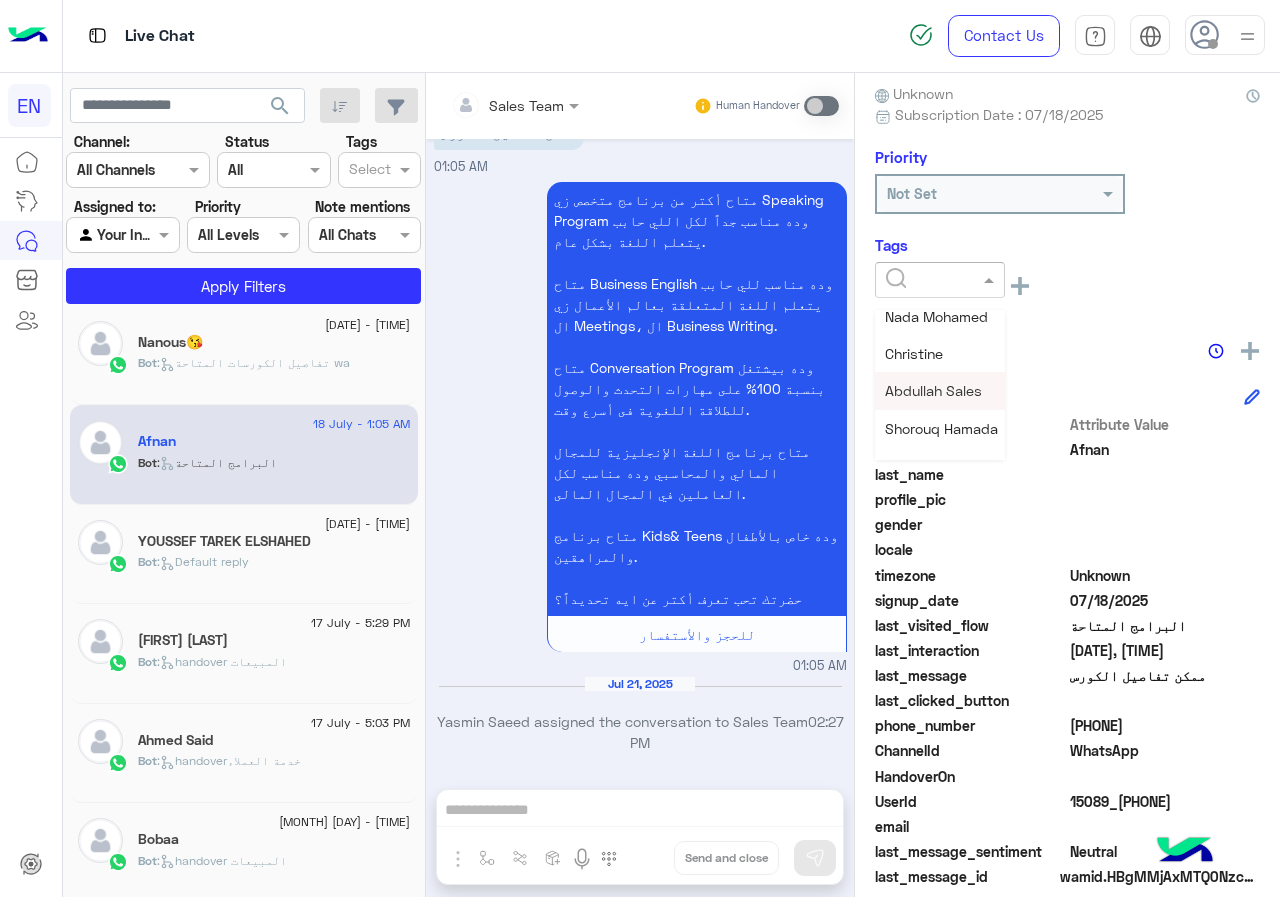 scroll, scrollTop: 200, scrollLeft: 0, axis: vertical 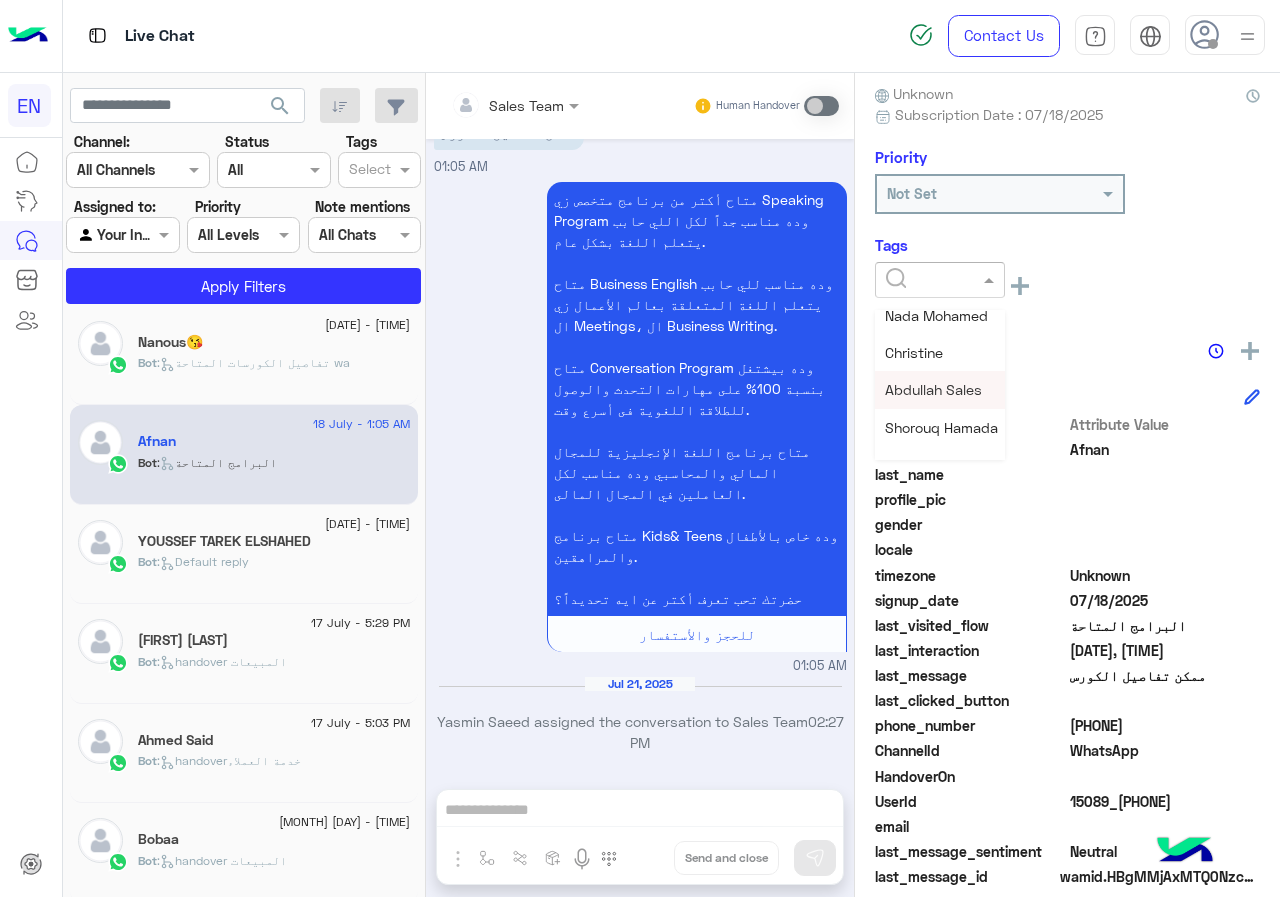 click on "Abdullah Sales" at bounding box center [933, 389] 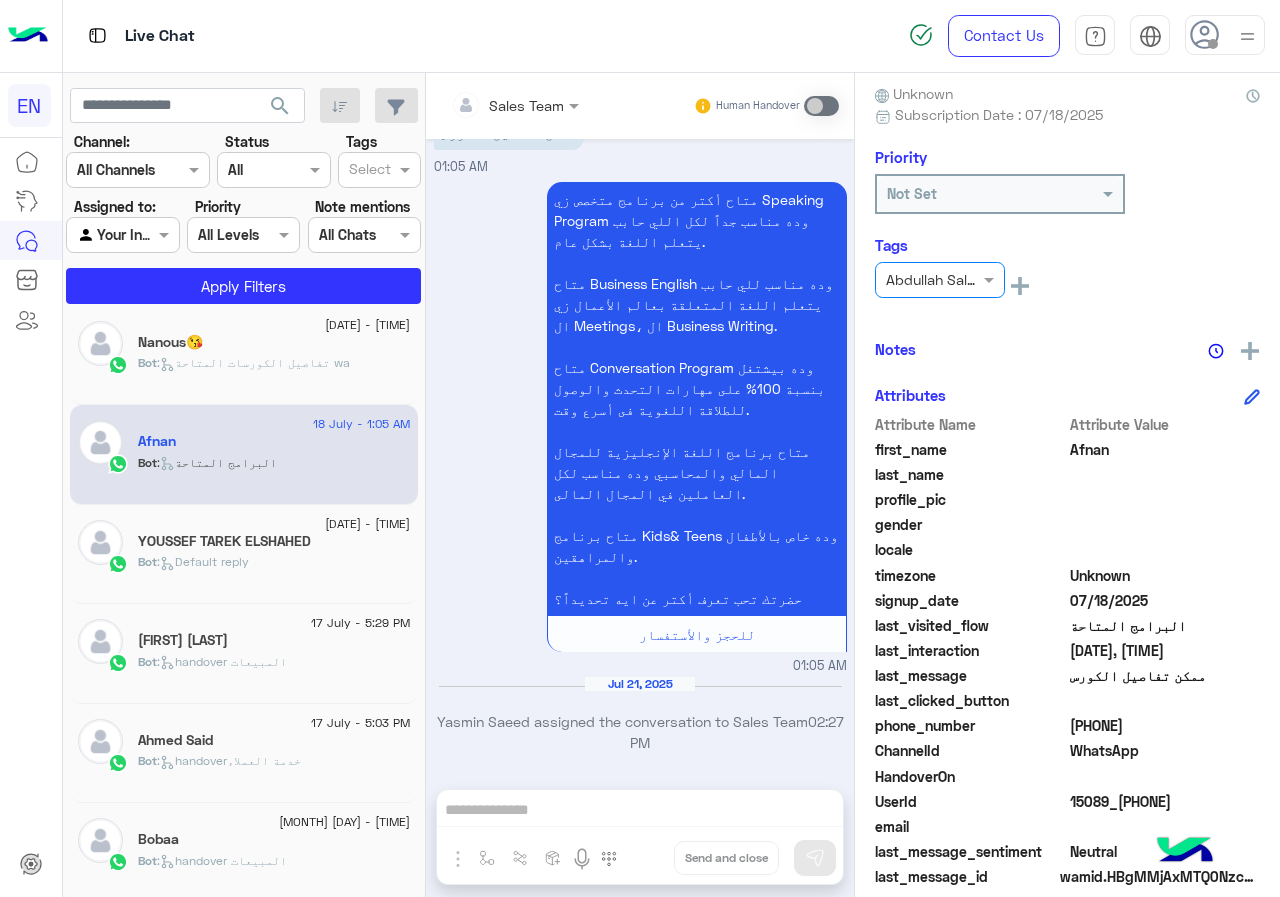 click on "Bot :   تفاصيل الكورسات المتاحة wa" 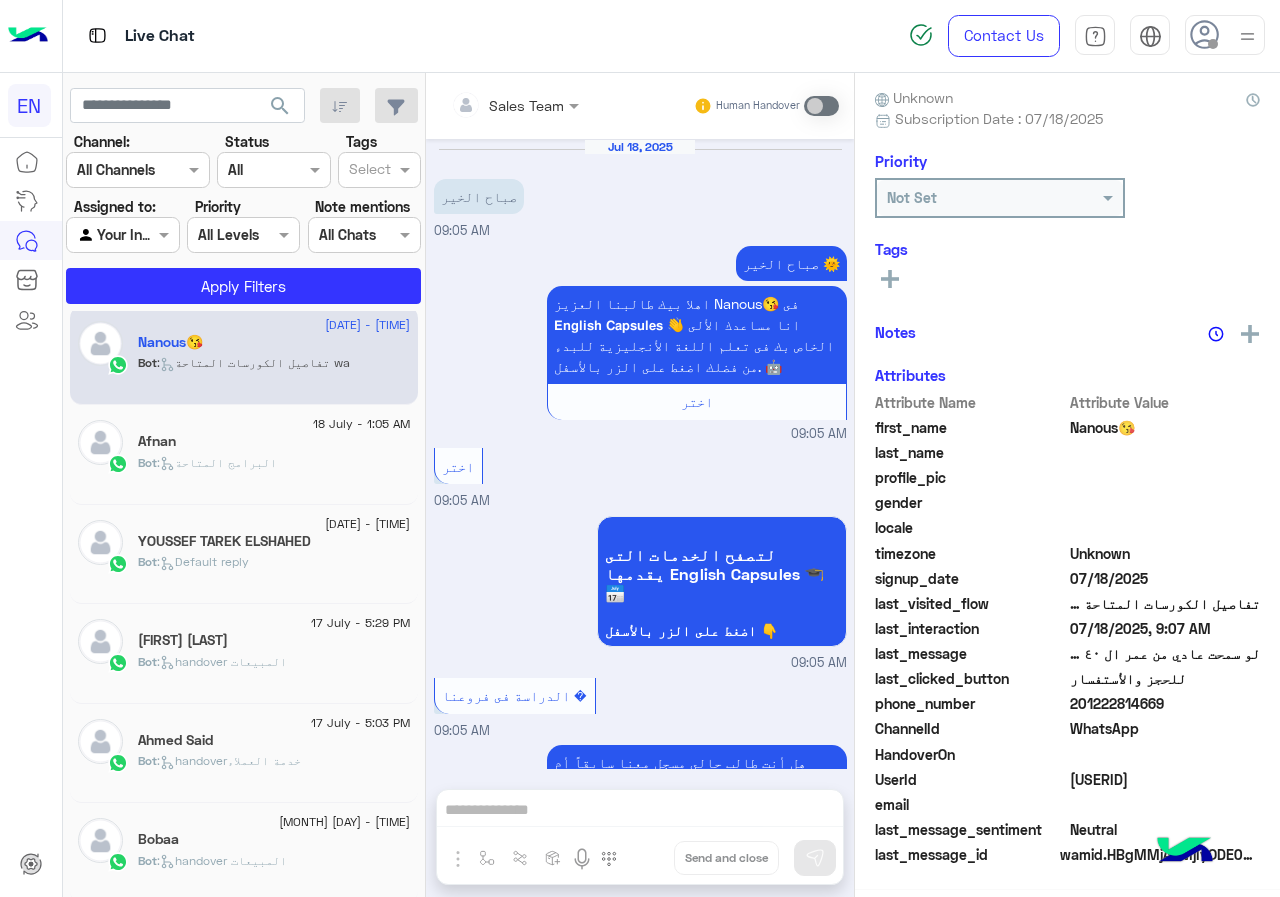 scroll, scrollTop: 1690, scrollLeft: 0, axis: vertical 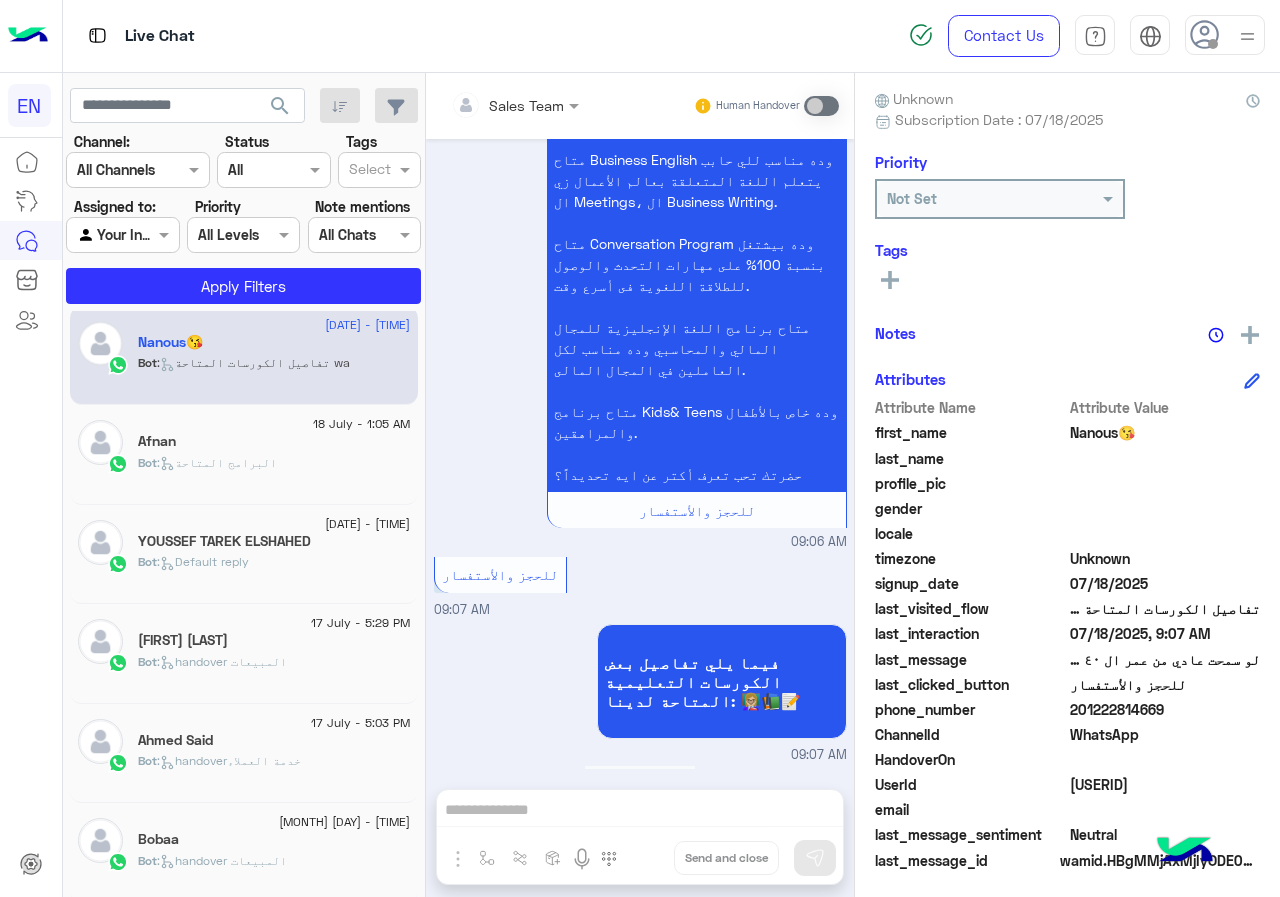 click on "201222814669" 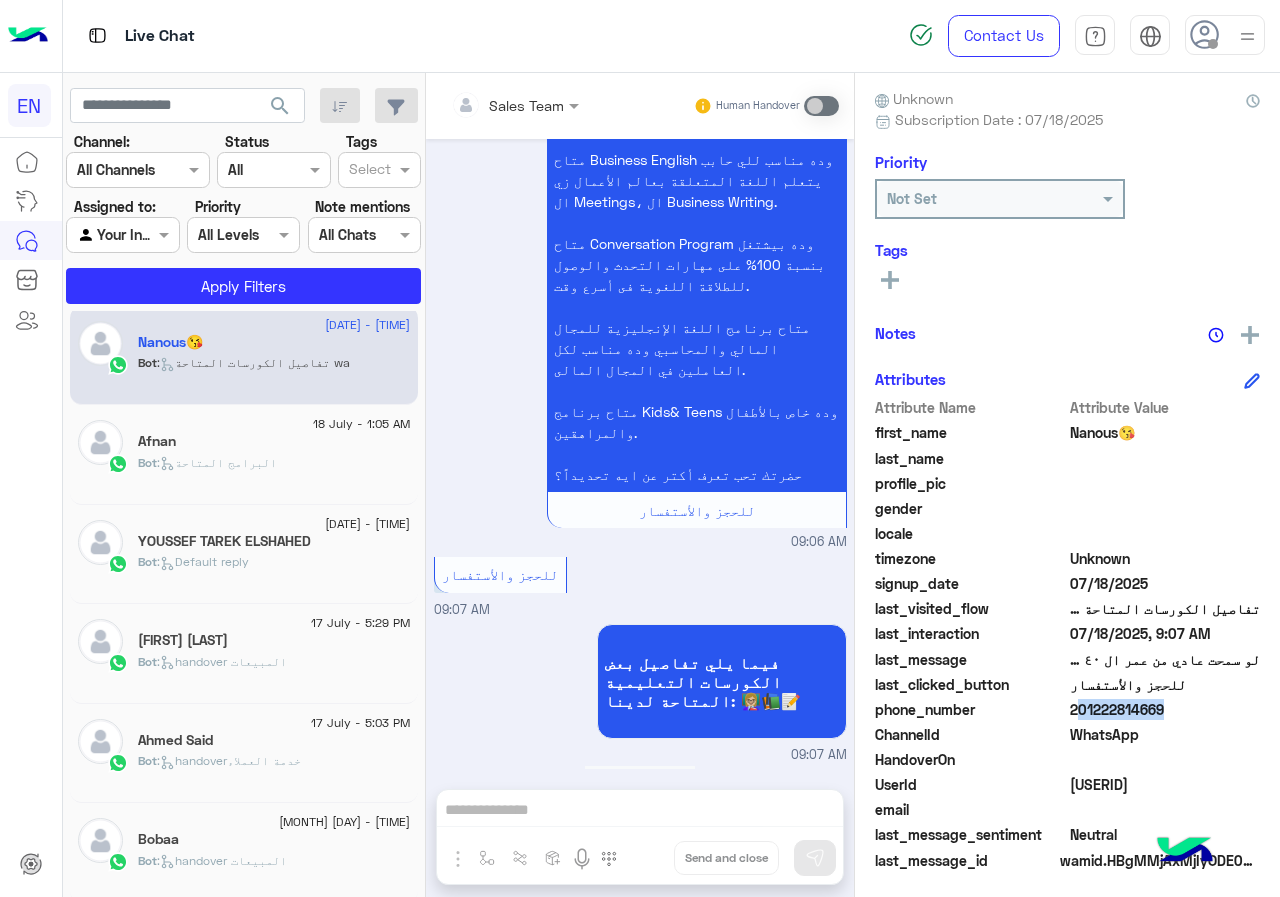 click on "201222814669" 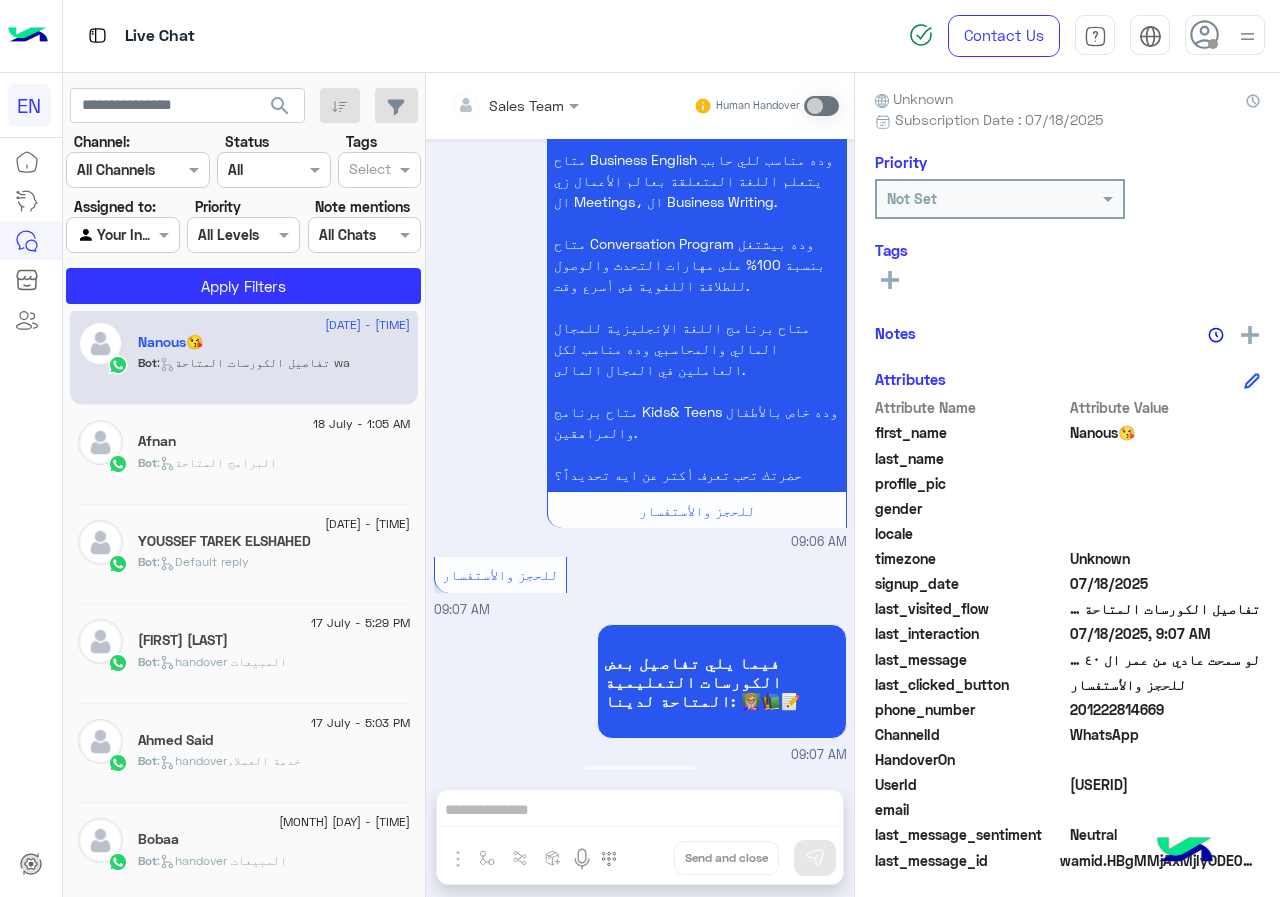 click on "Nanous😘" 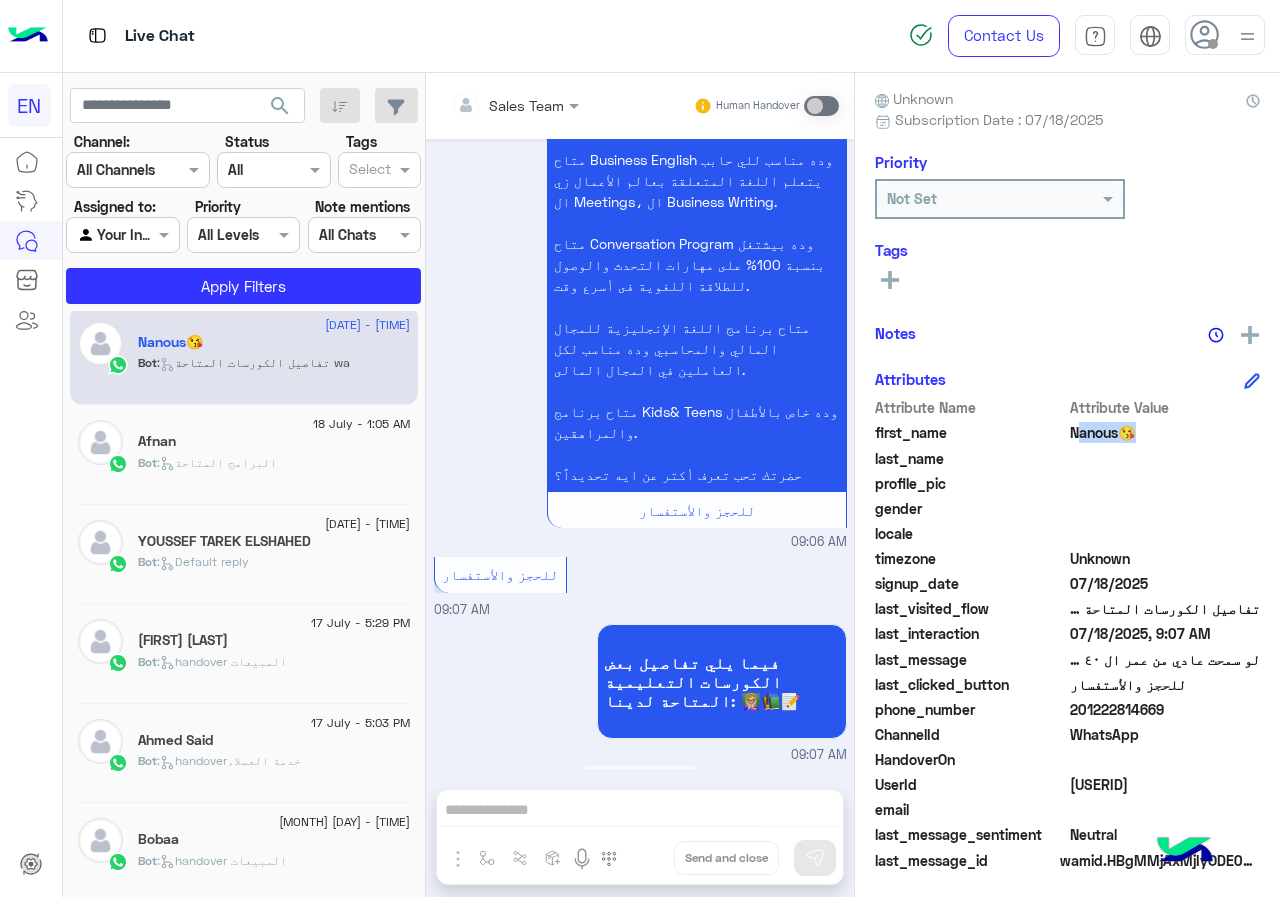click on "Nanous😘" 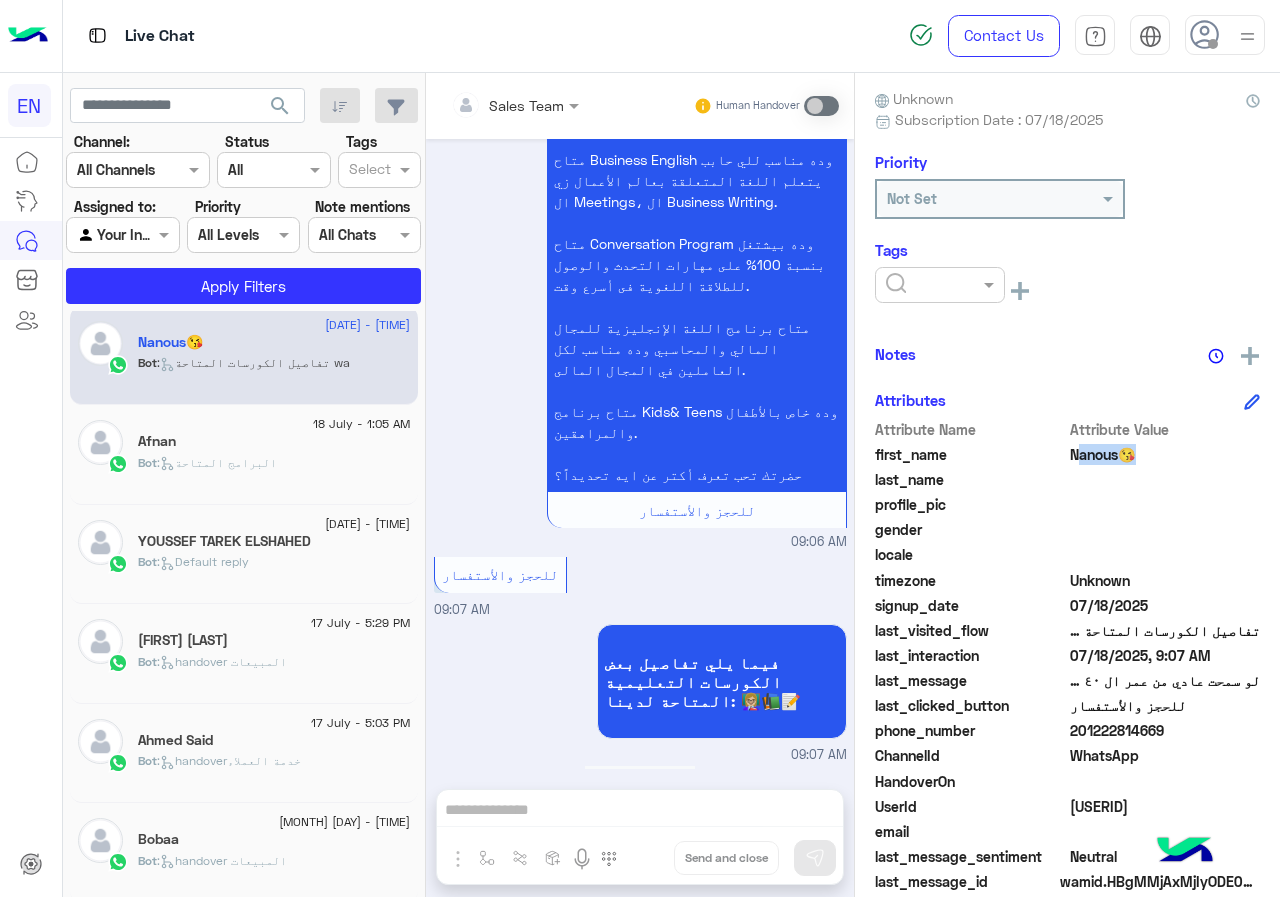 click 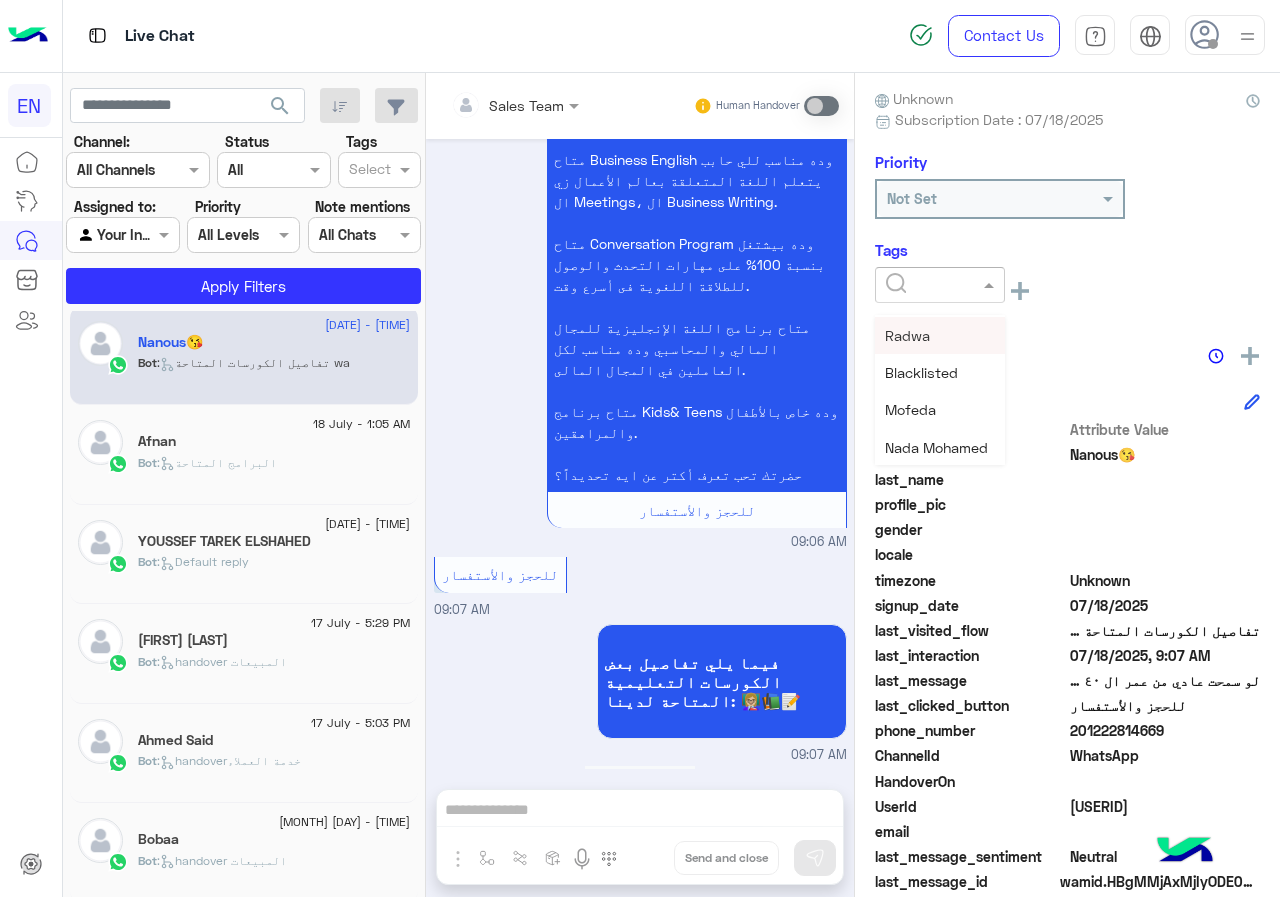 scroll, scrollTop: 261, scrollLeft: 0, axis: vertical 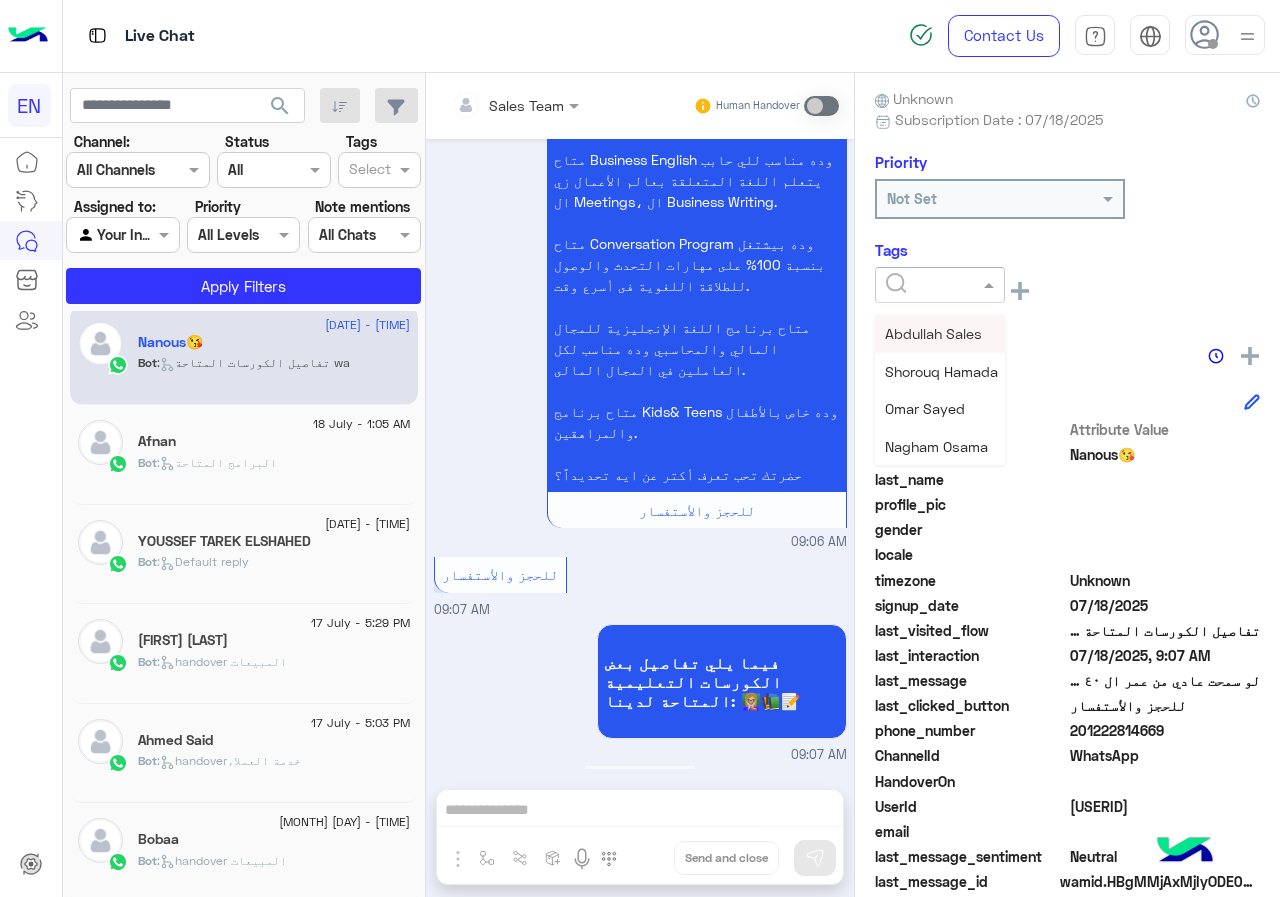 click on "Abdullah Sales" at bounding box center [933, 333] 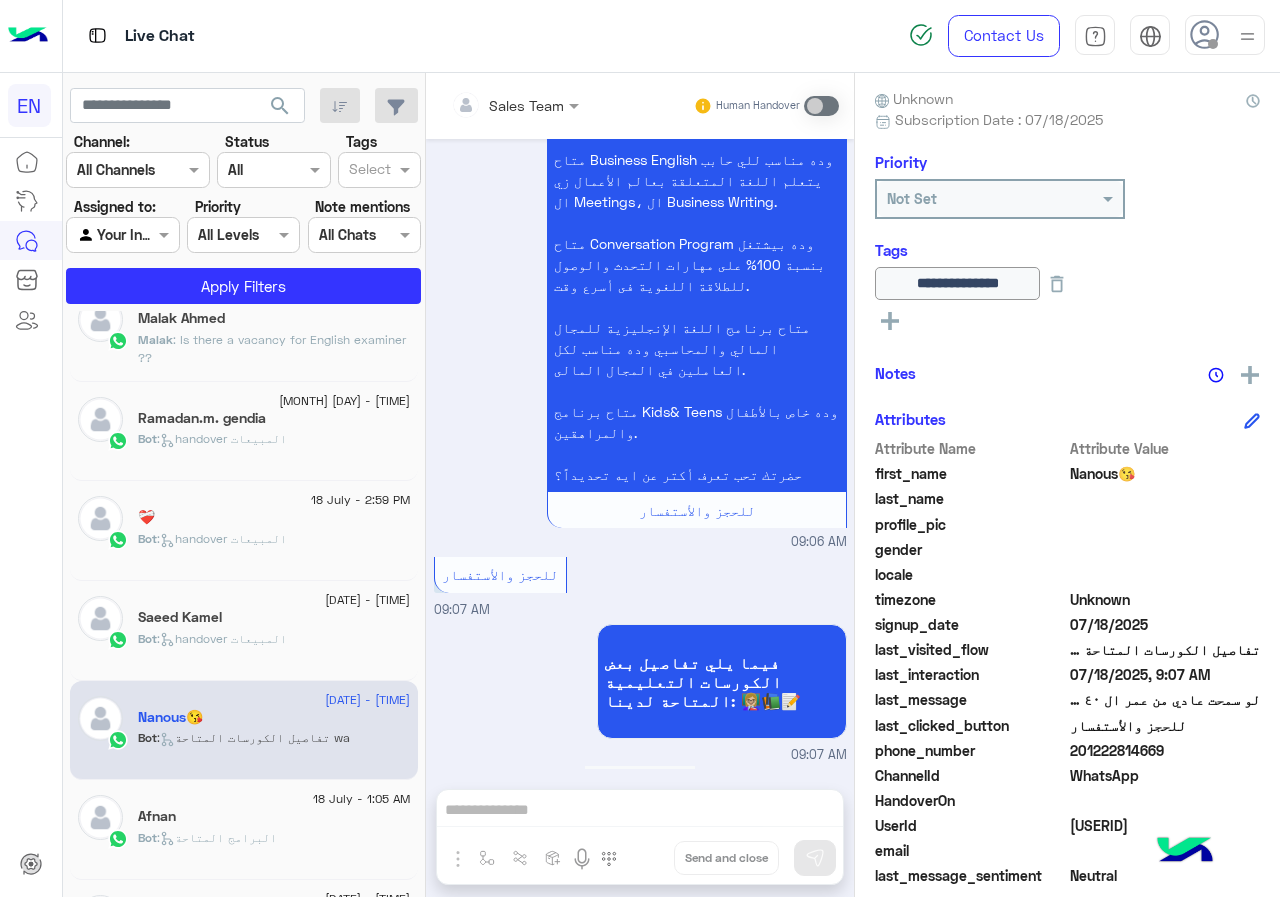 scroll, scrollTop: 310, scrollLeft: 0, axis: vertical 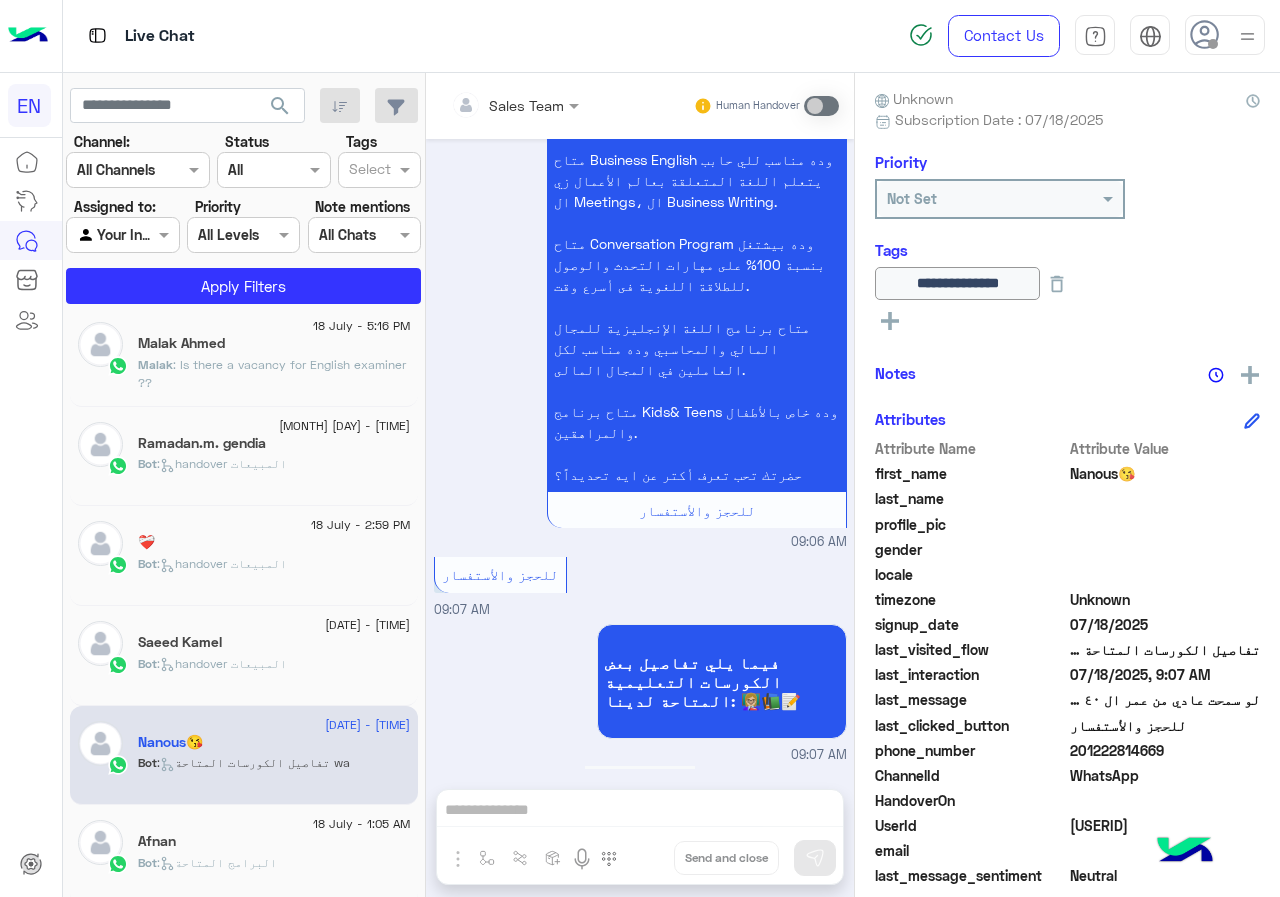 click on "[DATE] - [TIME]" 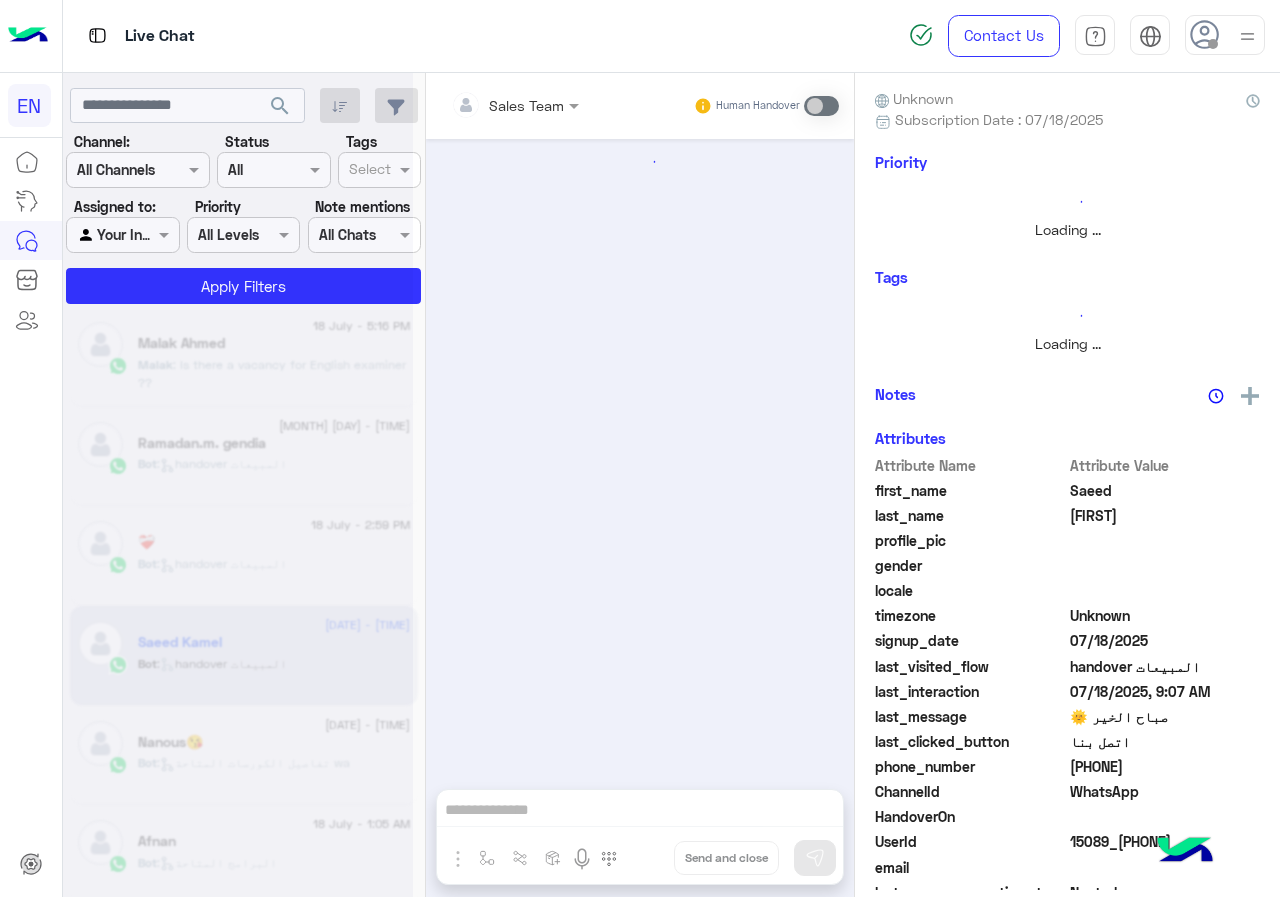 scroll, scrollTop: 0, scrollLeft: 0, axis: both 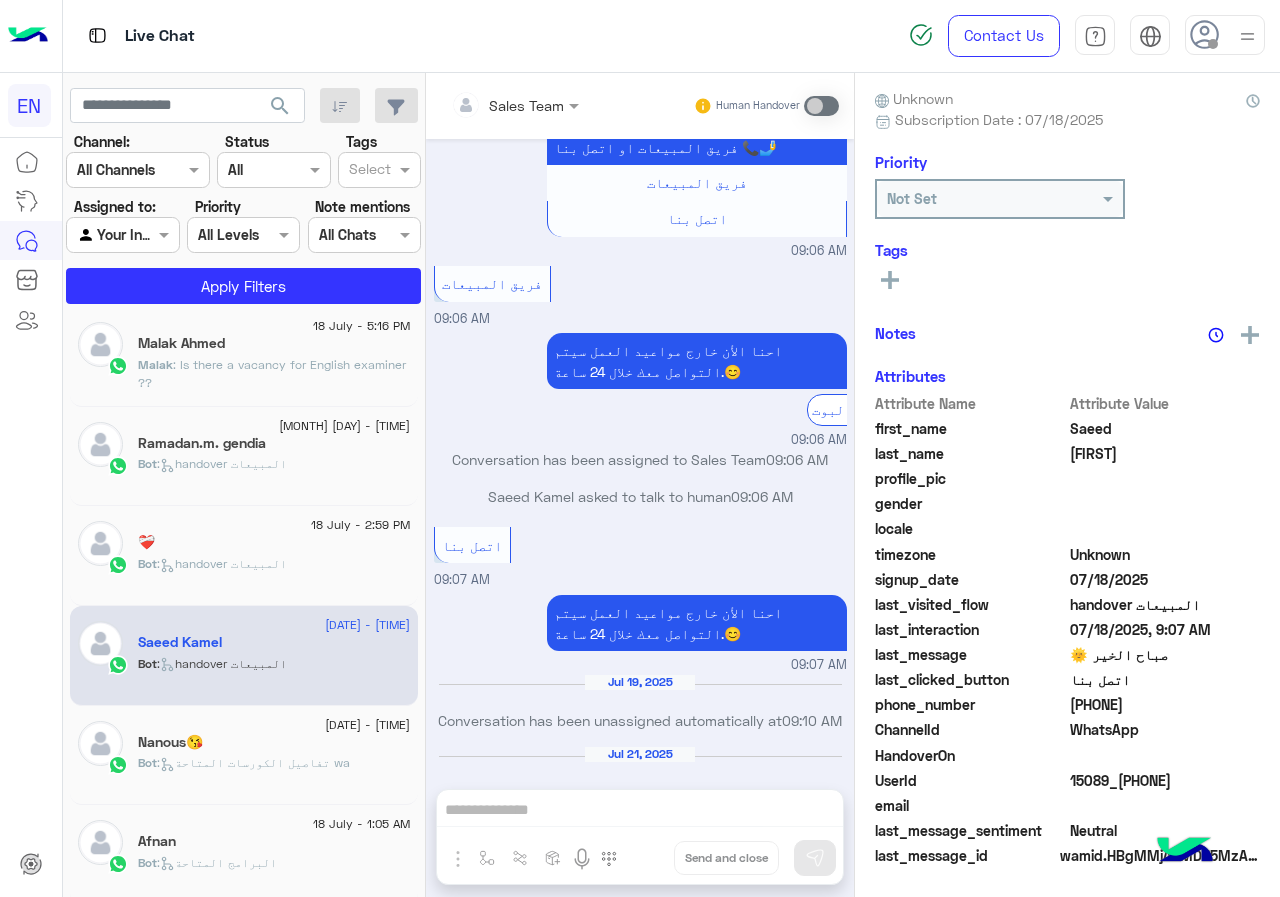 click on "Nanous😘" 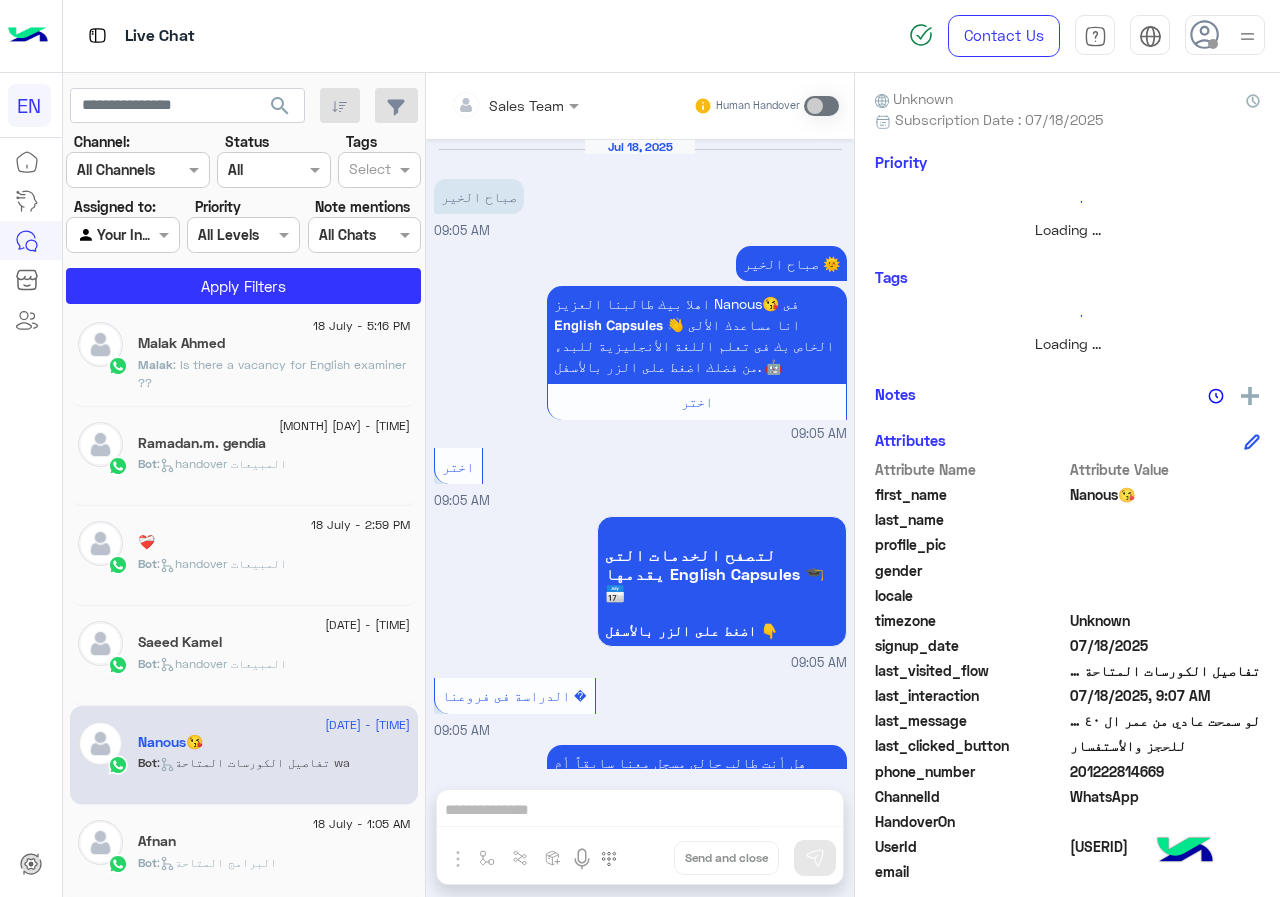 scroll, scrollTop: 1690, scrollLeft: 0, axis: vertical 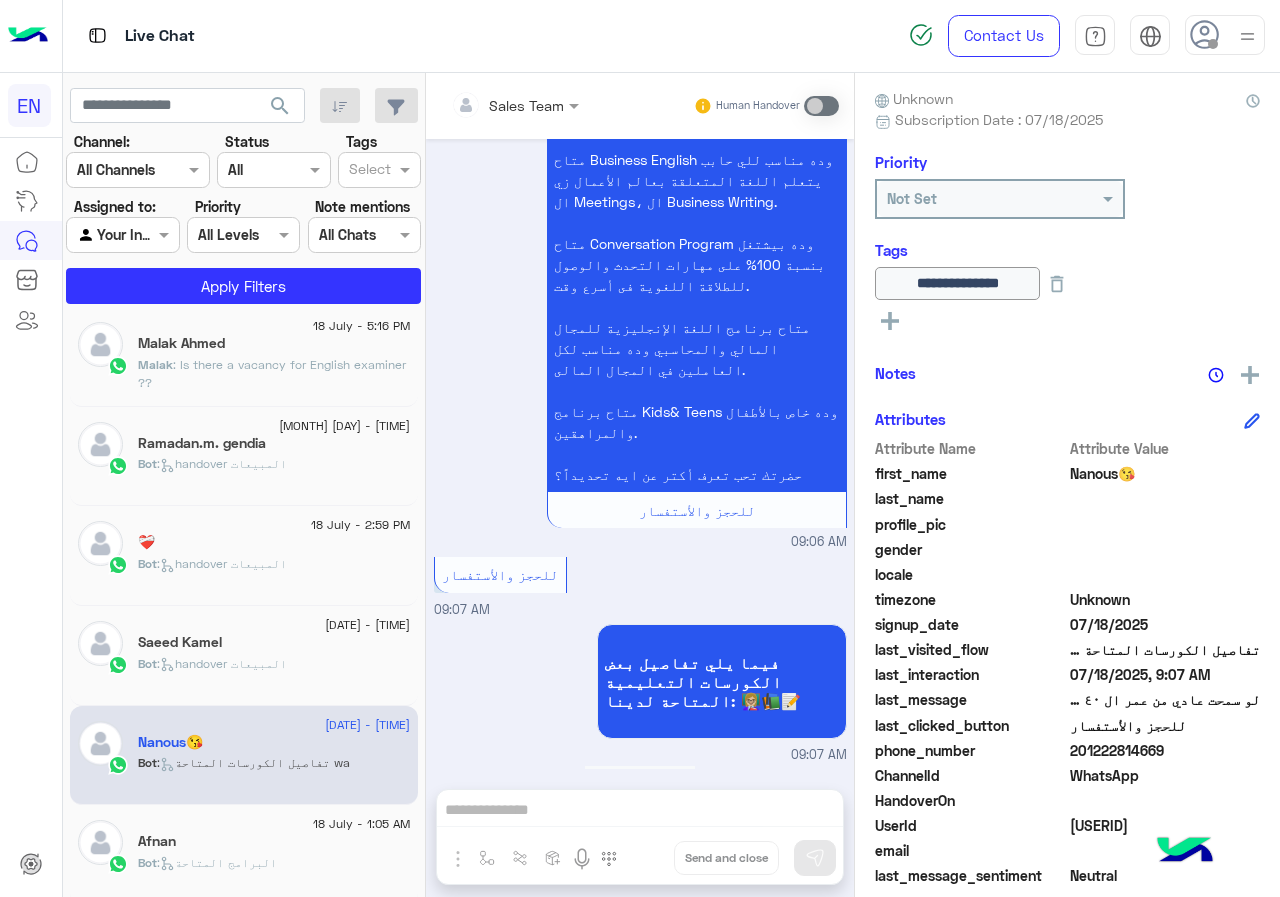 click on "Bot :   handover المبيعات" 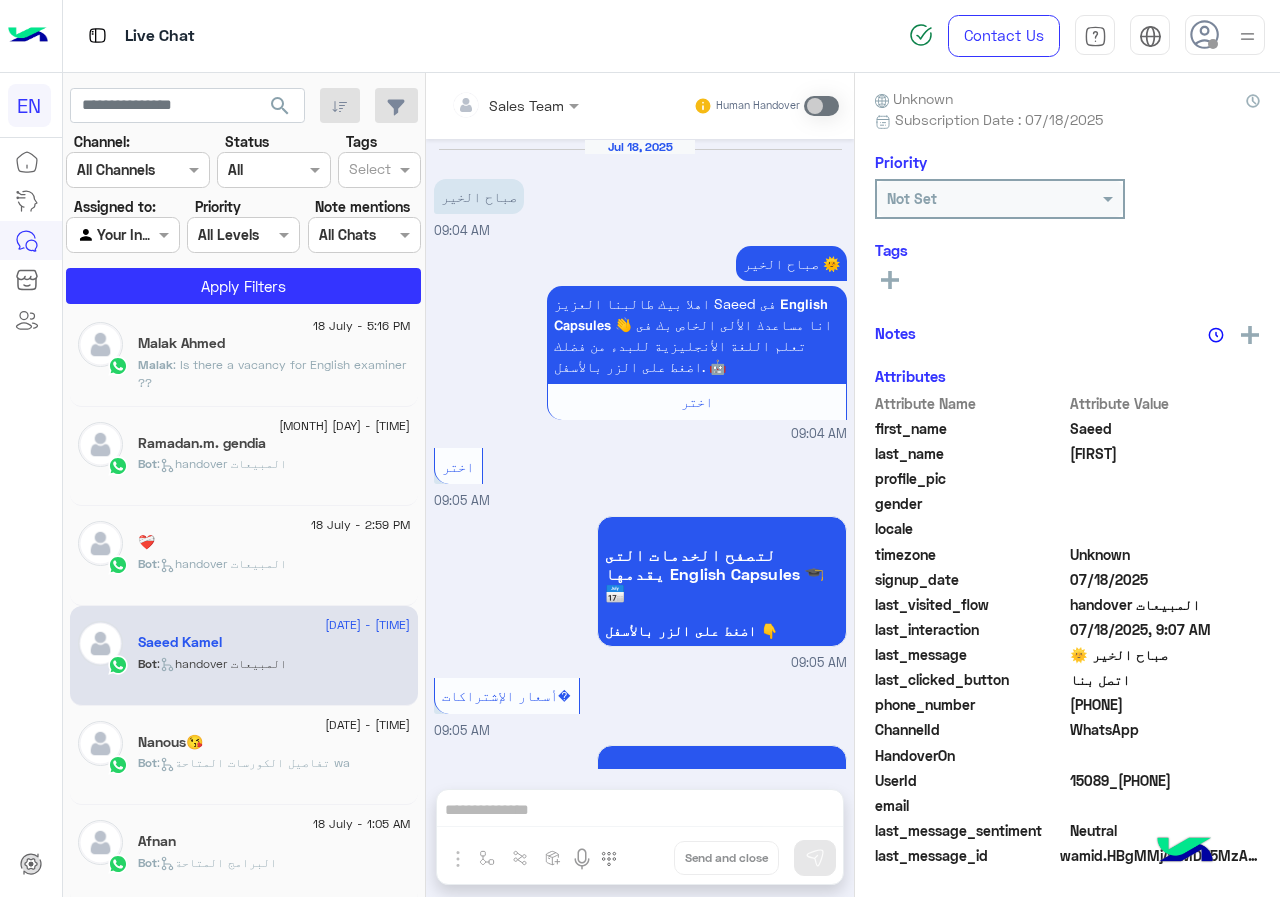 scroll, scrollTop: 2002, scrollLeft: 0, axis: vertical 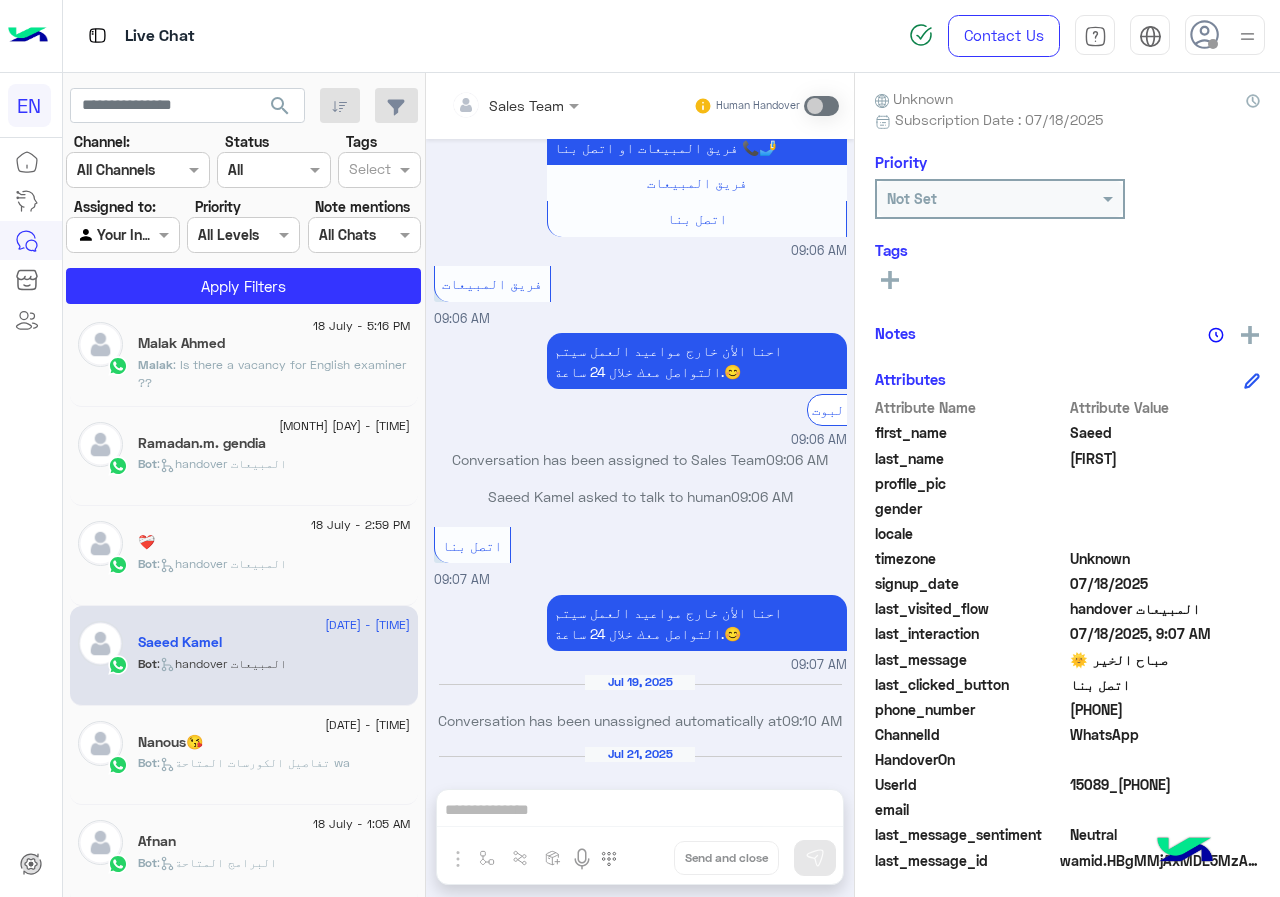 click on "[PHONE]" 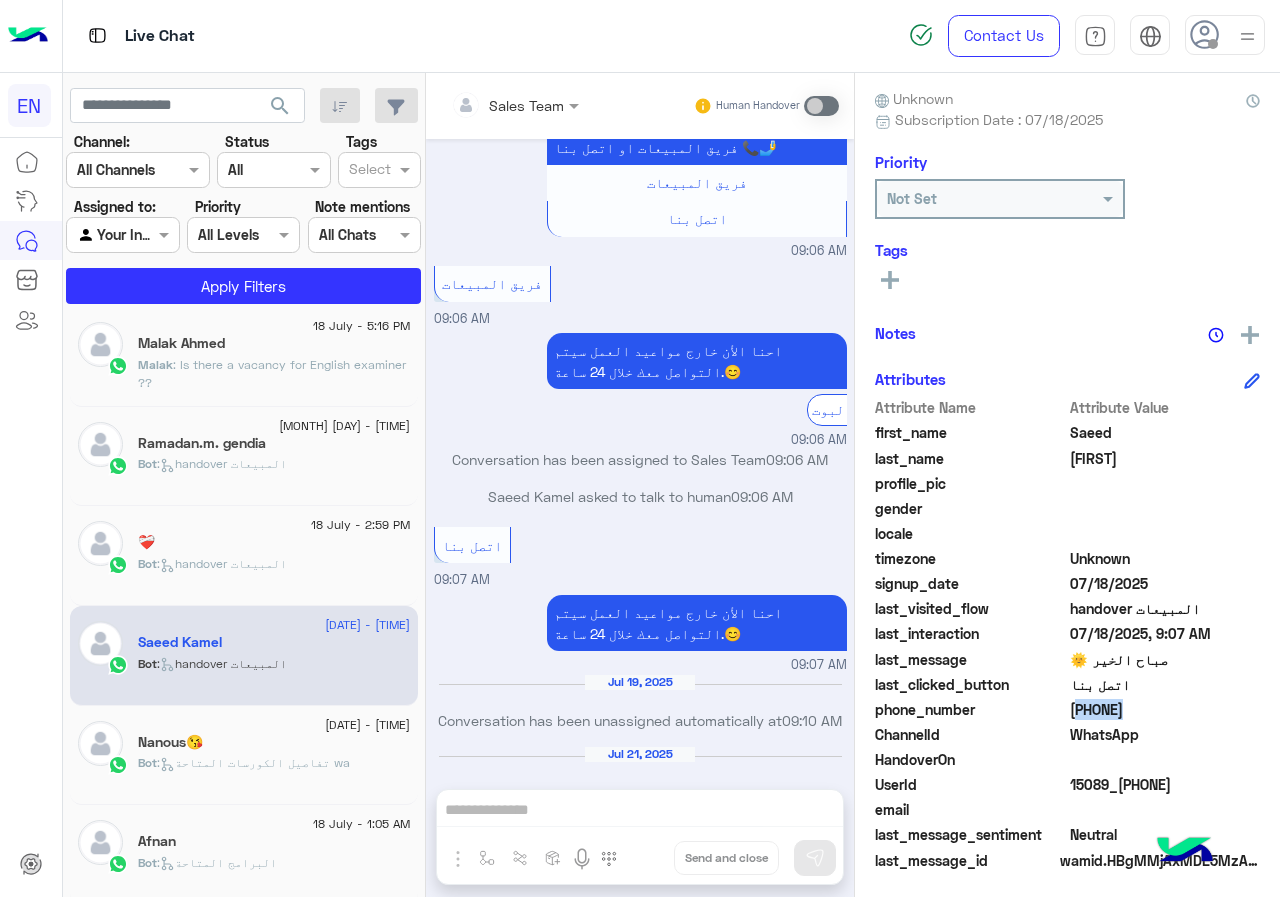 click on "[PHONE]" 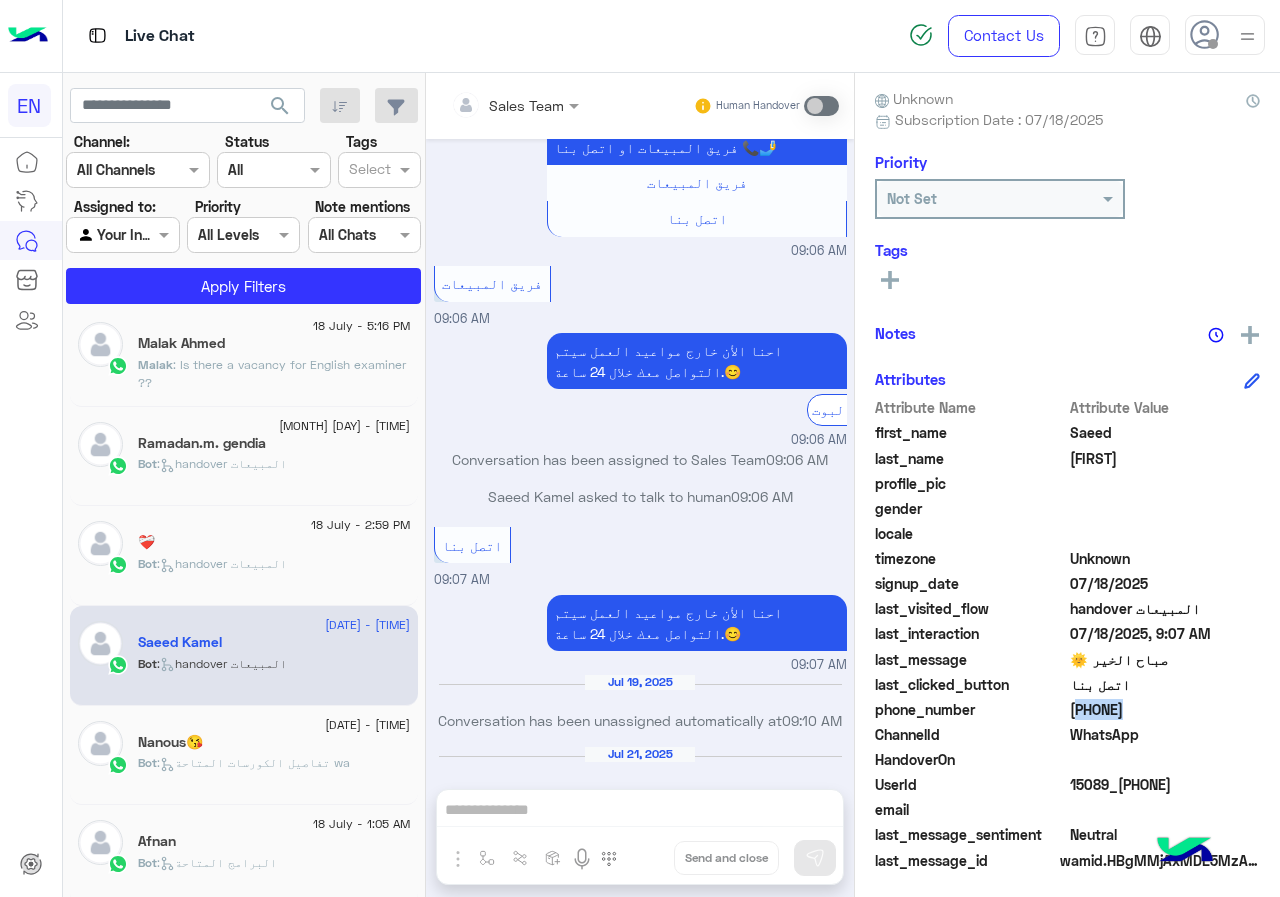 click on "first_name  [FIRST]" 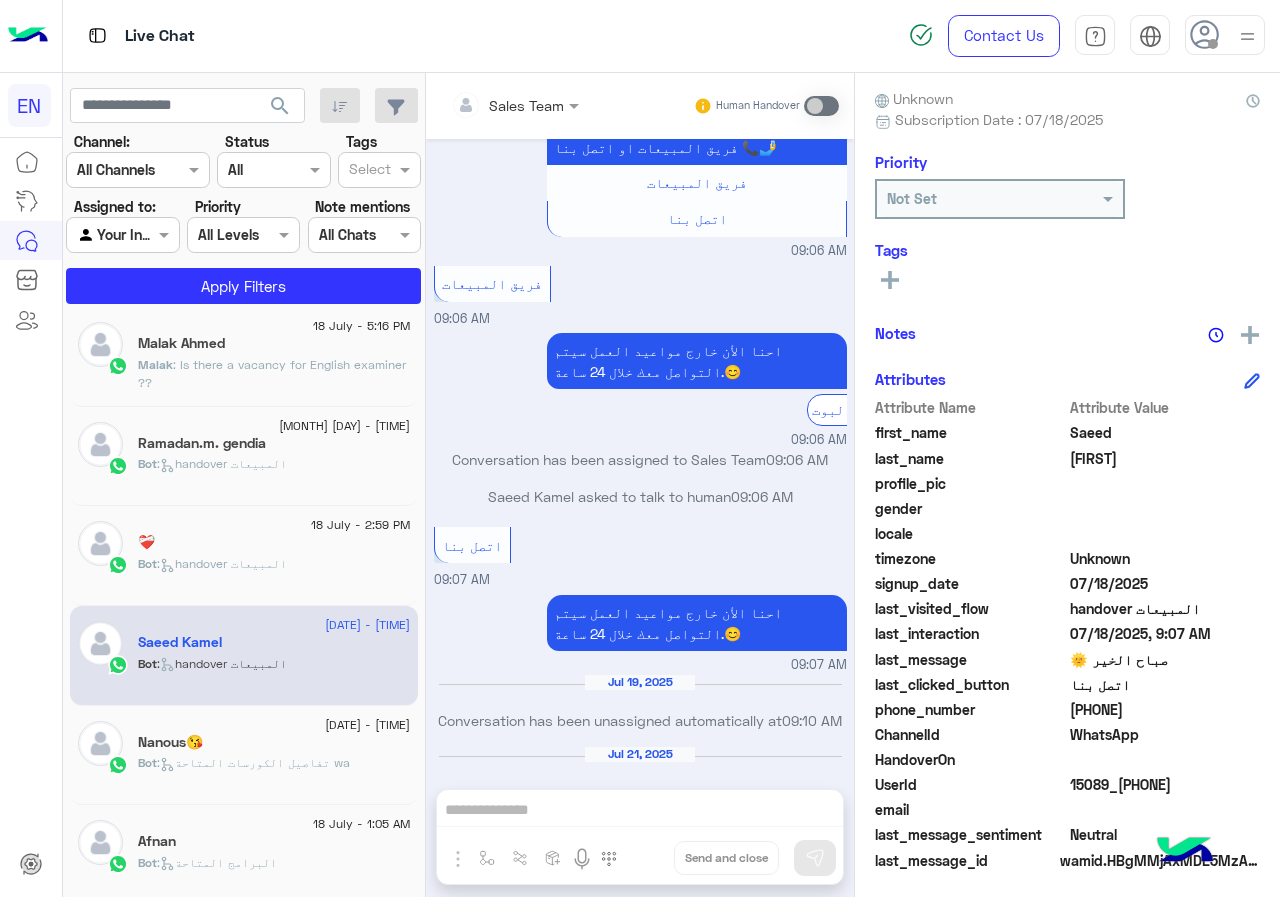 click on "first_name  [FIRST]" 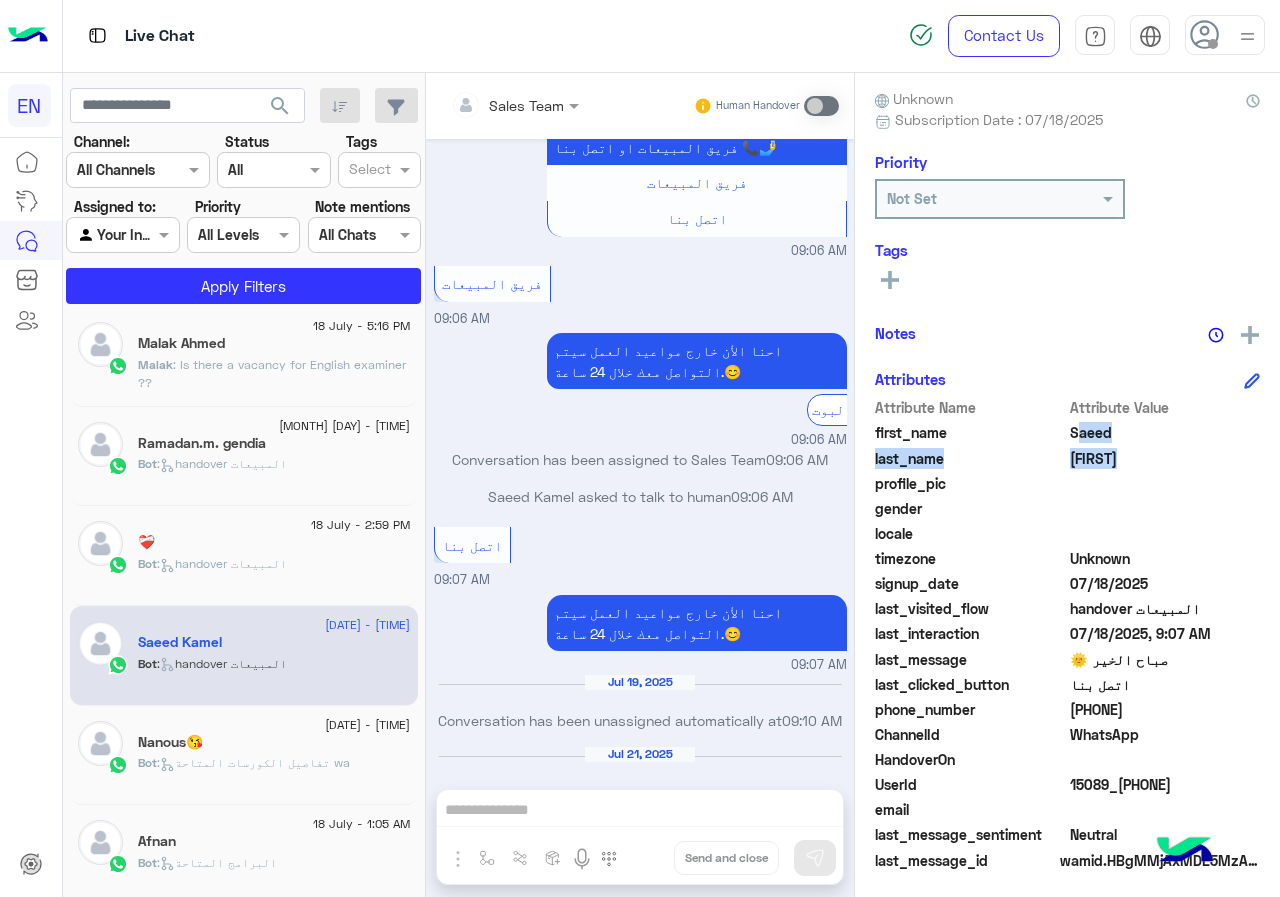 drag, startPoint x: 1064, startPoint y: 437, endPoint x: 1096, endPoint y: 469, distance: 45.254833 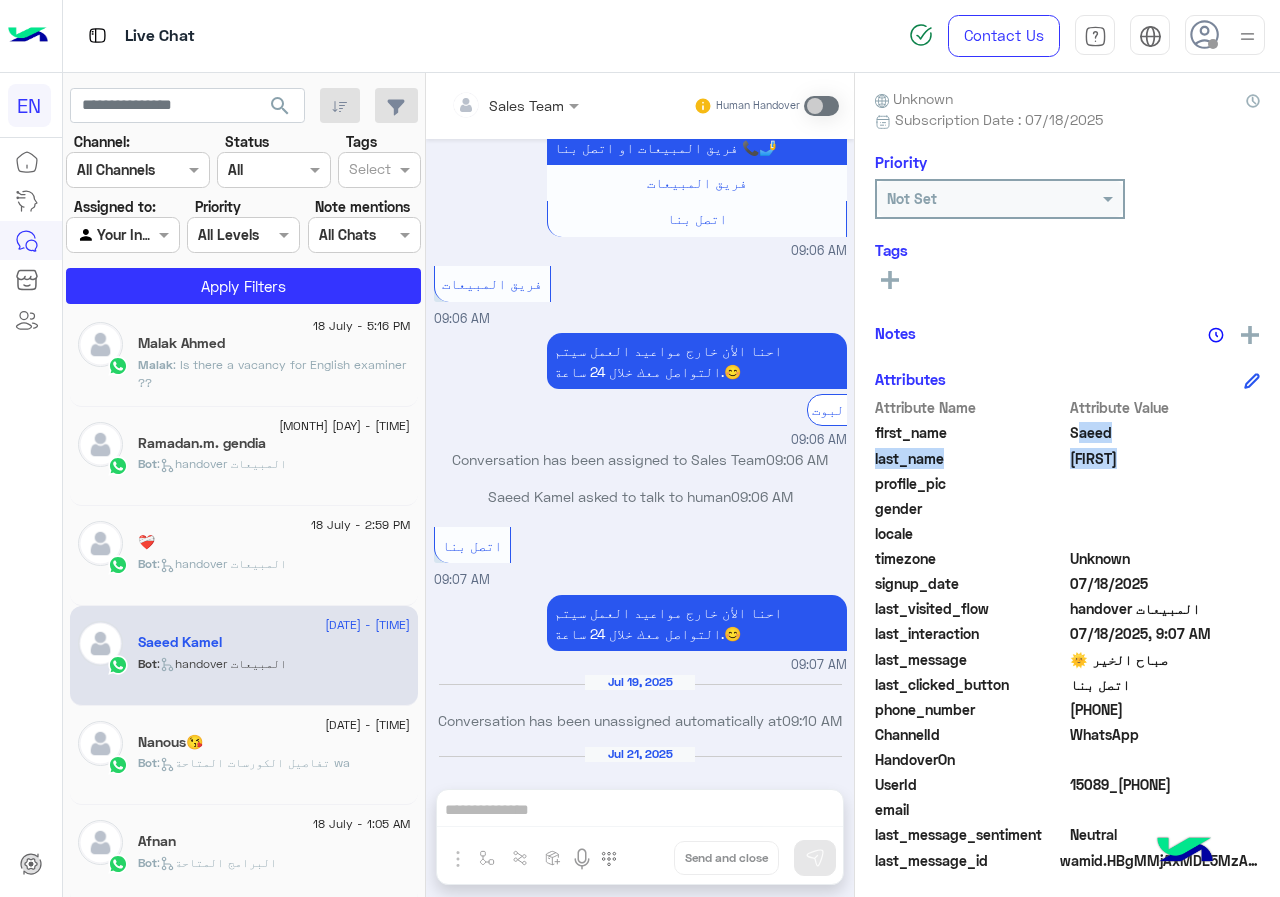 click 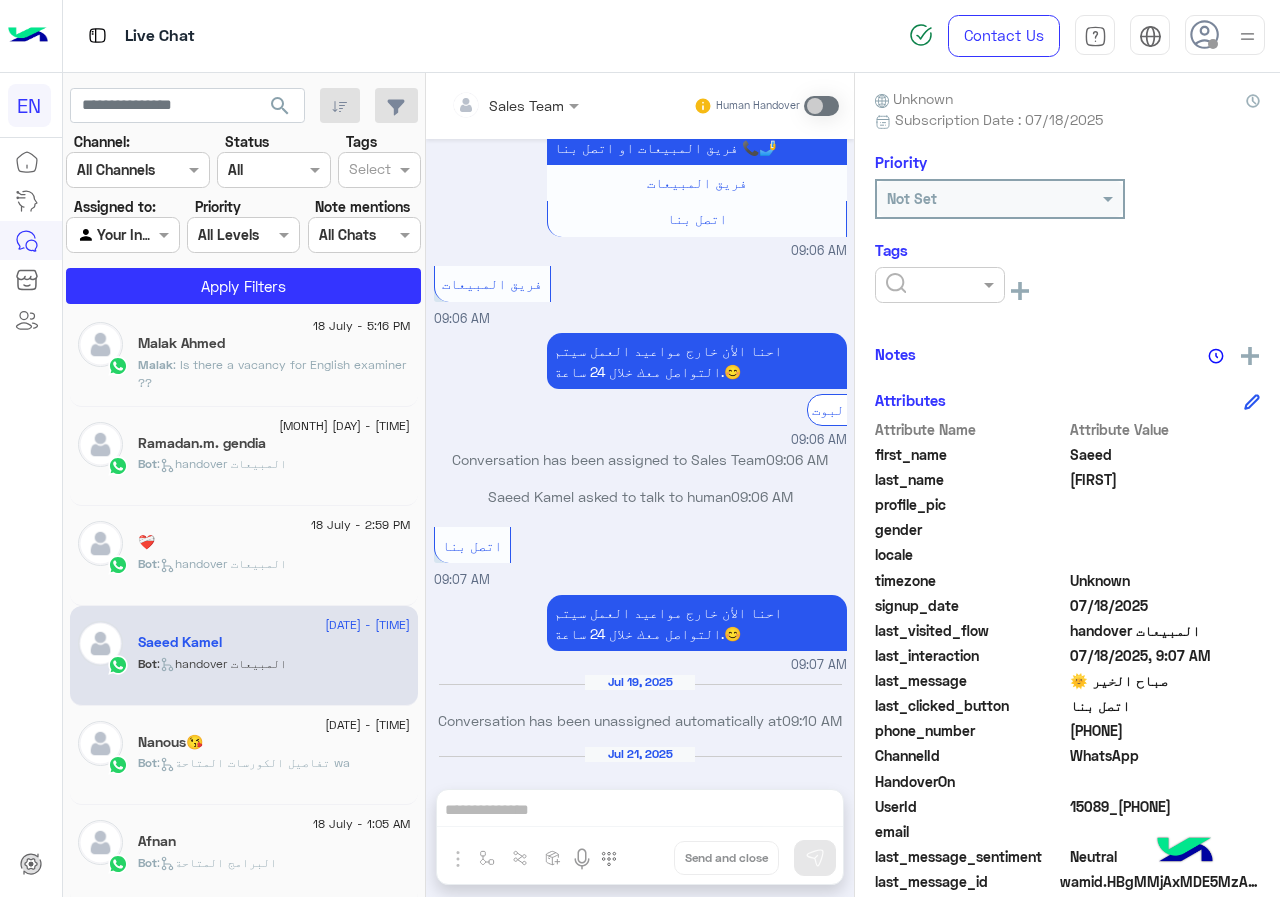 click 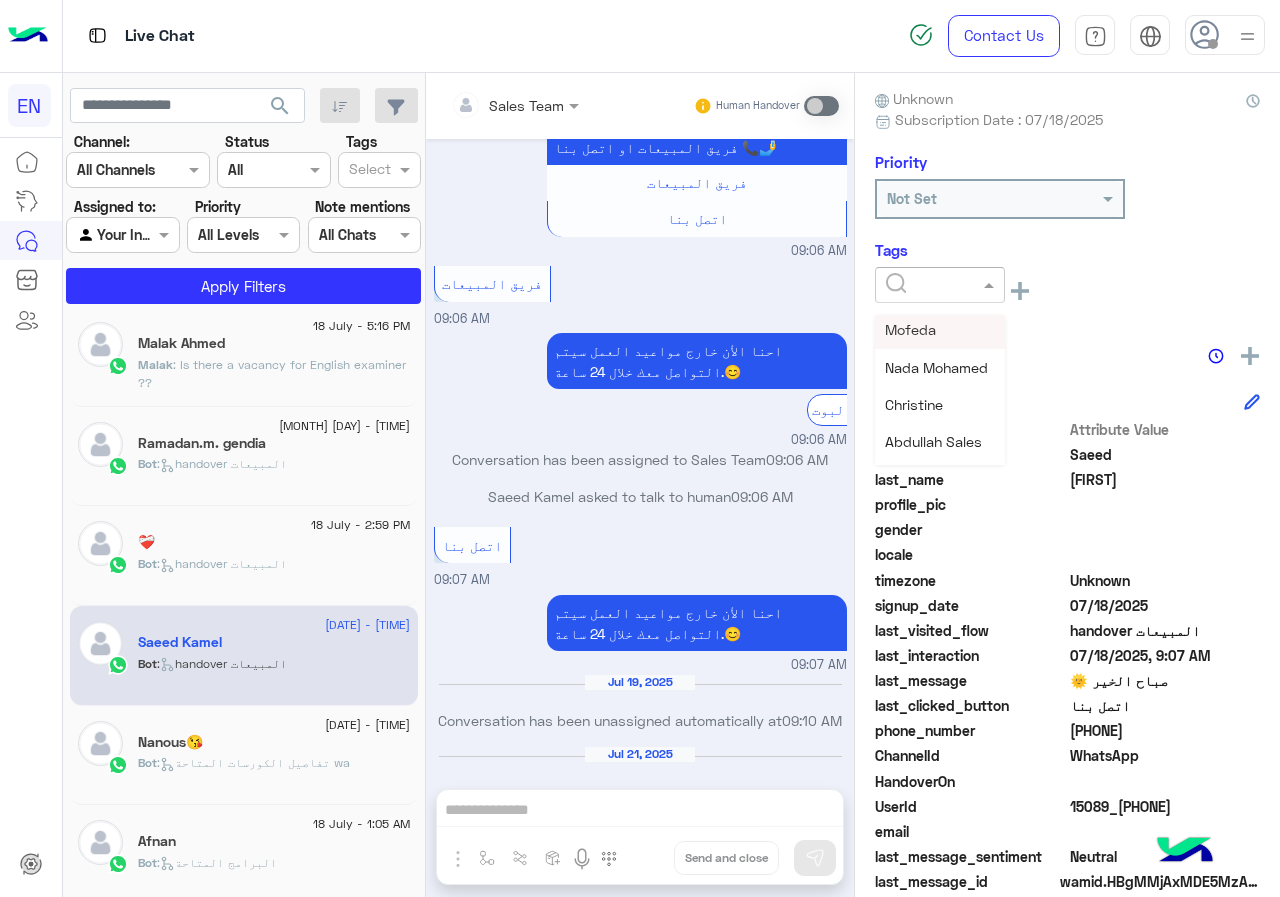scroll, scrollTop: 200, scrollLeft: 0, axis: vertical 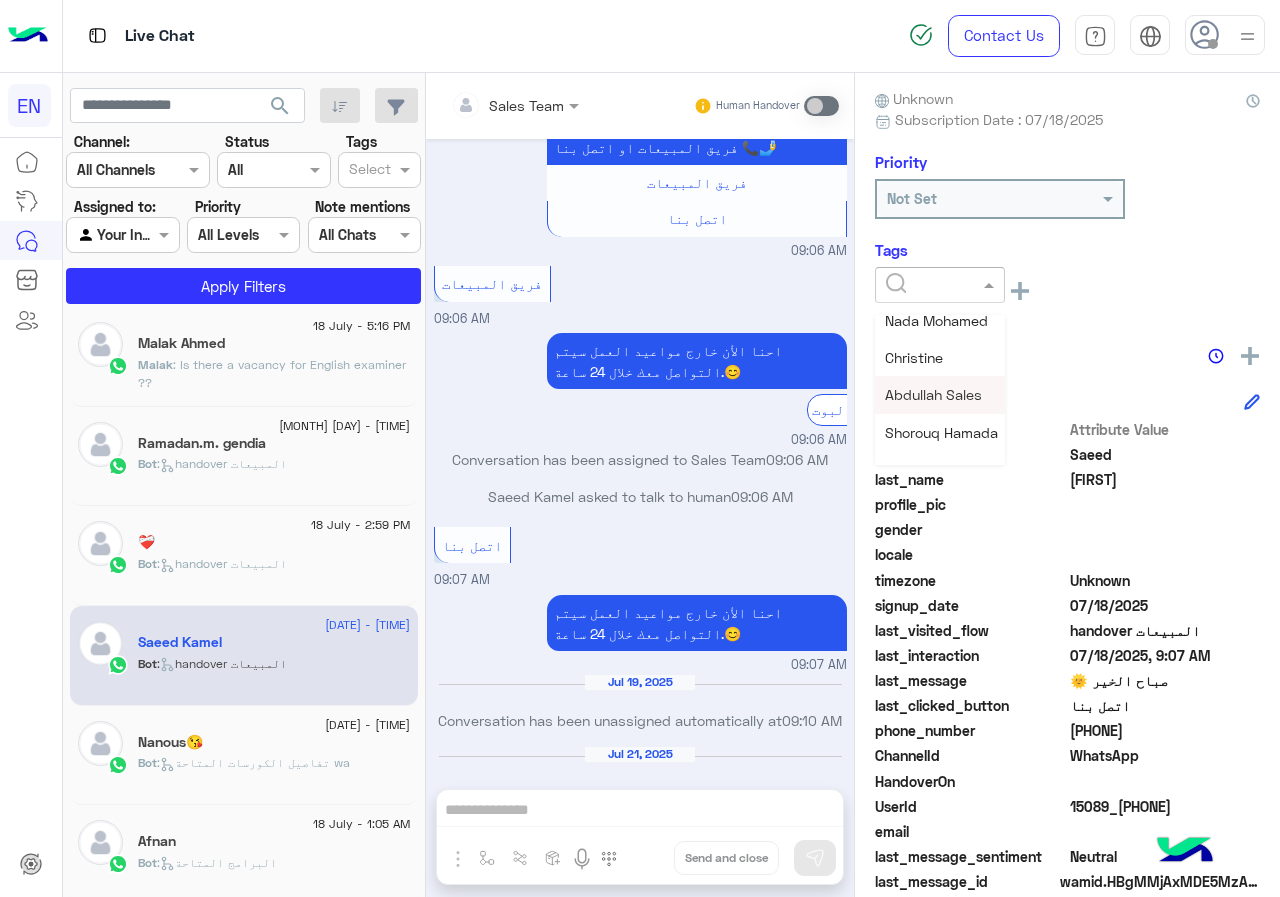 click on "Abdullah Sales" at bounding box center [933, 394] 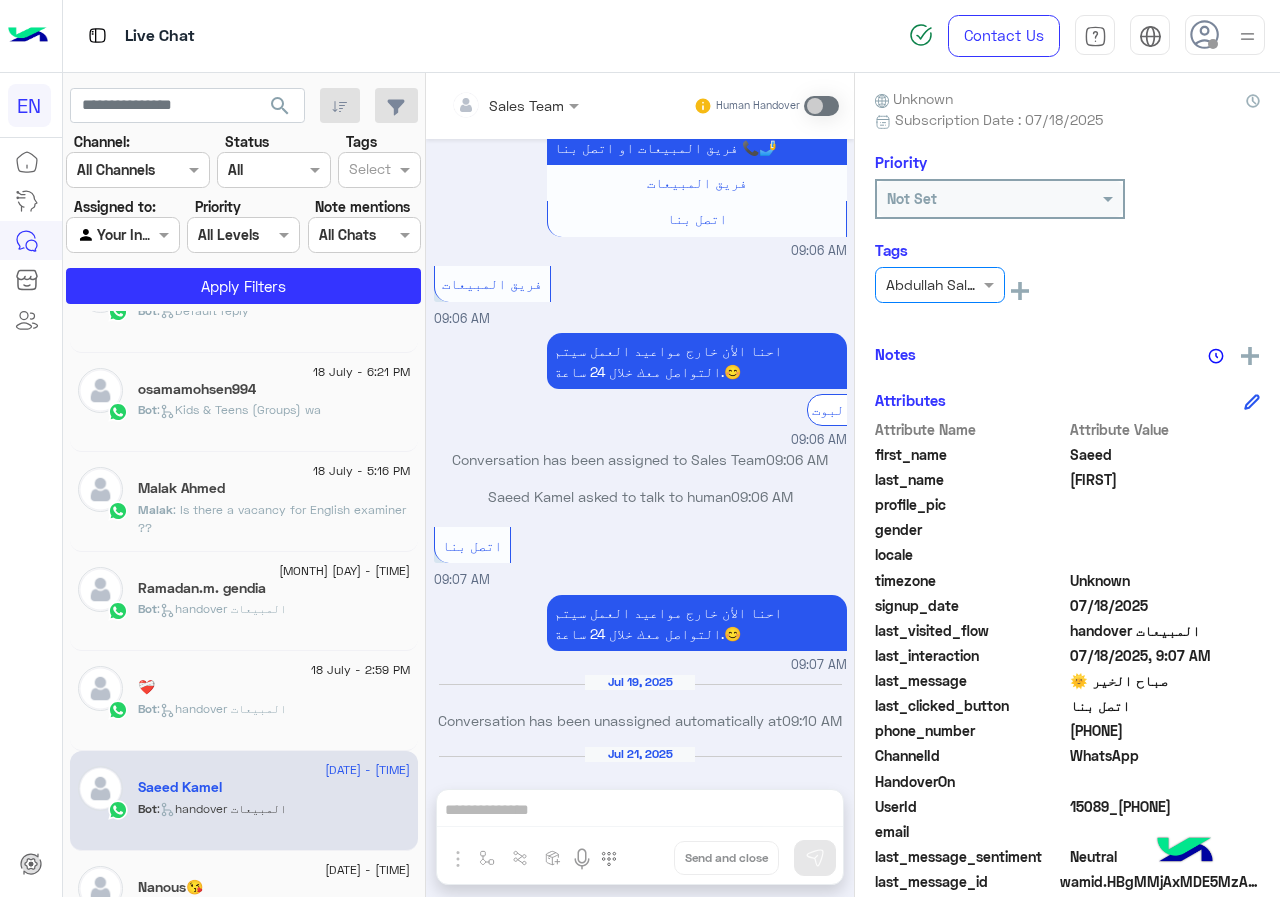 scroll, scrollTop: 110, scrollLeft: 0, axis: vertical 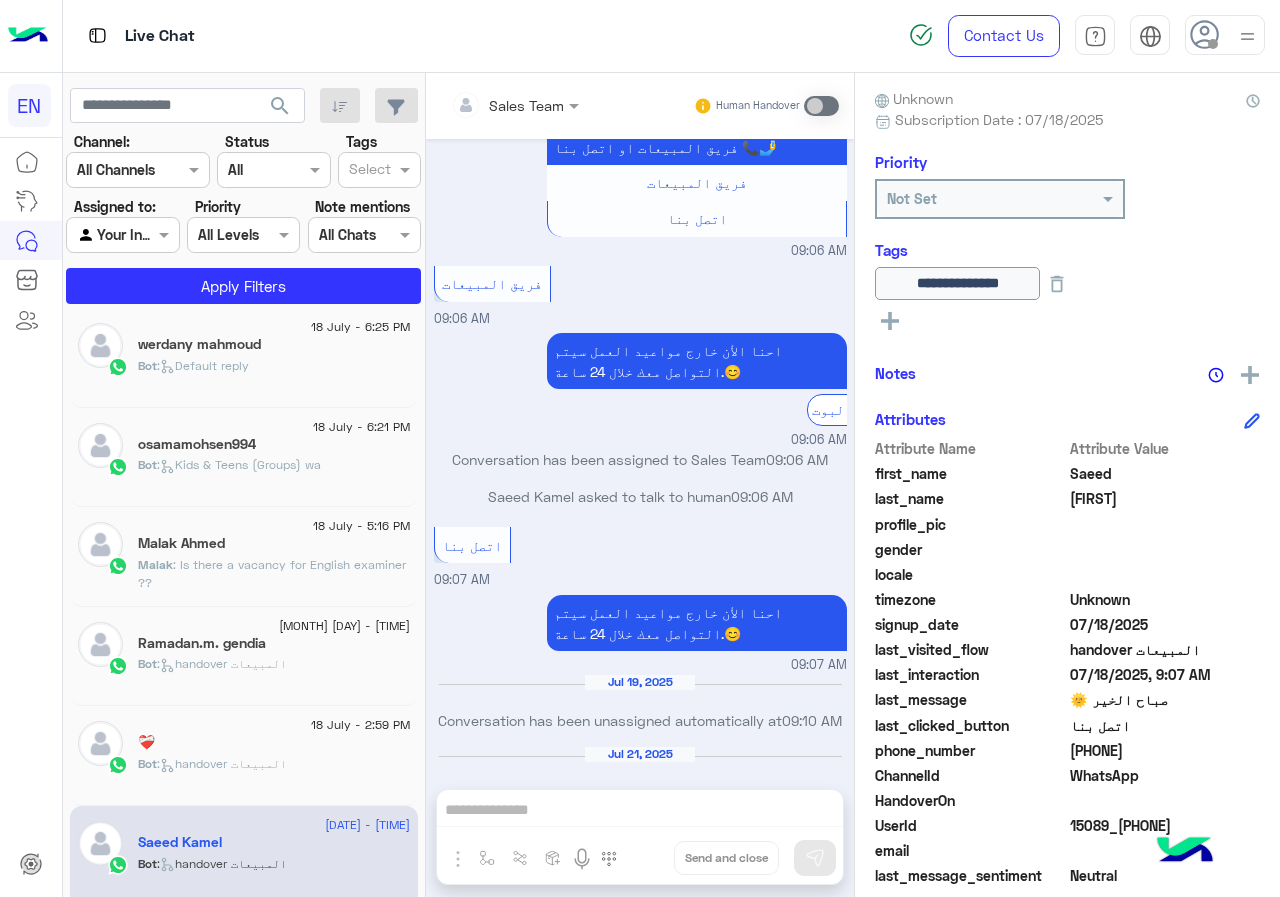 click on "18 July - 2:59 PM" 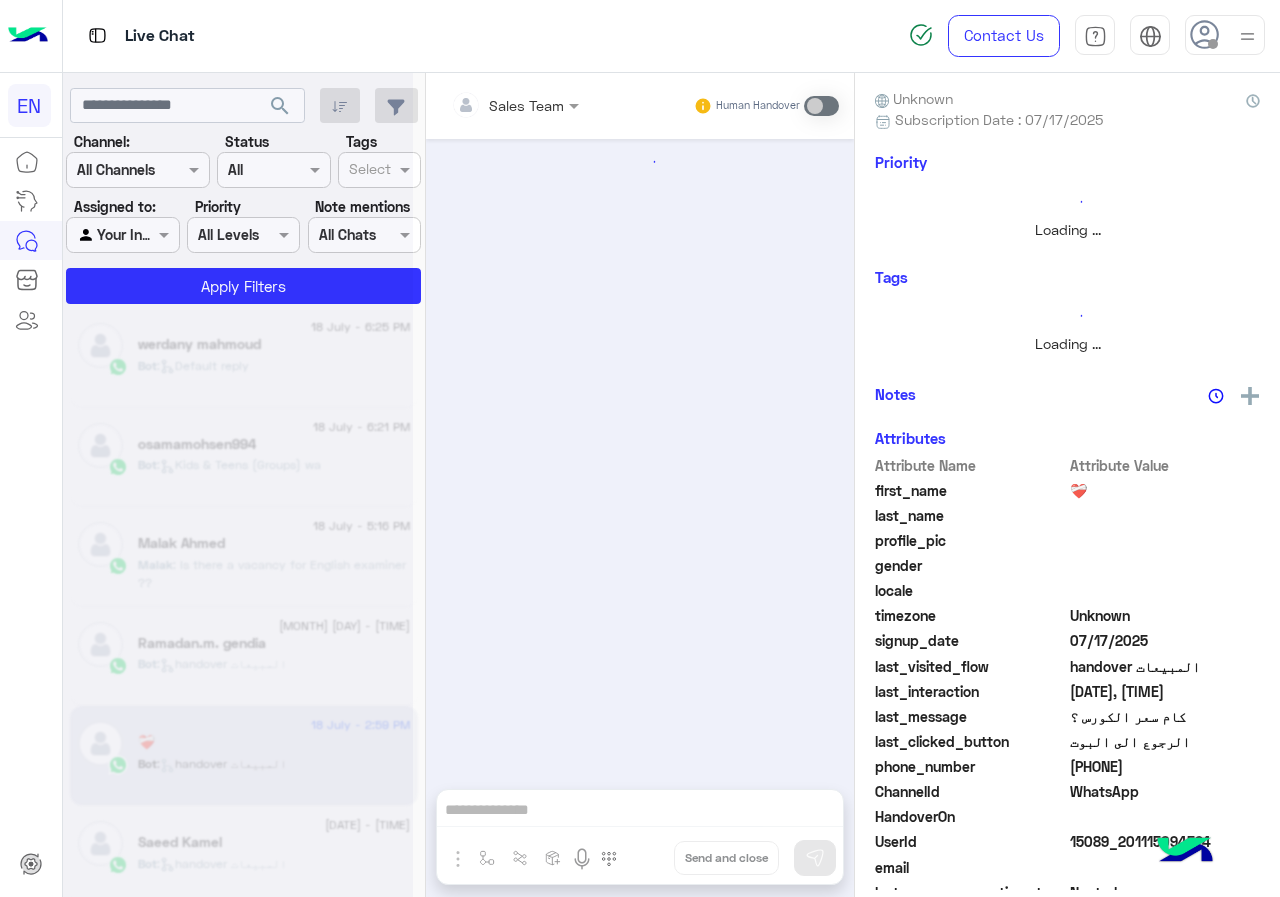 scroll, scrollTop: 0, scrollLeft: 0, axis: both 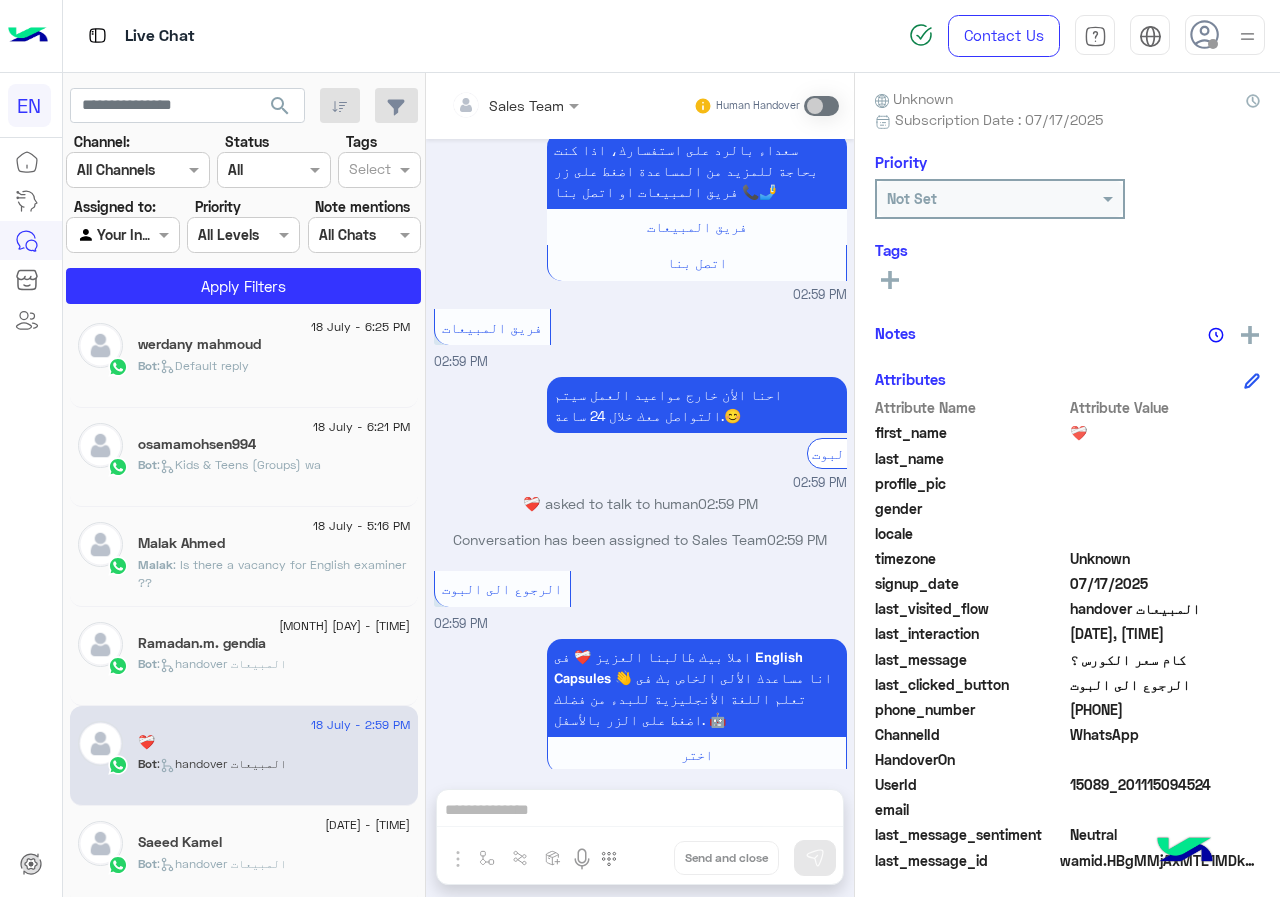 click on "[PHONE]" 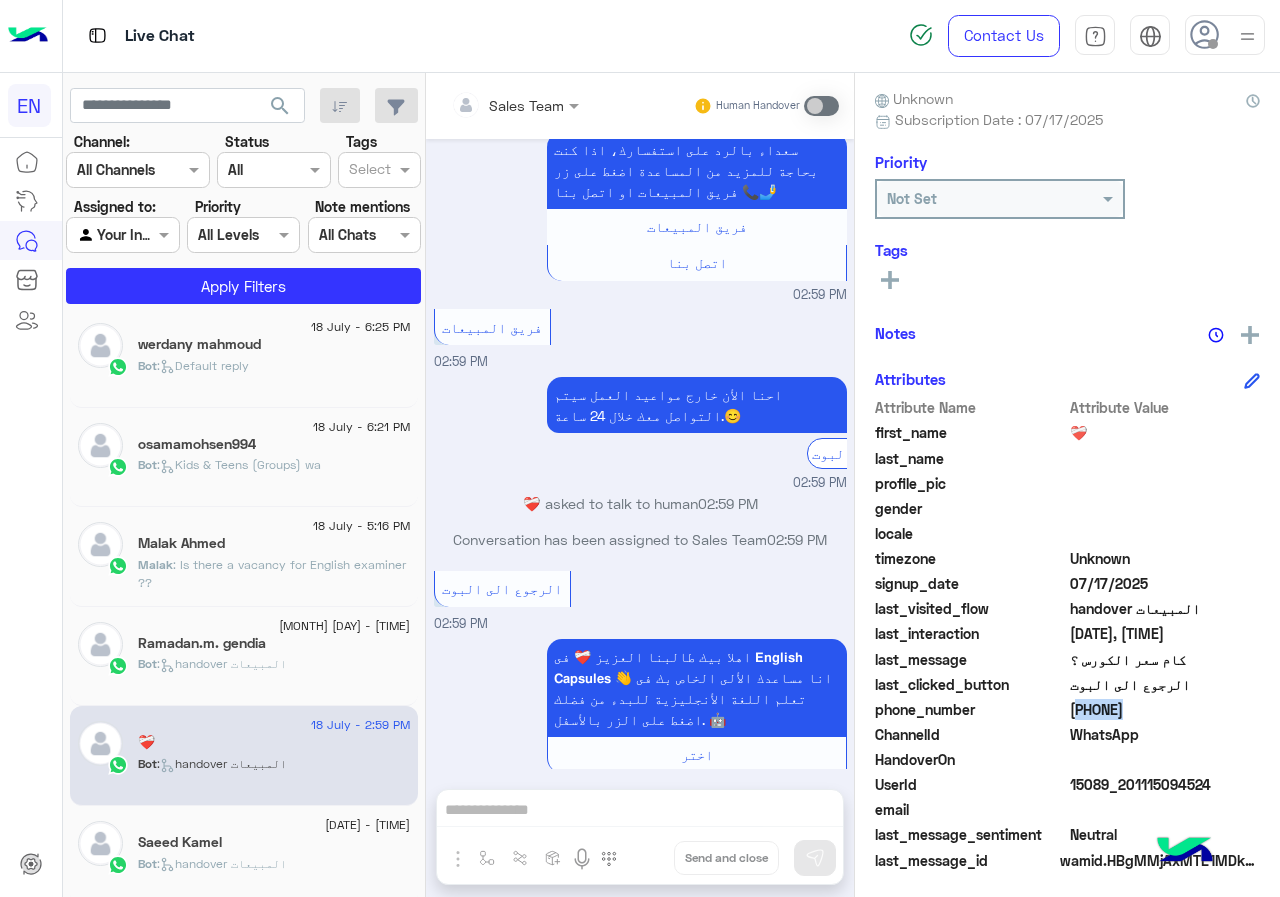 click on "[PHONE]" 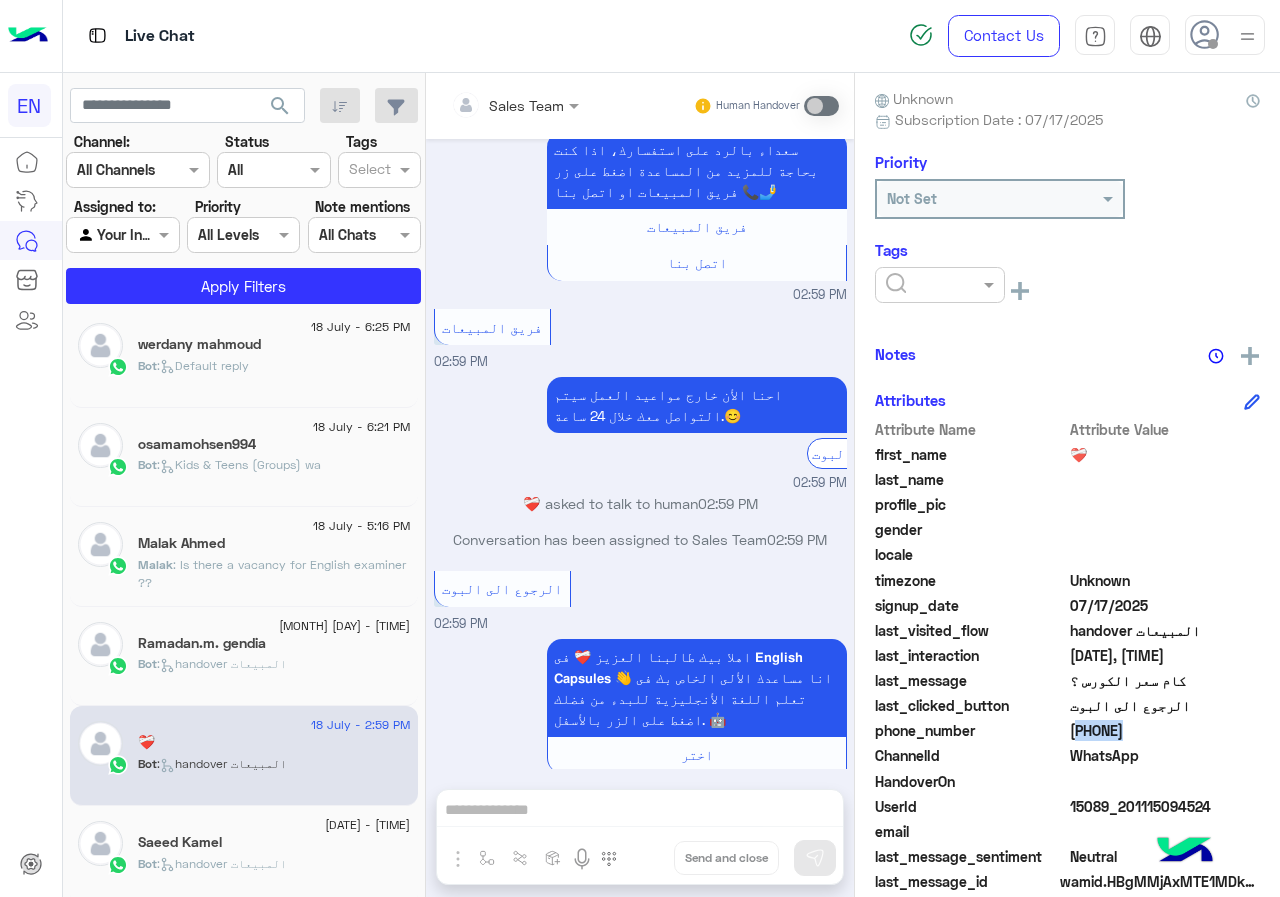 click 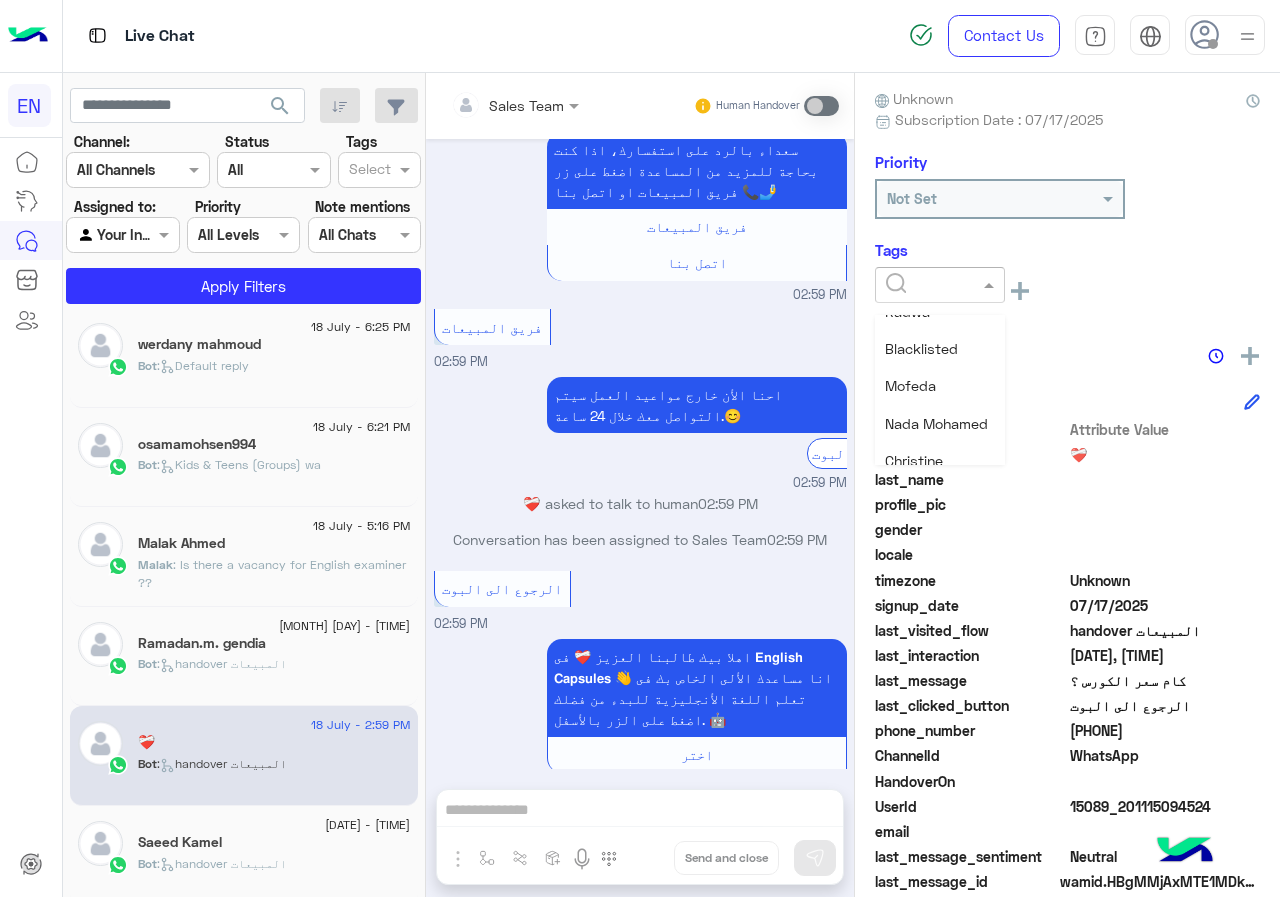 scroll, scrollTop: 200, scrollLeft: 0, axis: vertical 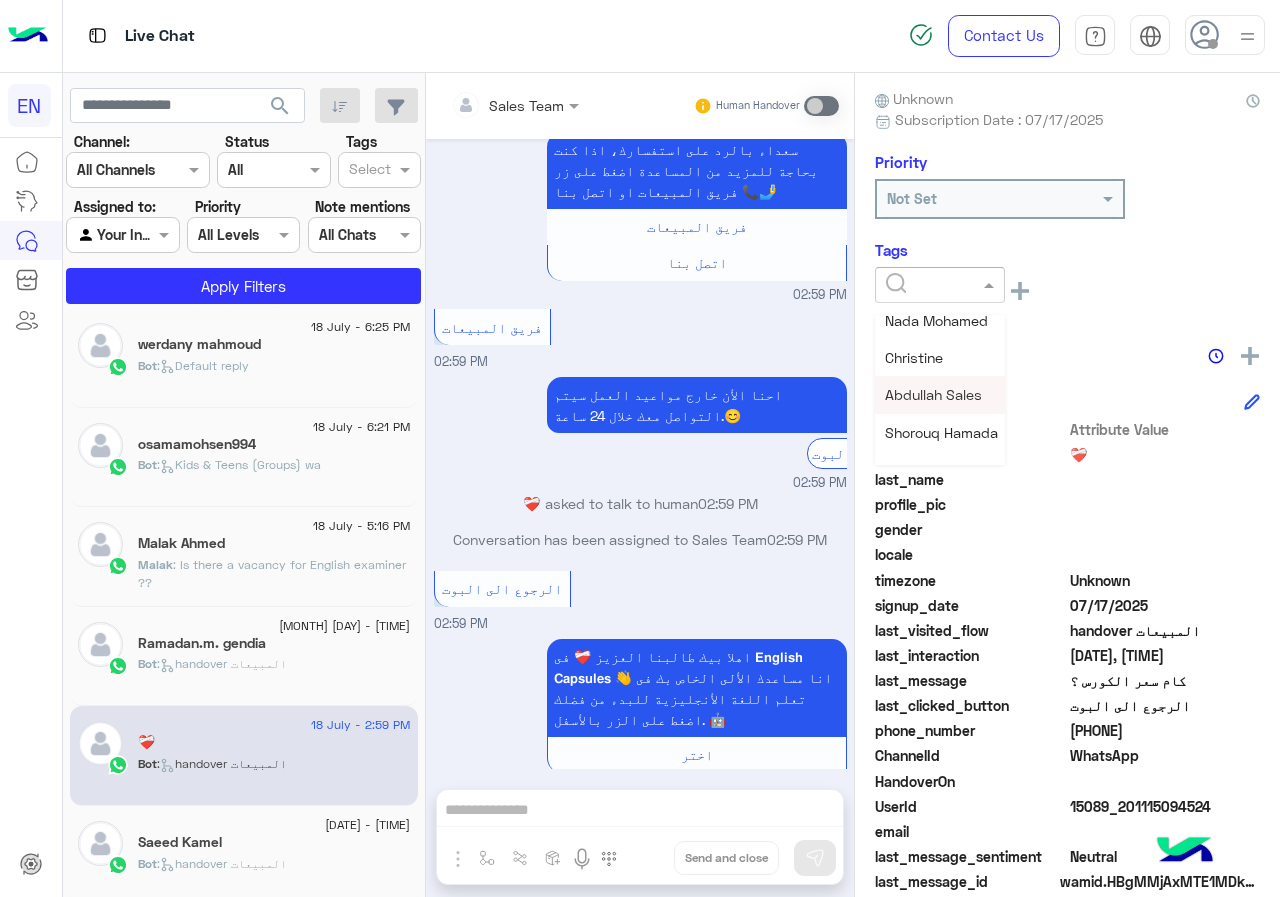 click on "Abdullah Sales" at bounding box center (933, 394) 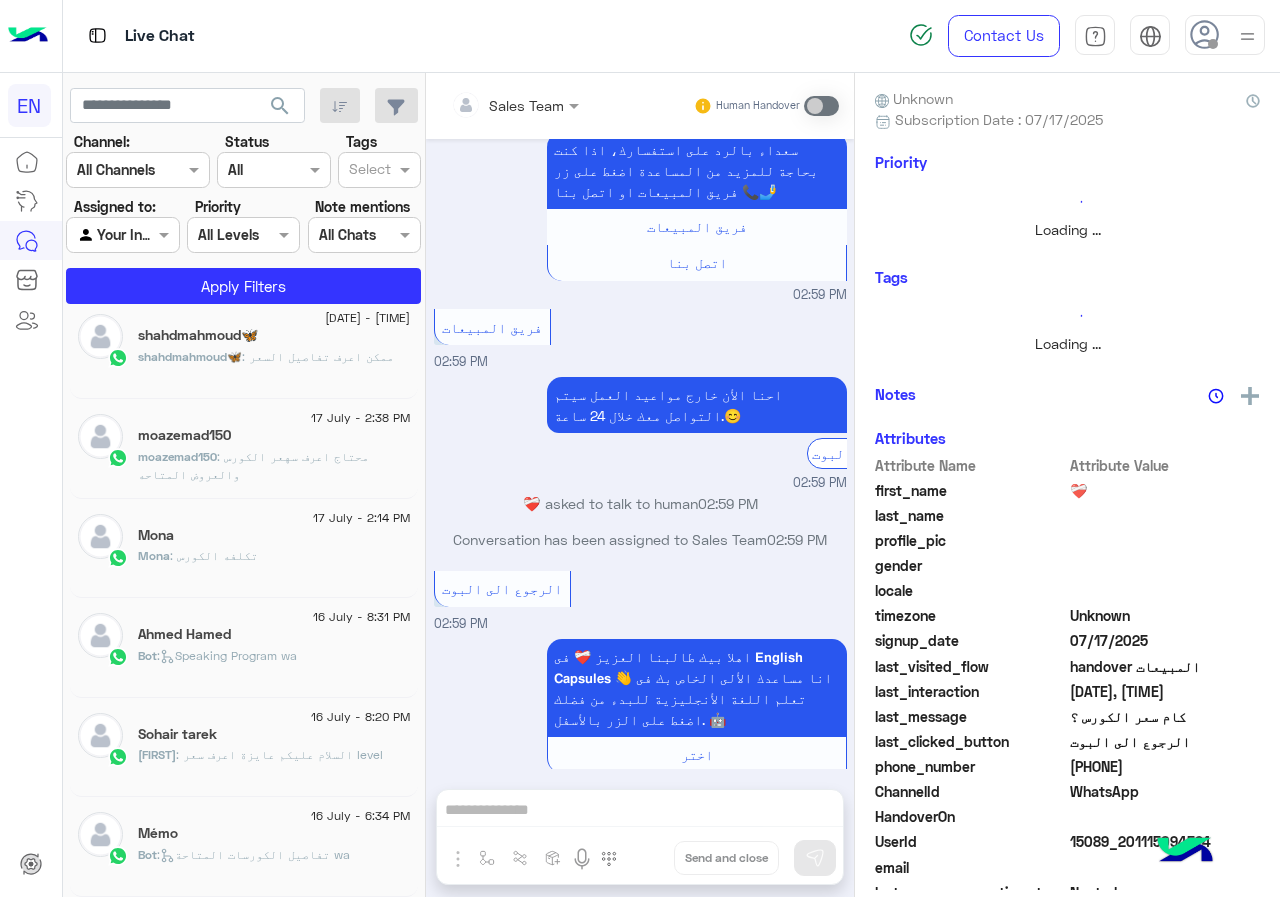 scroll, scrollTop: 10, scrollLeft: 0, axis: vertical 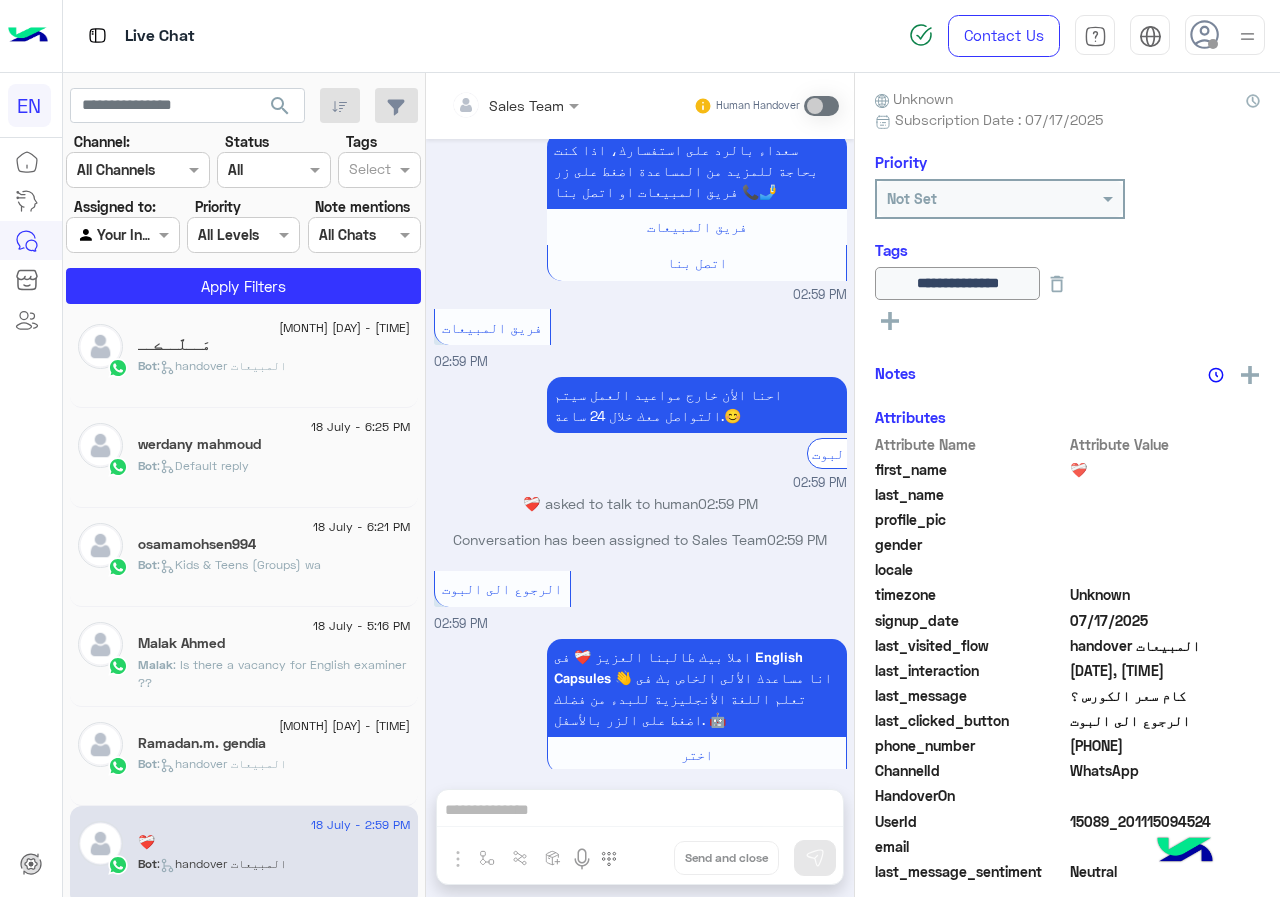 click on "Bot :   handover المبيعات" 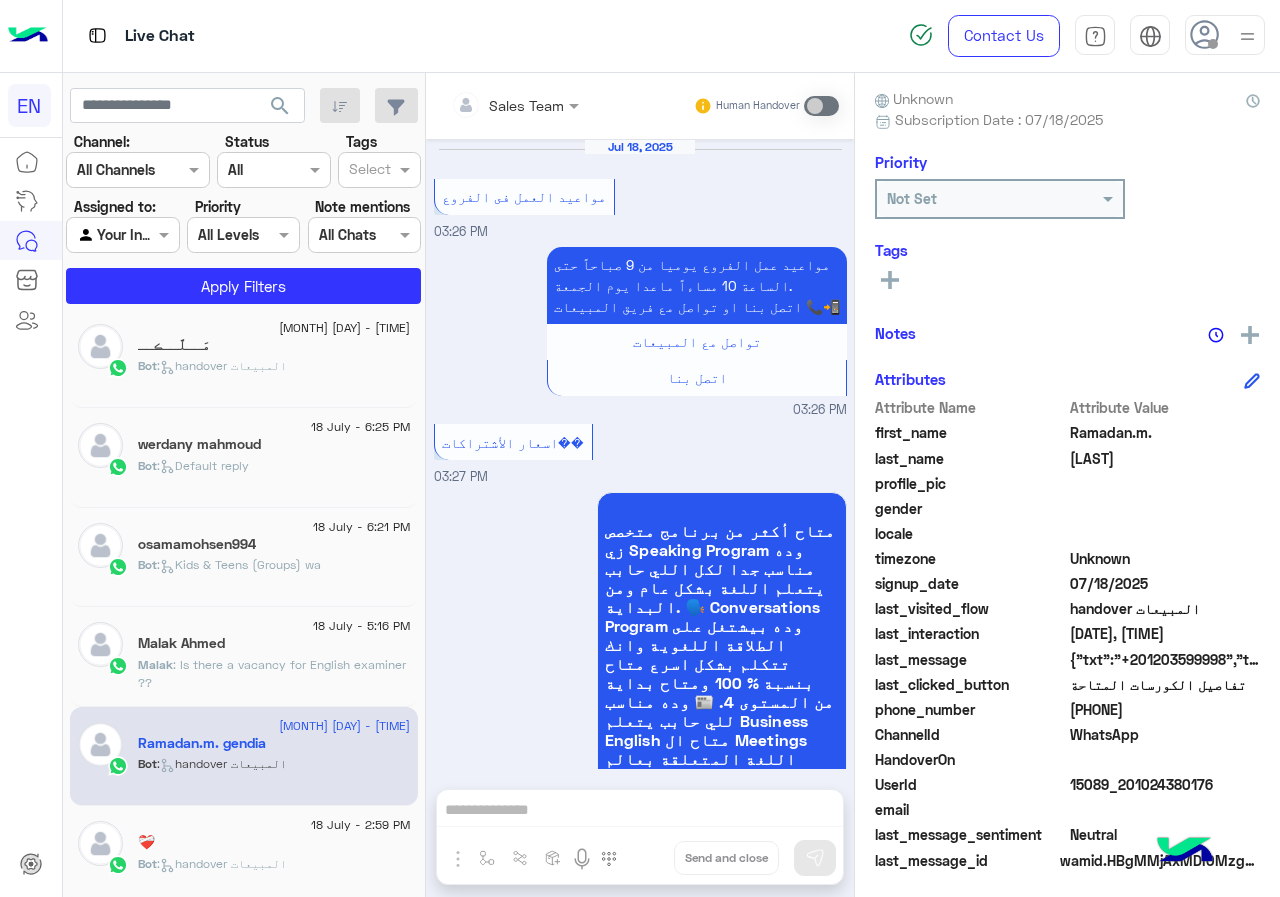 scroll, scrollTop: 3615, scrollLeft: 0, axis: vertical 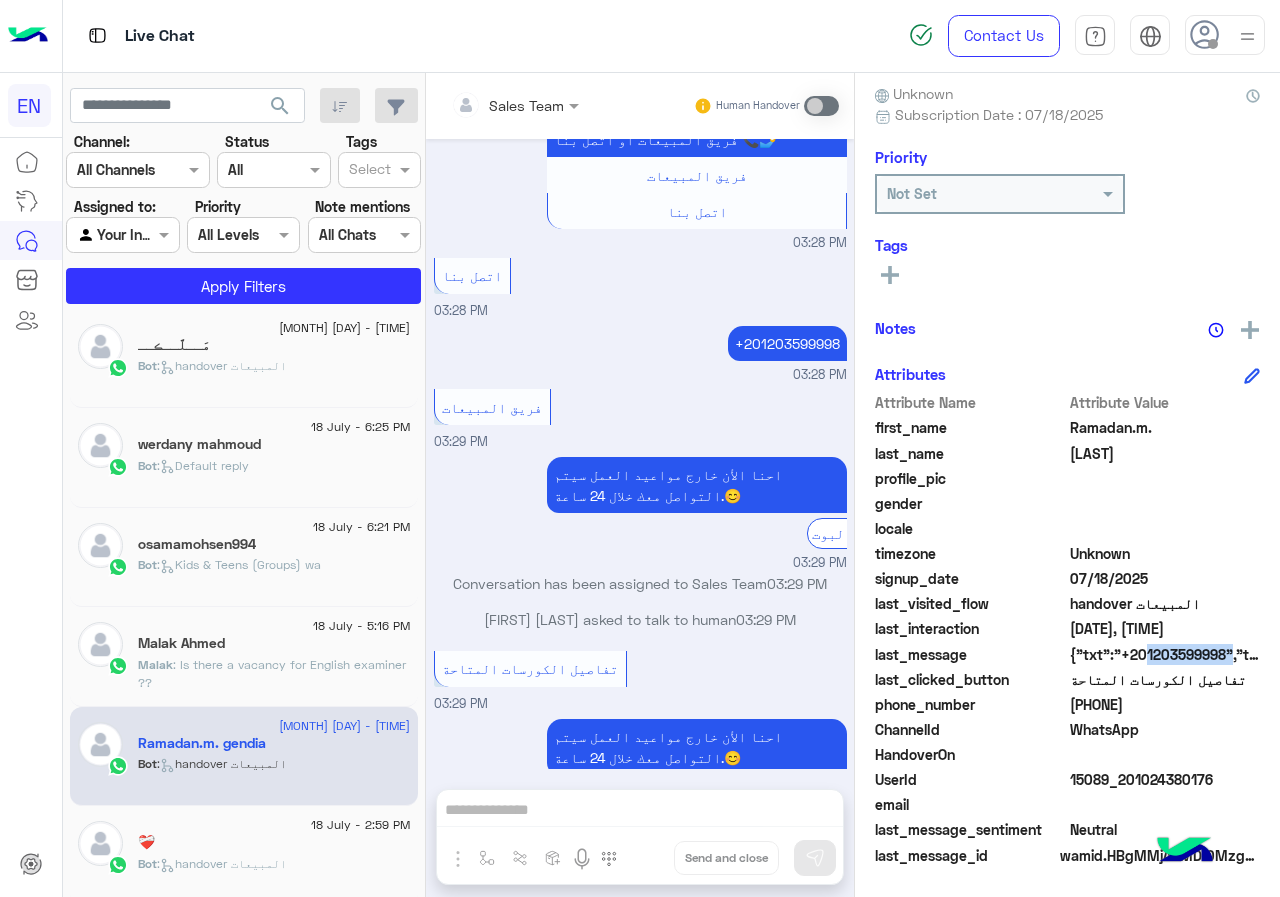 drag, startPoint x: 1137, startPoint y: 653, endPoint x: 1220, endPoint y: 656, distance: 83.0542 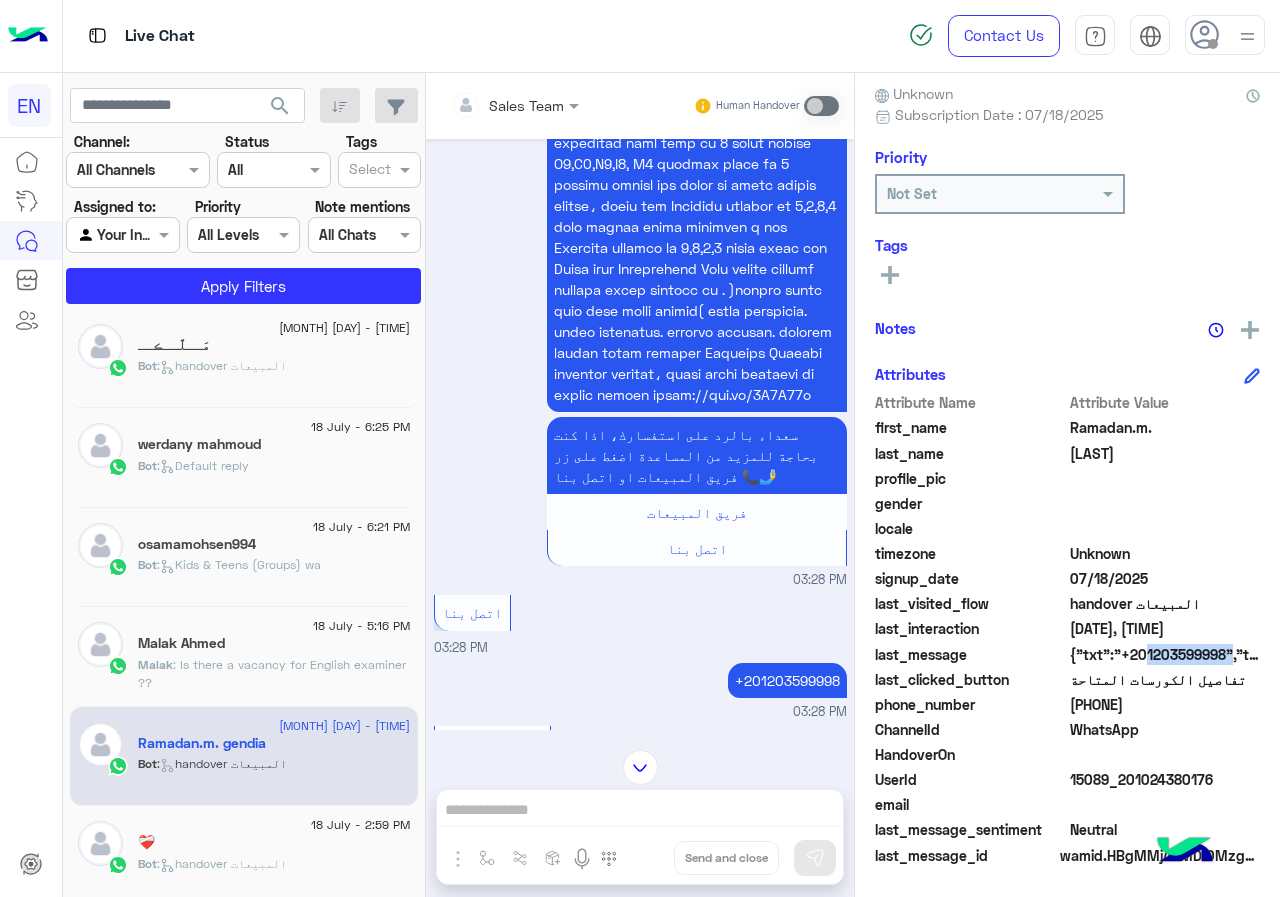 scroll, scrollTop: 3215, scrollLeft: 0, axis: vertical 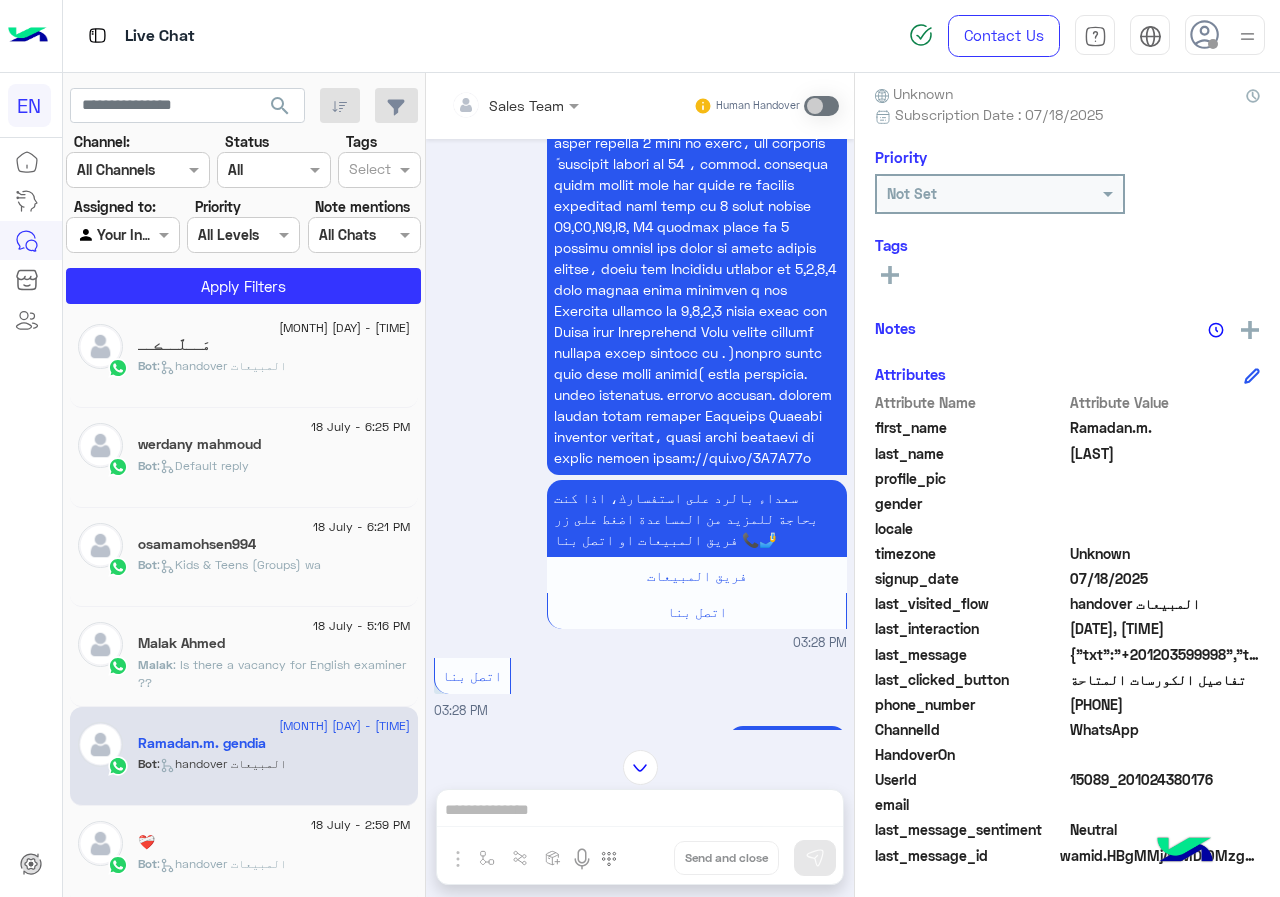 click on "Tags   See All" 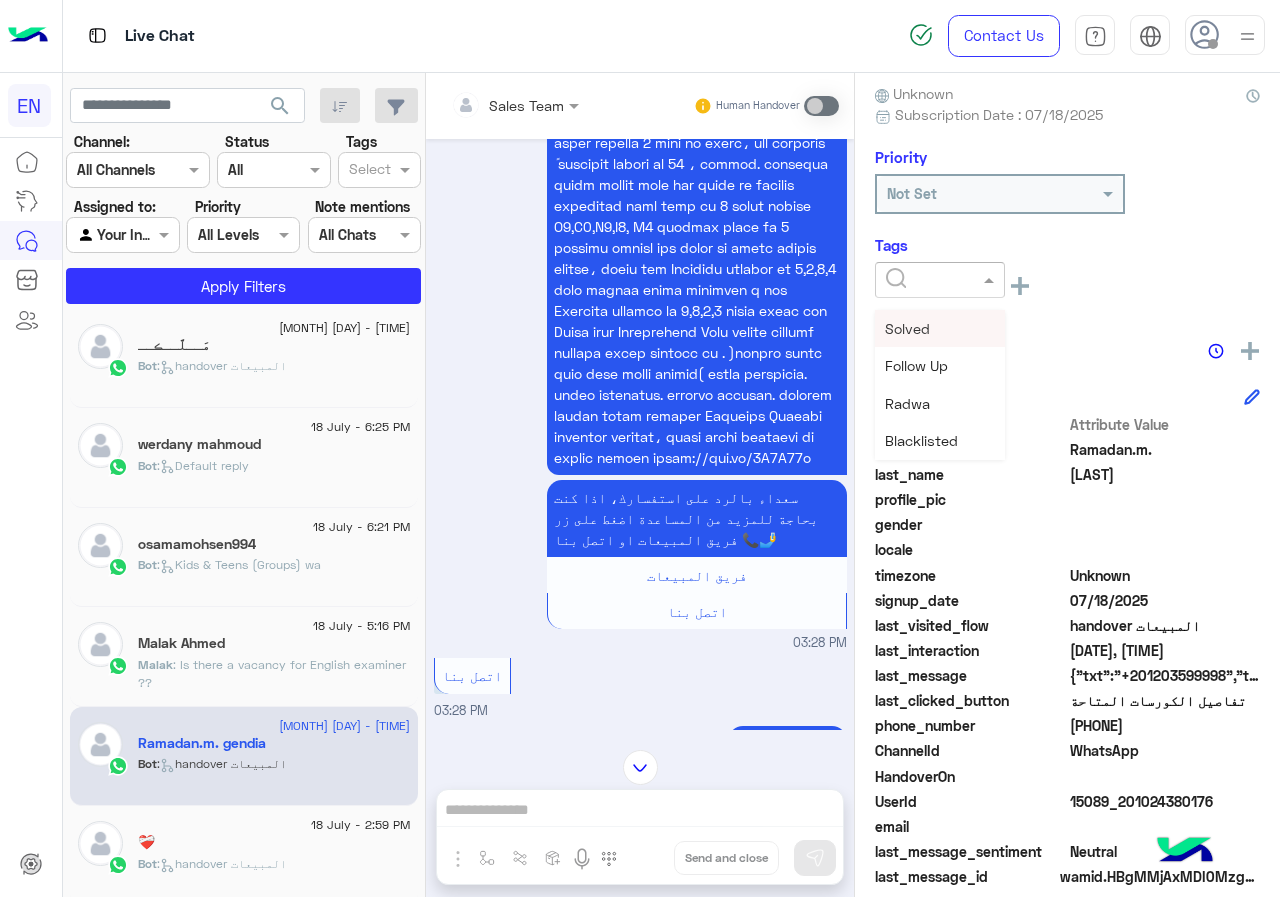 click 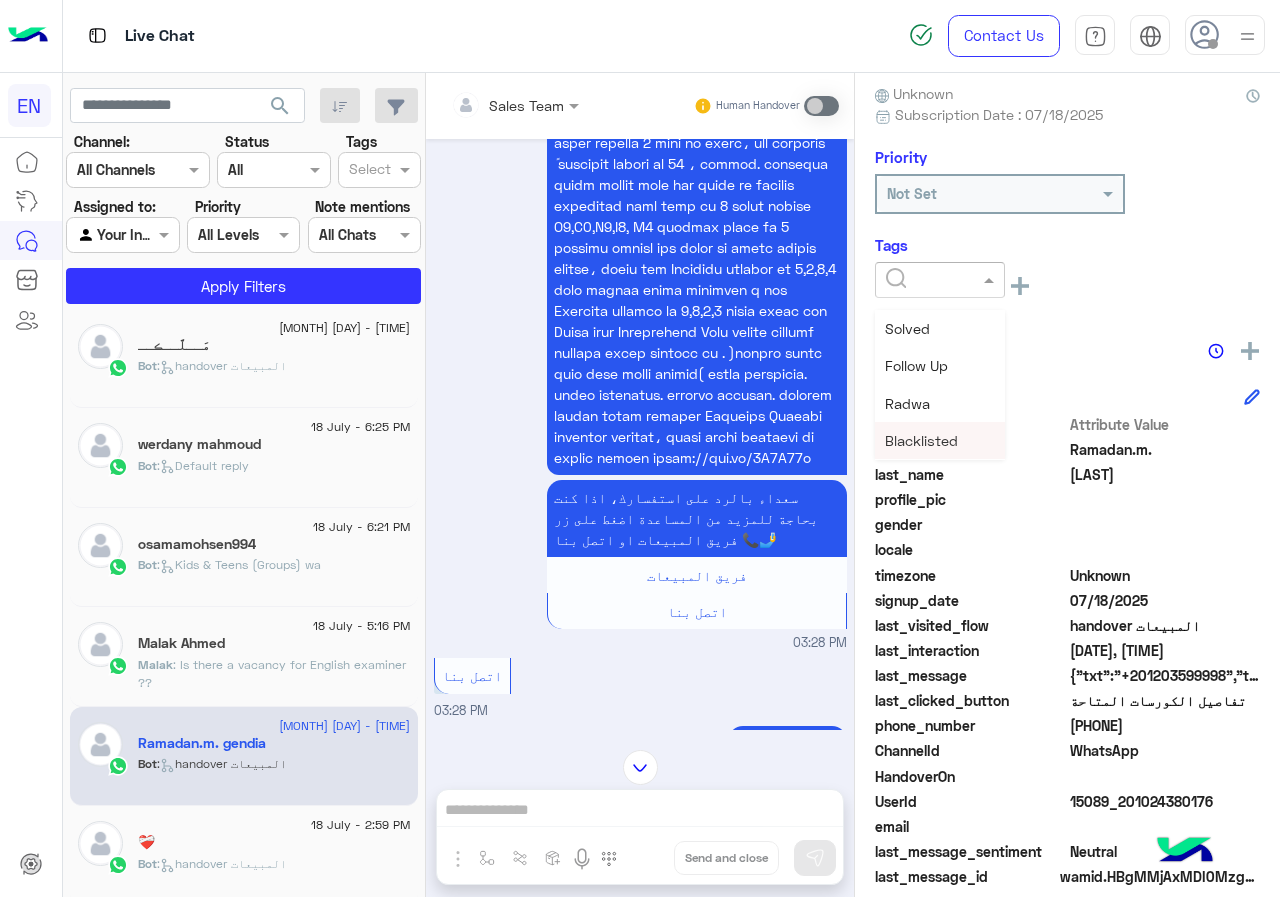 scroll, scrollTop: 200, scrollLeft: 0, axis: vertical 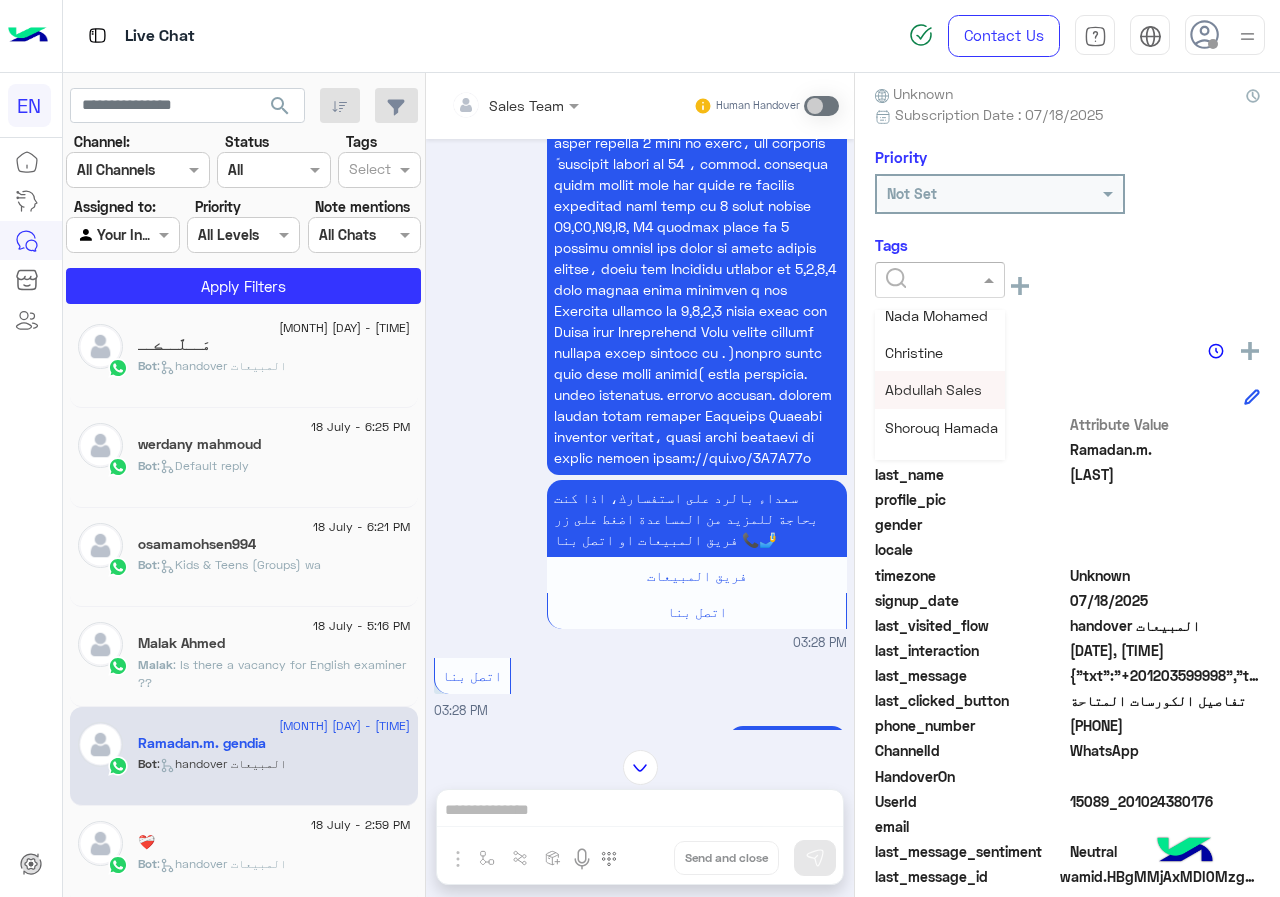 click on "Abdullah Sales" at bounding box center (933, 389) 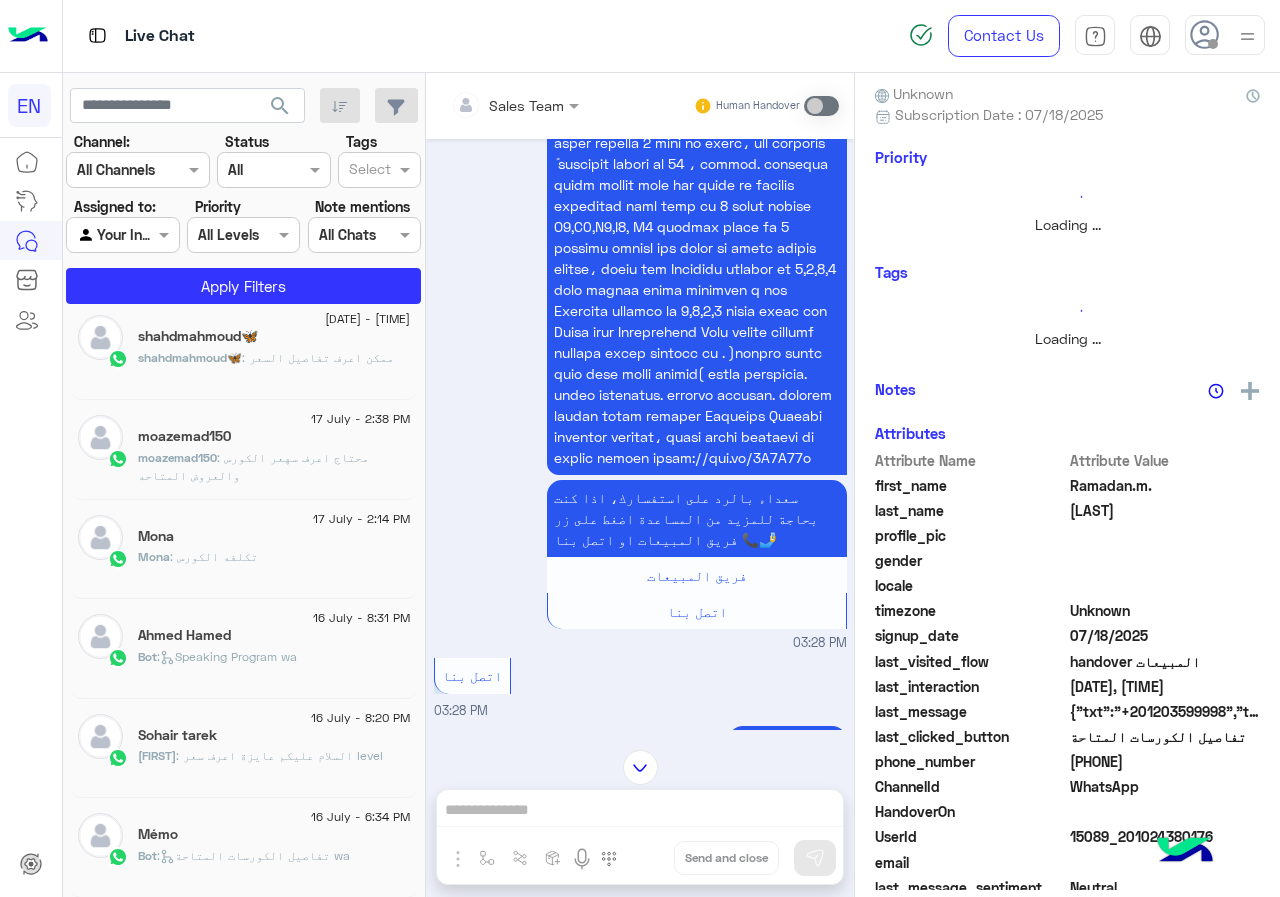 scroll, scrollTop: 10, scrollLeft: 0, axis: vertical 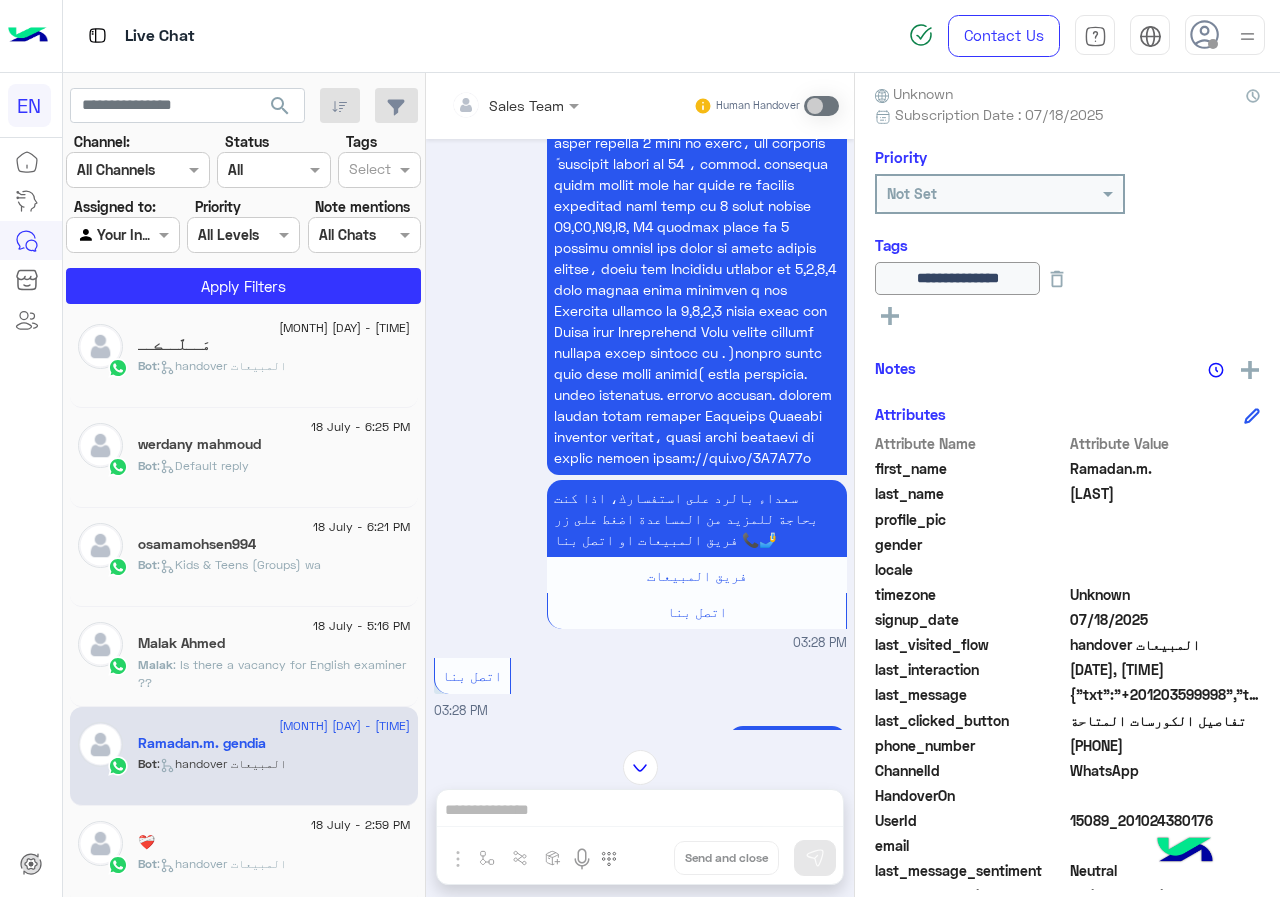 click on "Malak Ahmed" 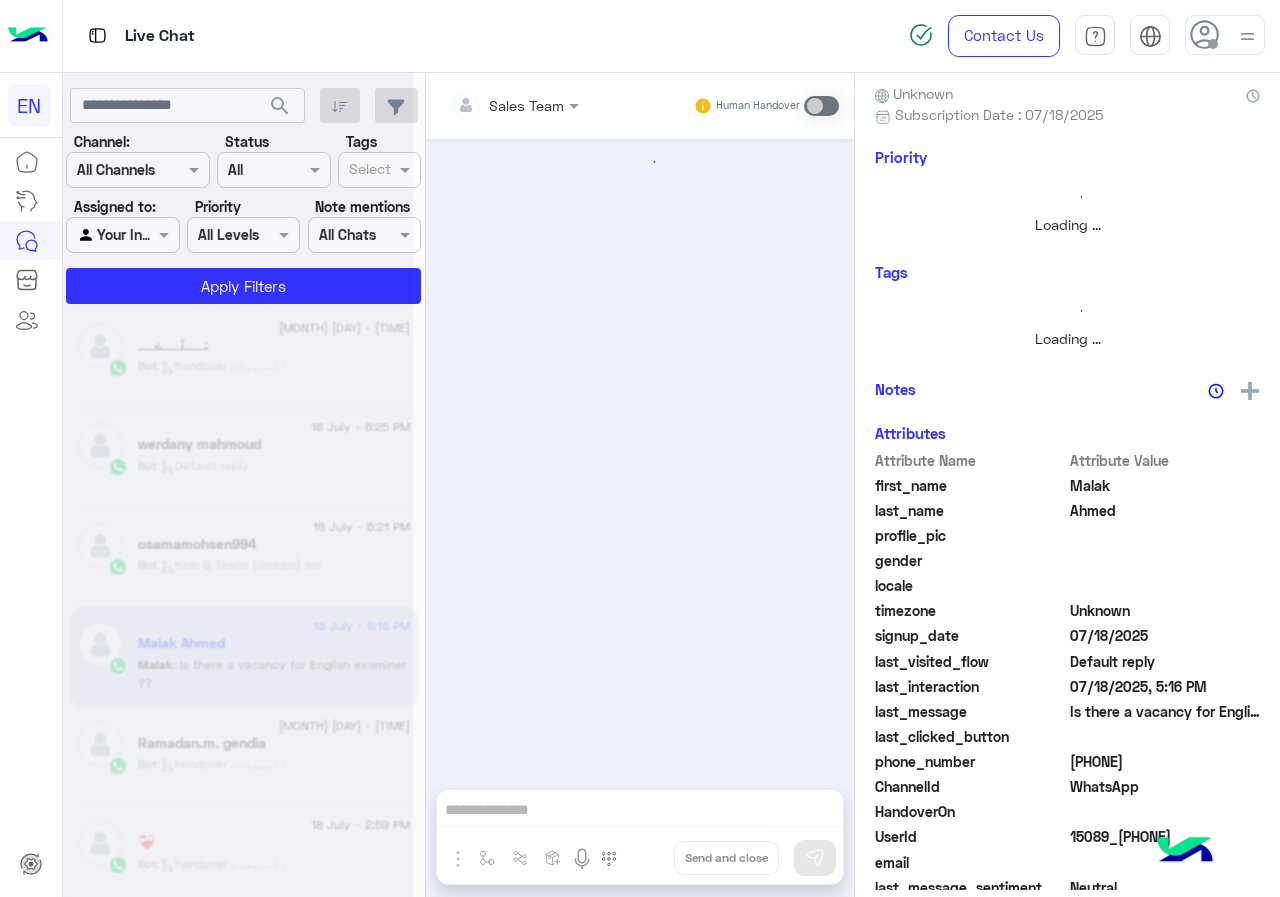 scroll, scrollTop: 0, scrollLeft: 0, axis: both 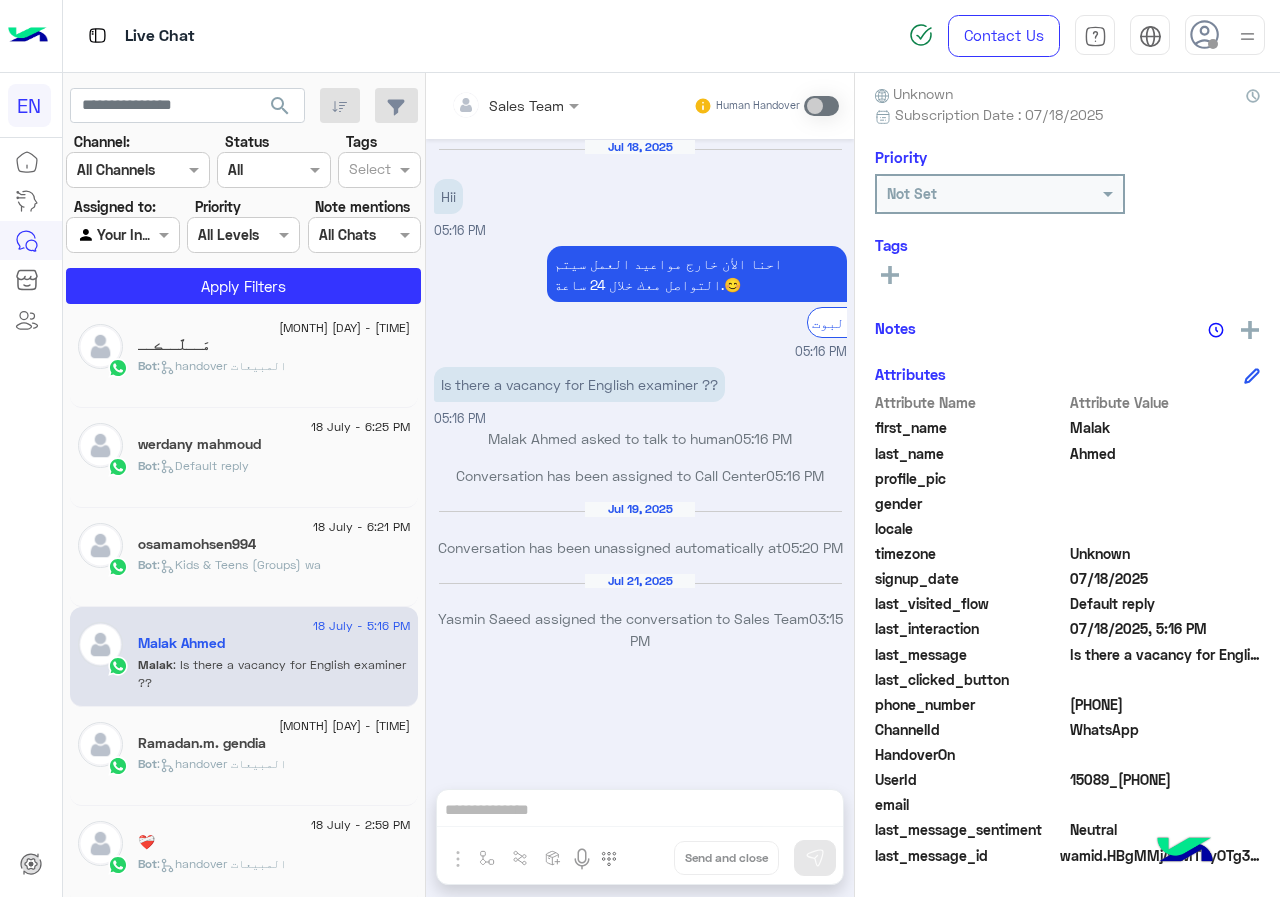 click on "[PHONE]" 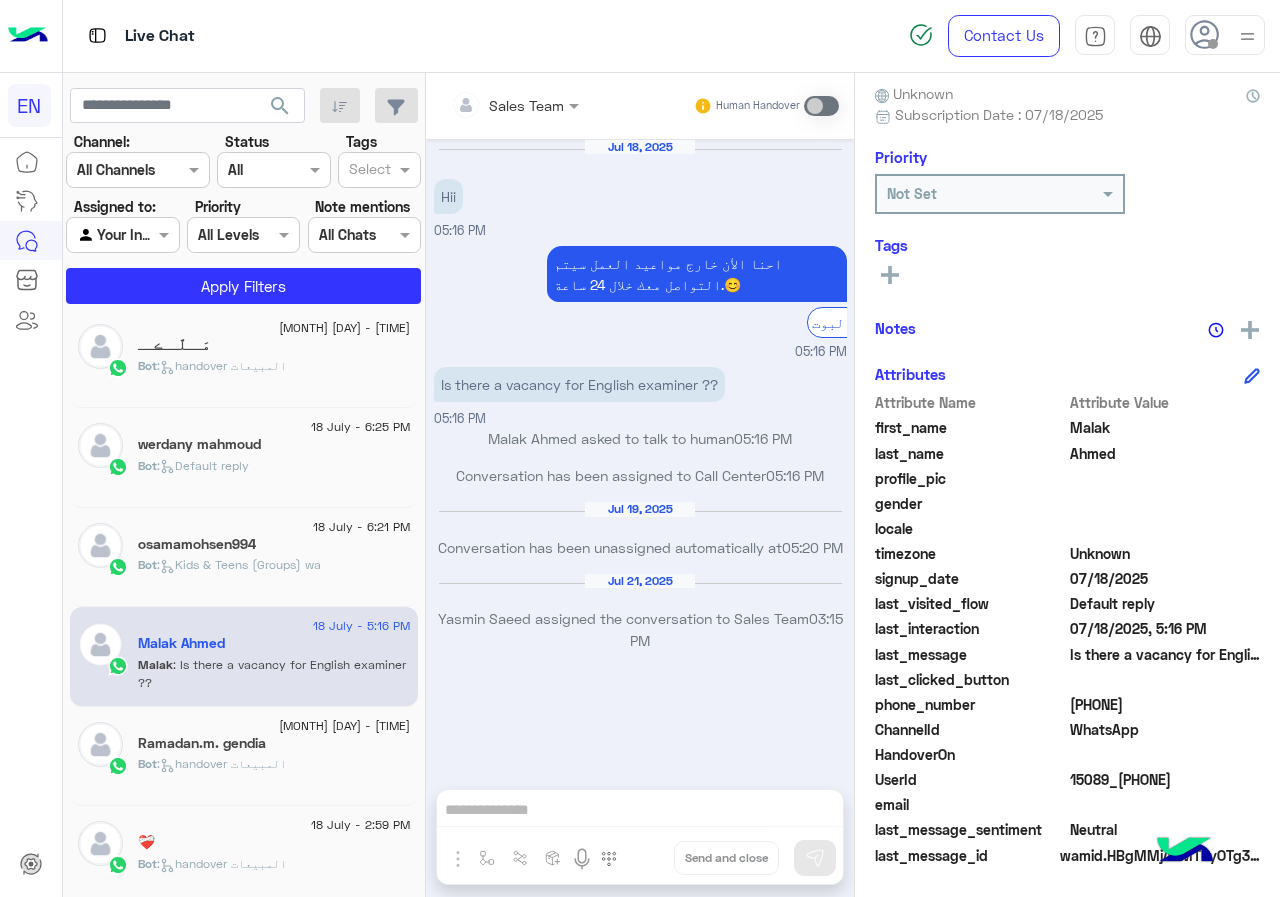 click 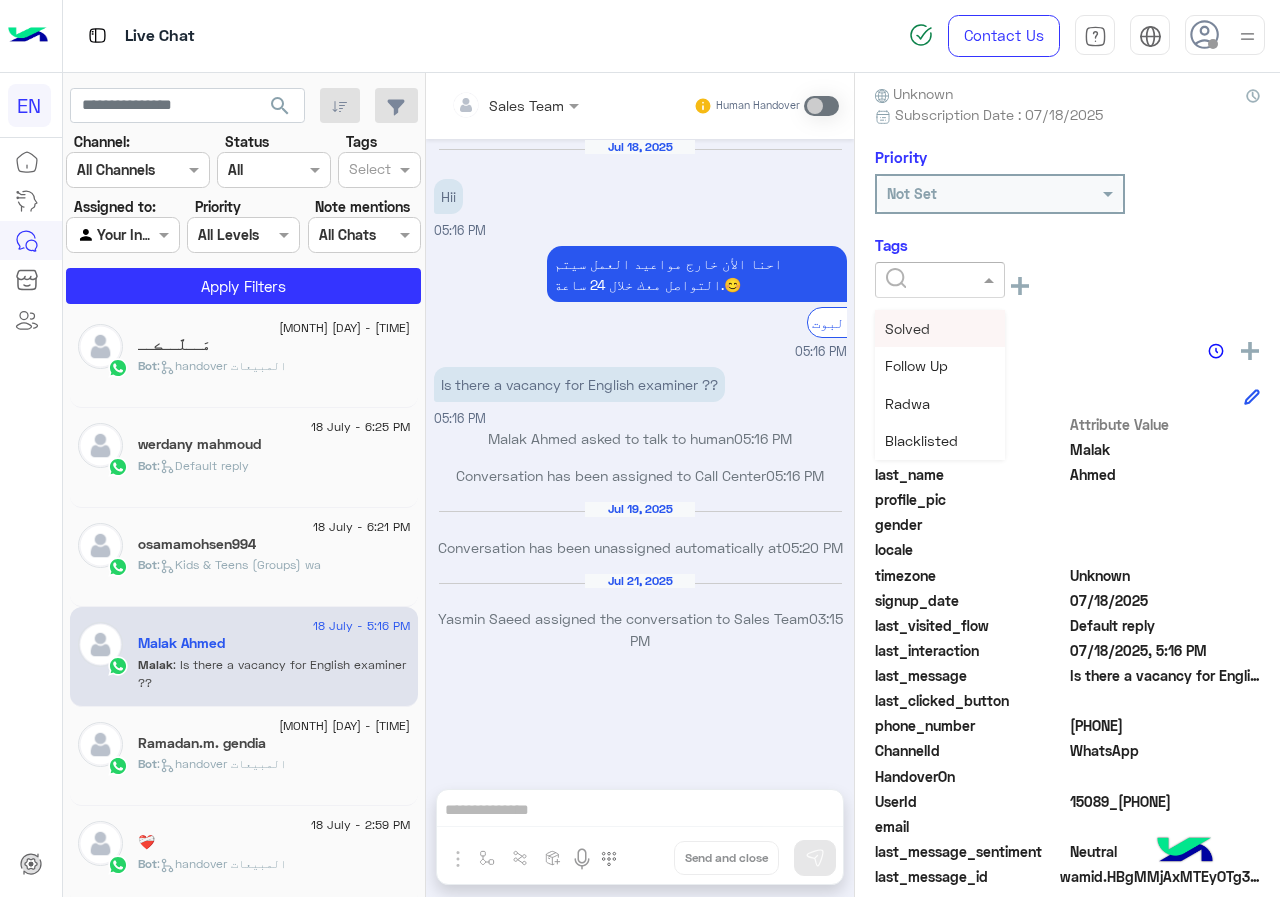 click 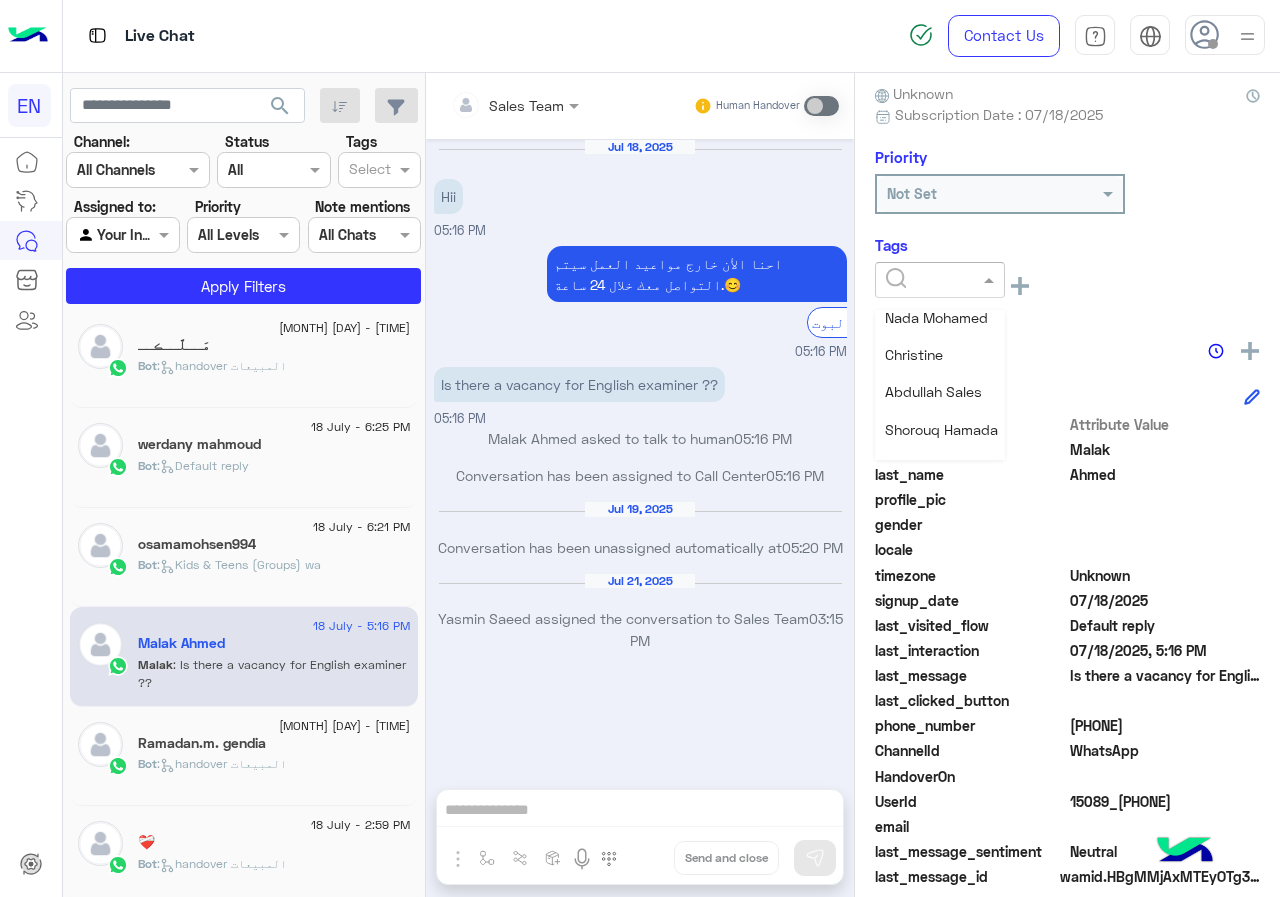 scroll, scrollTop: 200, scrollLeft: 0, axis: vertical 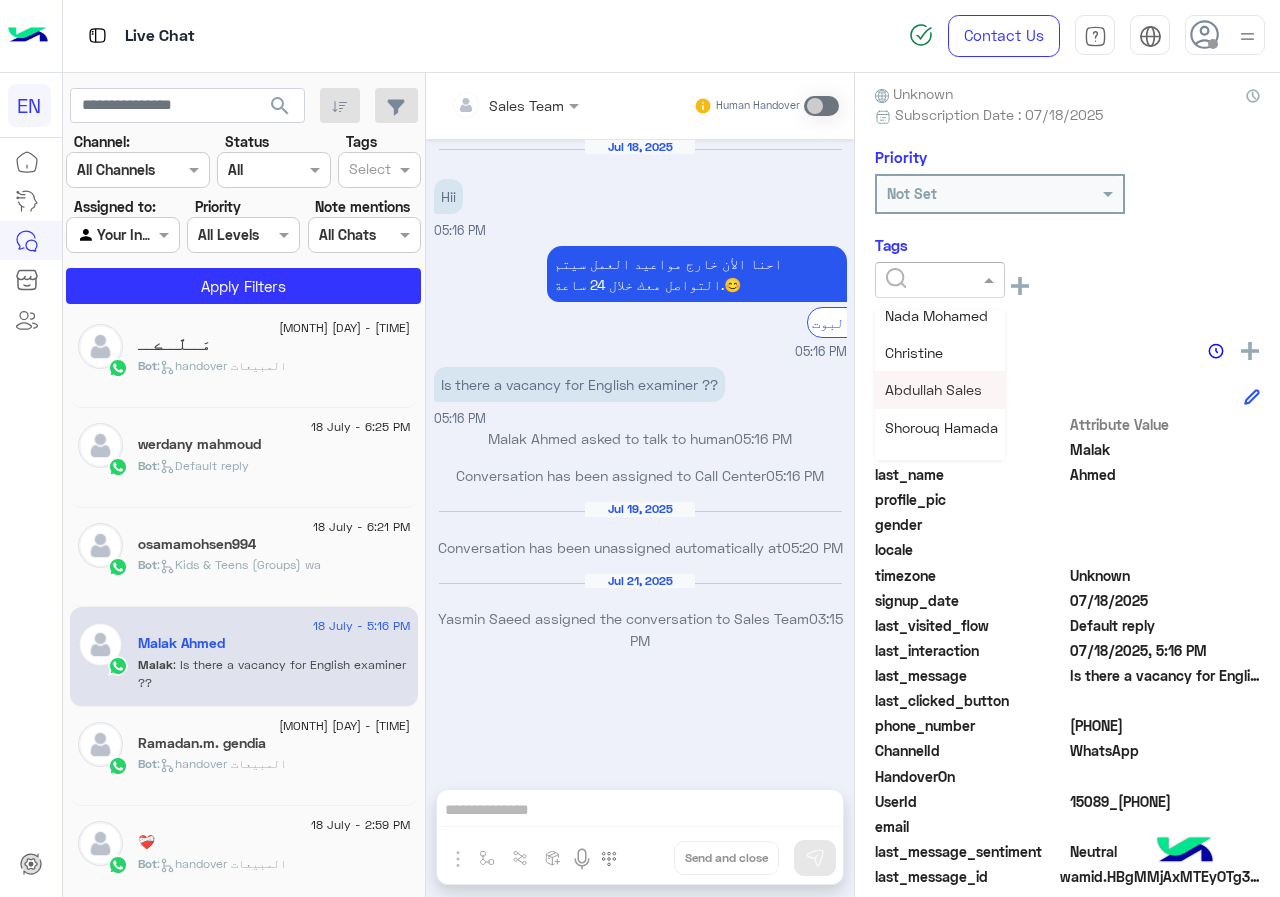 click on "Abdullah Sales" at bounding box center [933, 389] 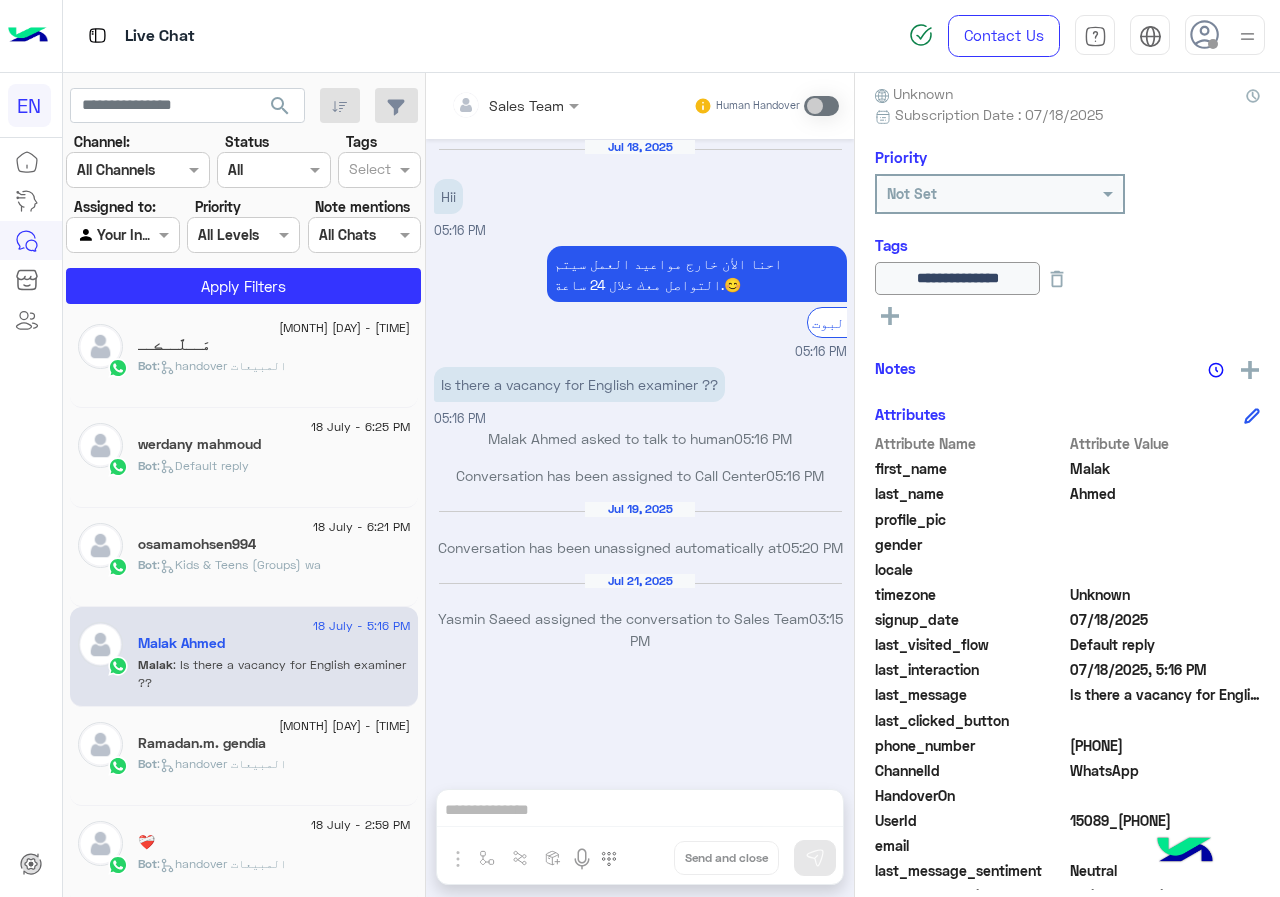 click on "osamamohsen994" 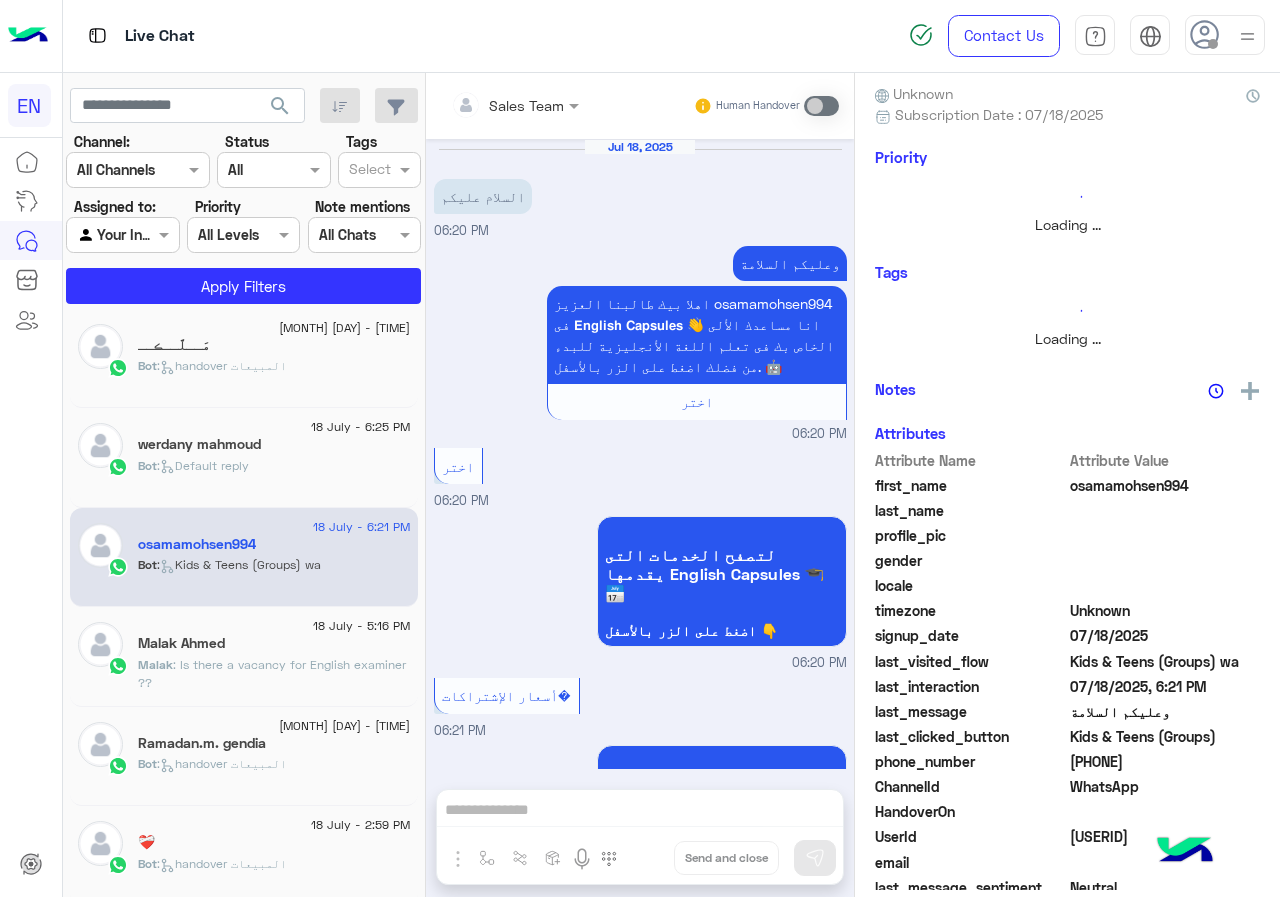 scroll, scrollTop: 1257, scrollLeft: 0, axis: vertical 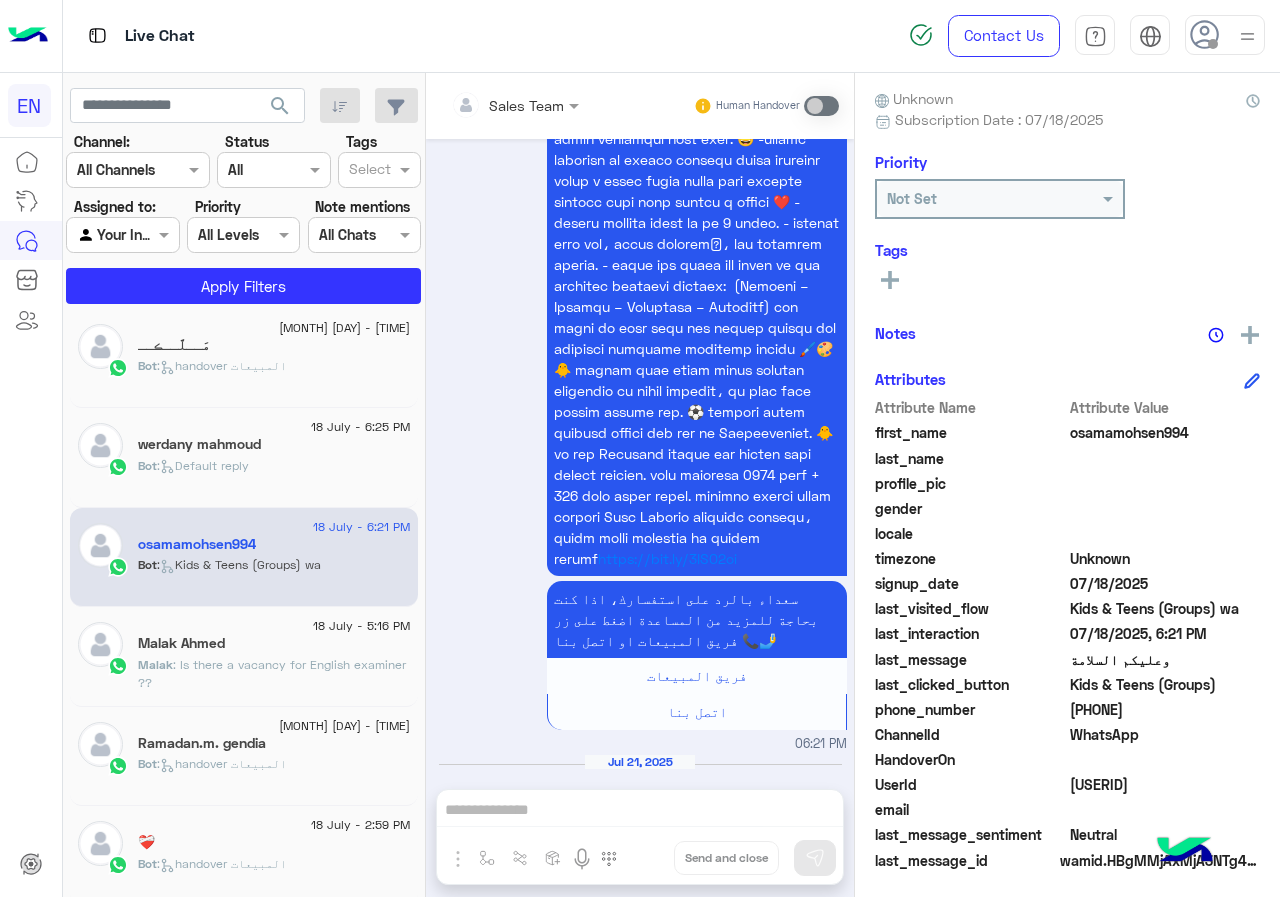 click on "[PHONE]" 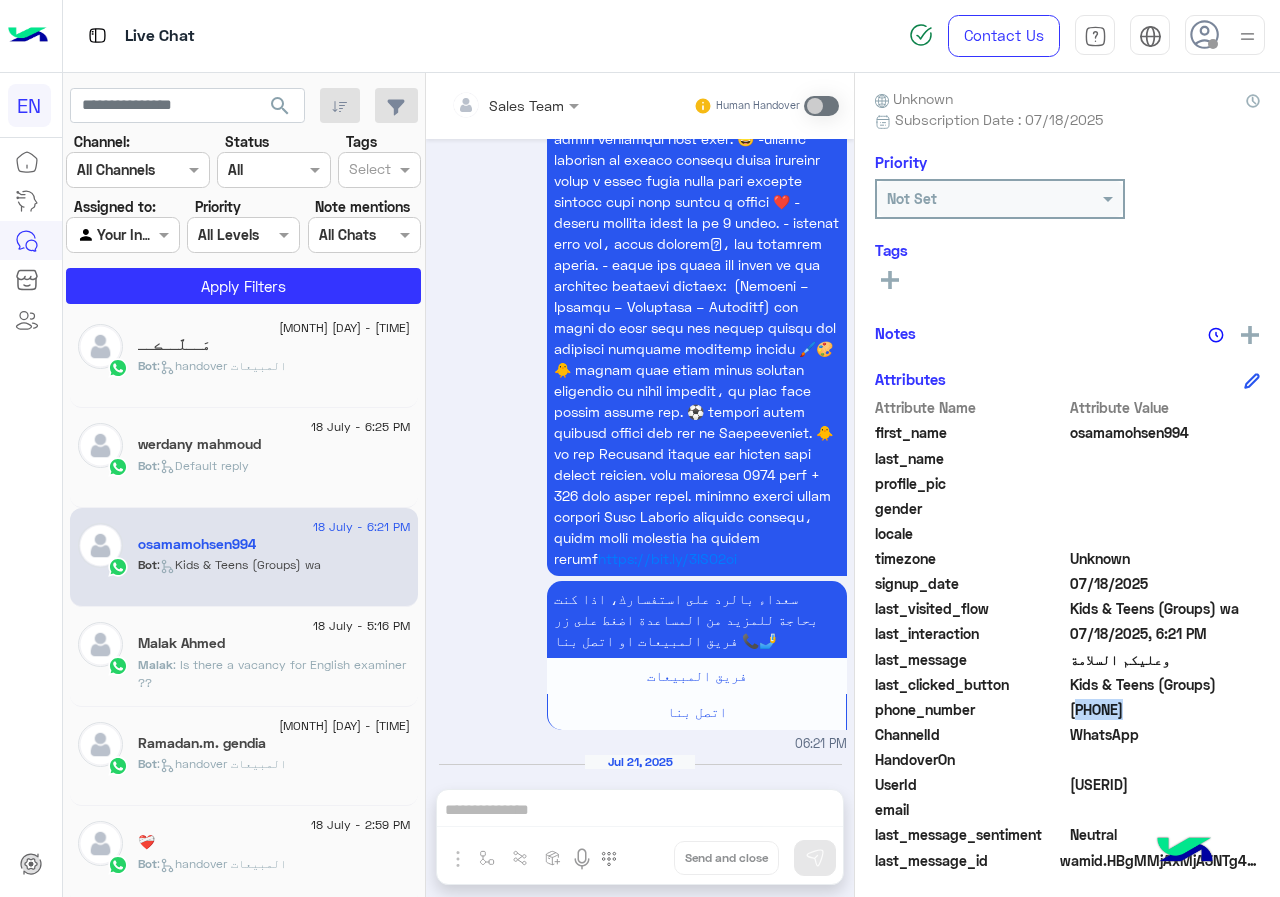 click on "[PHONE]" 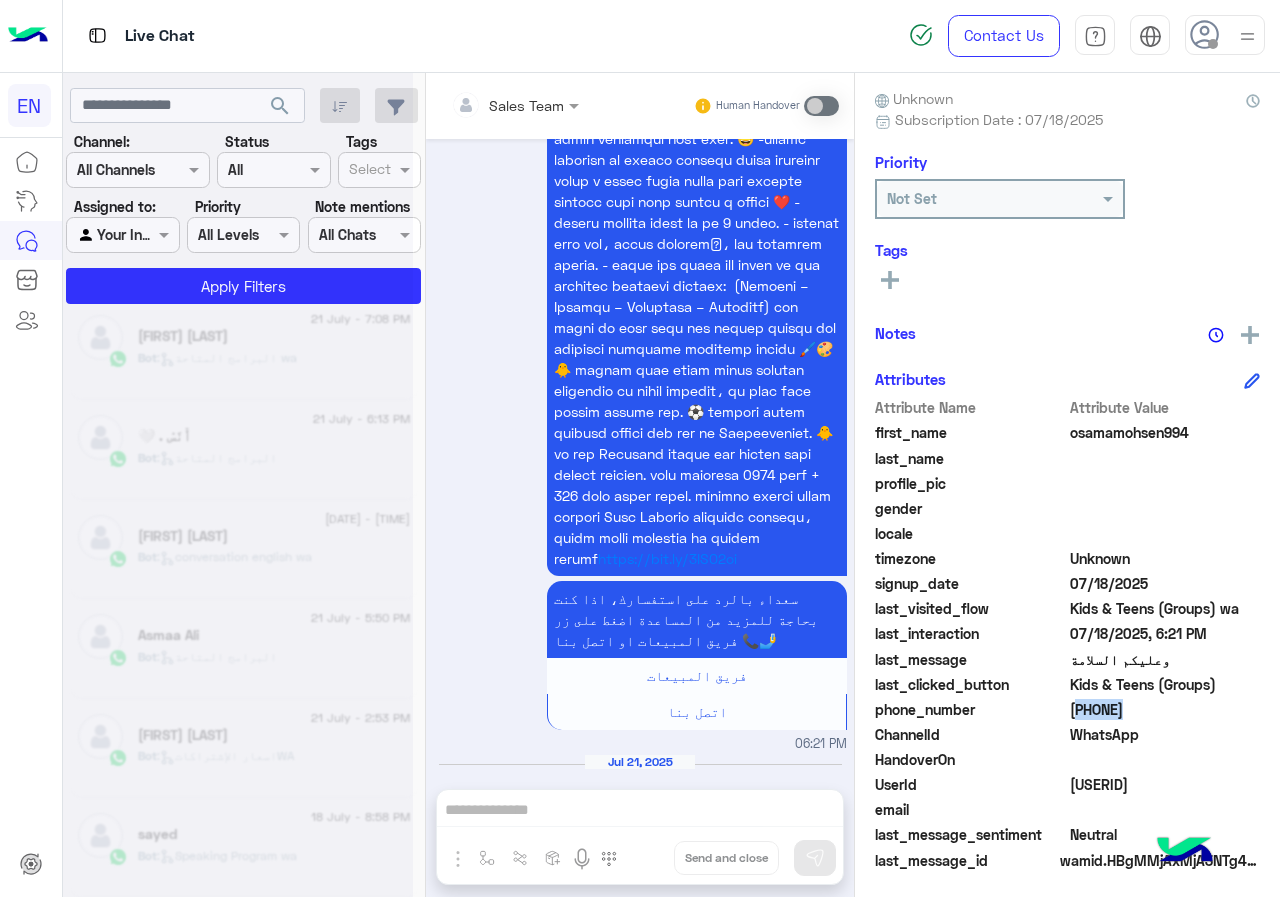 scroll, scrollTop: 10, scrollLeft: 0, axis: vertical 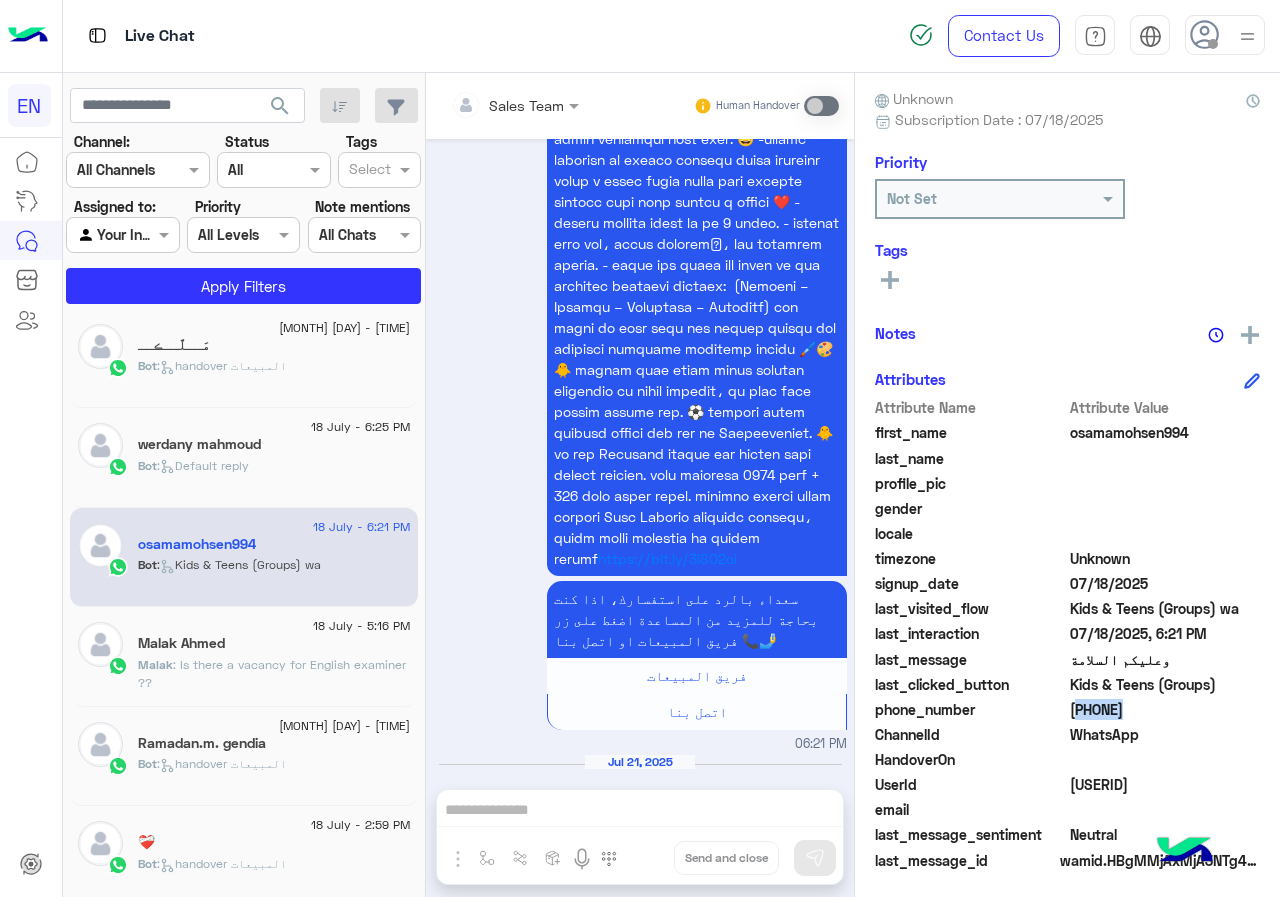 click 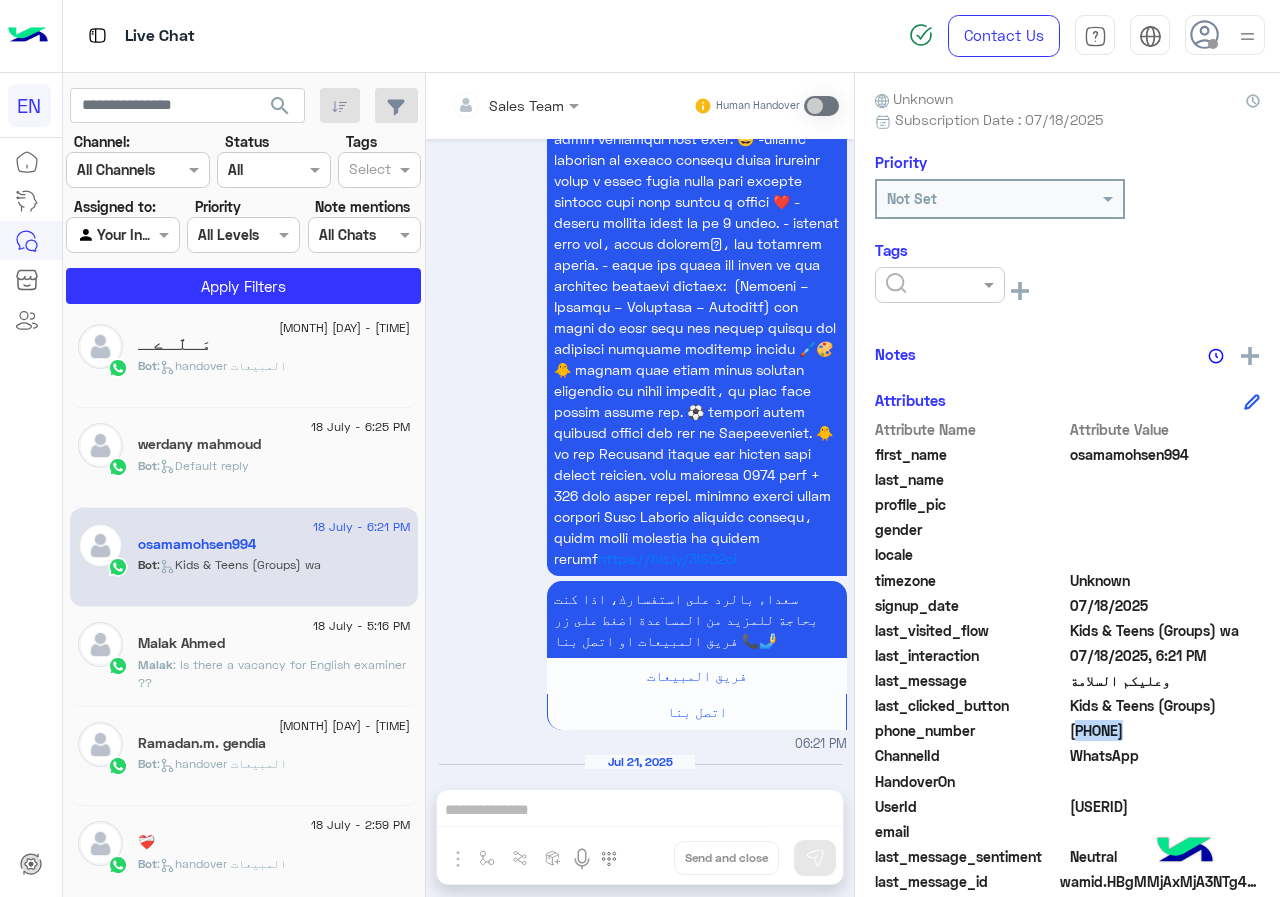 click 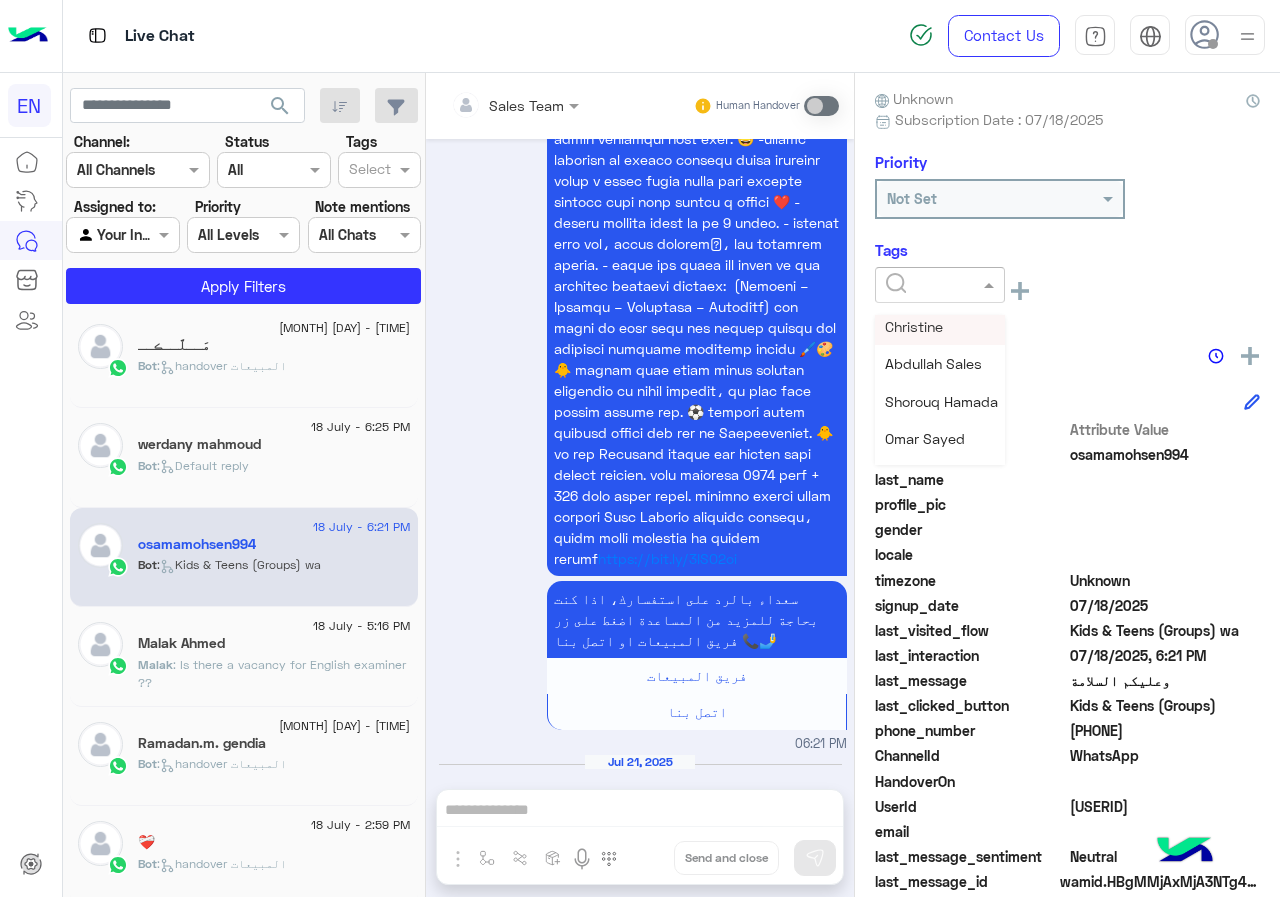 scroll, scrollTop: 261, scrollLeft: 0, axis: vertical 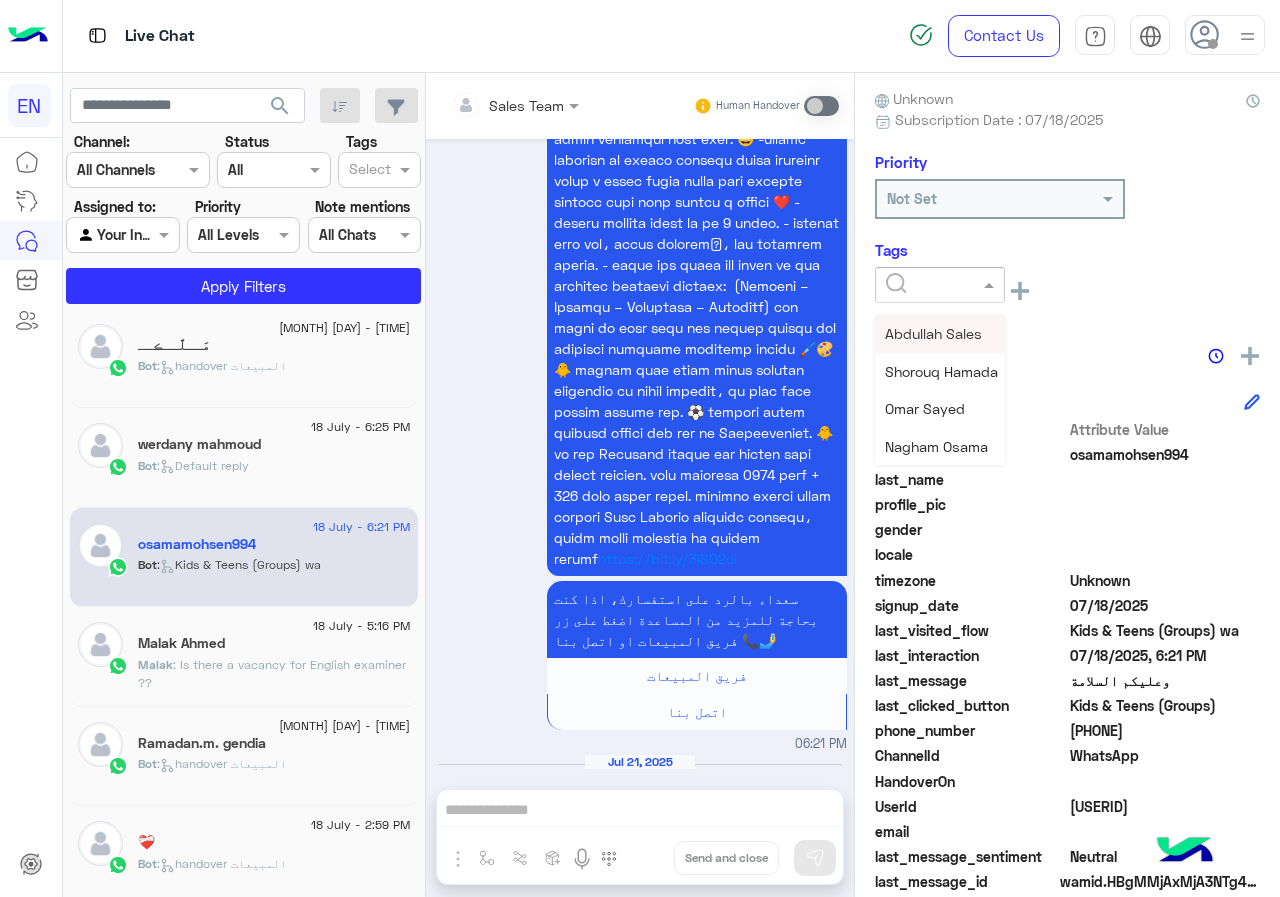 click on "Abdullah Sales" at bounding box center (933, 333) 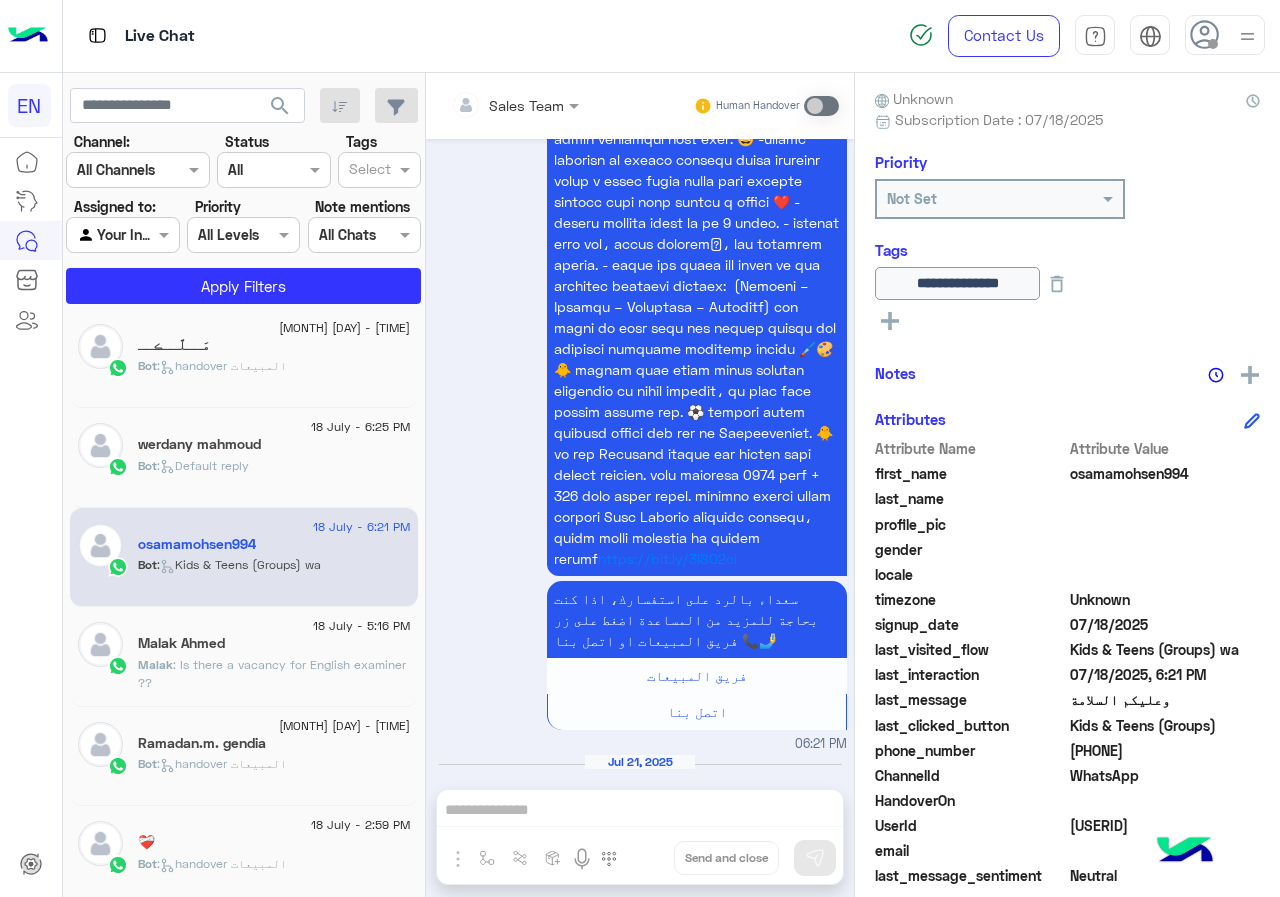 click on "[PHONE]" 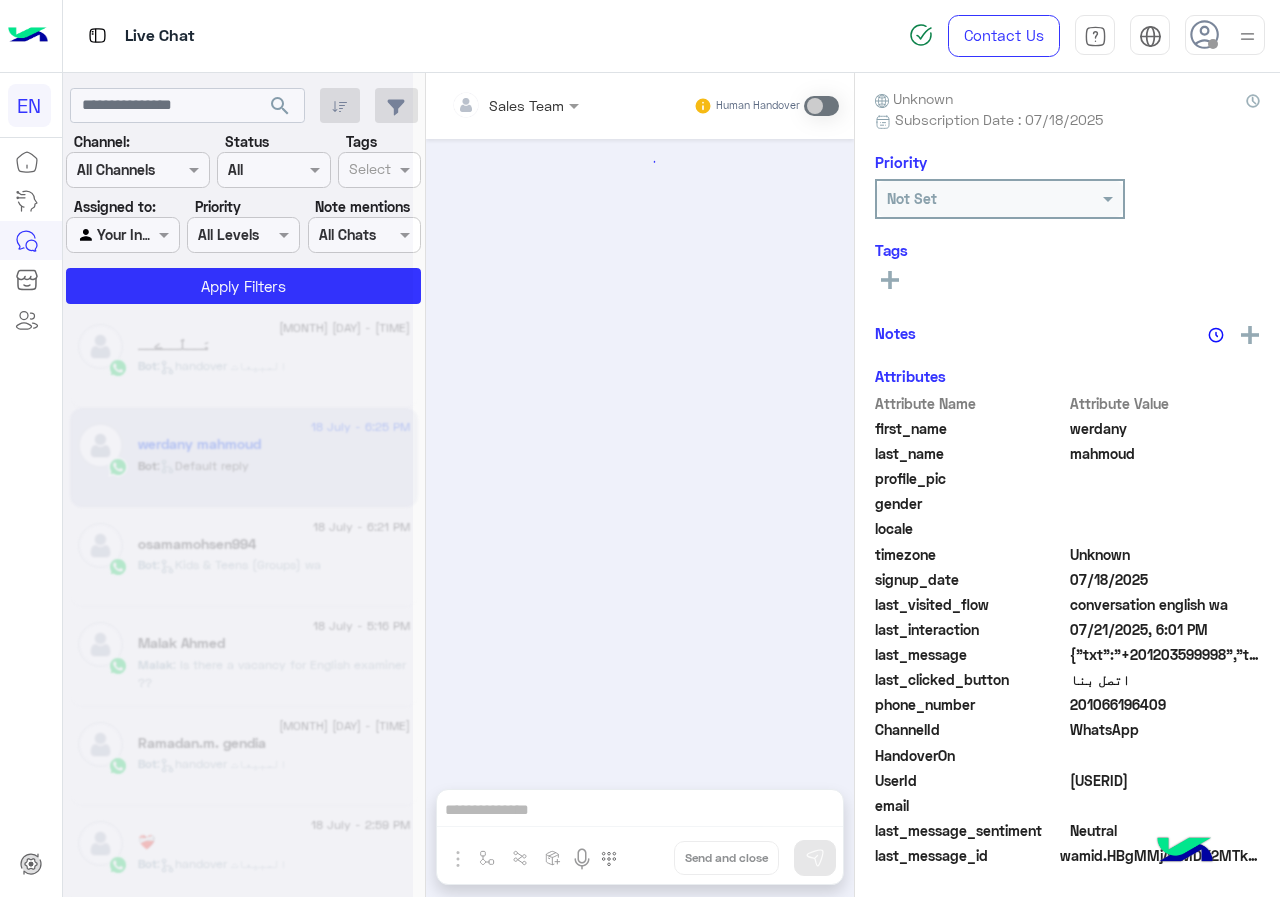 scroll, scrollTop: 1823, scrollLeft: 0, axis: vertical 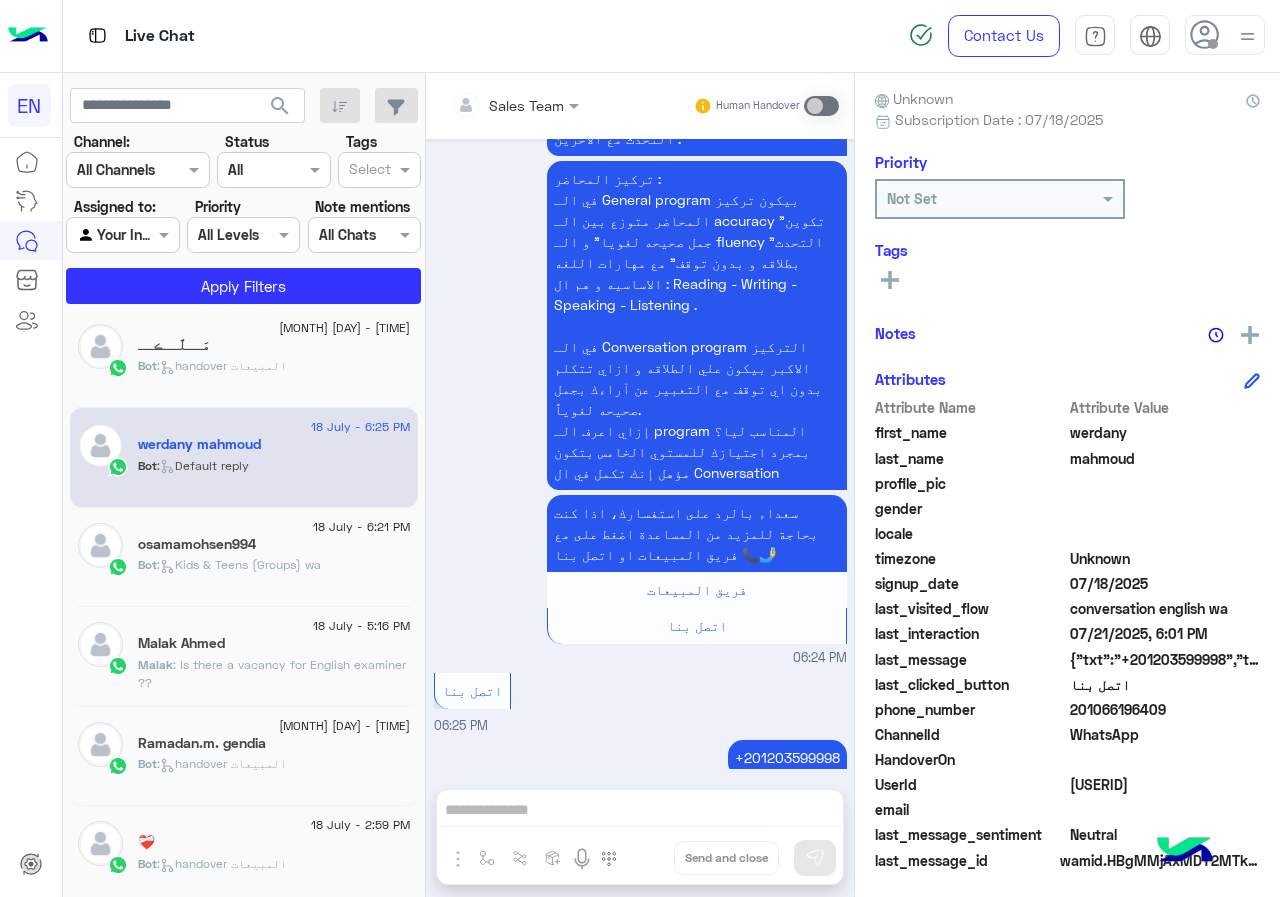 click on "201066196409" 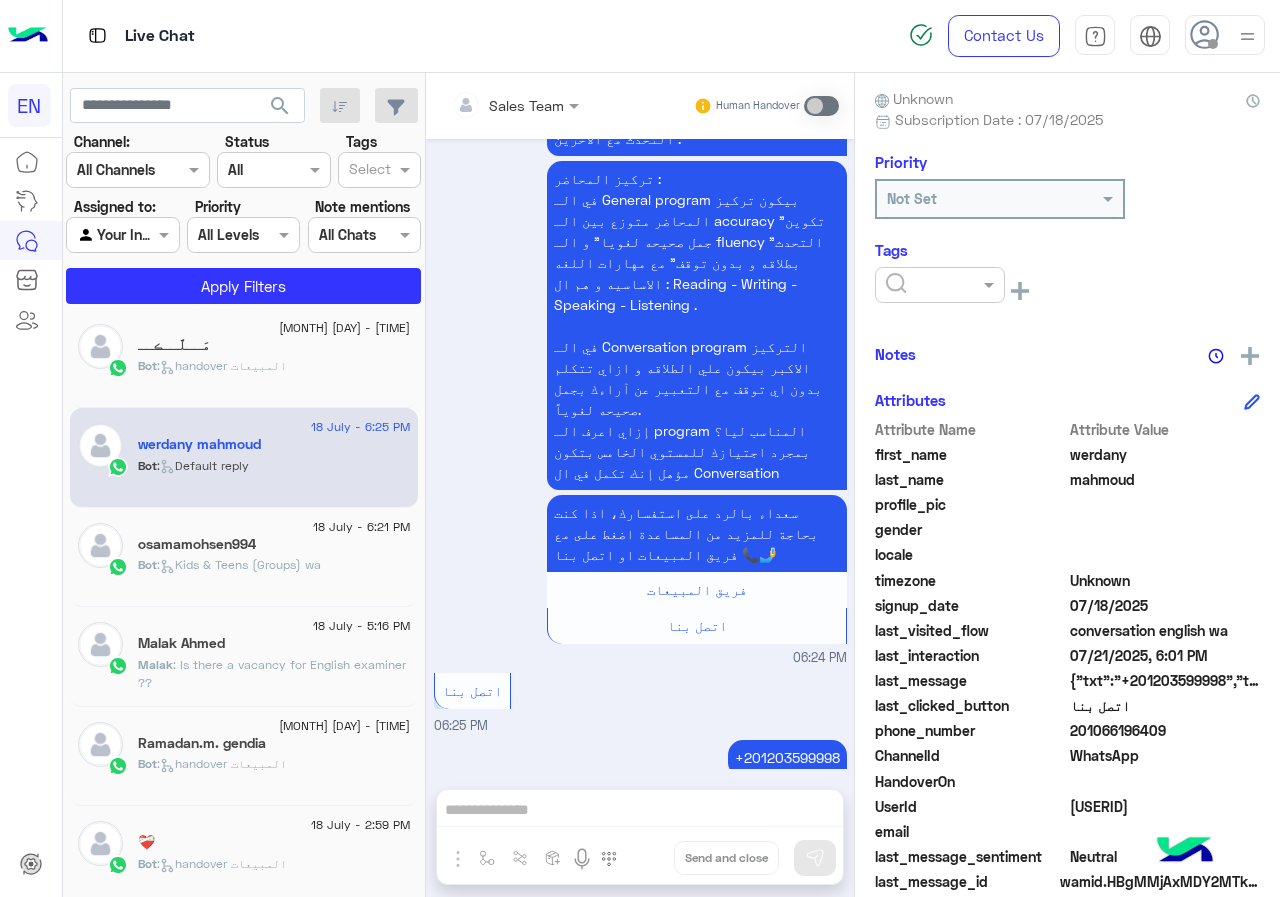 click 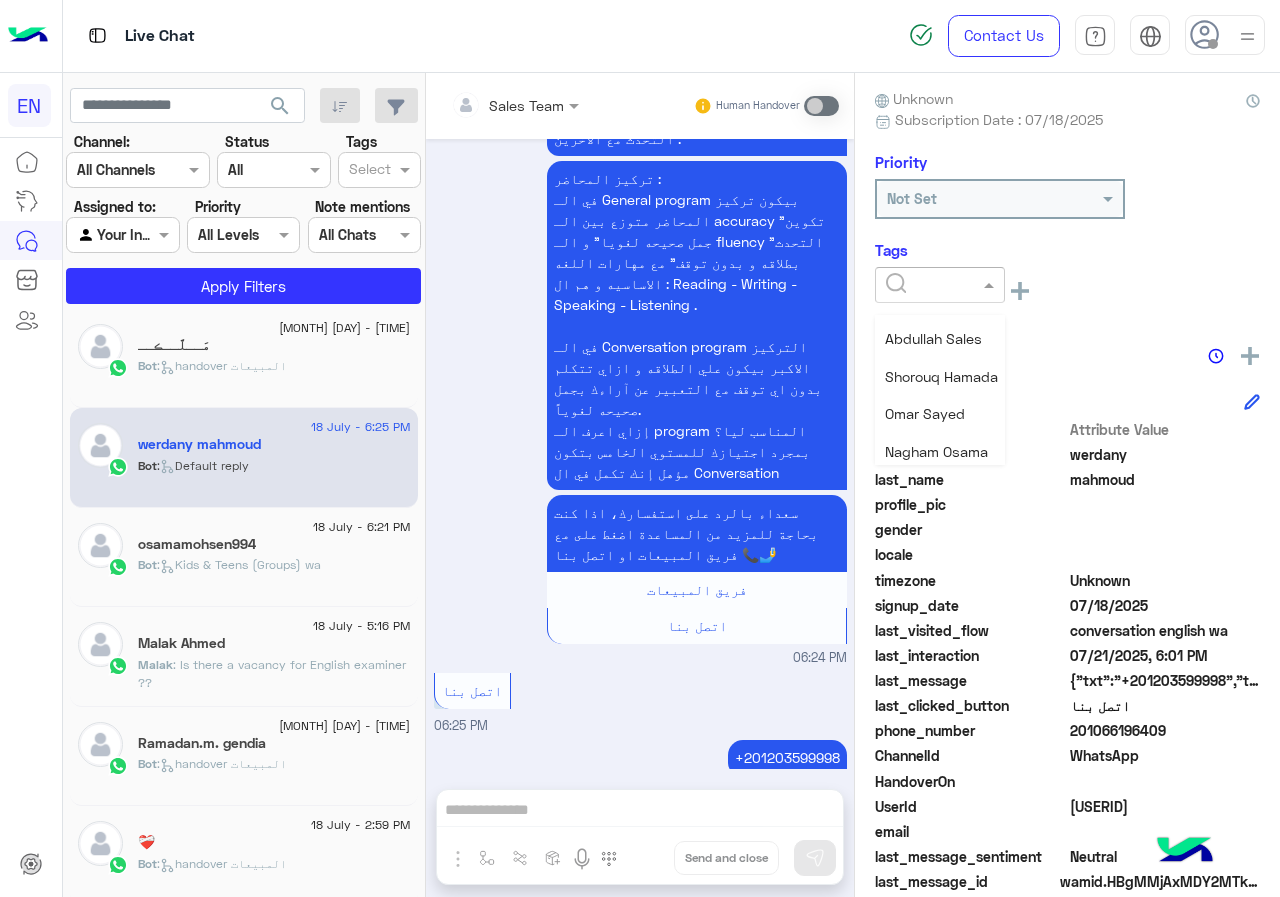 scroll, scrollTop: 261, scrollLeft: 0, axis: vertical 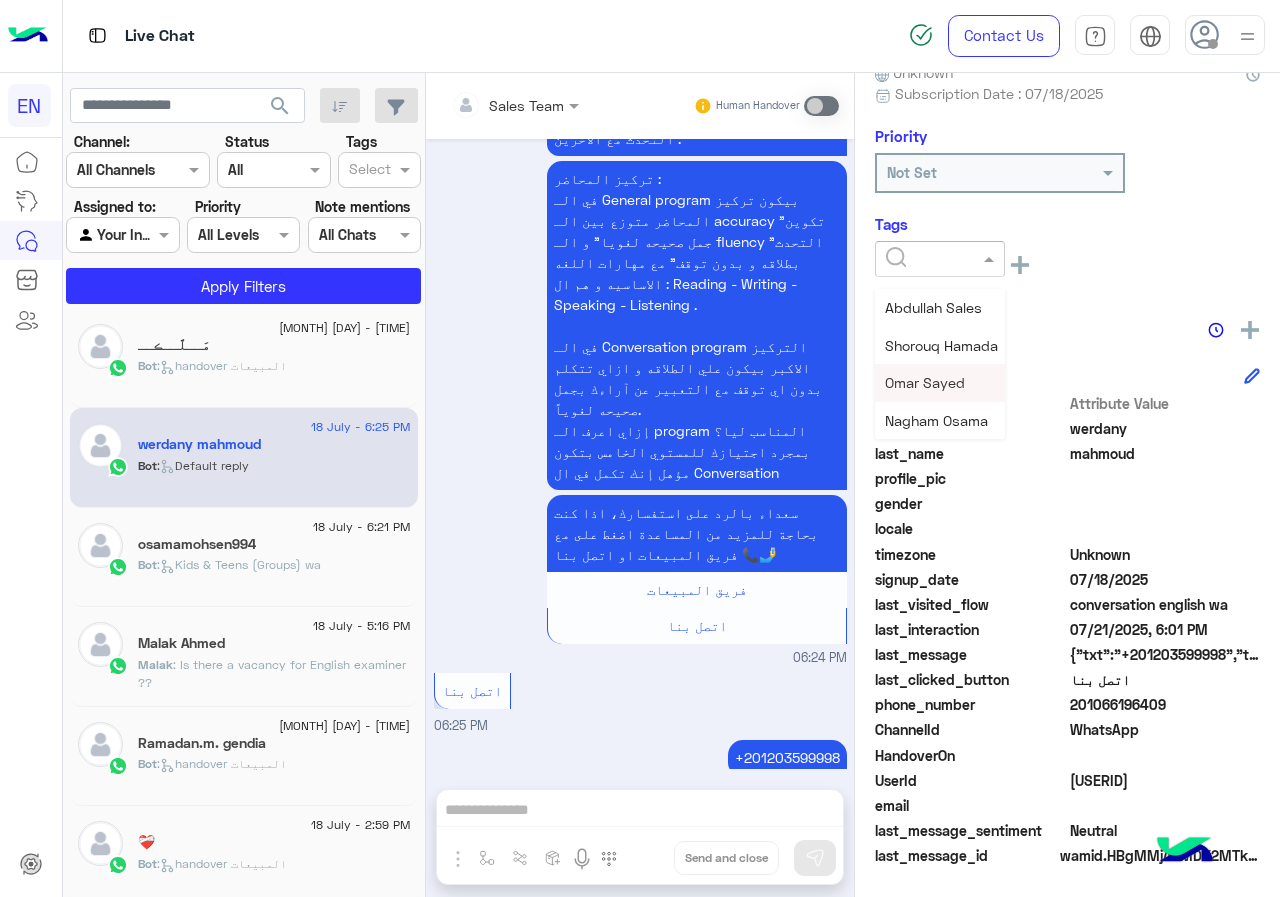 click on "Omar Sayed" at bounding box center (925, 382) 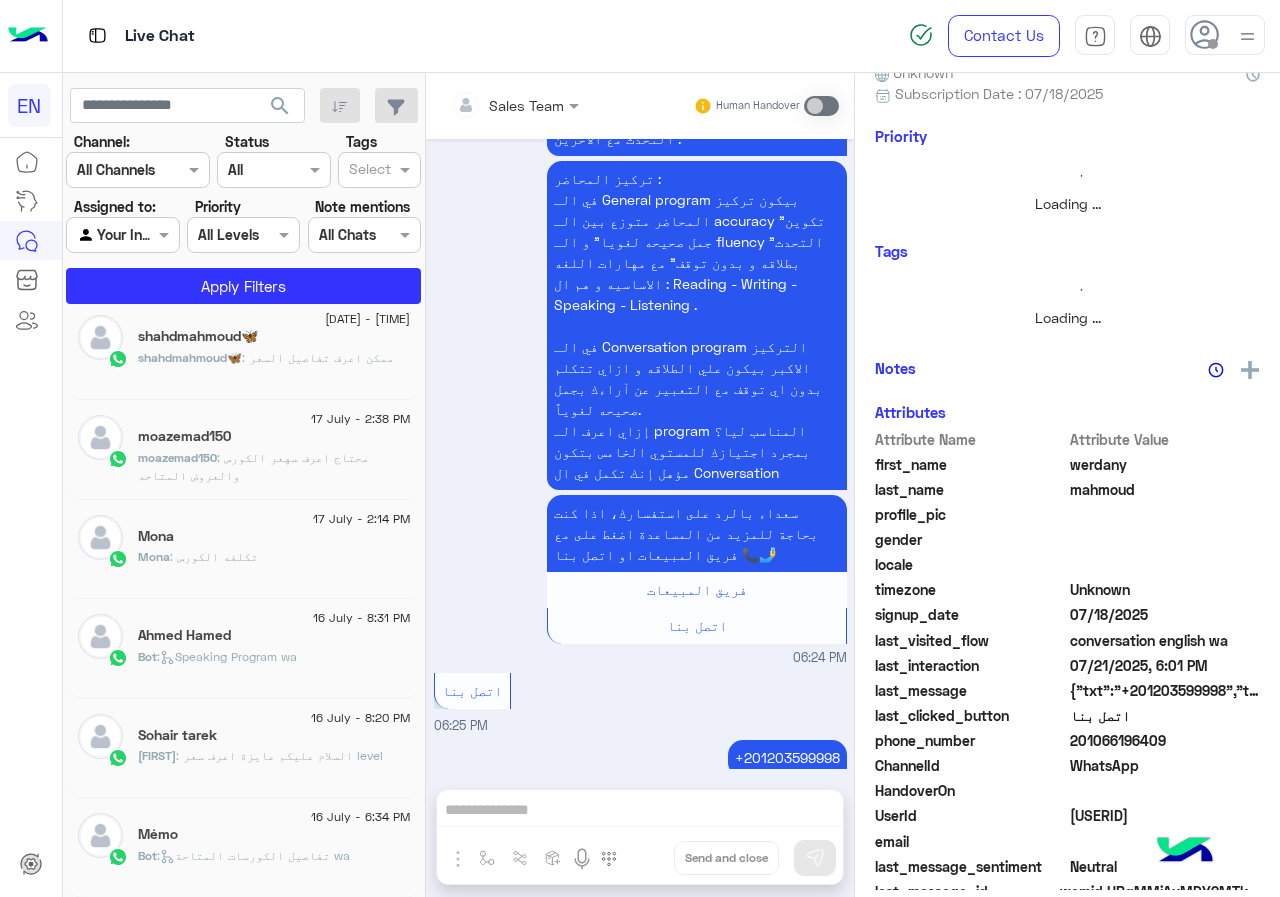 scroll, scrollTop: 10, scrollLeft: 0, axis: vertical 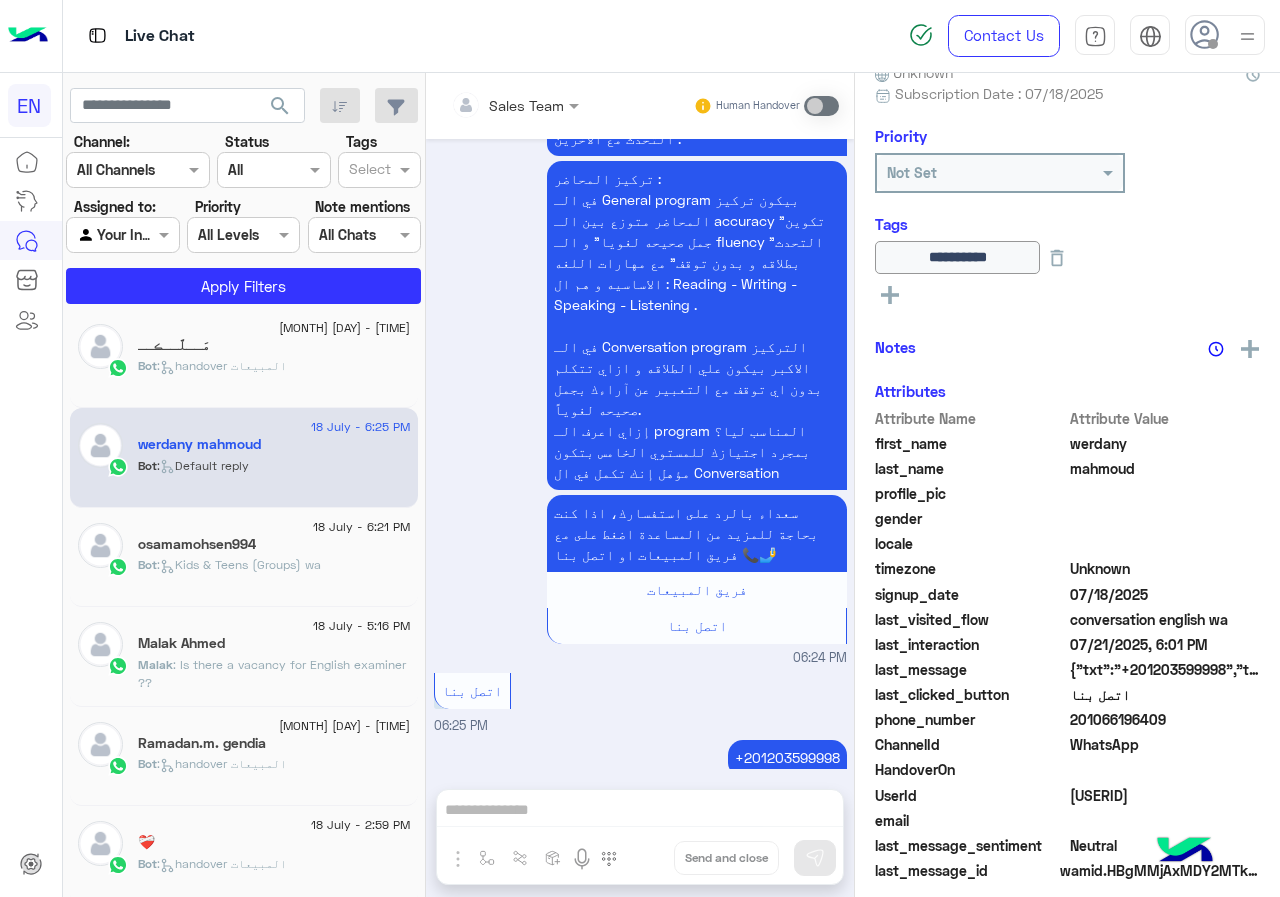 click on "Bot :   handover المبيعات" 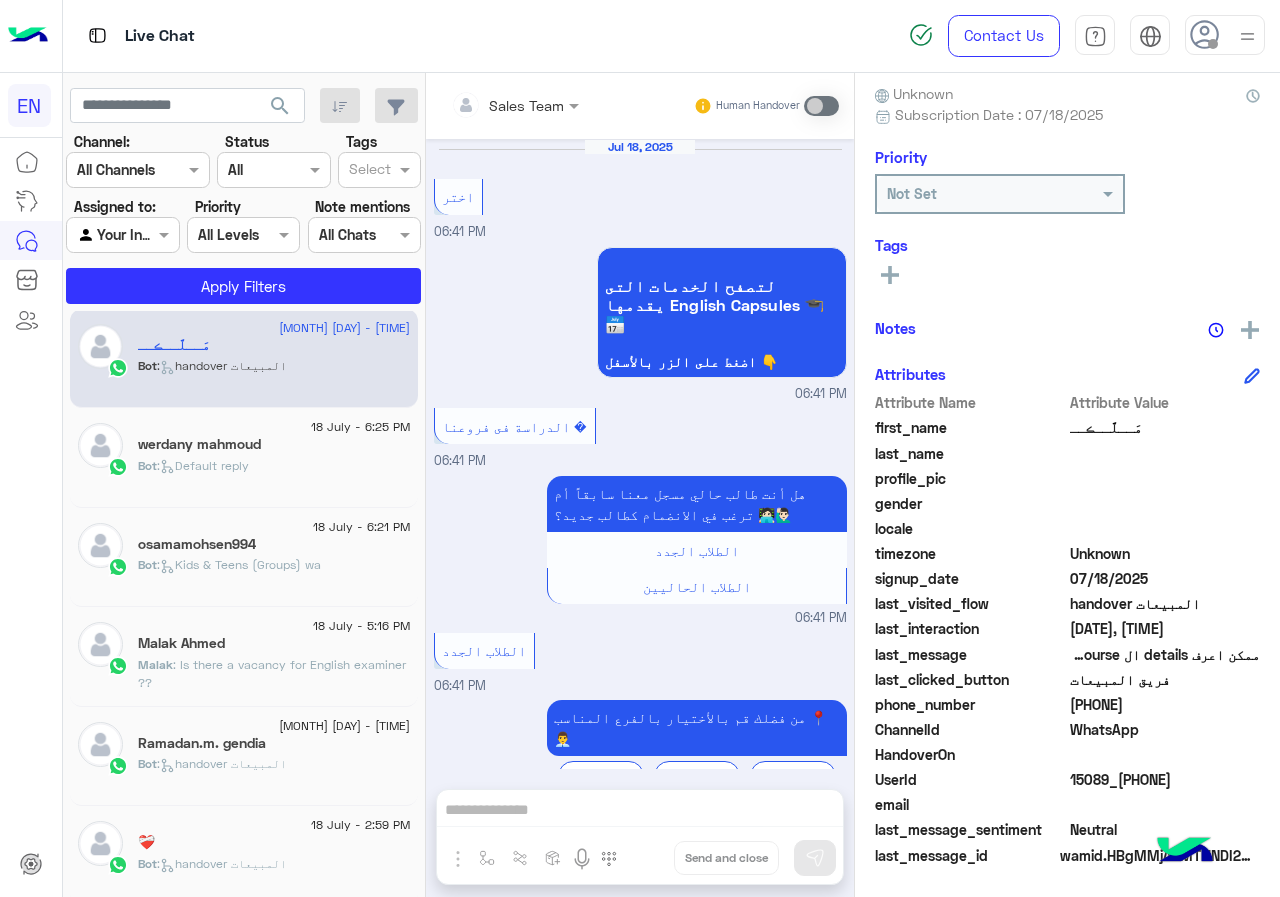 scroll, scrollTop: 3169, scrollLeft: 0, axis: vertical 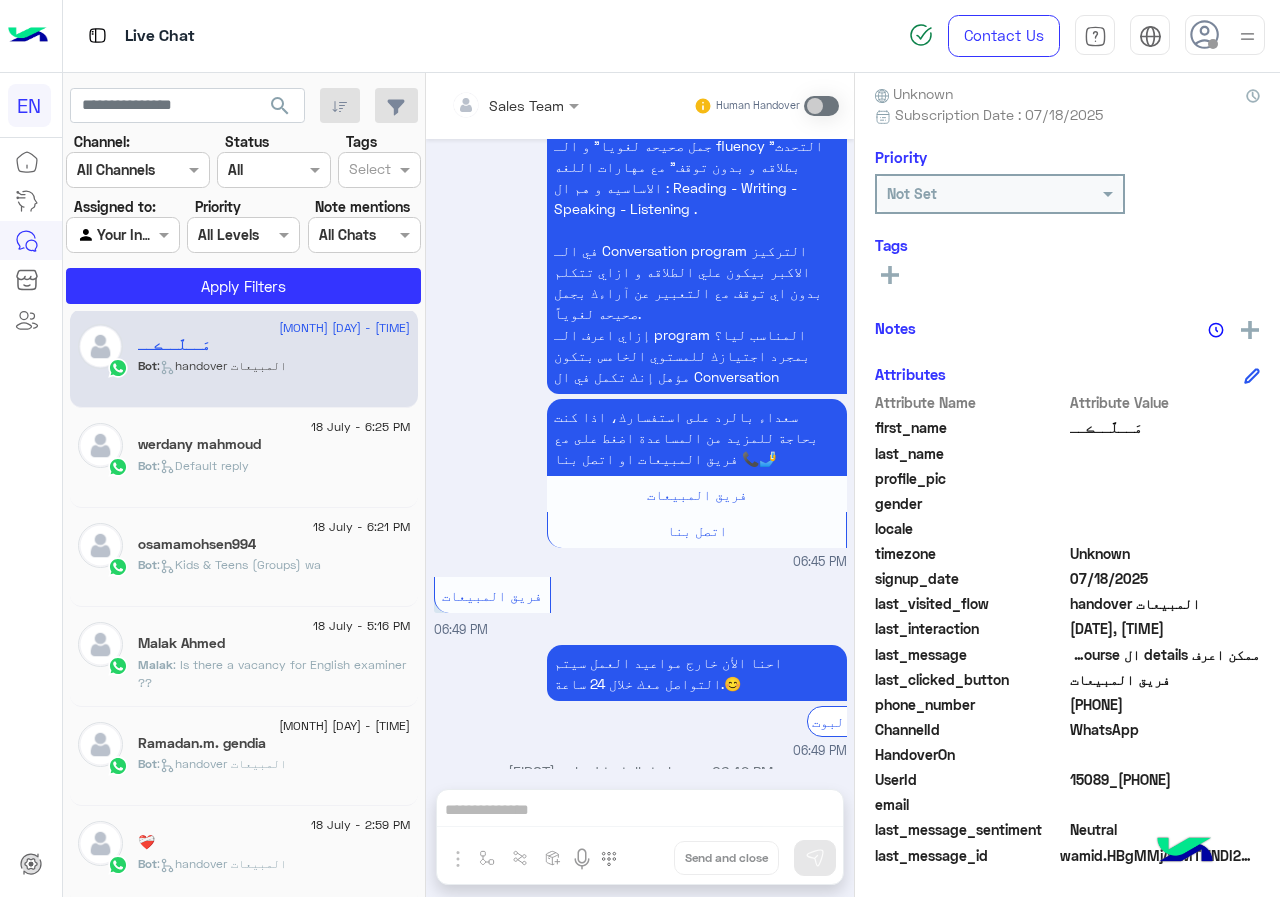 click on "[PHONE]" 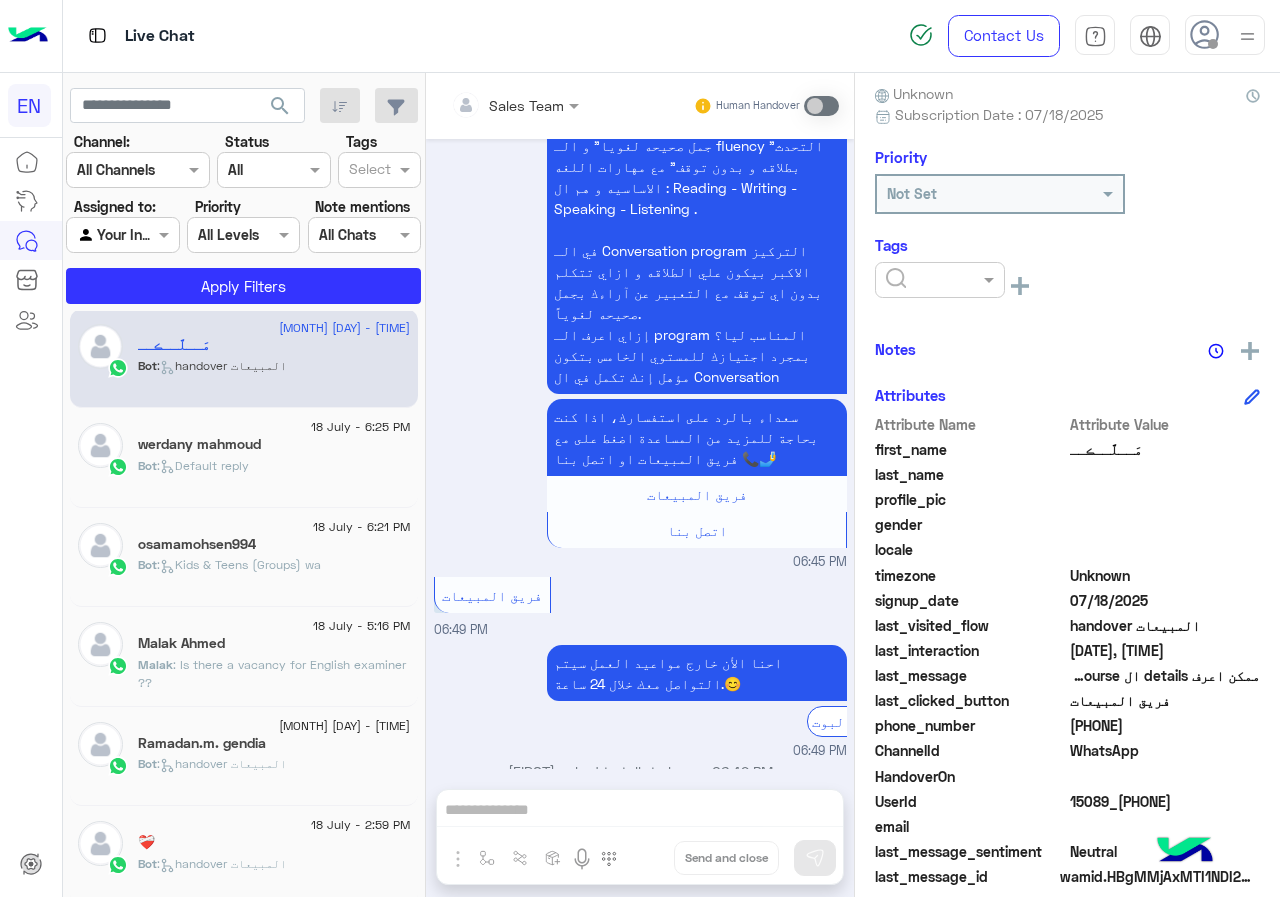 click 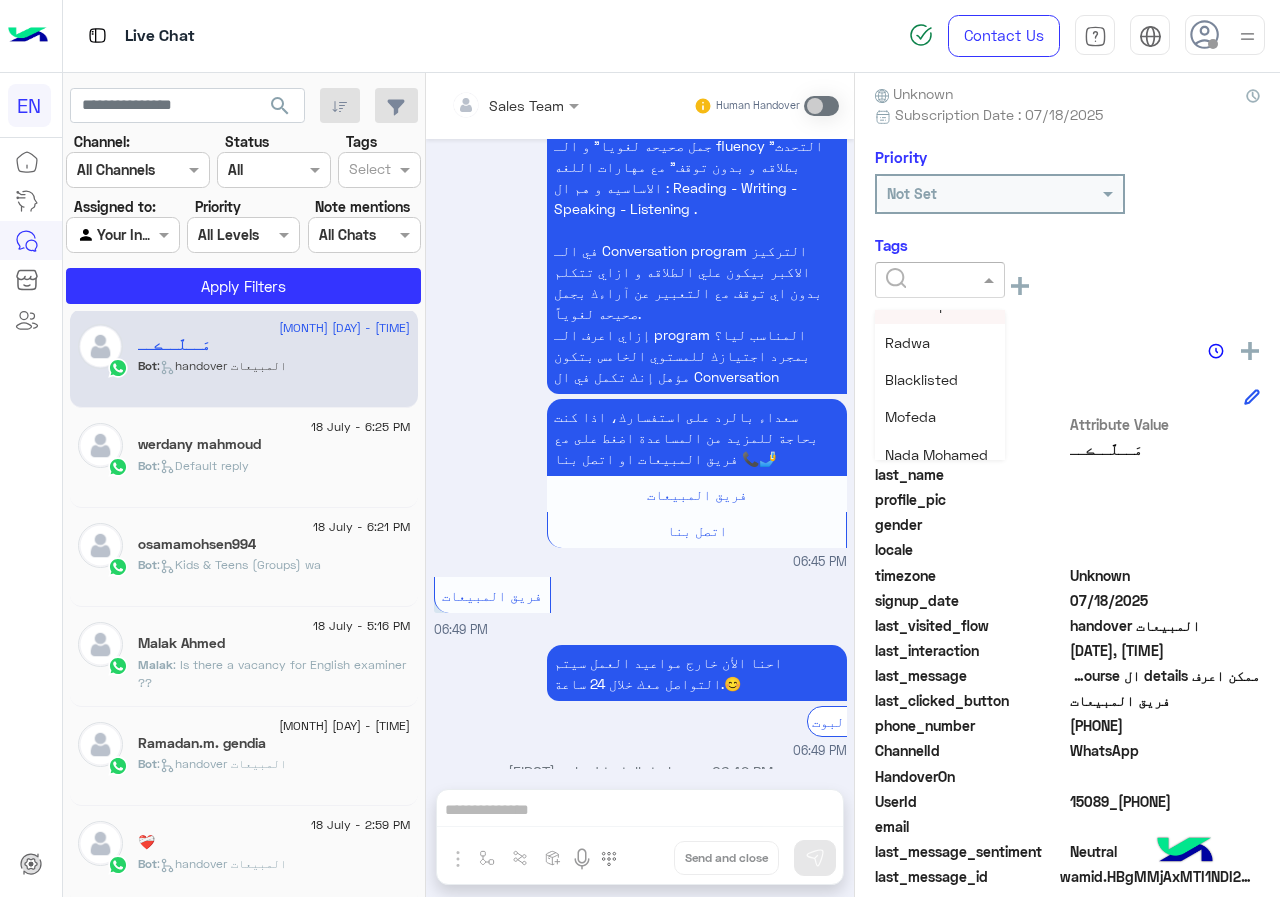 scroll, scrollTop: 200, scrollLeft: 0, axis: vertical 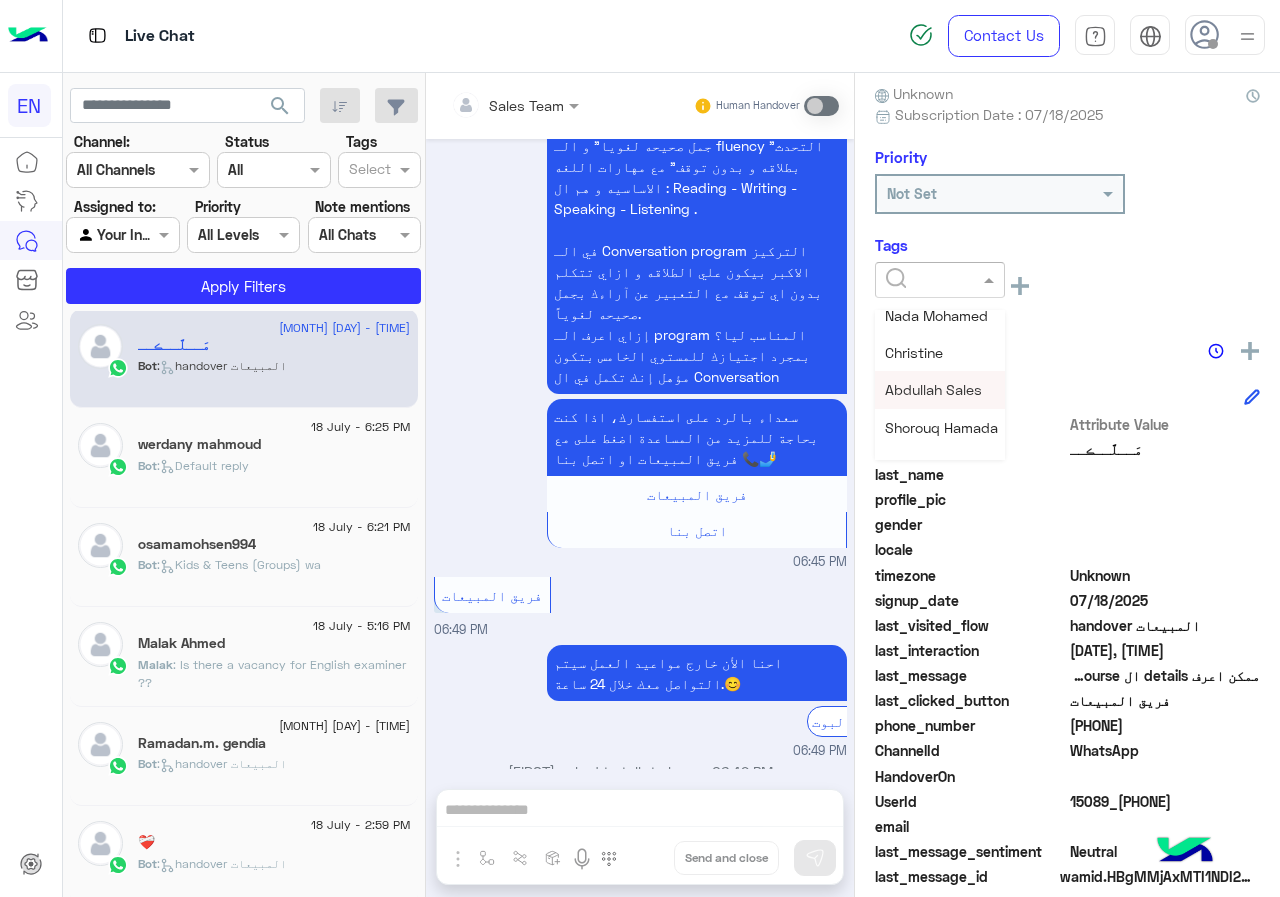 click on "Abdullah Sales" at bounding box center (933, 389) 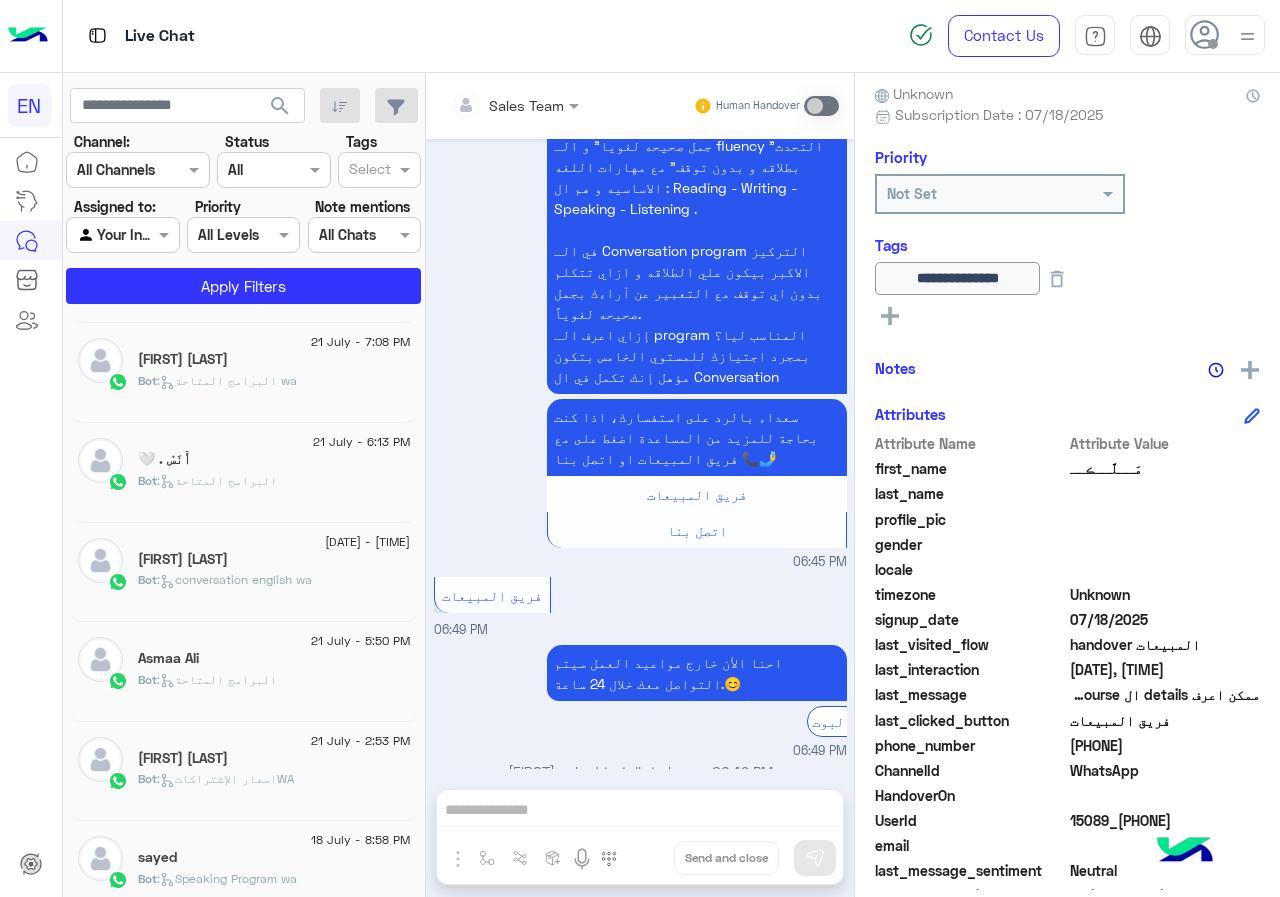 scroll, scrollTop: 1410, scrollLeft: 0, axis: vertical 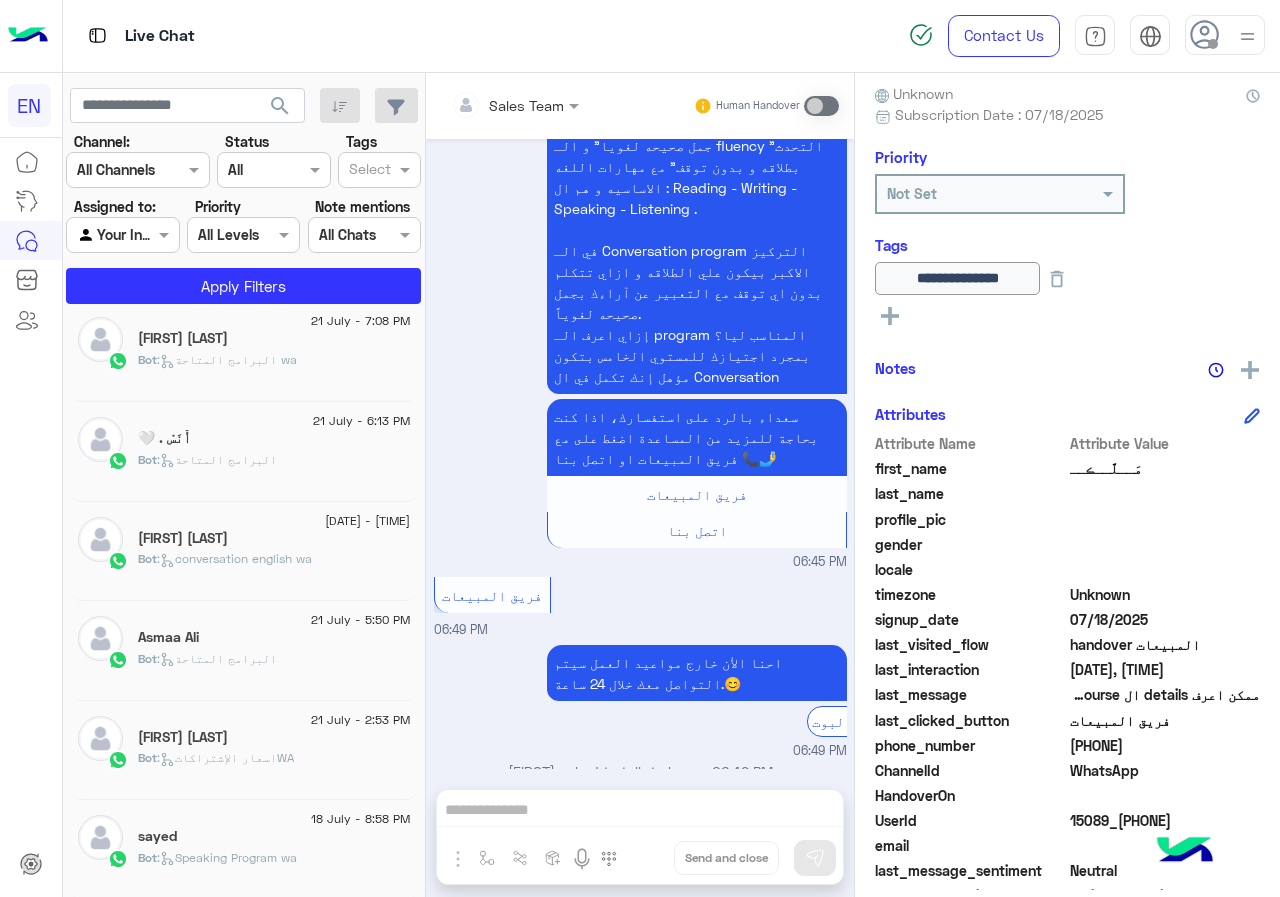 click on "sayed" 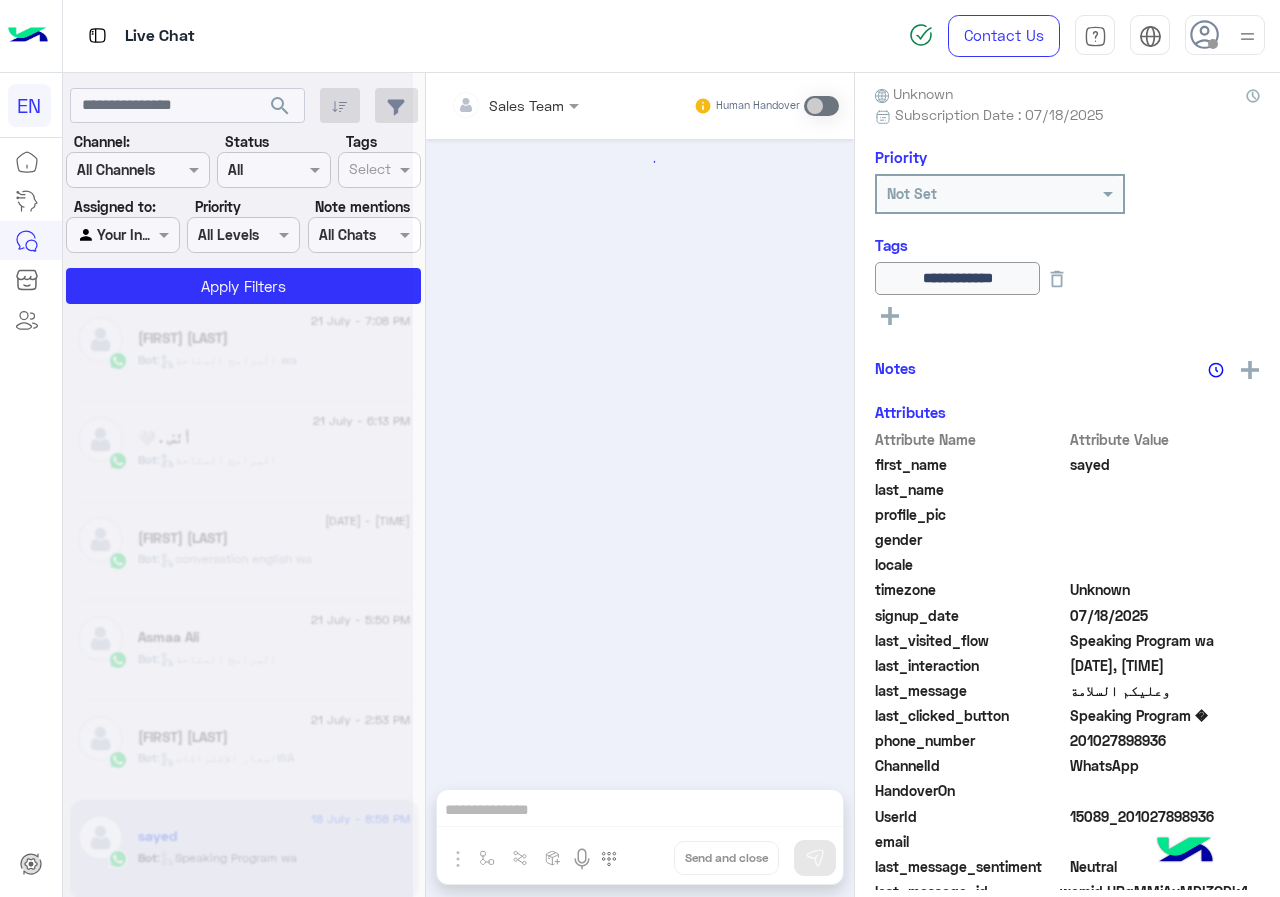 scroll, scrollTop: 1891, scrollLeft: 0, axis: vertical 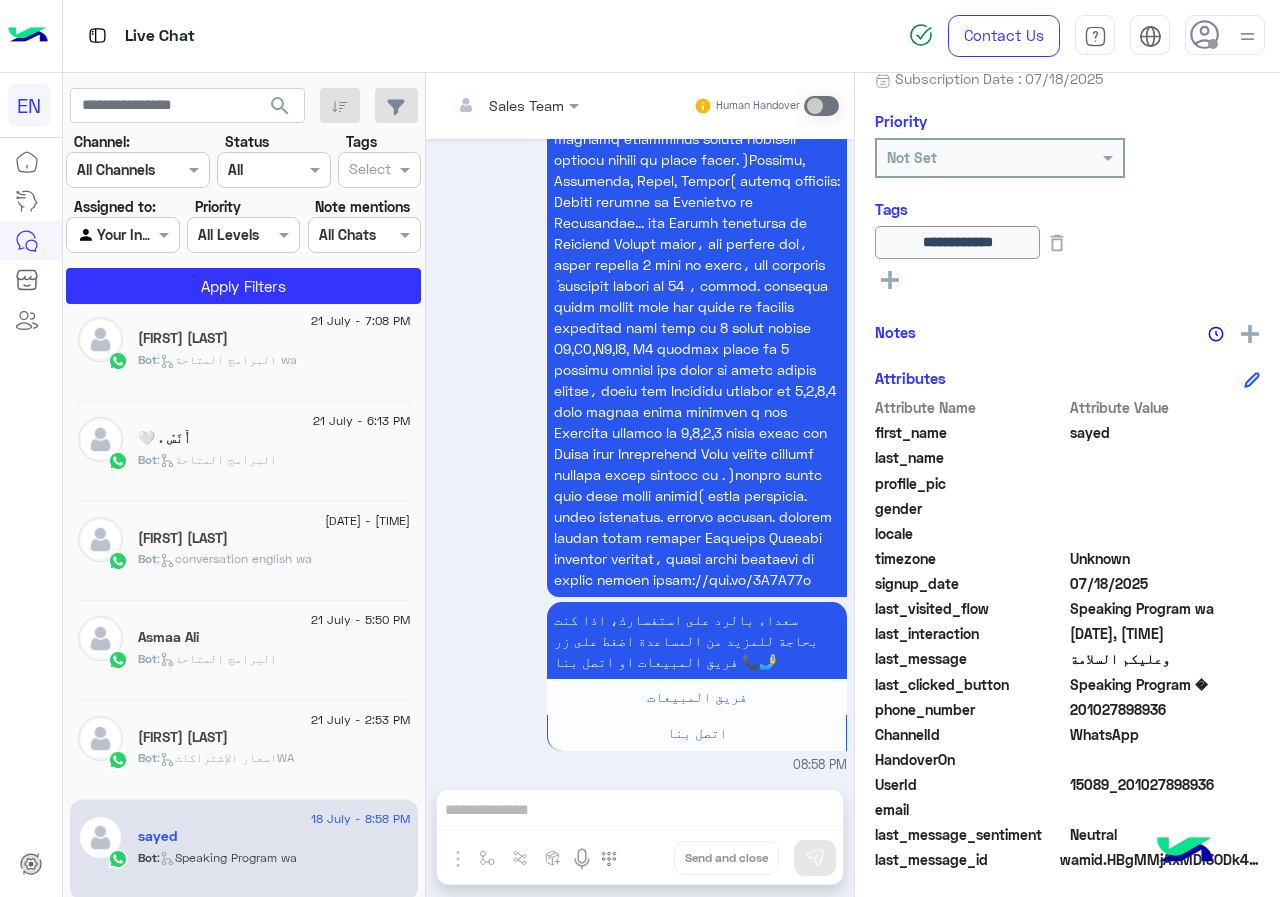 click on "201027898936" 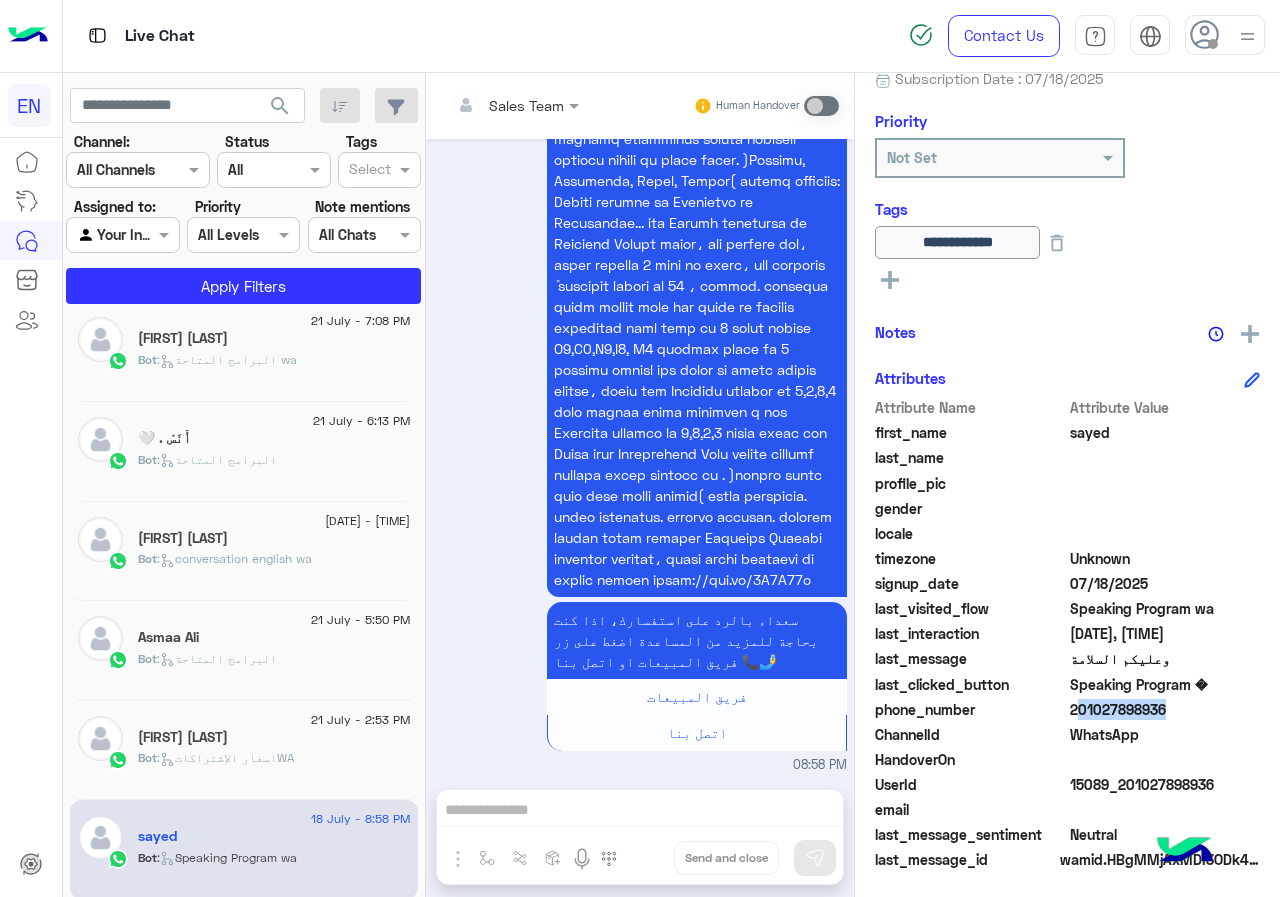 click on "201027898936" 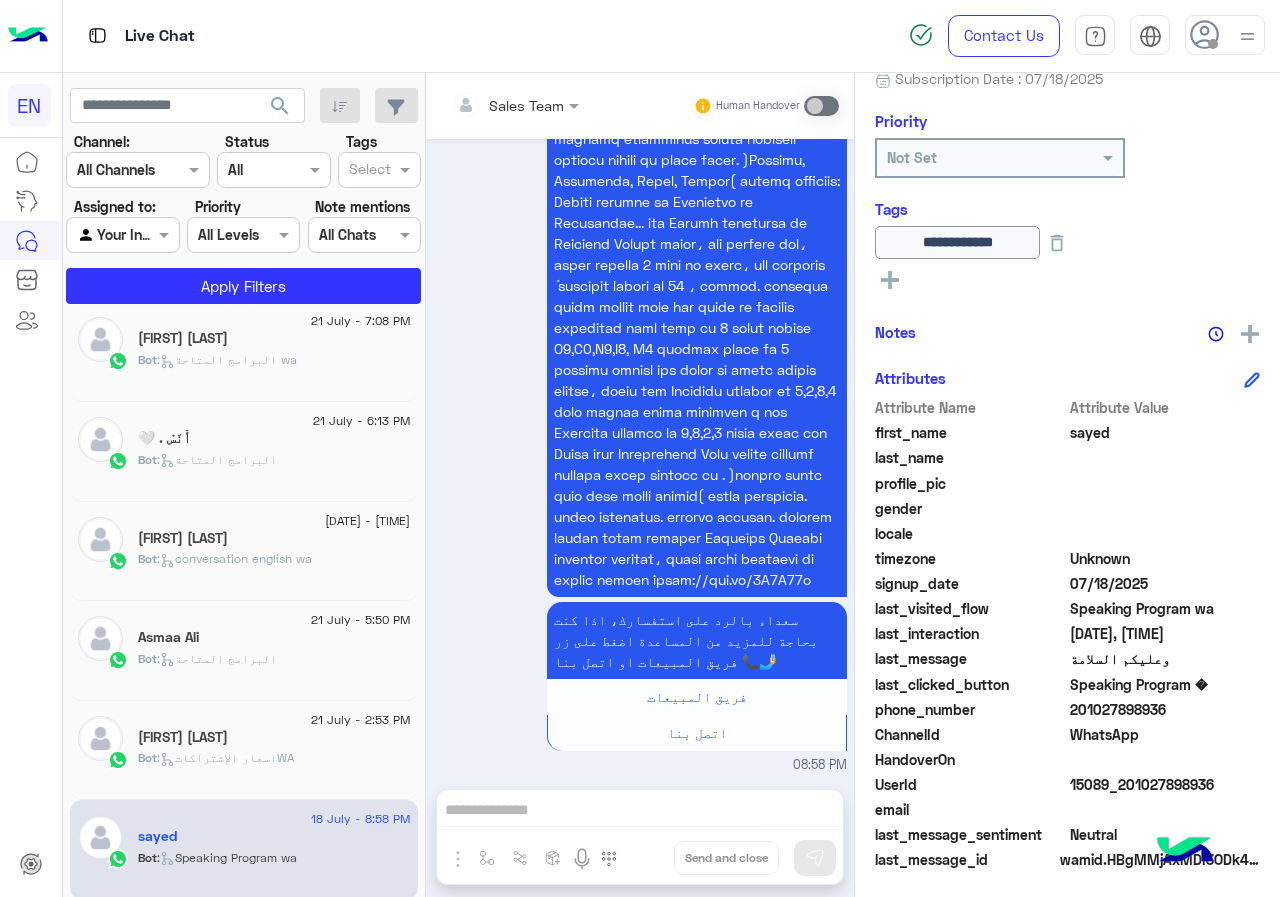 click on "[FIRST] [LAST]" 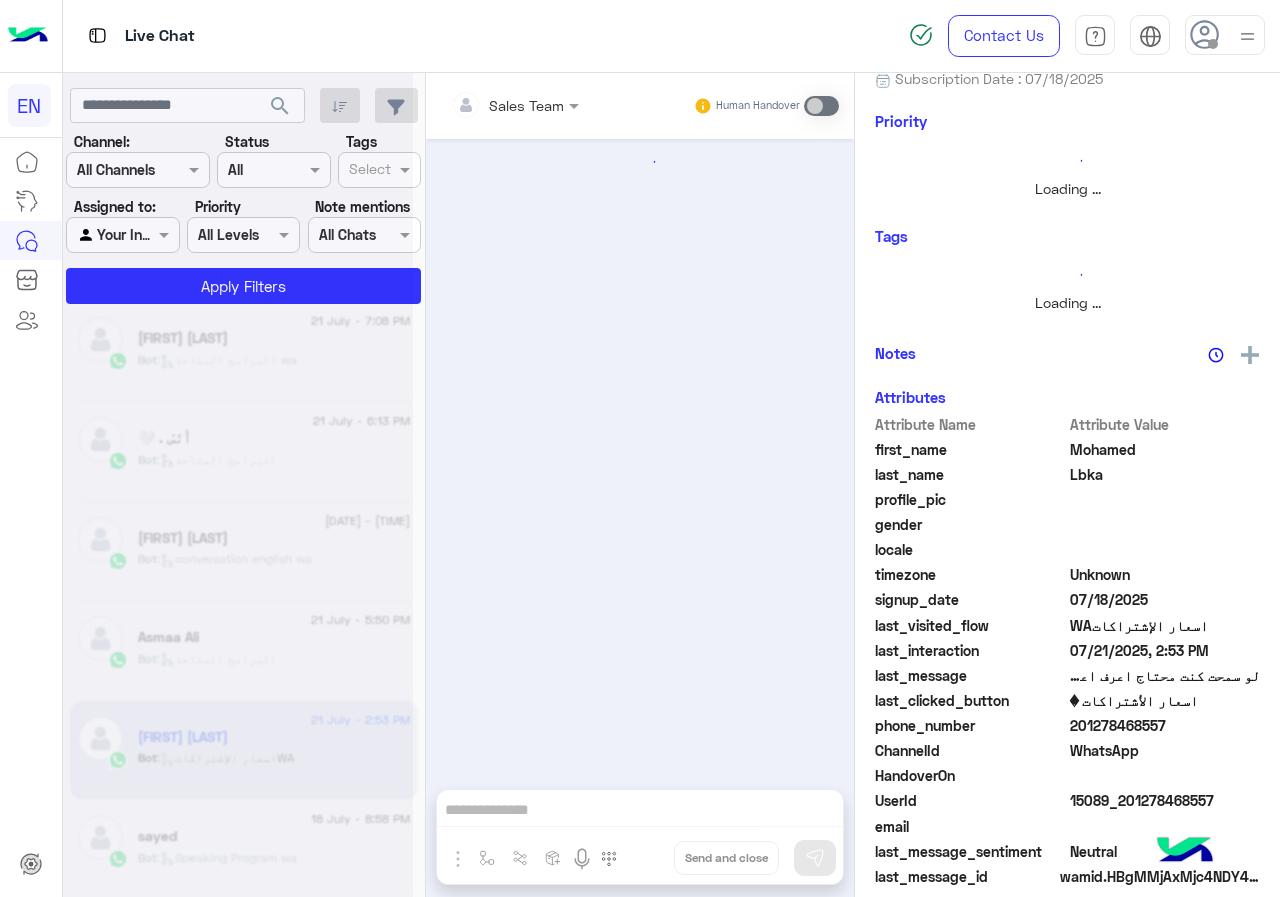 scroll, scrollTop: 0, scrollLeft: 0, axis: both 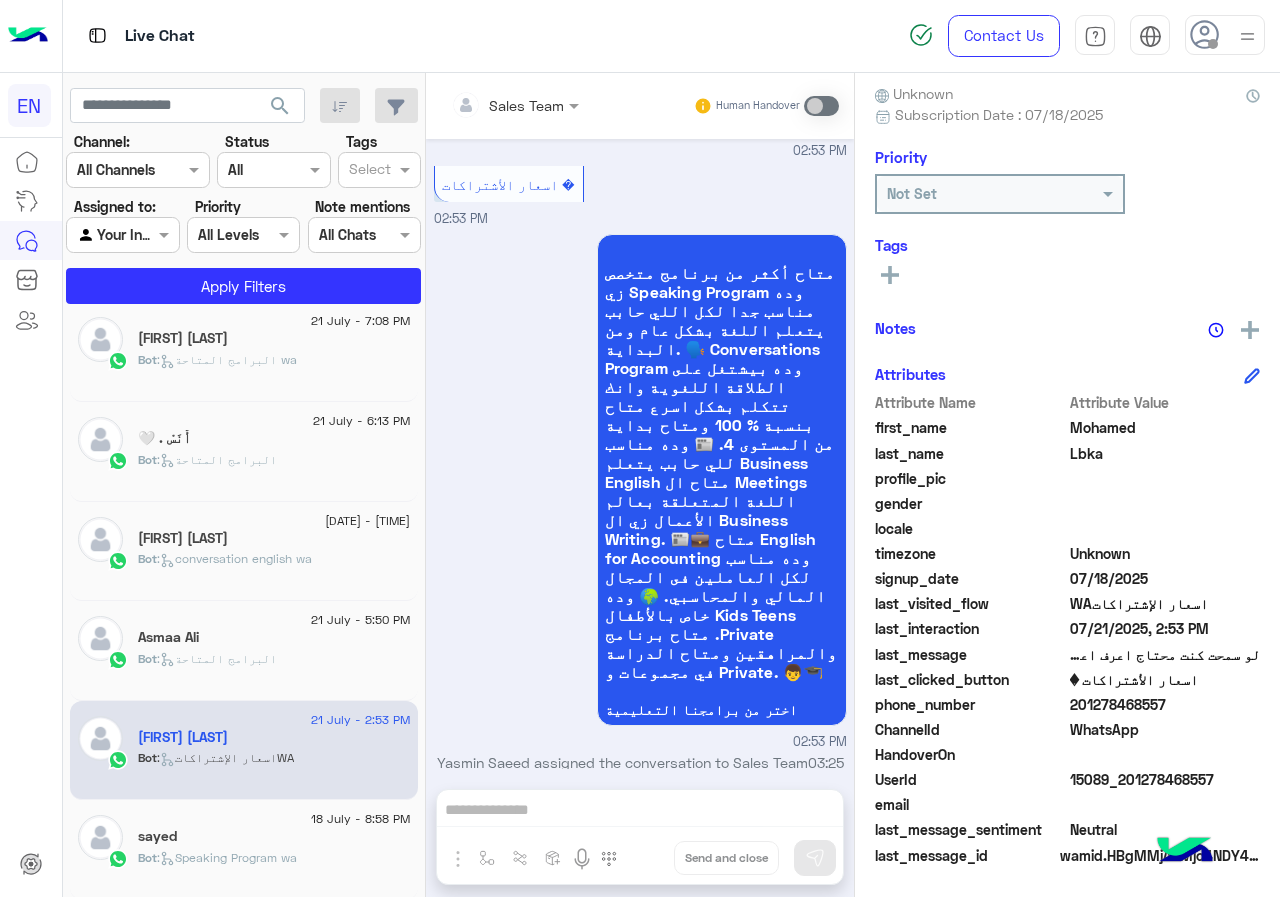 click on "201278468557" 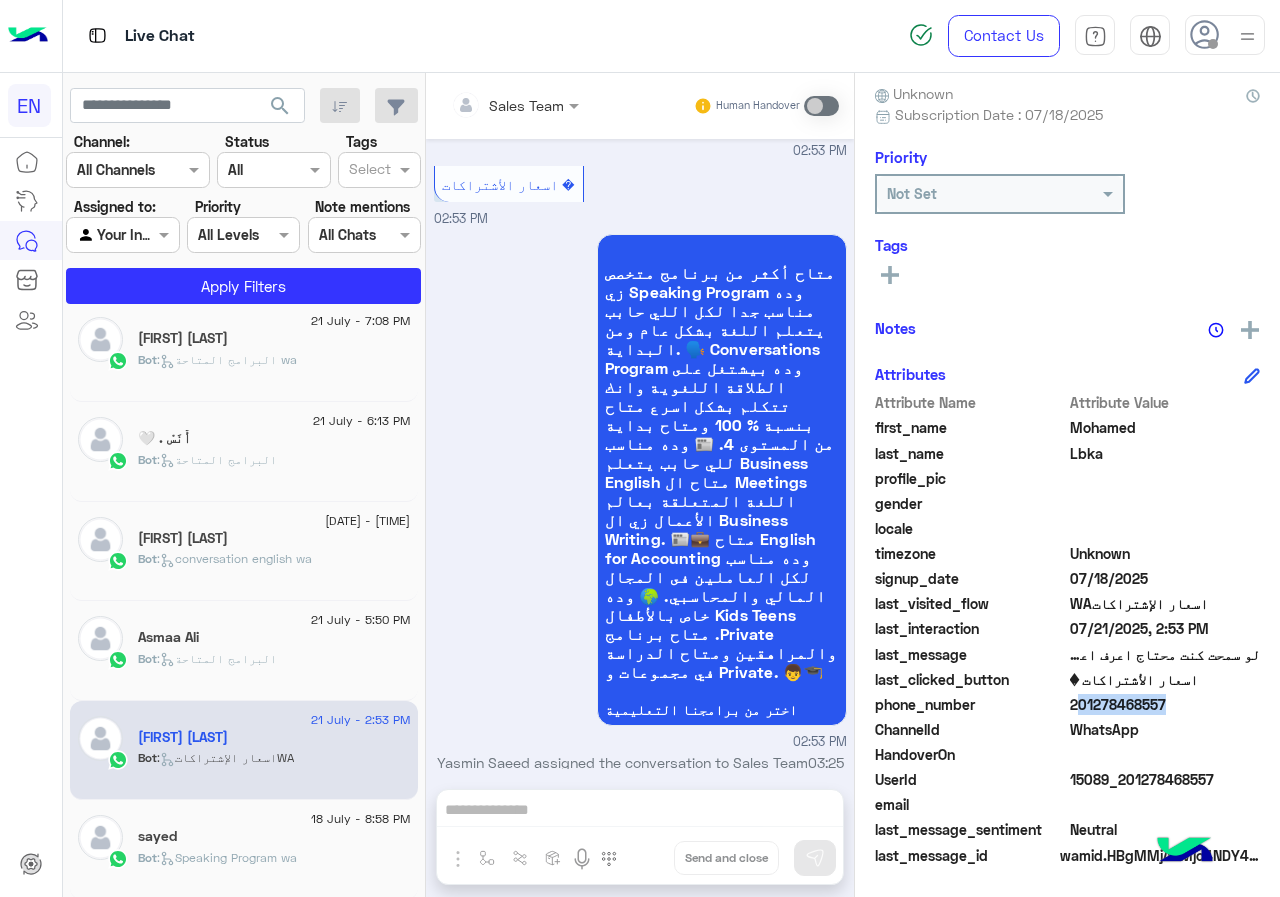 click on "201278468557" 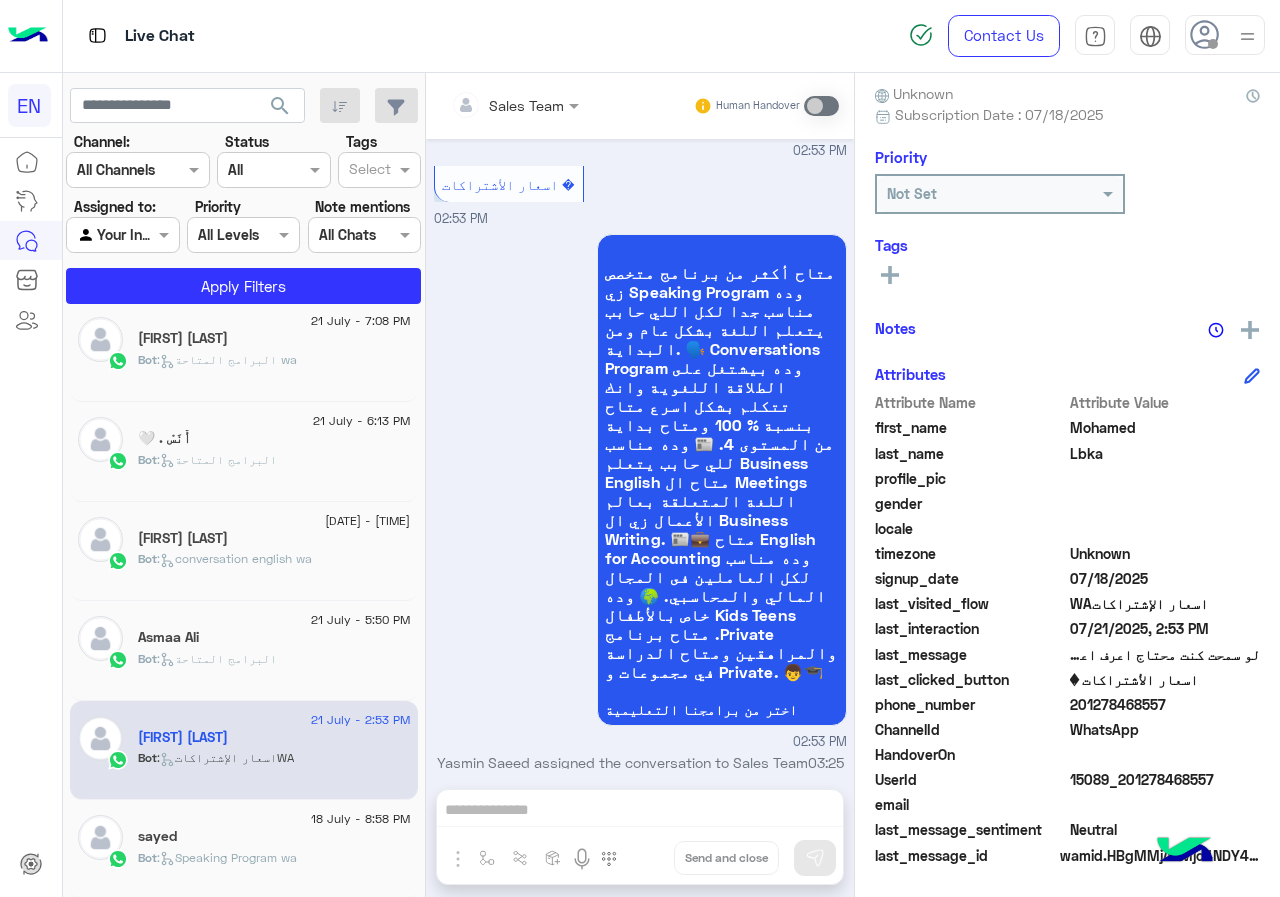click on "first_name" 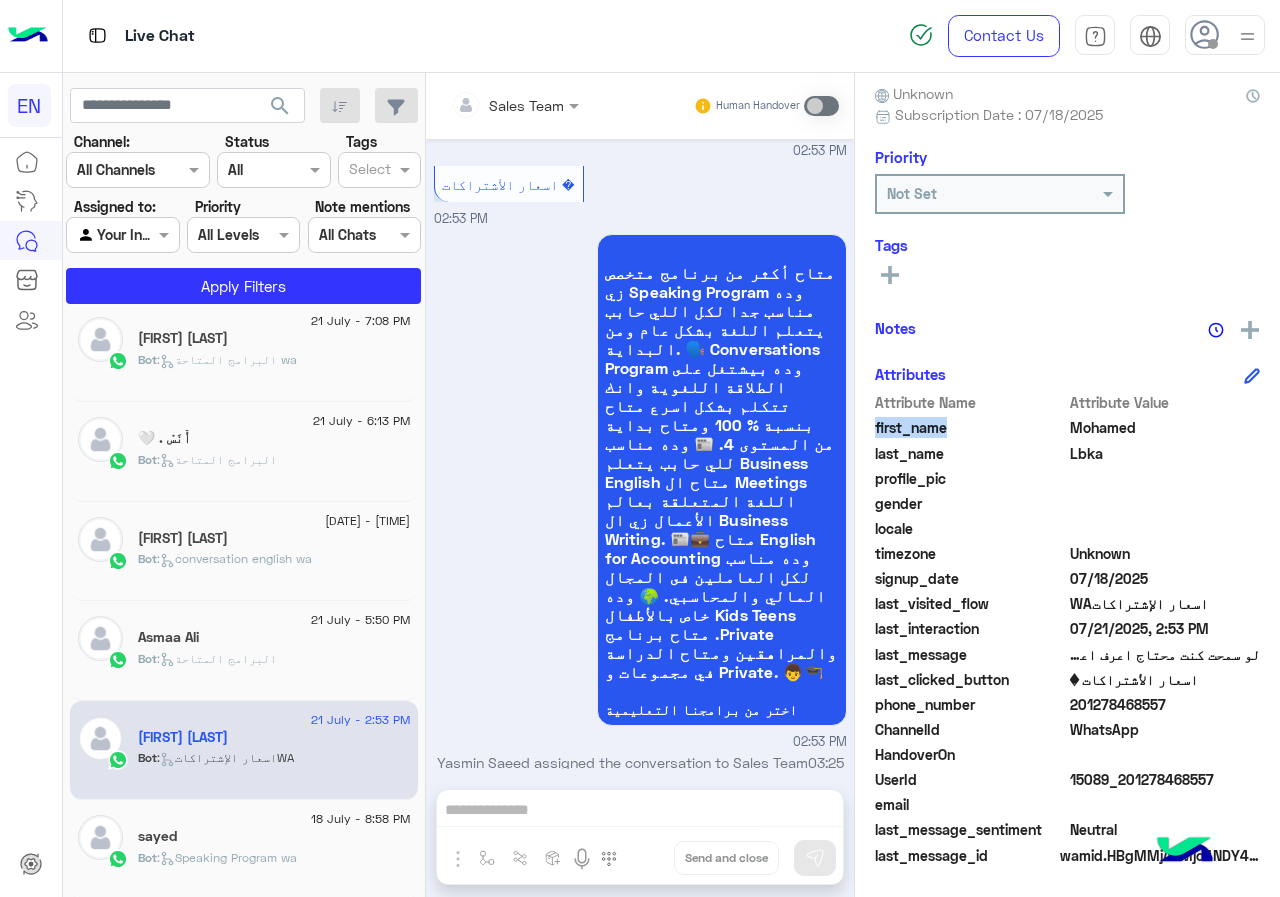 click on "first_name  Mohamed" 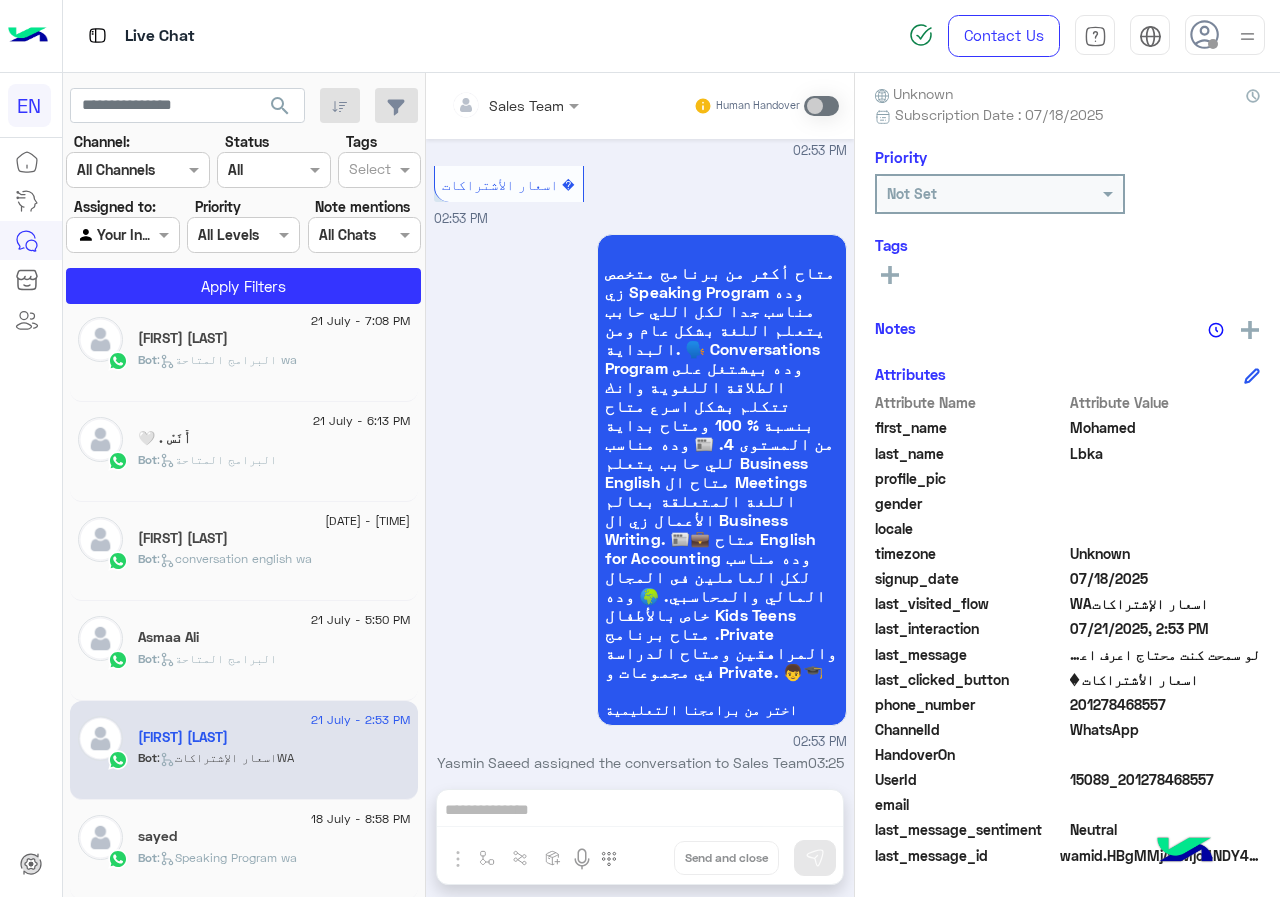 click on "Mohamed" 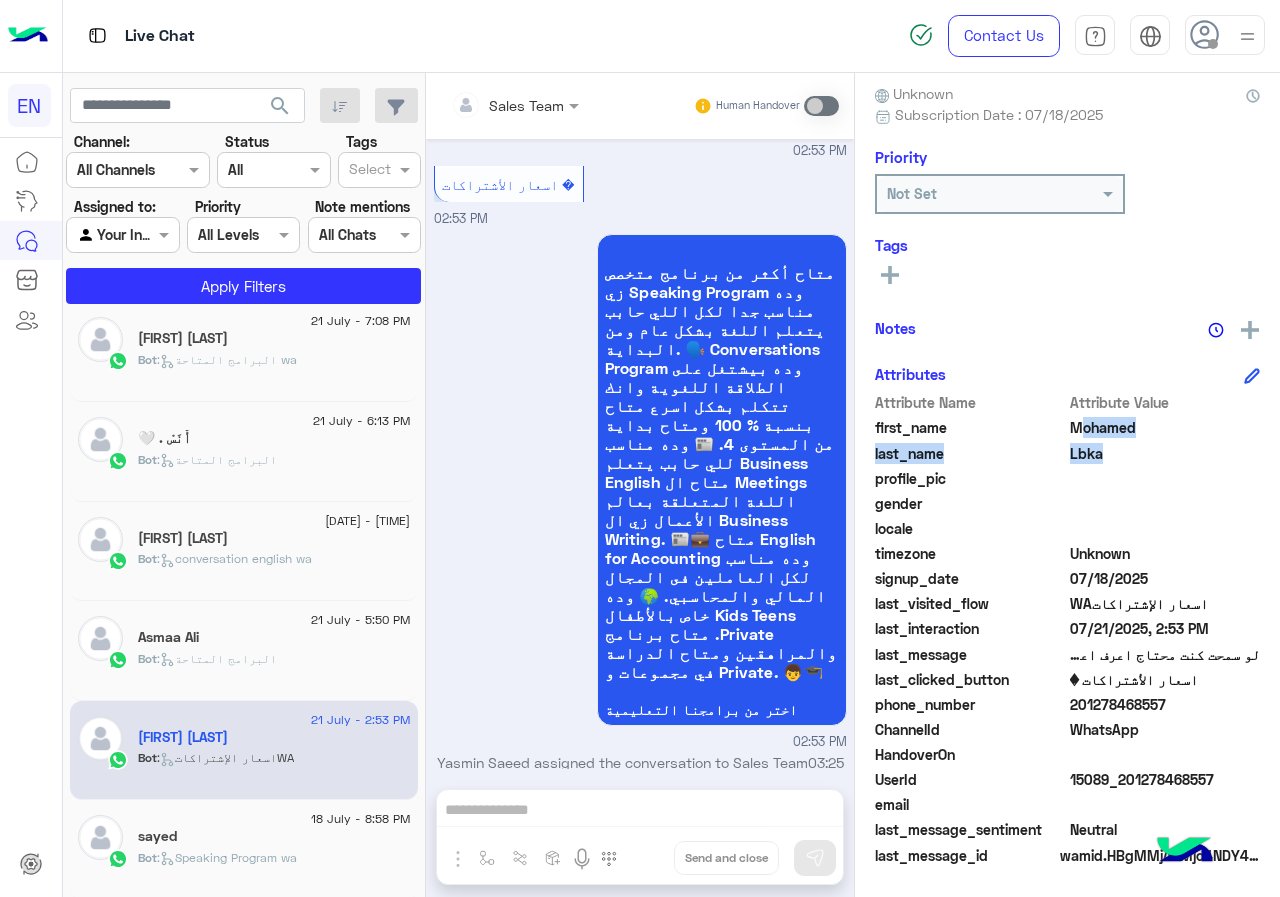 drag, startPoint x: 1067, startPoint y: 424, endPoint x: 1064, endPoint y: 459, distance: 35.128338 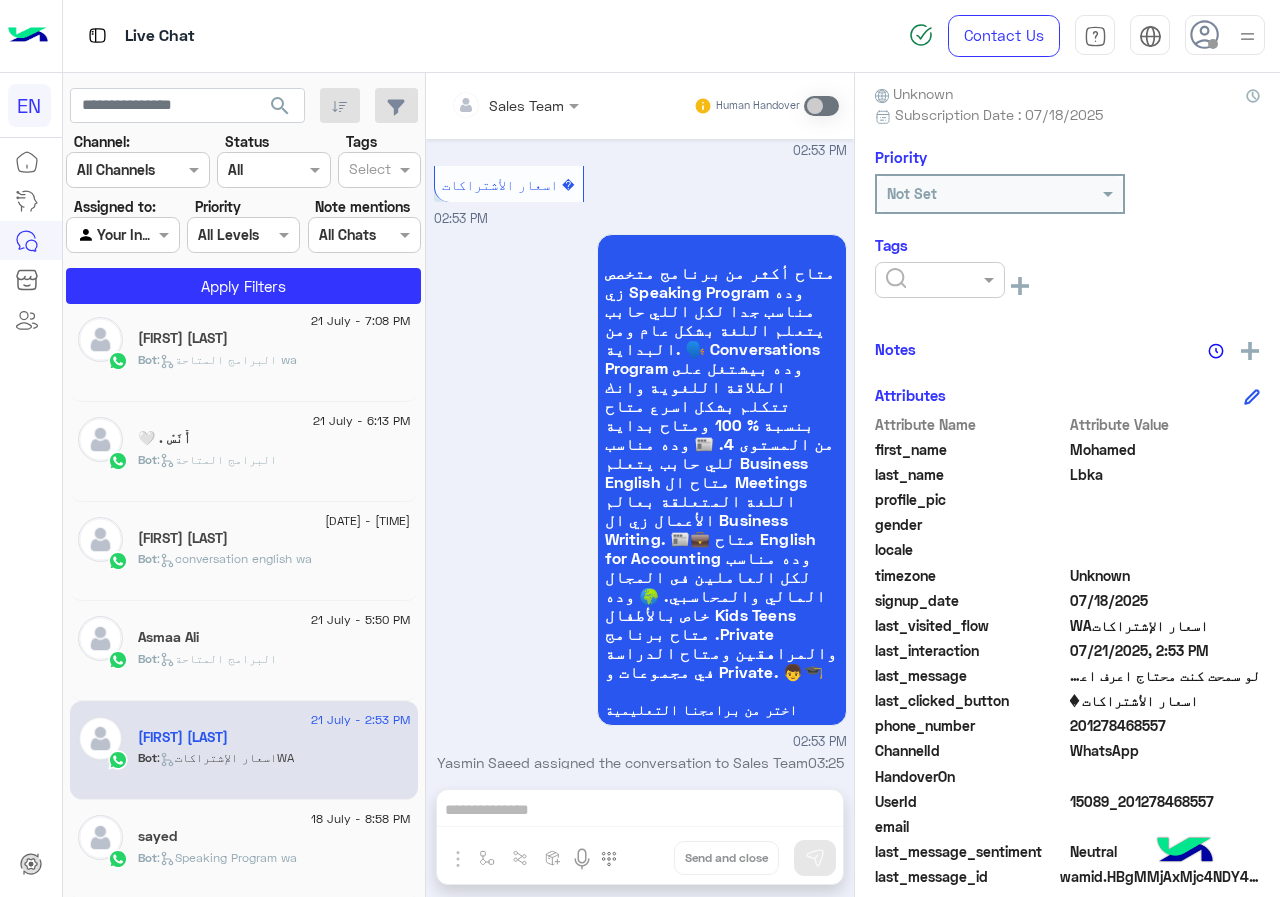 click 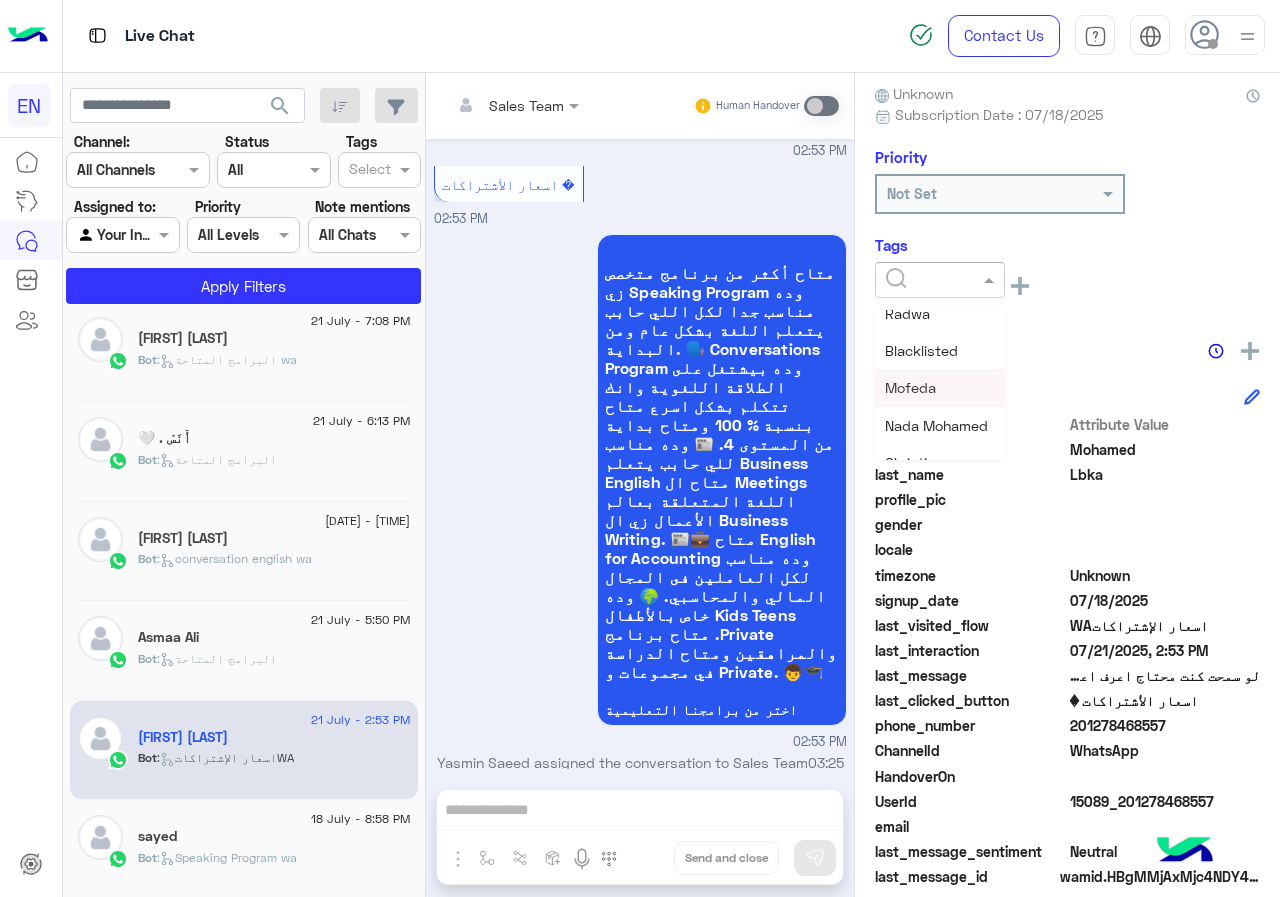 scroll, scrollTop: 200, scrollLeft: 0, axis: vertical 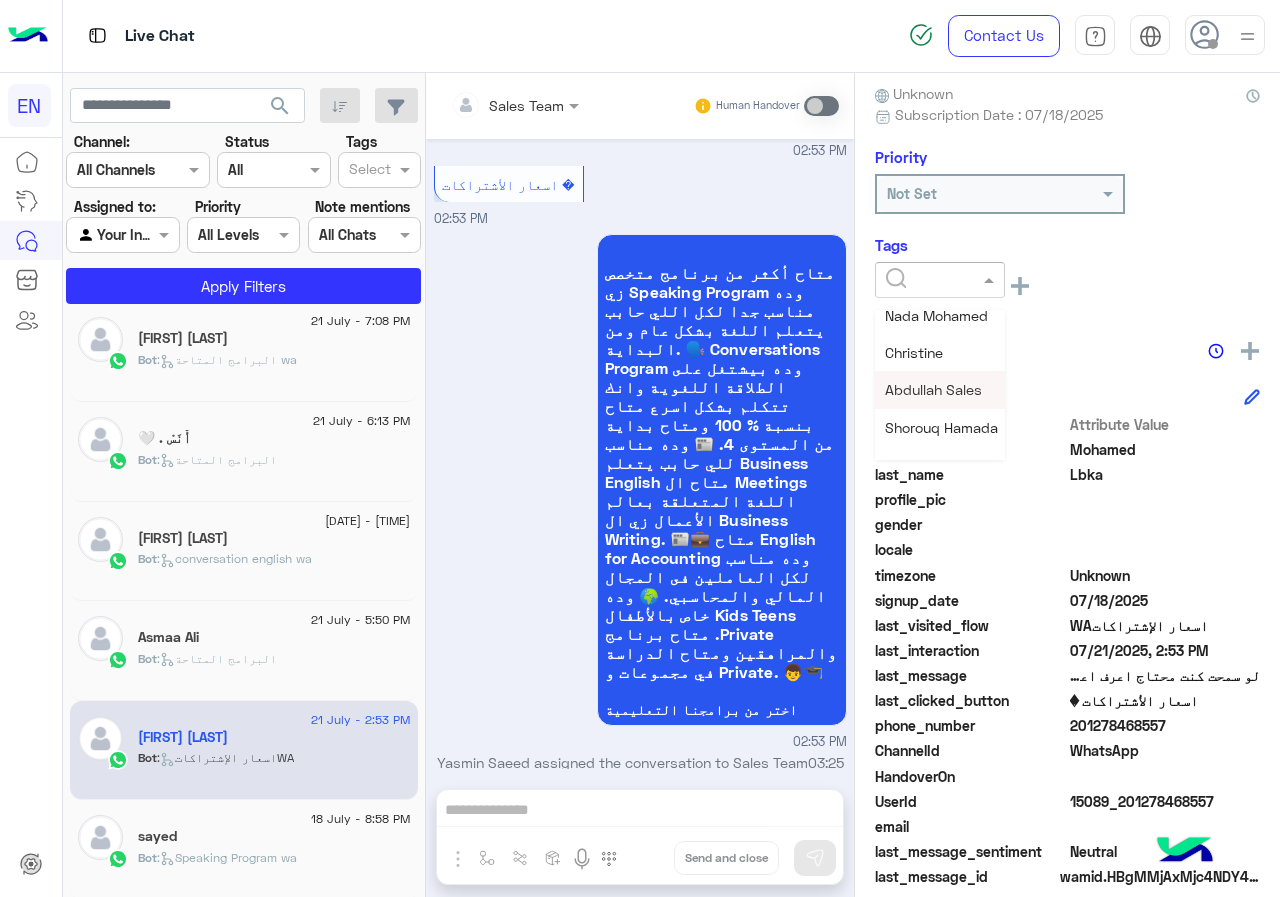click on "Abdullah Sales" at bounding box center [933, 389] 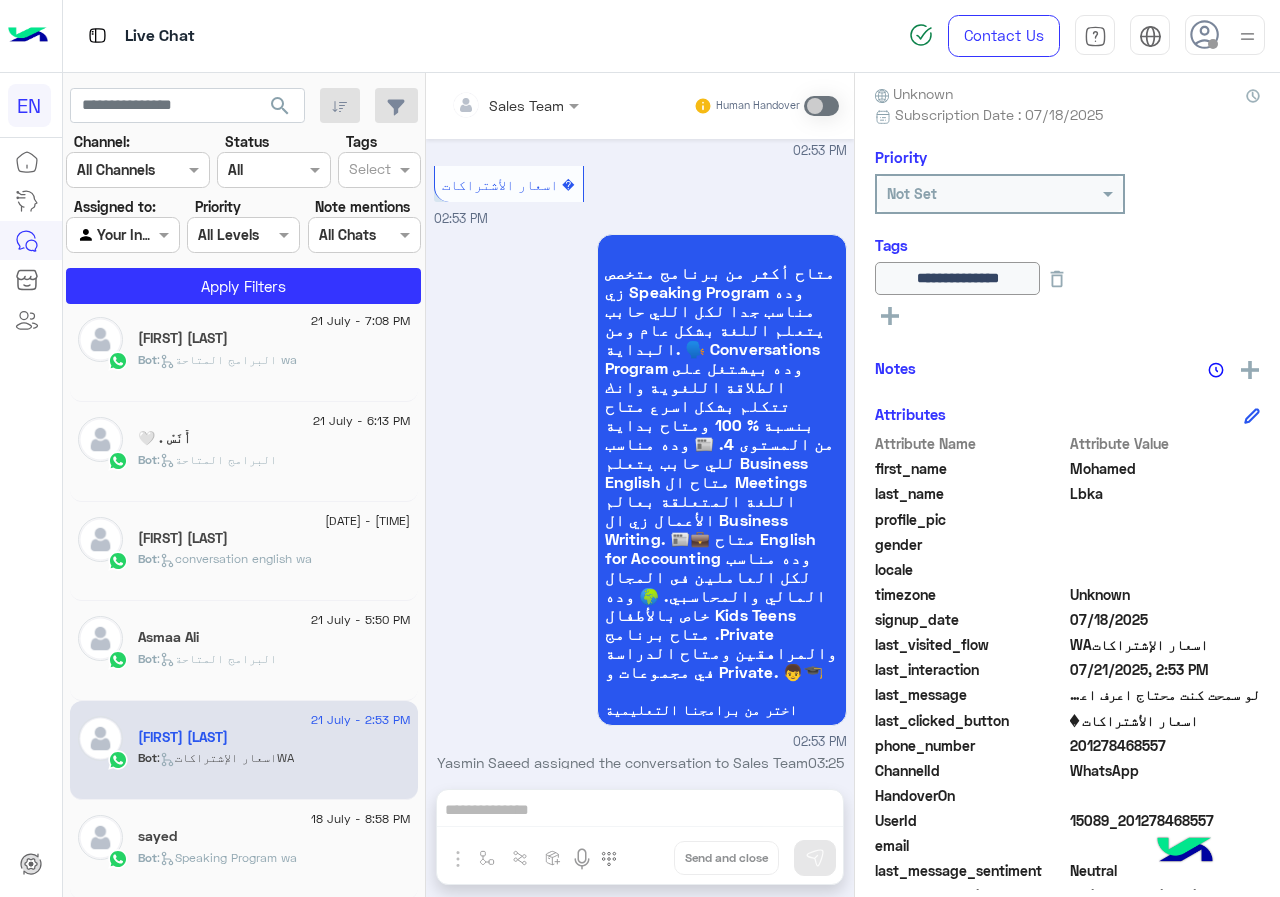 scroll, scrollTop: 1310, scrollLeft: 0, axis: vertical 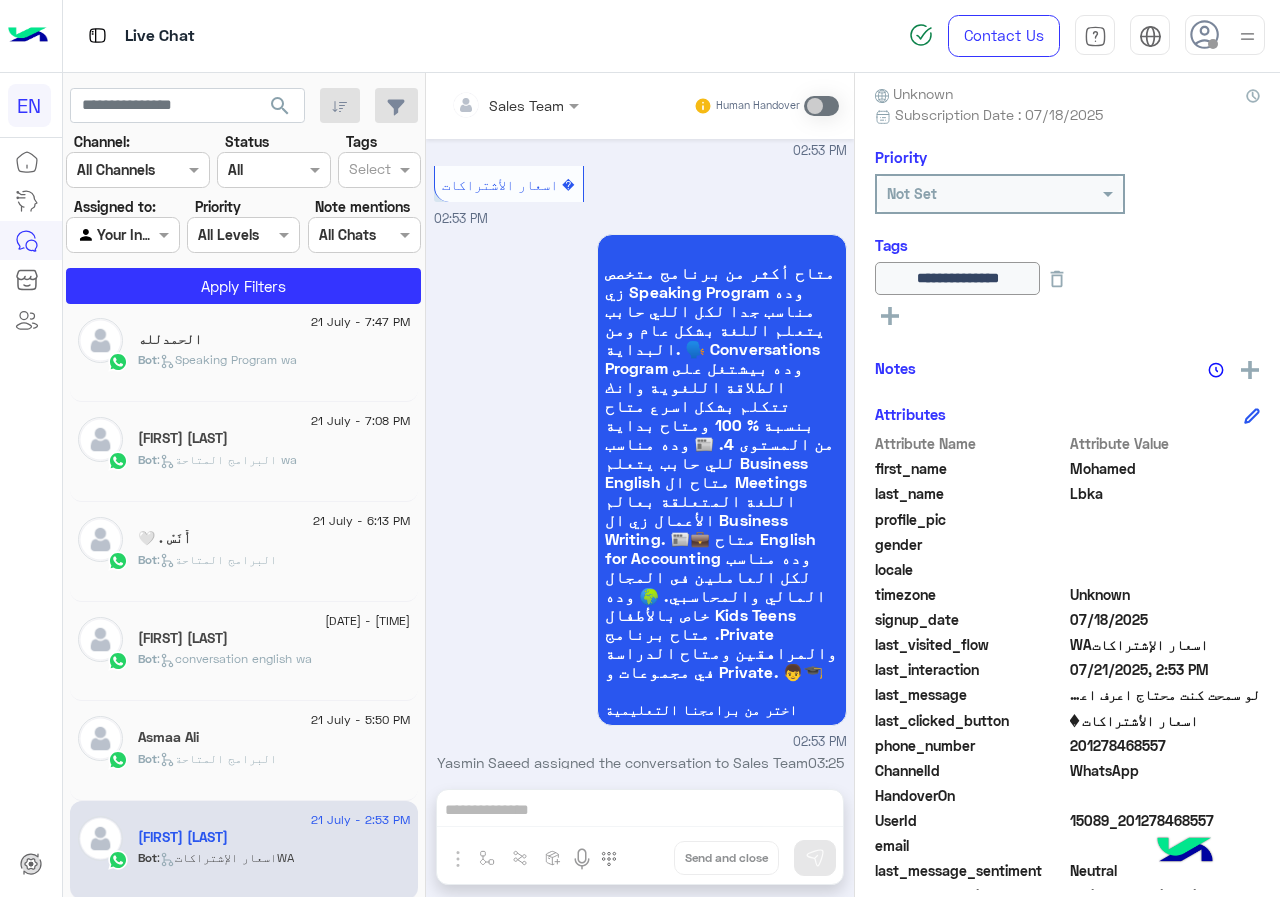 click on "Asmaa Ali" 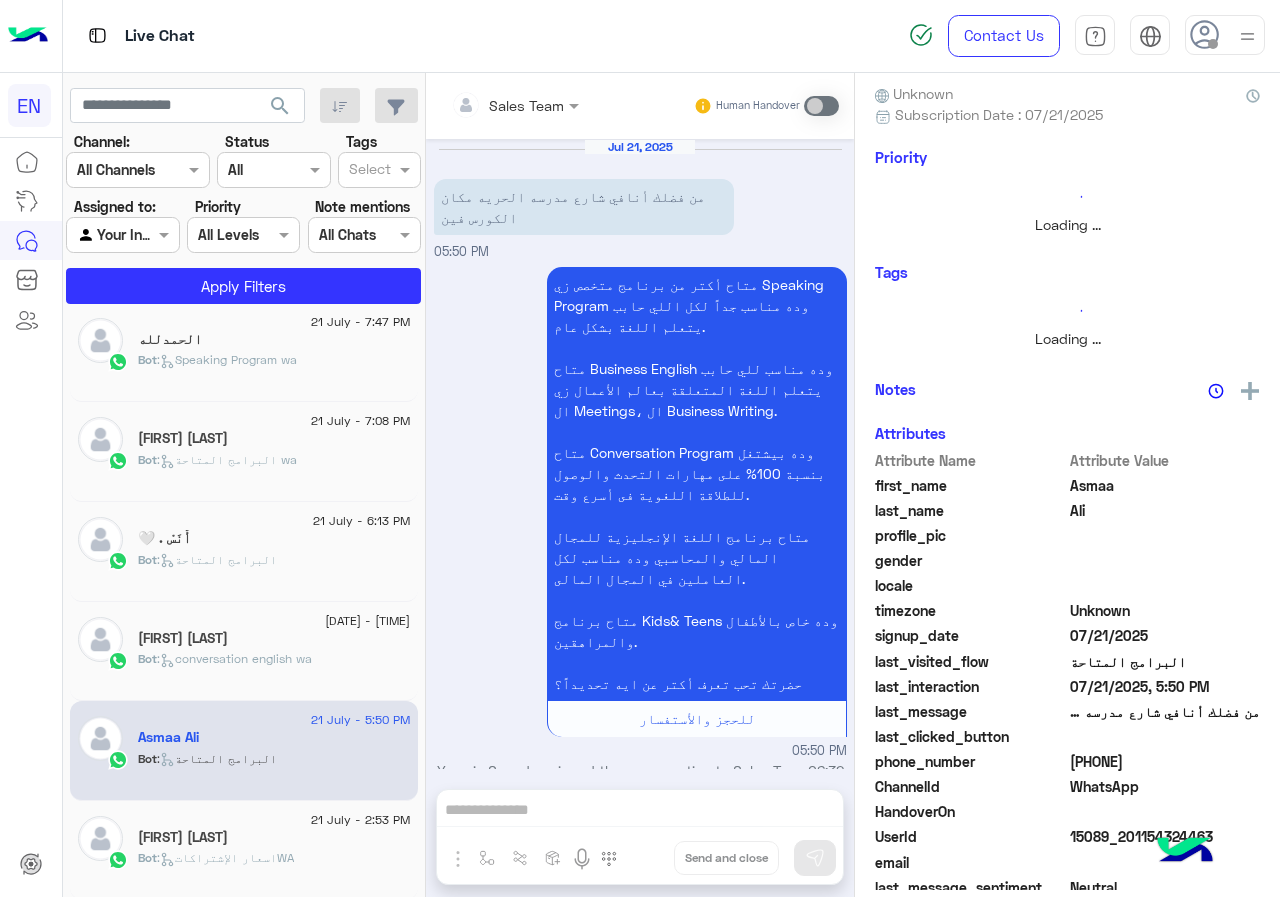 scroll, scrollTop: 50, scrollLeft: 0, axis: vertical 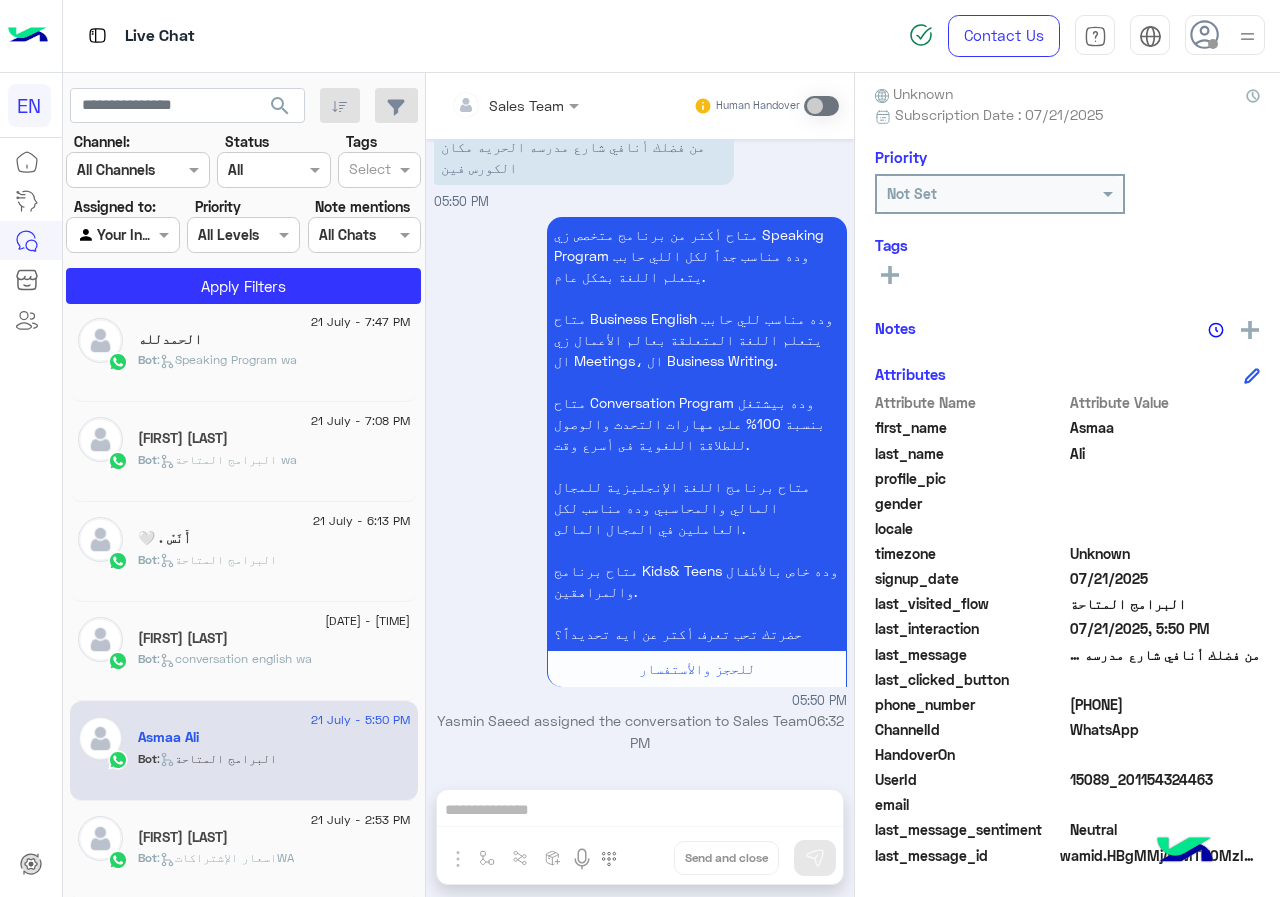 click on "[PHONE]" 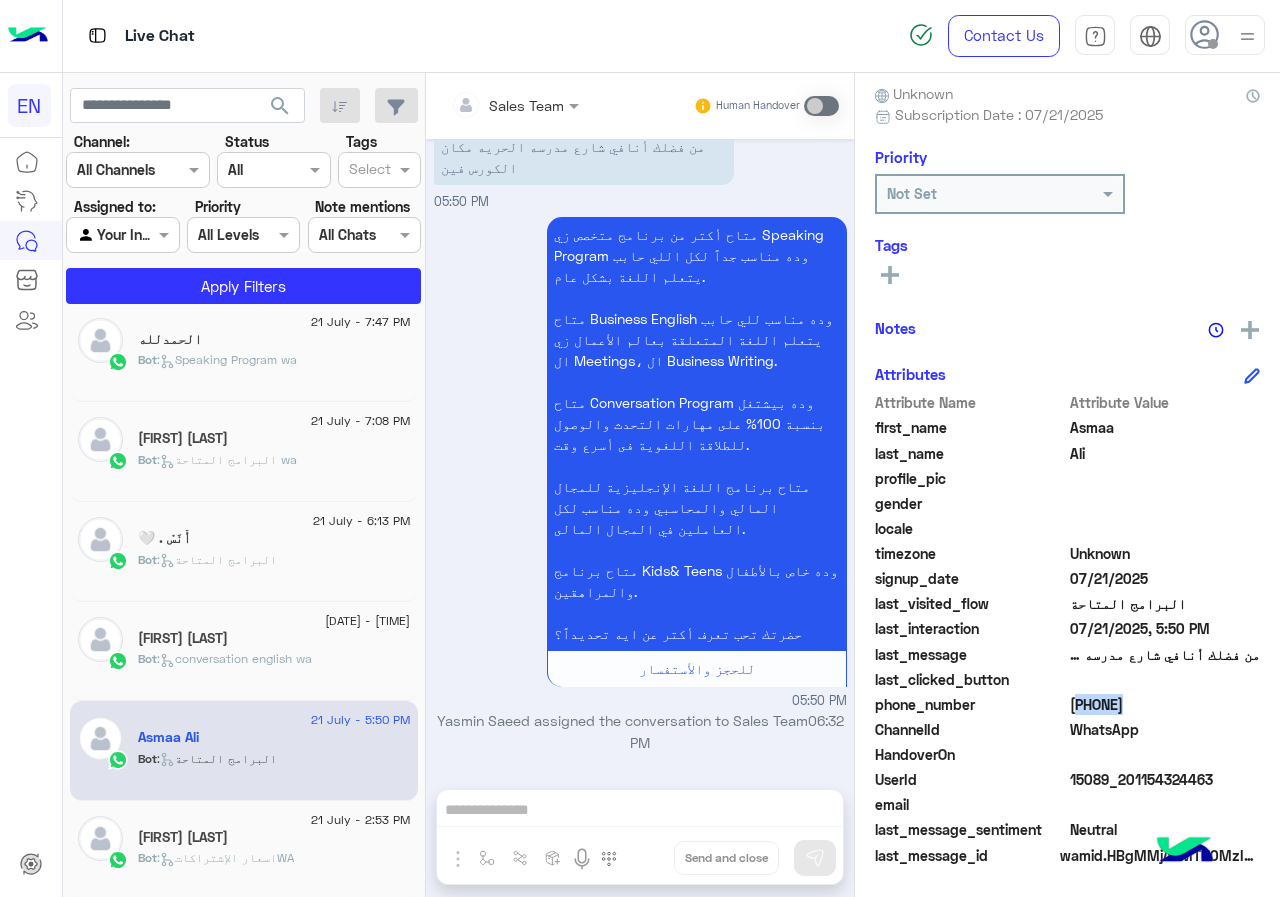 click on "[PHONE]" 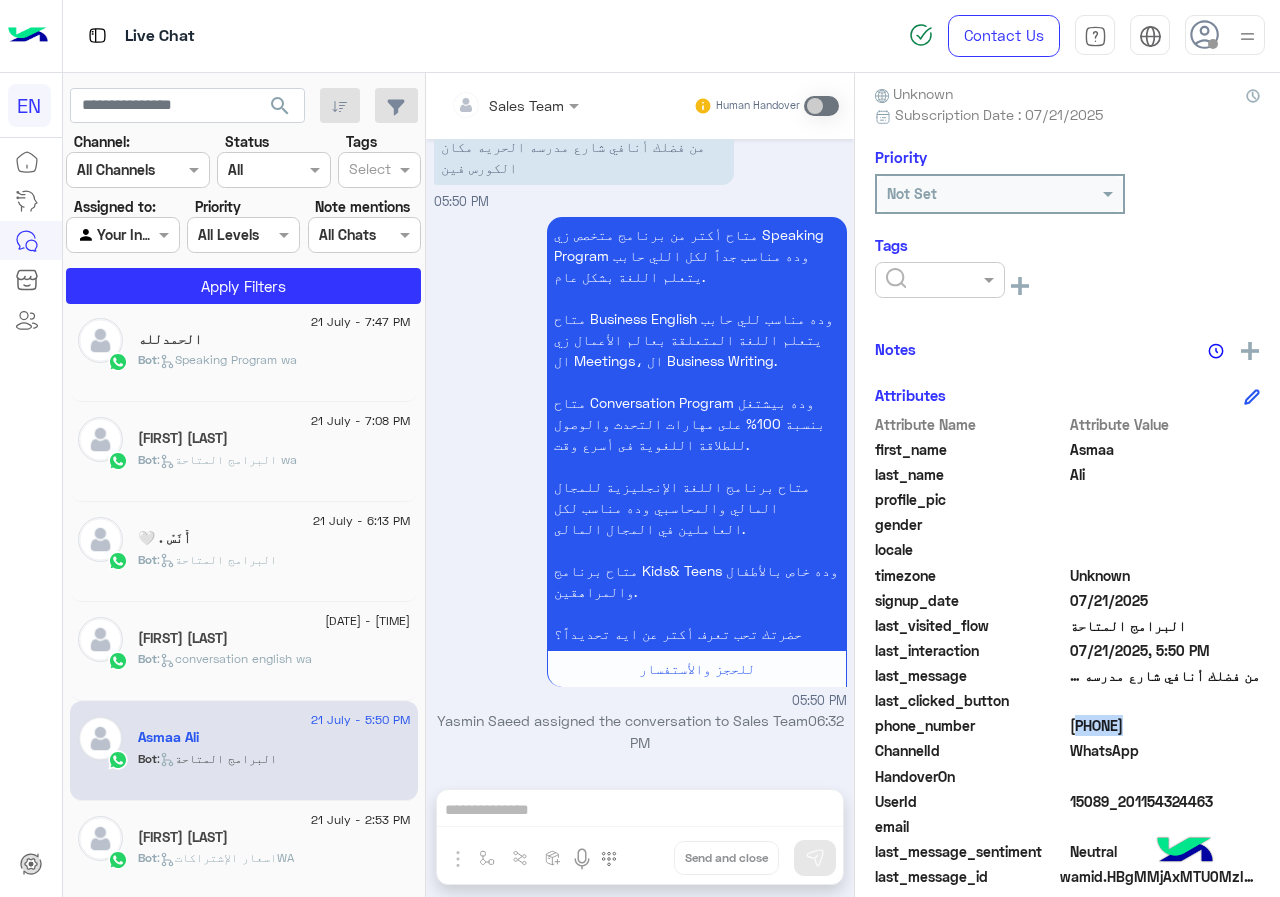 click 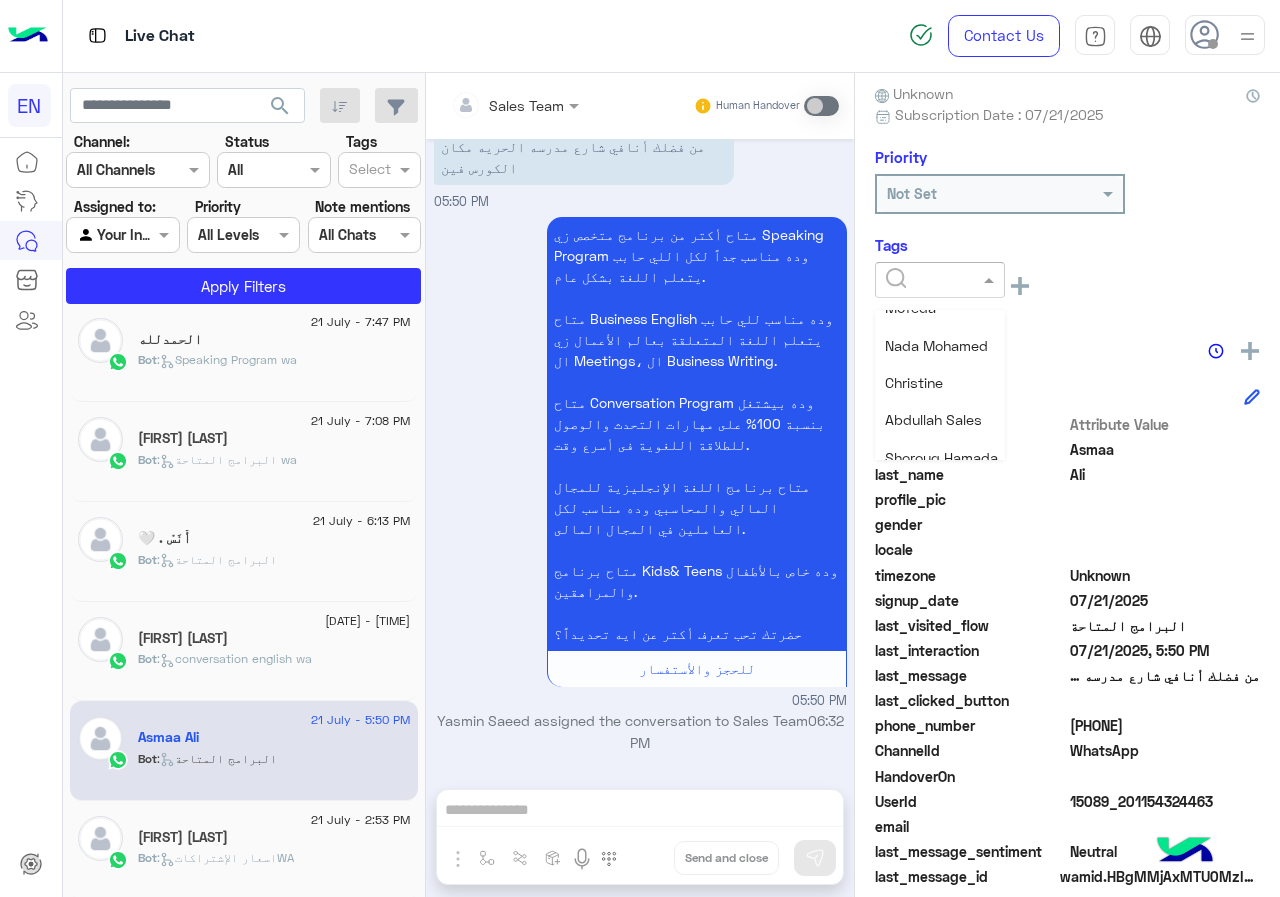 scroll, scrollTop: 200, scrollLeft: 0, axis: vertical 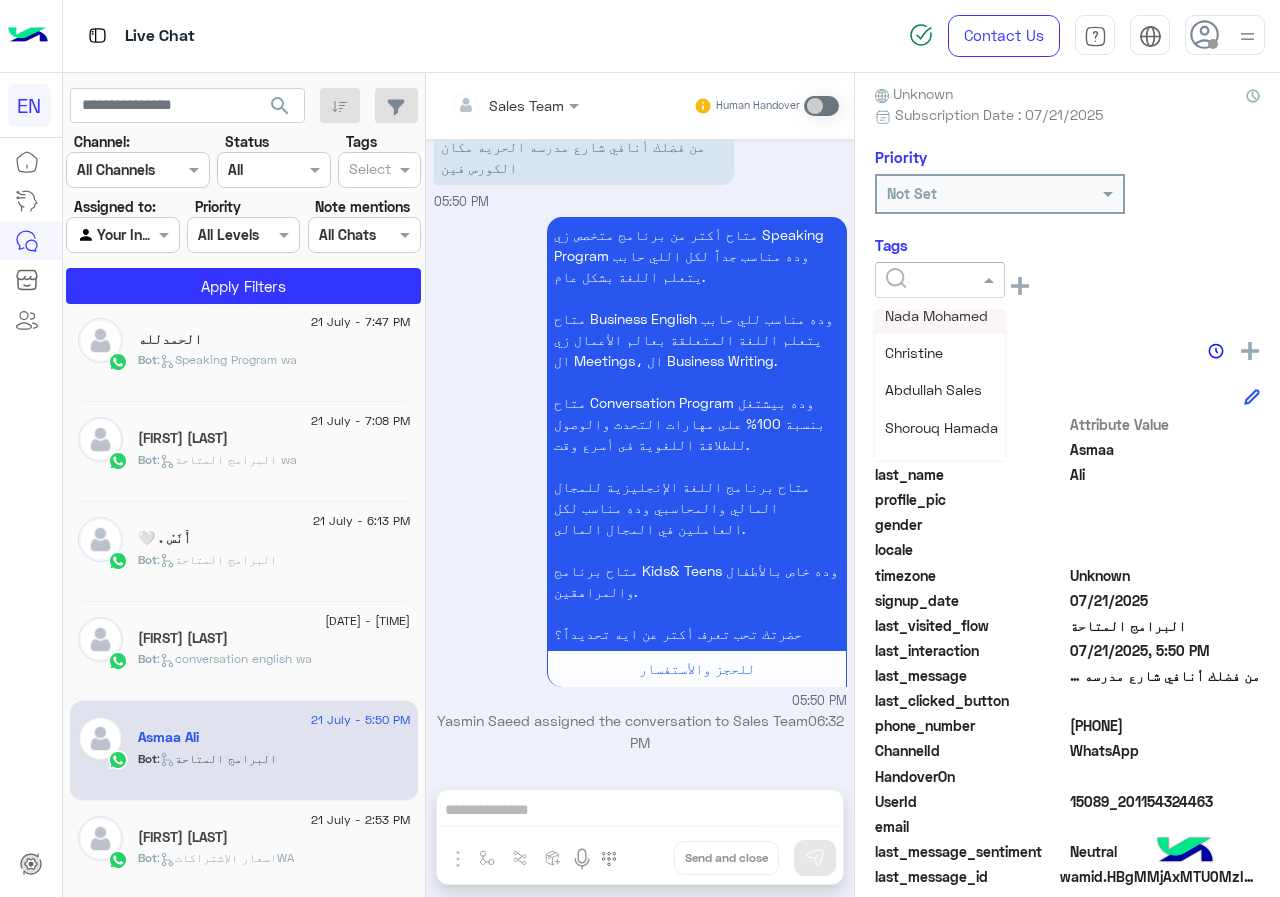 click on "Nada Mohamed" at bounding box center (940, 315) 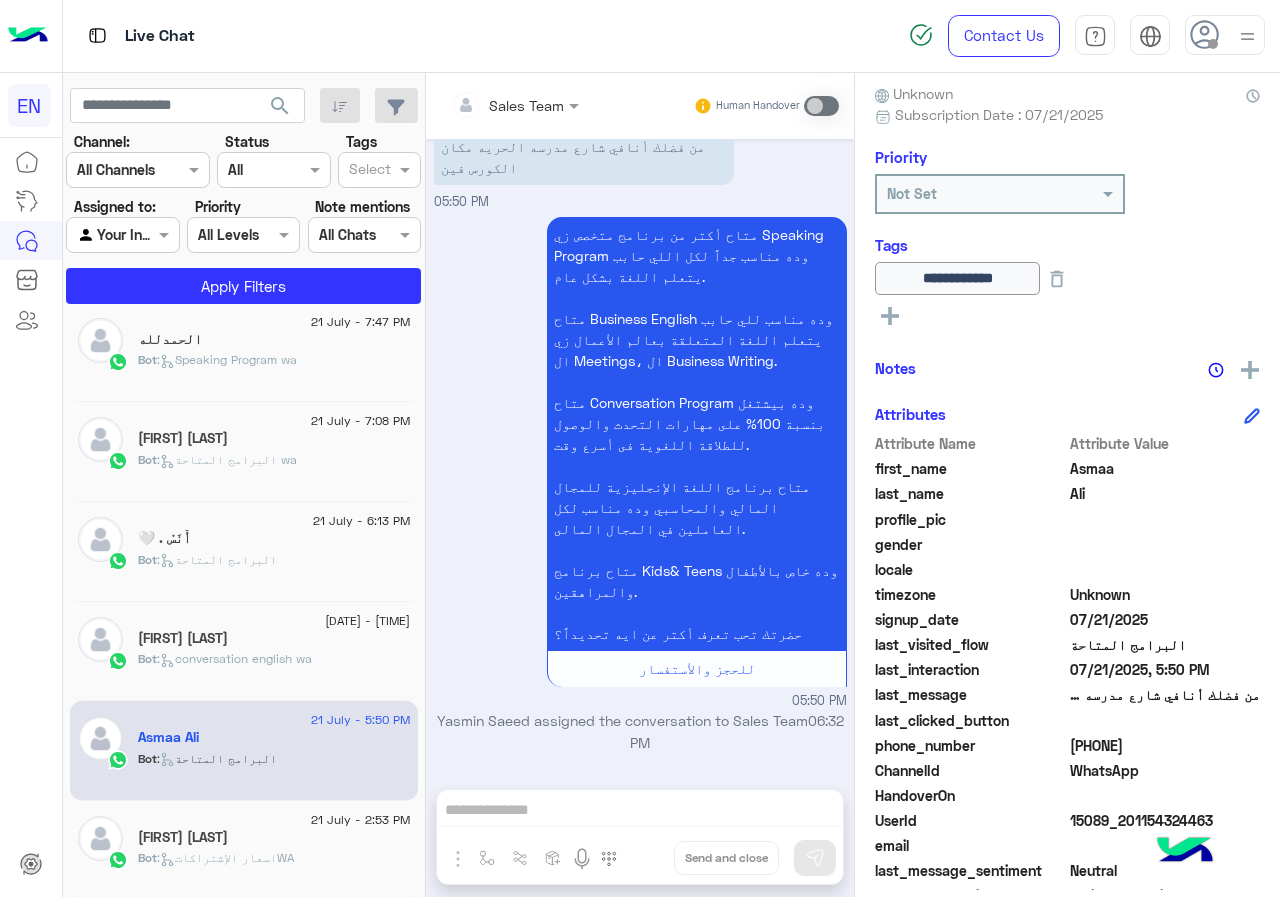 scroll, scrollTop: 1210, scrollLeft: 0, axis: vertical 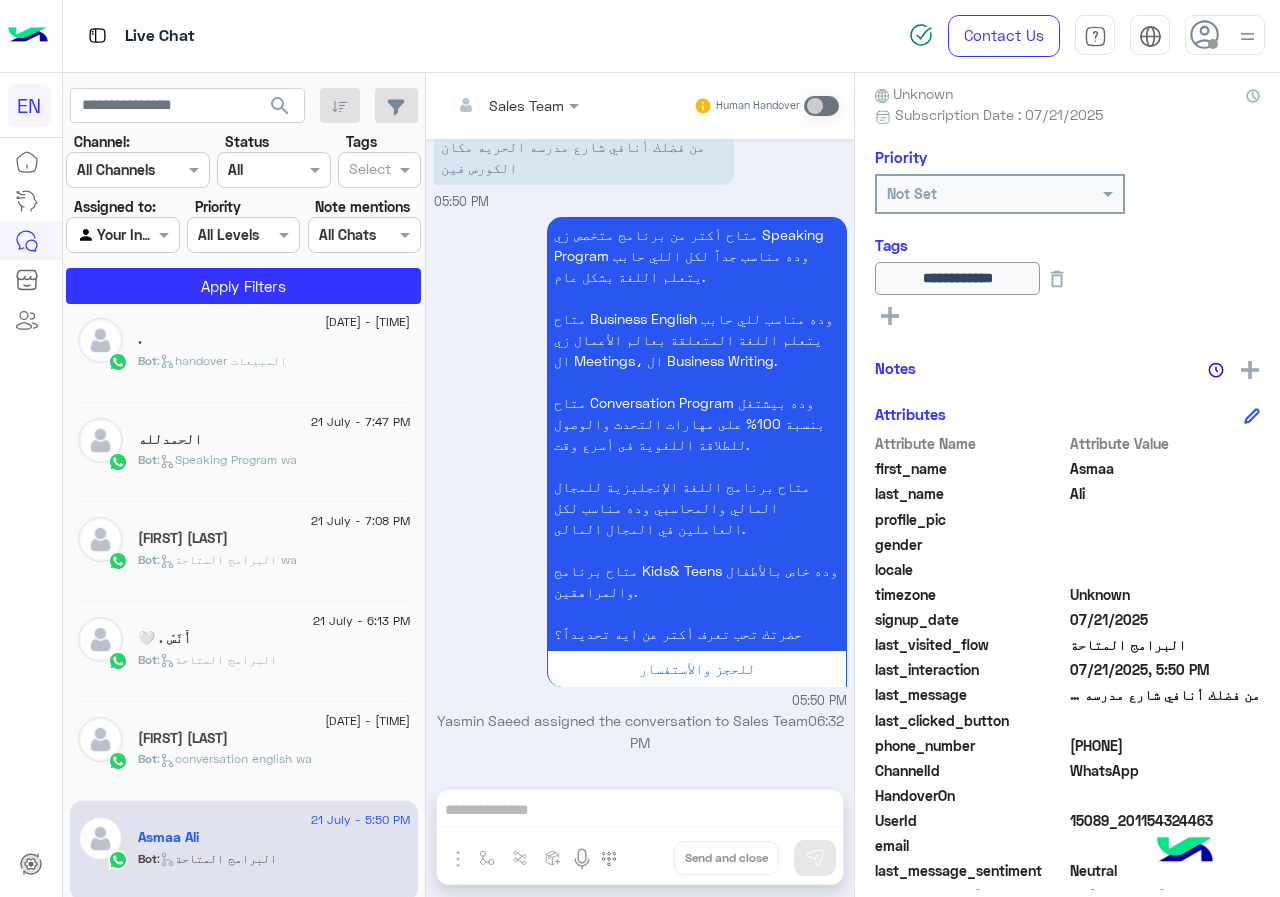 click on "[DATE] - [TIME]" 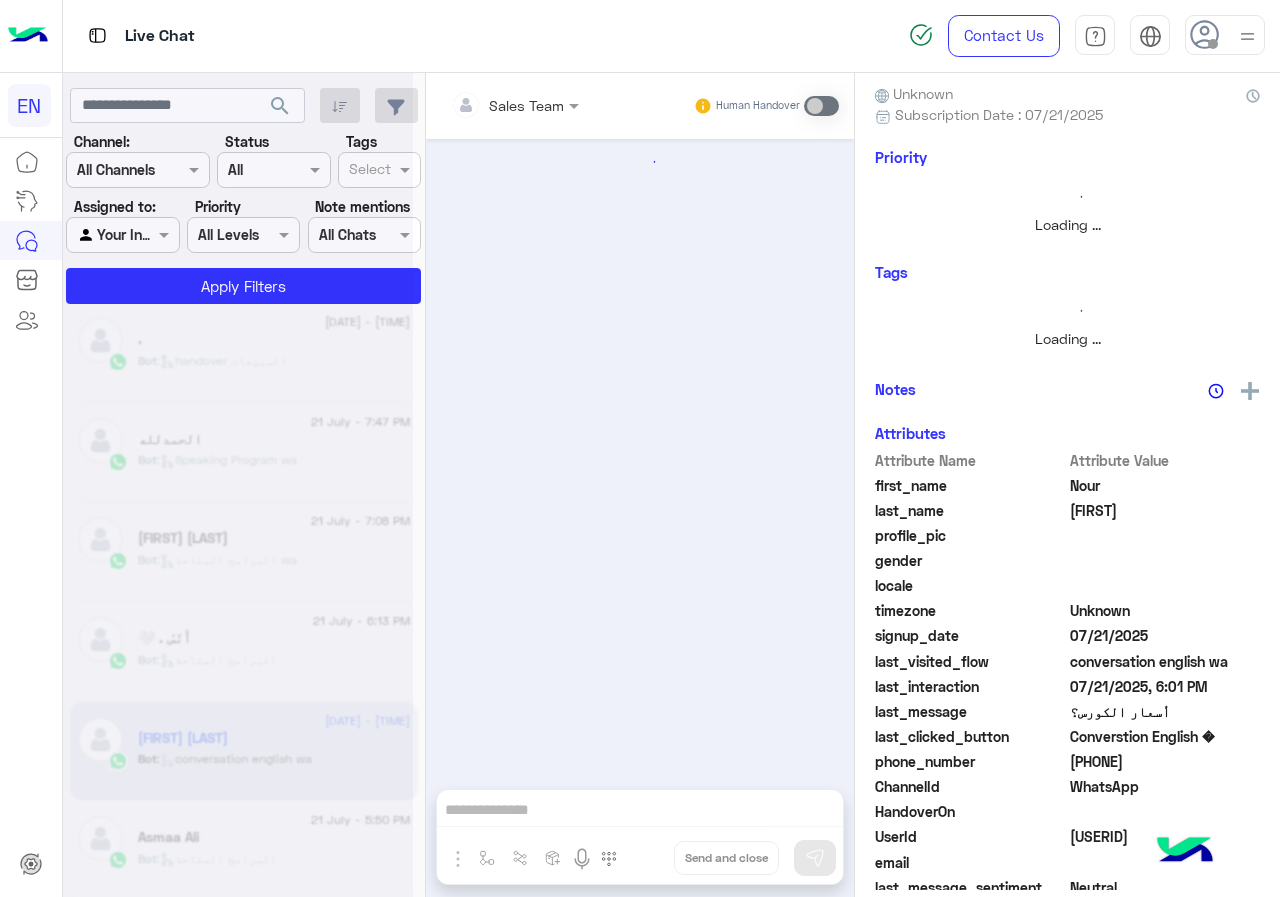 scroll, scrollTop: 0, scrollLeft: 0, axis: both 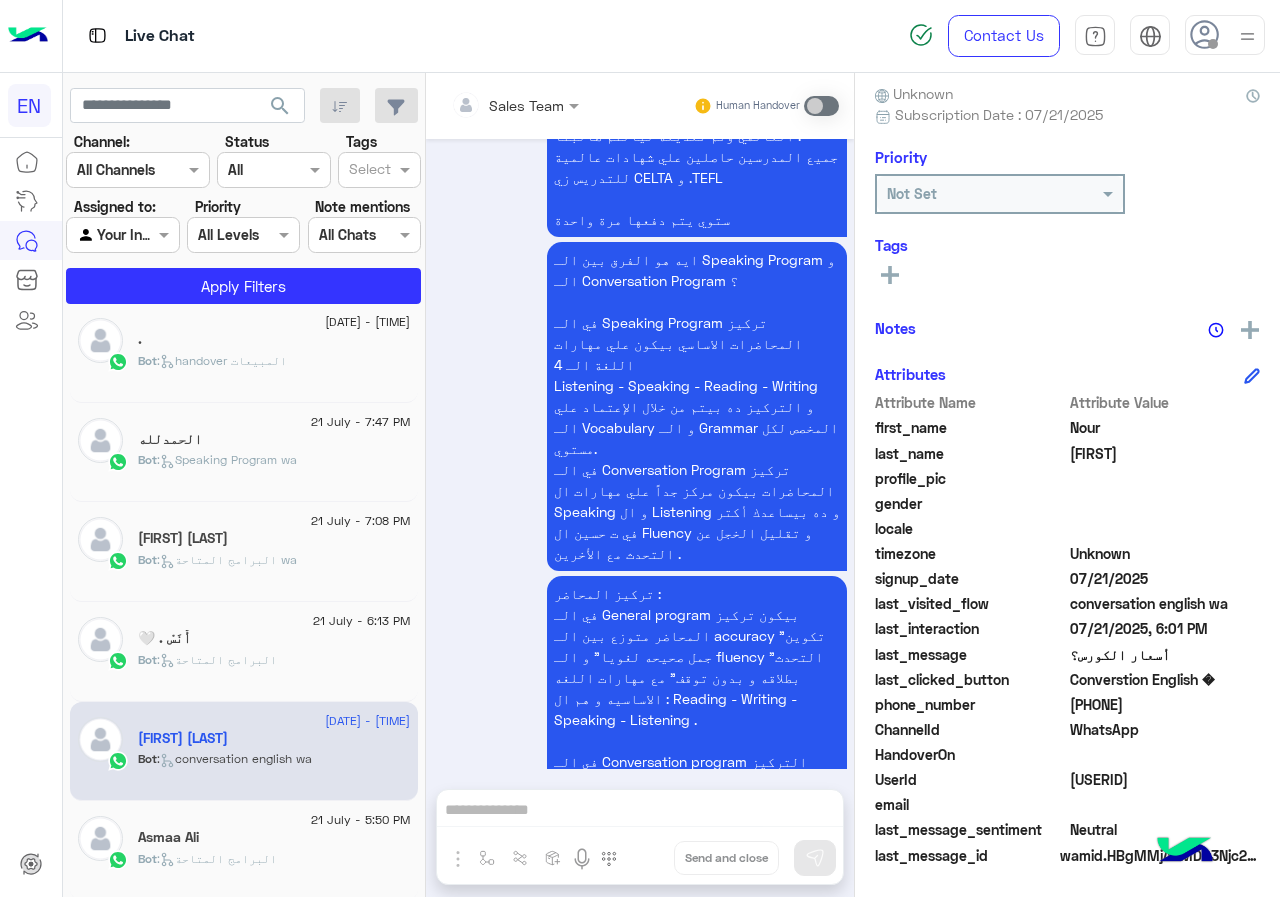 click on "[PHONE]" 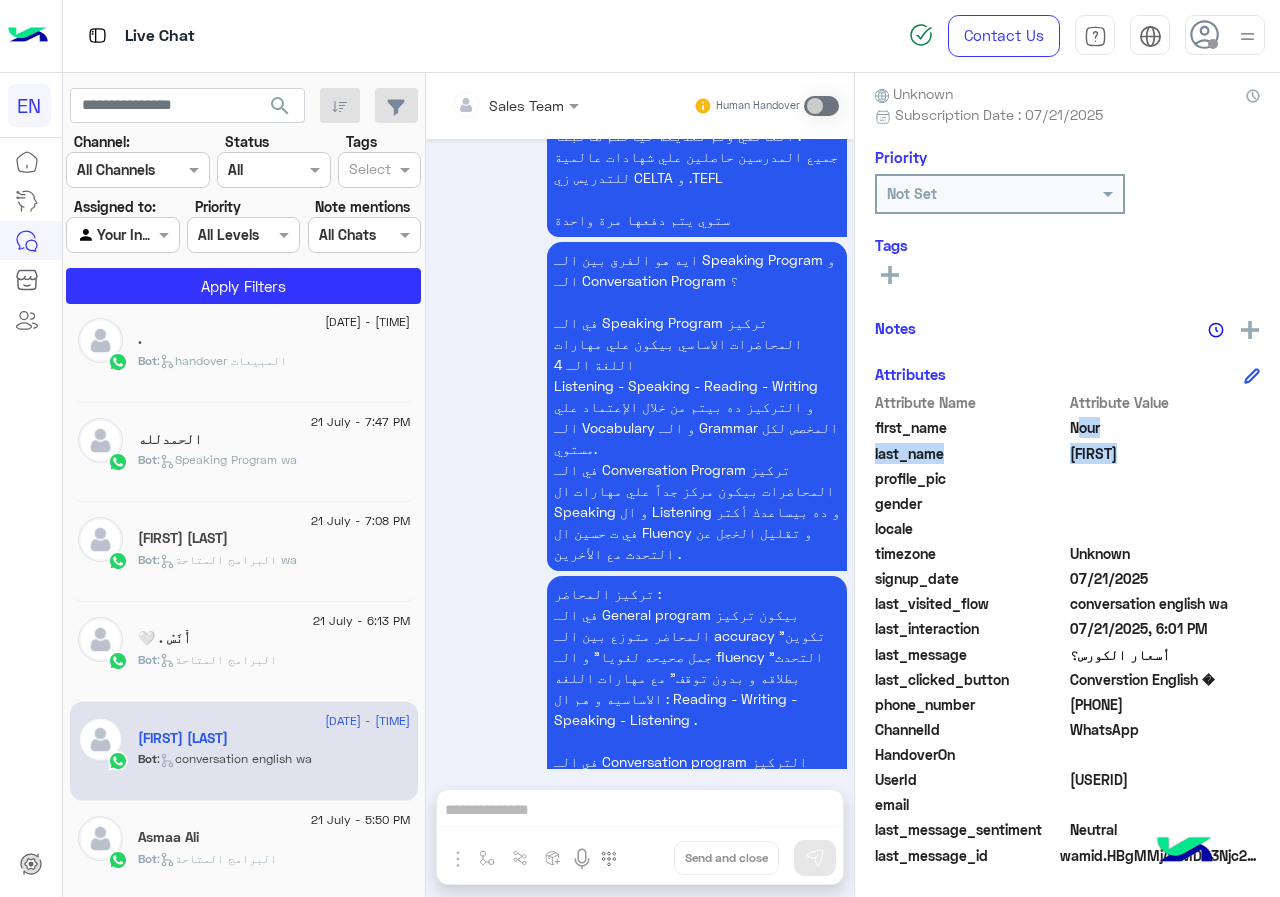 click on "Attribute Name Attribute Value first_name  Nour  last_name  Khalid  profile_pic gender    locale    timezone  Unknown signup_date  07/21/2025  last_visited_flow  conversation english wa  last_interaction  07/21/2025, 6:01 PM  last_message  أسعار الكورس؟  last_clicked_button  Converstion English   phone_number  [PHONE]  ChannelId  WhatsApp  HandoverOn    UserId  15089_201007676602  email    last_message_sentiment  Neutral  last_message_id  wamid.HBgMMjAxMDA3Njc2NjAyFQIAEhggNTQxMzM1REJCOUEyN0ZENDZDRkIxMTA4QUQxQ0U4N0IA" 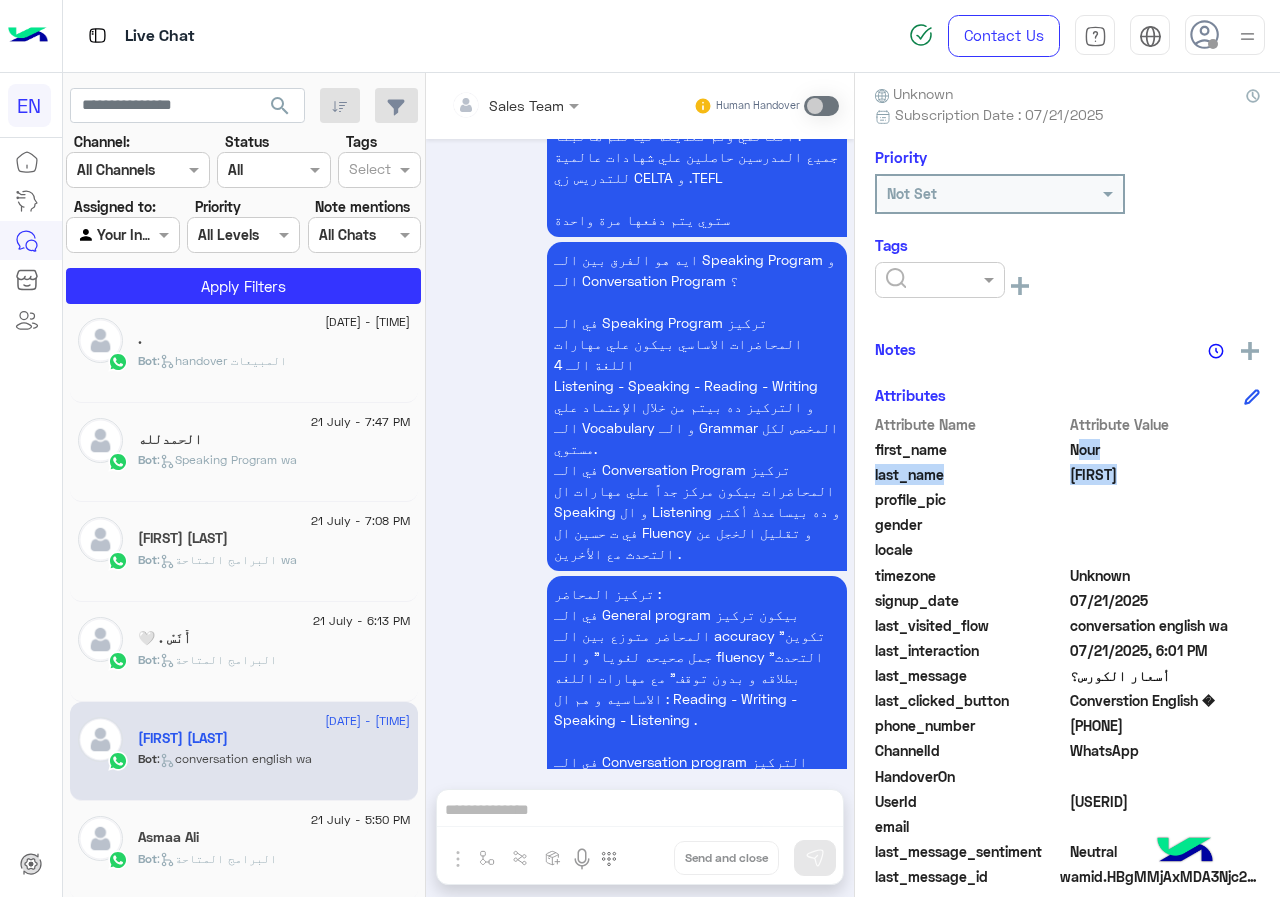 click 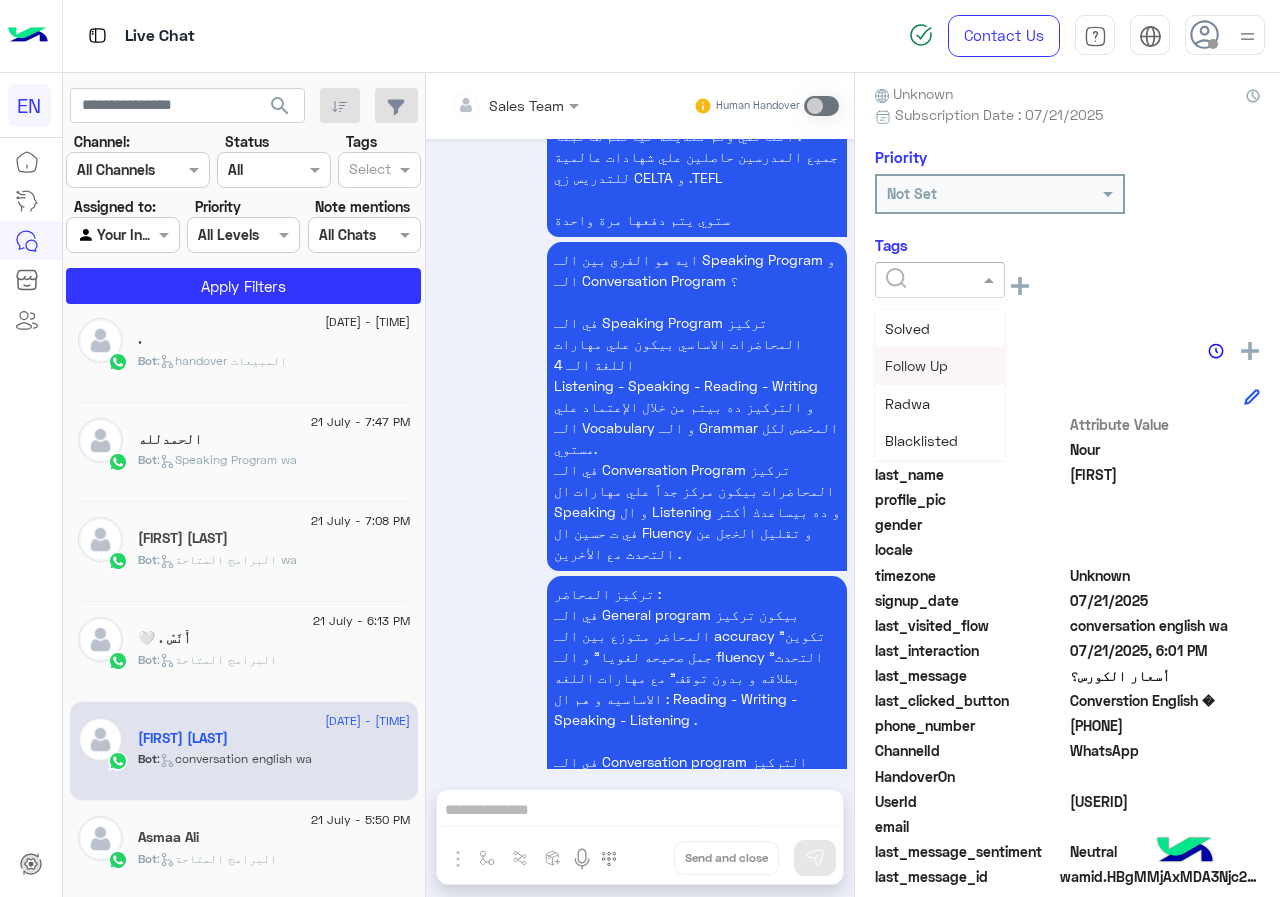 scroll, scrollTop: 200, scrollLeft: 0, axis: vertical 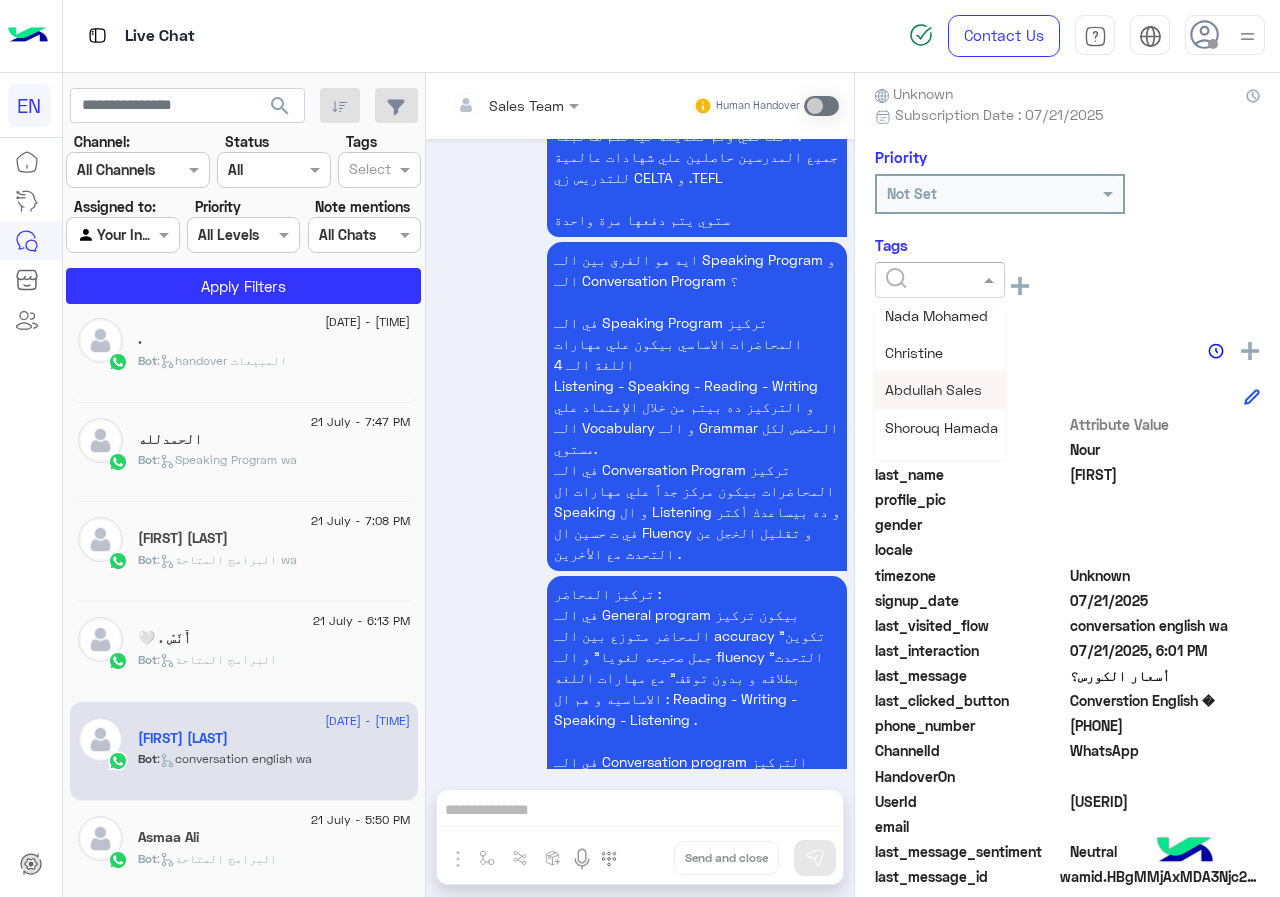 click on "Abdullah Sales" at bounding box center [933, 389] 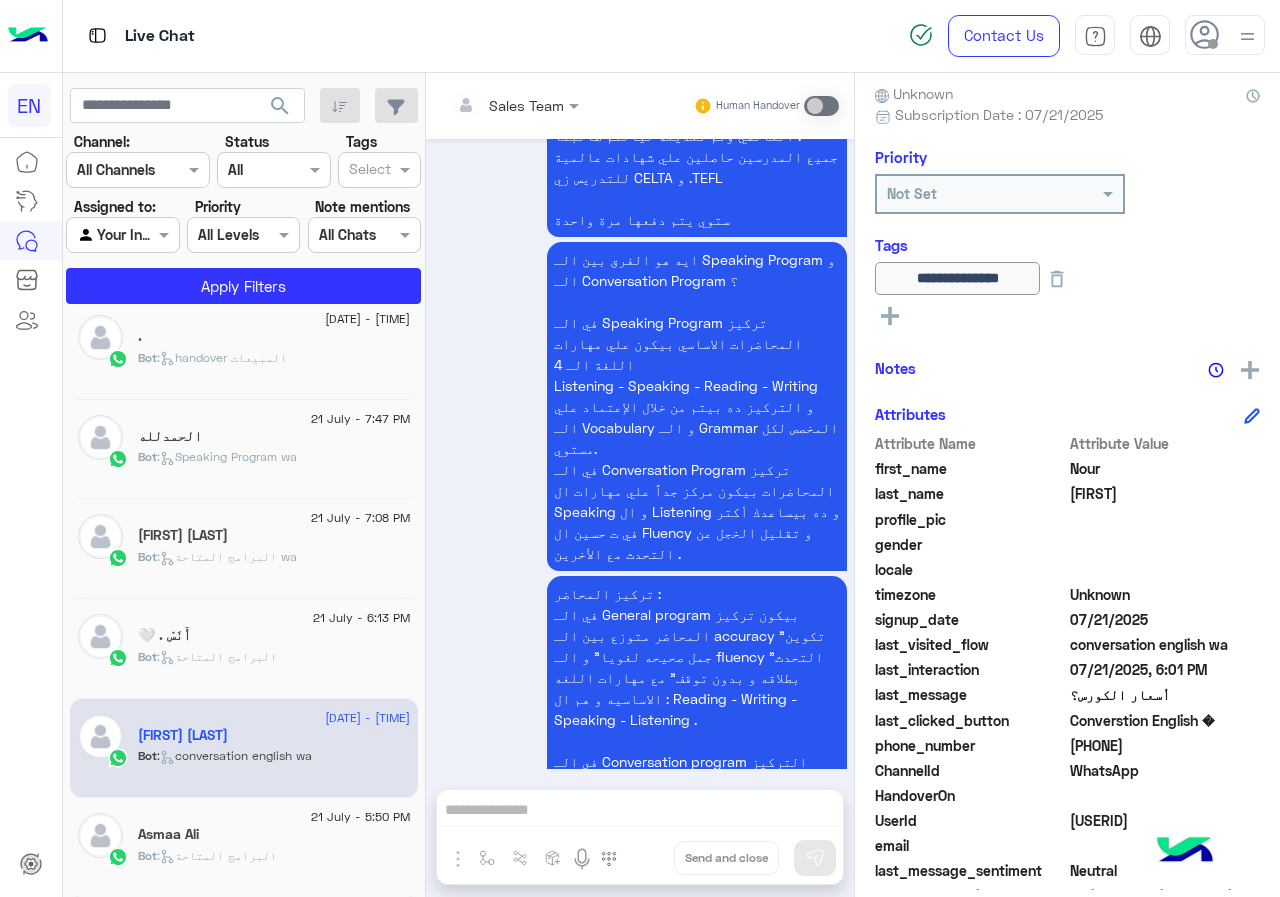 scroll, scrollTop: 1210, scrollLeft: 0, axis: vertical 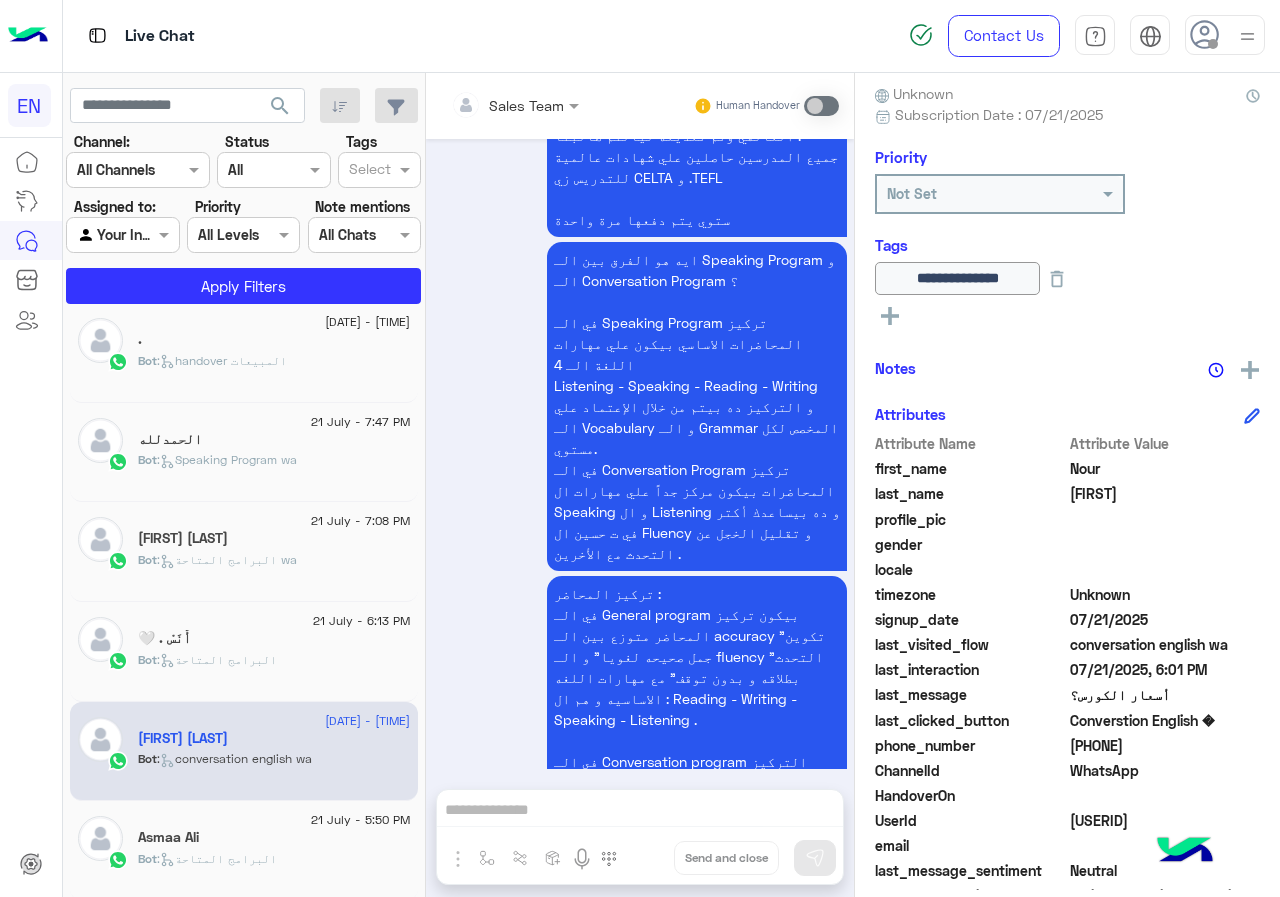 click on "أَنَسْ . 🤍" 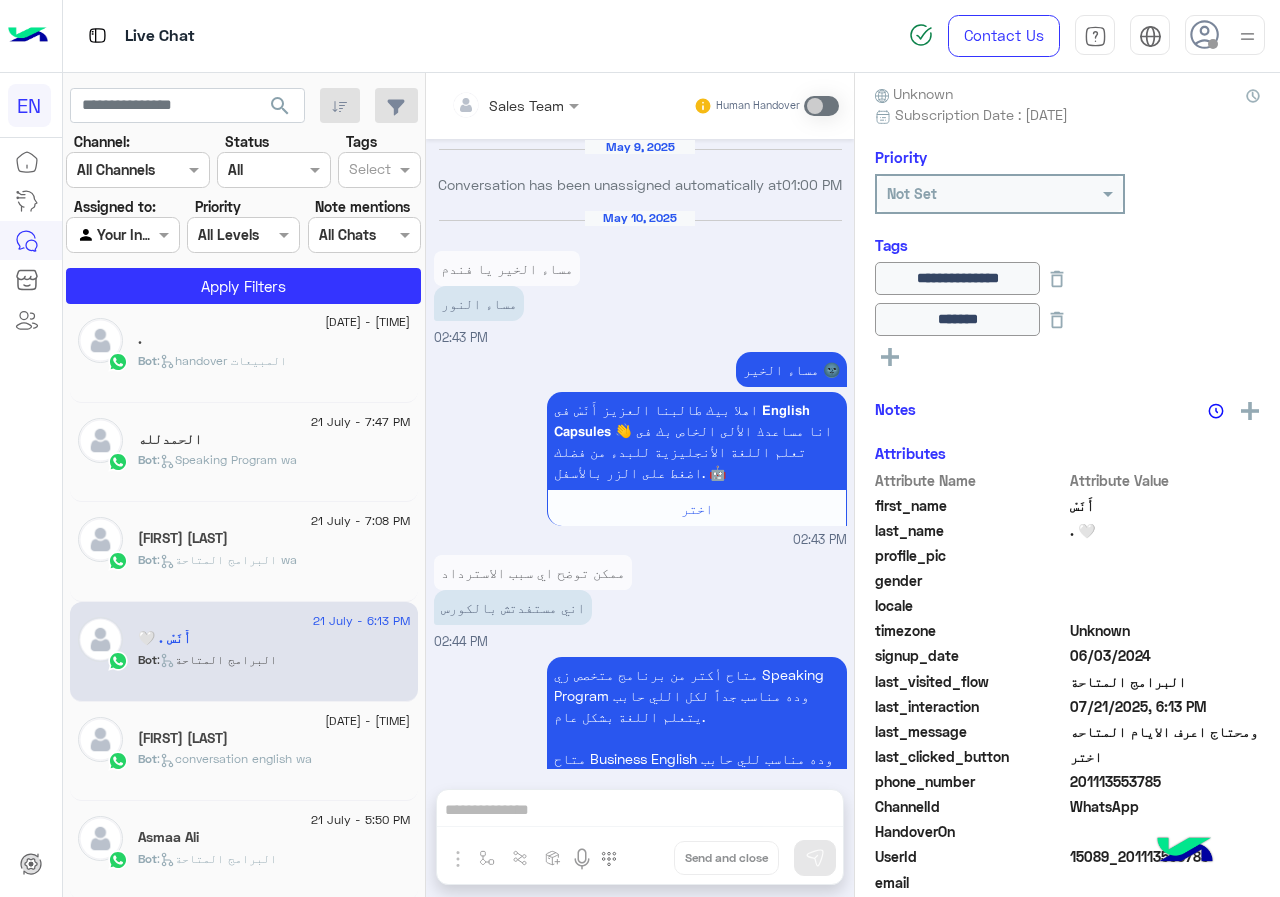 scroll, scrollTop: 2443, scrollLeft: 0, axis: vertical 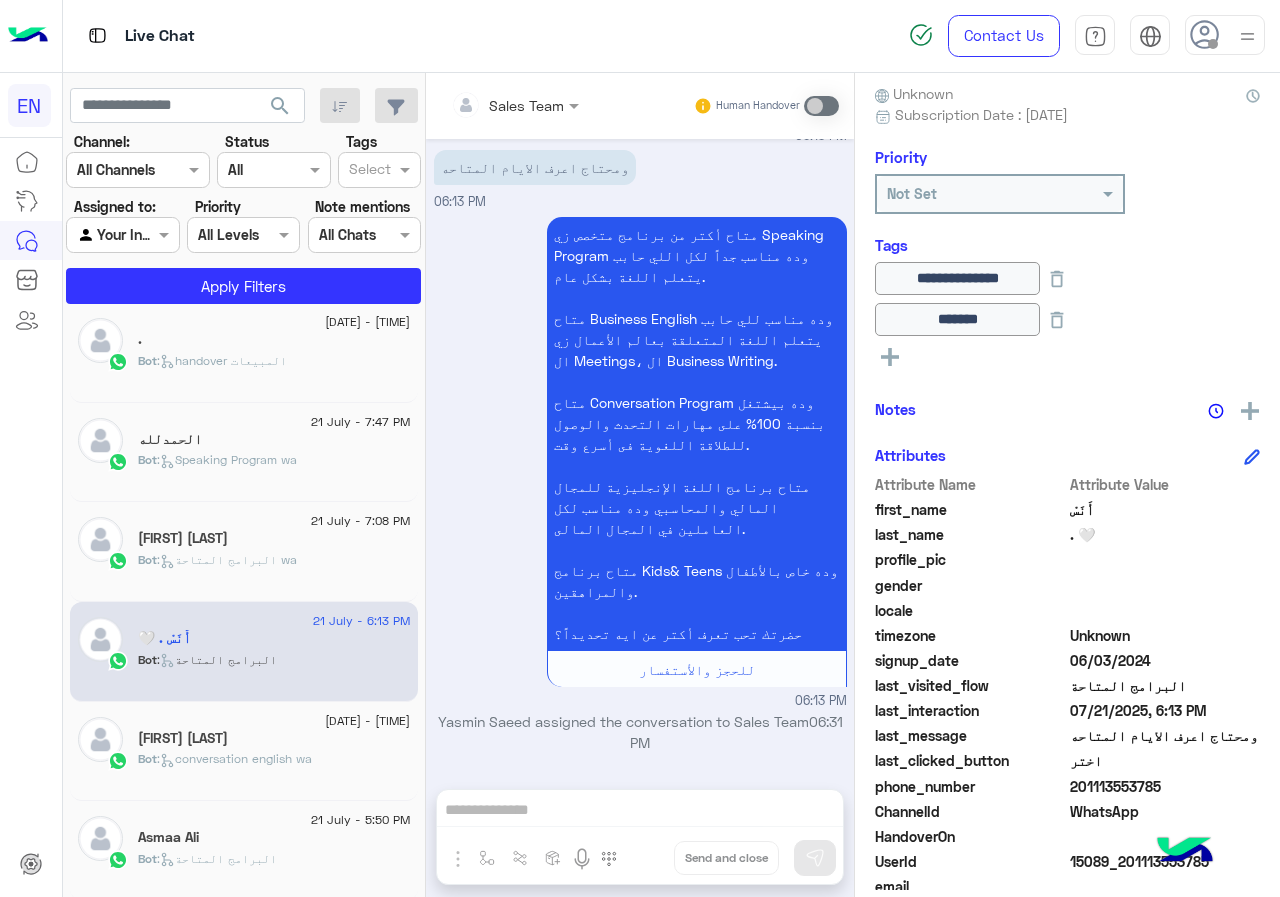 click on "21 July - 7:08 PM  [FIRST] [LAST]  Bot :   البرامج المتاحة wa" 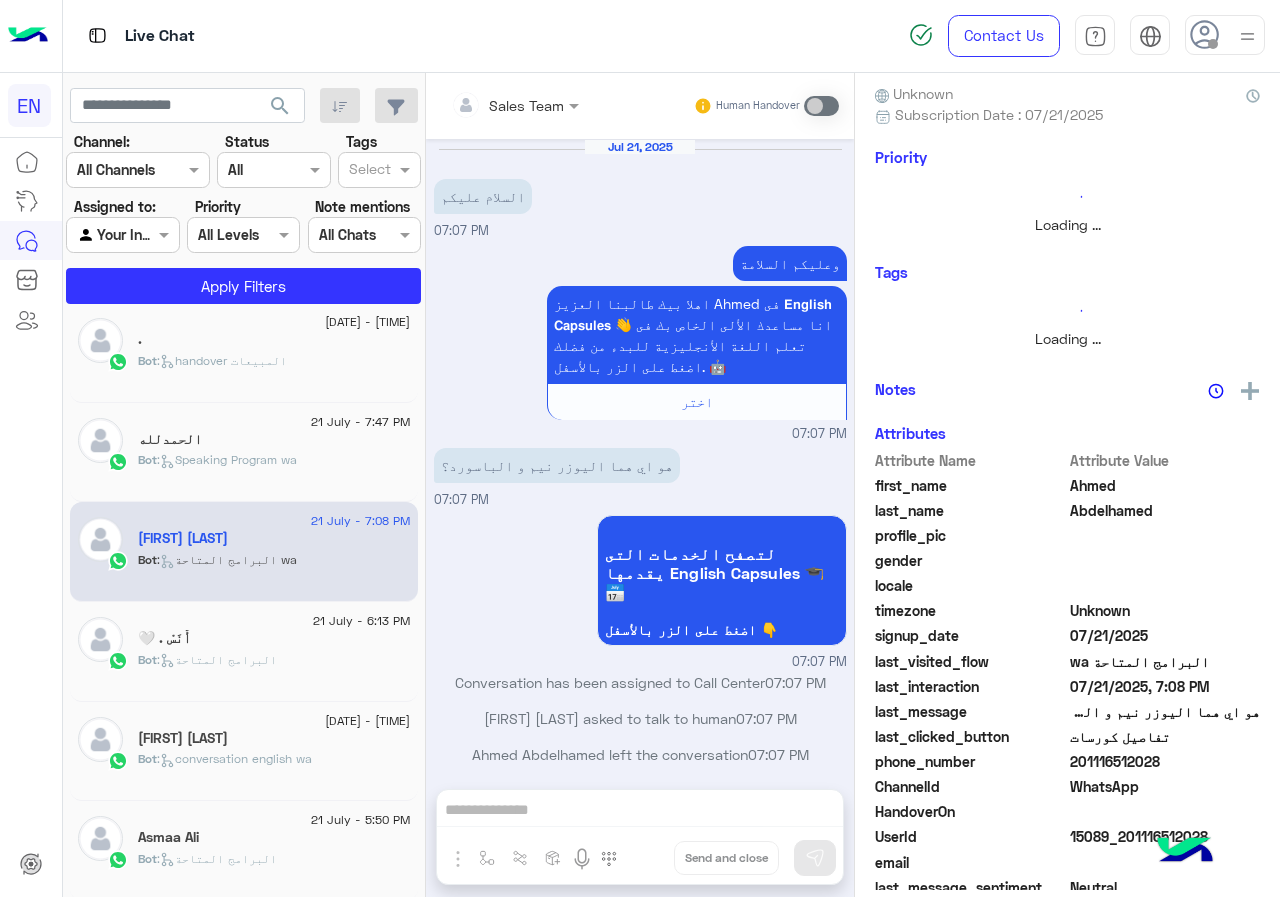 scroll, scrollTop: 812, scrollLeft: 0, axis: vertical 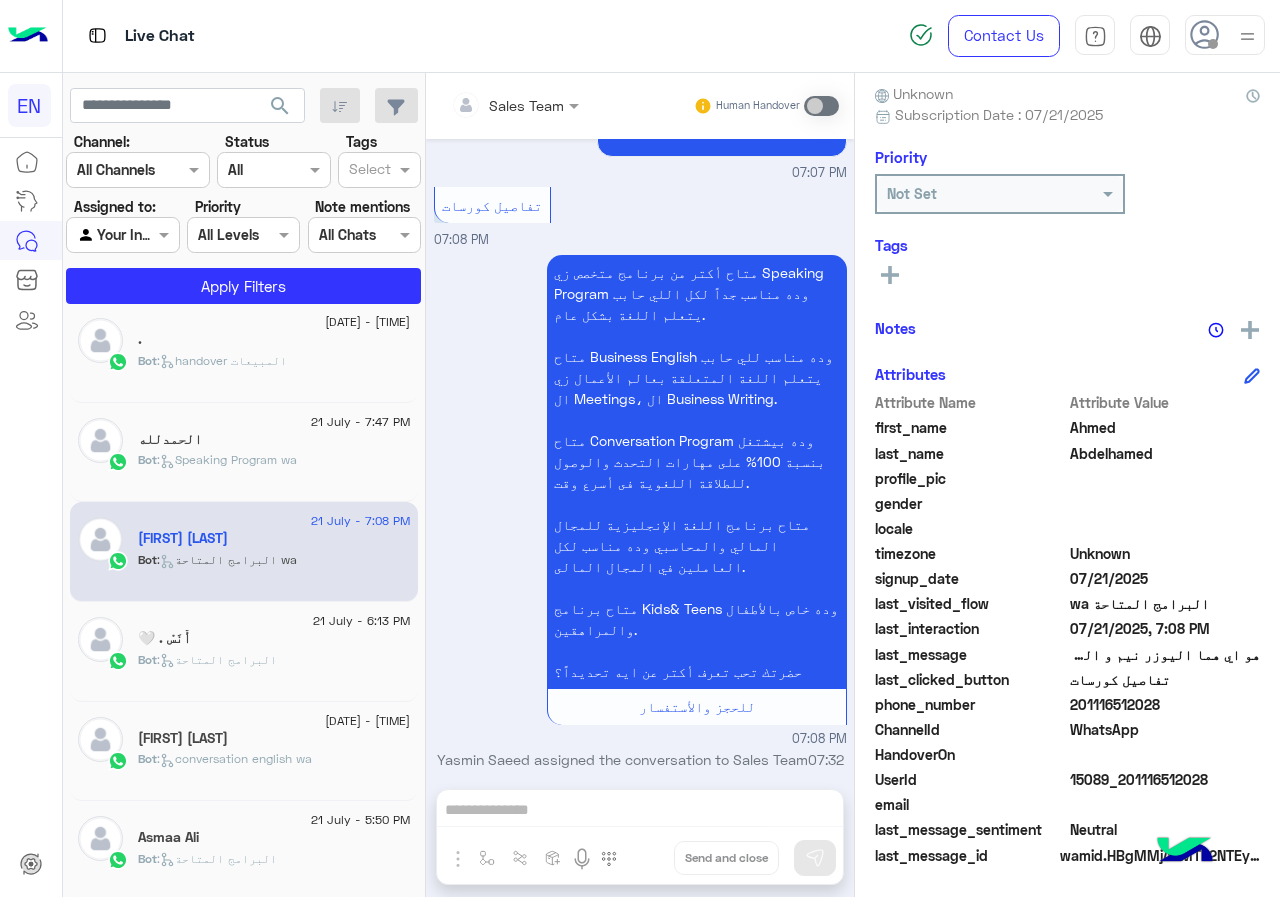 click on "201116512028" 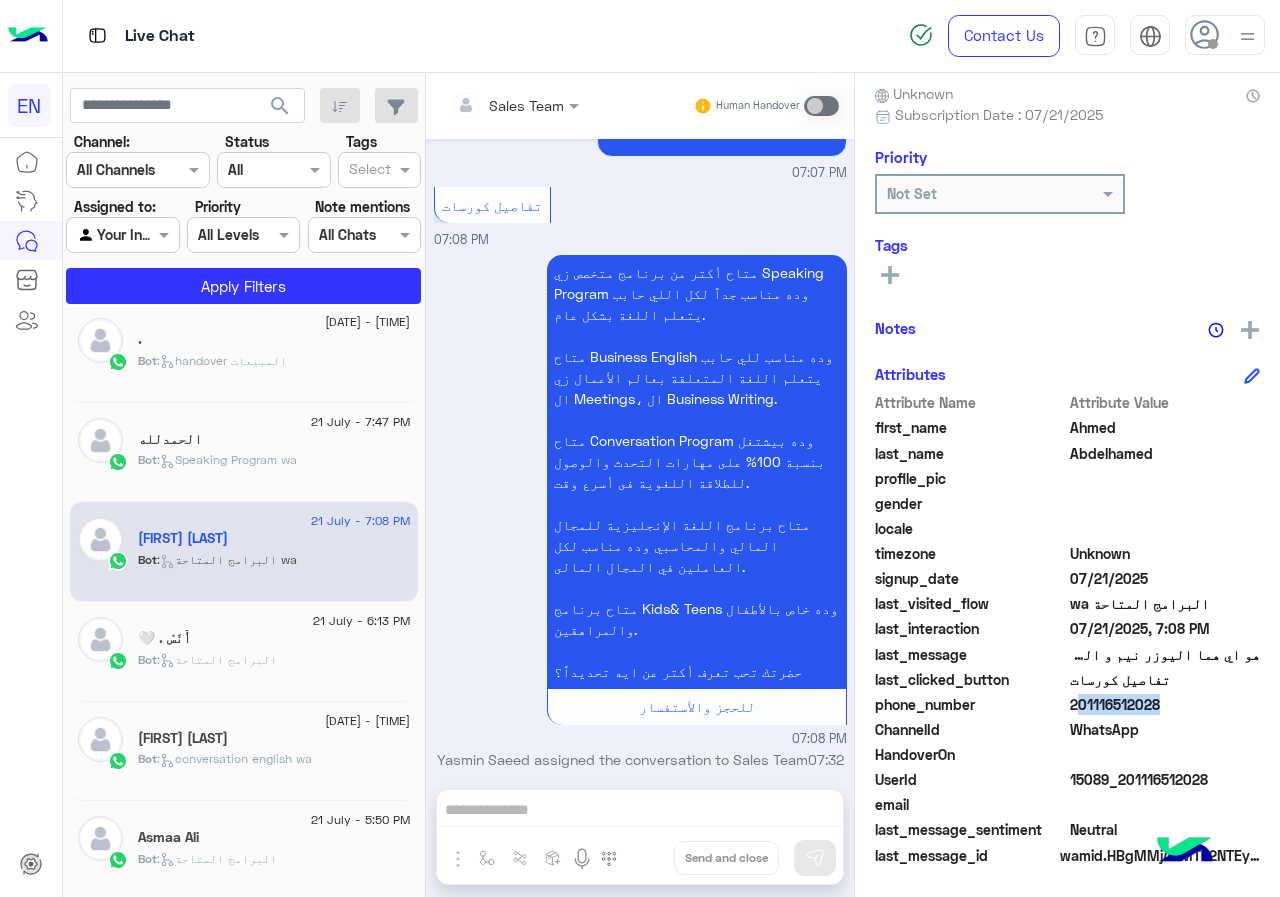 click on "201116512028" 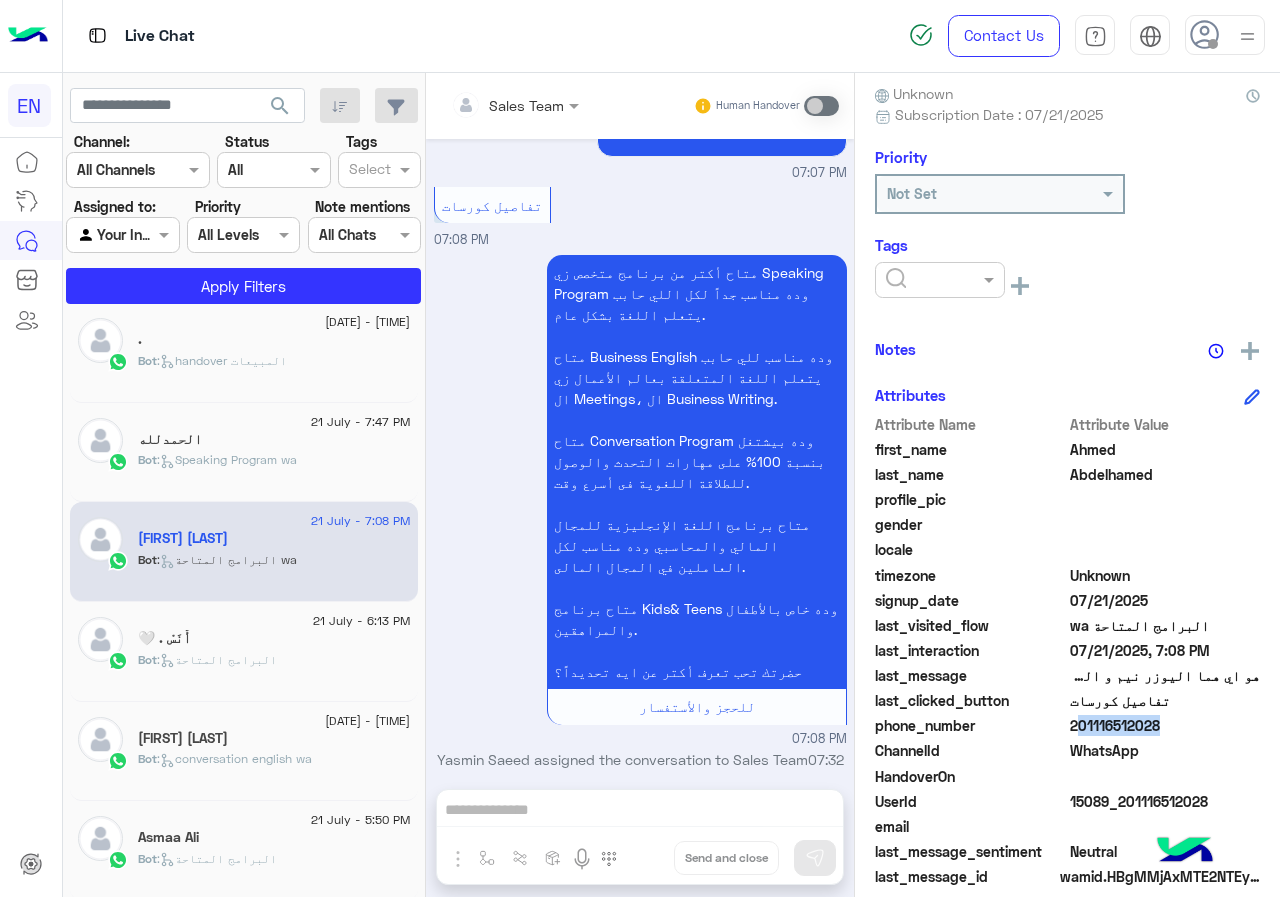click 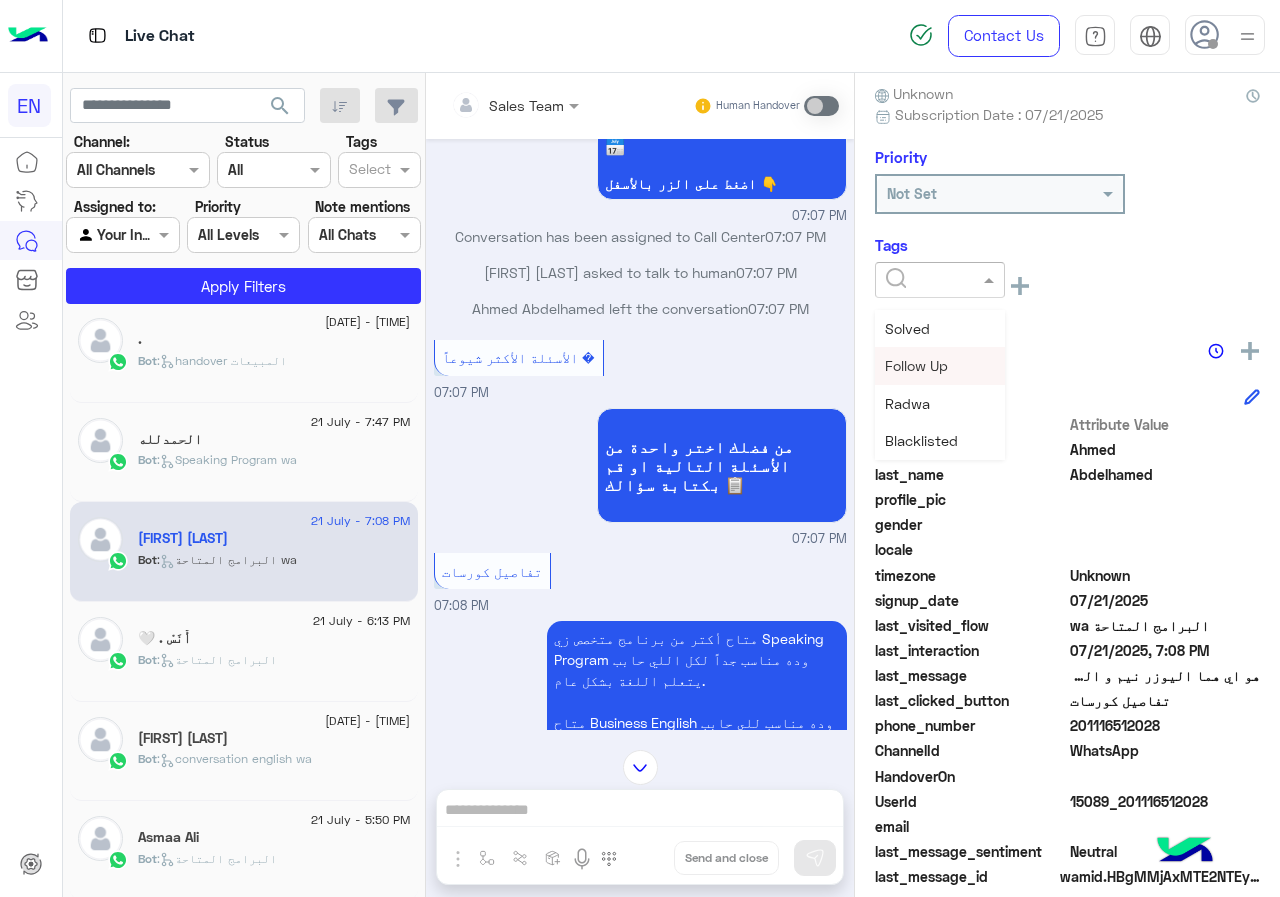 scroll, scrollTop: 512, scrollLeft: 0, axis: vertical 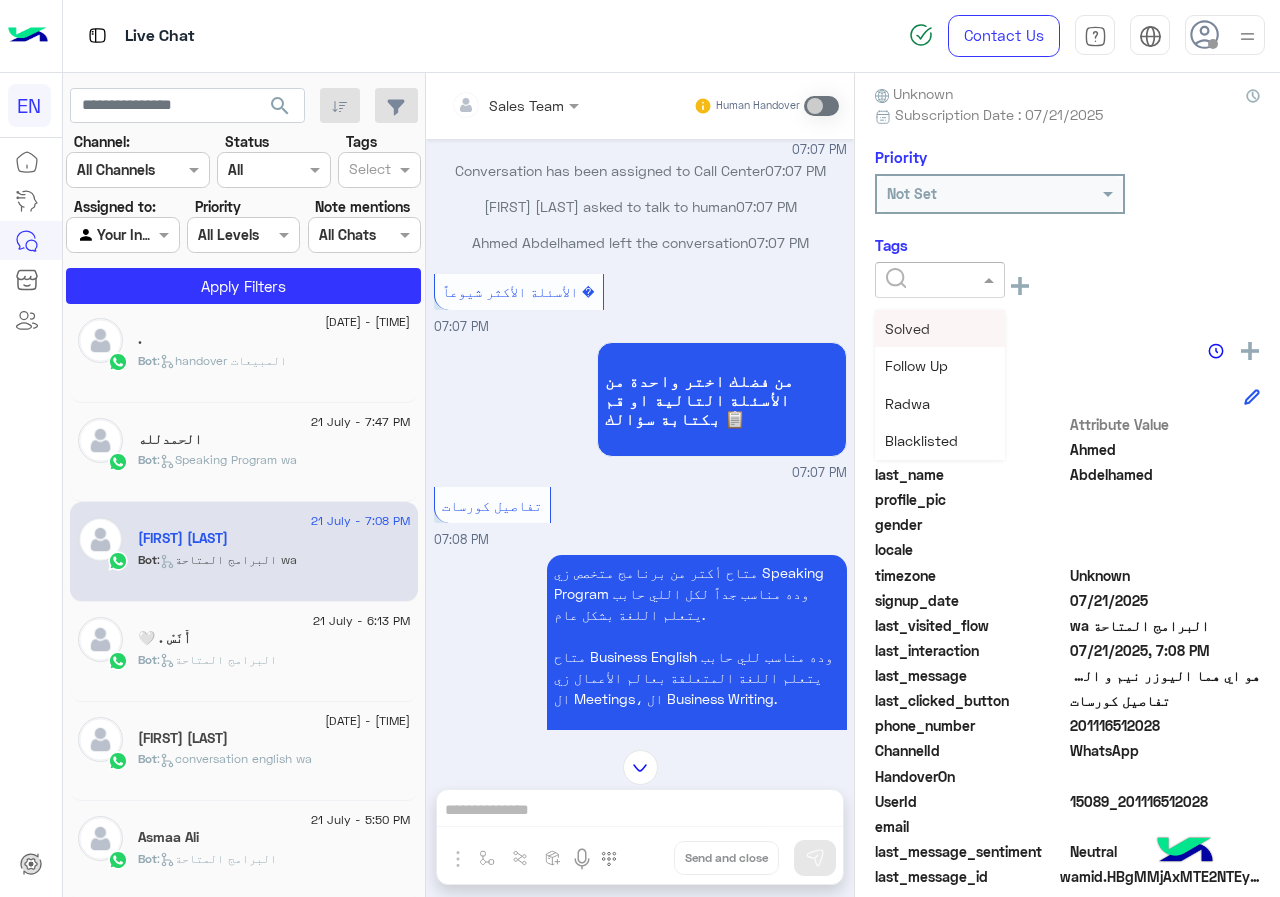 click on "Solved" at bounding box center (940, 328) 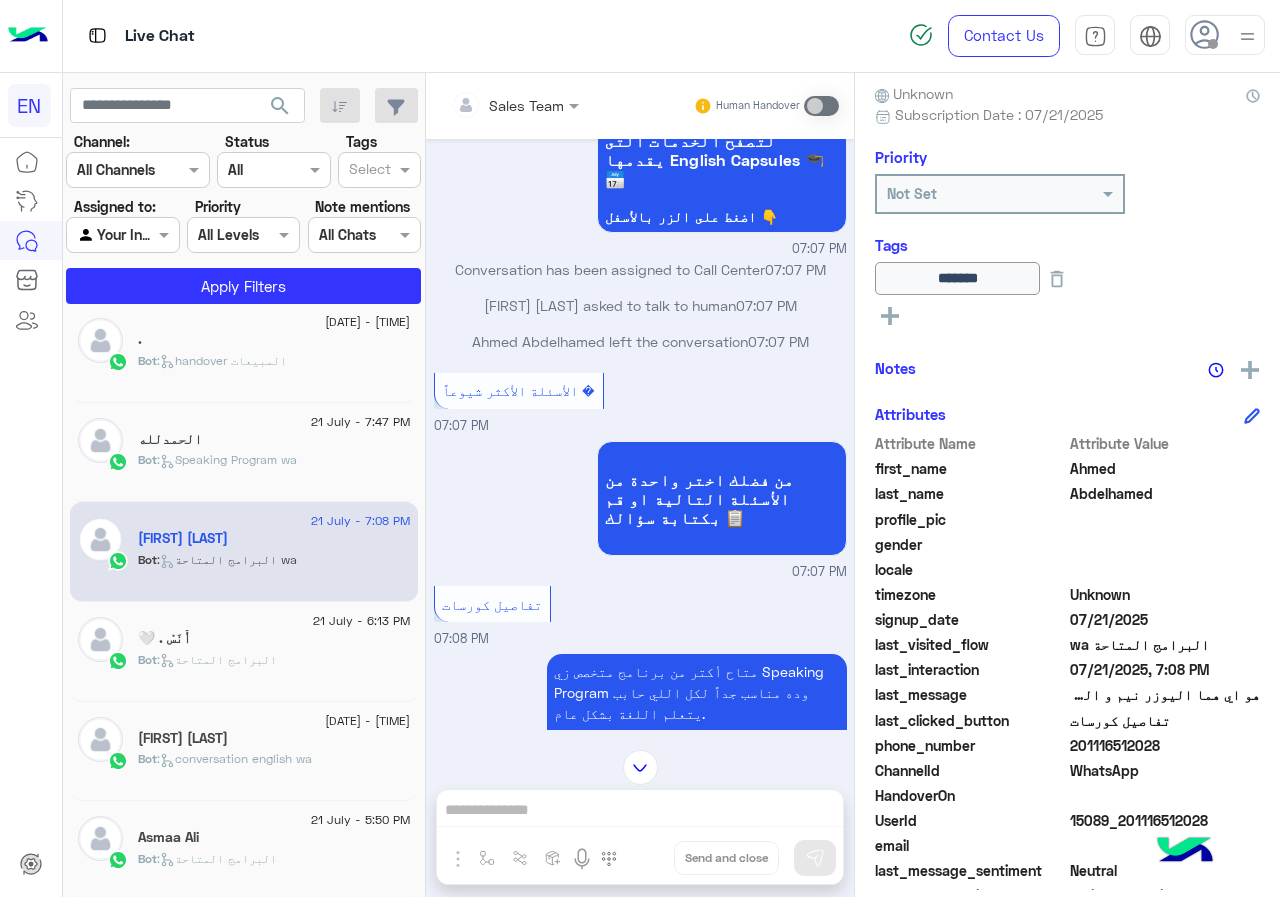 scroll, scrollTop: 412, scrollLeft: 0, axis: vertical 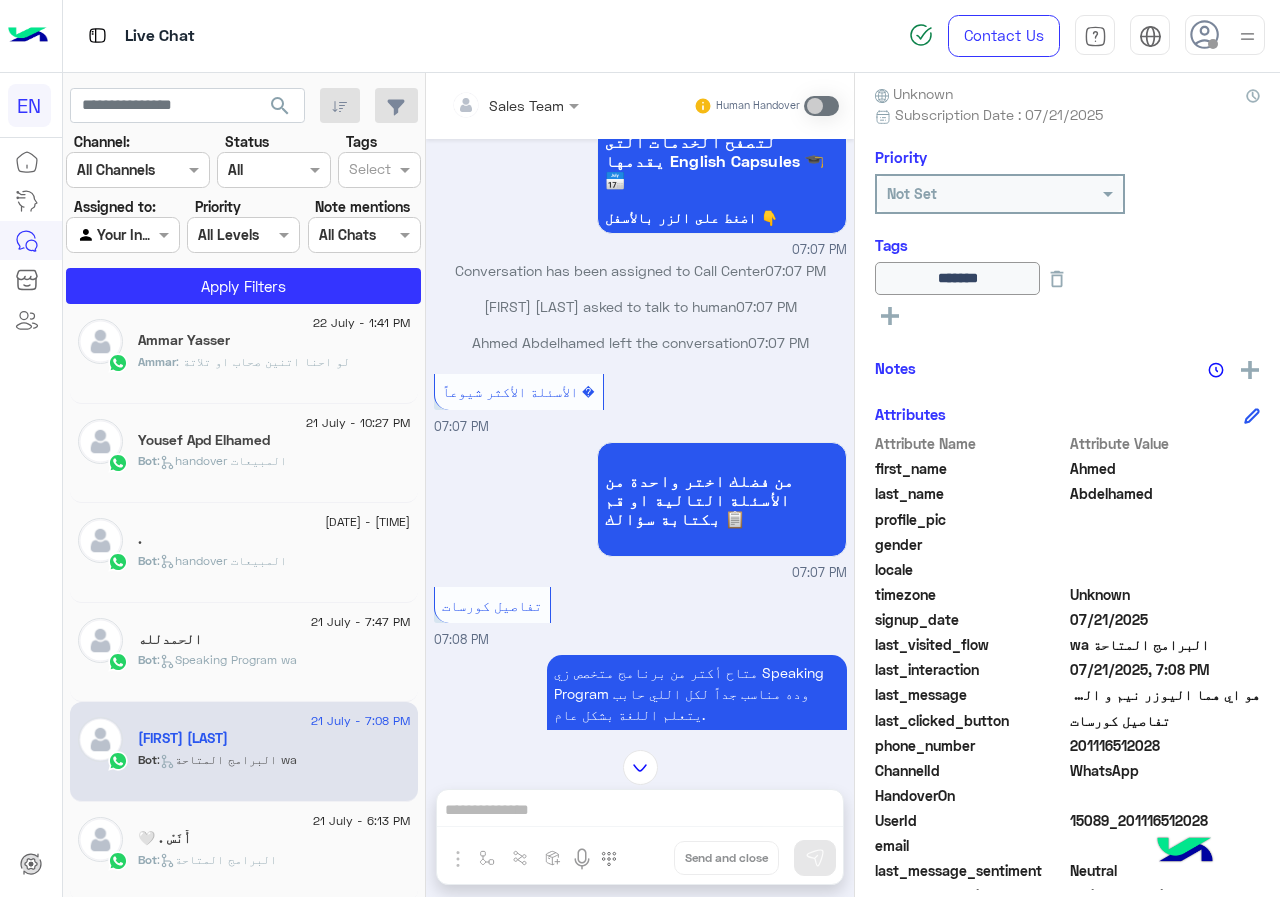 click on "21 July - 7:47 PM" 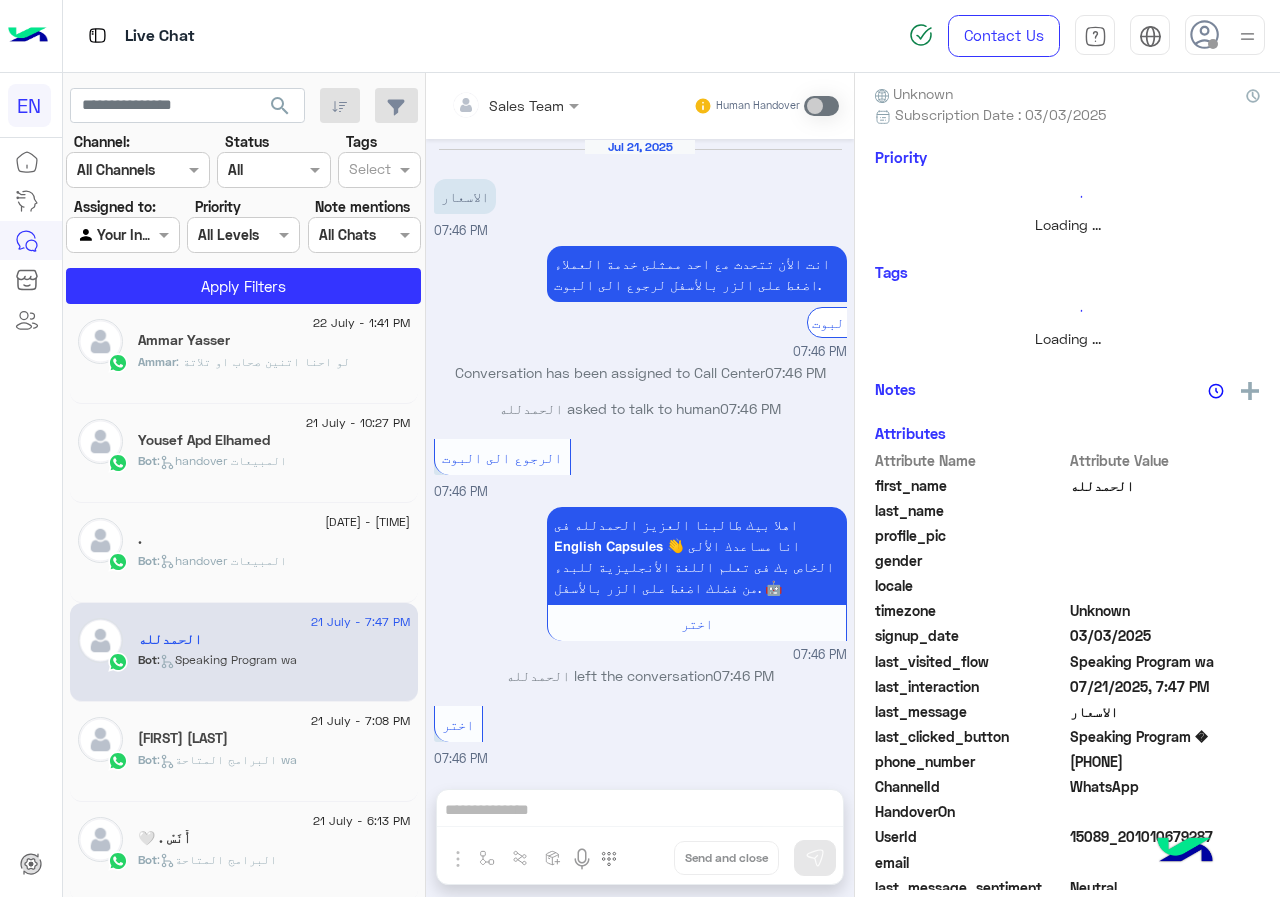 scroll, scrollTop: 1953, scrollLeft: 0, axis: vertical 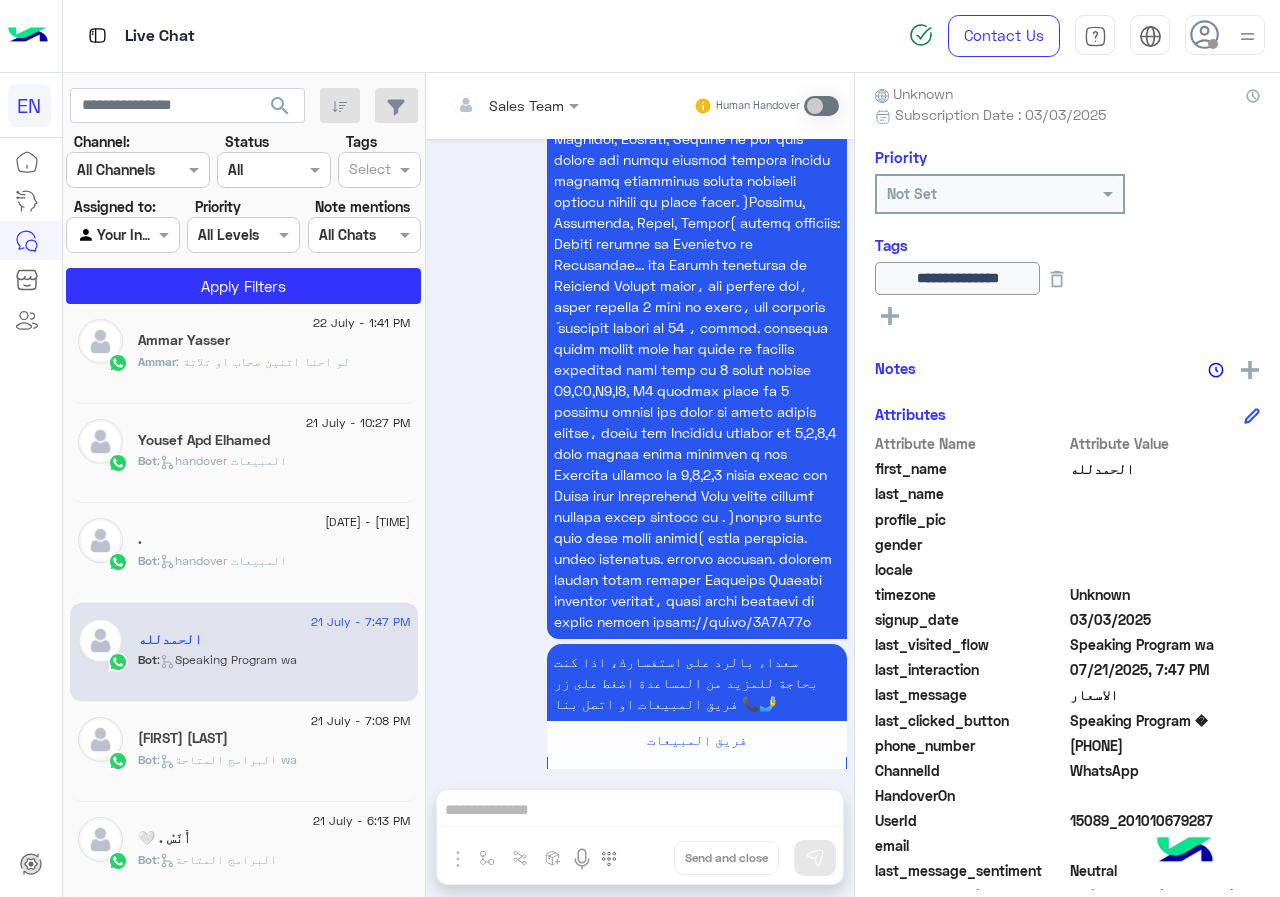 click on "Bot :   handover المبيعات" 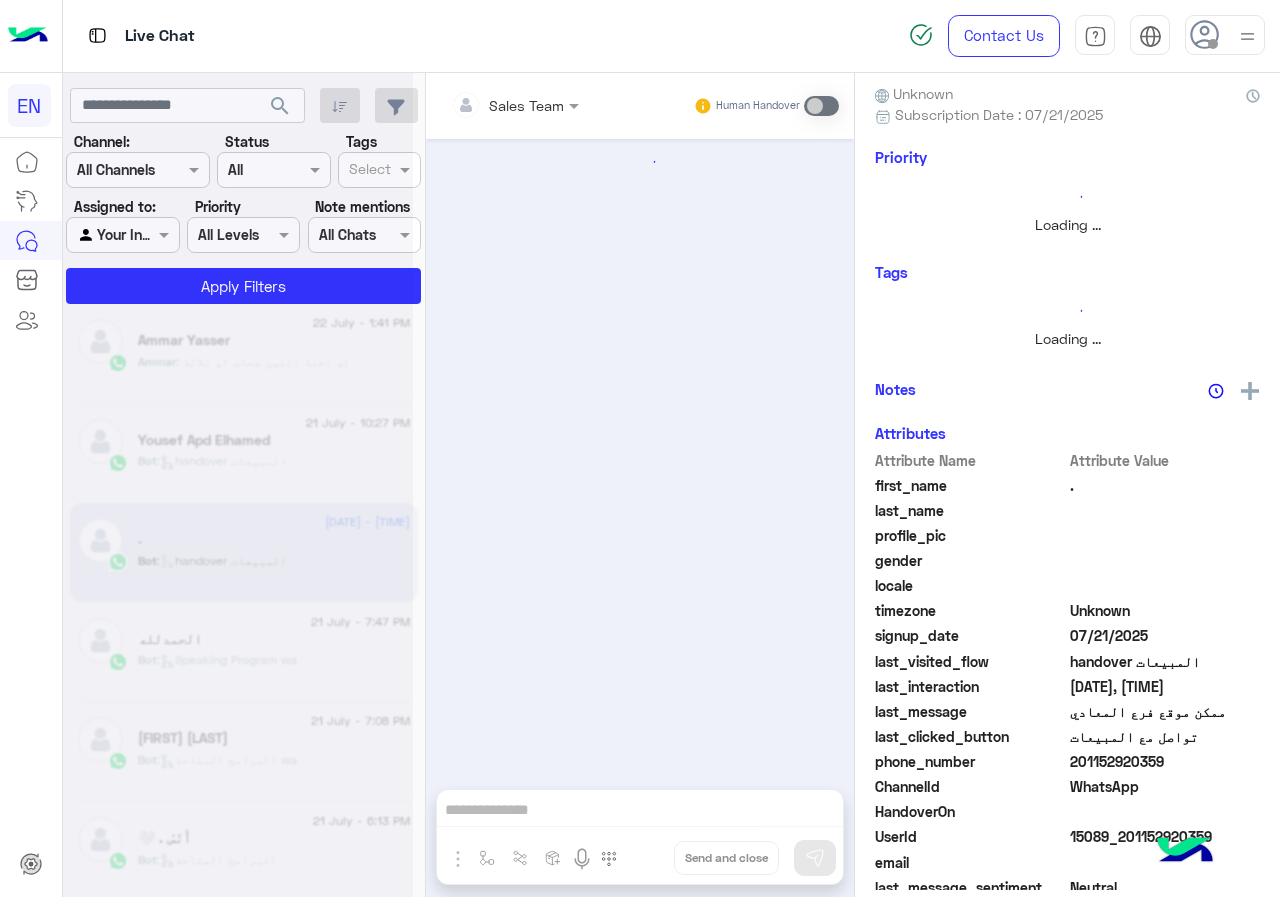 scroll, scrollTop: 0, scrollLeft: 0, axis: both 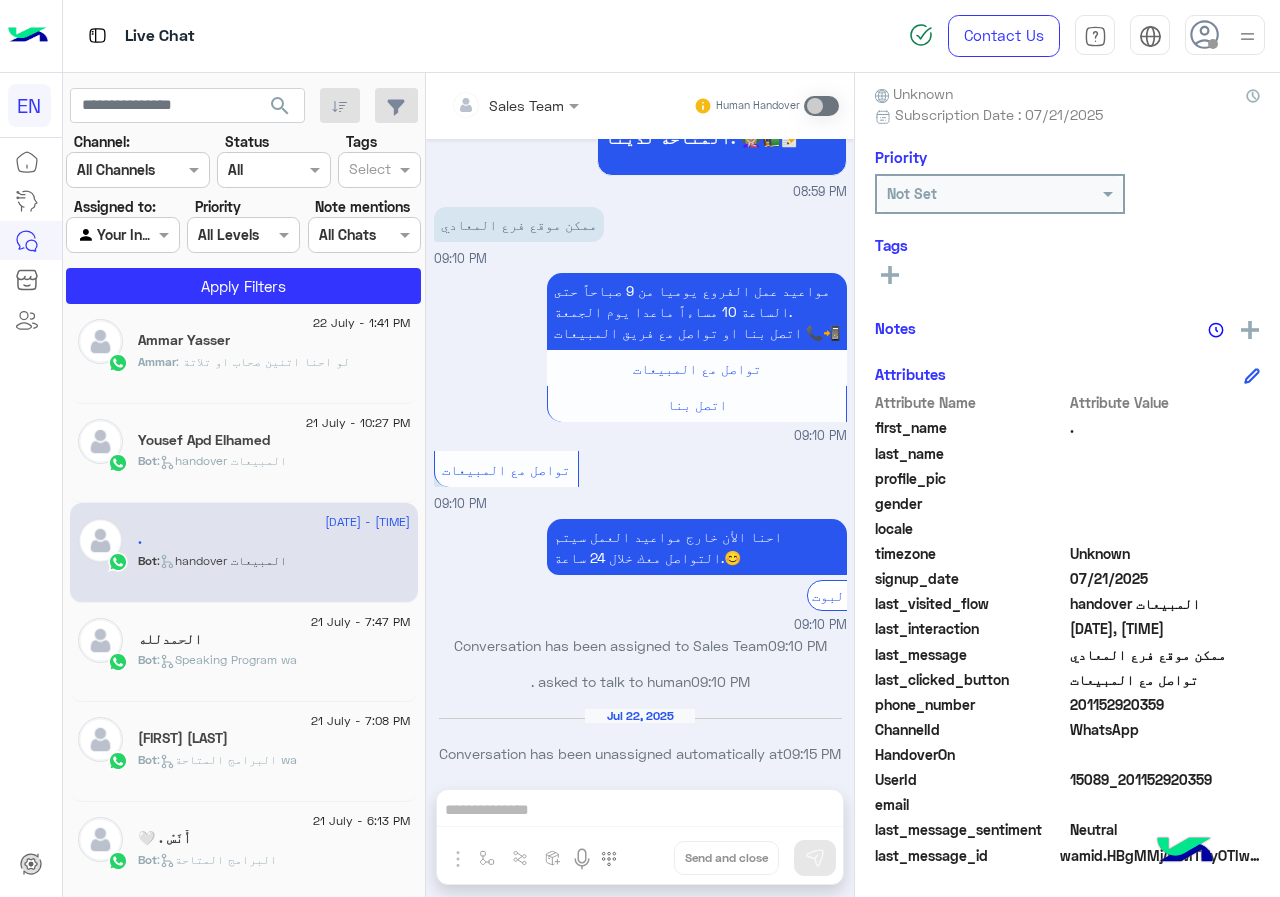 click on "201152920359" 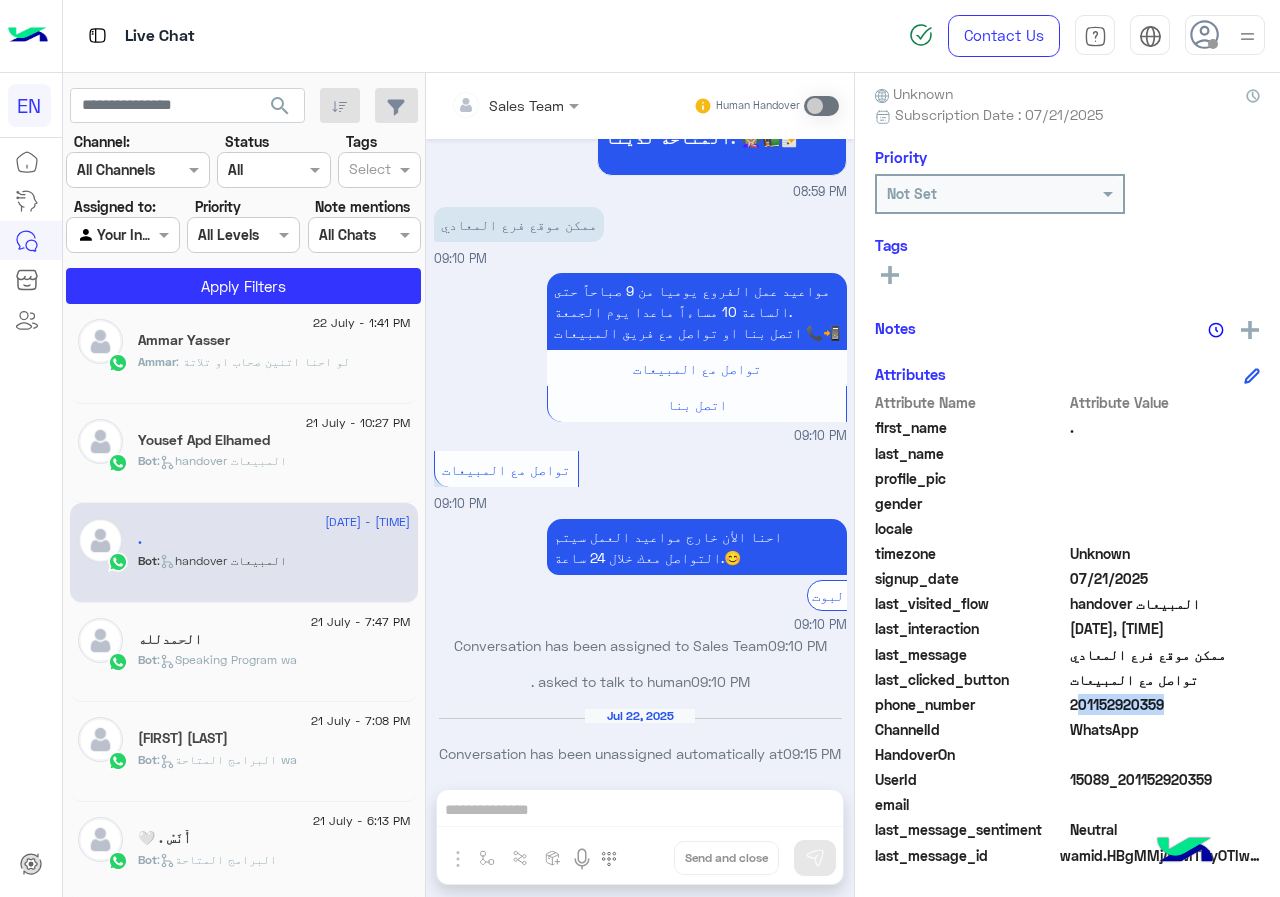 click on "201152920359" 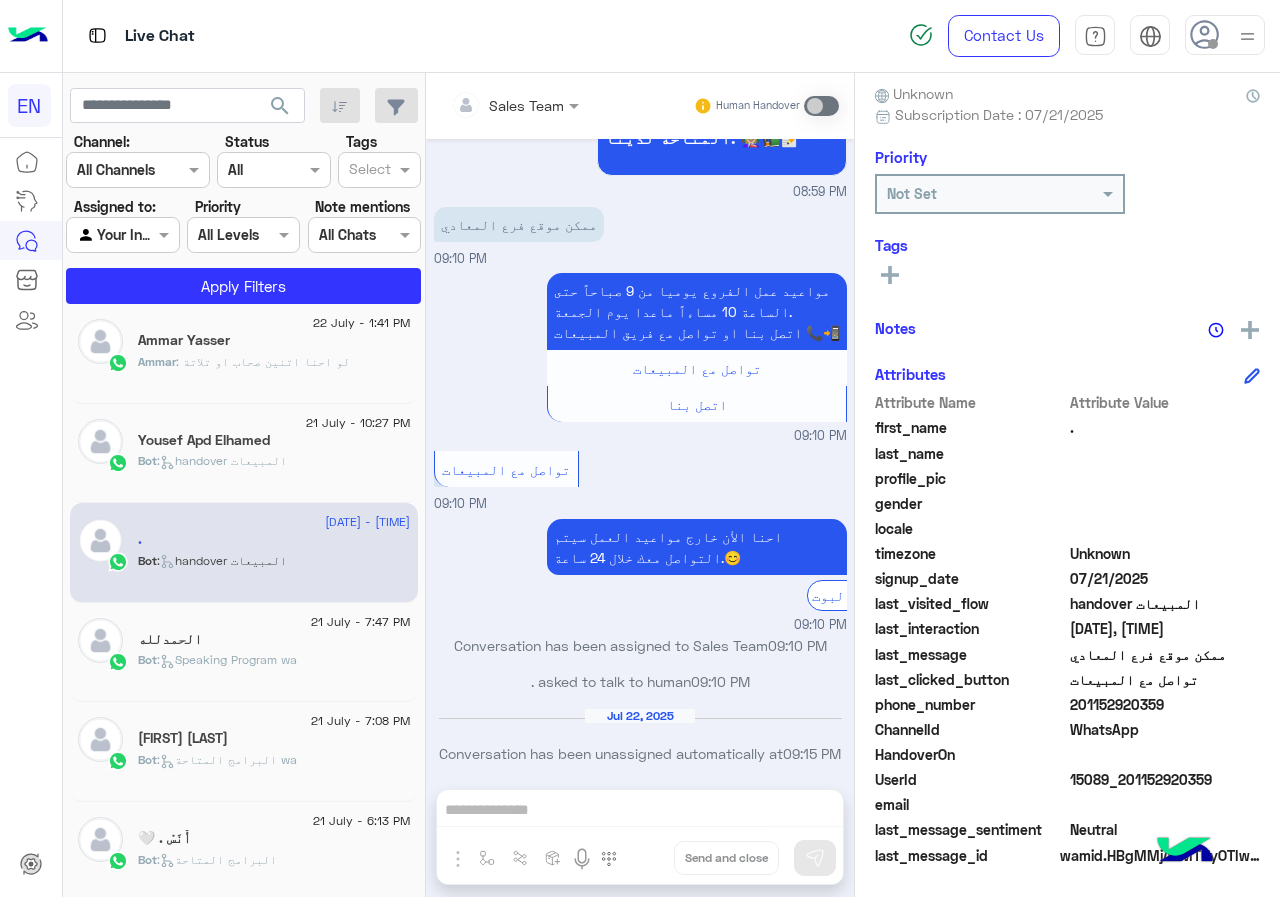click on "." 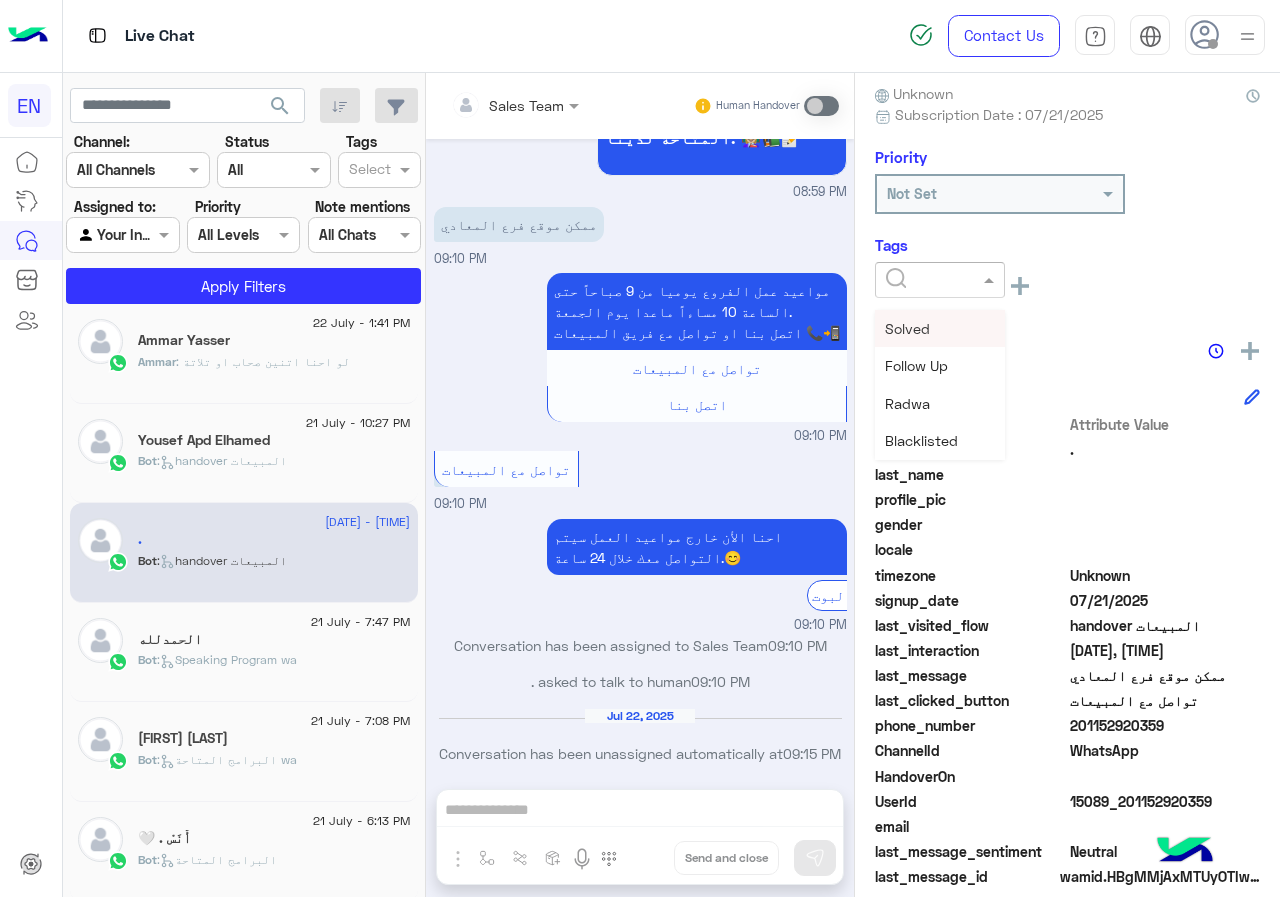 click 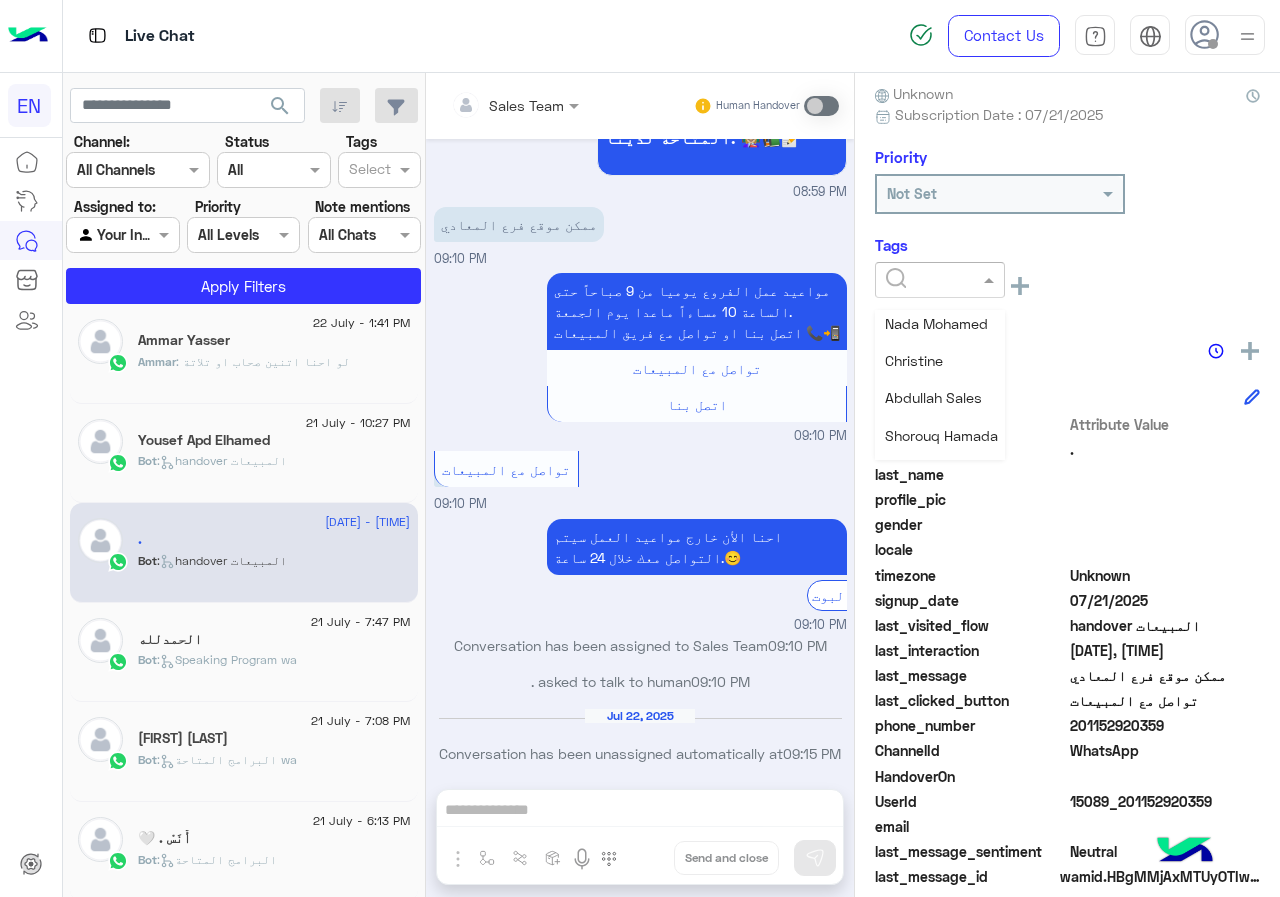 scroll, scrollTop: 200, scrollLeft: 0, axis: vertical 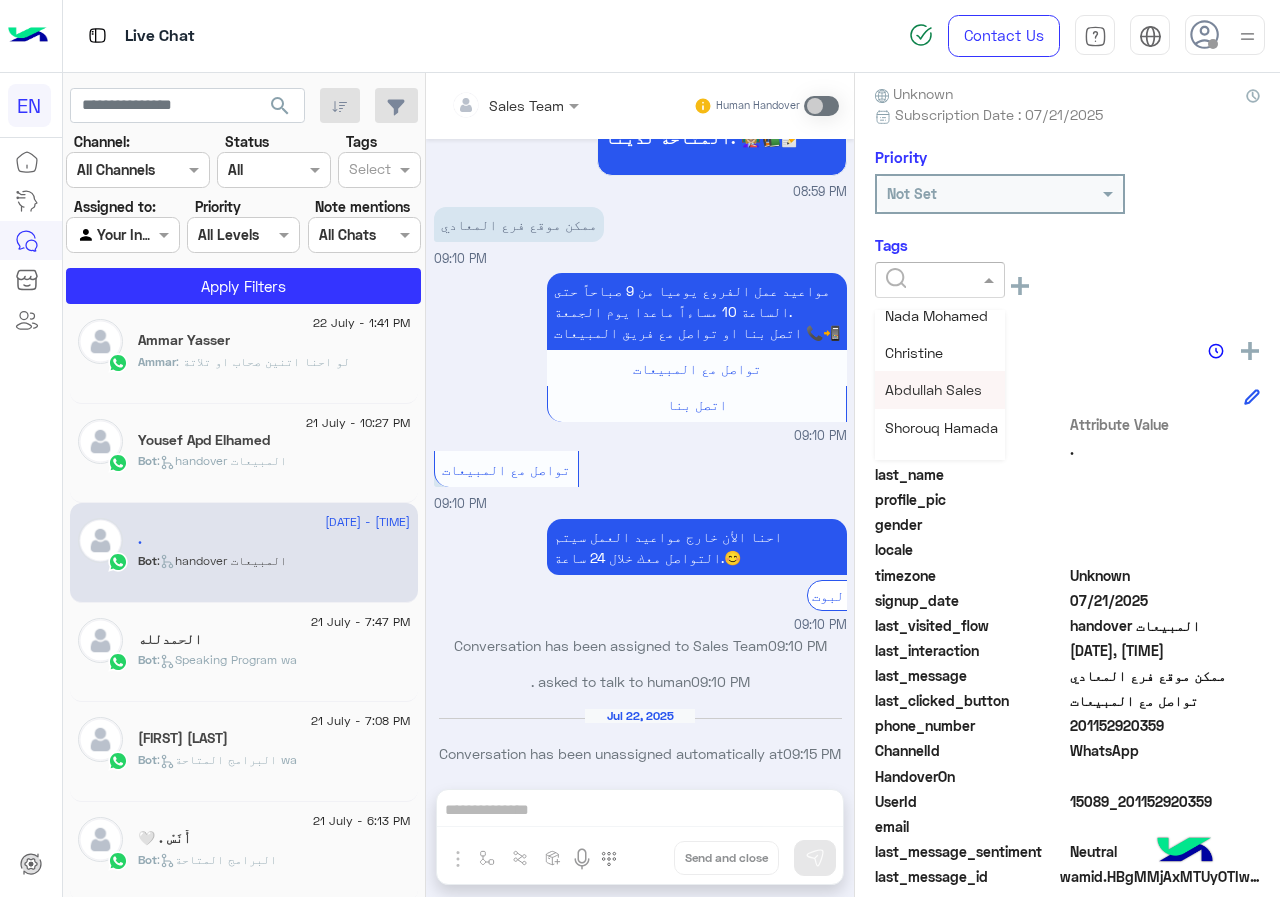 click on "Abdullah Sales" at bounding box center [933, 389] 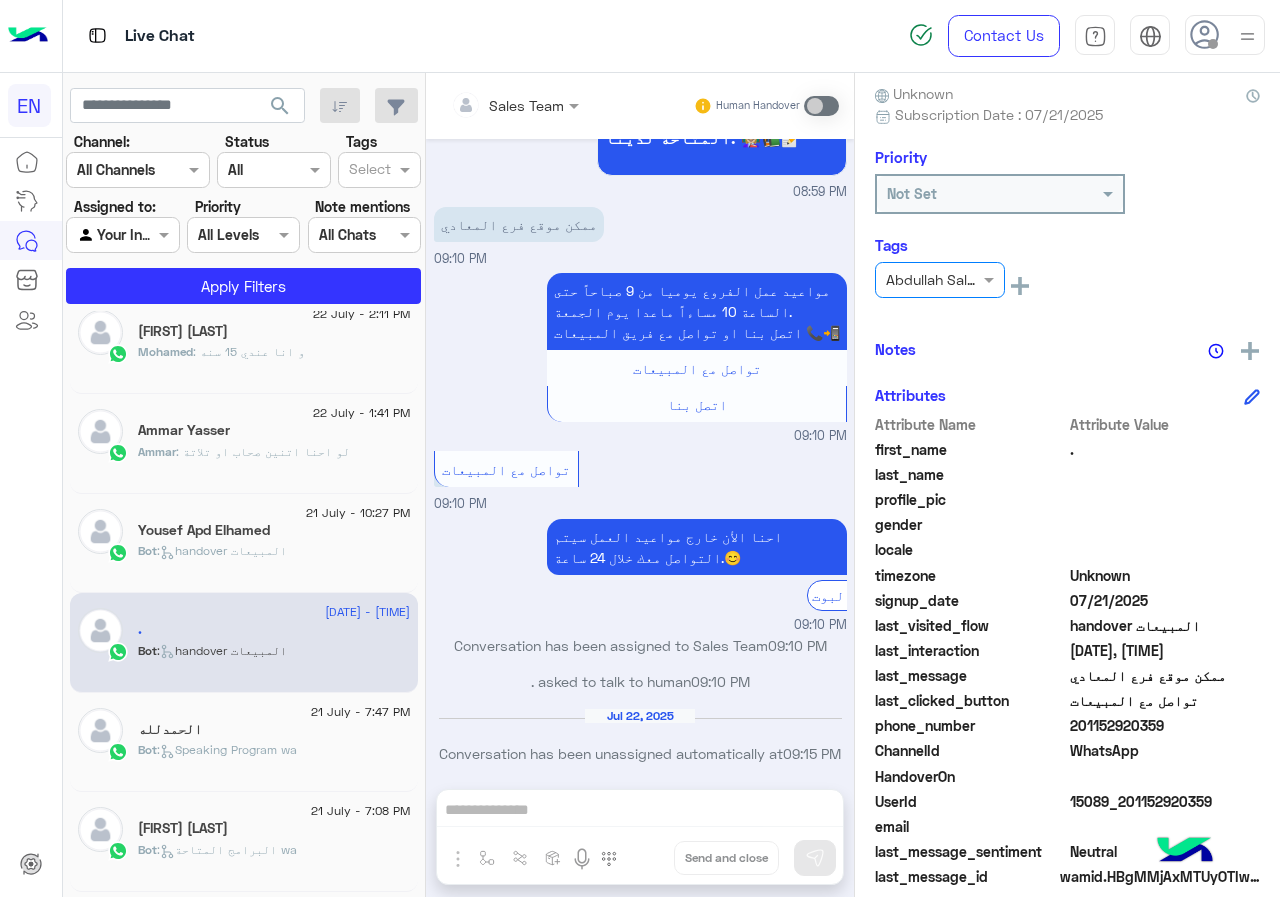 scroll, scrollTop: 810, scrollLeft: 0, axis: vertical 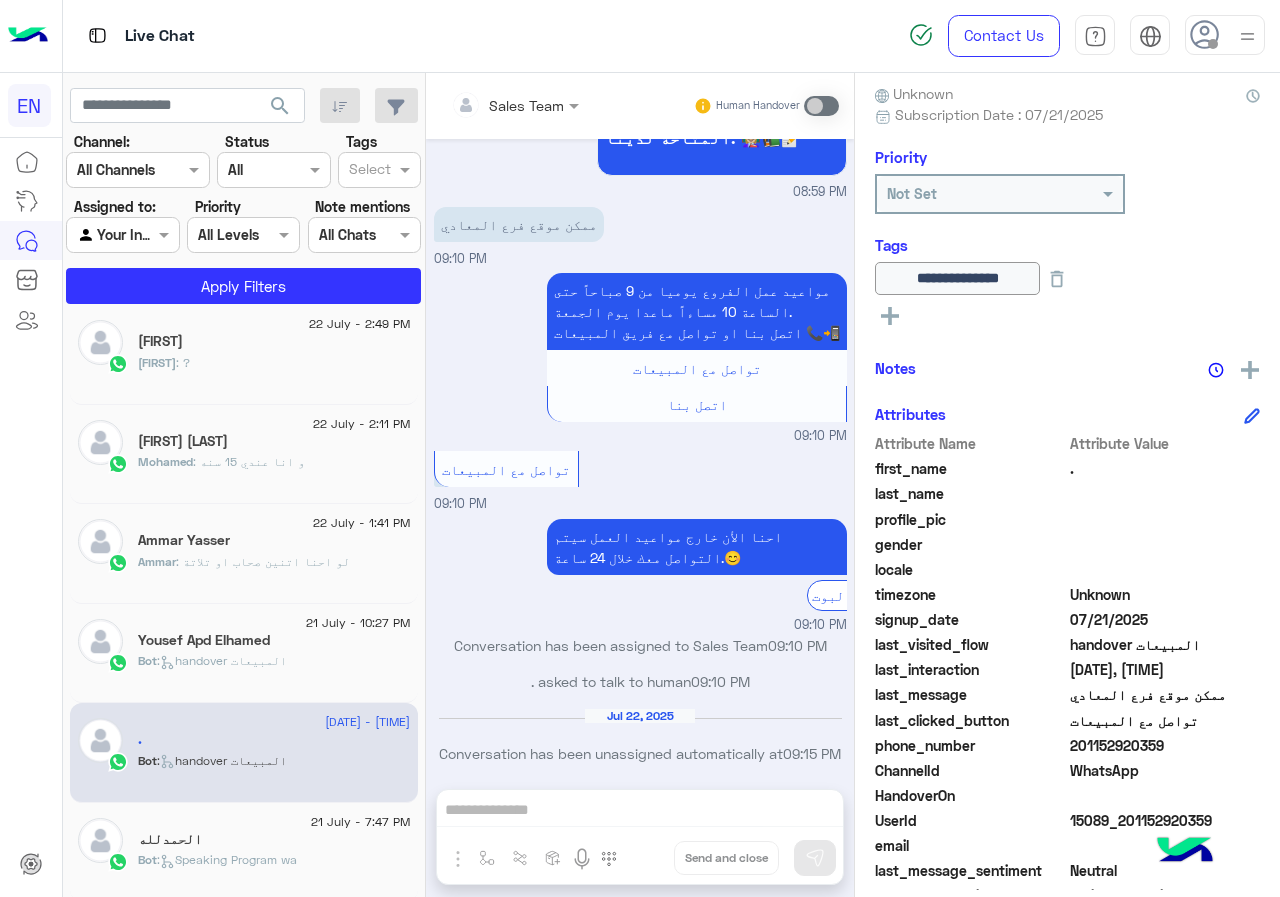 click on "Yousef Apd Elhamed" 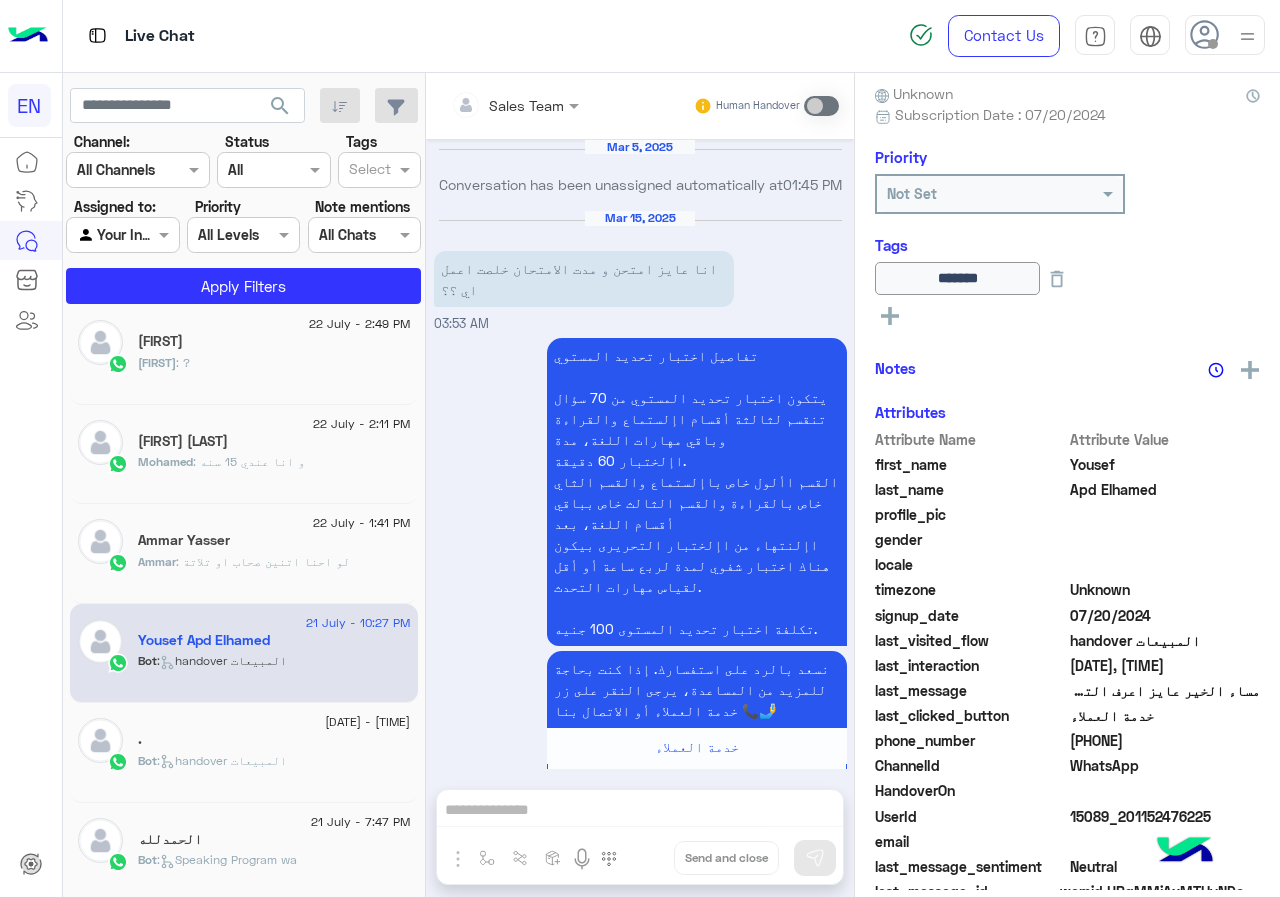 scroll, scrollTop: 1553, scrollLeft: 0, axis: vertical 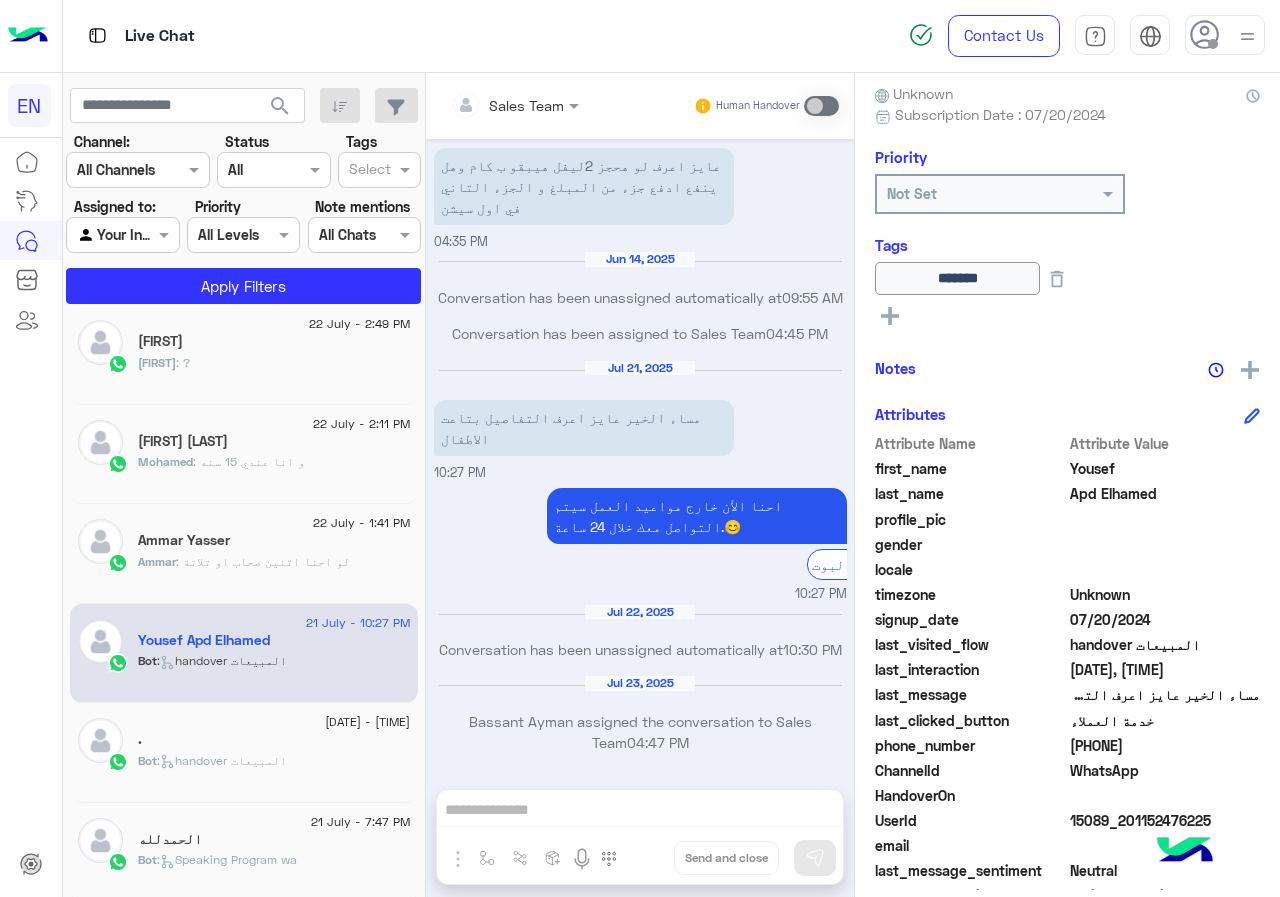 click on "Ammar : لو احنا اتنين صحاب او تلاتة" 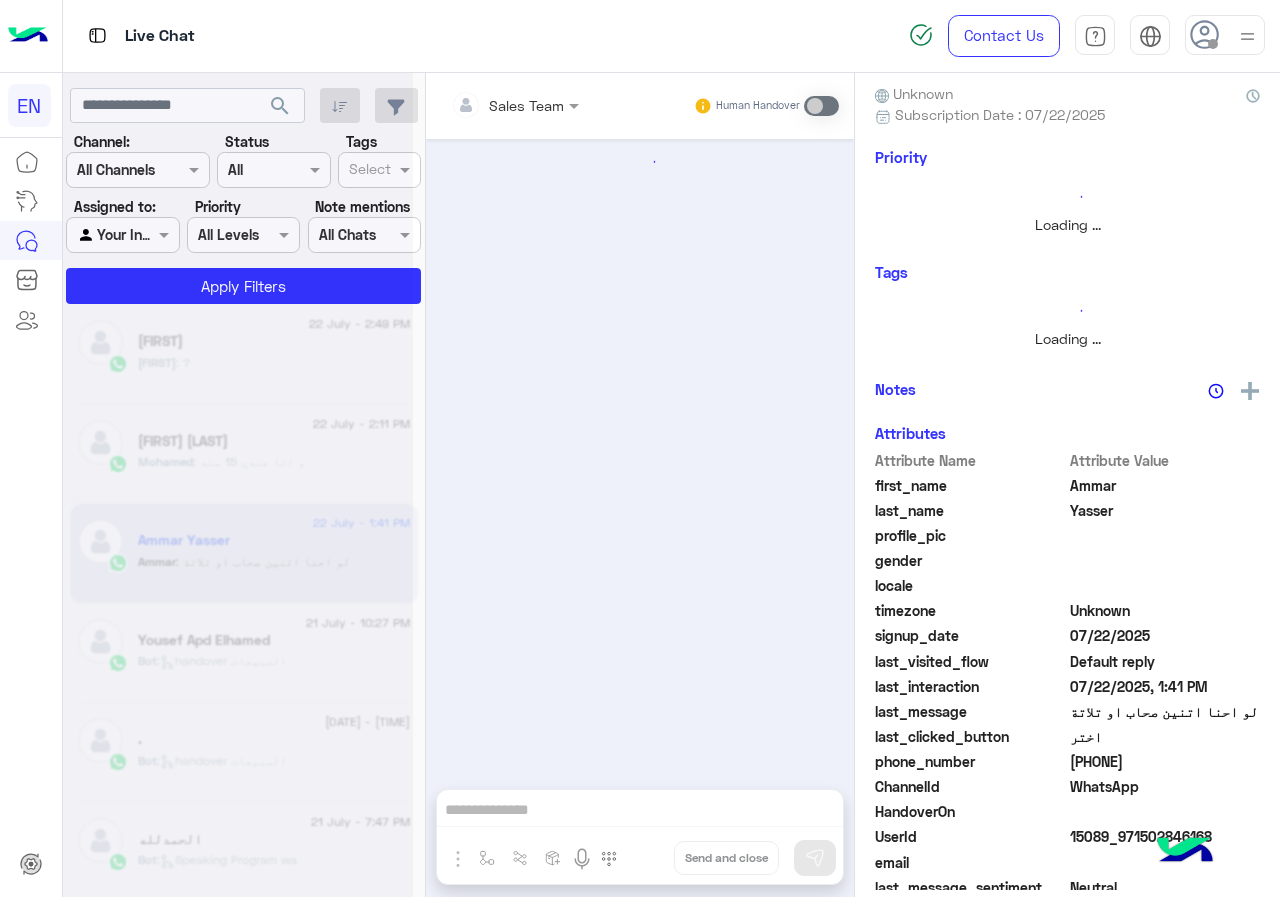 scroll, scrollTop: 0, scrollLeft: 0, axis: both 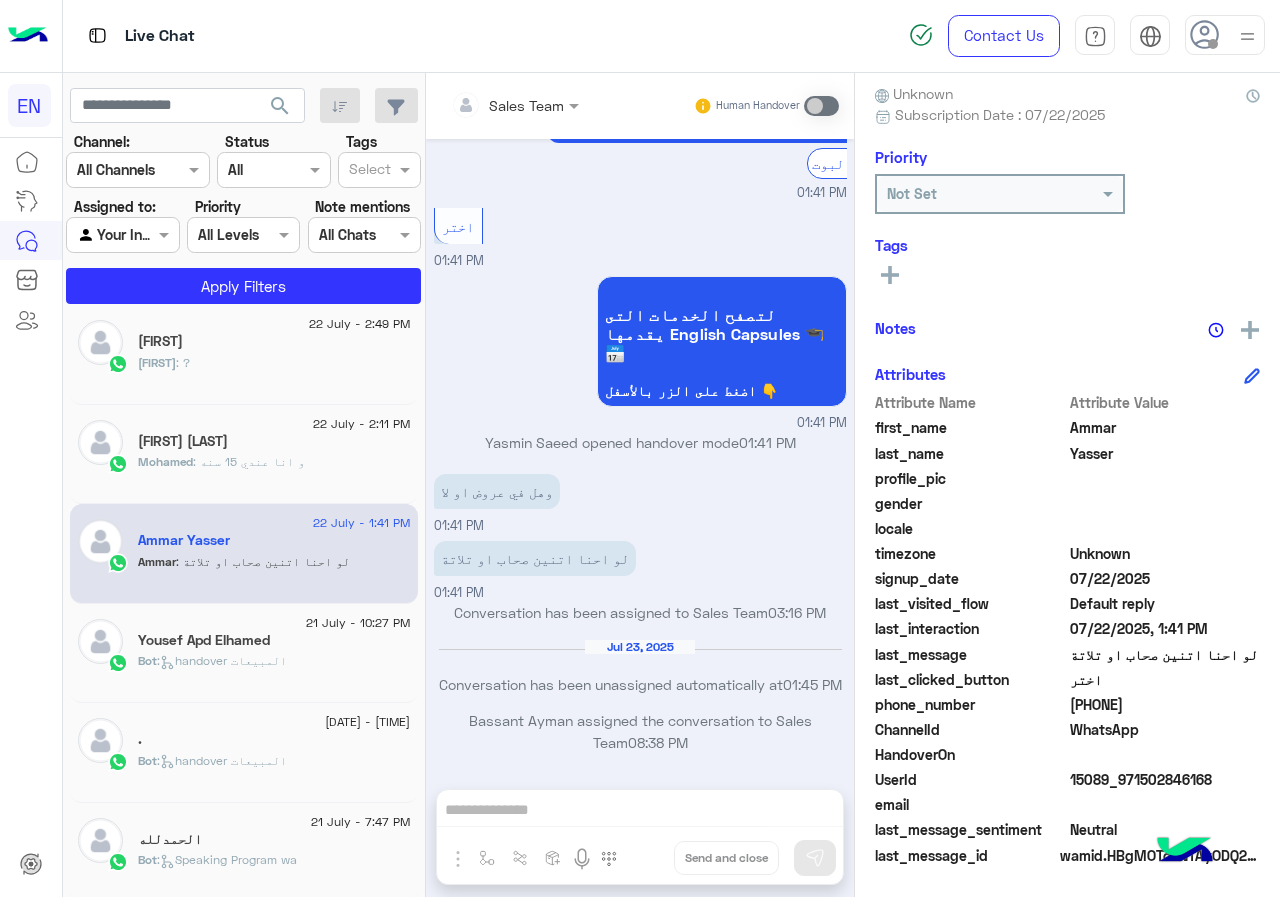 click on "[PHONE]" 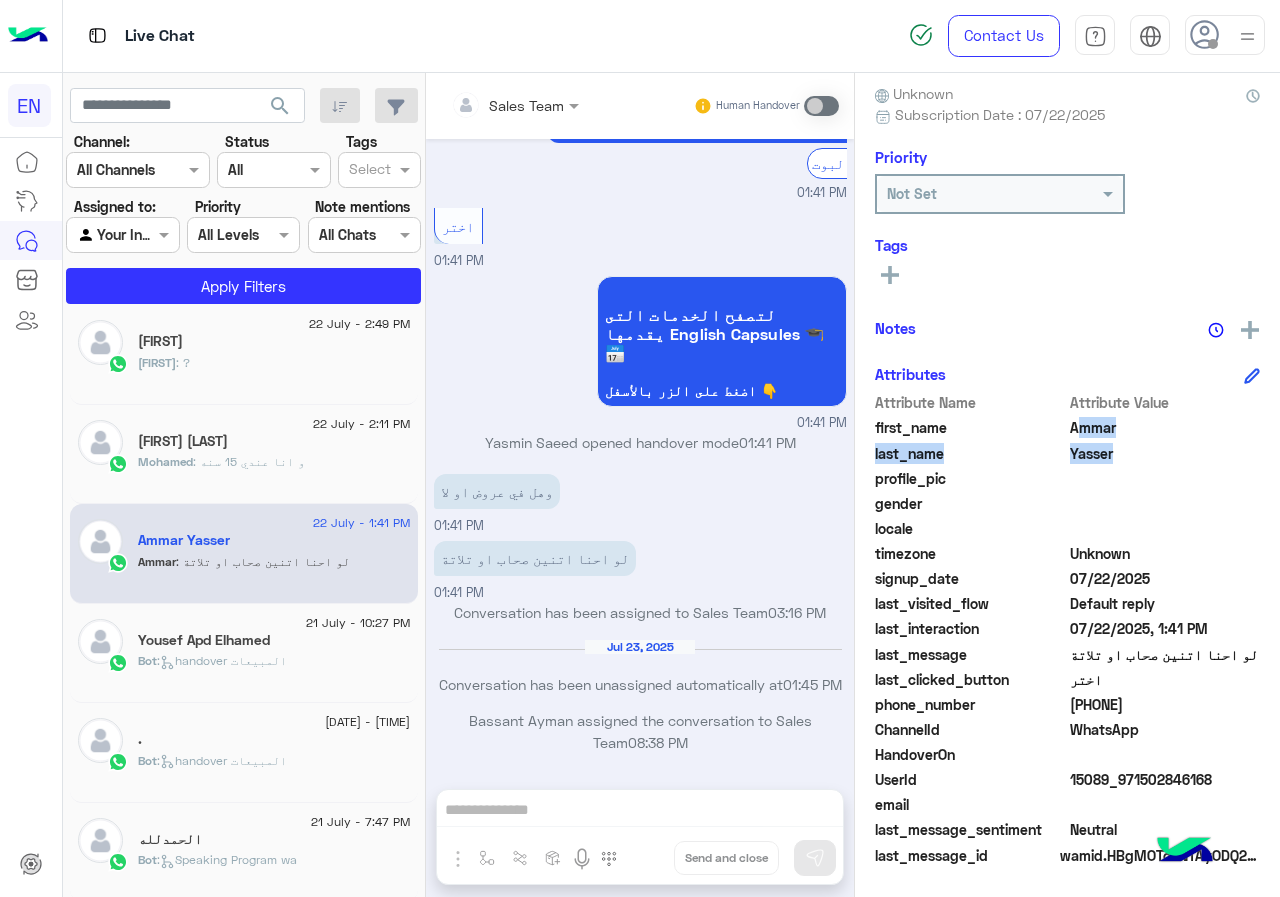 drag, startPoint x: 1095, startPoint y: 429, endPoint x: 1090, endPoint y: 453, distance: 24.5153 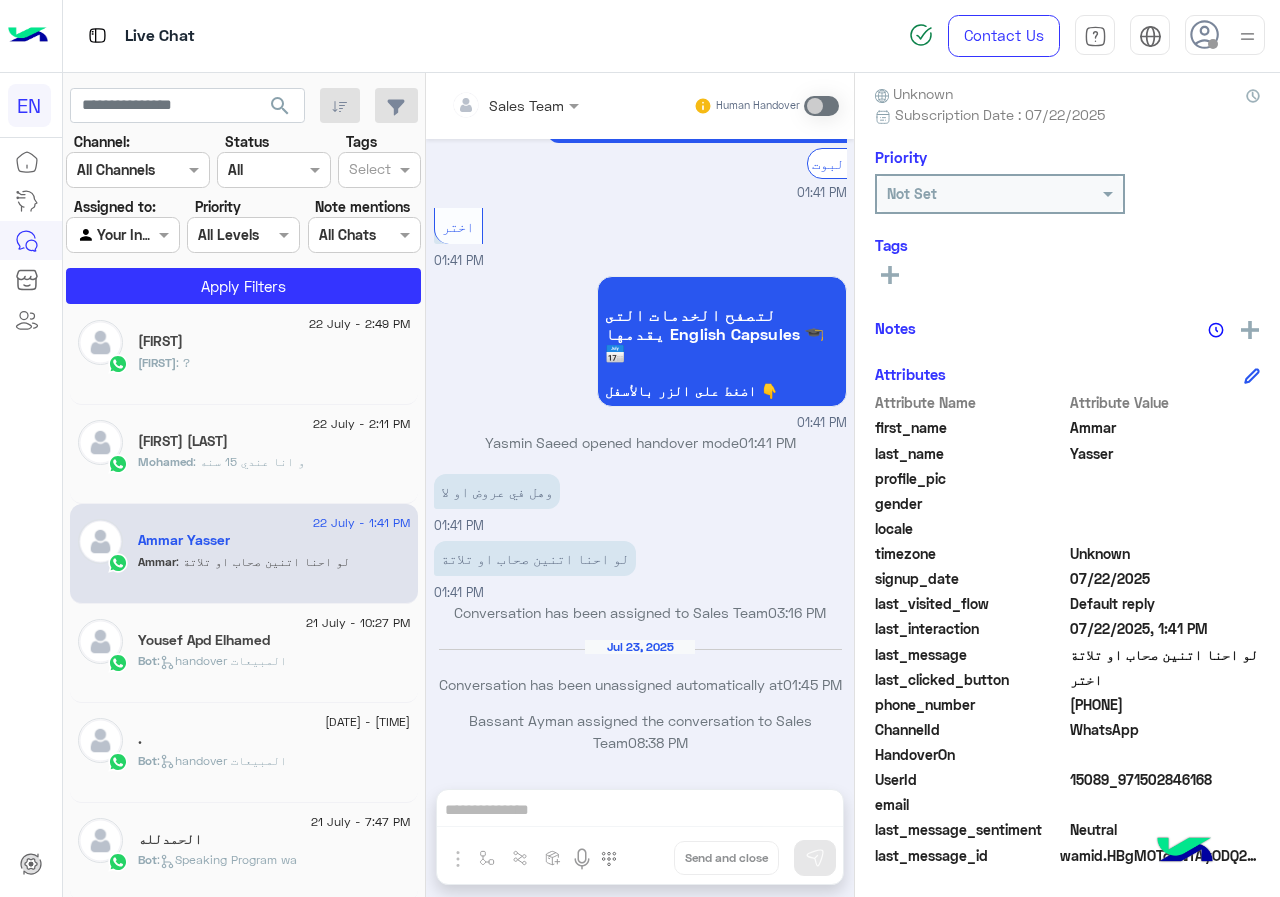 click 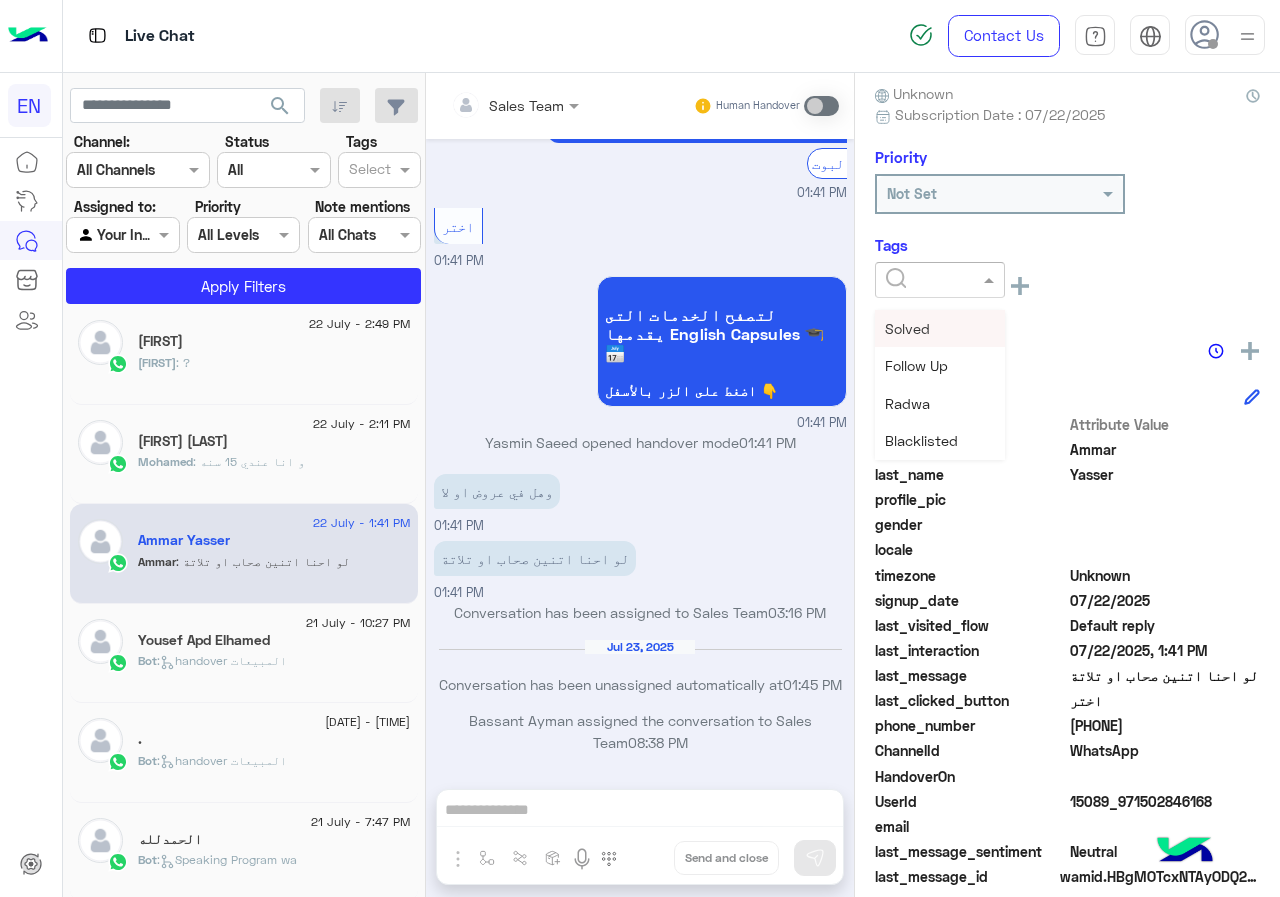 click 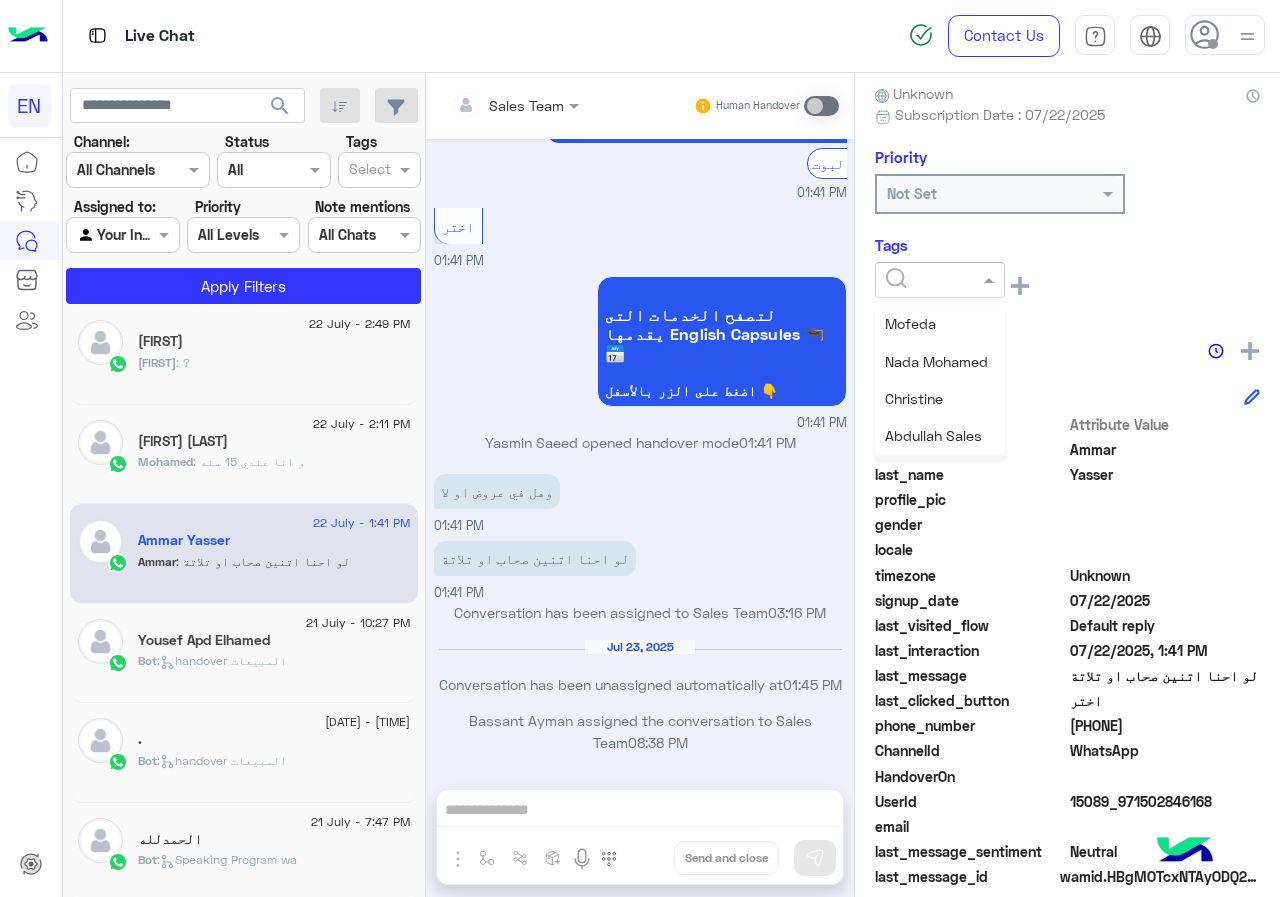 scroll, scrollTop: 200, scrollLeft: 0, axis: vertical 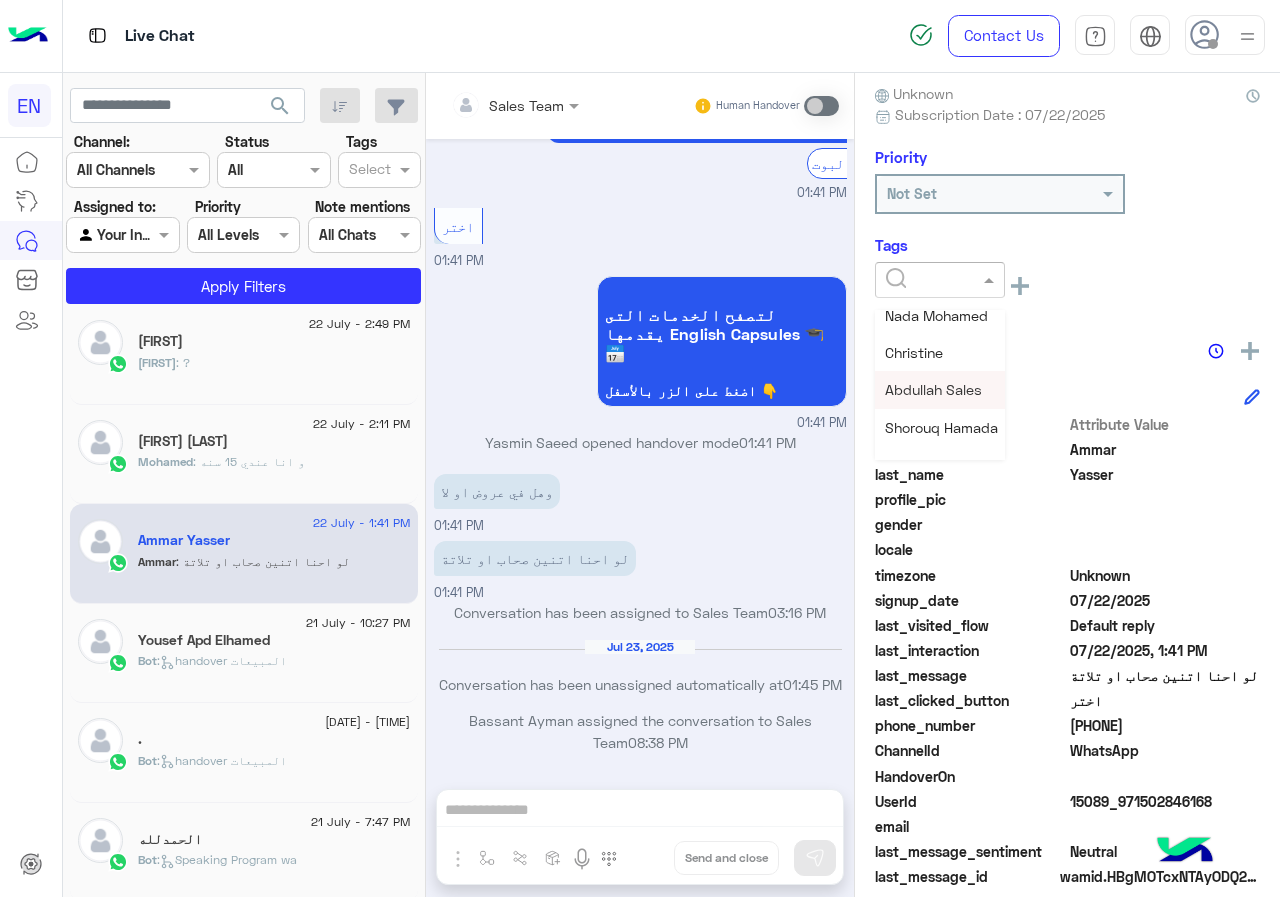 click on "Abdullah Sales" at bounding box center [933, 389] 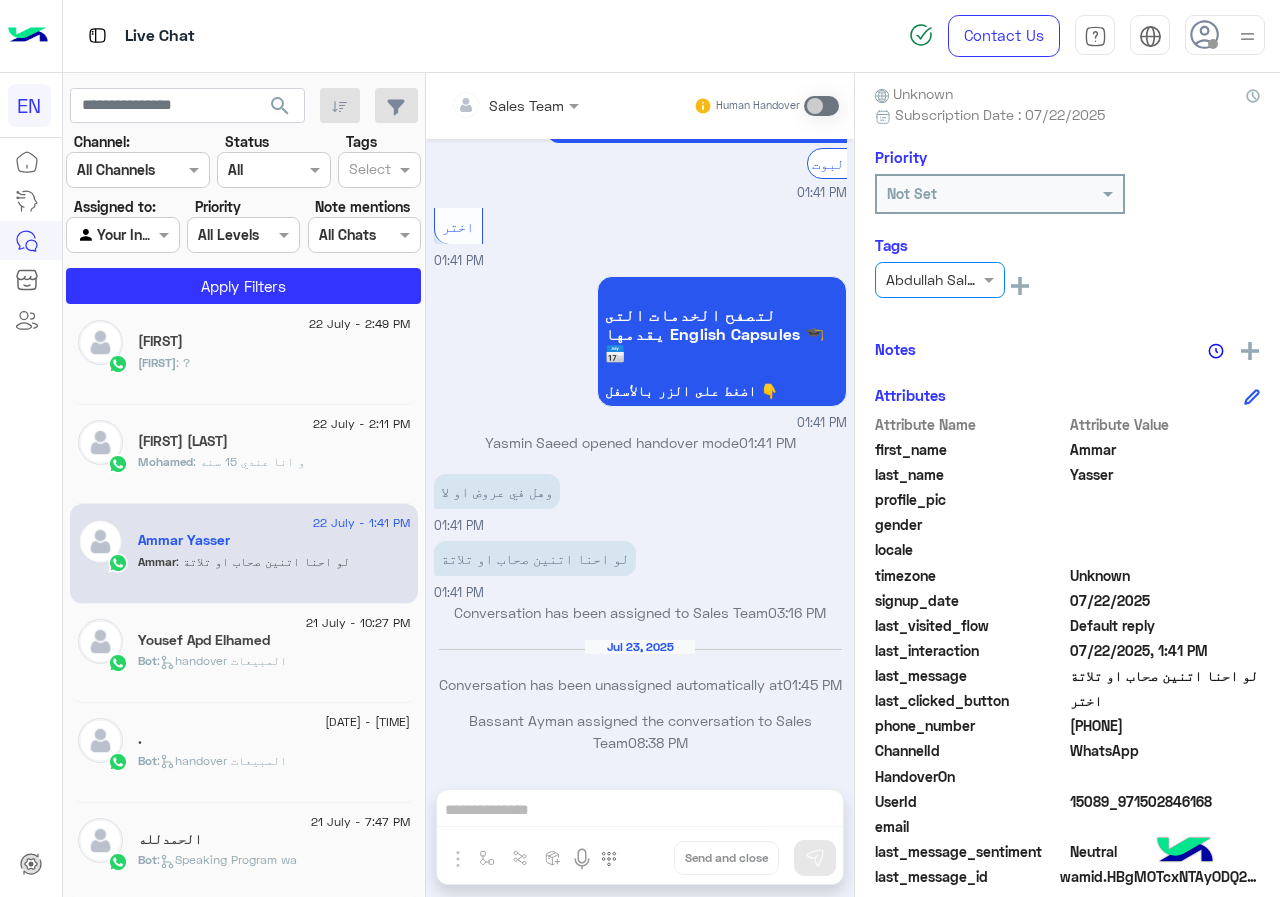 click on ": و انا عندي 15 سنه" 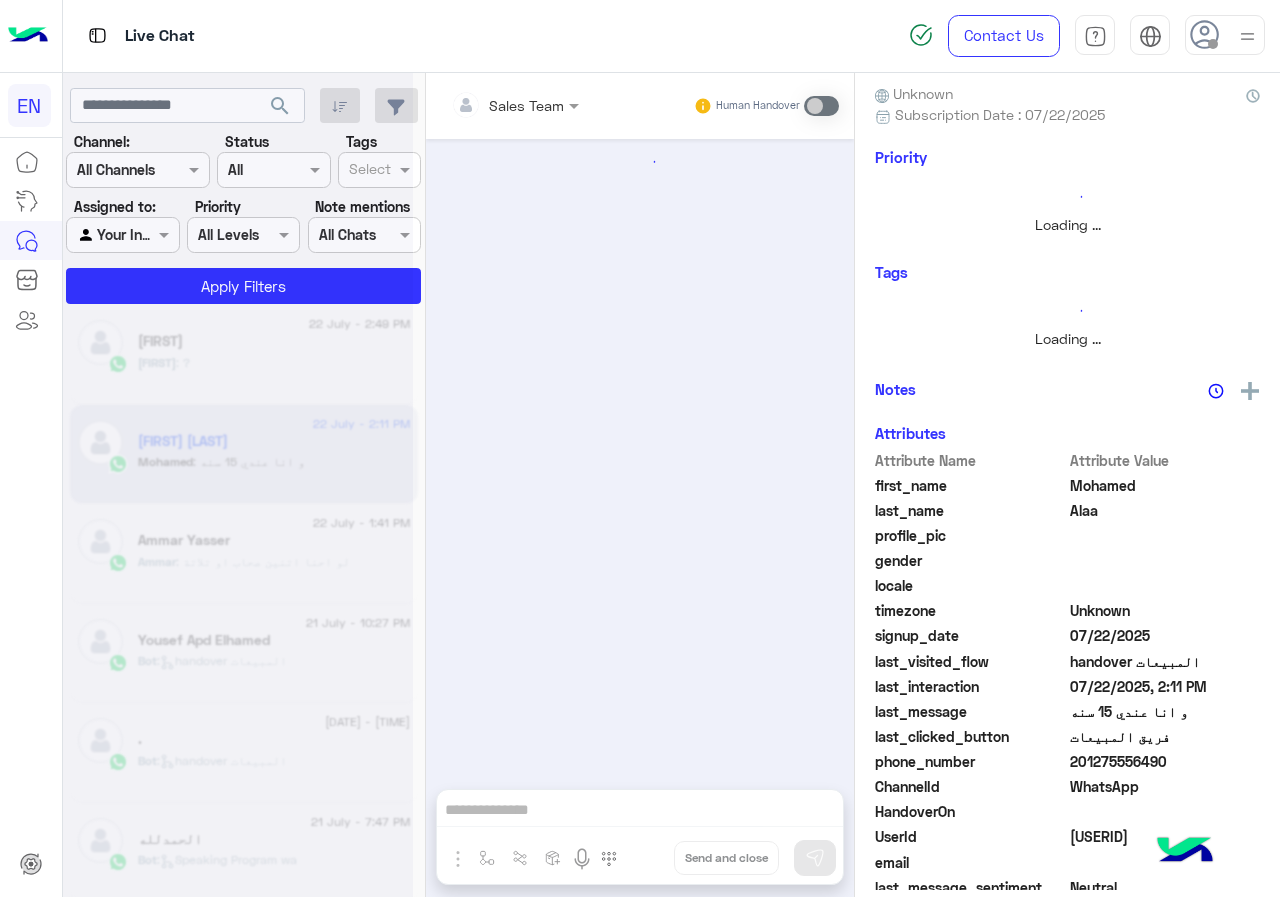 scroll, scrollTop: 0, scrollLeft: 0, axis: both 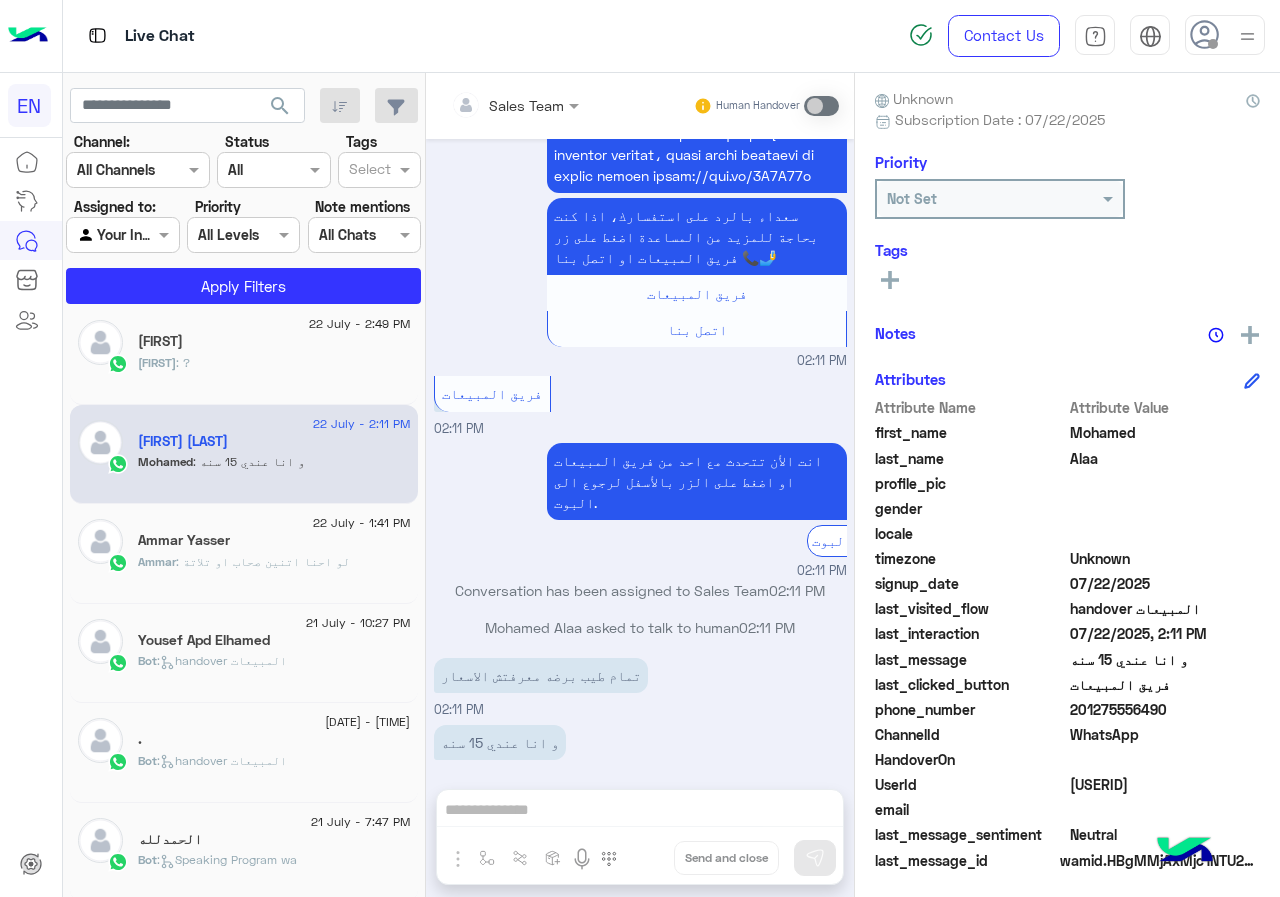 click on "201275556490" 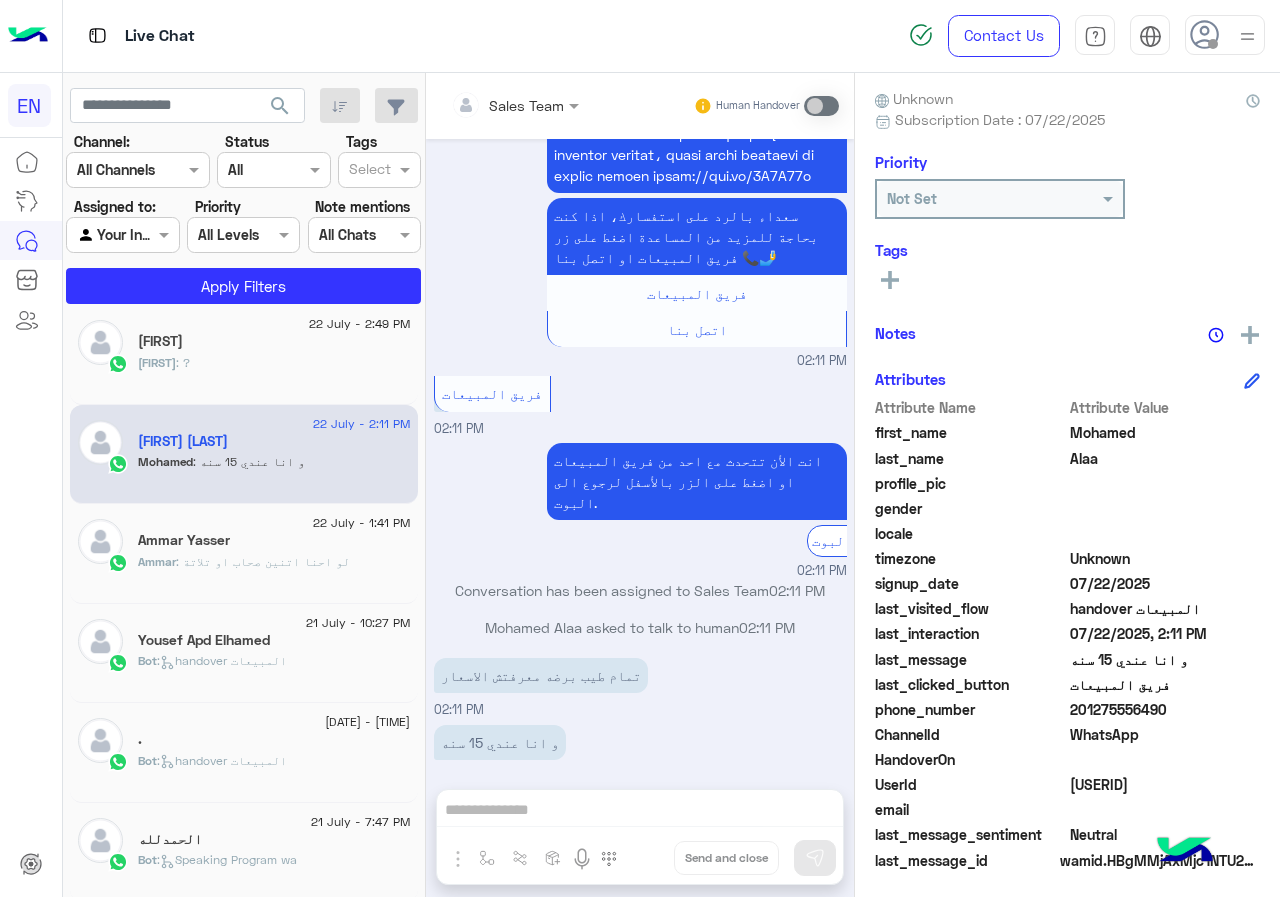 click on "Mohamed" 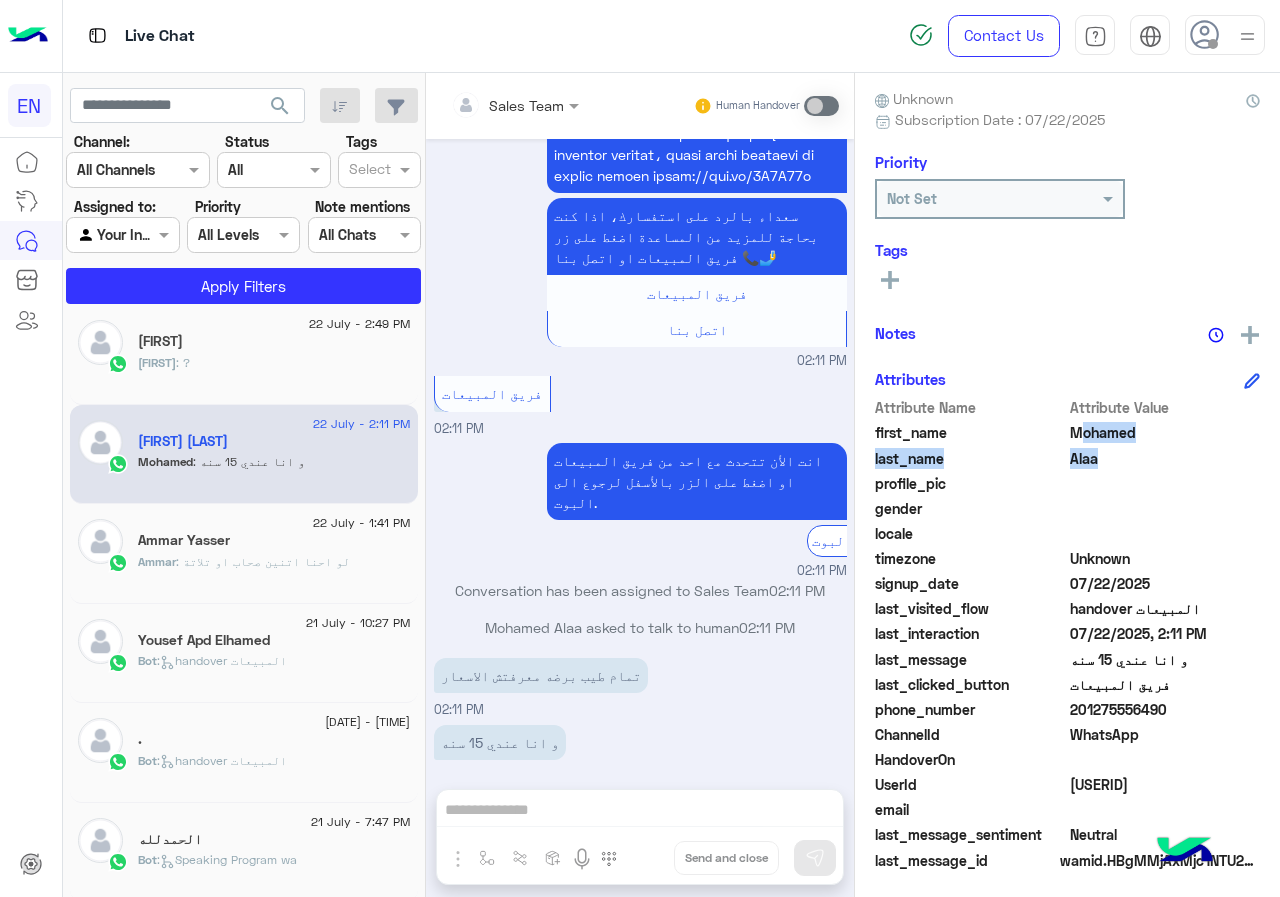drag, startPoint x: 1069, startPoint y: 429, endPoint x: 1067, endPoint y: 459, distance: 30.066593 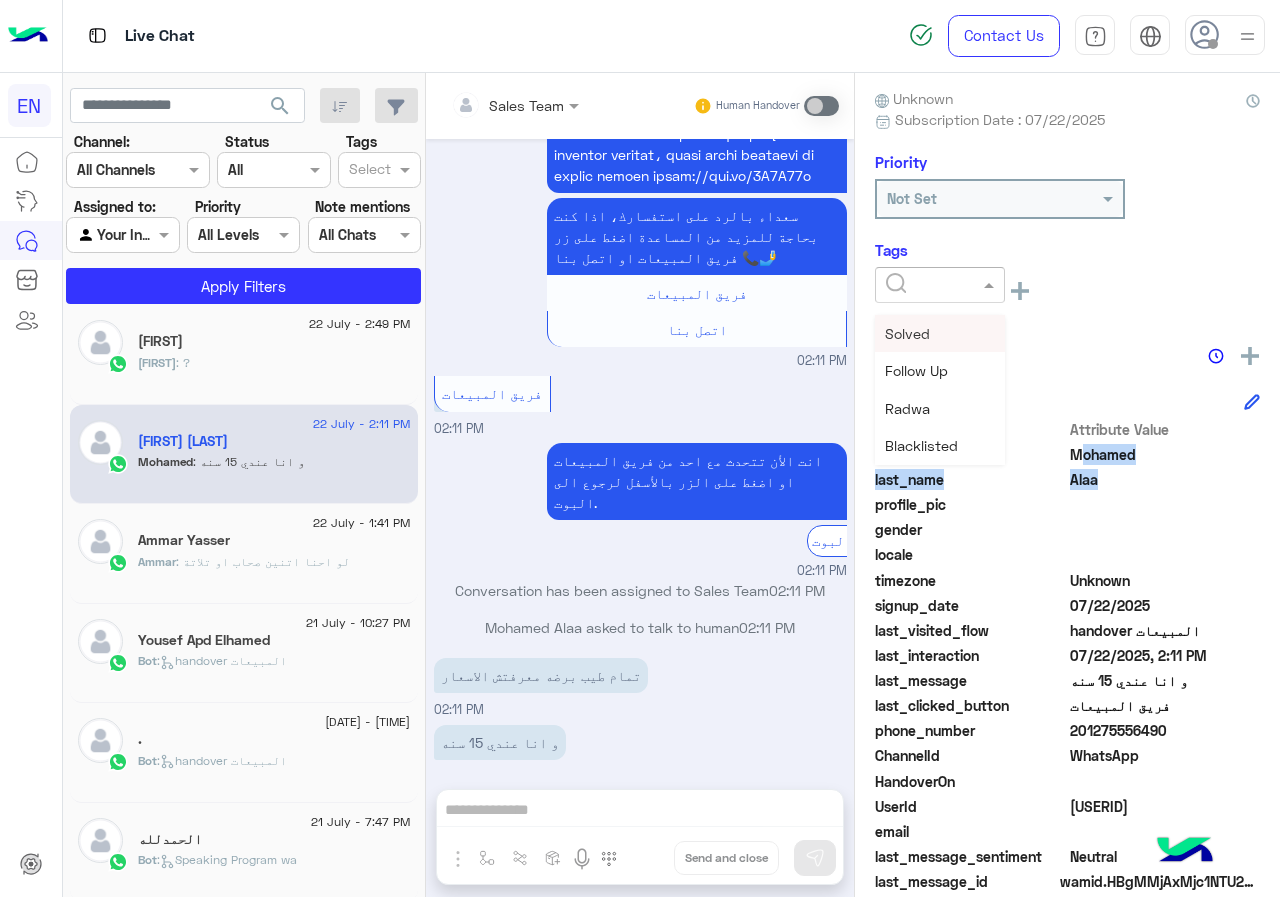 click 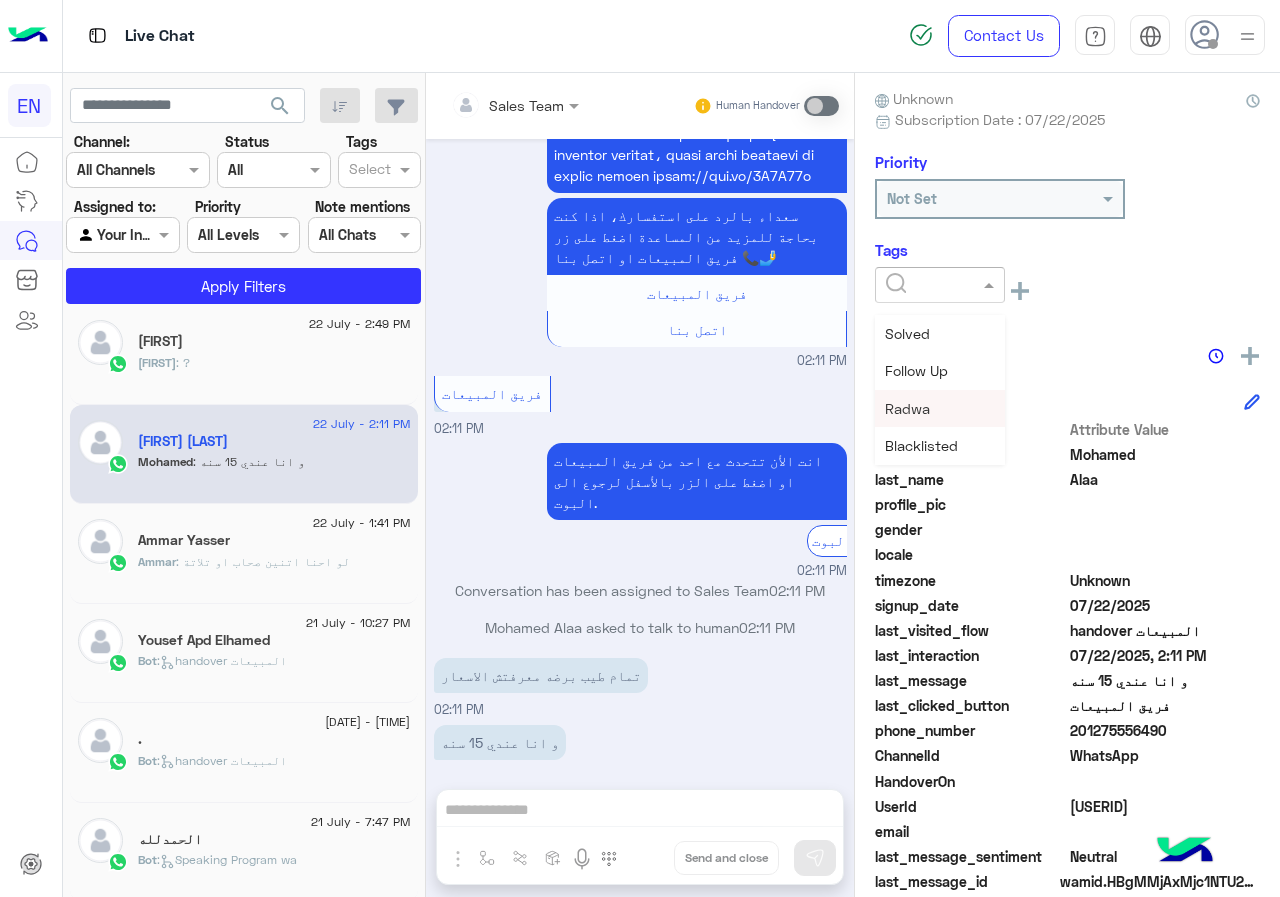 scroll, scrollTop: 200, scrollLeft: 0, axis: vertical 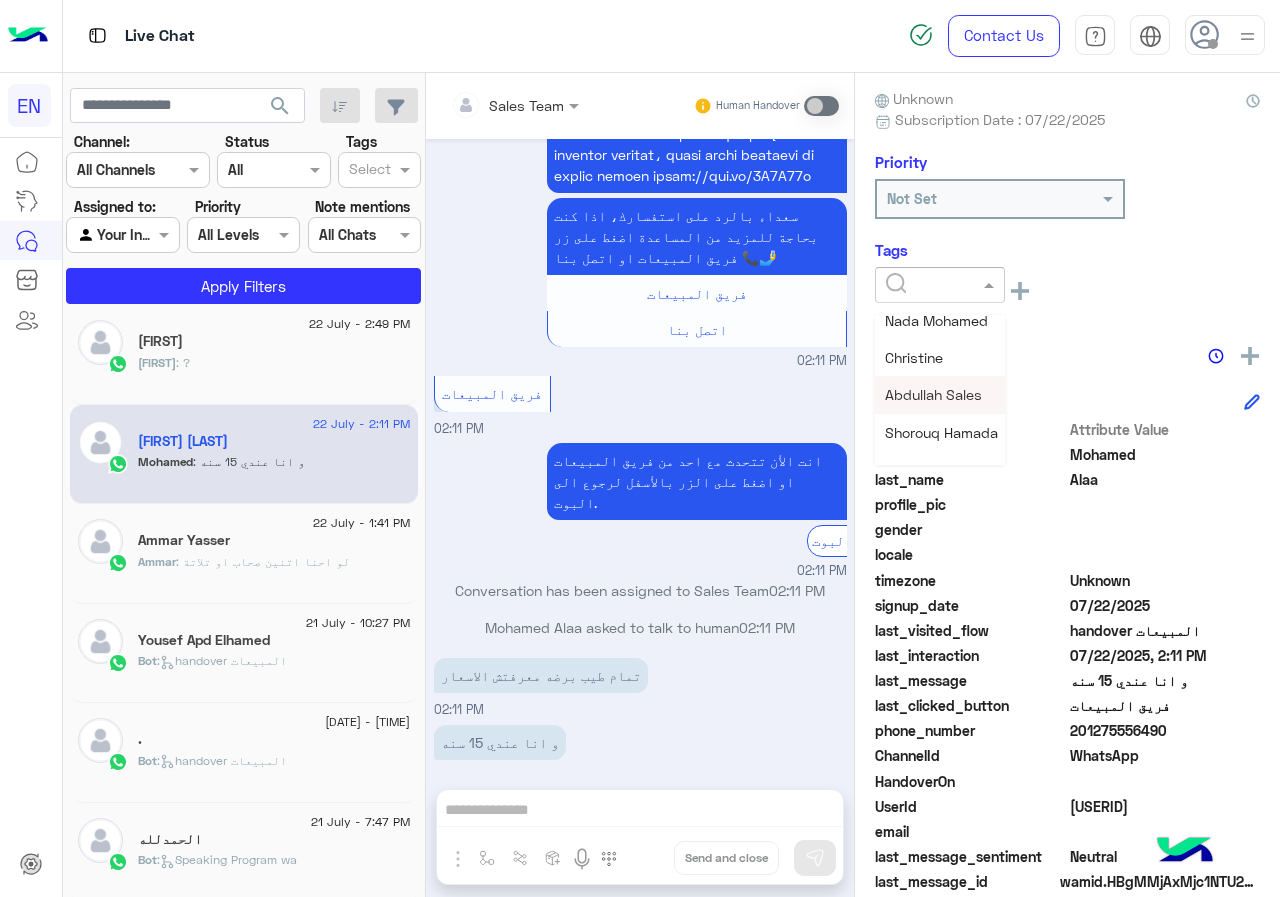click on "Abdullah Sales" at bounding box center [940, 394] 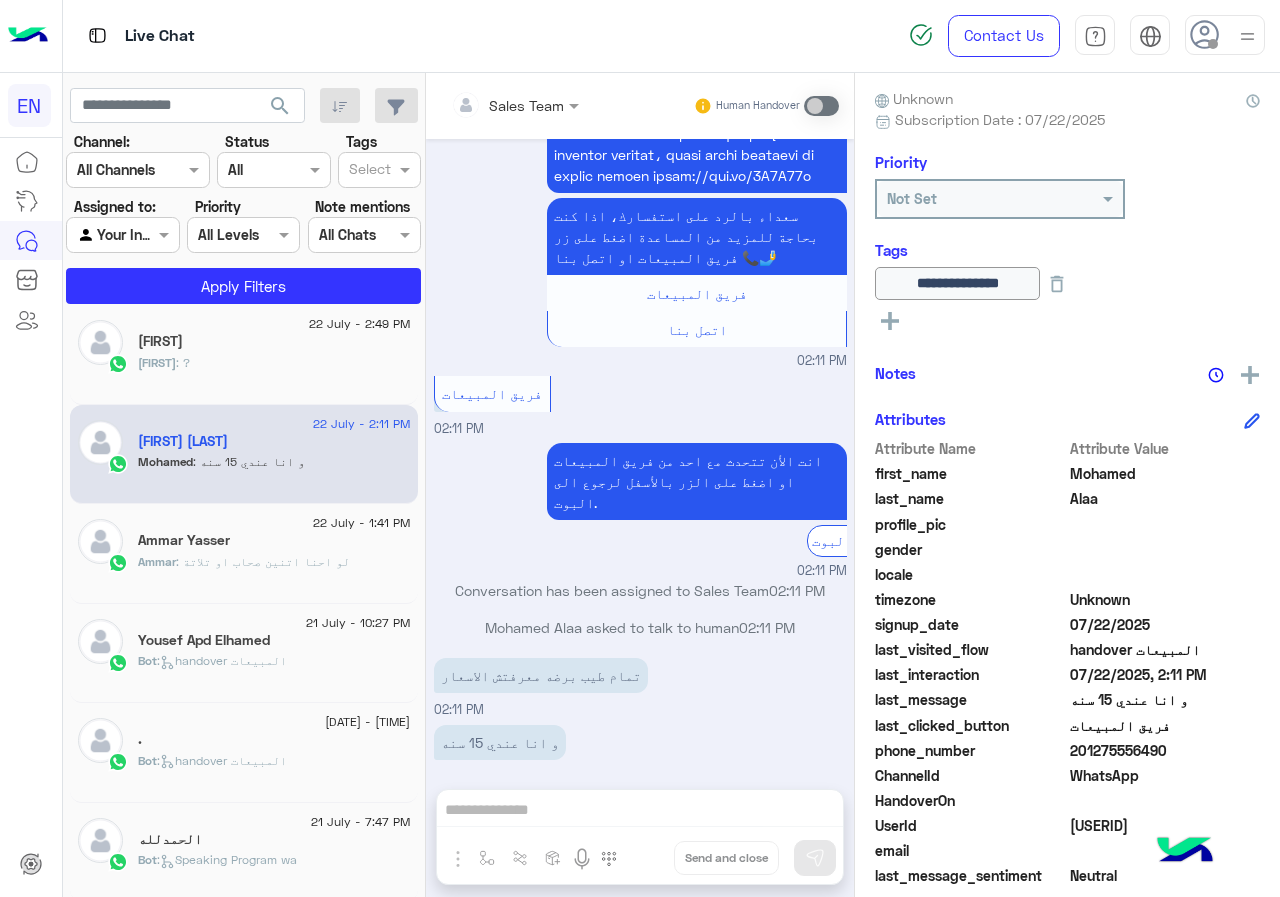 click on "23 July - 1:48 PM  ..   Bot :   Default reply  23 July - 12:58 PM  𝓝𝓸𝓸𝓭𝔂💜 𝓵𝓲𝓴𝓮 𝓶𝓮🌸  Bot :   Welcome Message  23 July - 12:43 PM  [FIRST] [LAST]  Bot :   conversation english wa  23 July - 11:18 AM  [FIRST] [LAST]  Bot :   WA القائمة الرئيسية  23 July - 9:59 AM  [FIRST] [LAST]  Bot :   WA القائمة الرئيسية  23 July - 3:22 AM  [FIRST] [LAST]  Bot :   مواعيد العمل فى الفروع  22 July - 7:58 PM  [FIRST]  Bot :   conversation english wa  22 July - 6:07 PM  [FIRST] [LAST]  Bot :   handover المبيعات  22 July - 2:49 PM  [FIRST]   [FIRST] : ? 22 July - 2:11 PM  [FIRST] [LAST]  [FIRST] : و انا عندي 15 سنه 22 July - 1:41 PM  [FIRST] [LAST]  [FIRST] : لو احنا اتنين صحاب او تلاتة 21 July - 10:27 PM  [FIRST] [LAST]  Bot :   handover المبيعات  21 July - 9:10 PM  .   Bot :   handover المبيعات  21 July - 7:47 PM  الحمدلله   Bot :   Speaking Program wa  21 July - 7:08 PM Bot :  Bot" 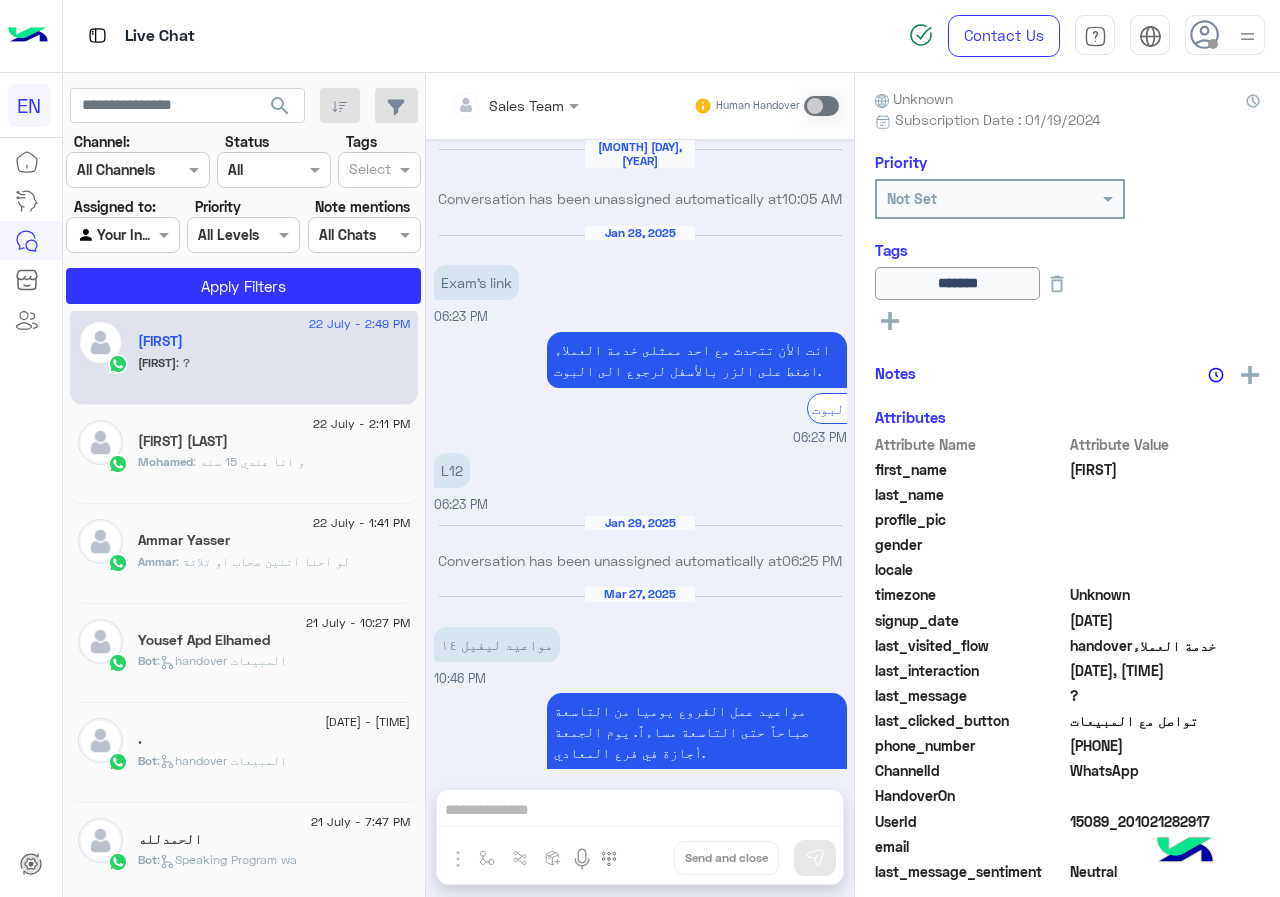 scroll, scrollTop: 1166, scrollLeft: 0, axis: vertical 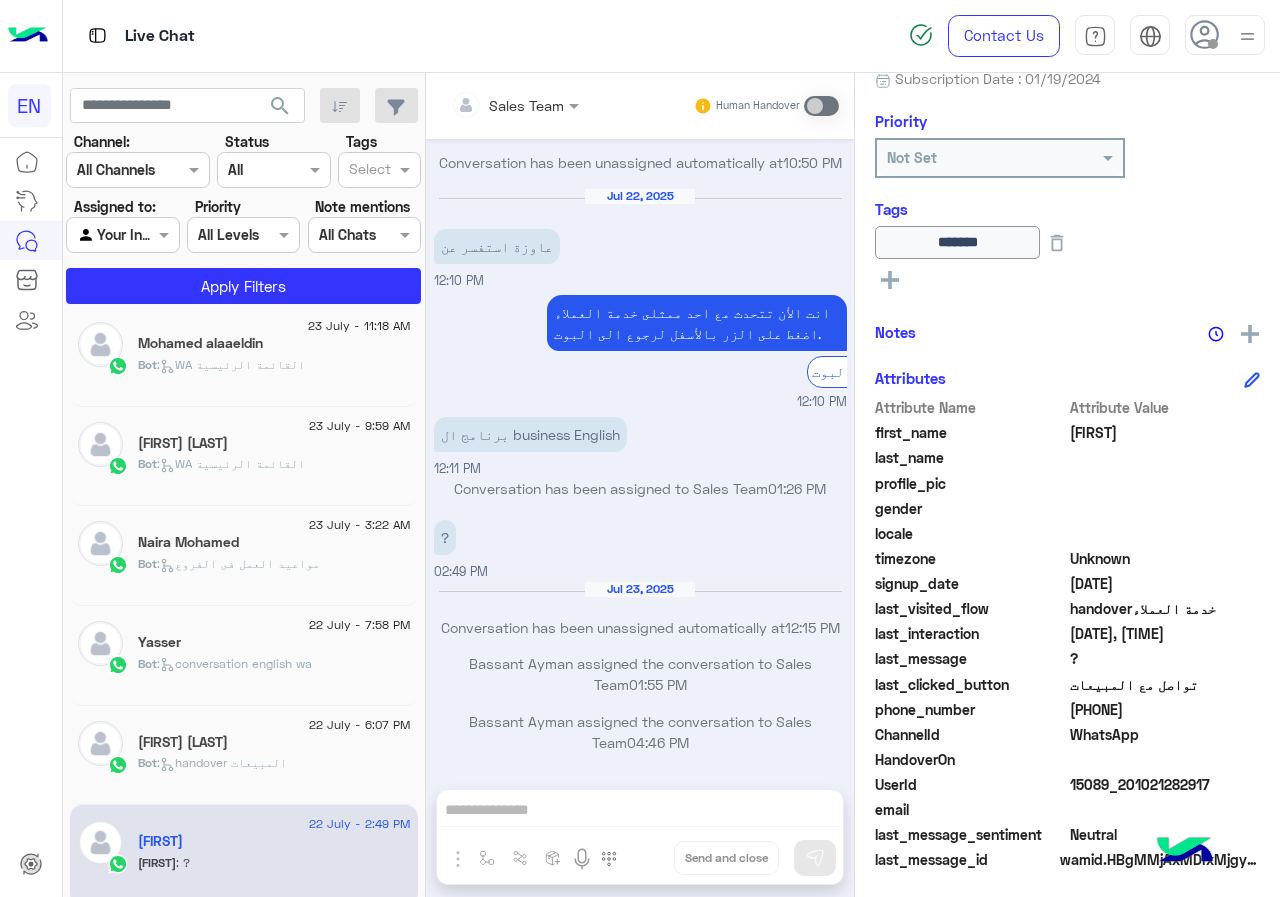 click on "[FIRST] [LAST]" 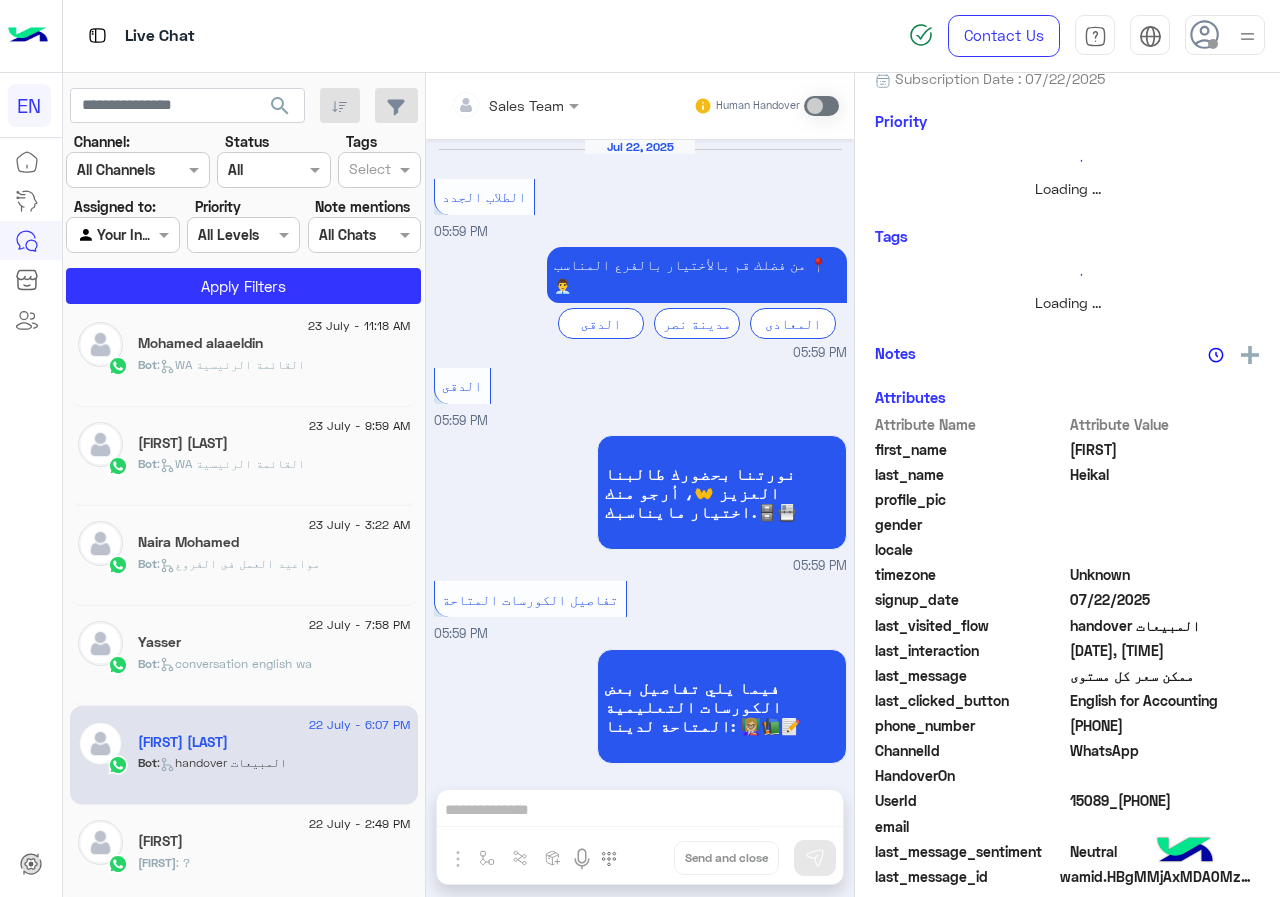 scroll, scrollTop: 1754, scrollLeft: 0, axis: vertical 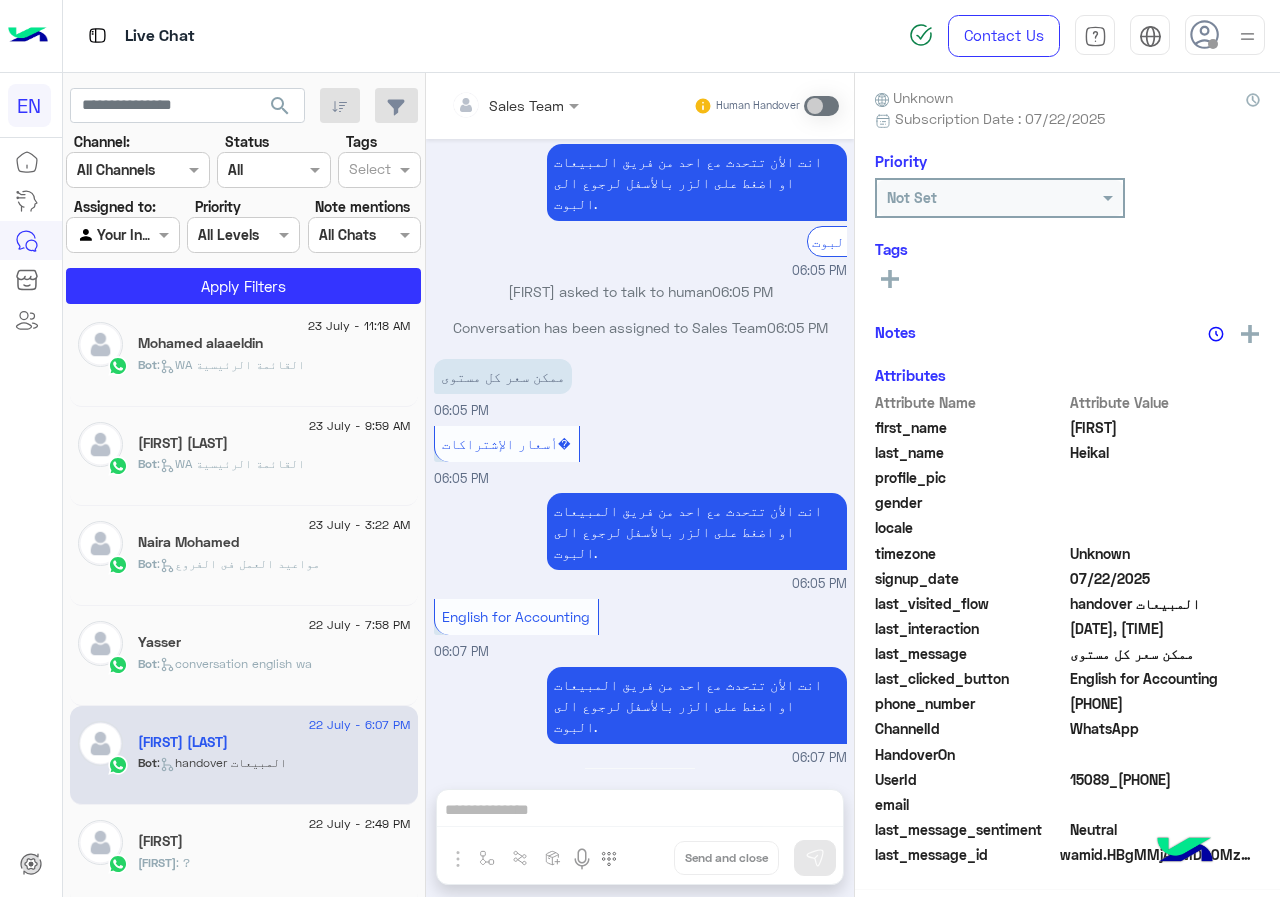 click on "[PHONE]" 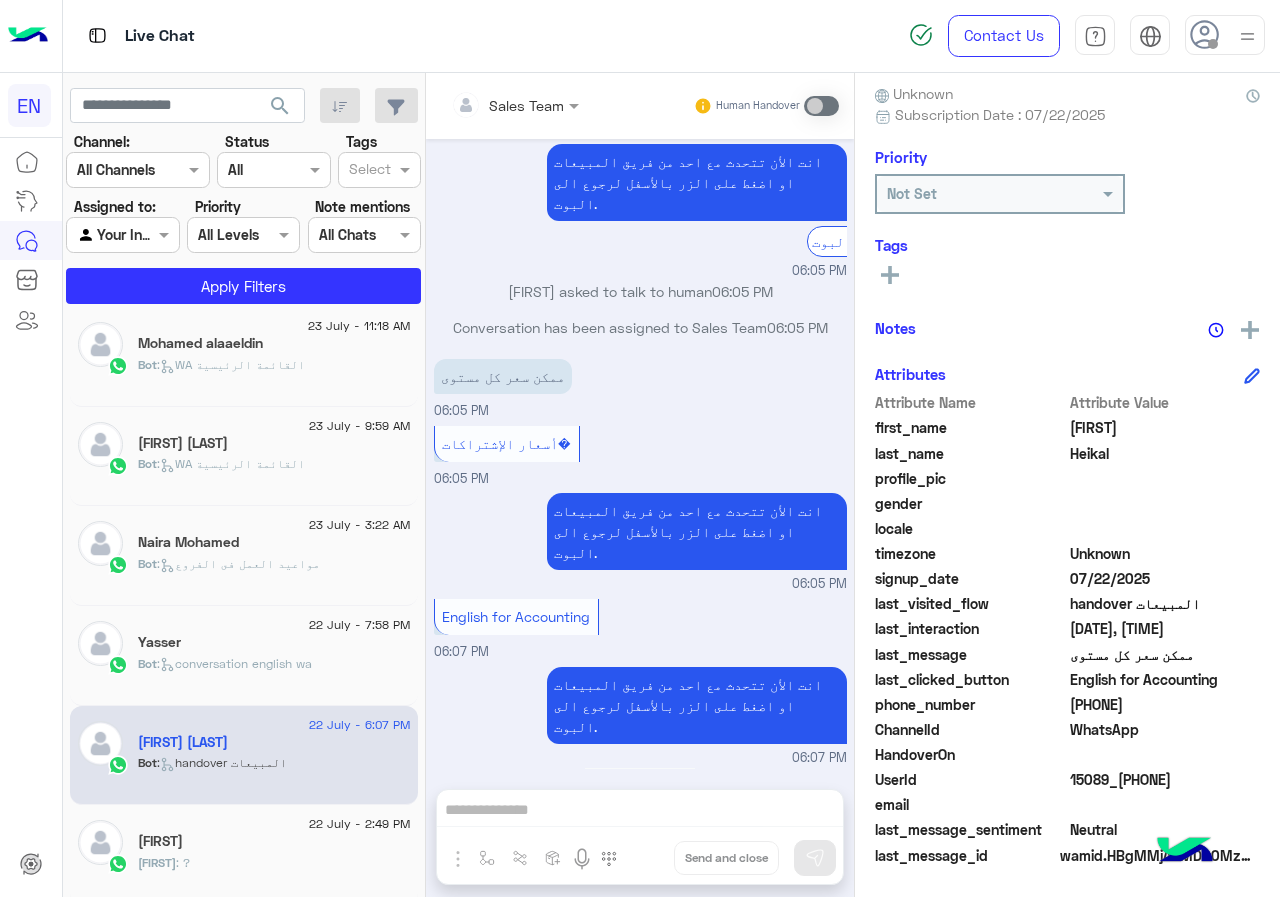 click on "[FIRST]" 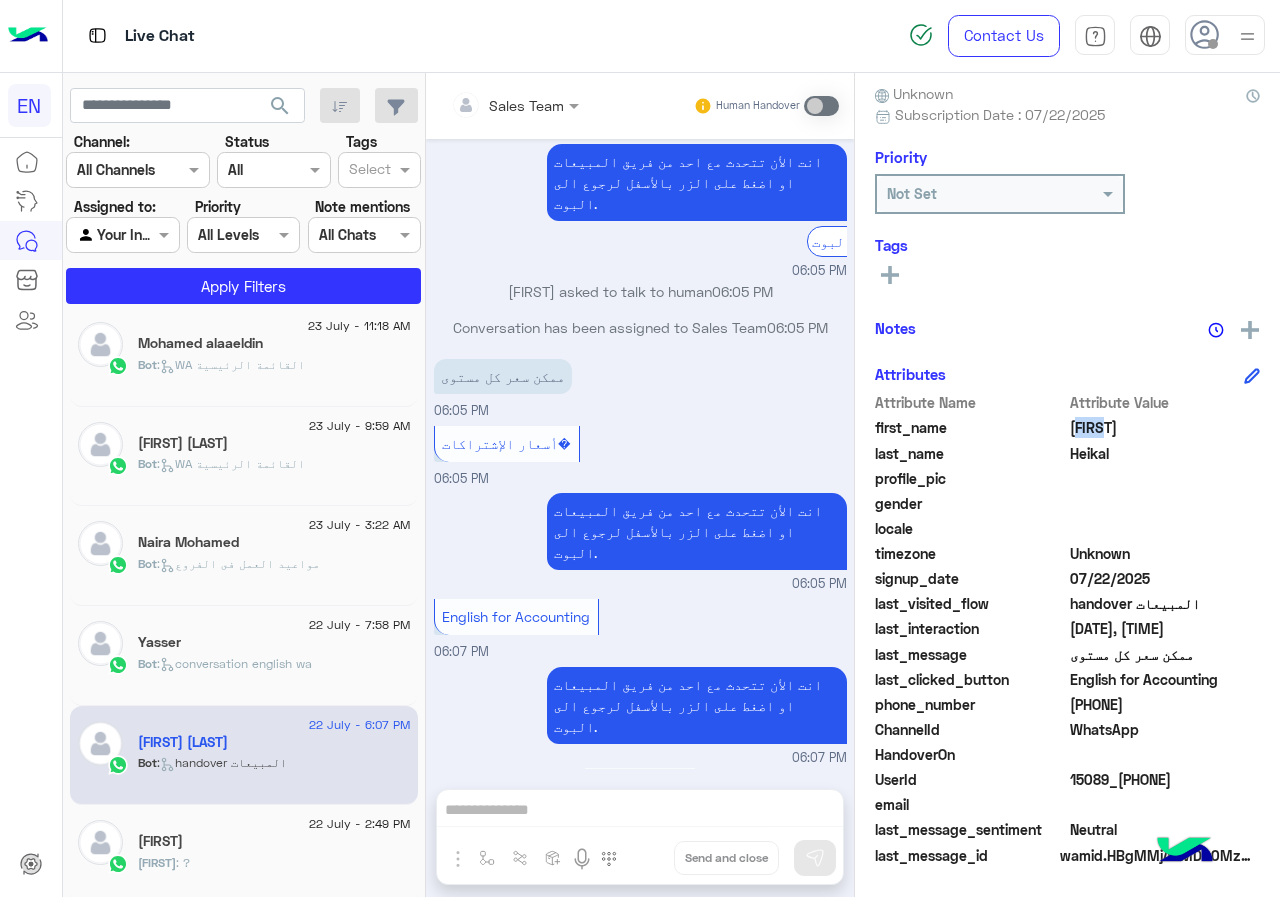 click on "[FIRST]" 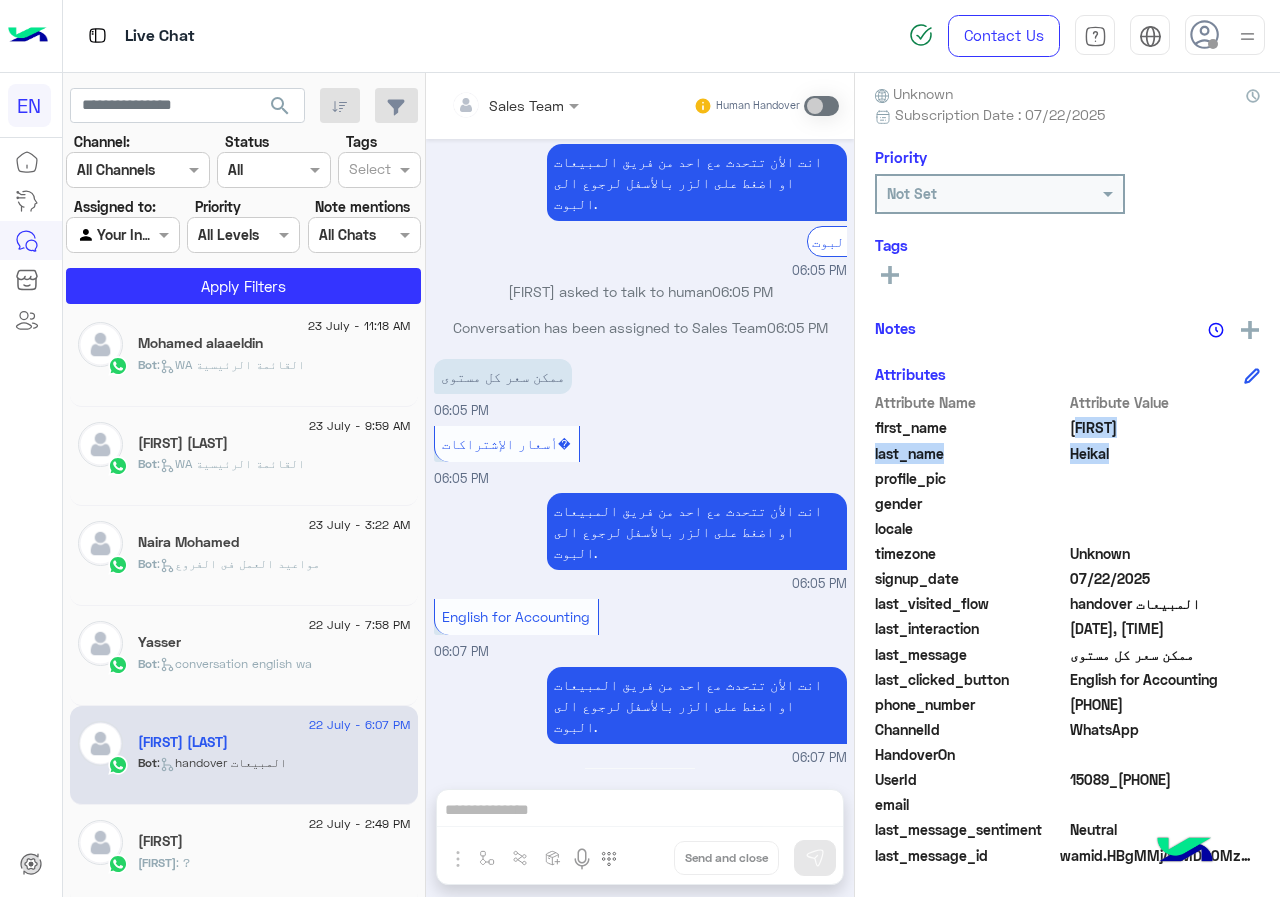 drag, startPoint x: 1093, startPoint y: 430, endPoint x: 1091, endPoint y: 449, distance: 19.104973 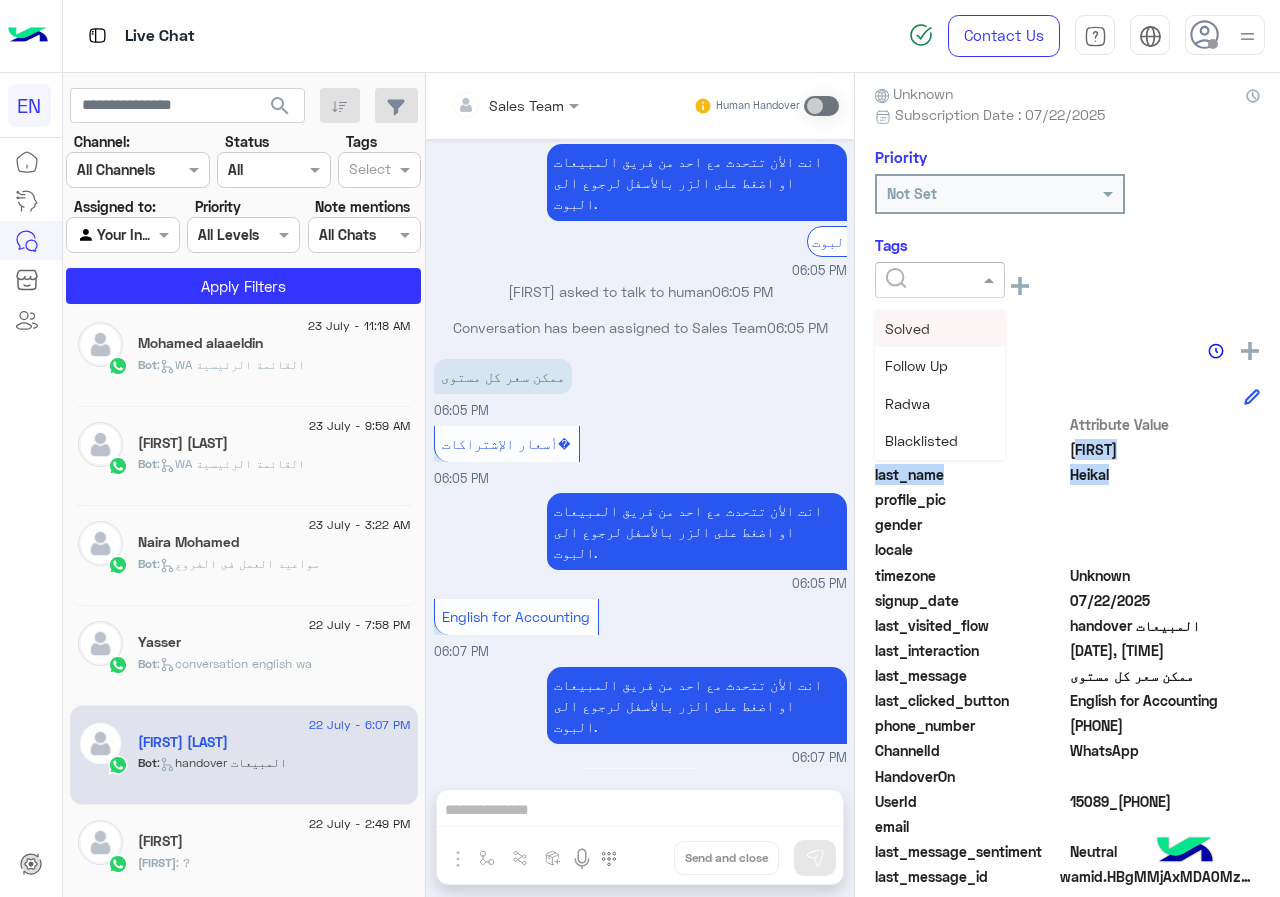 click 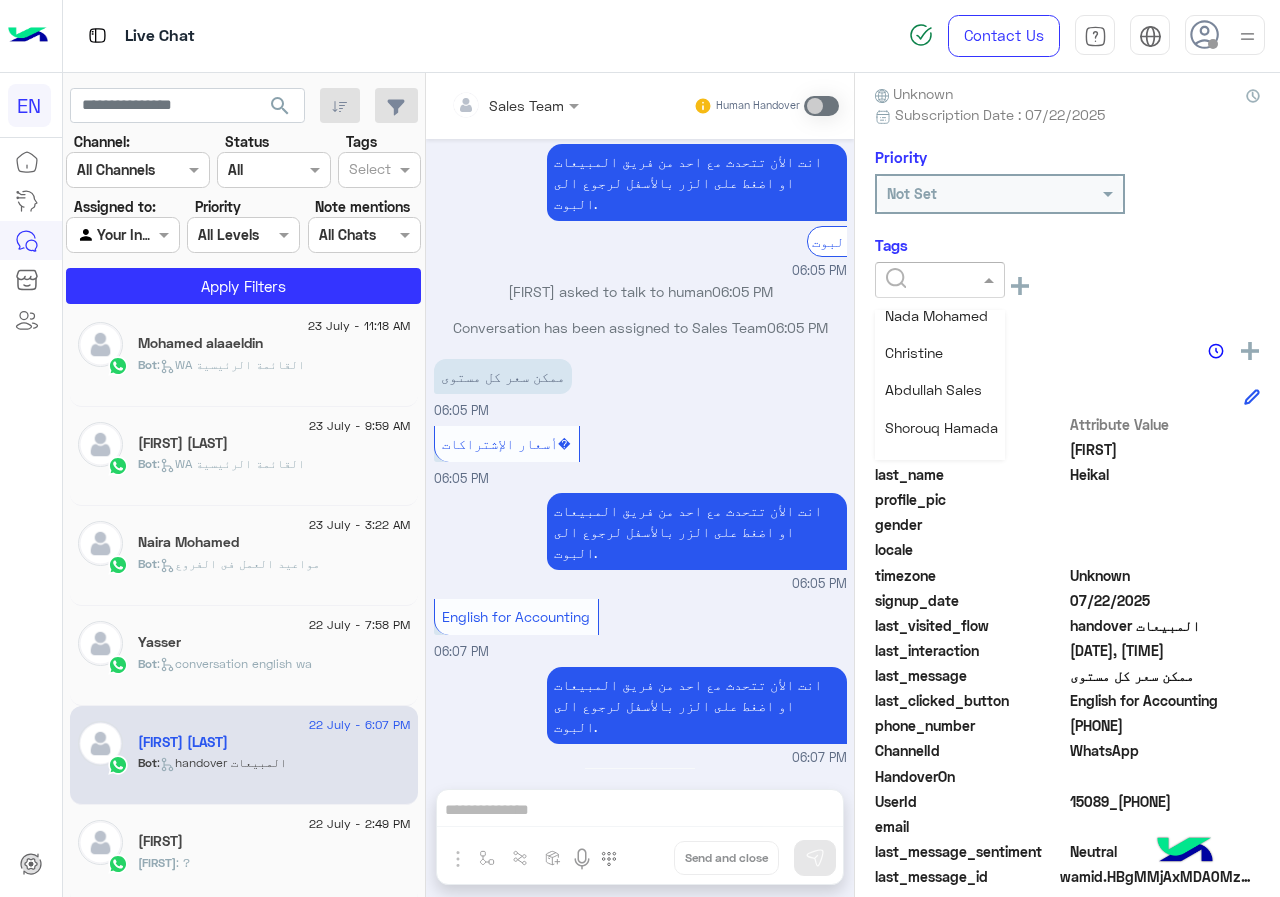 scroll, scrollTop: 261, scrollLeft: 0, axis: vertical 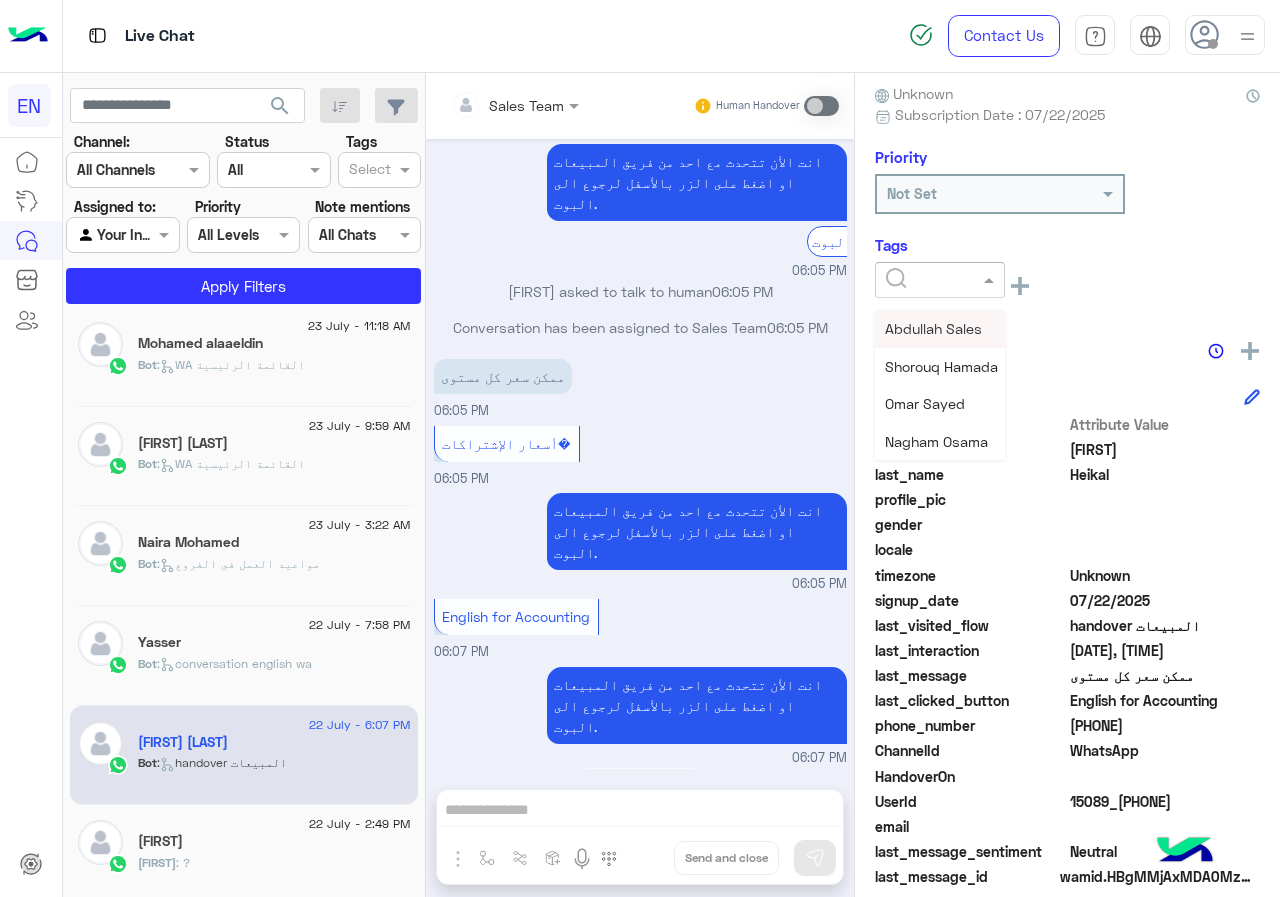 click on "Abdullah Sales" at bounding box center [933, 328] 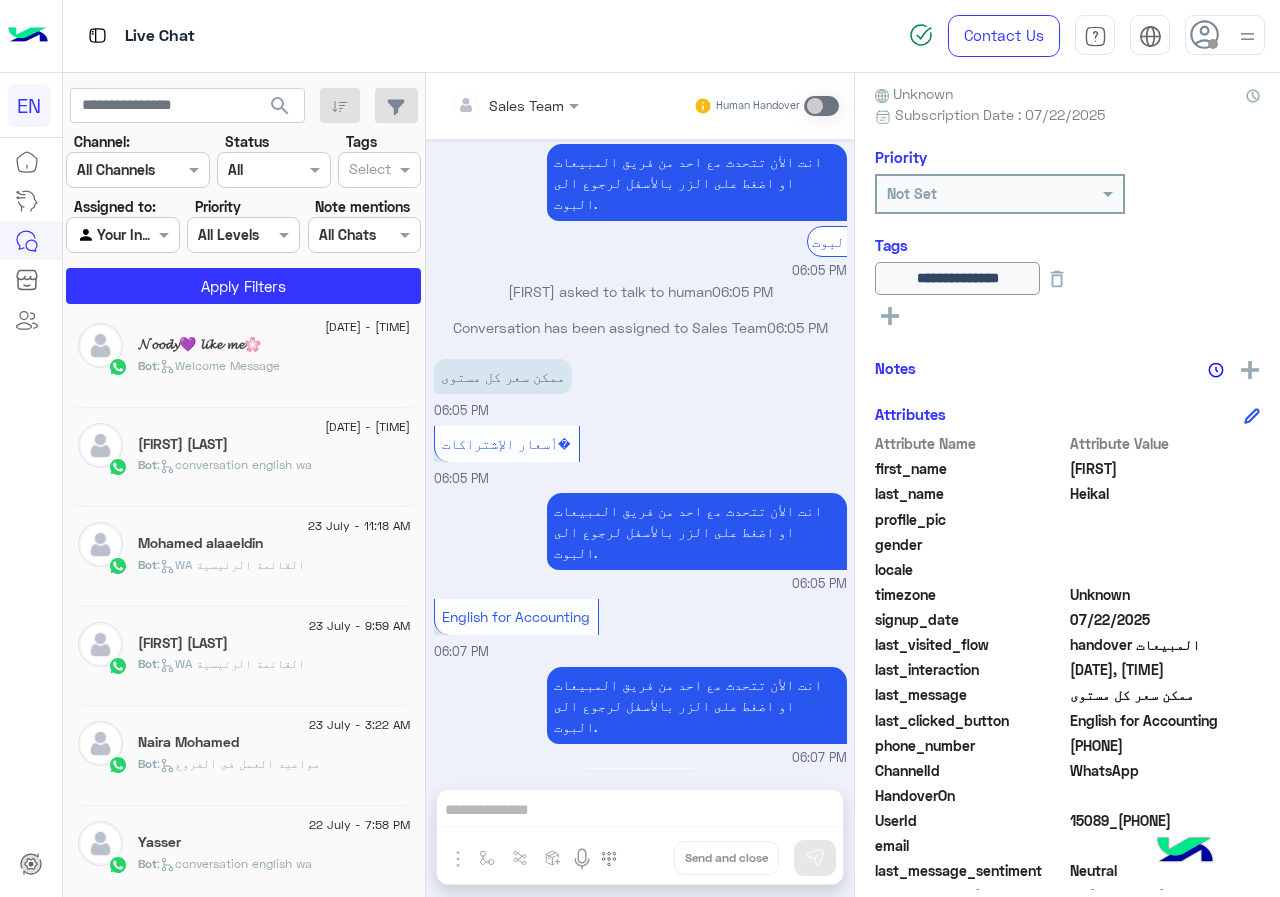 scroll, scrollTop: 210, scrollLeft: 0, axis: vertical 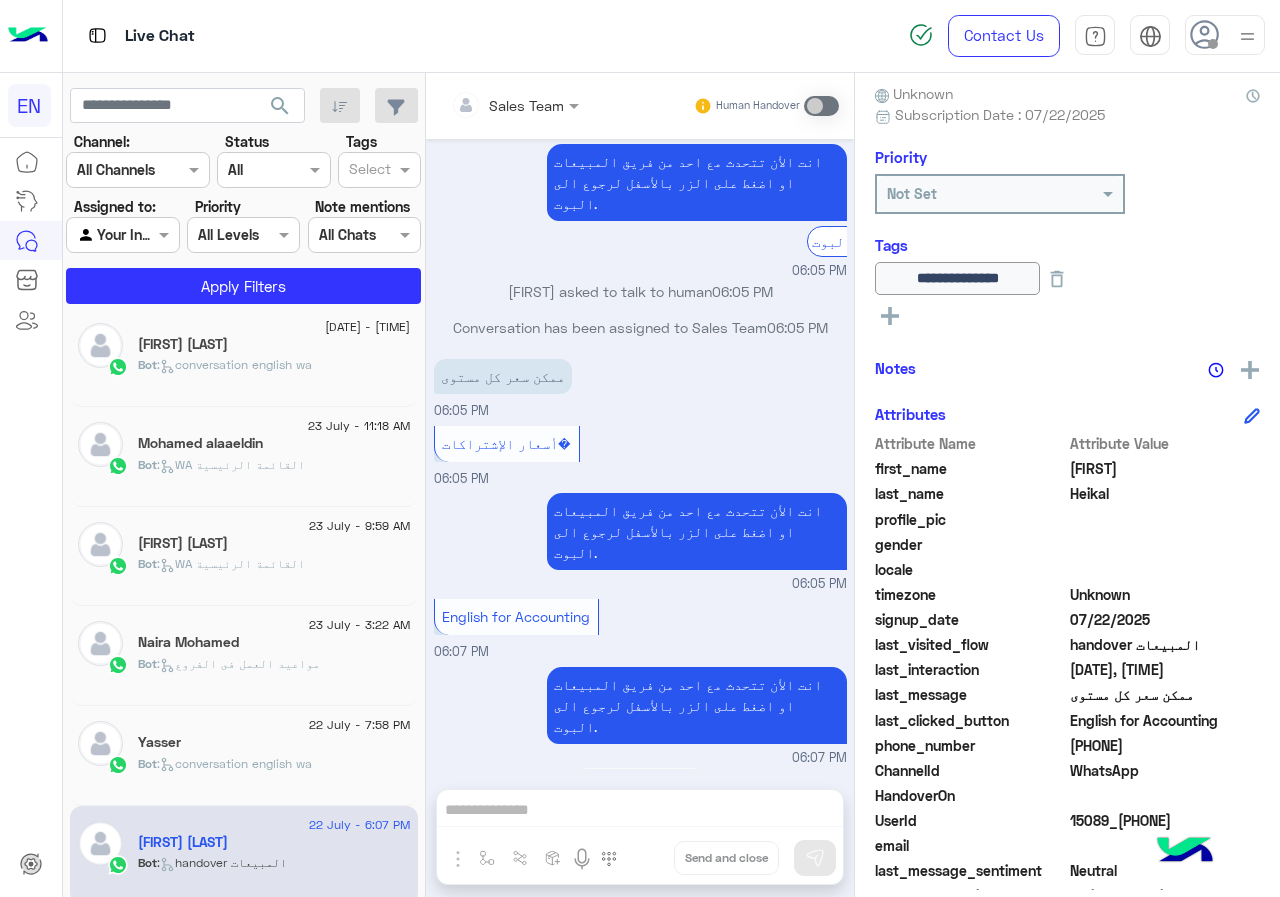 click on "Yasser" 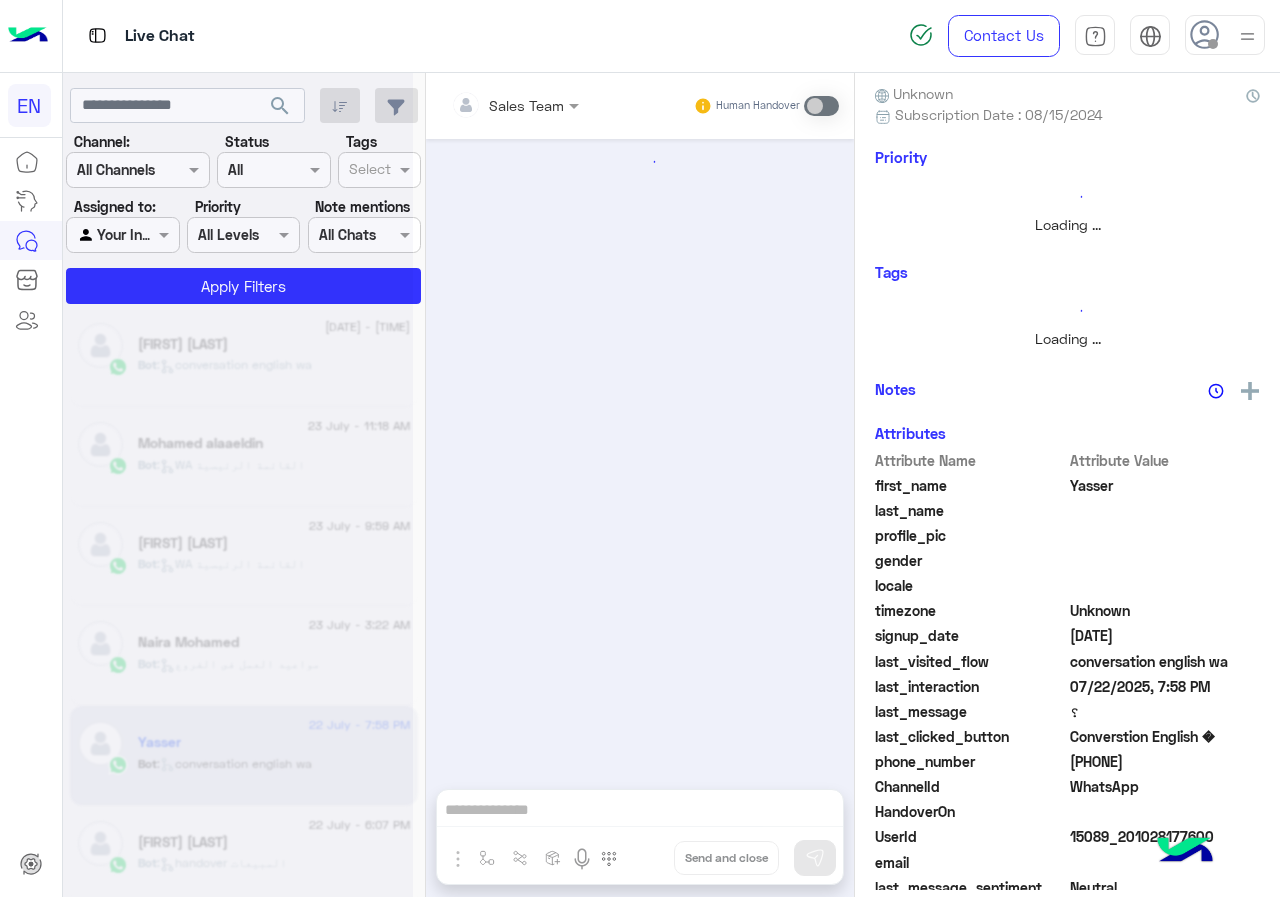 scroll, scrollTop: 0, scrollLeft: 0, axis: both 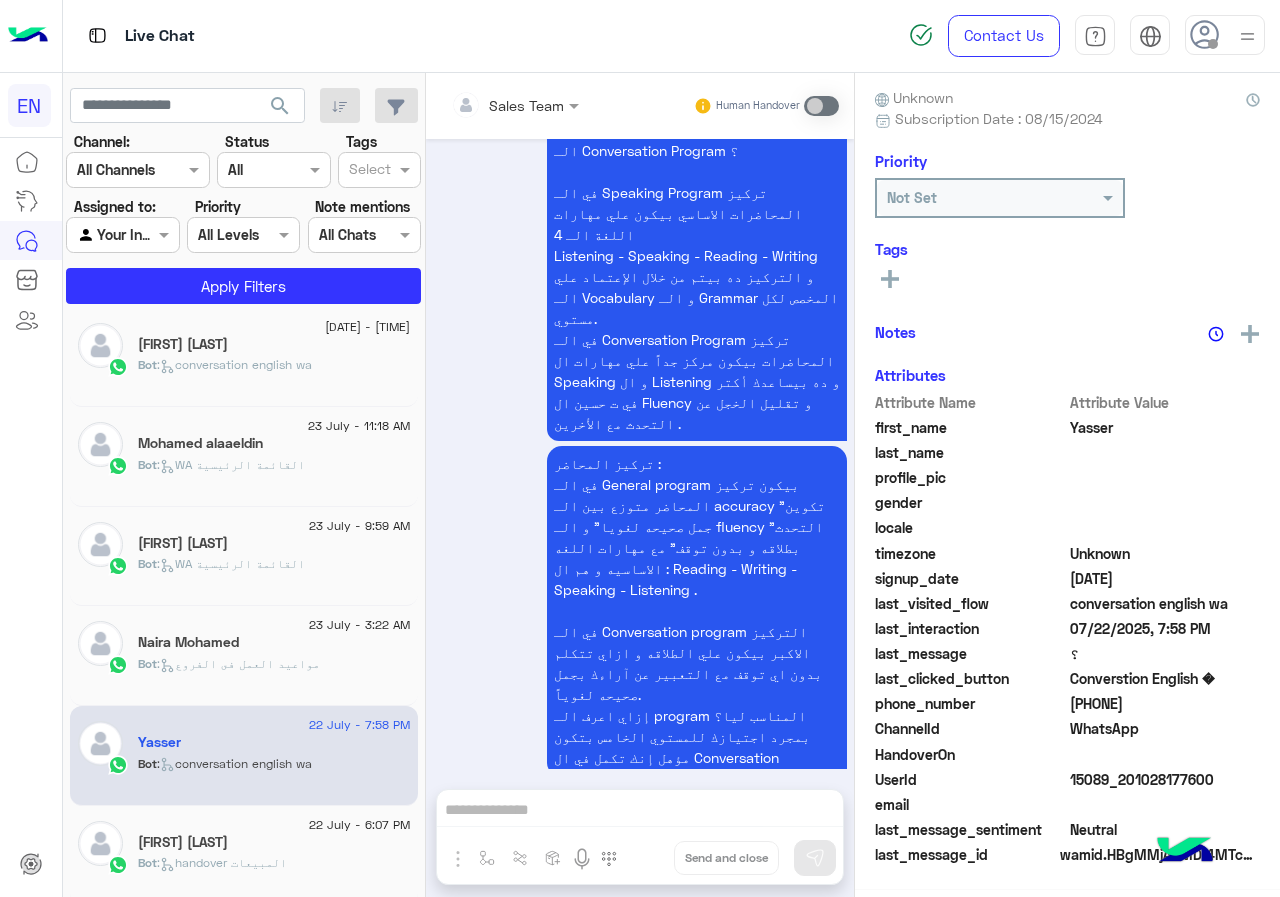 click on "[PHONE]" 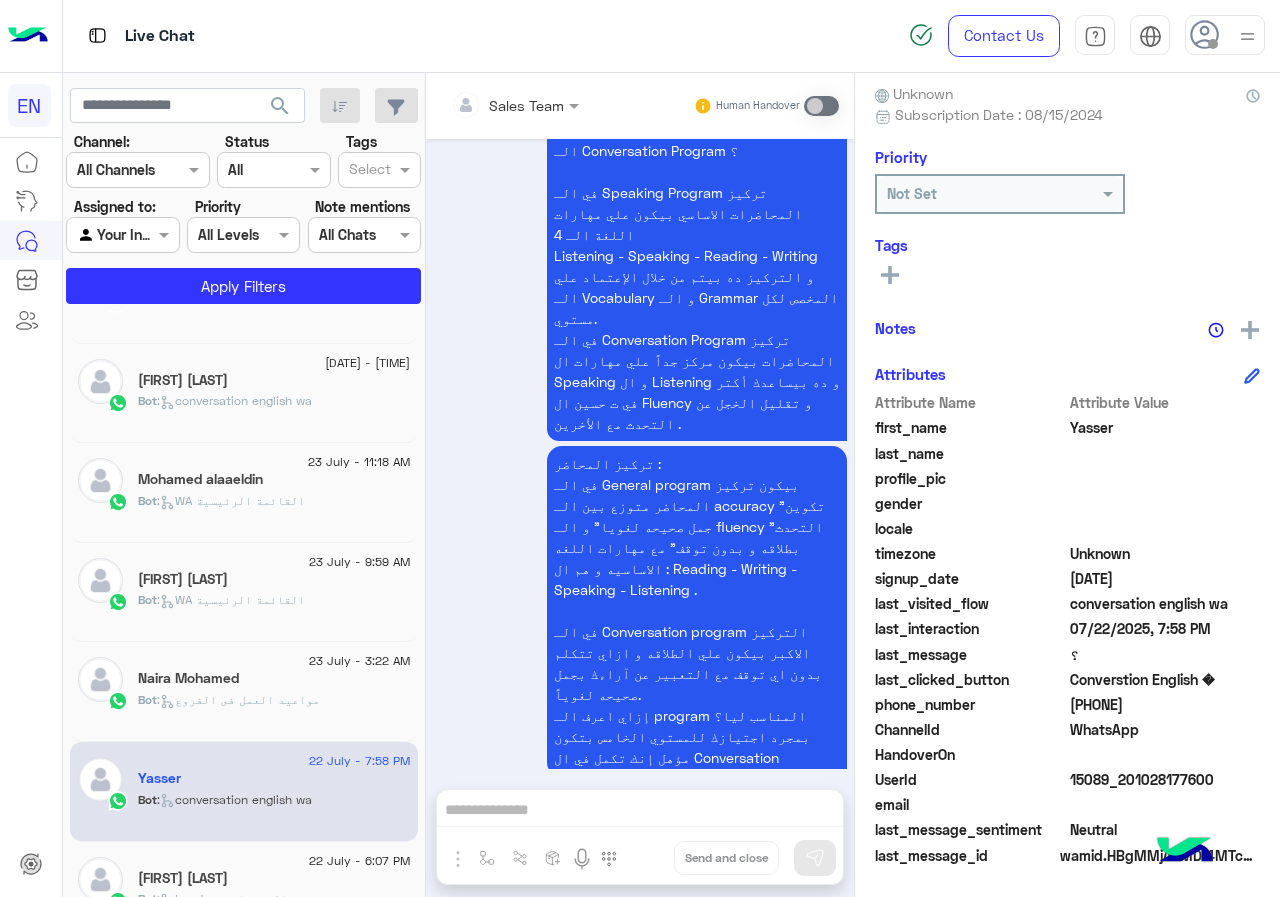 scroll, scrollTop: 210, scrollLeft: 0, axis: vertical 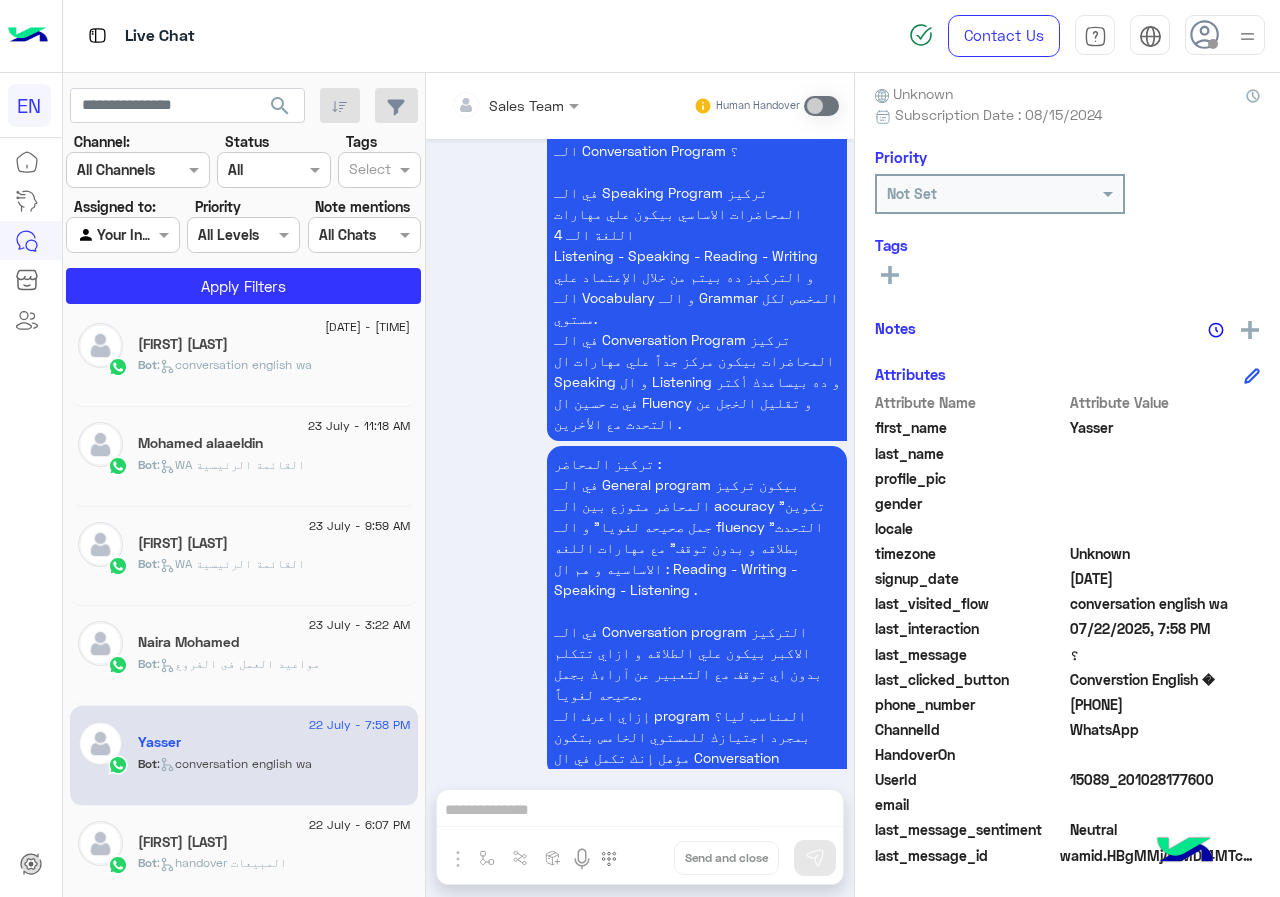 click 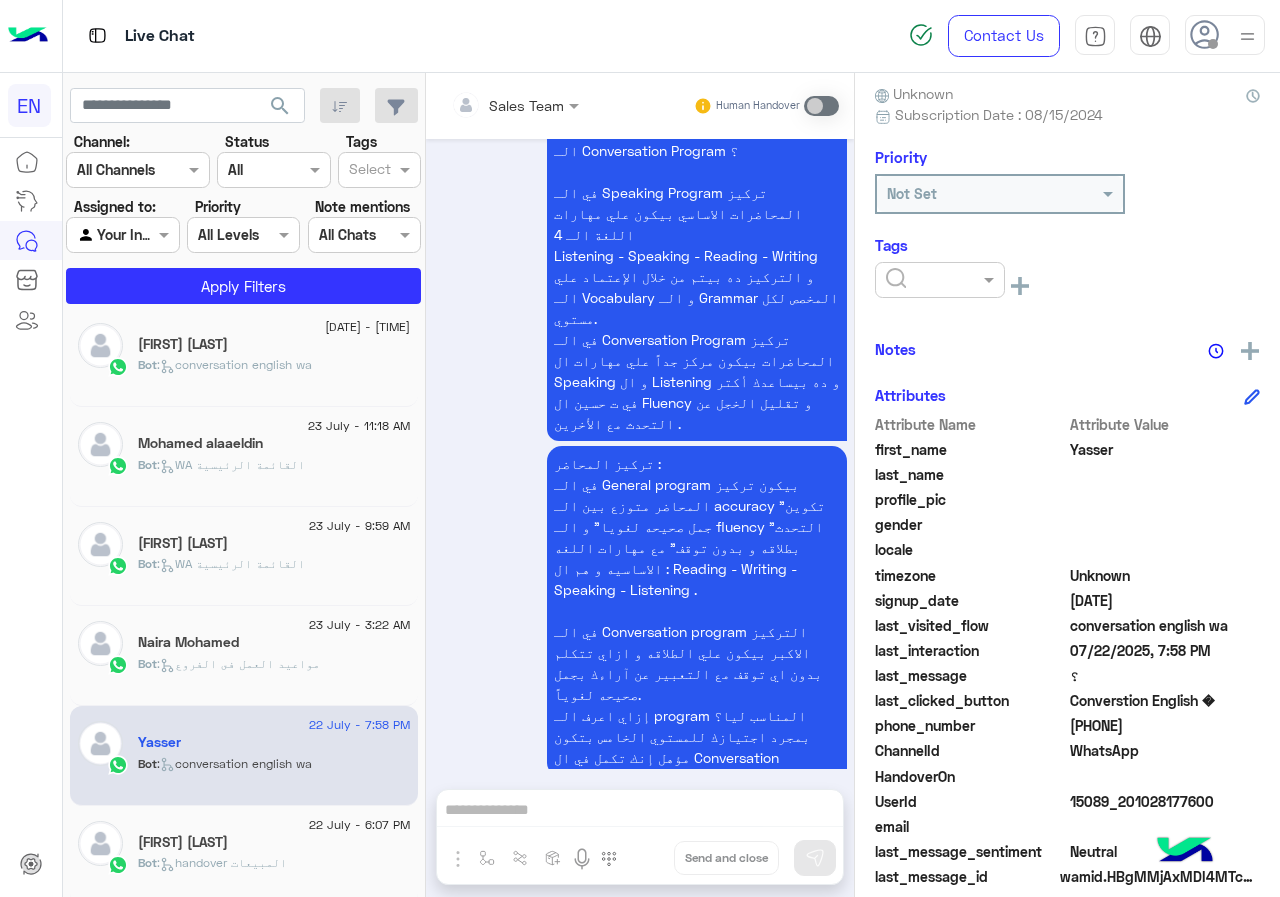 click 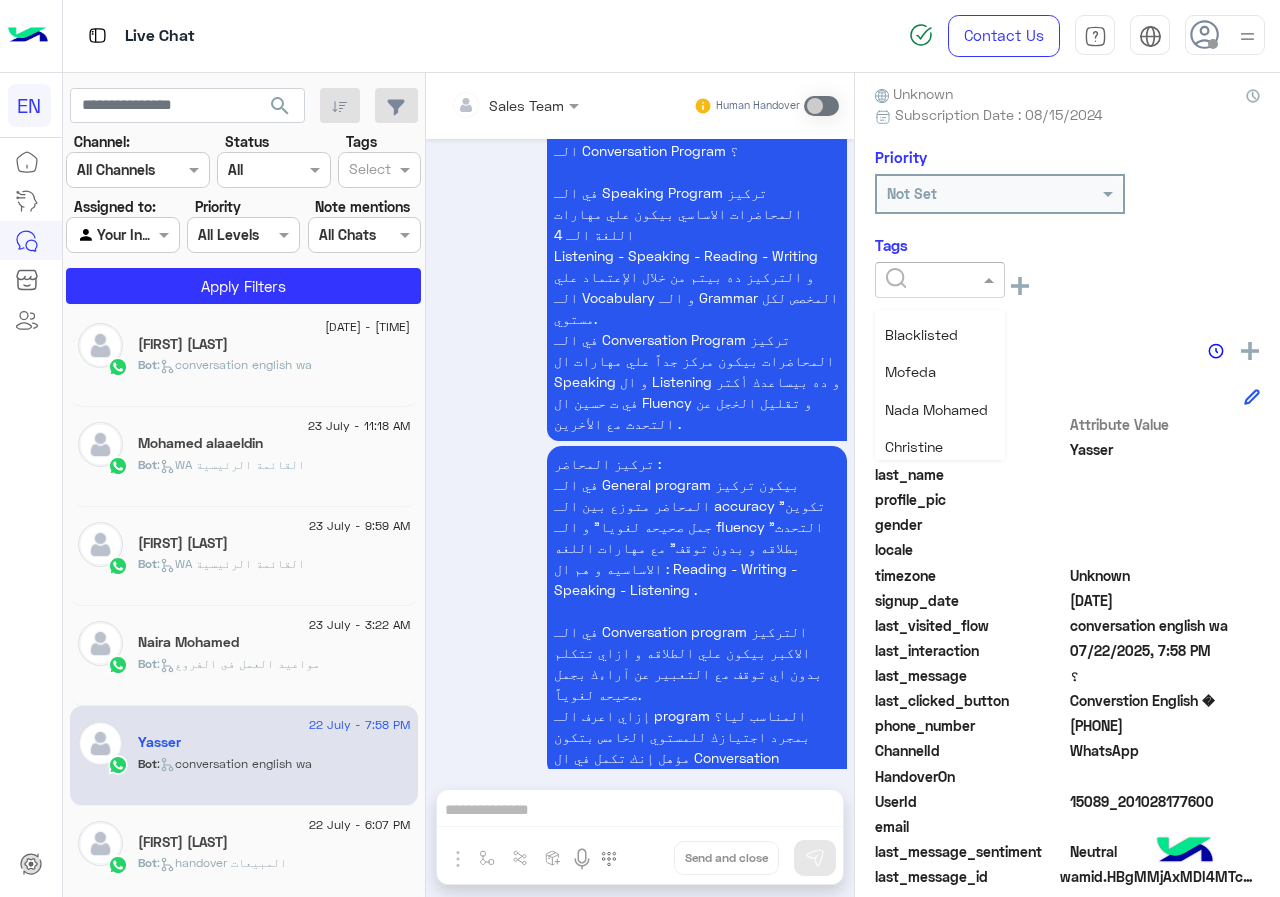 scroll, scrollTop: 200, scrollLeft: 0, axis: vertical 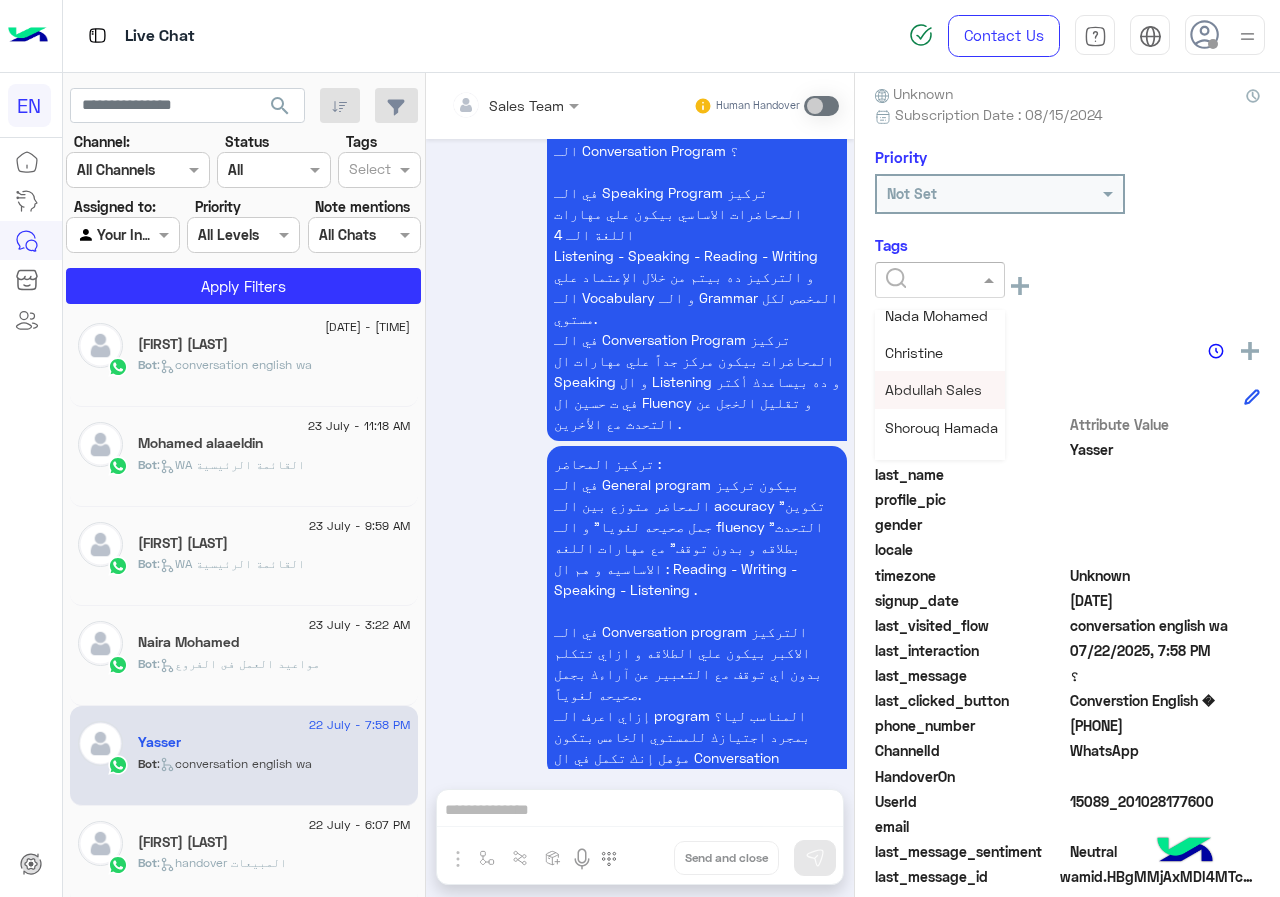 click on "Abdullah Sales" at bounding box center [933, 389] 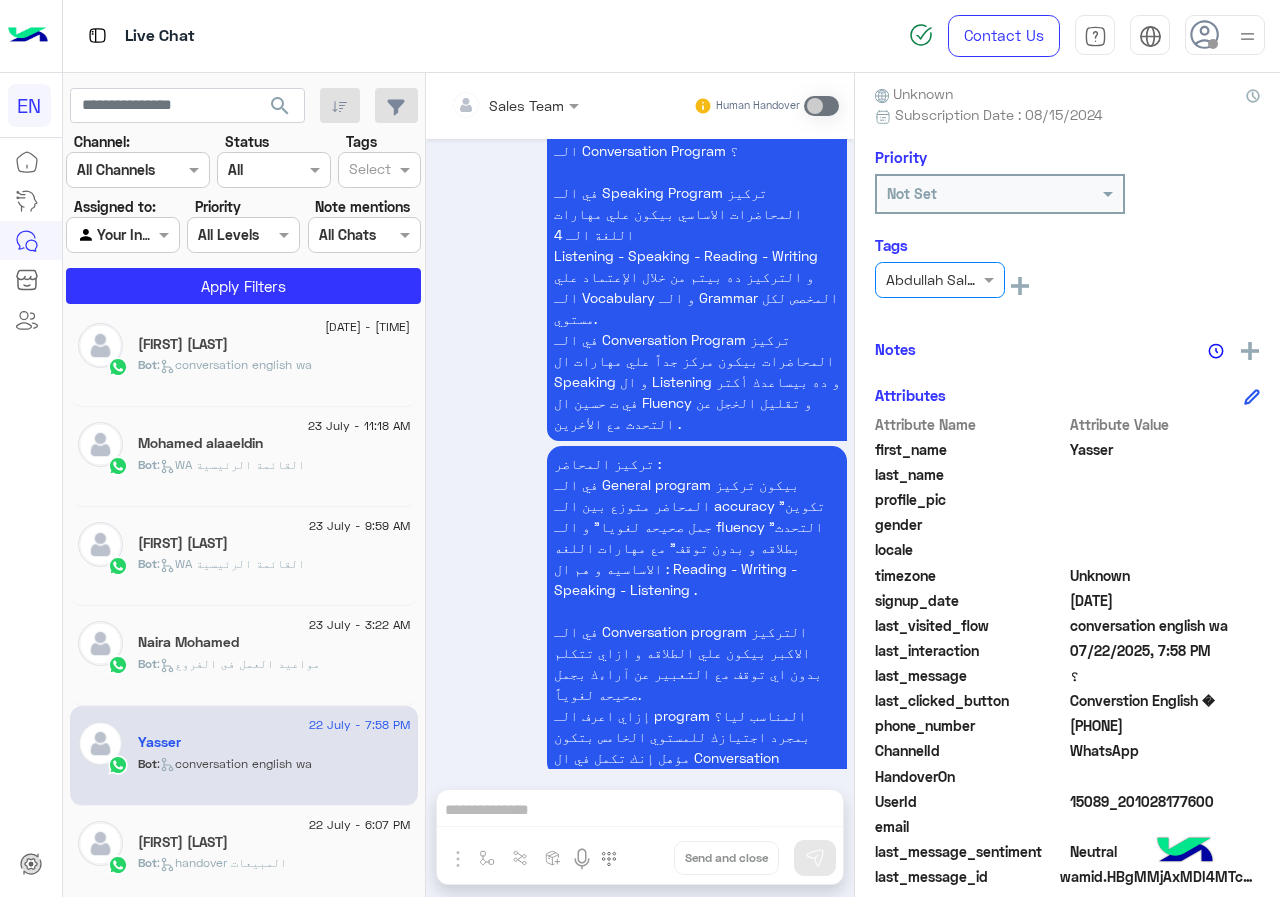 click on "Naira Mohamed" 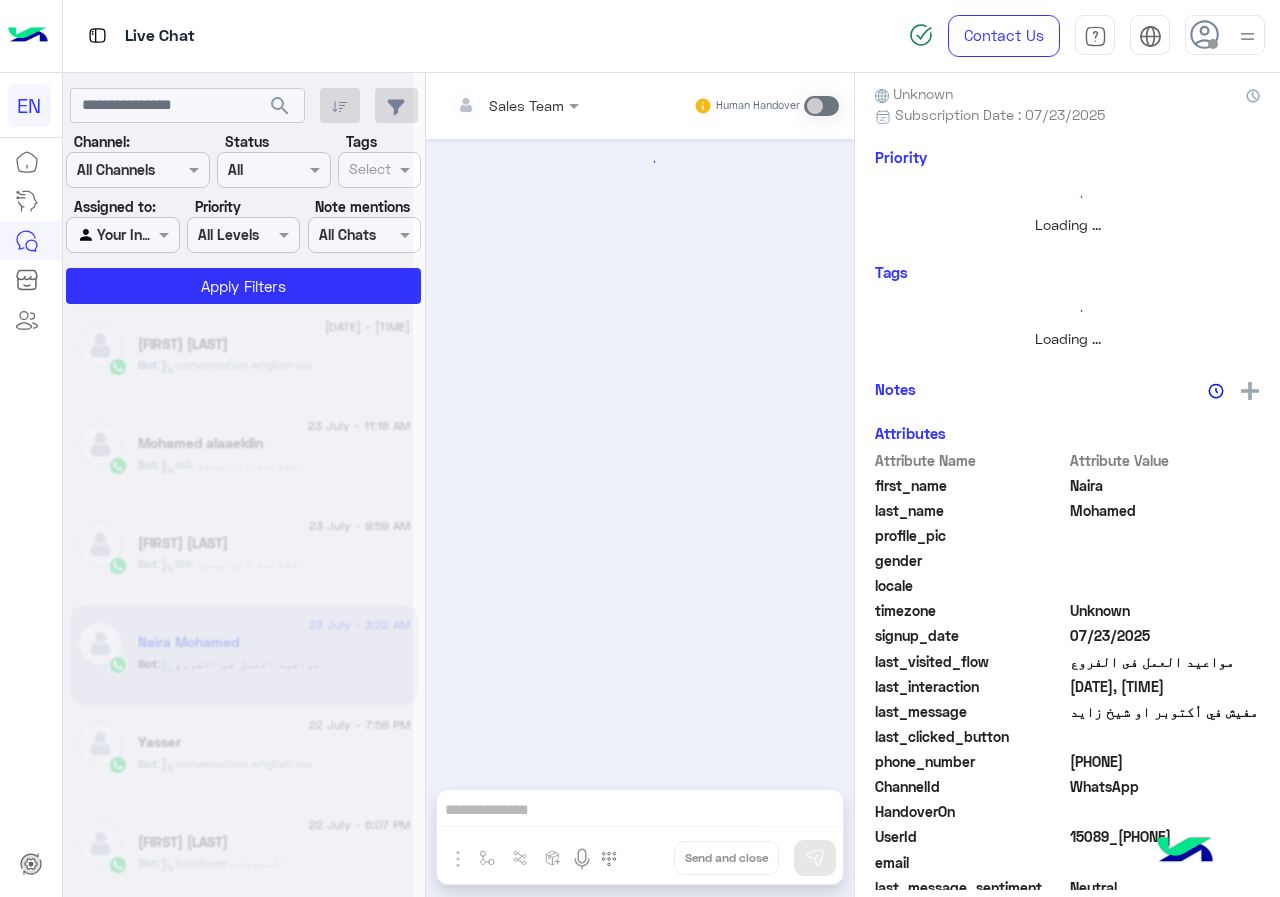 scroll, scrollTop: 851, scrollLeft: 0, axis: vertical 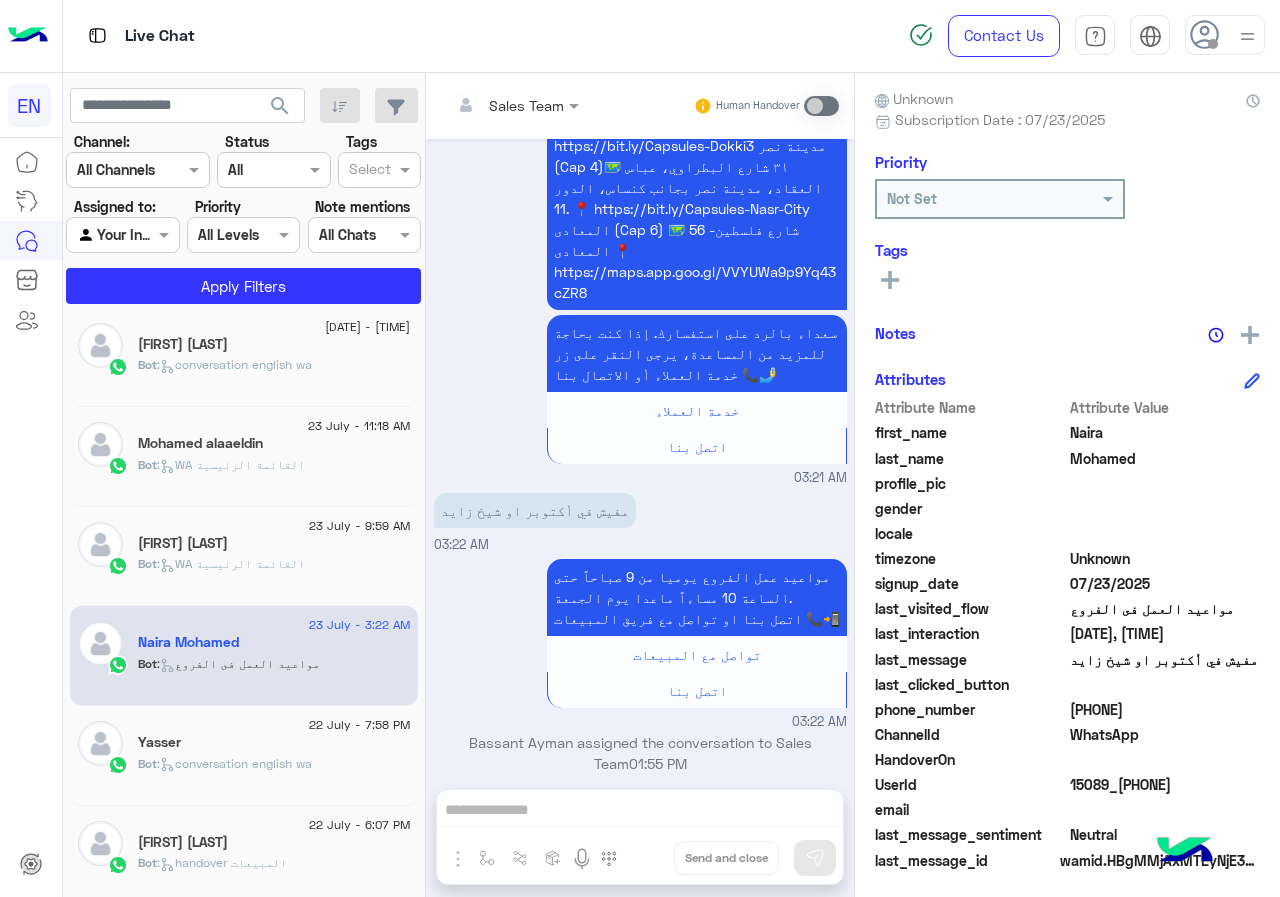 click on "[PHONE]" 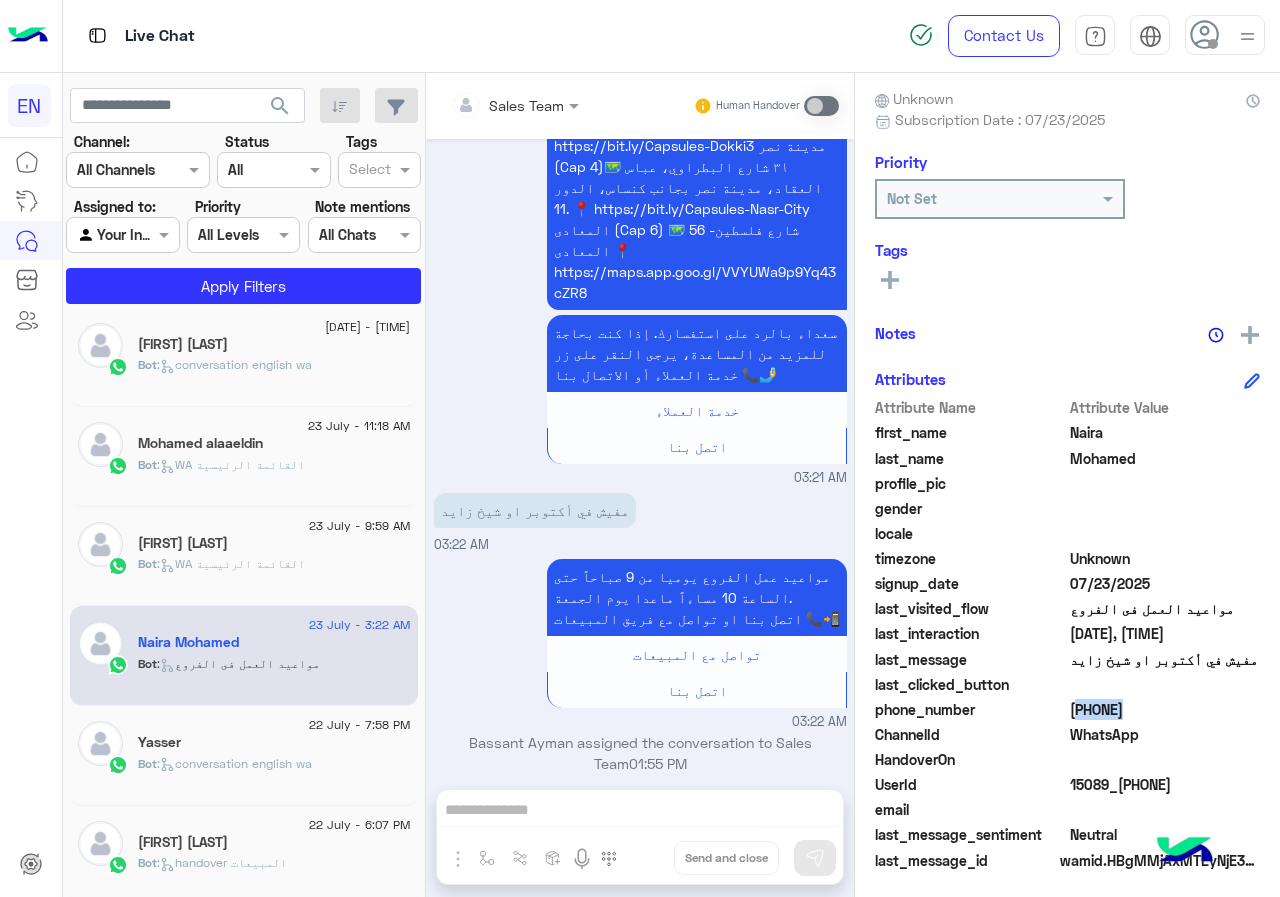 click on "[PHONE]" 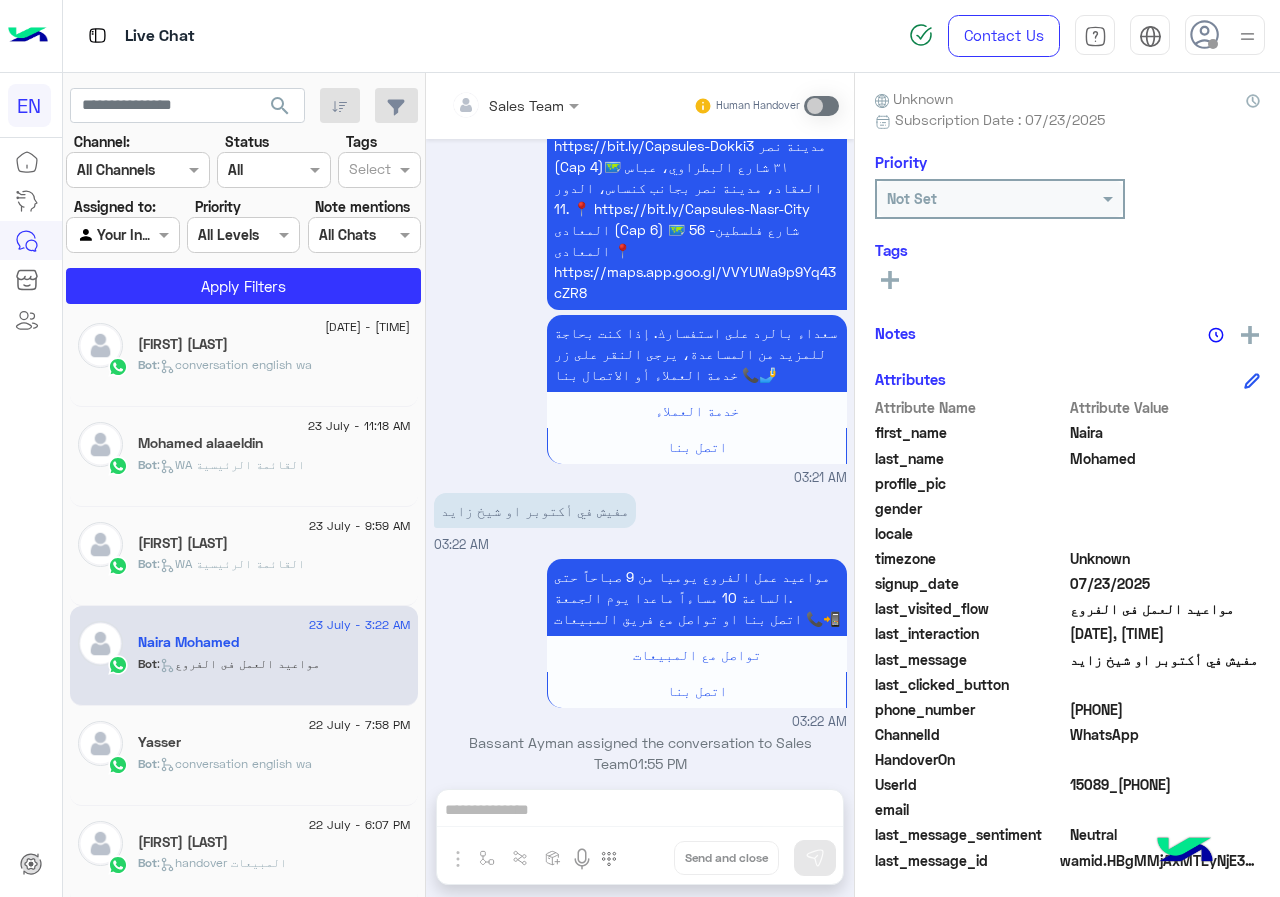 click on "Naira" 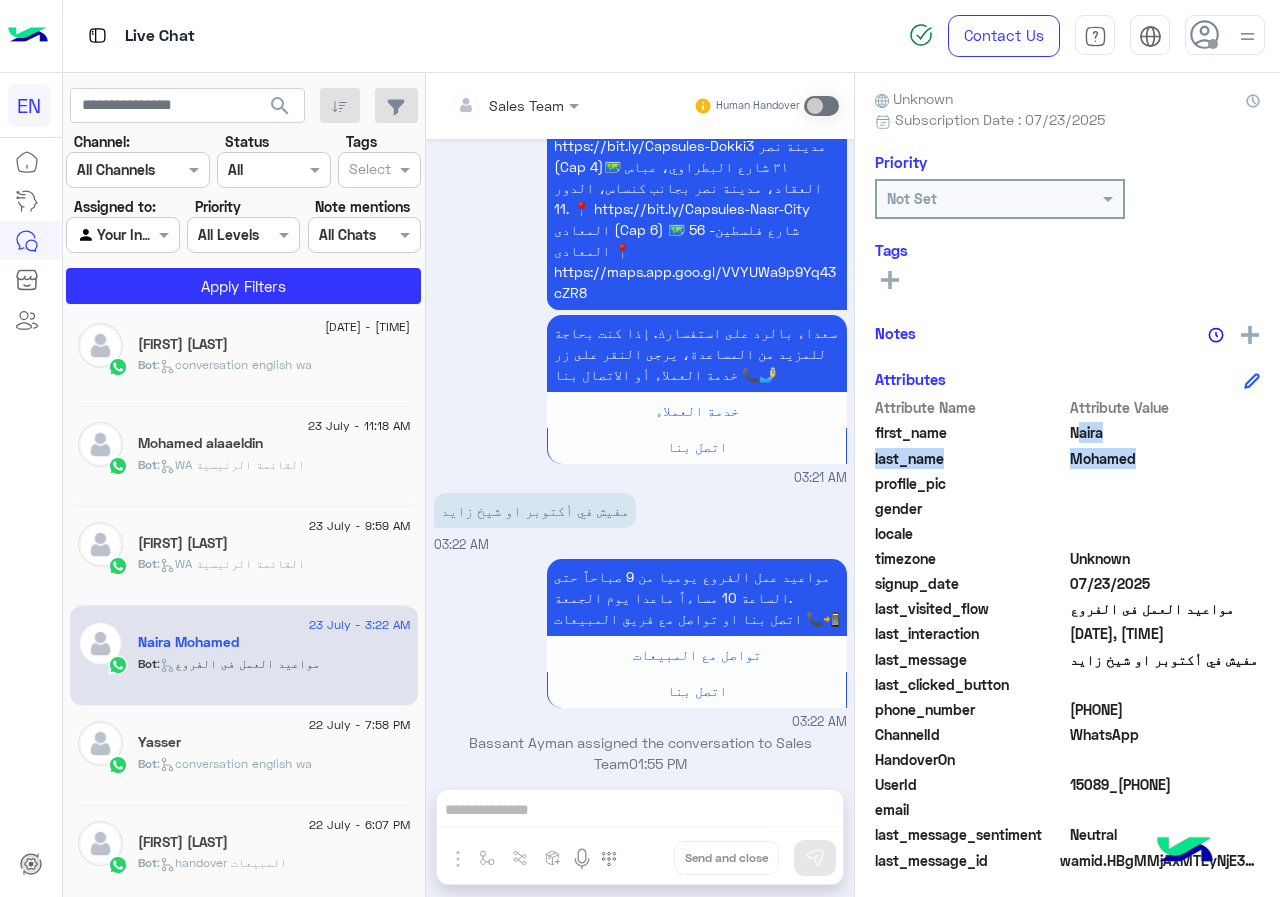 drag, startPoint x: 1081, startPoint y: 434, endPoint x: 1076, endPoint y: 460, distance: 26.476404 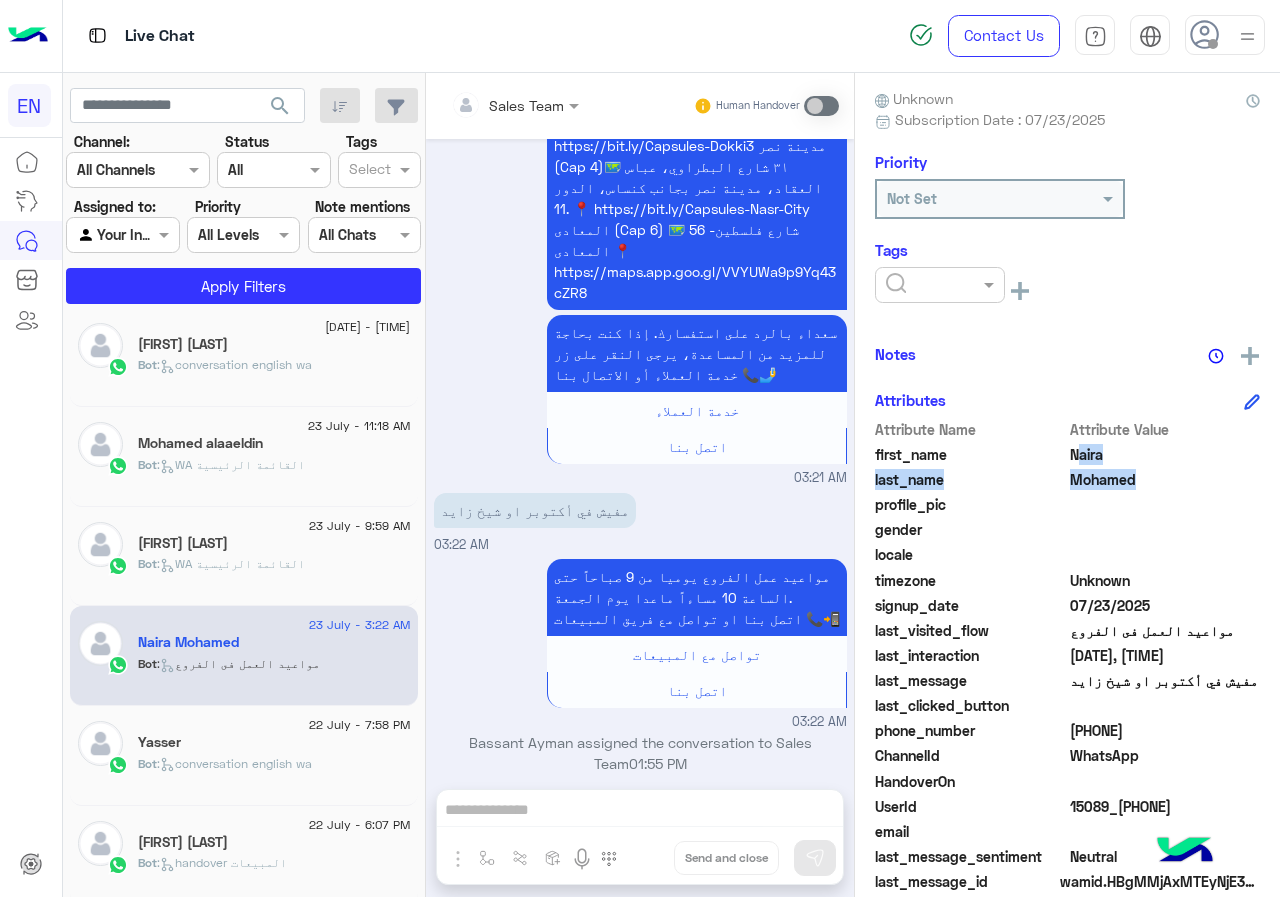 click 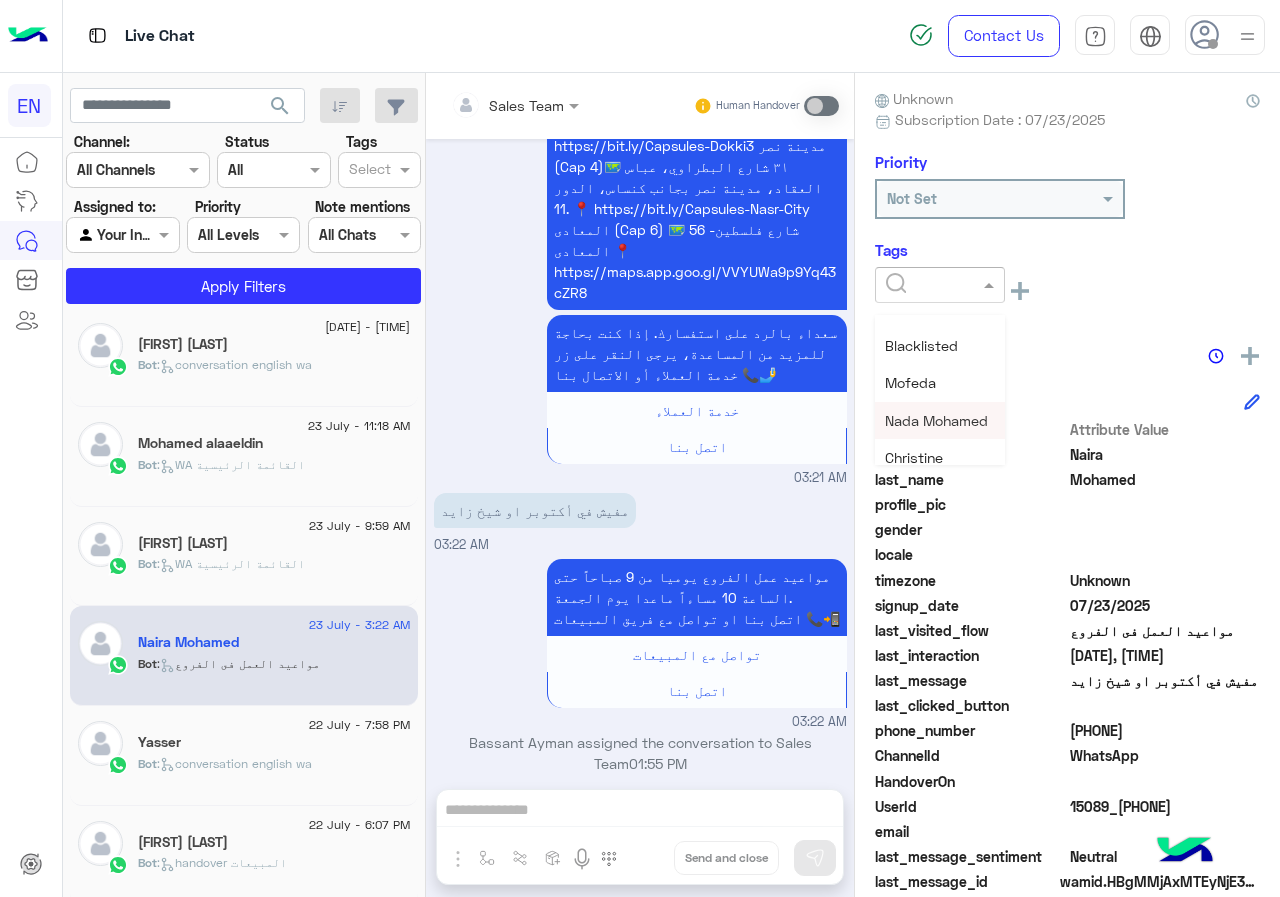 scroll, scrollTop: 200, scrollLeft: 0, axis: vertical 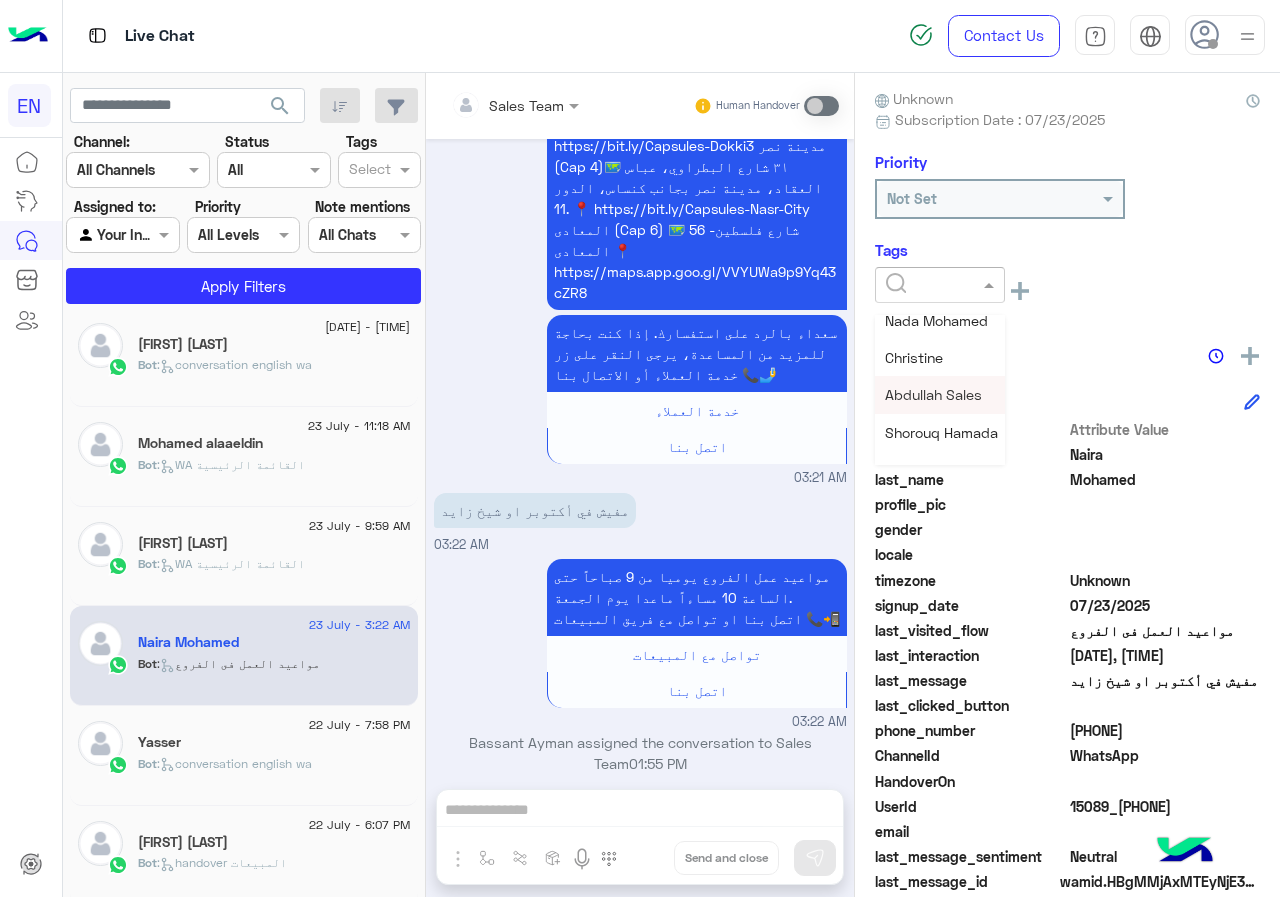 click on "Abdullah Sales" at bounding box center (933, 394) 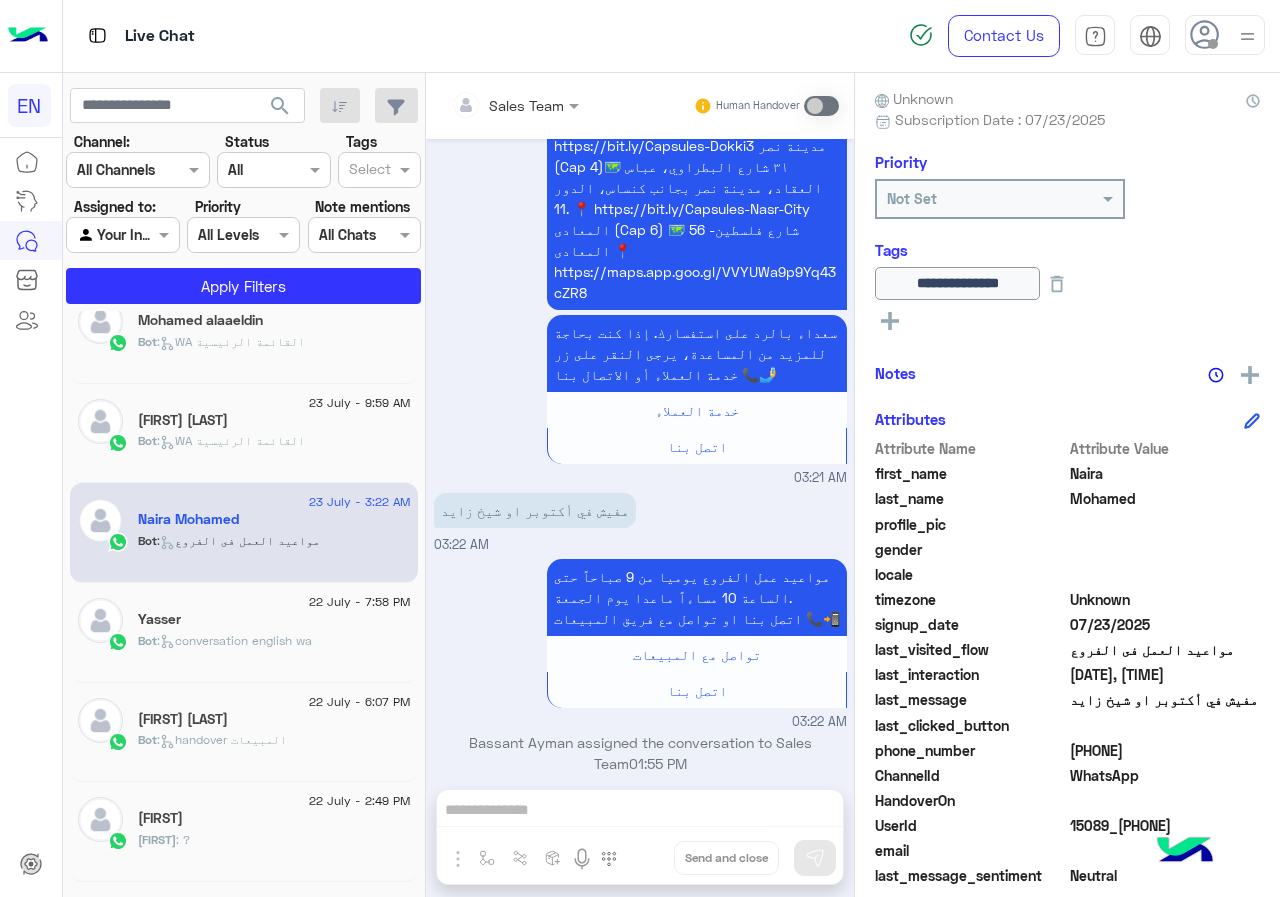 scroll, scrollTop: 310, scrollLeft: 0, axis: vertical 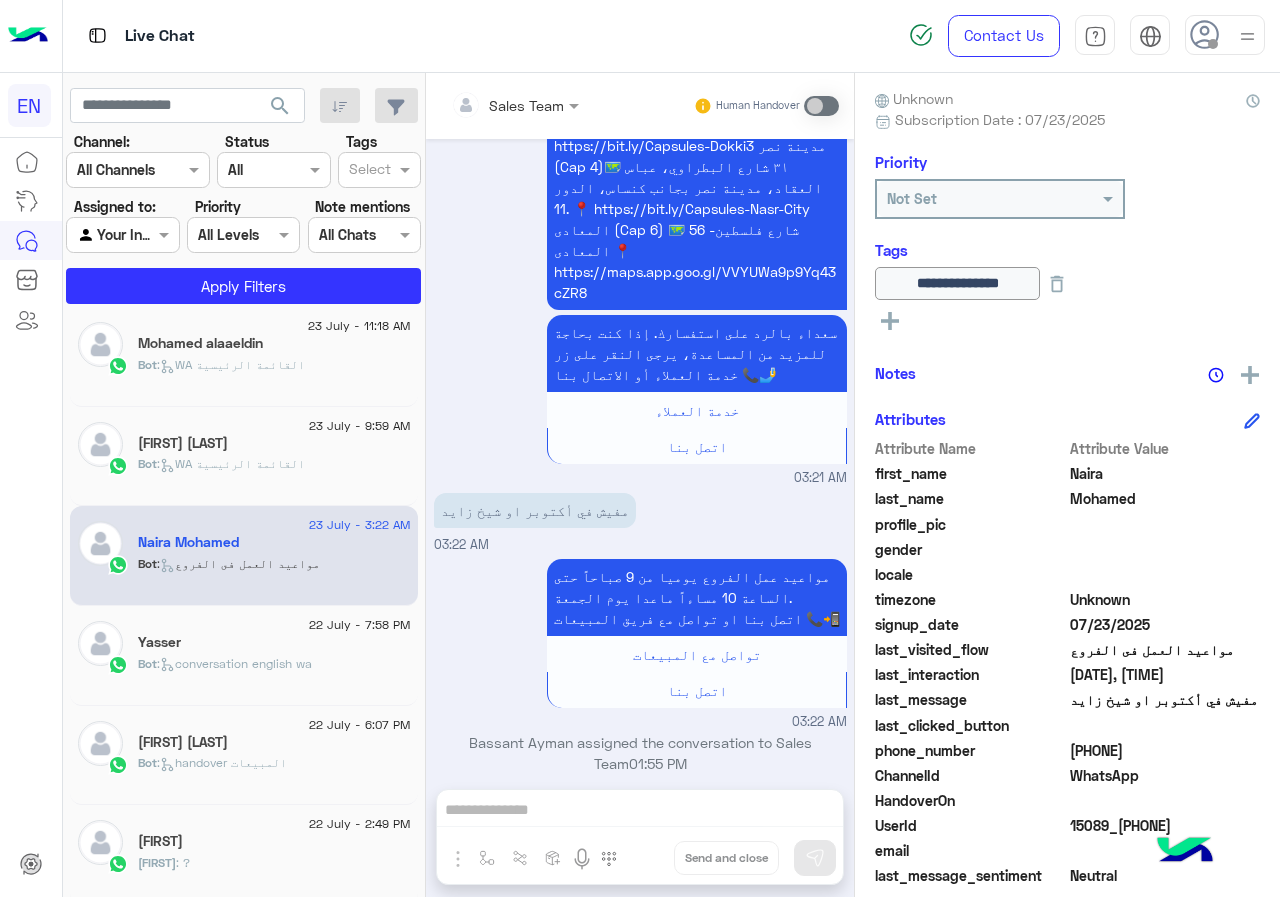 click on "Bot :   WA القائمة الرئيسية" 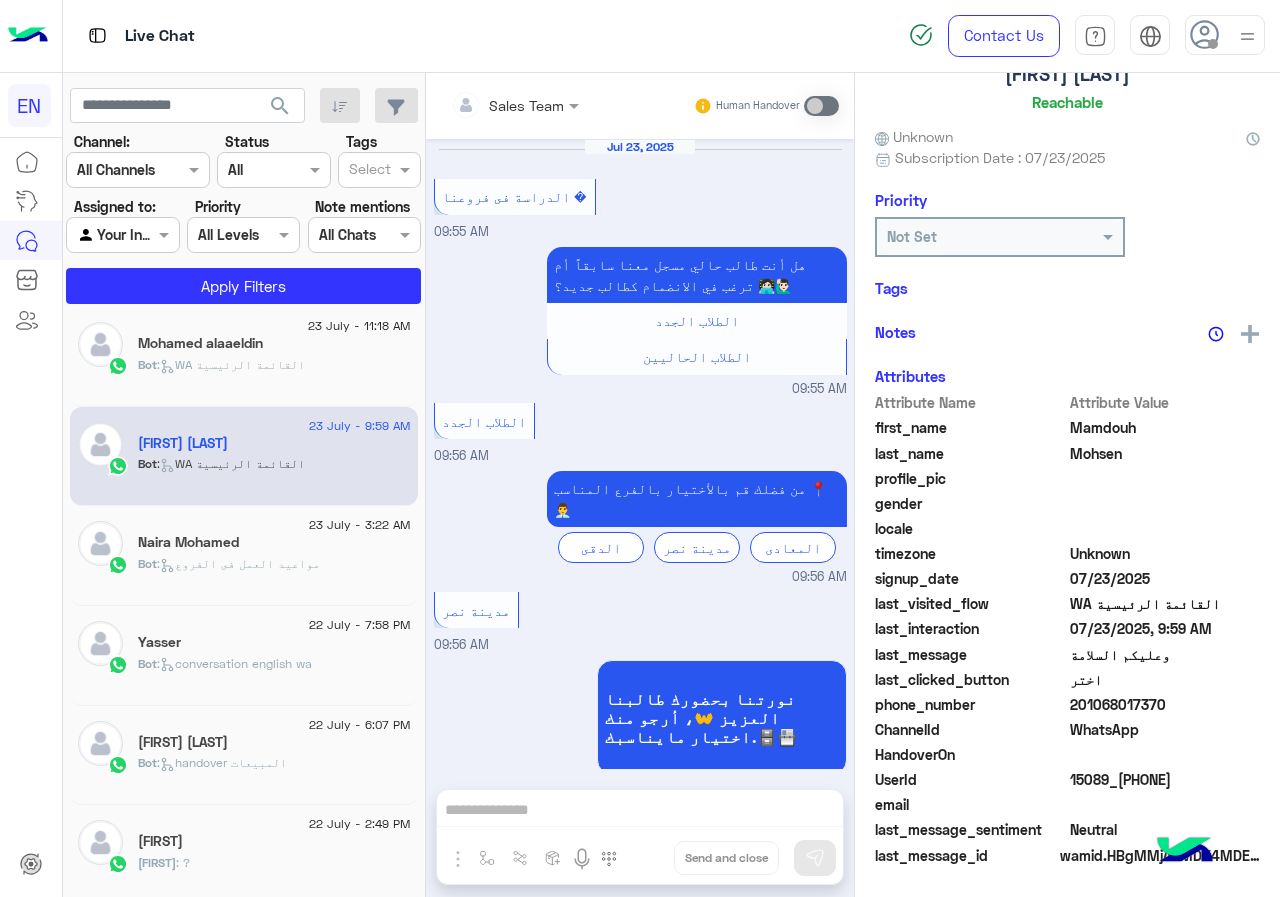 scroll, scrollTop: 2518, scrollLeft: 0, axis: vertical 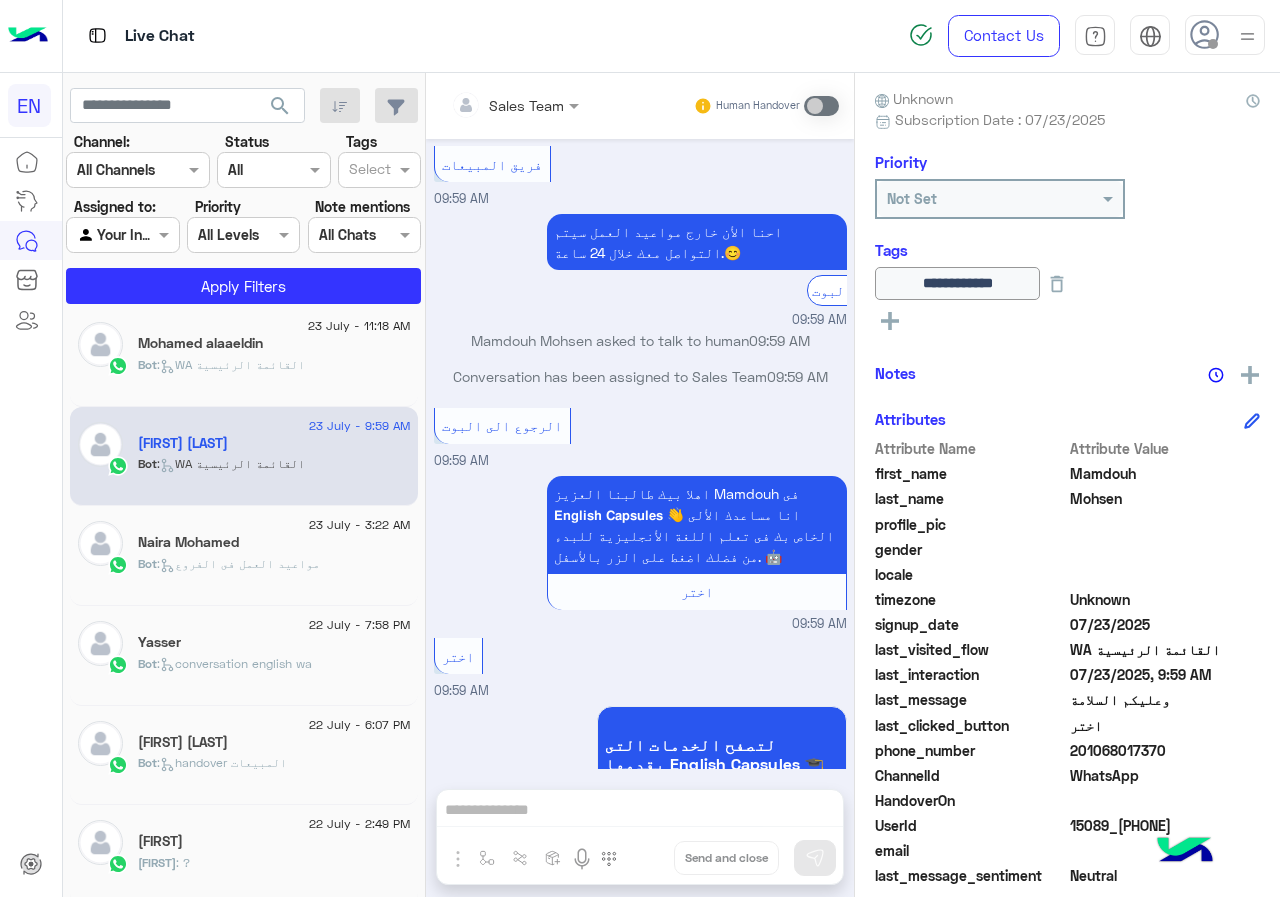 click on "Bot :   WA القائمة الرئيسية" 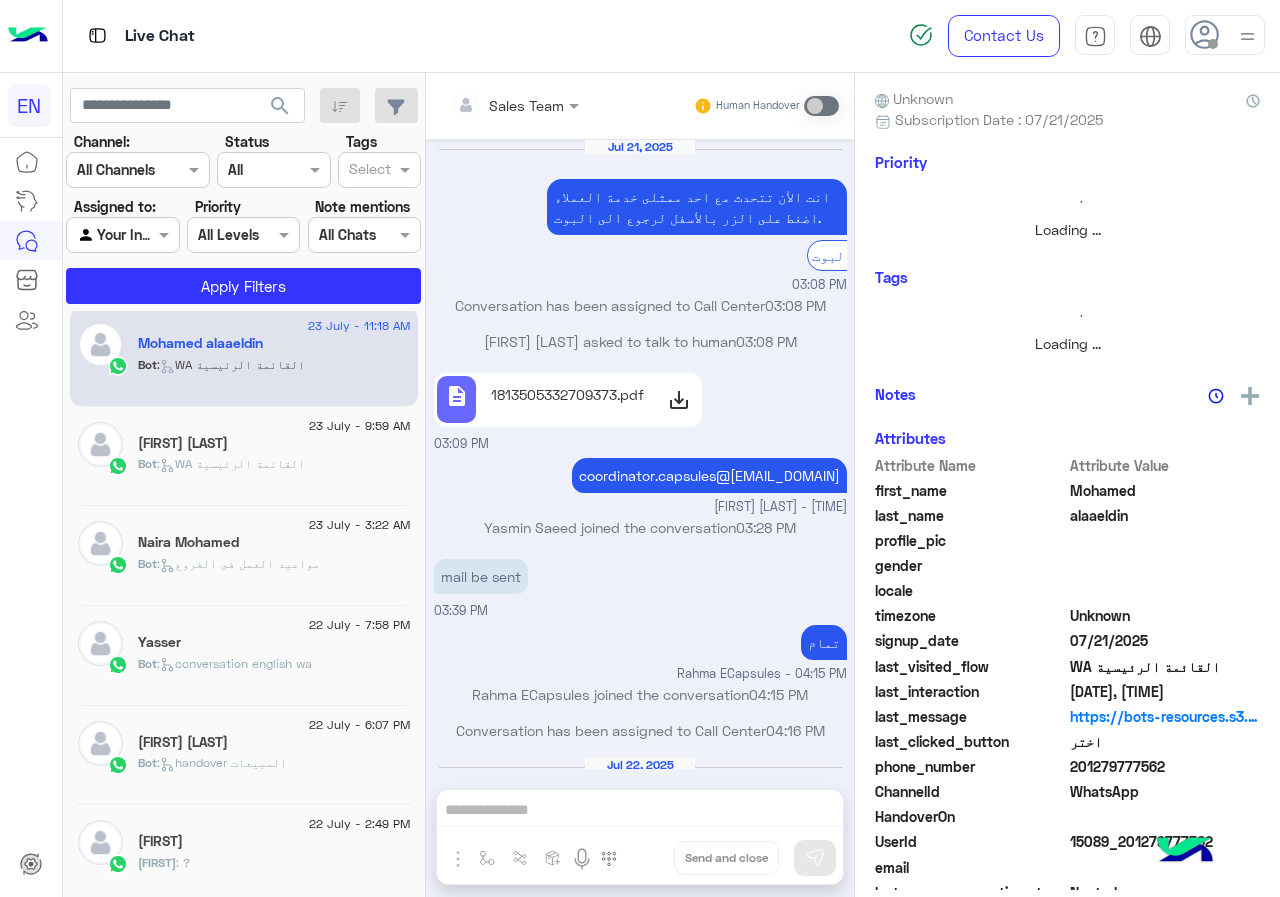 scroll, scrollTop: 939, scrollLeft: 0, axis: vertical 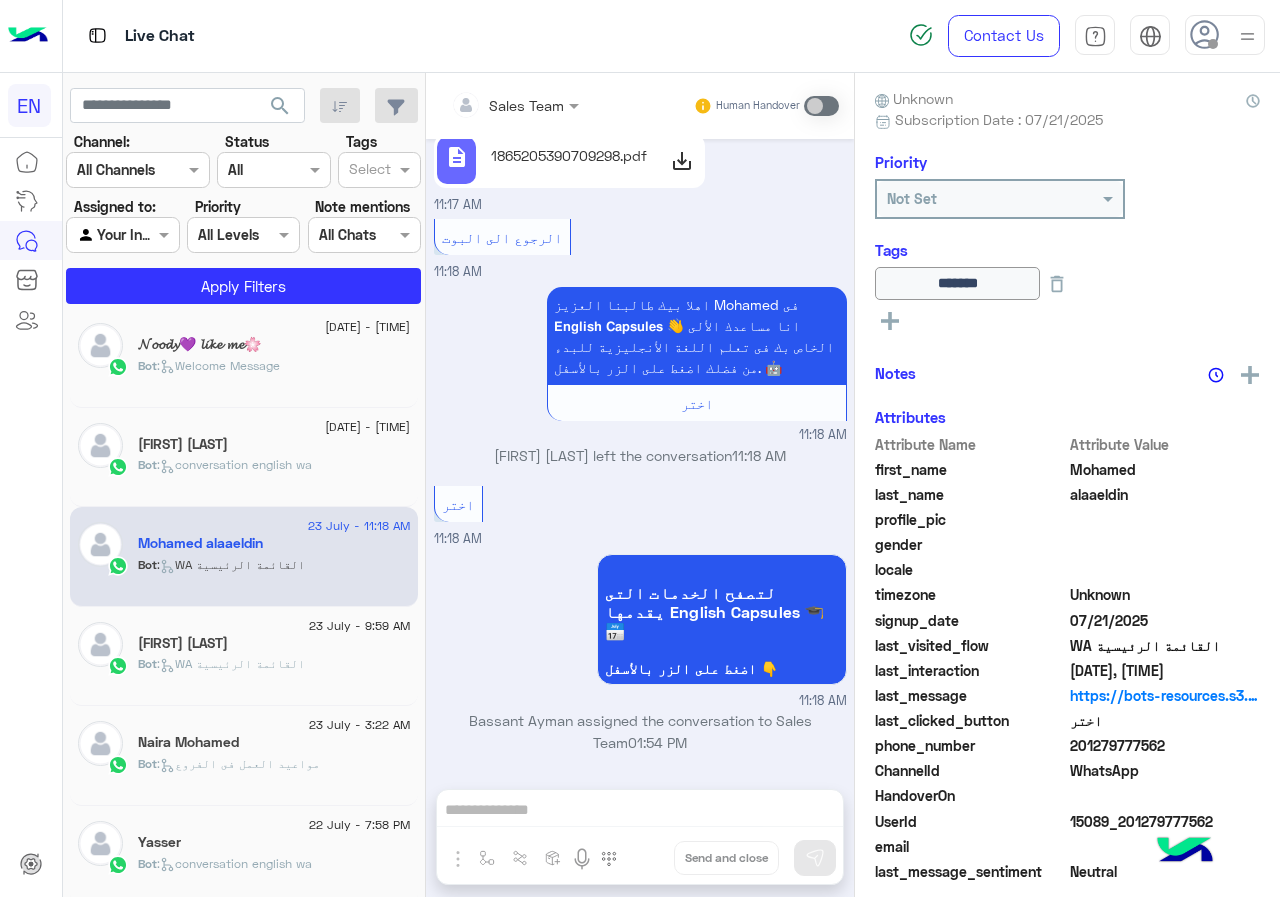 click on "[DATE] - [TIME]" 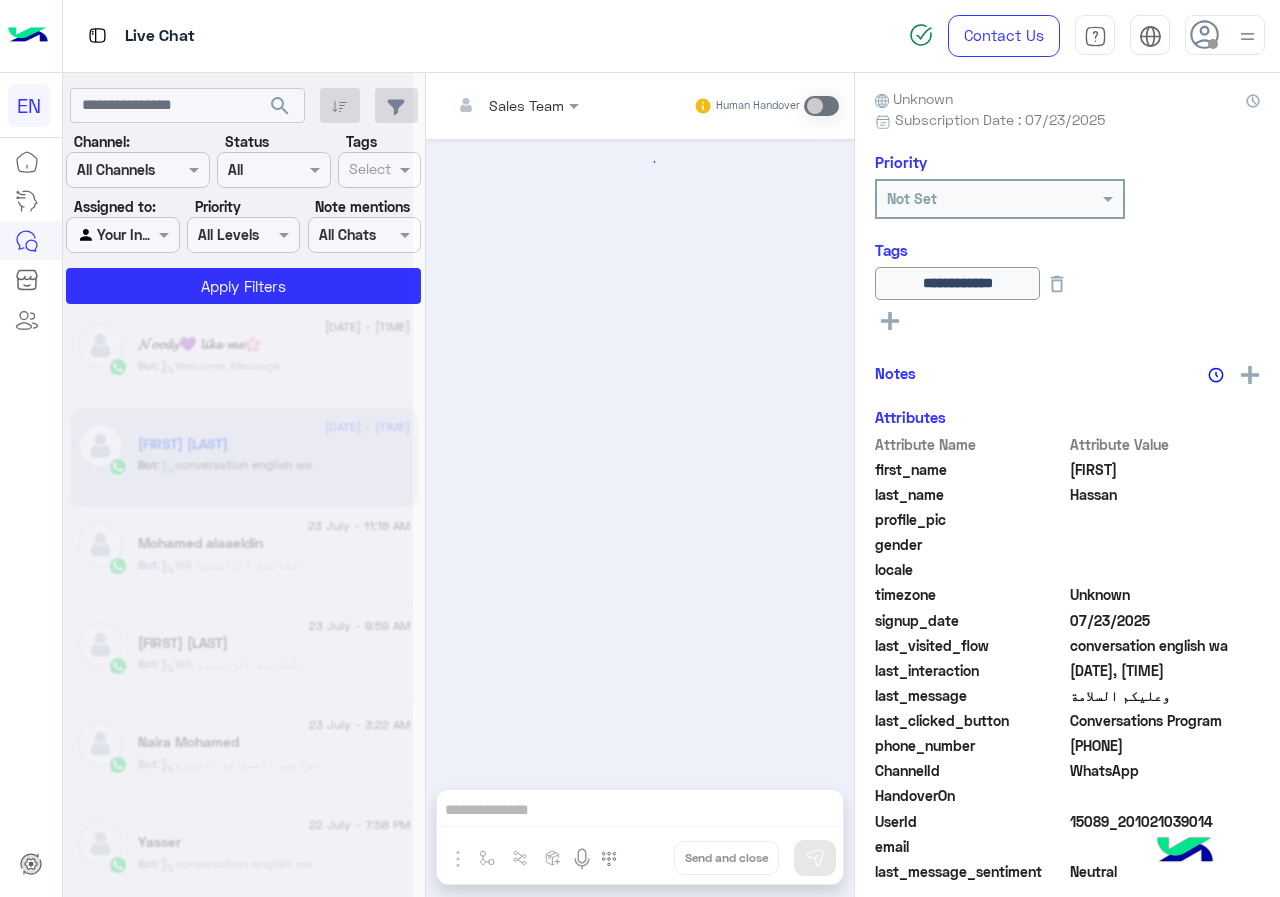scroll, scrollTop: 1659, scrollLeft: 0, axis: vertical 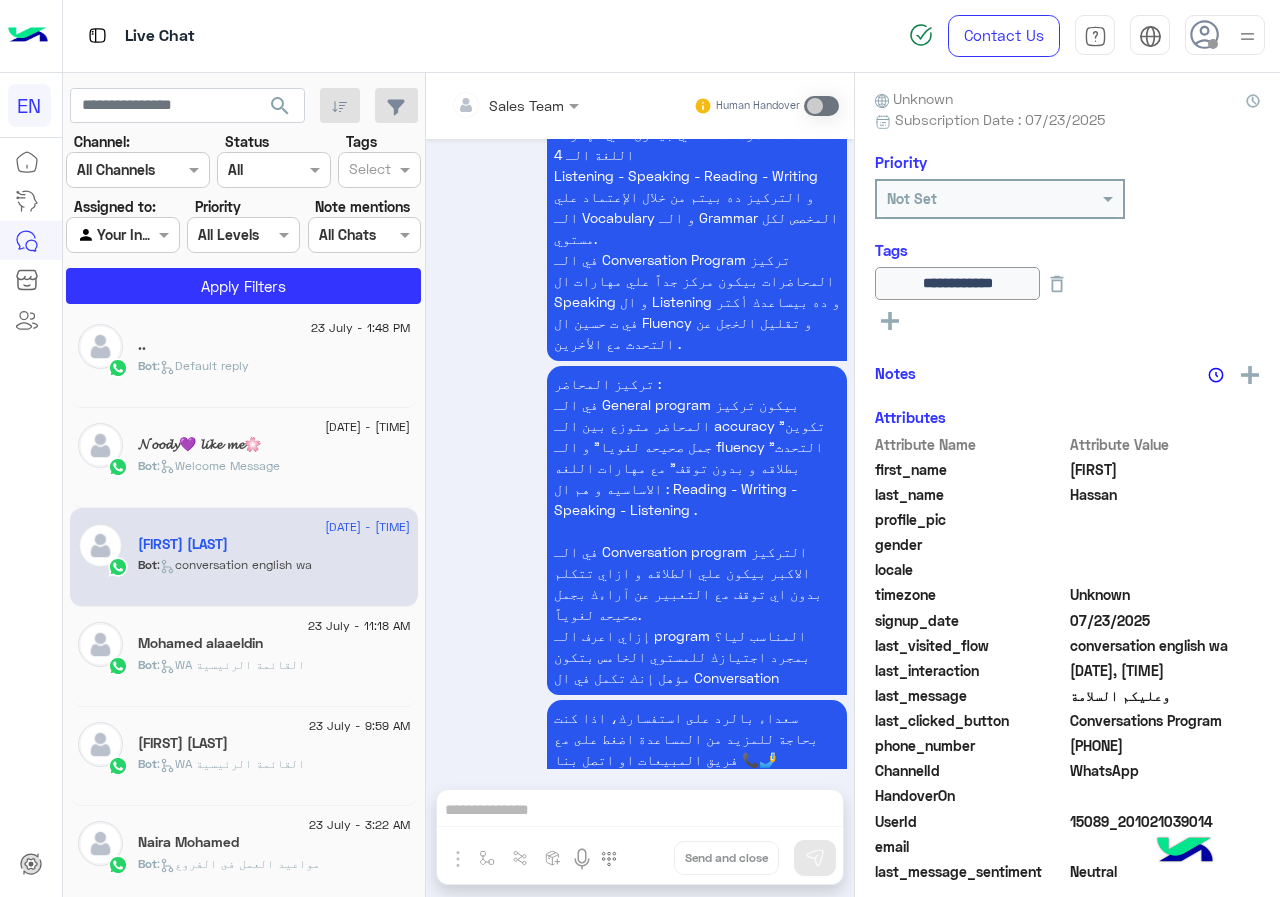 click on ":   Welcome Message" 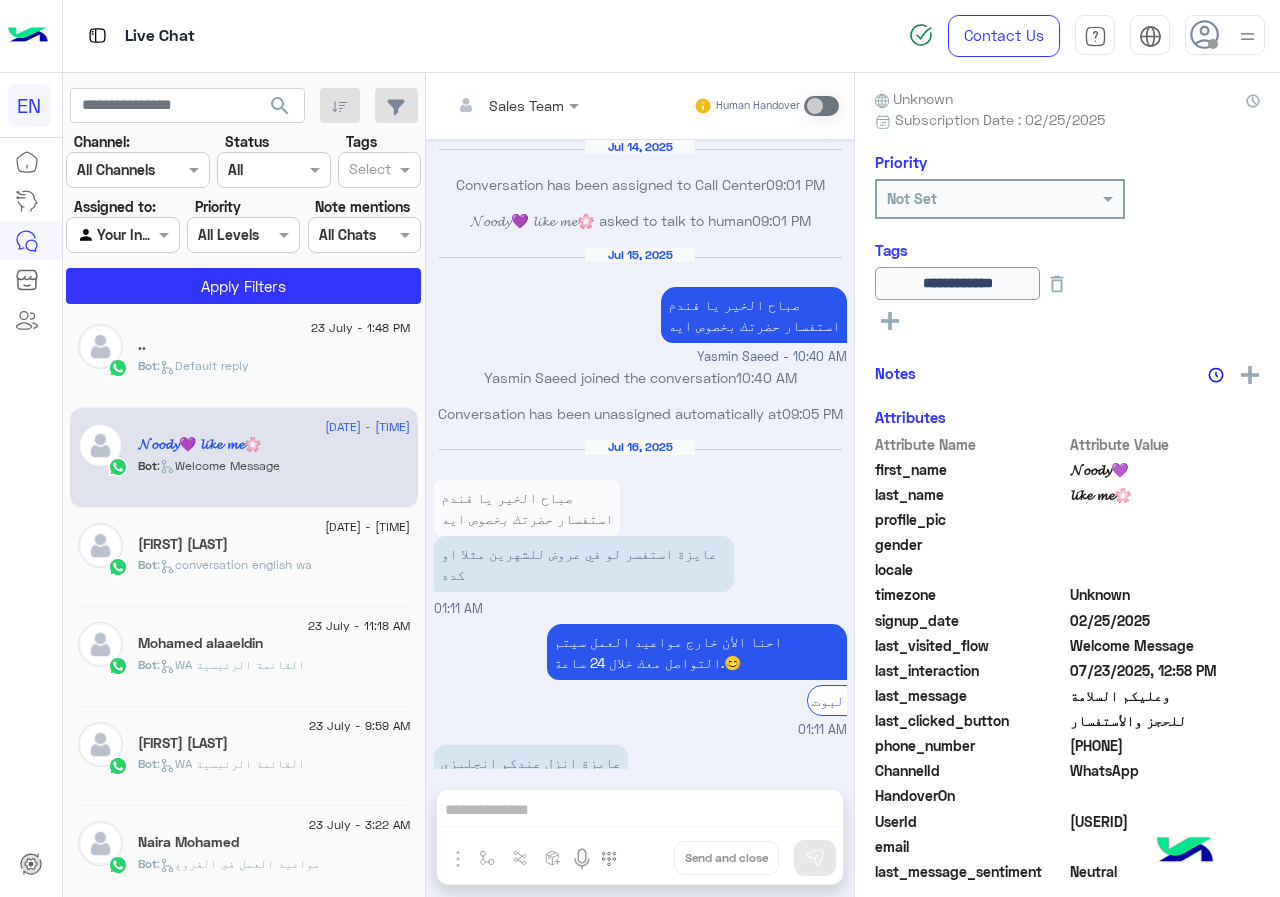scroll, scrollTop: 1654, scrollLeft: 0, axis: vertical 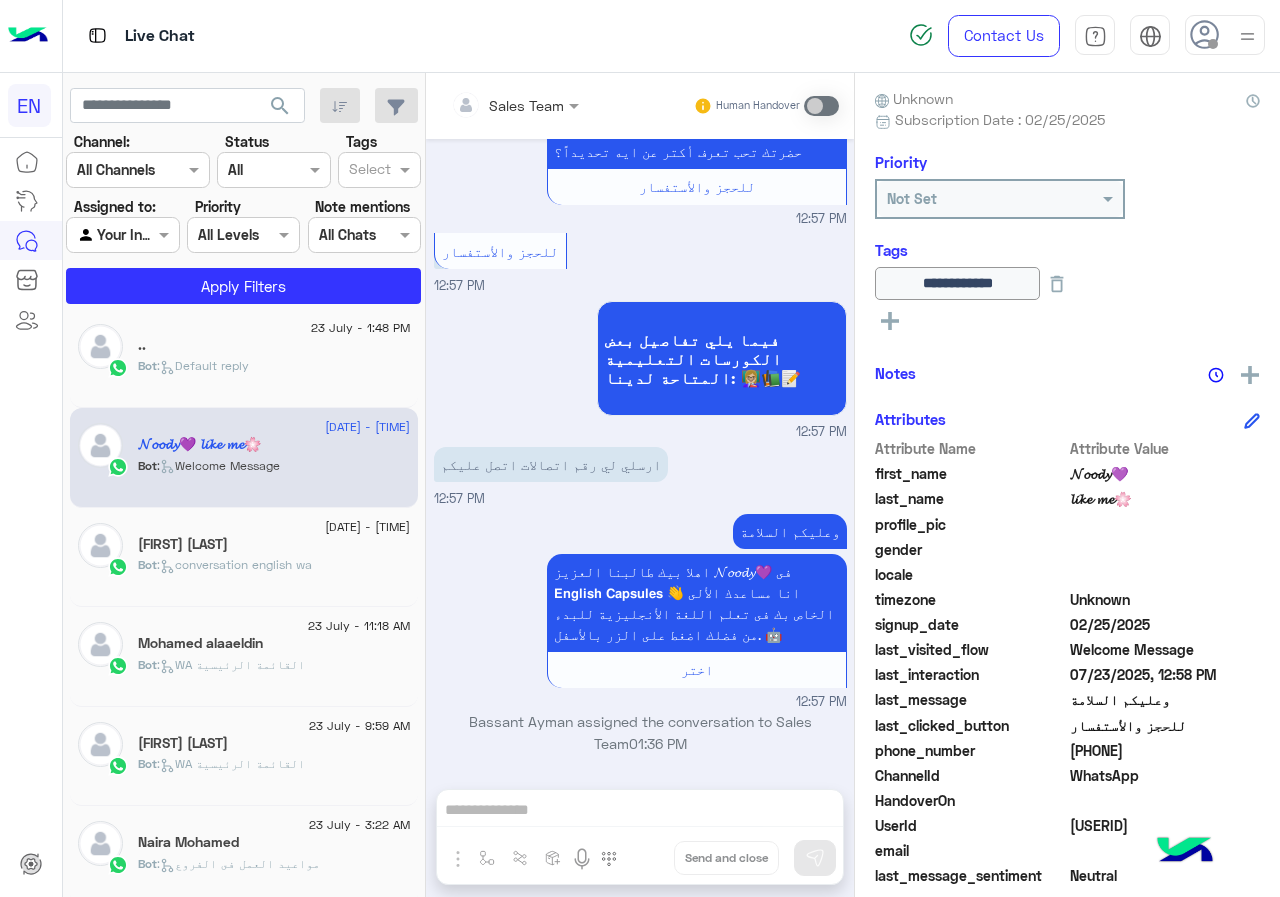 click on ".." 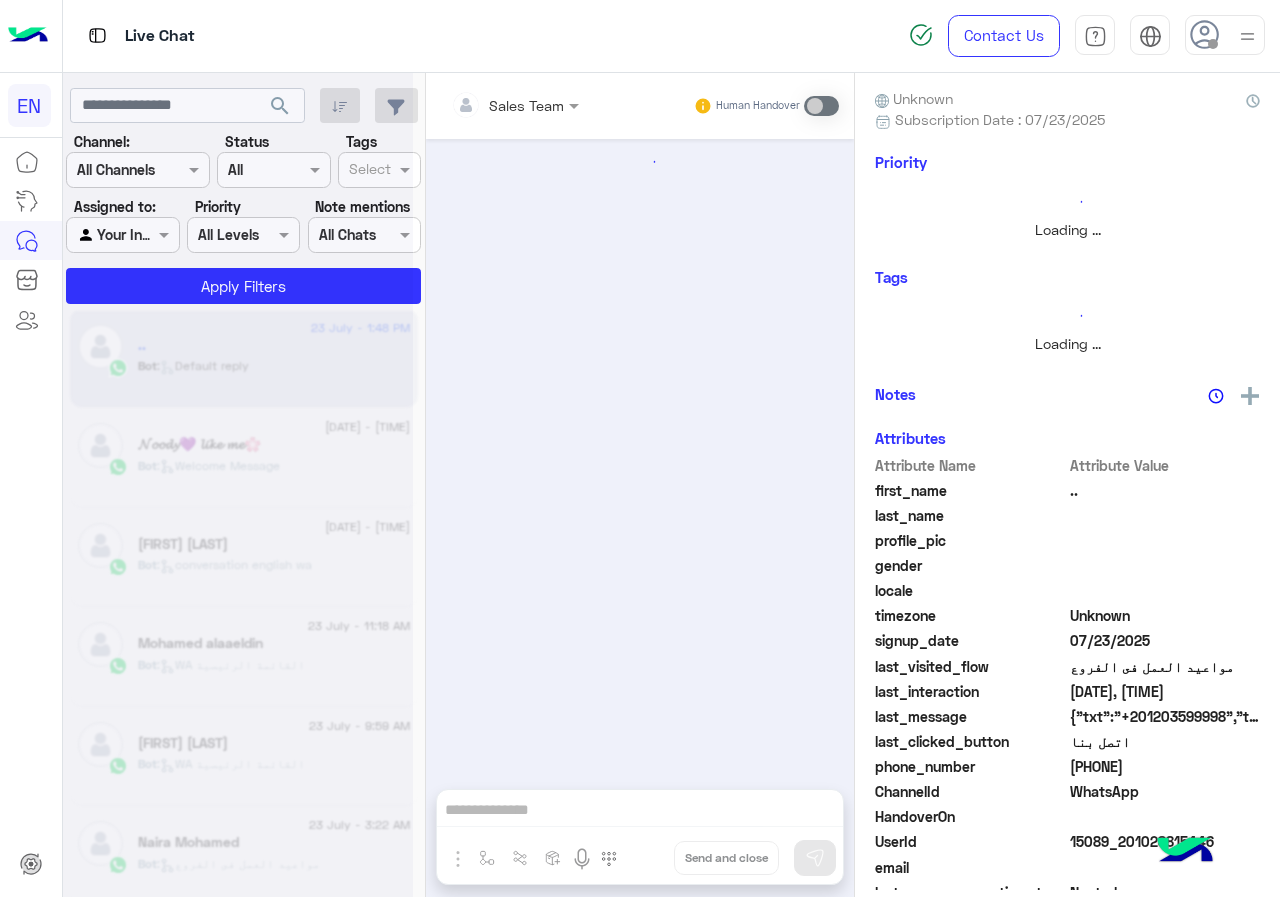 scroll, scrollTop: 1074, scrollLeft: 0, axis: vertical 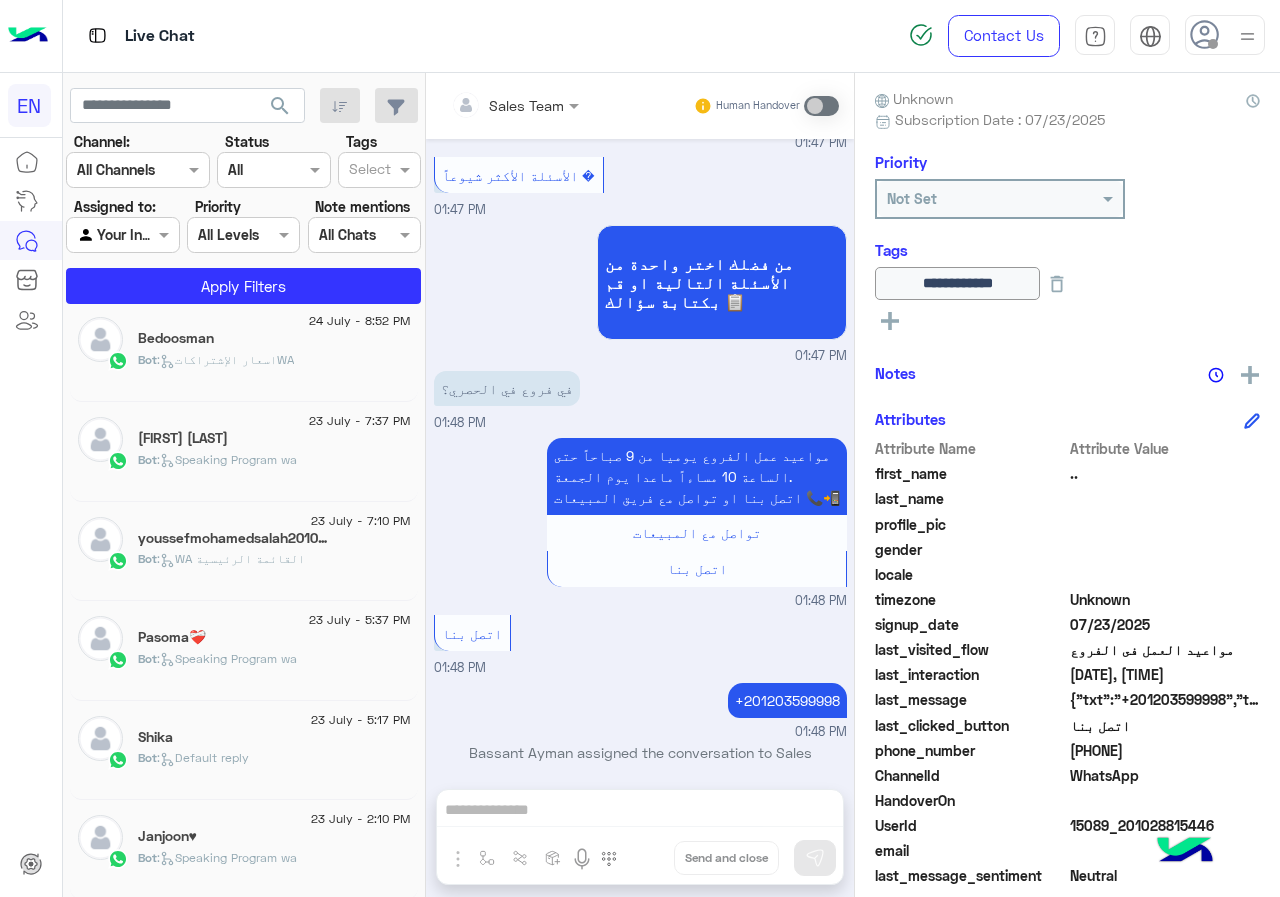 click on "Janjoon♥" 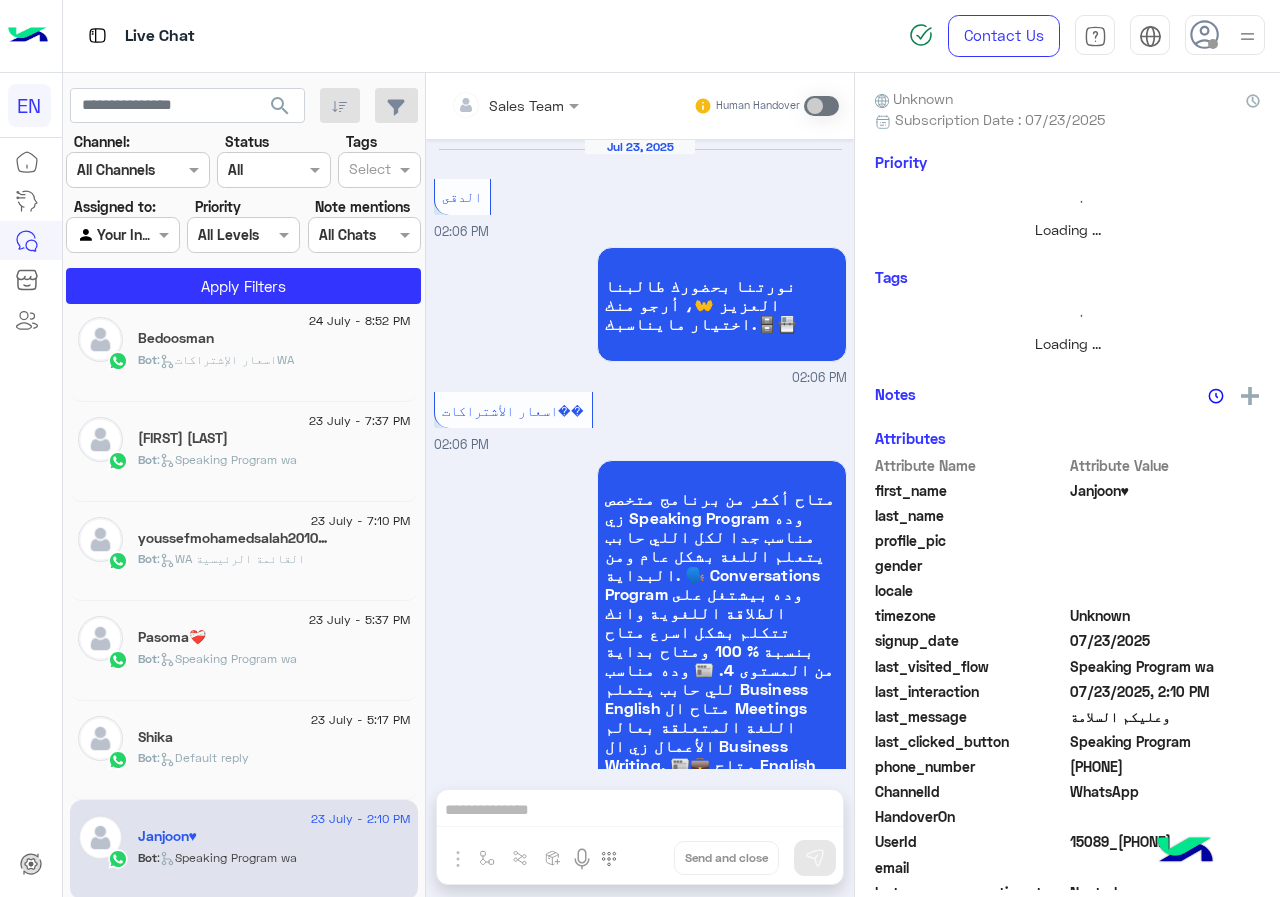 scroll, scrollTop: 3423, scrollLeft: 0, axis: vertical 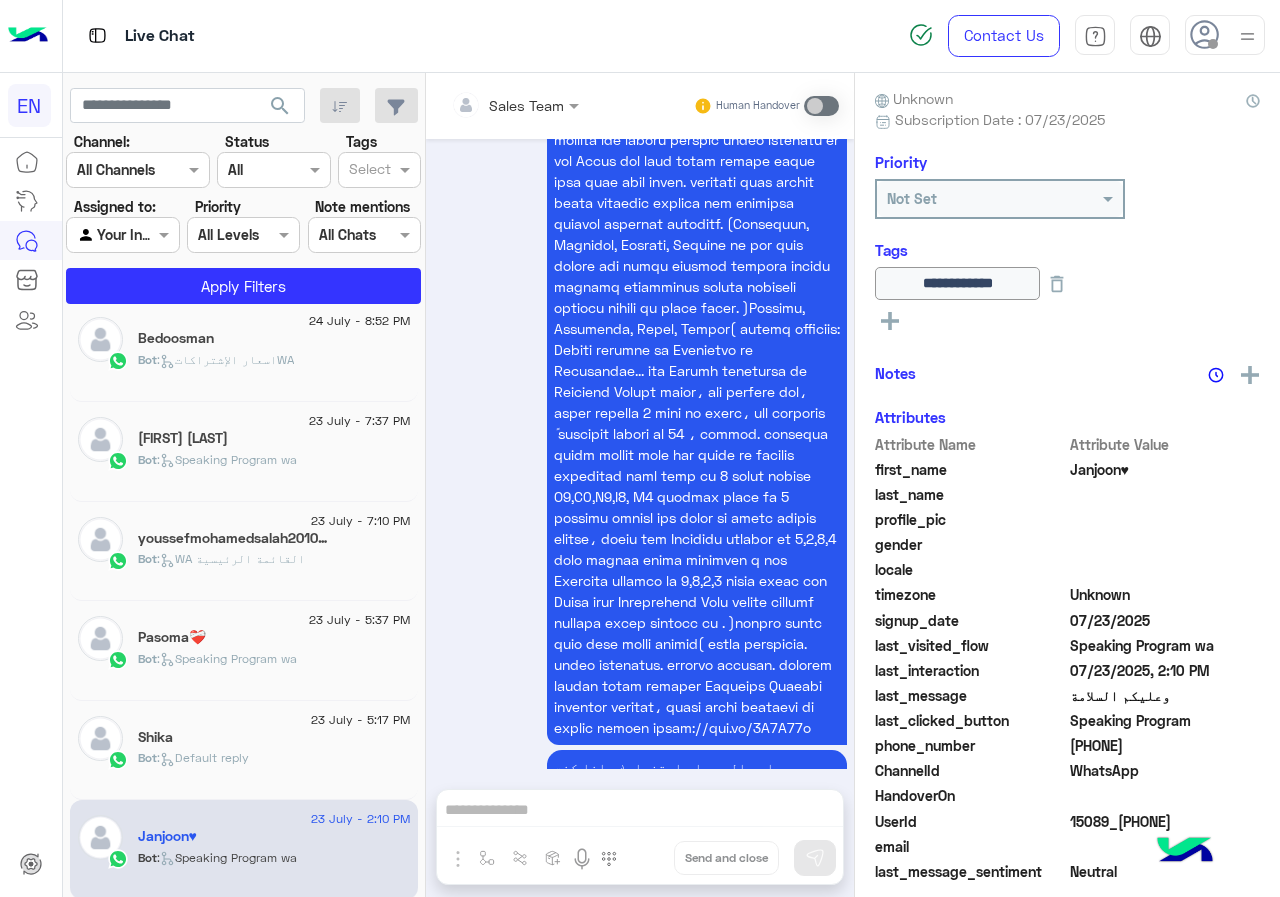 click on "Bot :   Default reply" 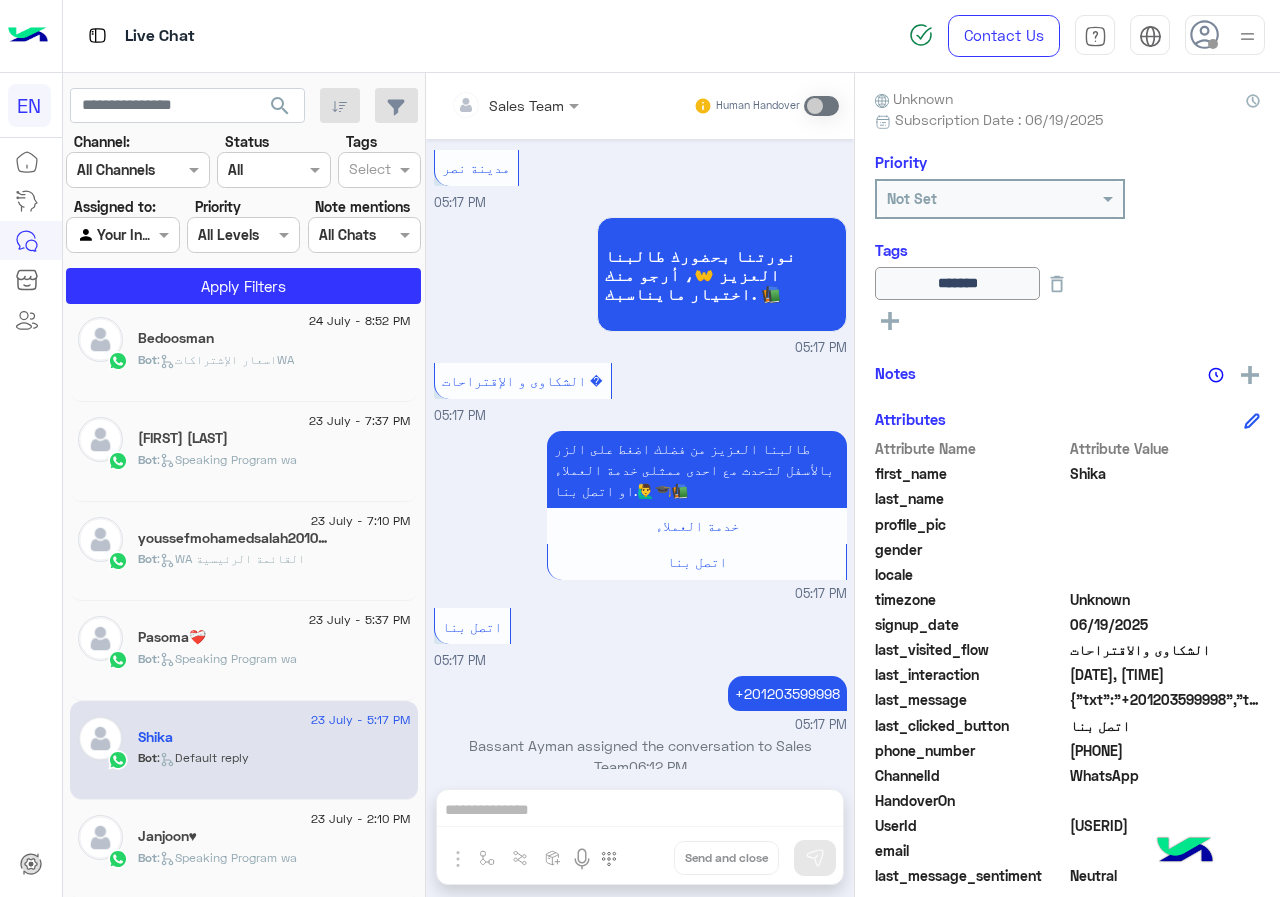 click on "Bot :   Speaking Program wa" 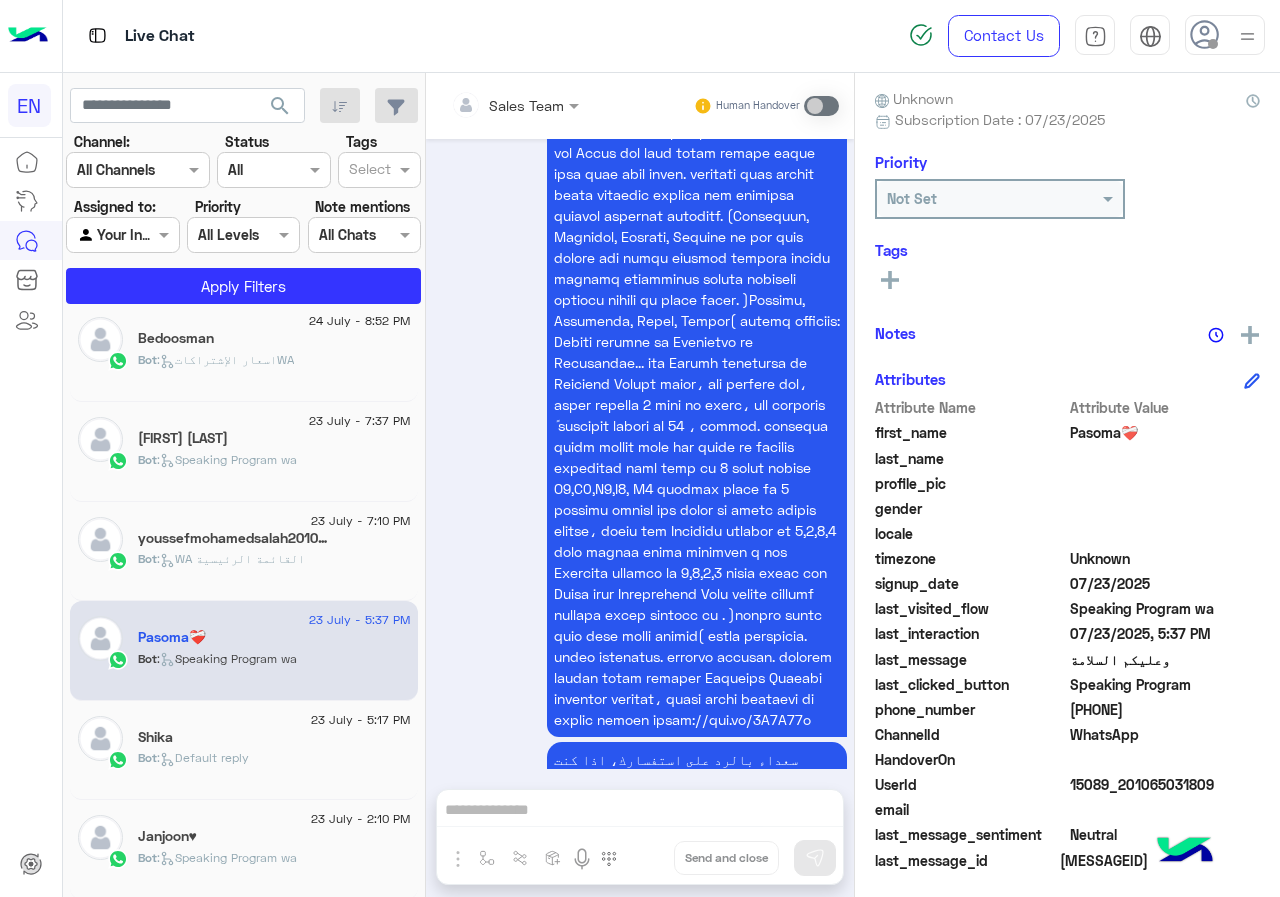 click on "[PHONE]" 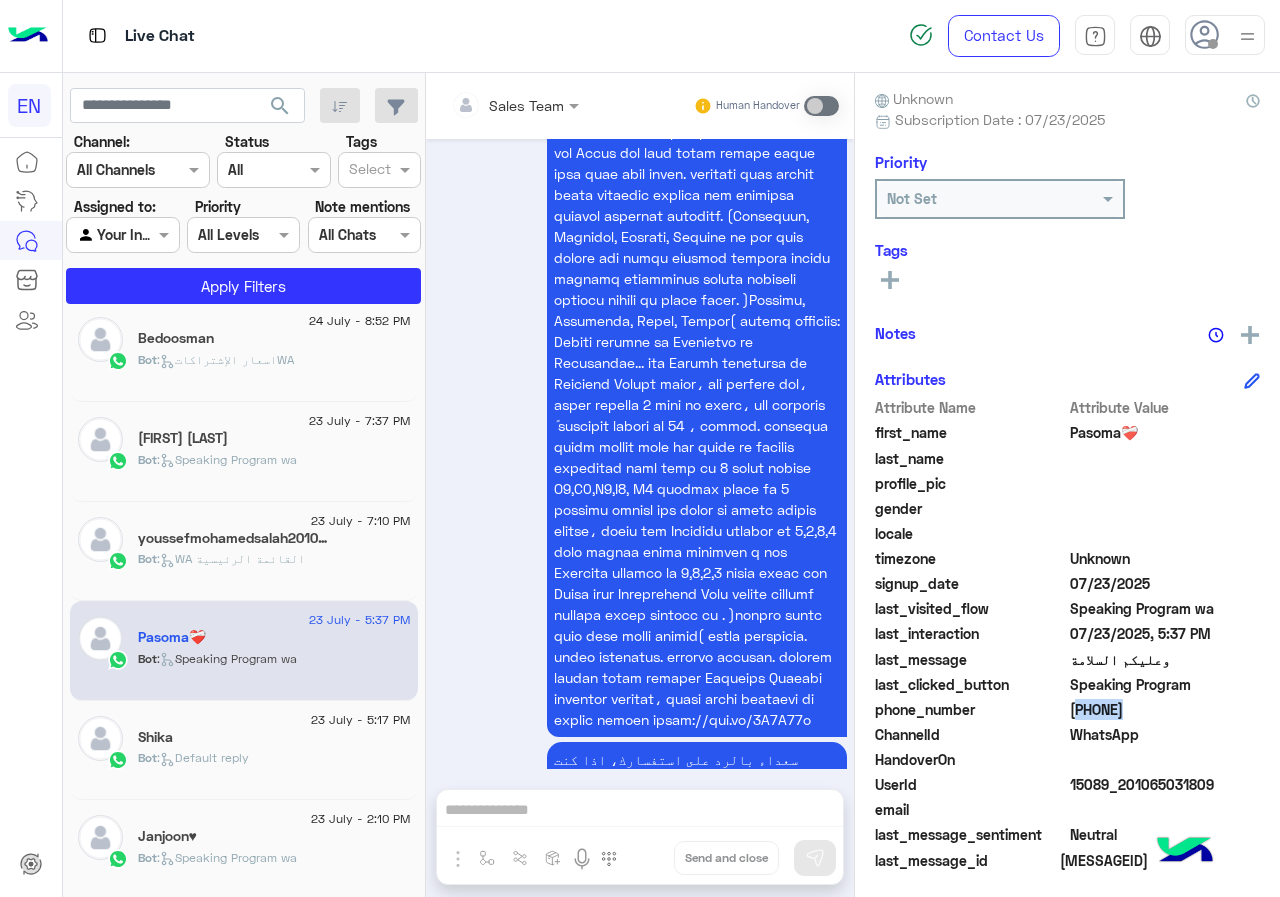 click on "[PHONE]" 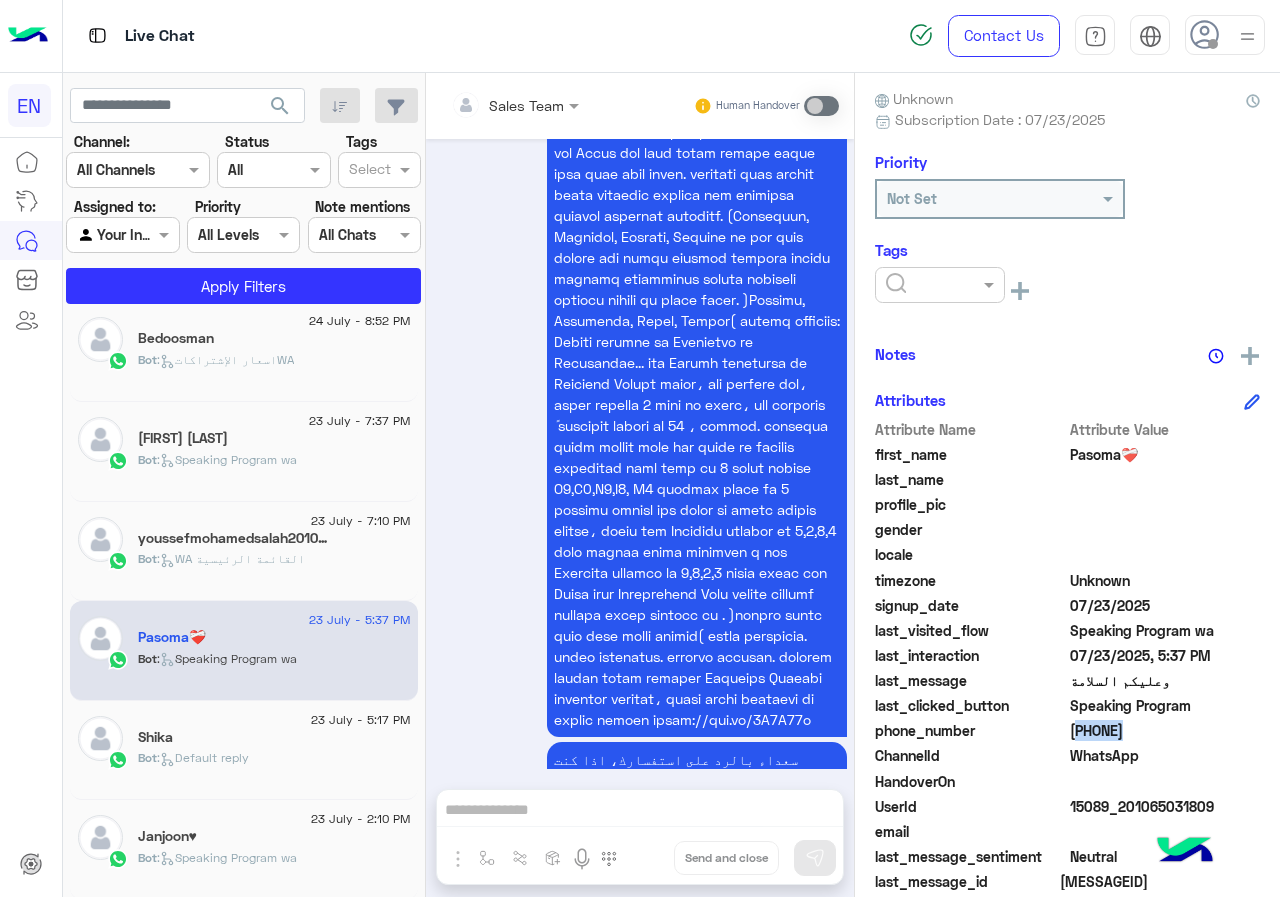 click 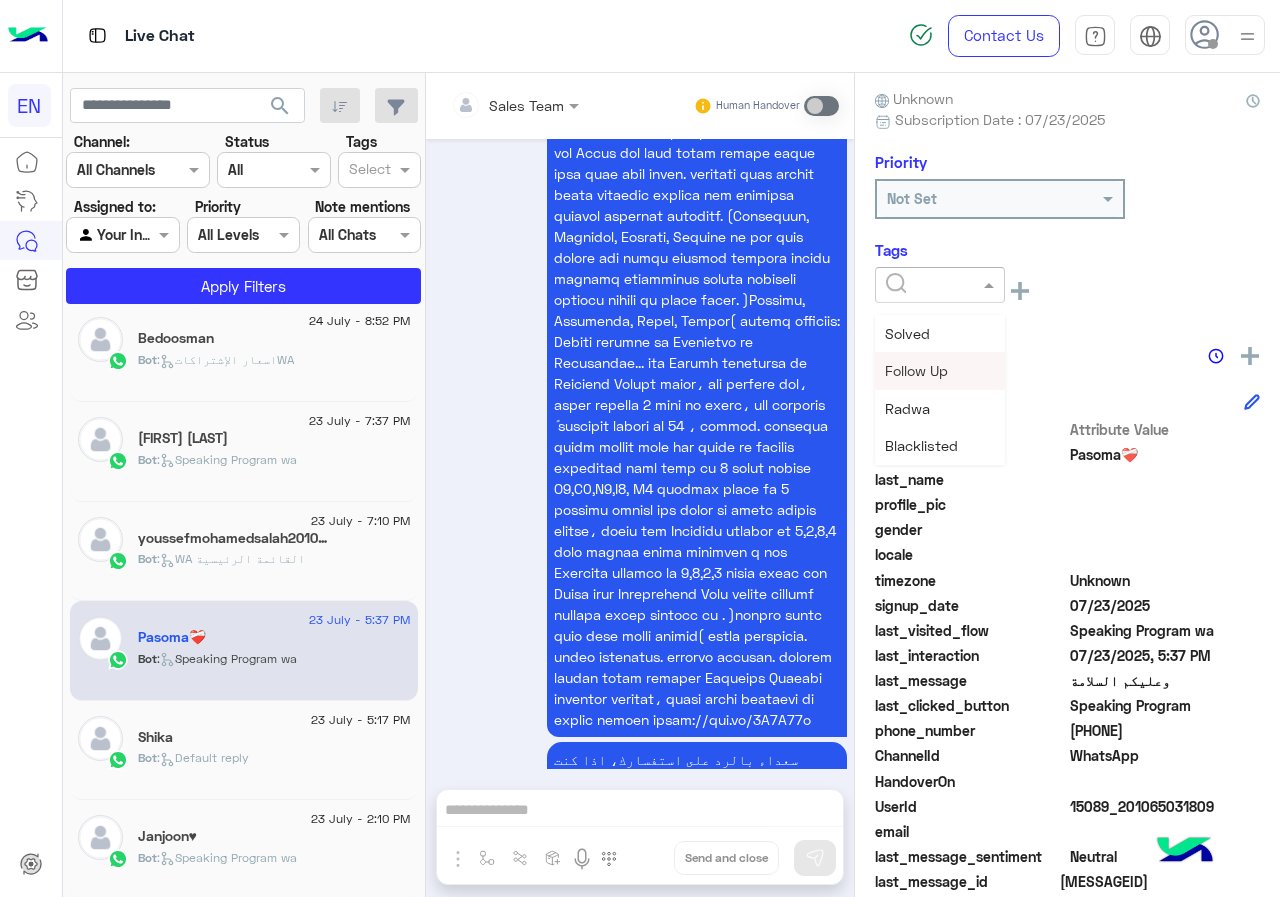 scroll, scrollTop: 200, scrollLeft: 0, axis: vertical 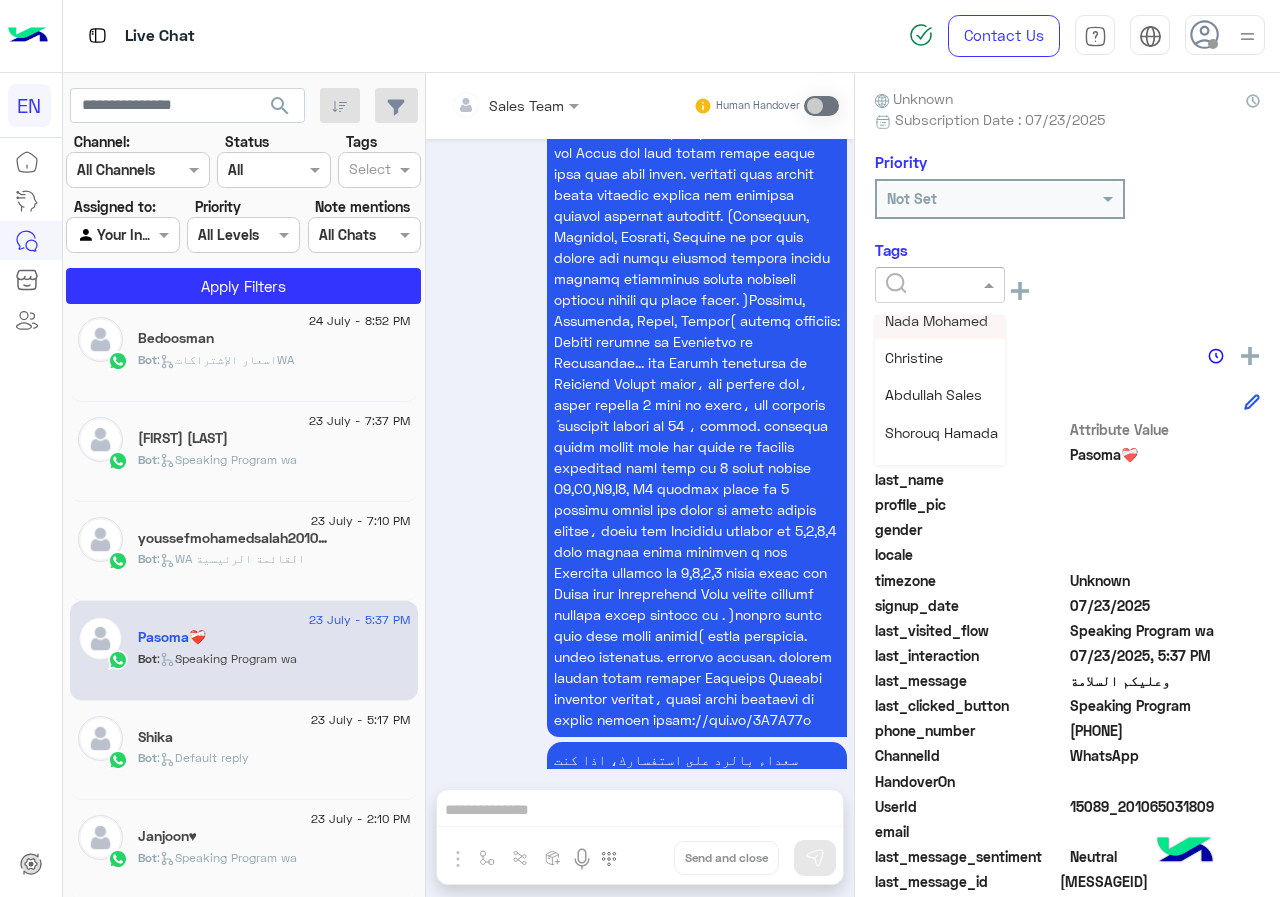 click on "Nada Mohamed" at bounding box center (936, 320) 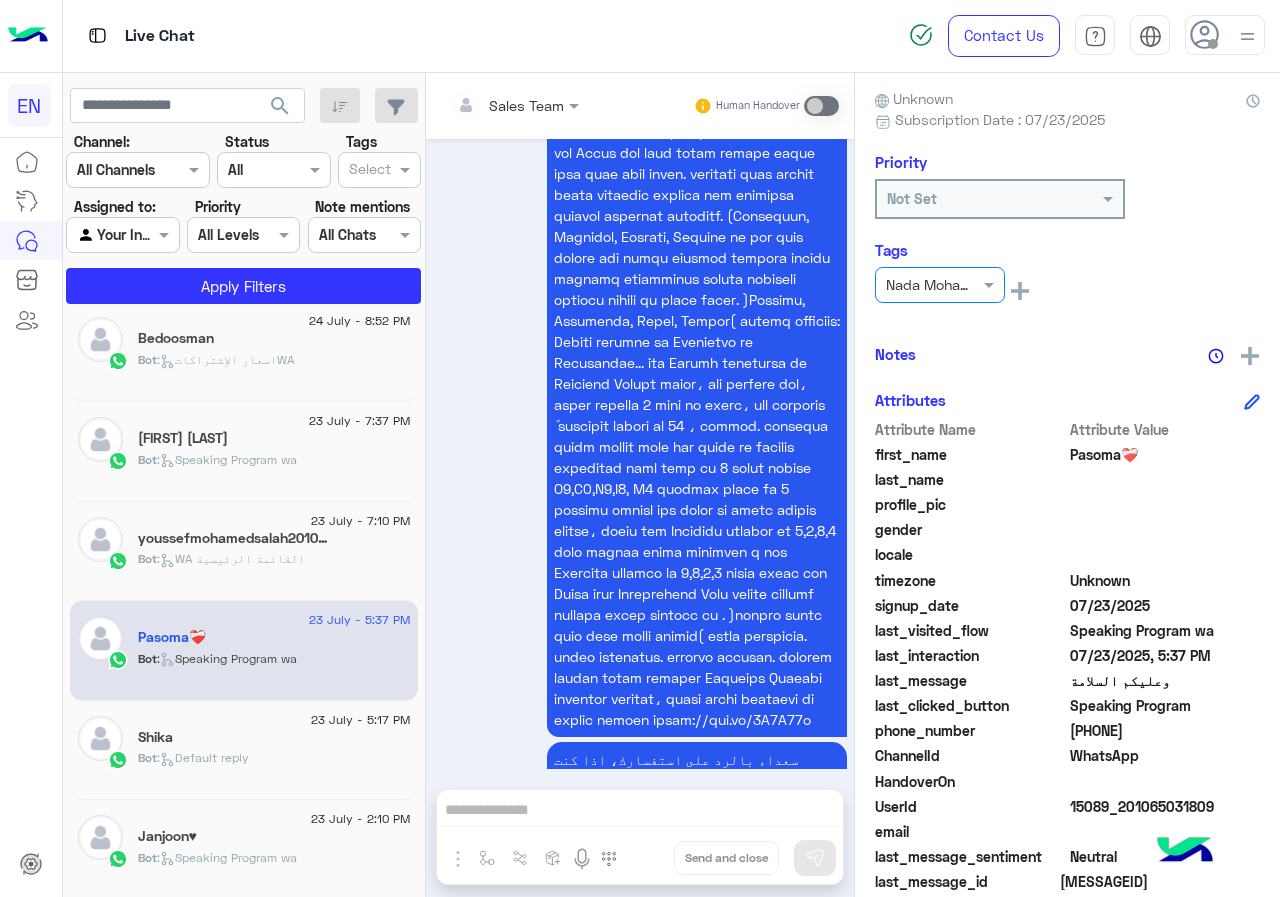 click on "youssefmohamedsalah201020" 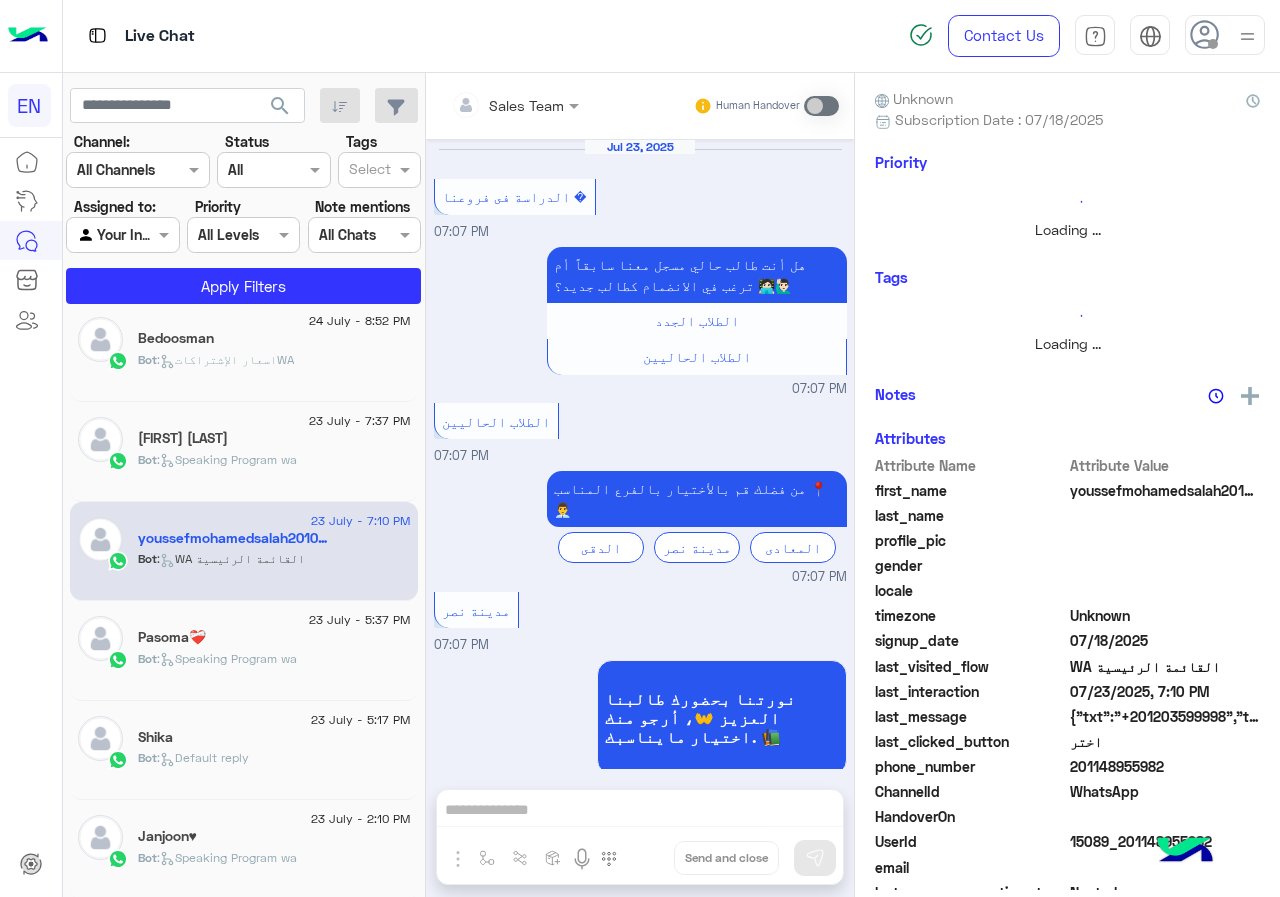 scroll, scrollTop: 1243, scrollLeft: 0, axis: vertical 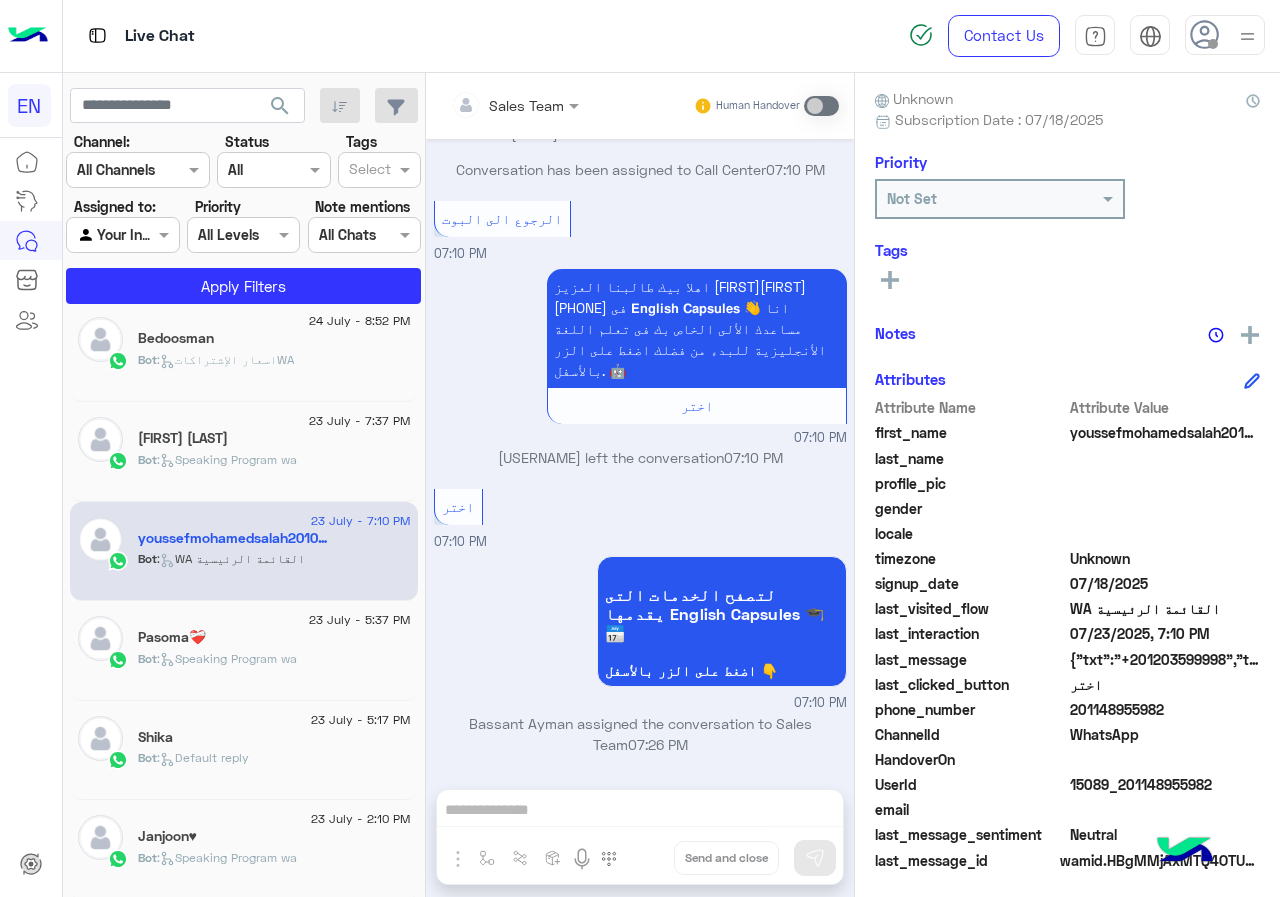 click on "201148955982" 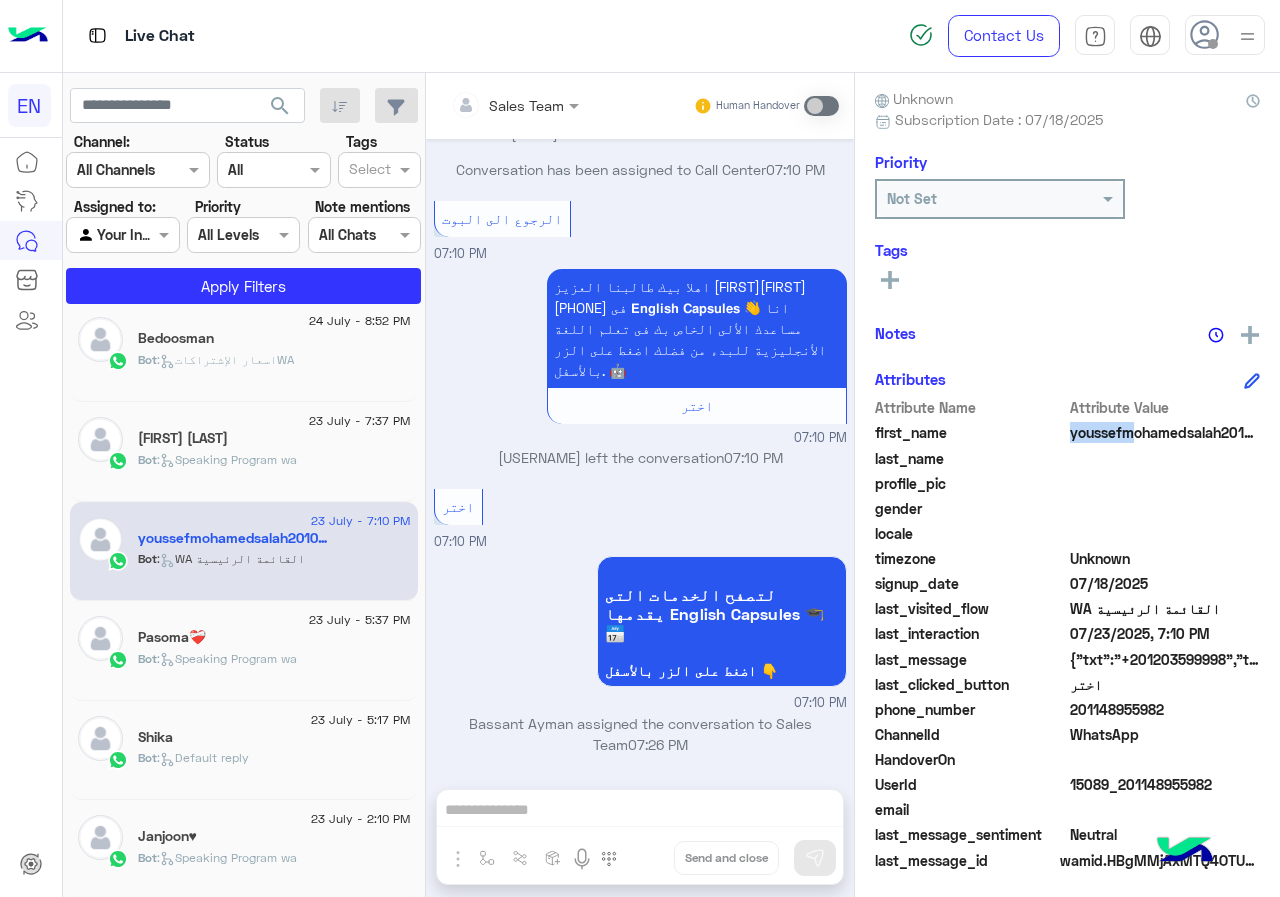 drag, startPoint x: 1117, startPoint y: 432, endPoint x: 1062, endPoint y: 433, distance: 55.00909 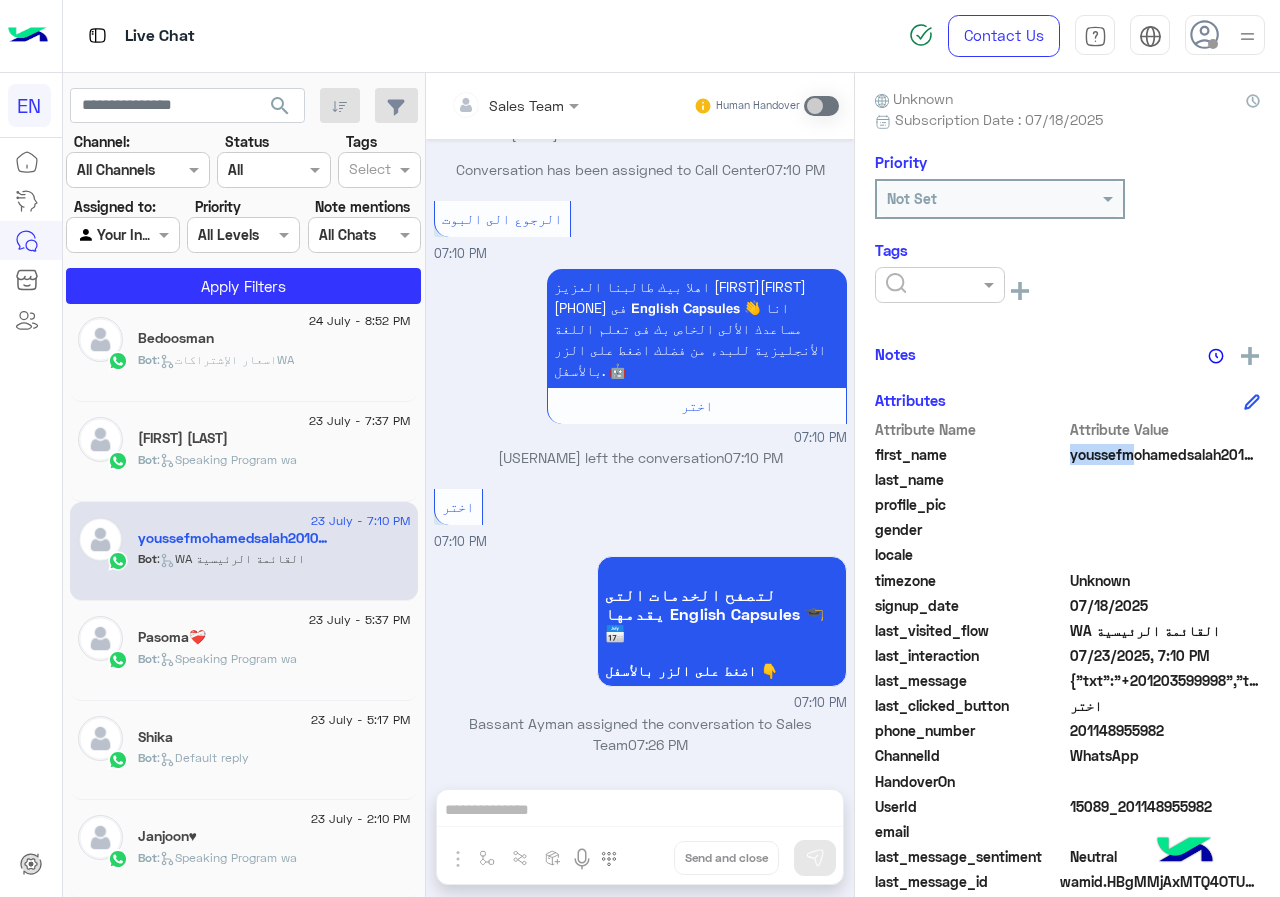 click 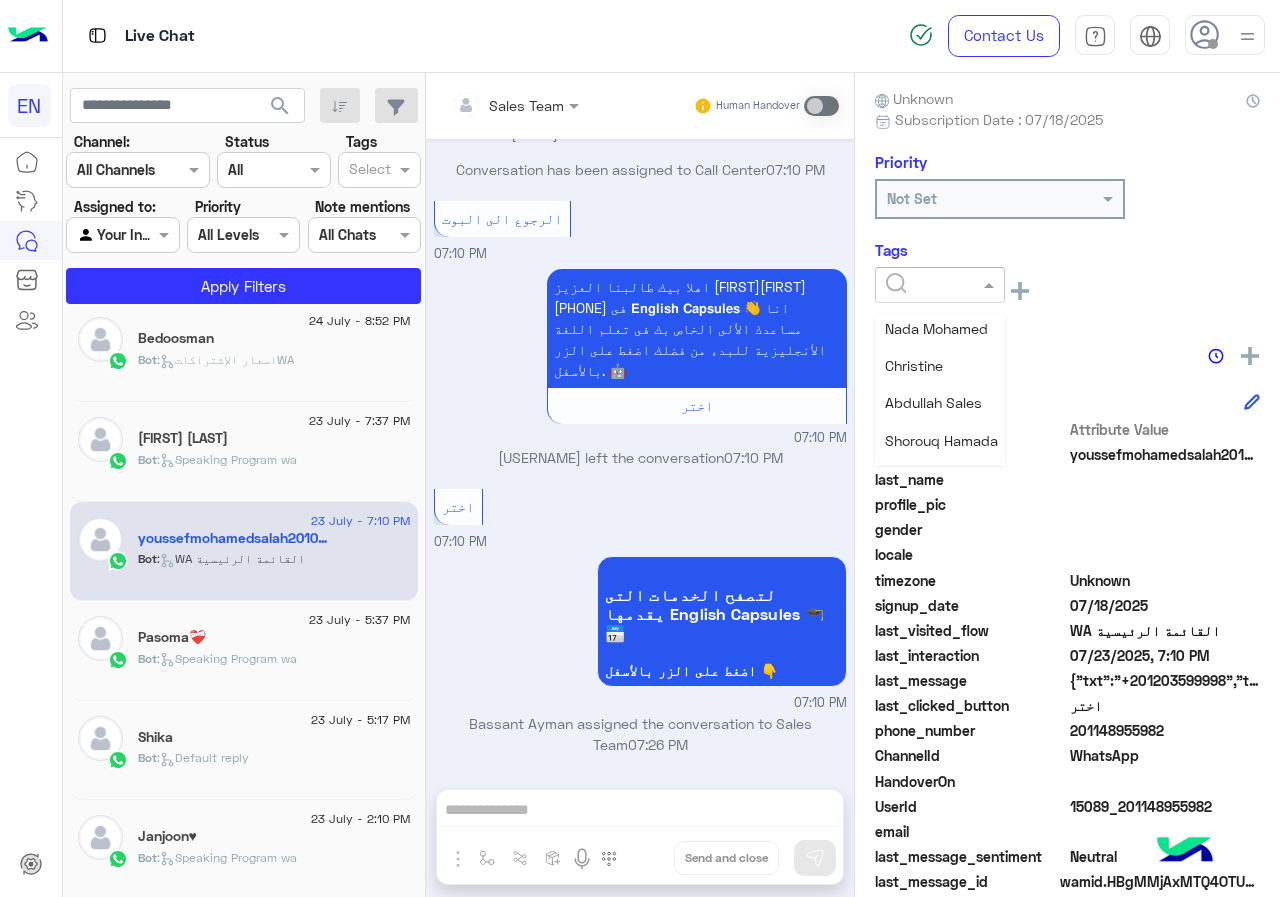 scroll, scrollTop: 200, scrollLeft: 0, axis: vertical 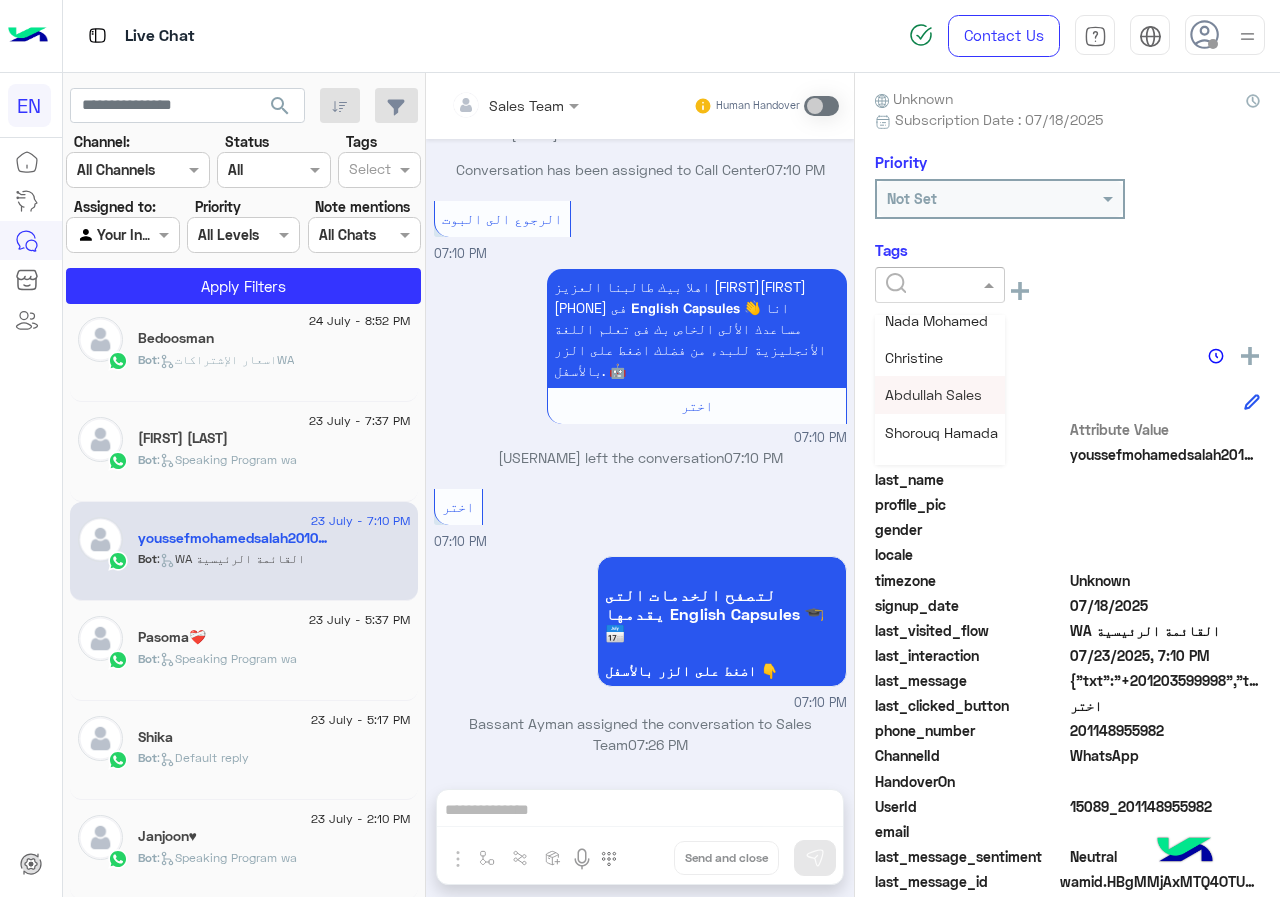 click on "Abdullah Sales" at bounding box center (933, 394) 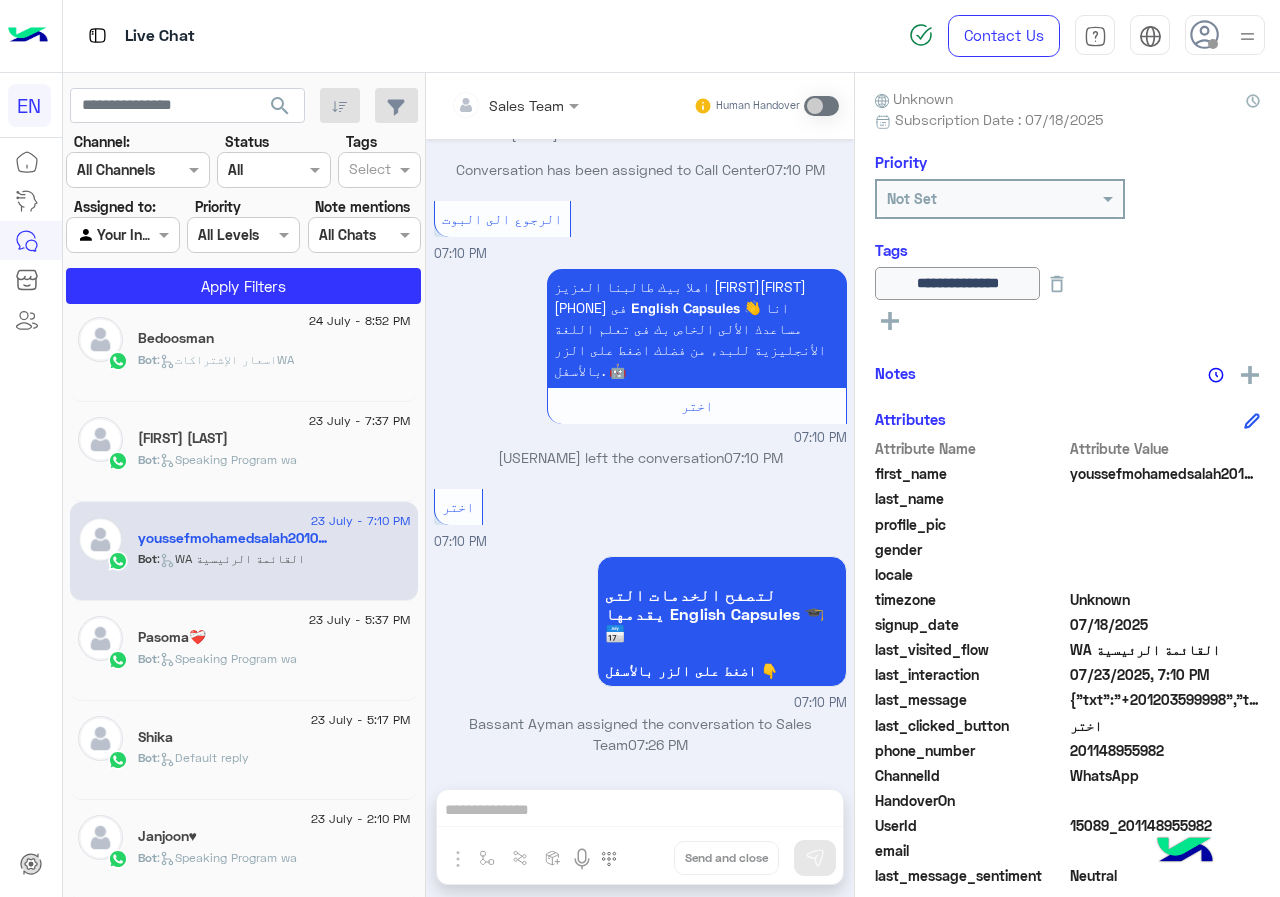 click on ":   Speaking Program wa" 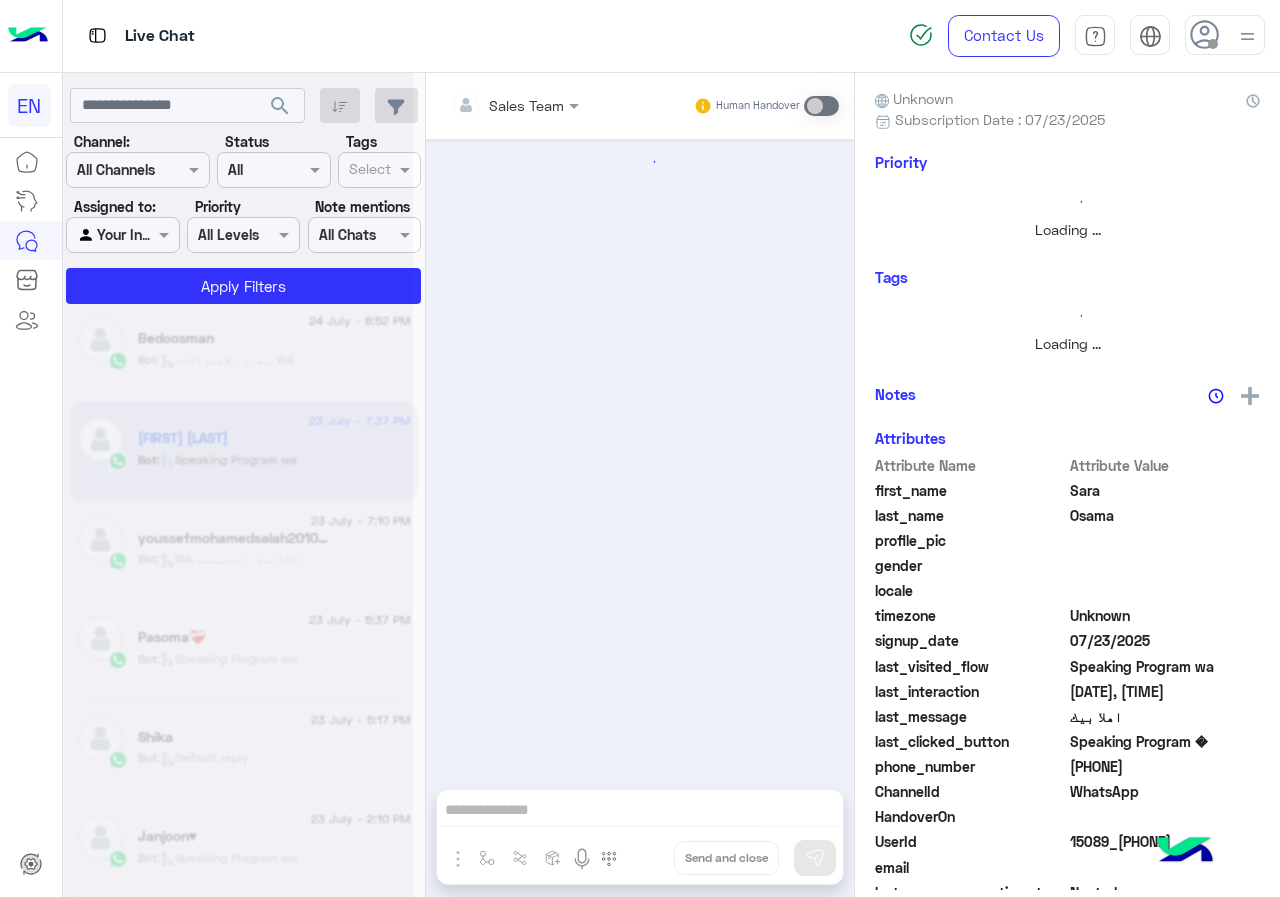 scroll, scrollTop: 0, scrollLeft: 0, axis: both 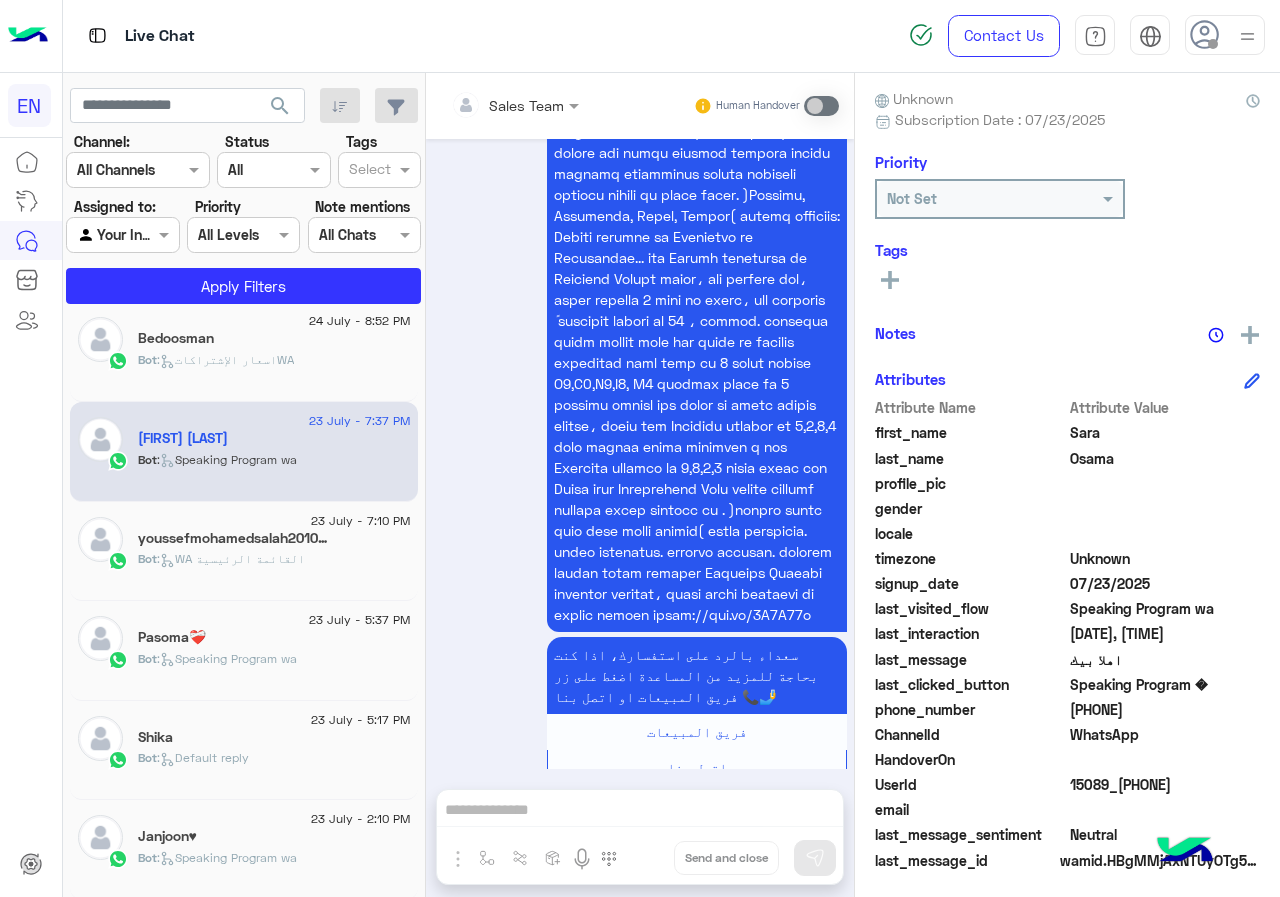 click on "[PHONE]" 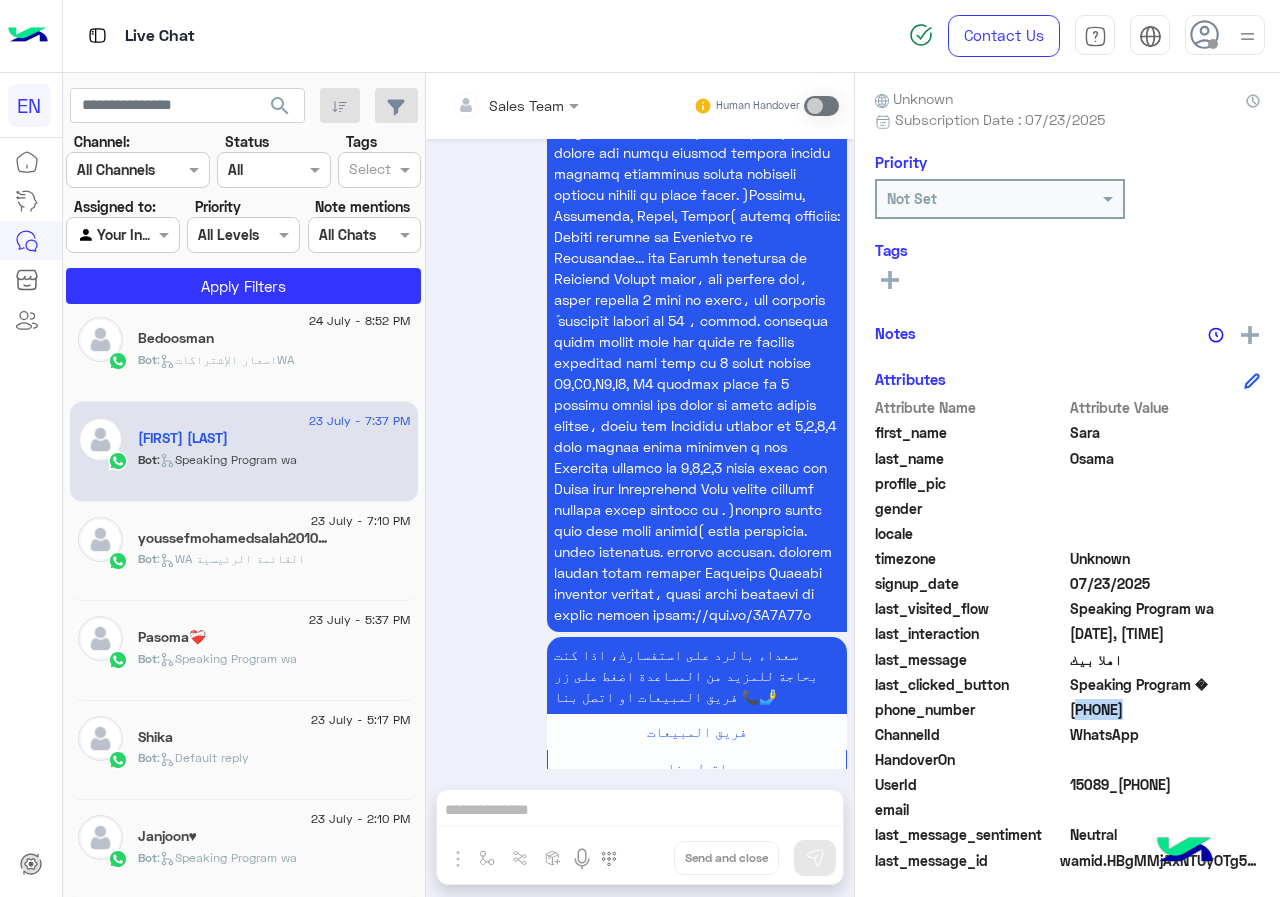 click on "[PHONE]" 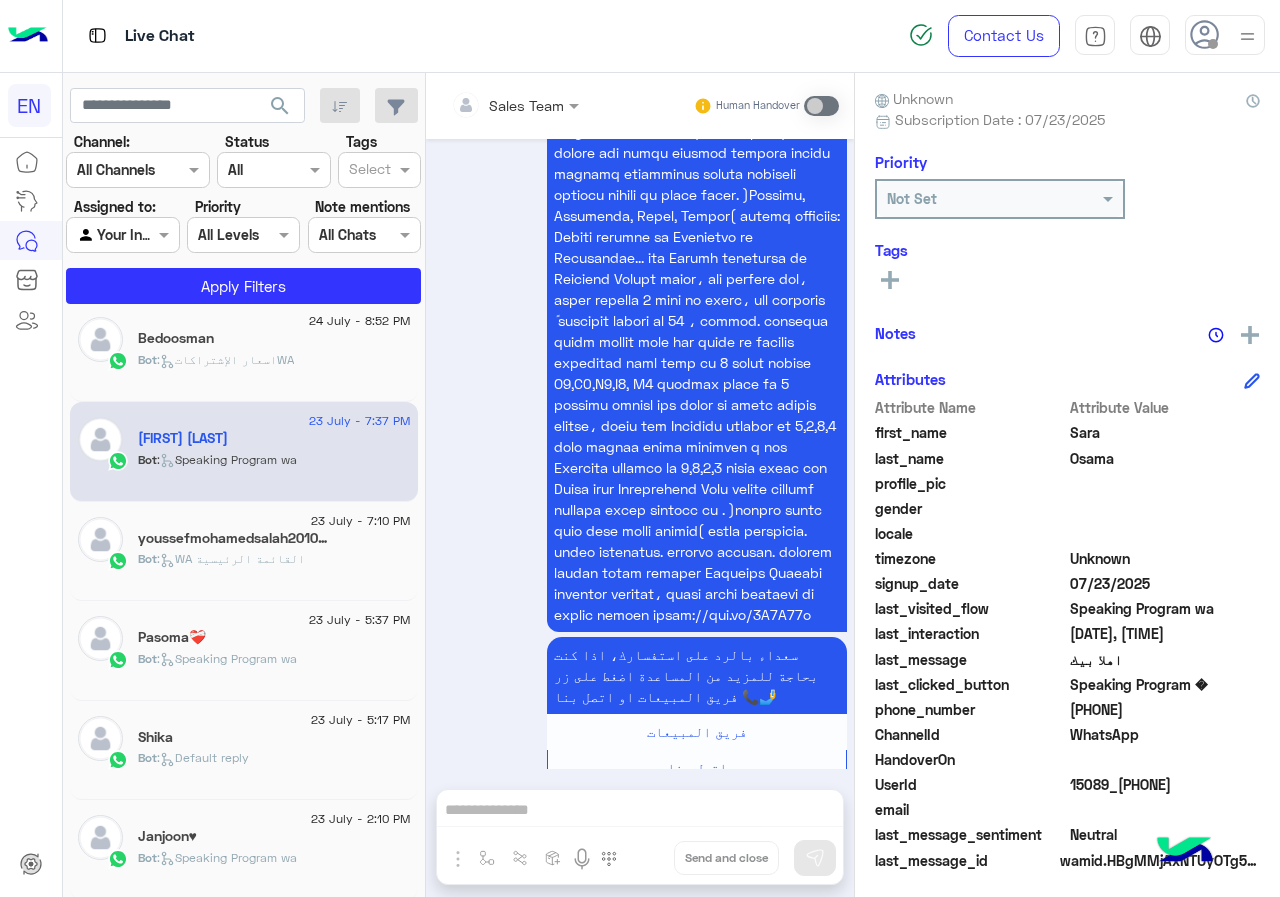 click on "Sara" 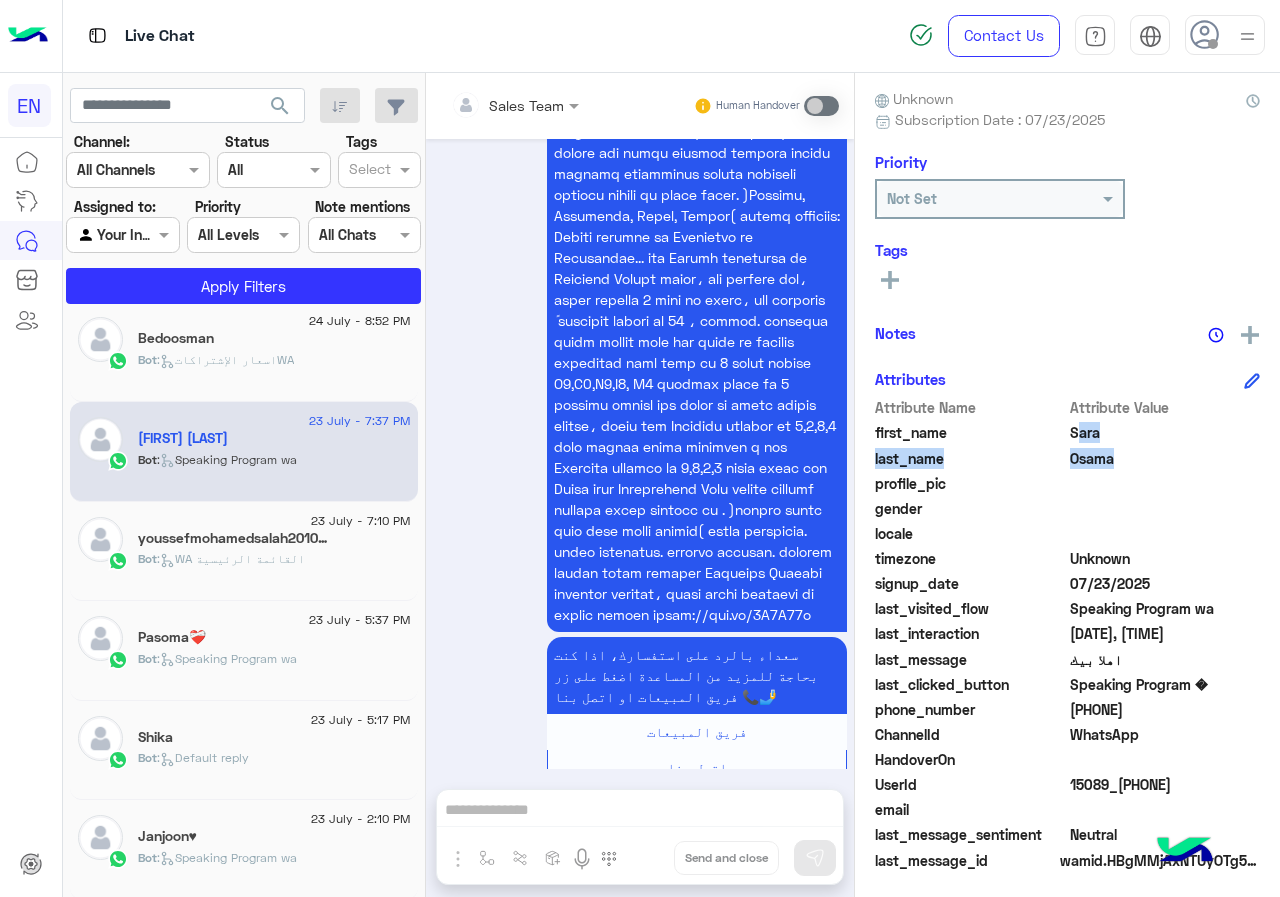 drag, startPoint x: 1078, startPoint y: 429, endPoint x: 1075, endPoint y: 460, distance: 31.144823 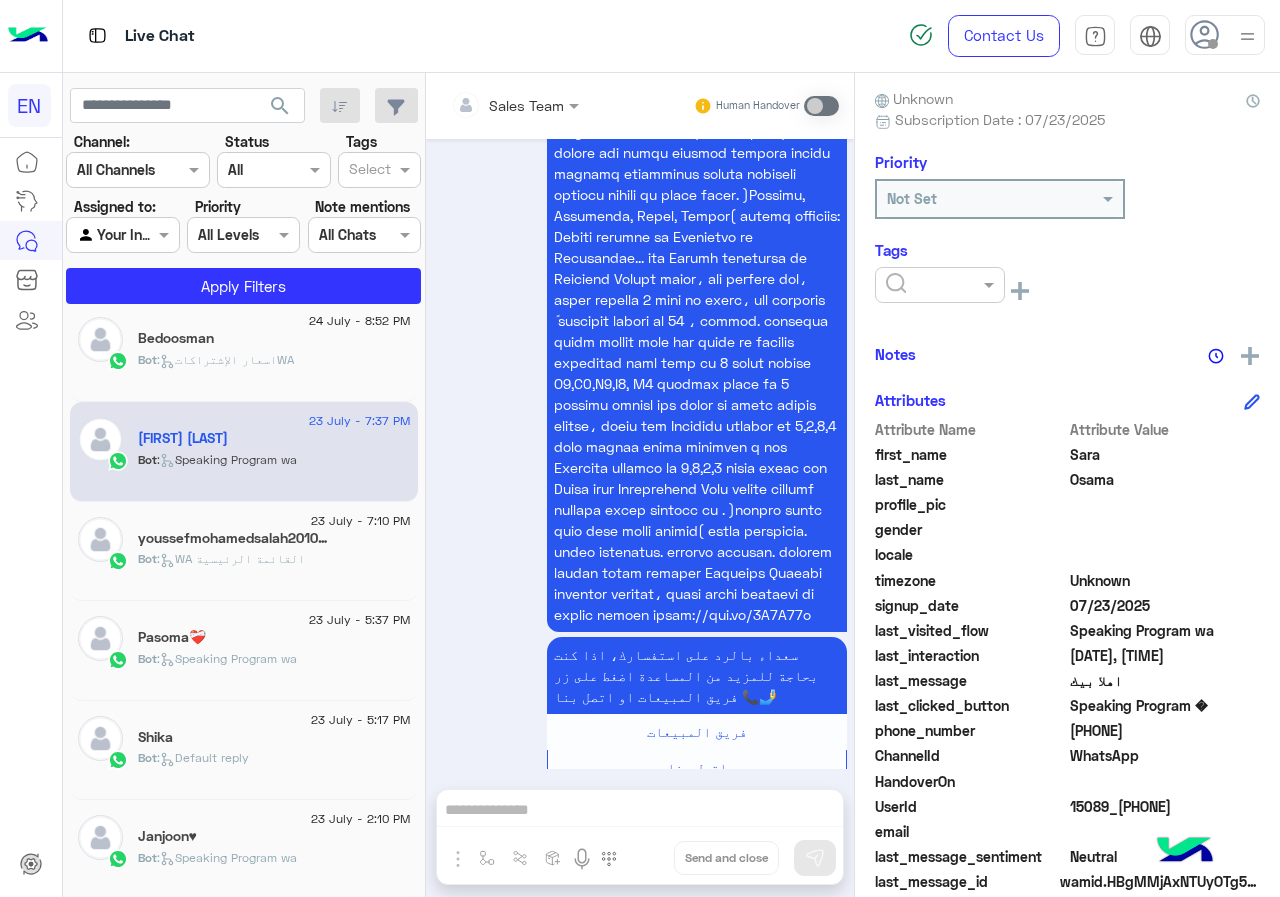 click 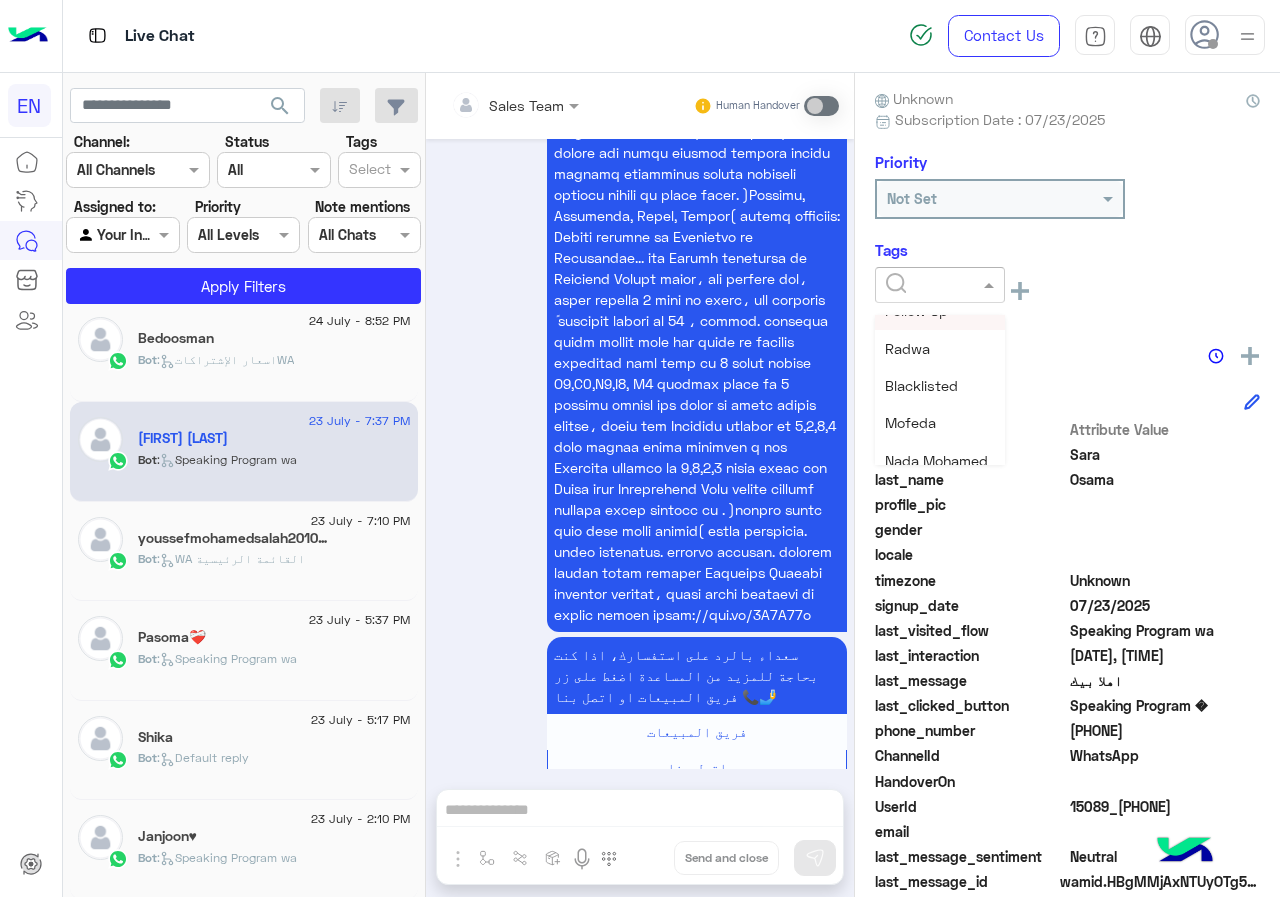 scroll, scrollTop: 200, scrollLeft: 0, axis: vertical 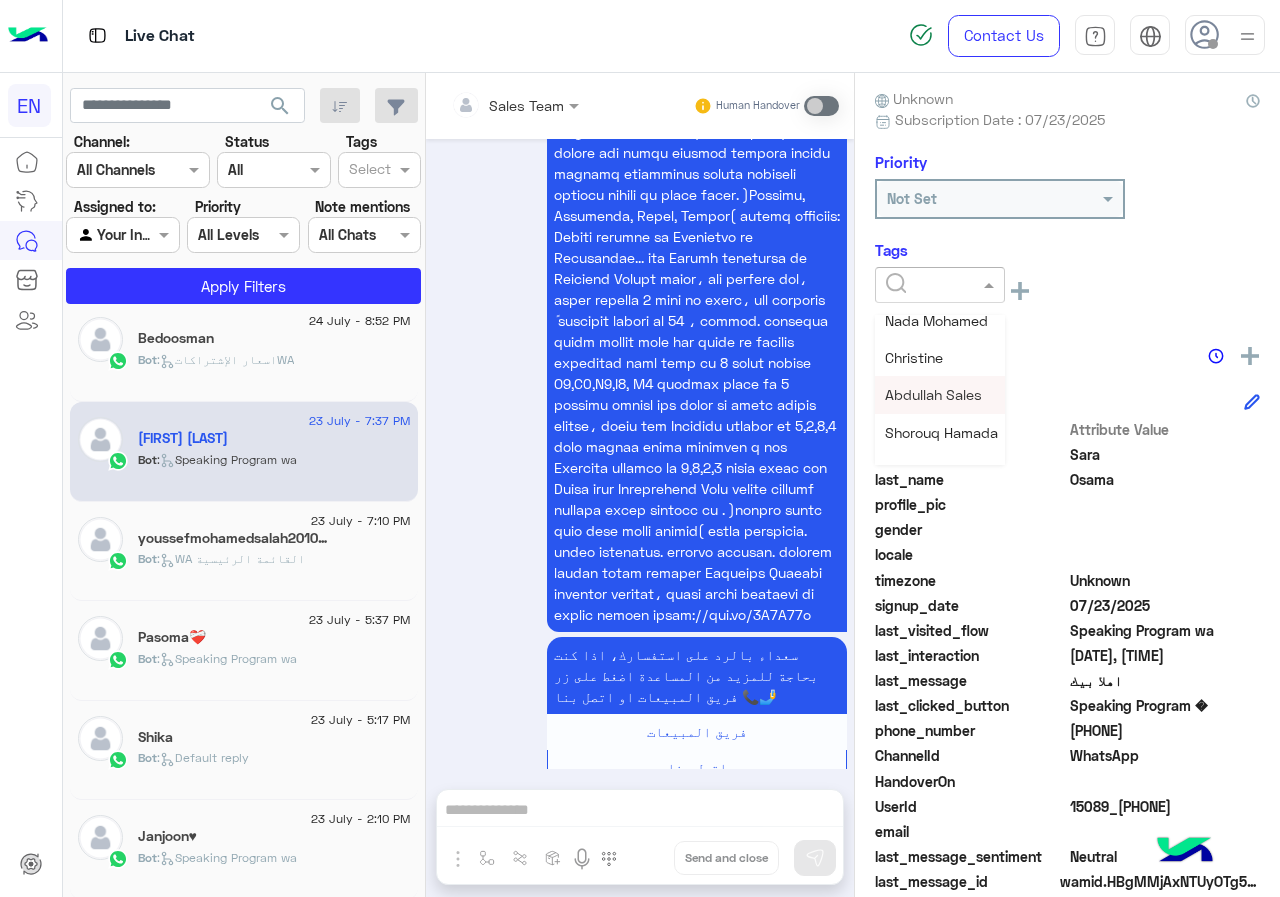 click on "Abdullah Sales" at bounding box center (933, 394) 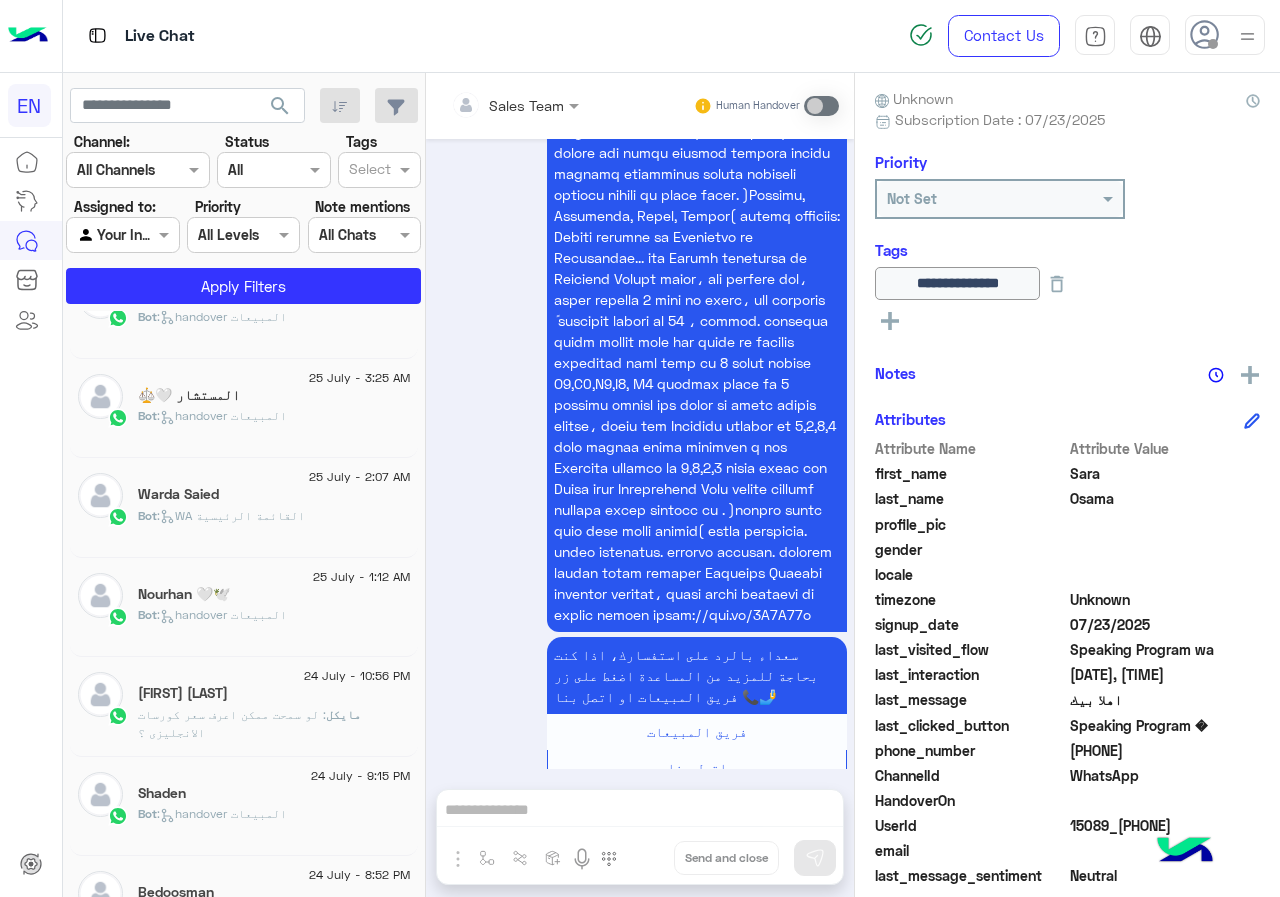 scroll, scrollTop: 1010, scrollLeft: 0, axis: vertical 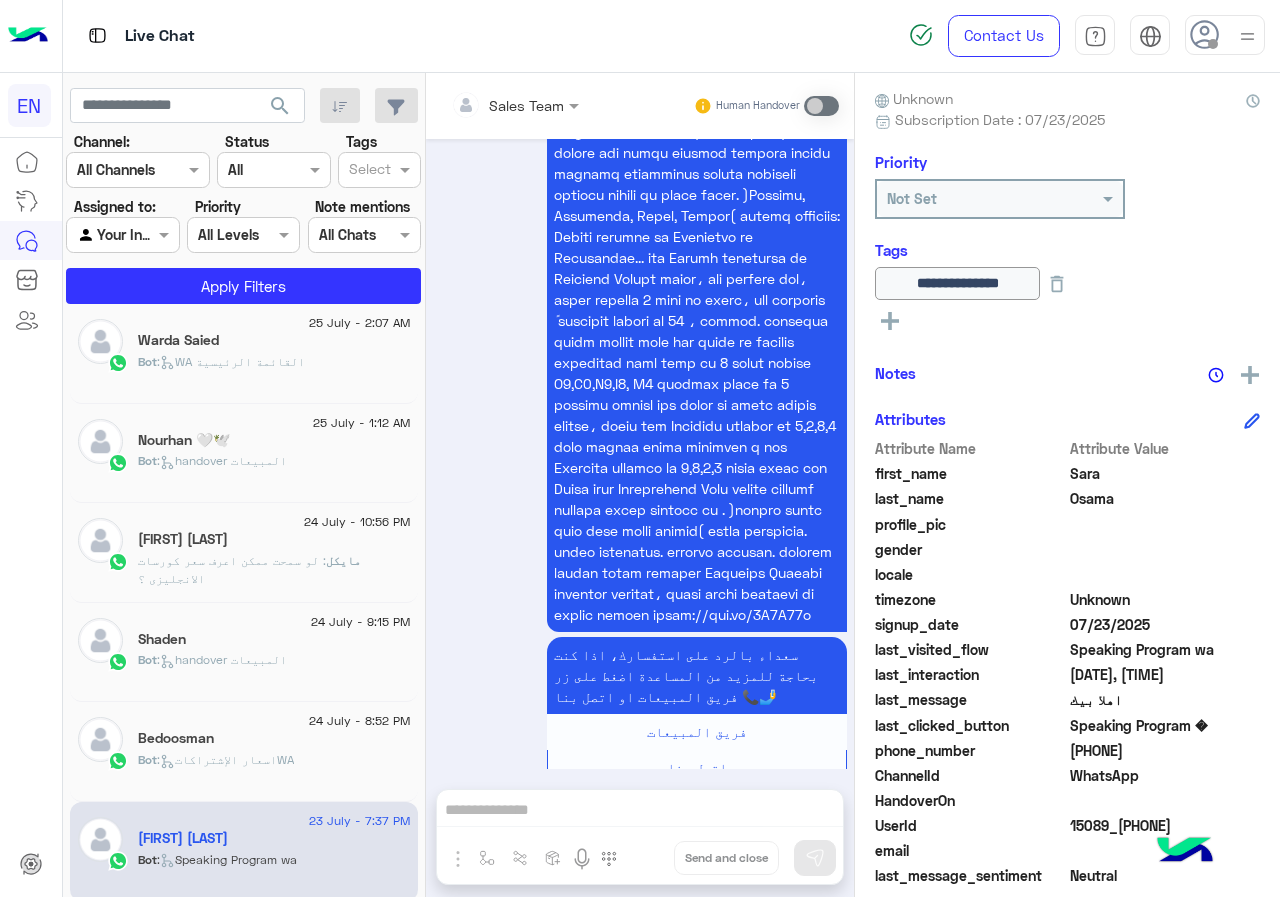 click on "Bedoosman" 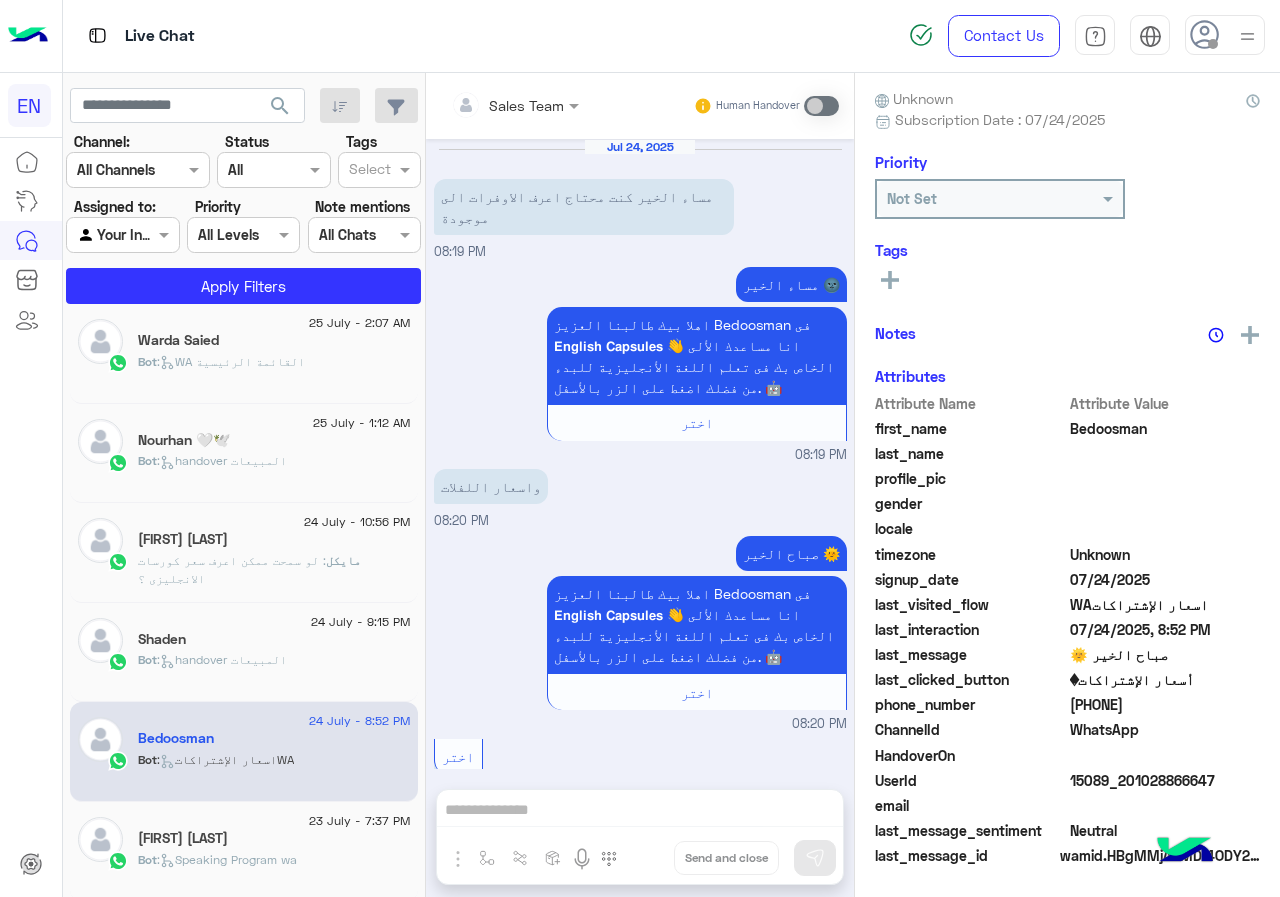 scroll, scrollTop: 821, scrollLeft: 0, axis: vertical 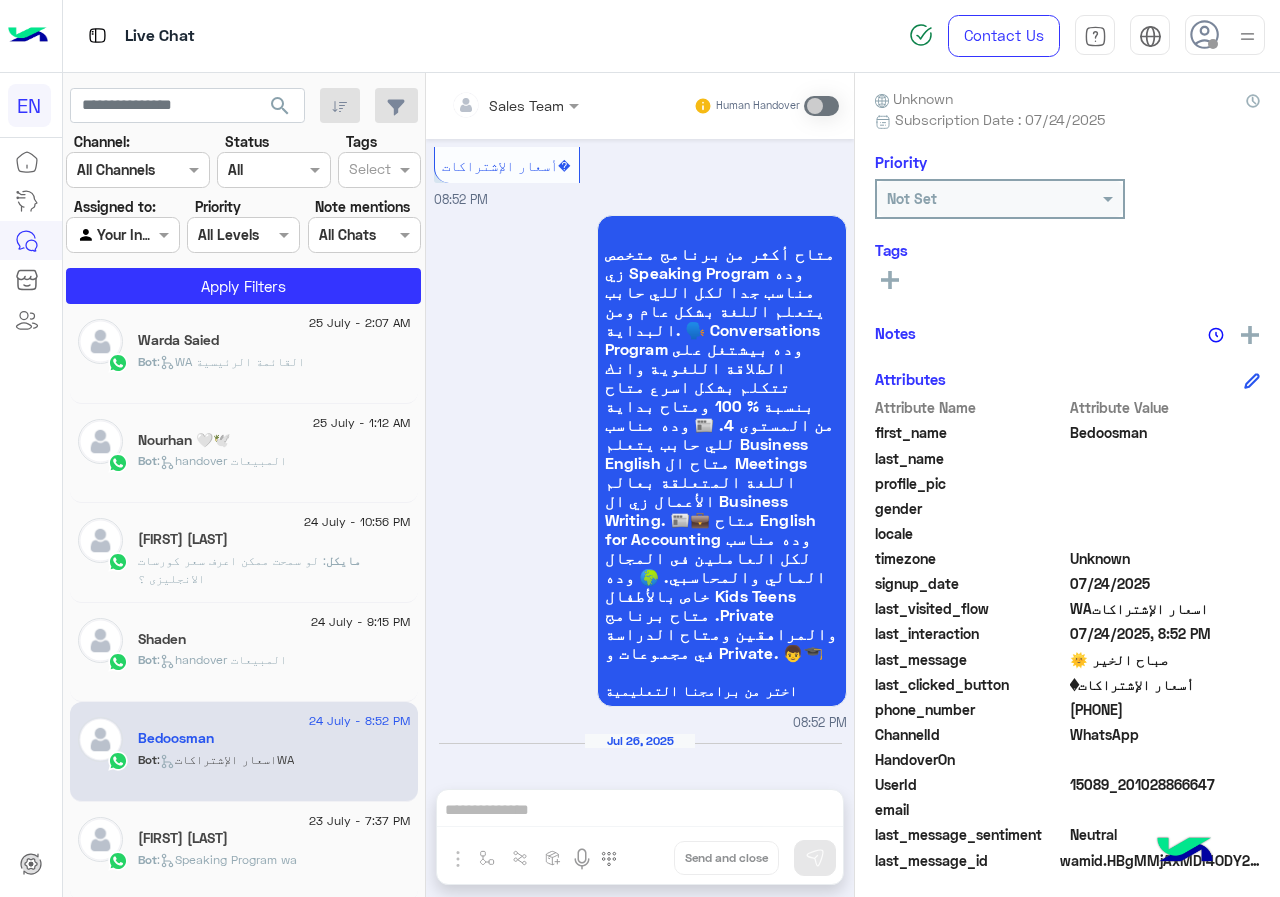 click on "[PHONE]" 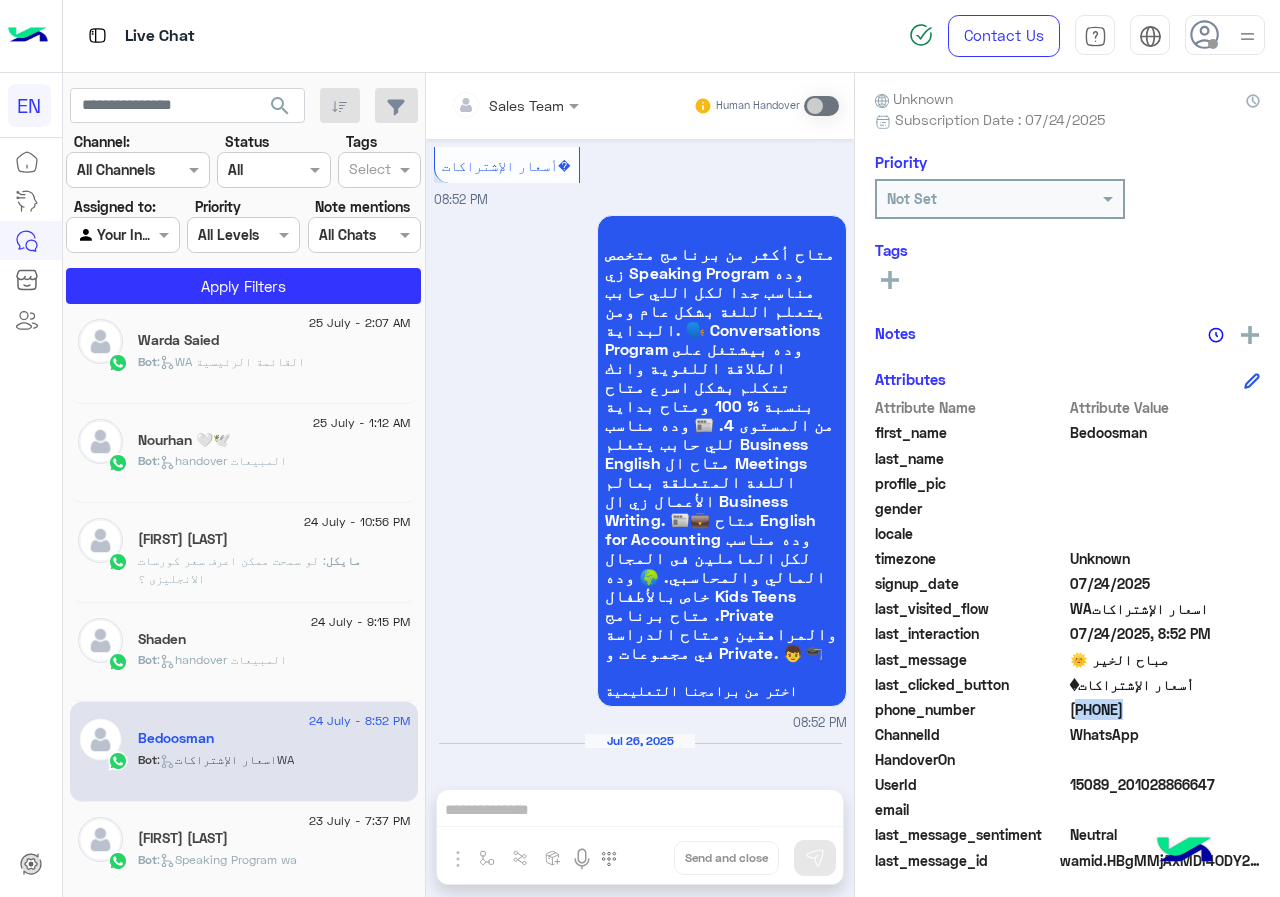 click on "[PHONE]" 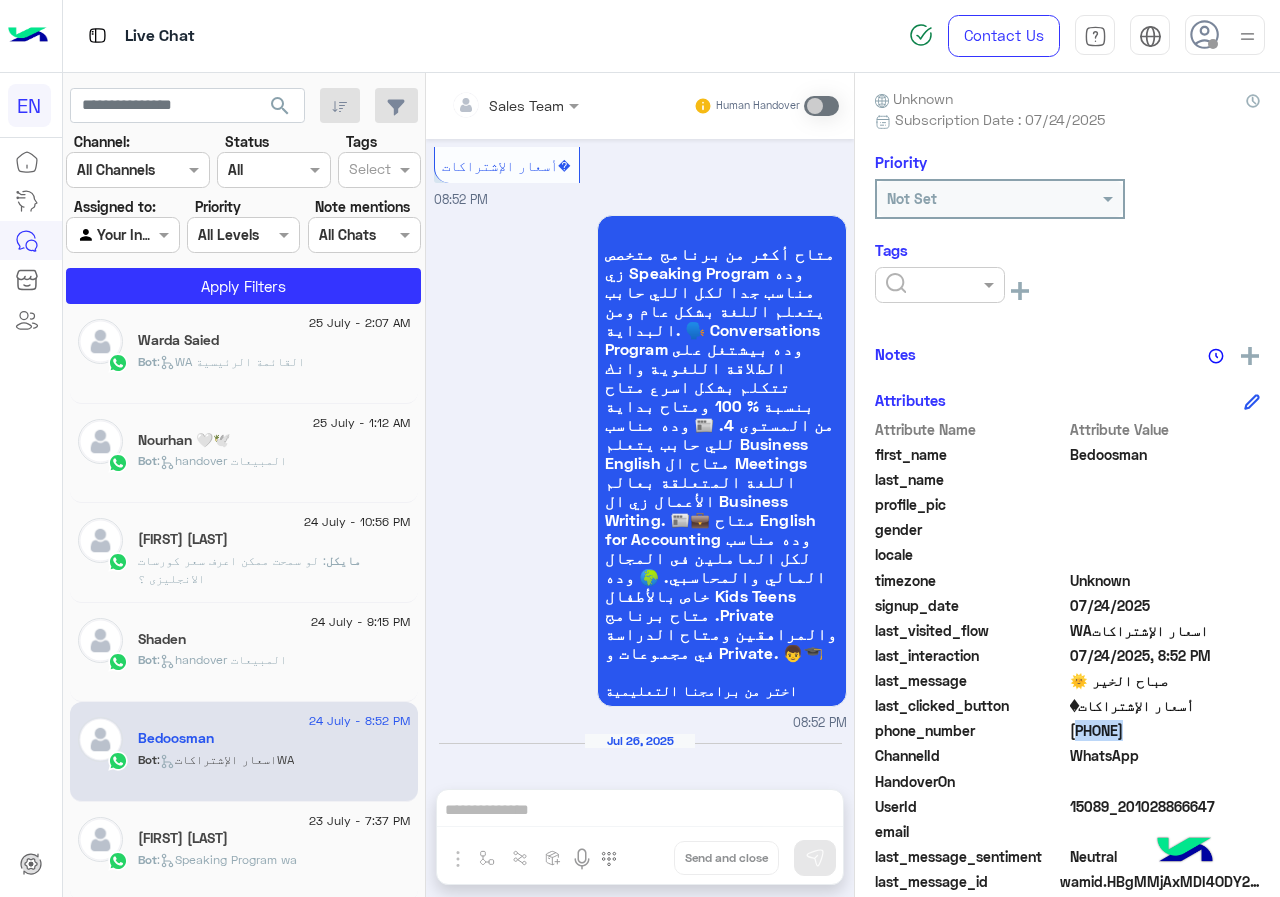 click 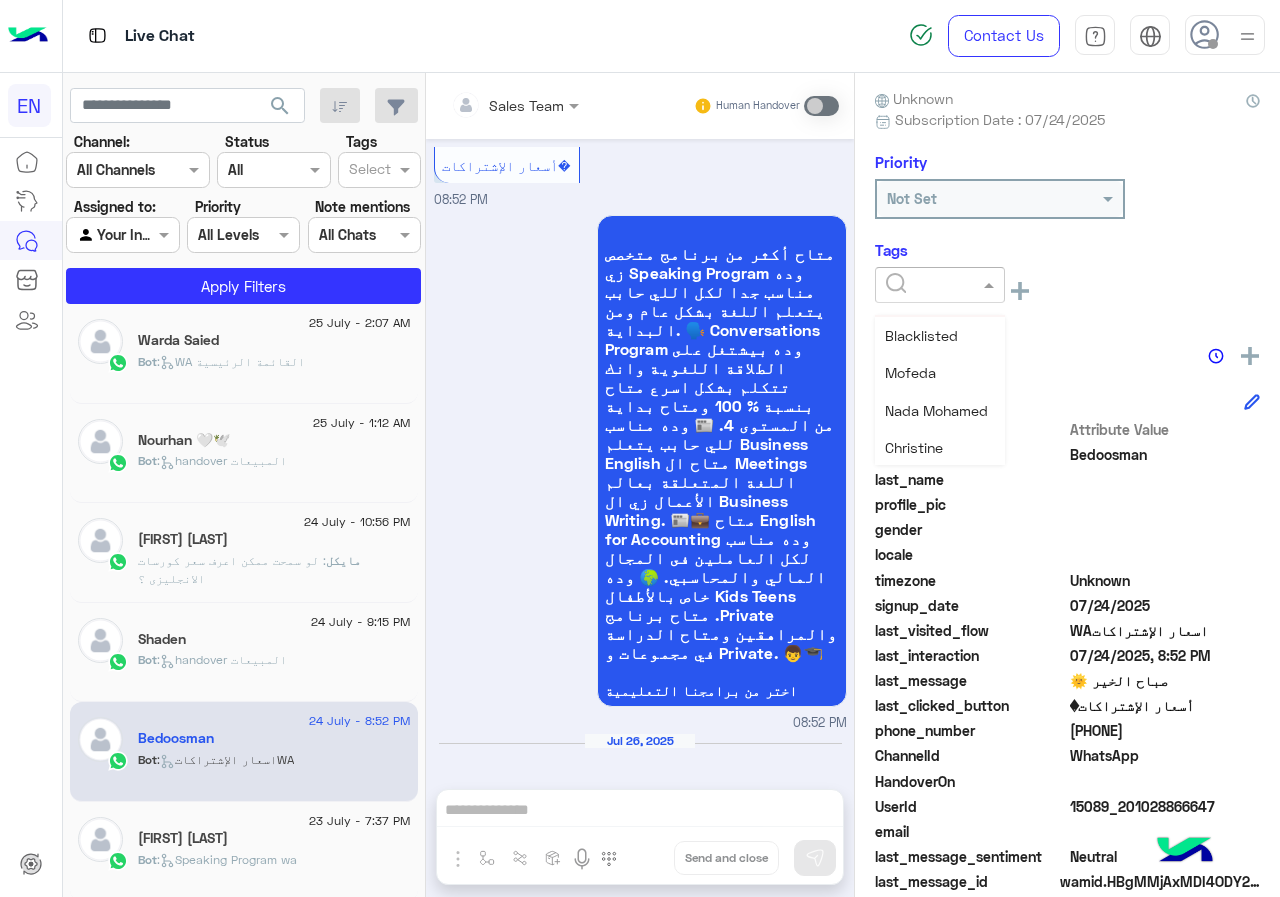 scroll, scrollTop: 200, scrollLeft: 0, axis: vertical 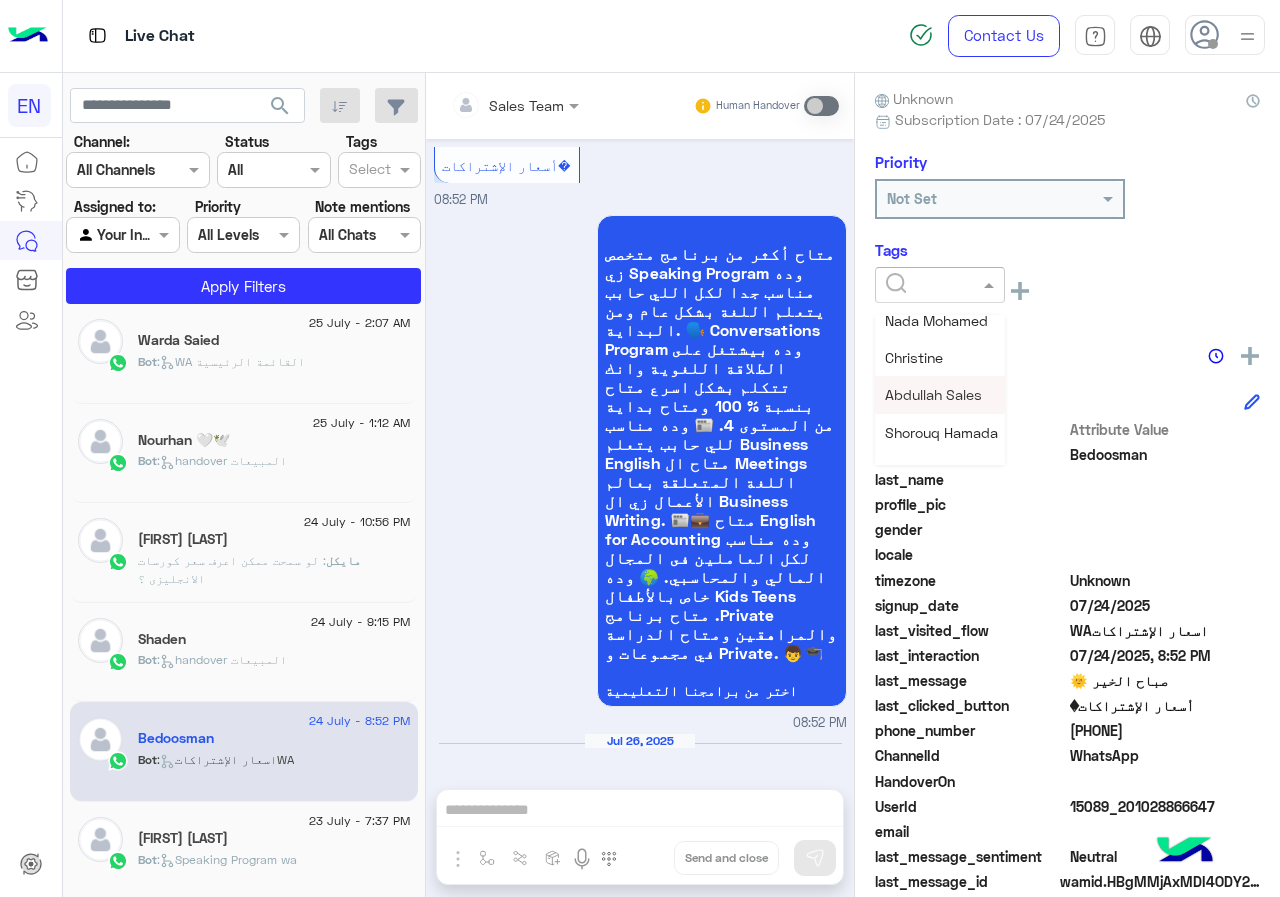 click on "Abdullah Sales" at bounding box center [933, 394] 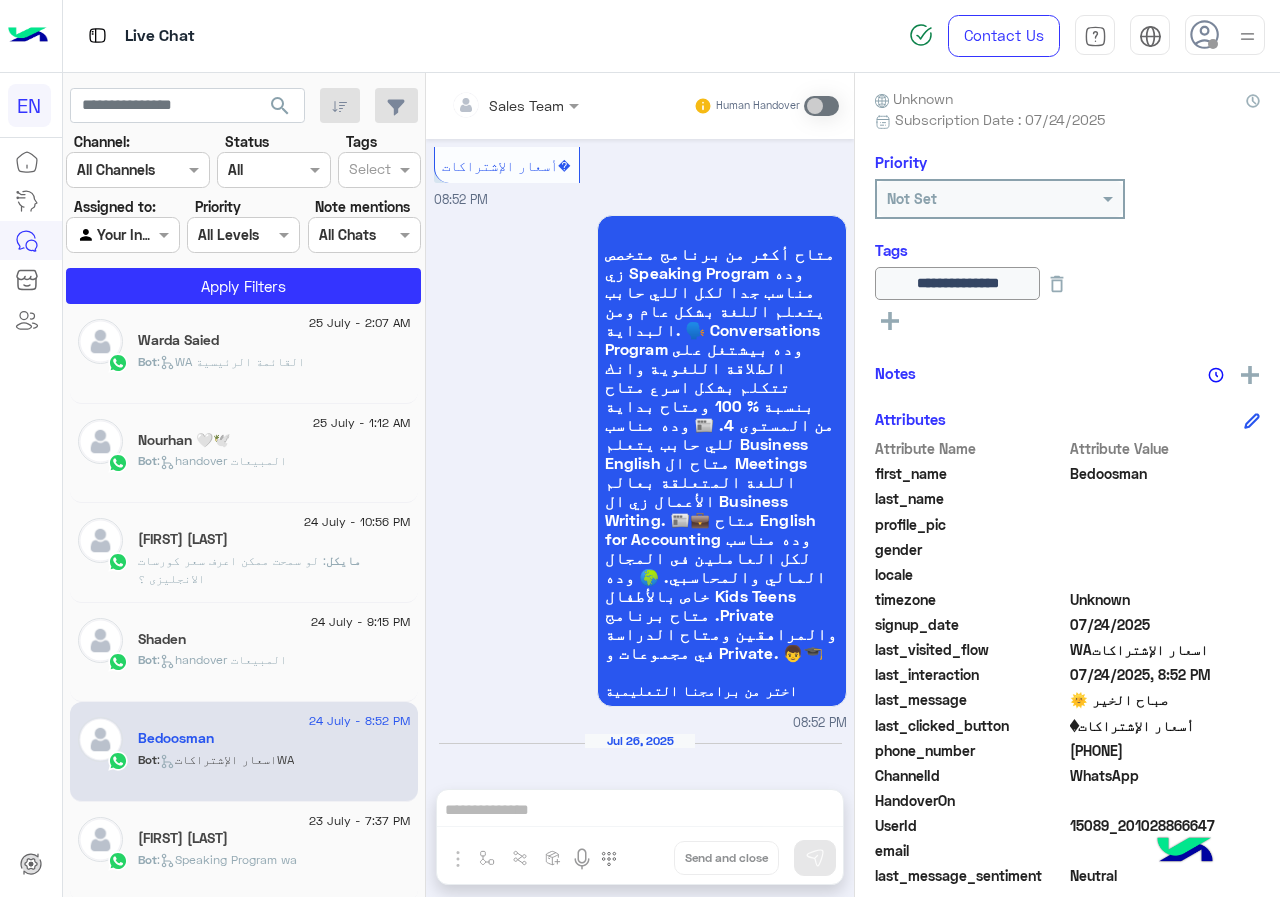 click on "Bot :   handover المبيعات" 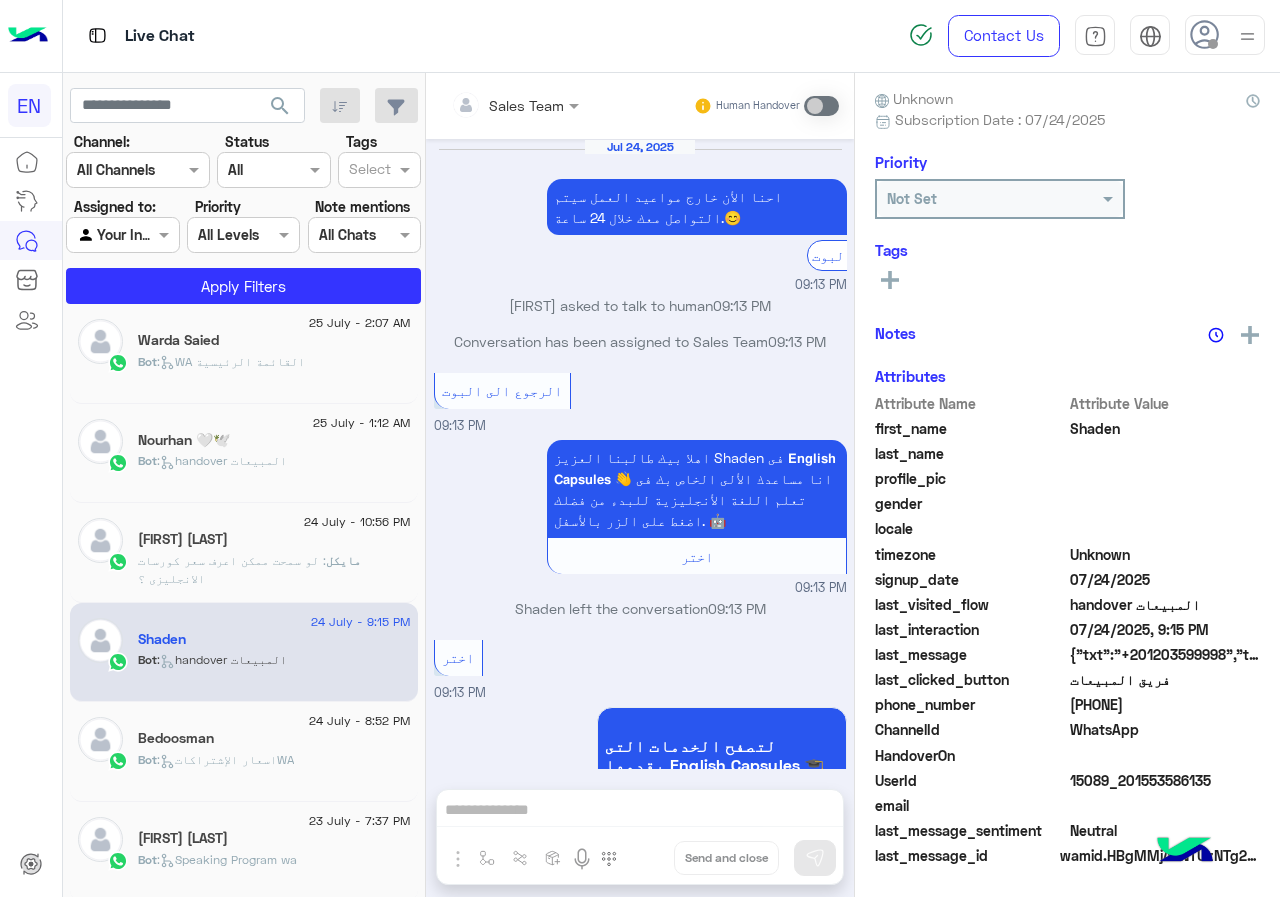 scroll, scrollTop: 2179, scrollLeft: 0, axis: vertical 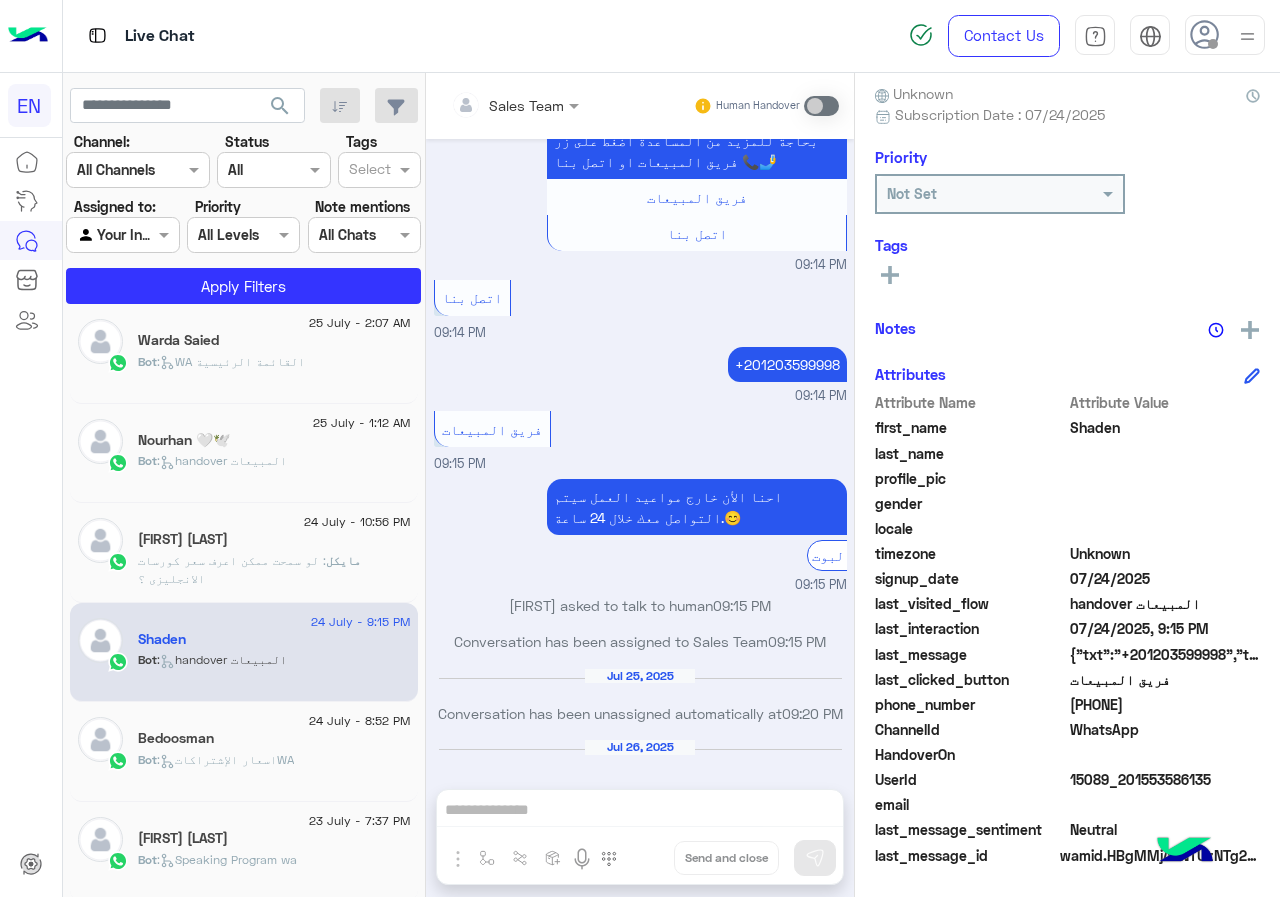 click on "[PHONE]" 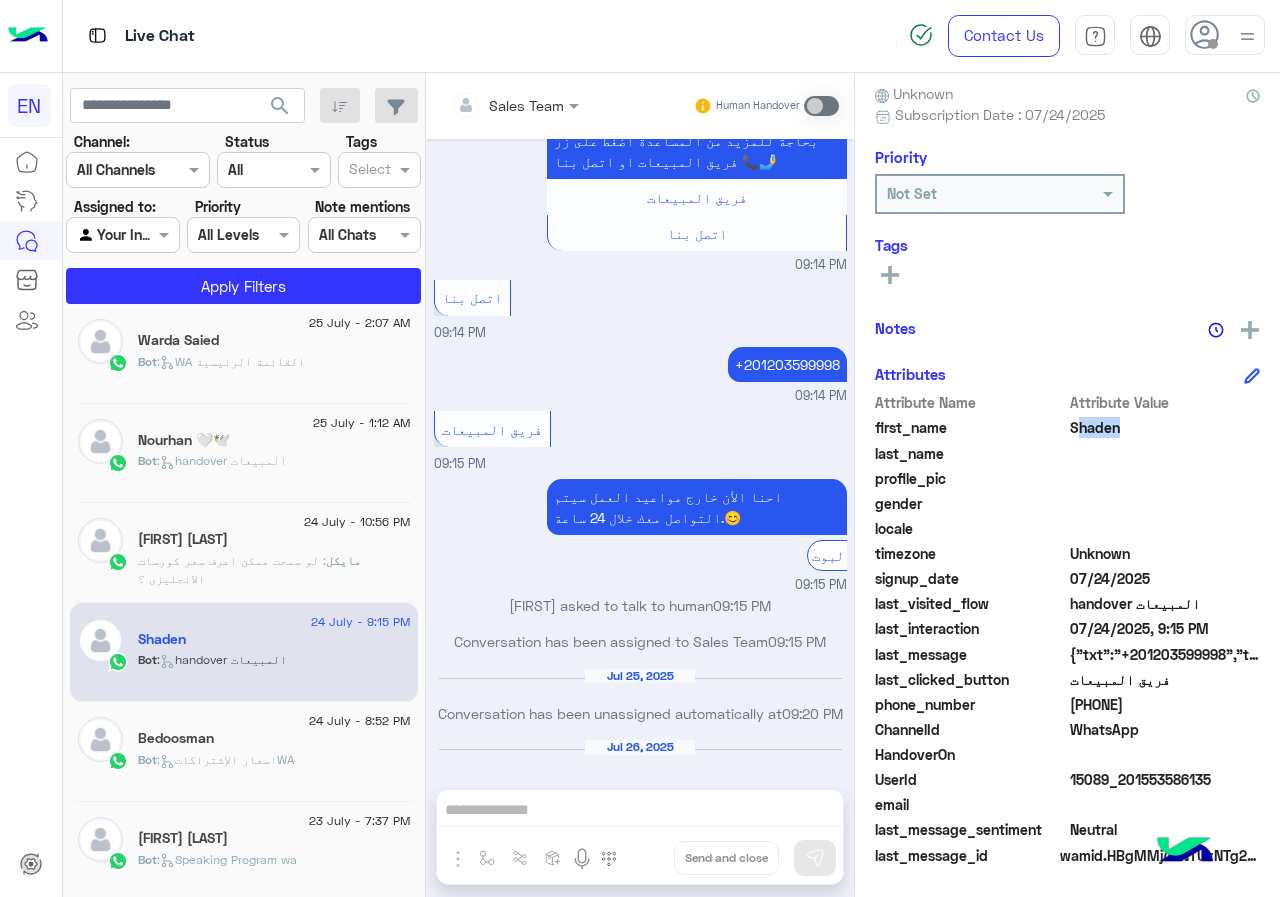 click on "Shaden" 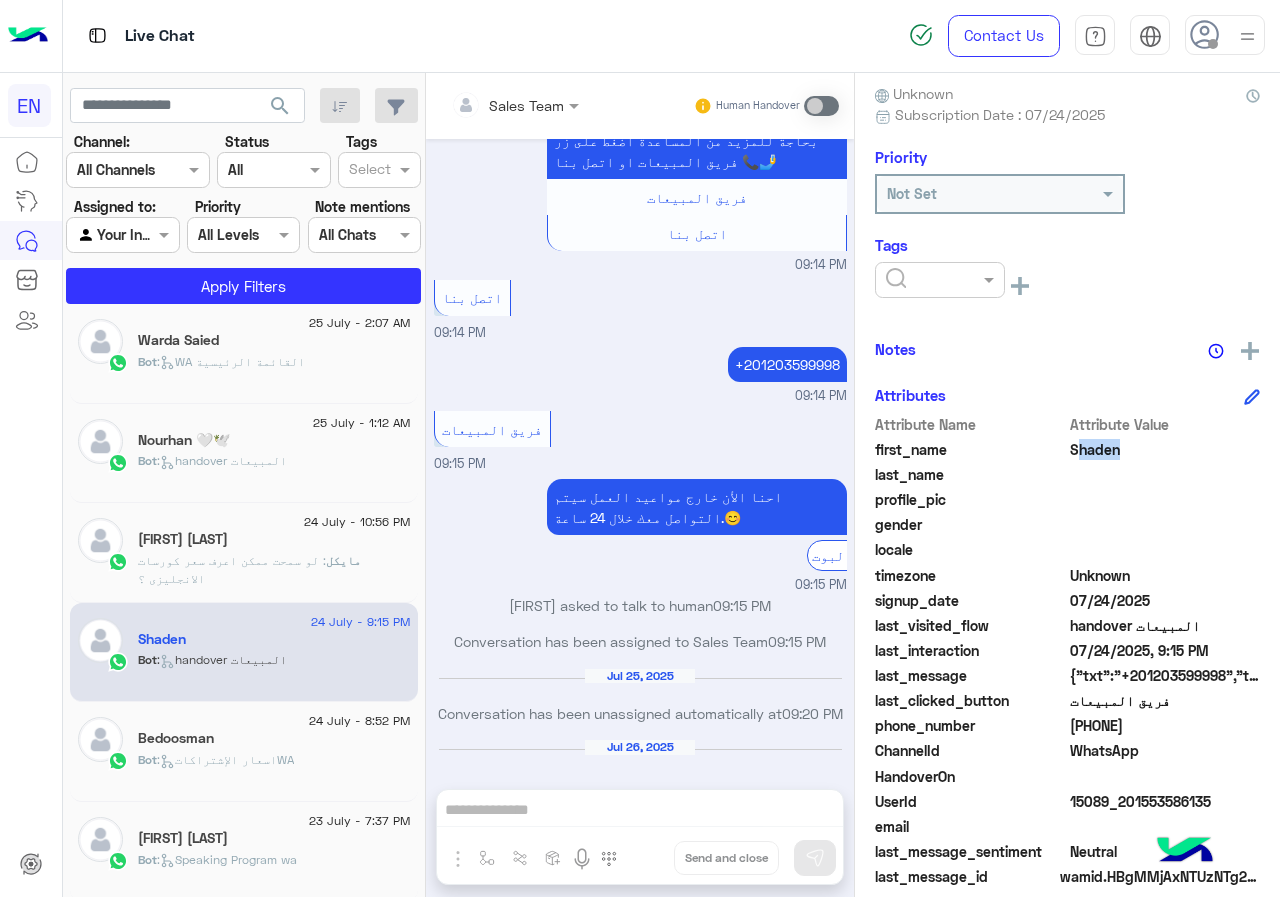 click 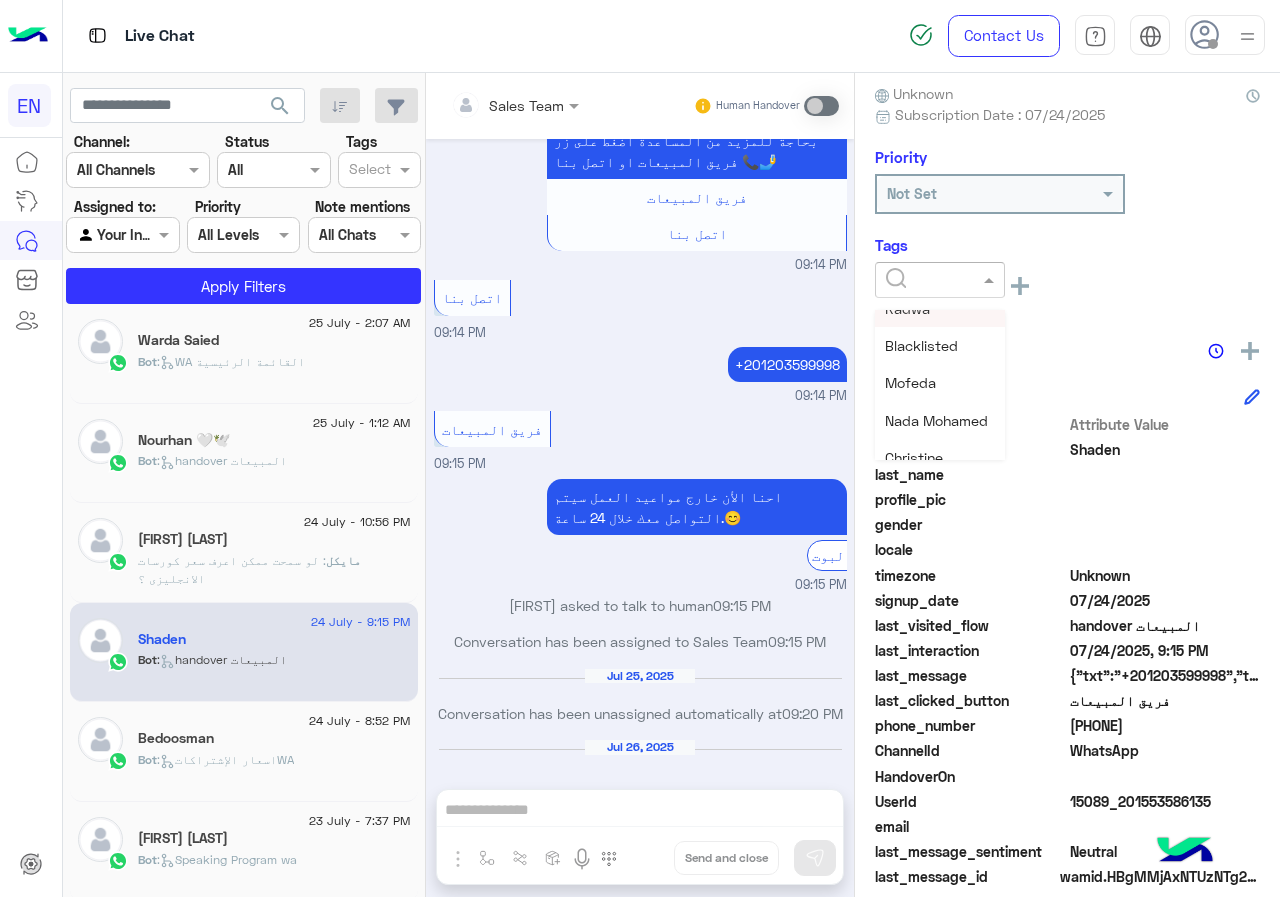 scroll, scrollTop: 200, scrollLeft: 0, axis: vertical 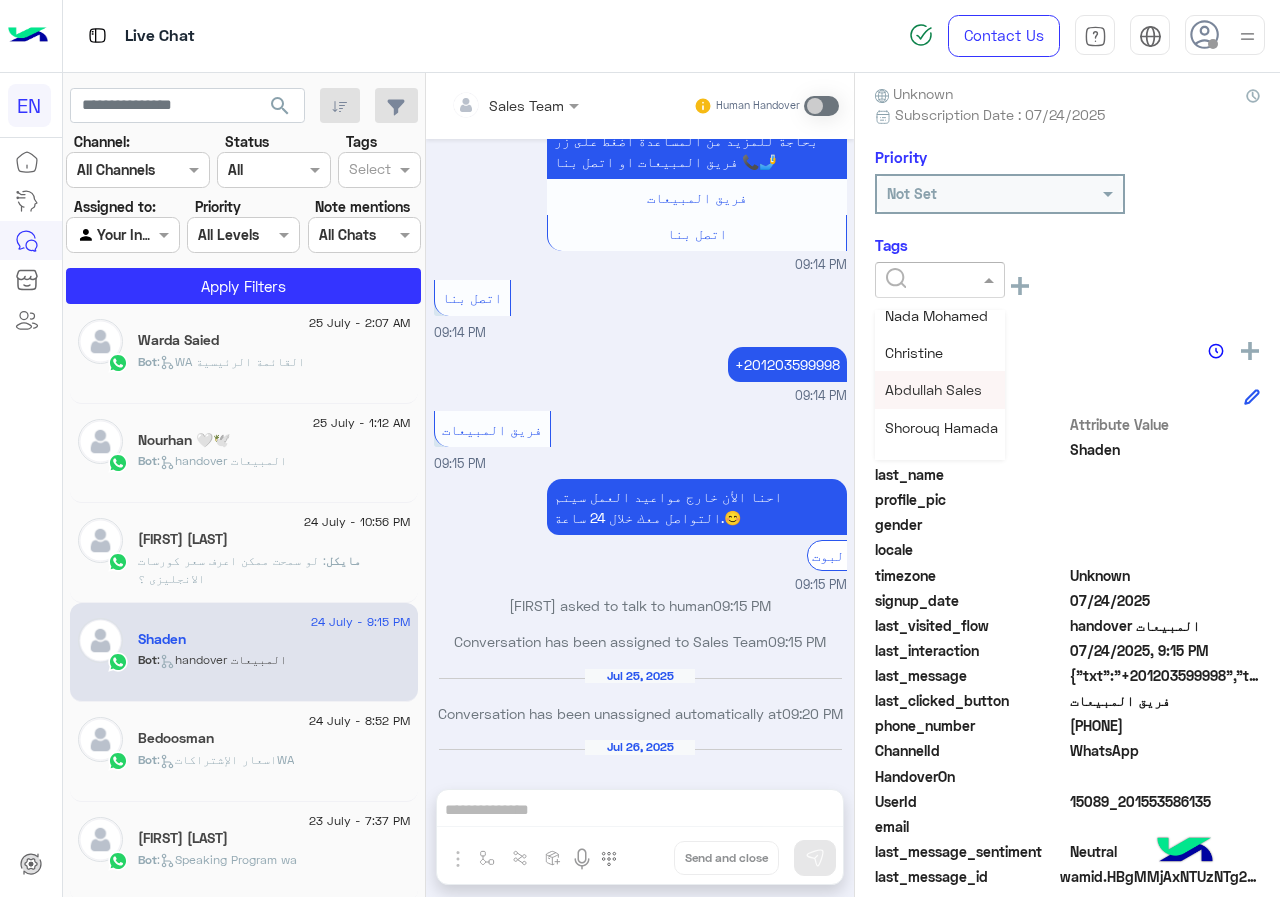 click on "Abdullah Sales" at bounding box center (940, 389) 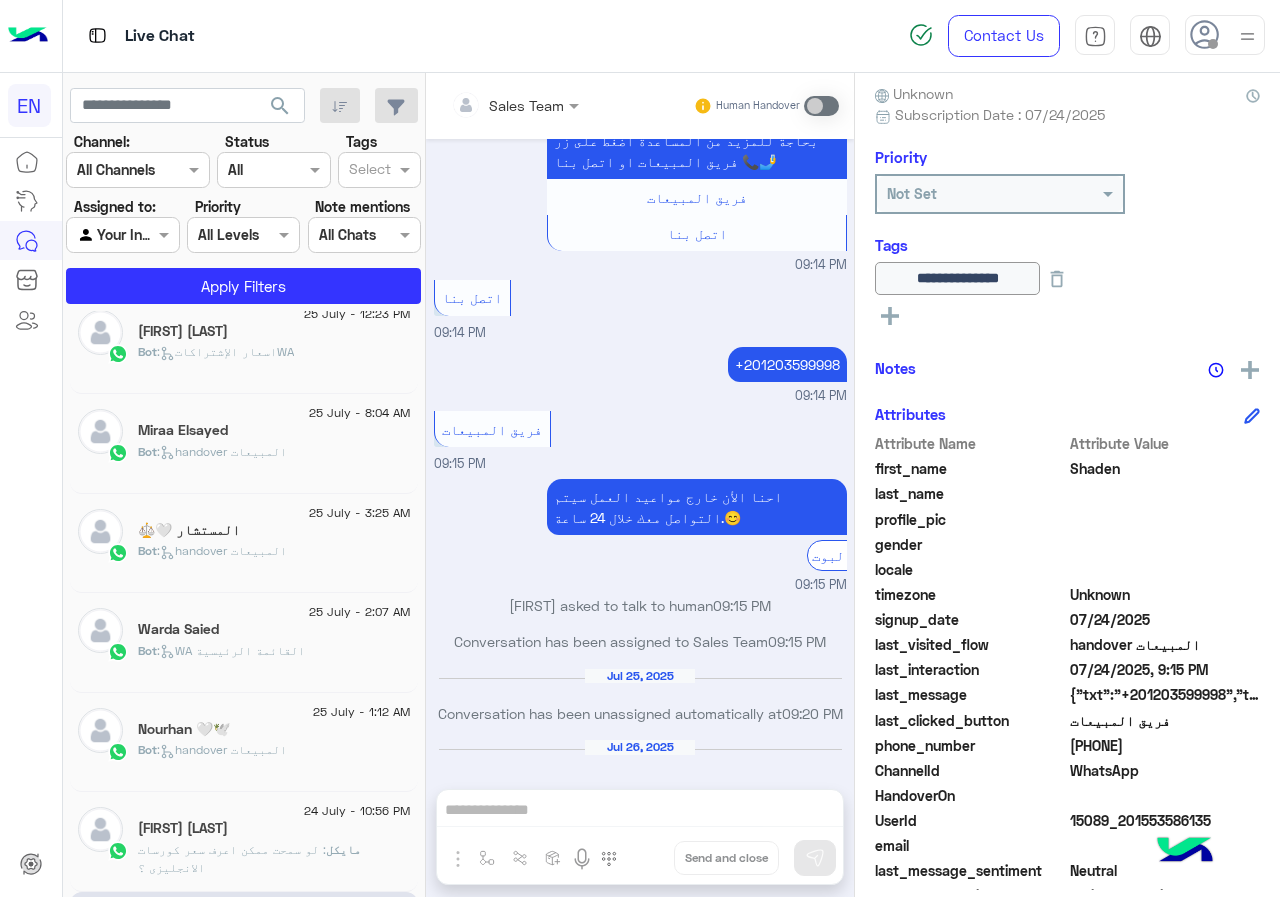 scroll, scrollTop: 910, scrollLeft: 0, axis: vertical 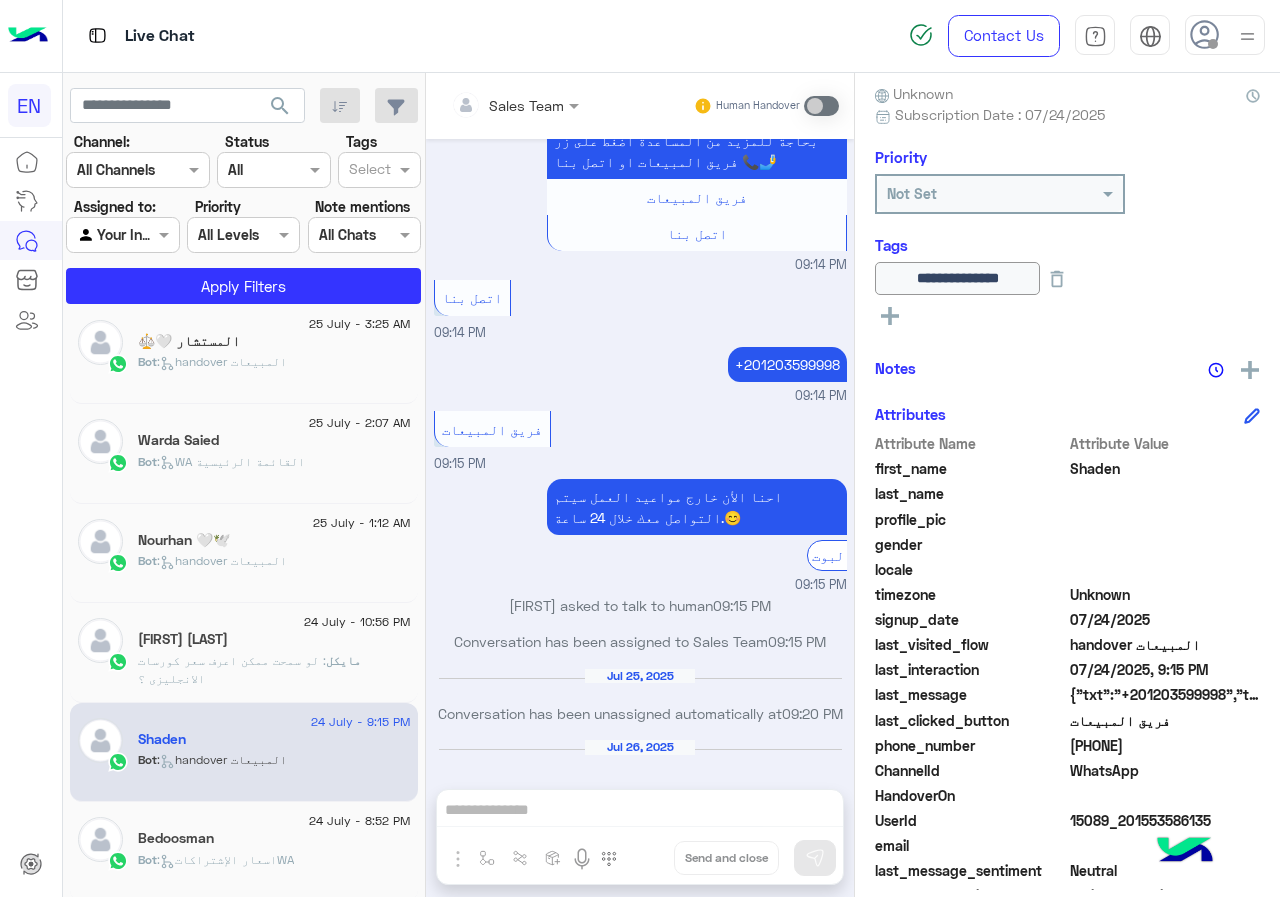 click on ": لو سمحت
ممكن اعرف سعر كورسات الانجليزى ؟" 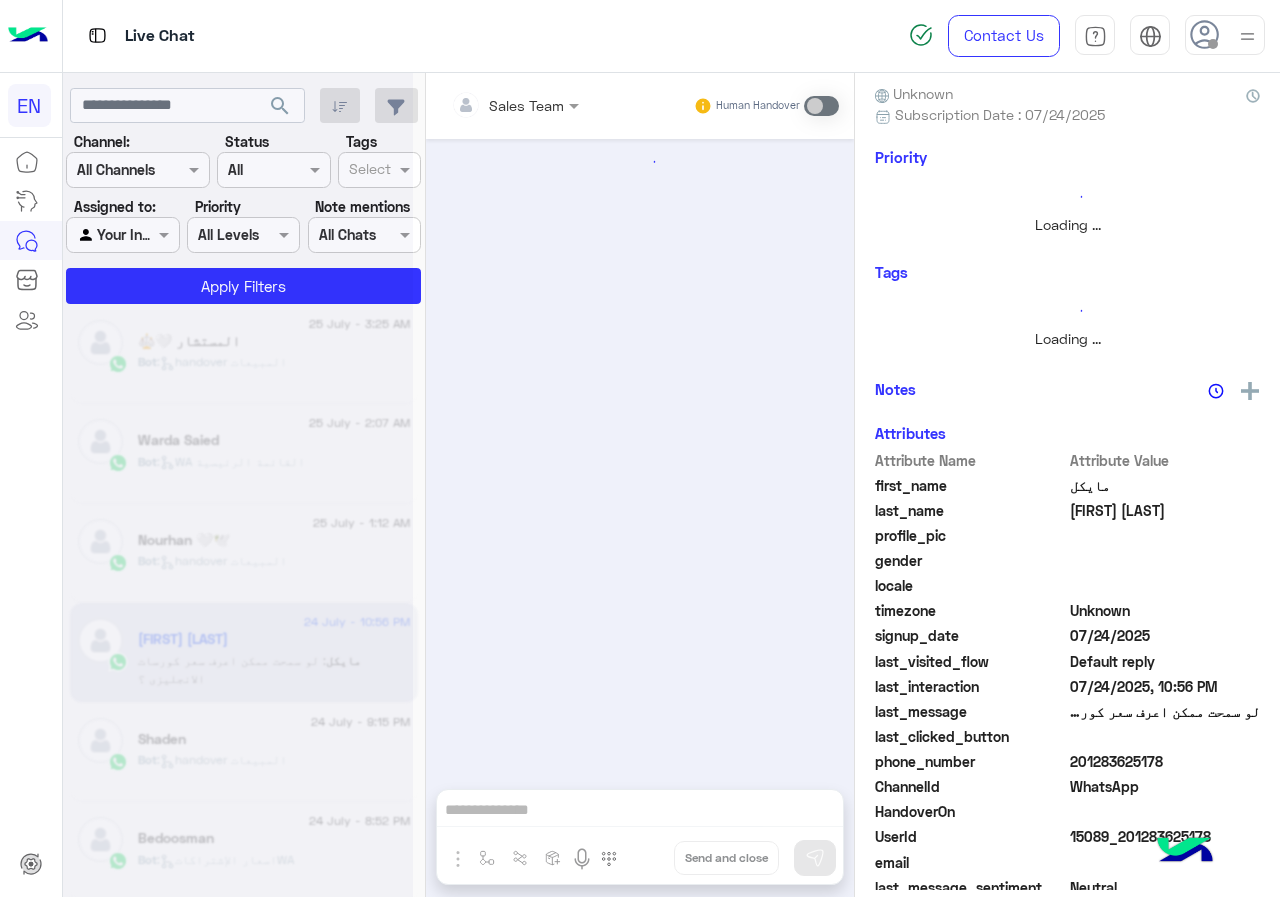scroll, scrollTop: 0, scrollLeft: 0, axis: both 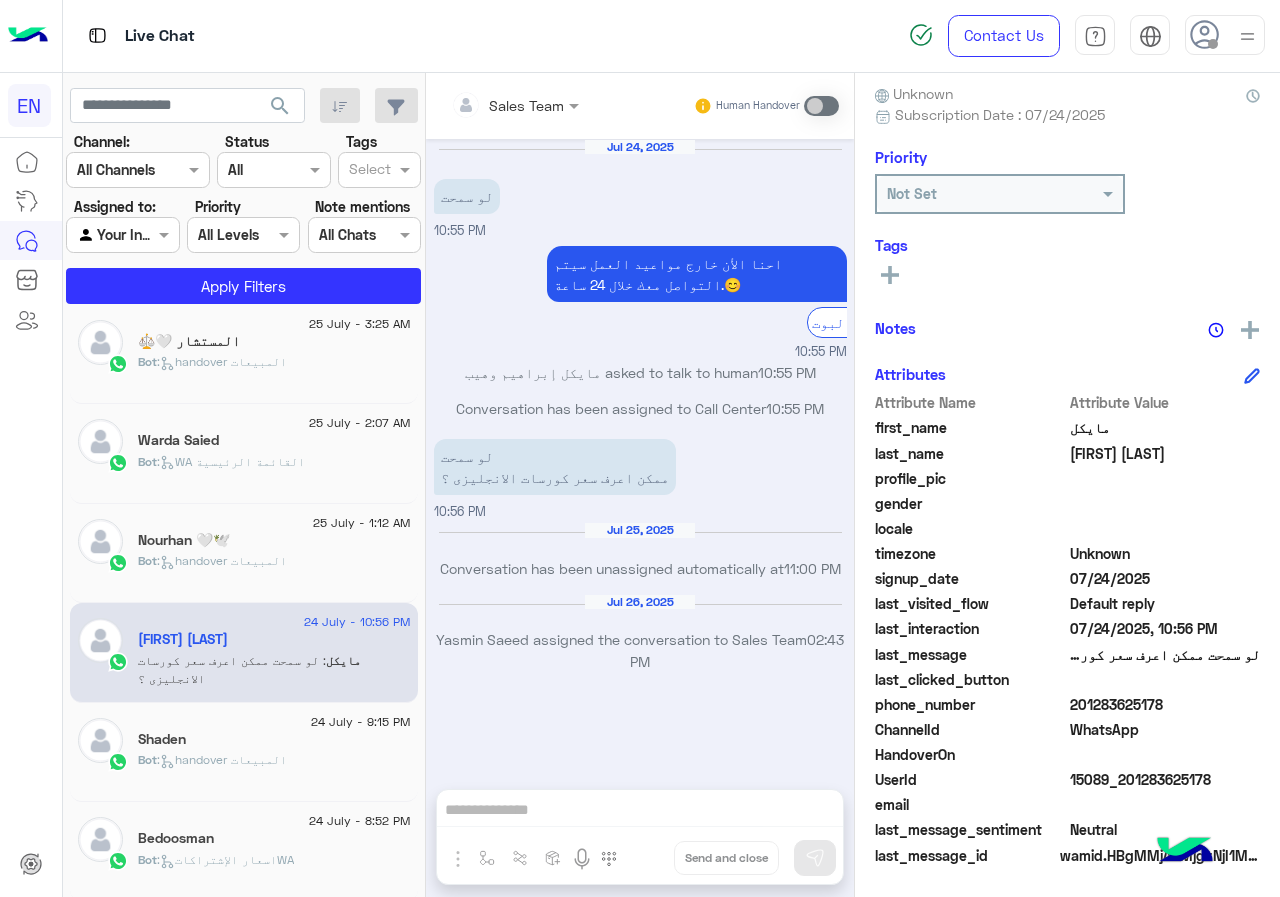click on "201283625178" 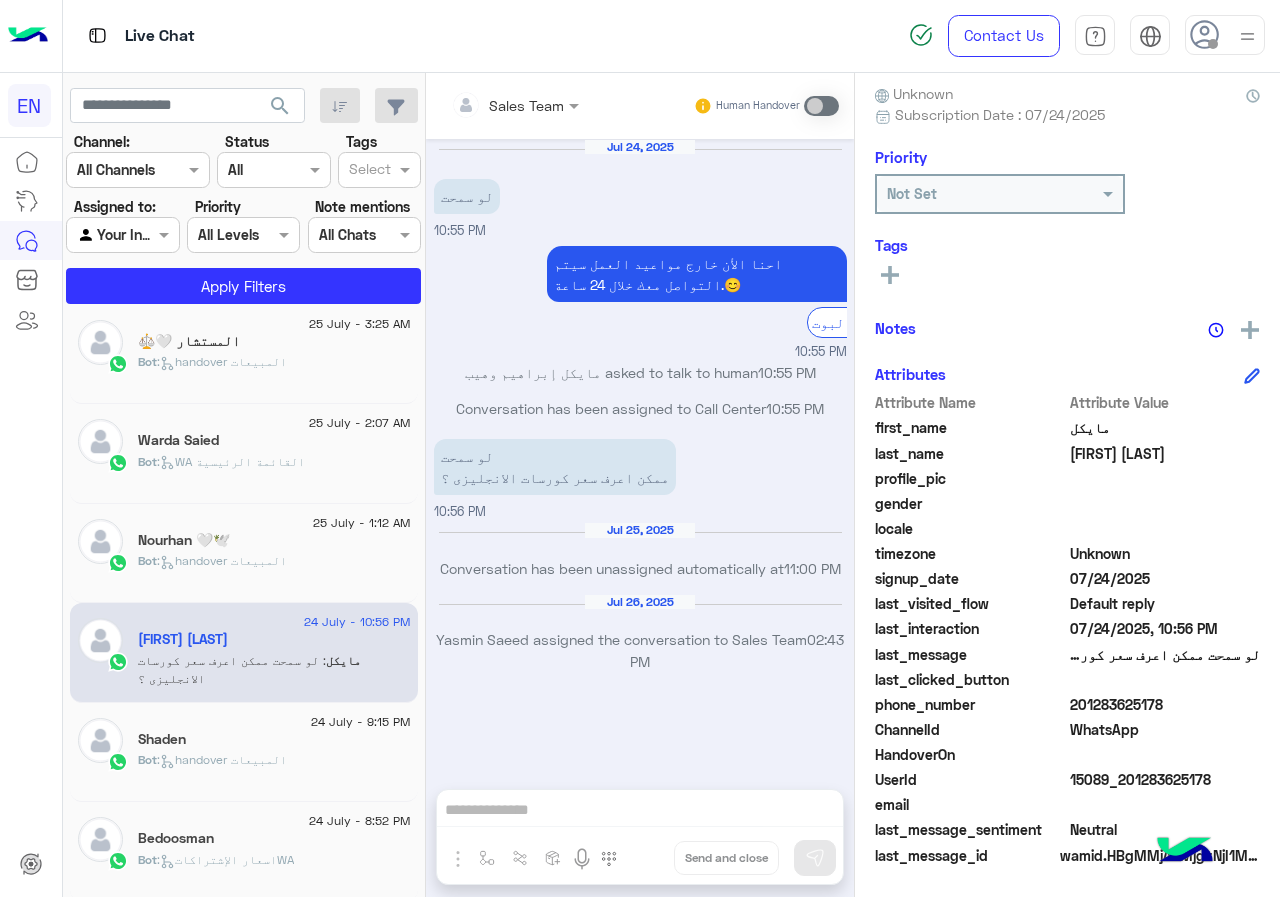 click on "مايكل" 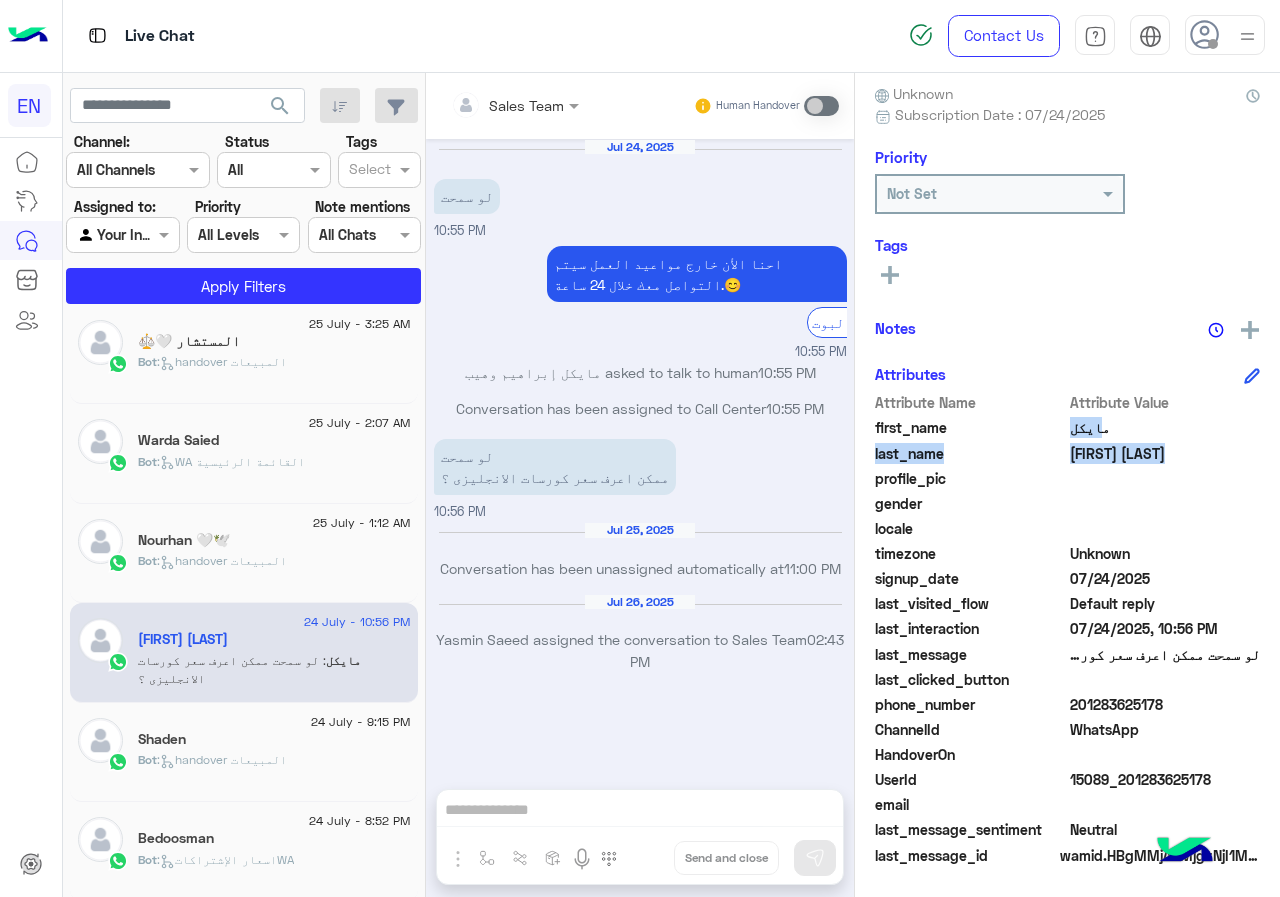 drag, startPoint x: 1086, startPoint y: 426, endPoint x: 1087, endPoint y: 458, distance: 32.01562 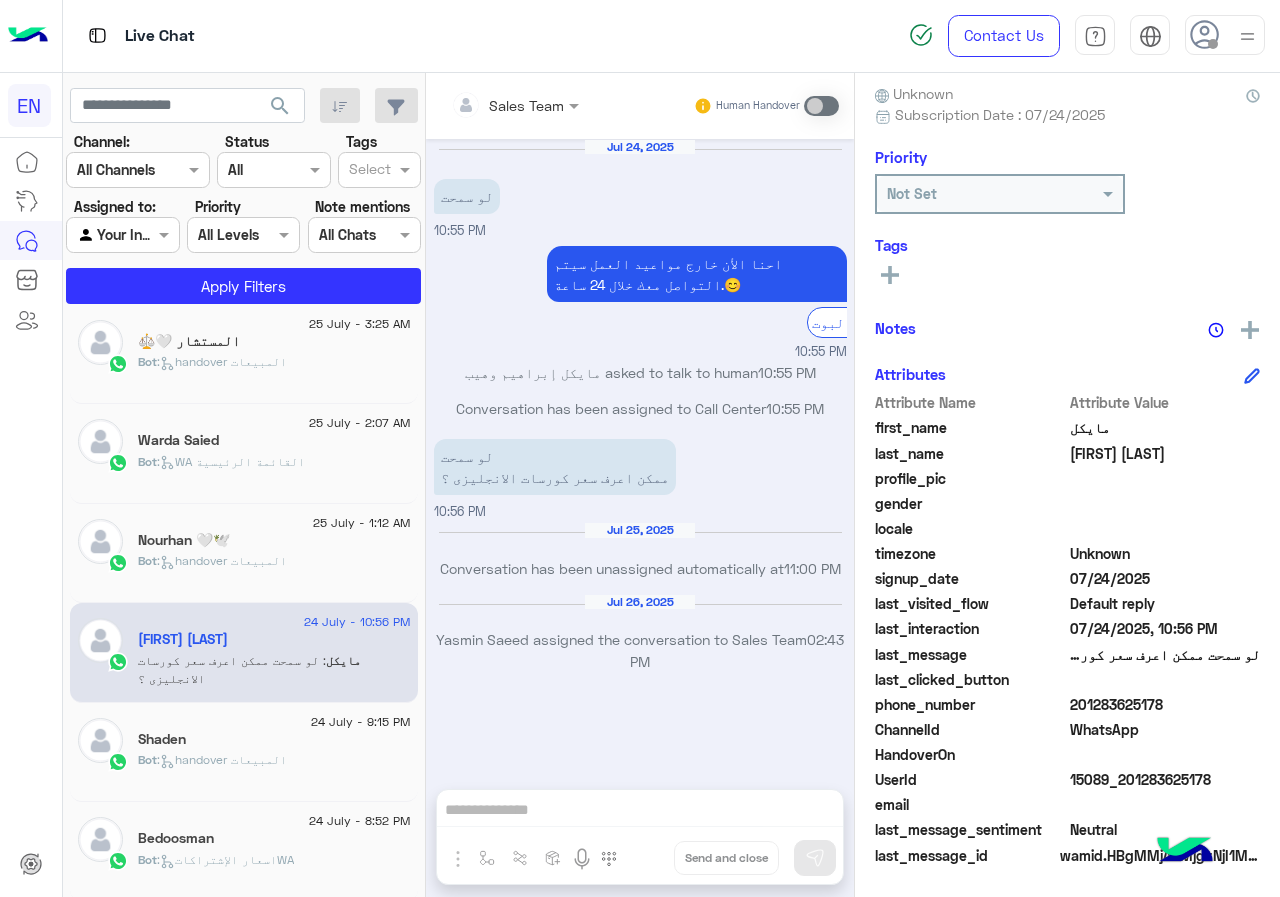 click on "201283625178" 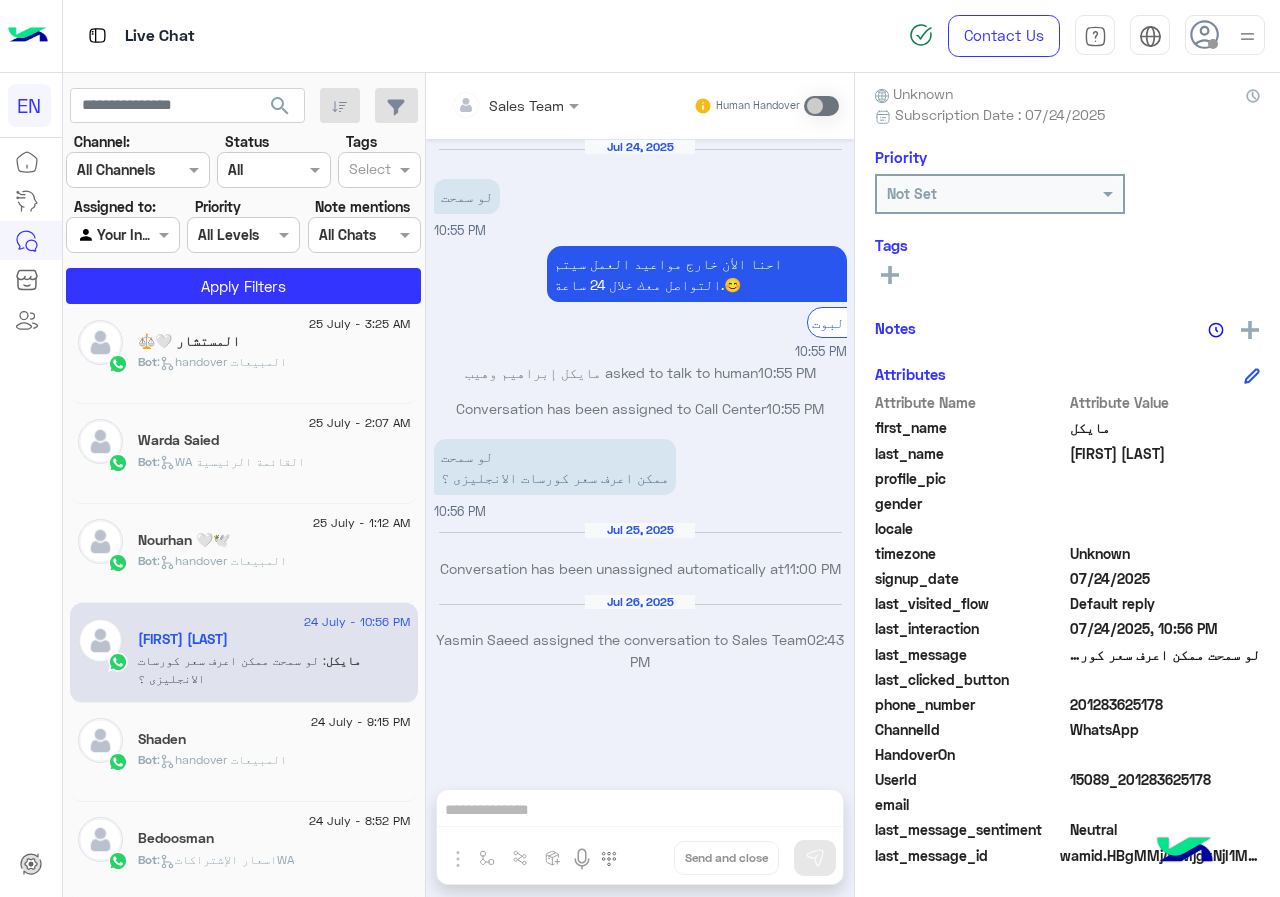 drag, startPoint x: 1074, startPoint y: 701, endPoint x: 1169, endPoint y: 698, distance: 95.047356 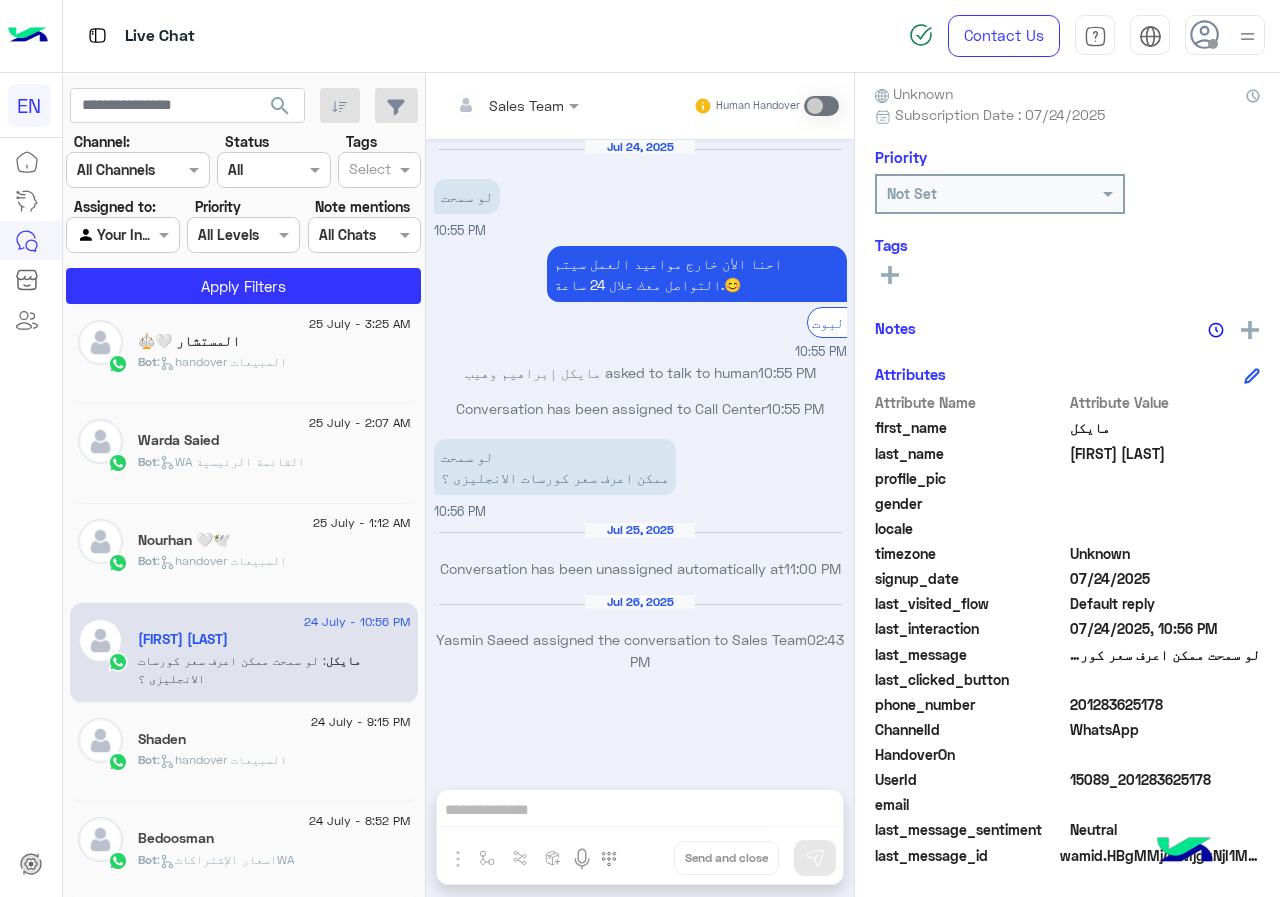 click on "first_name  مايكل" 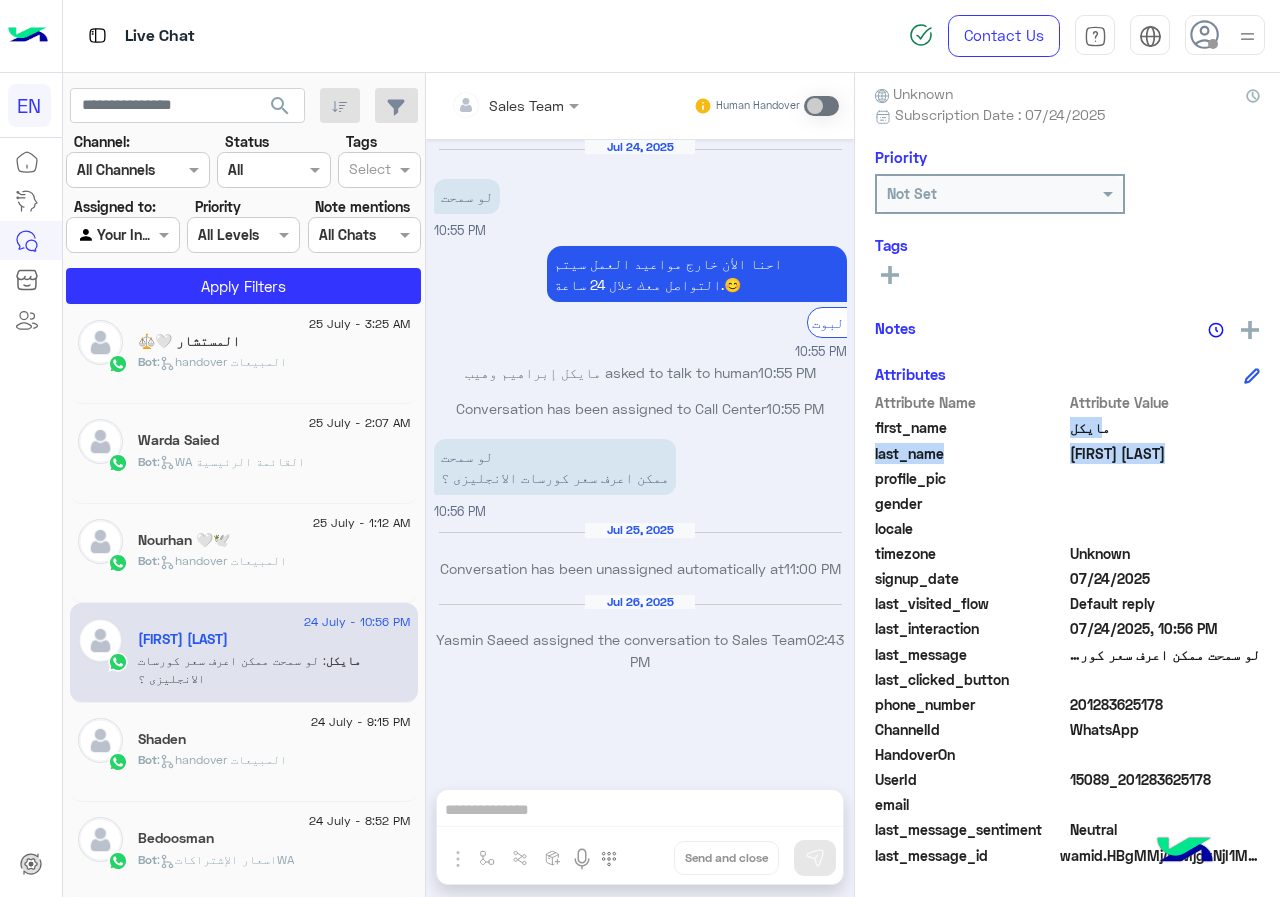 drag, startPoint x: 1086, startPoint y: 434, endPoint x: 1081, endPoint y: 464, distance: 30.413813 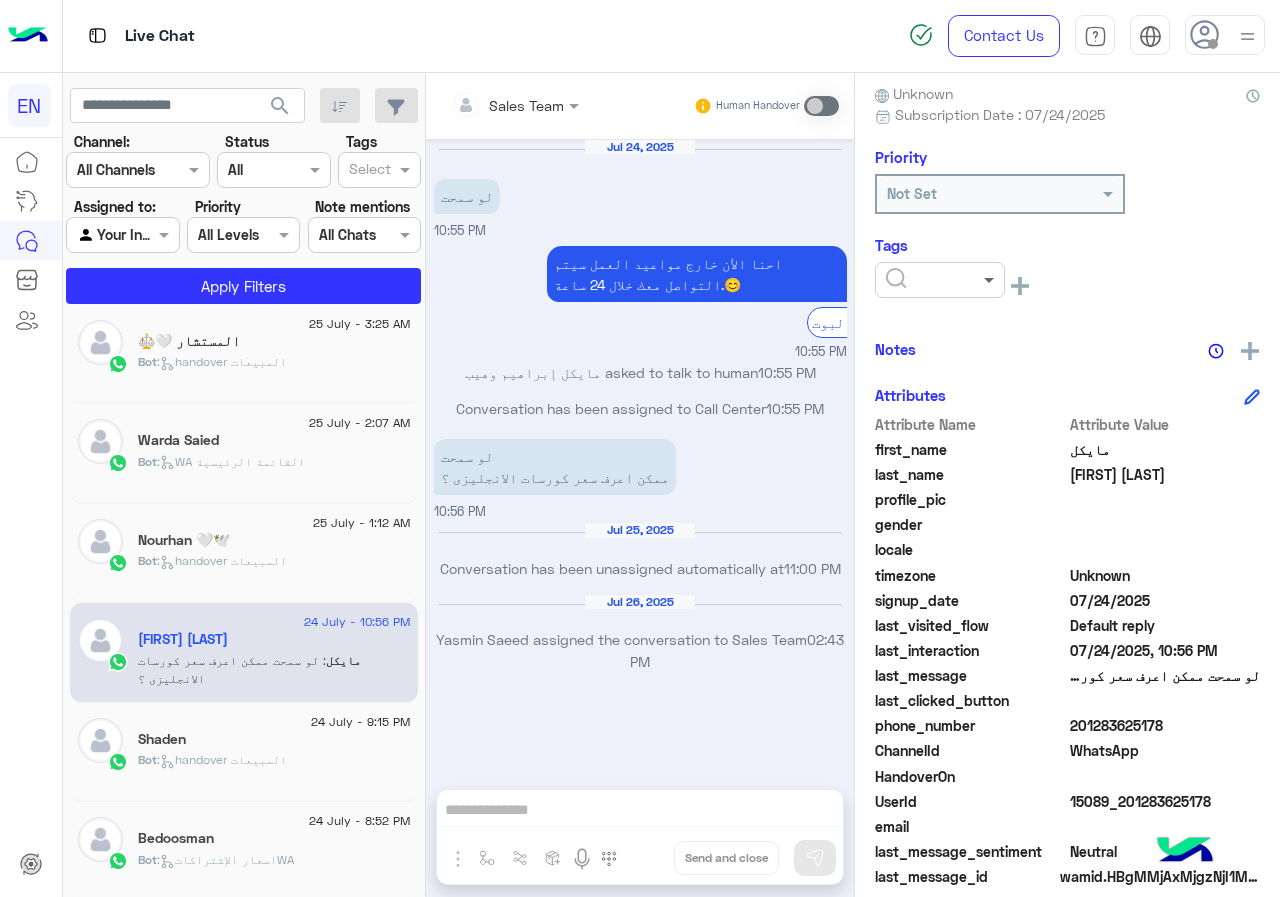 click 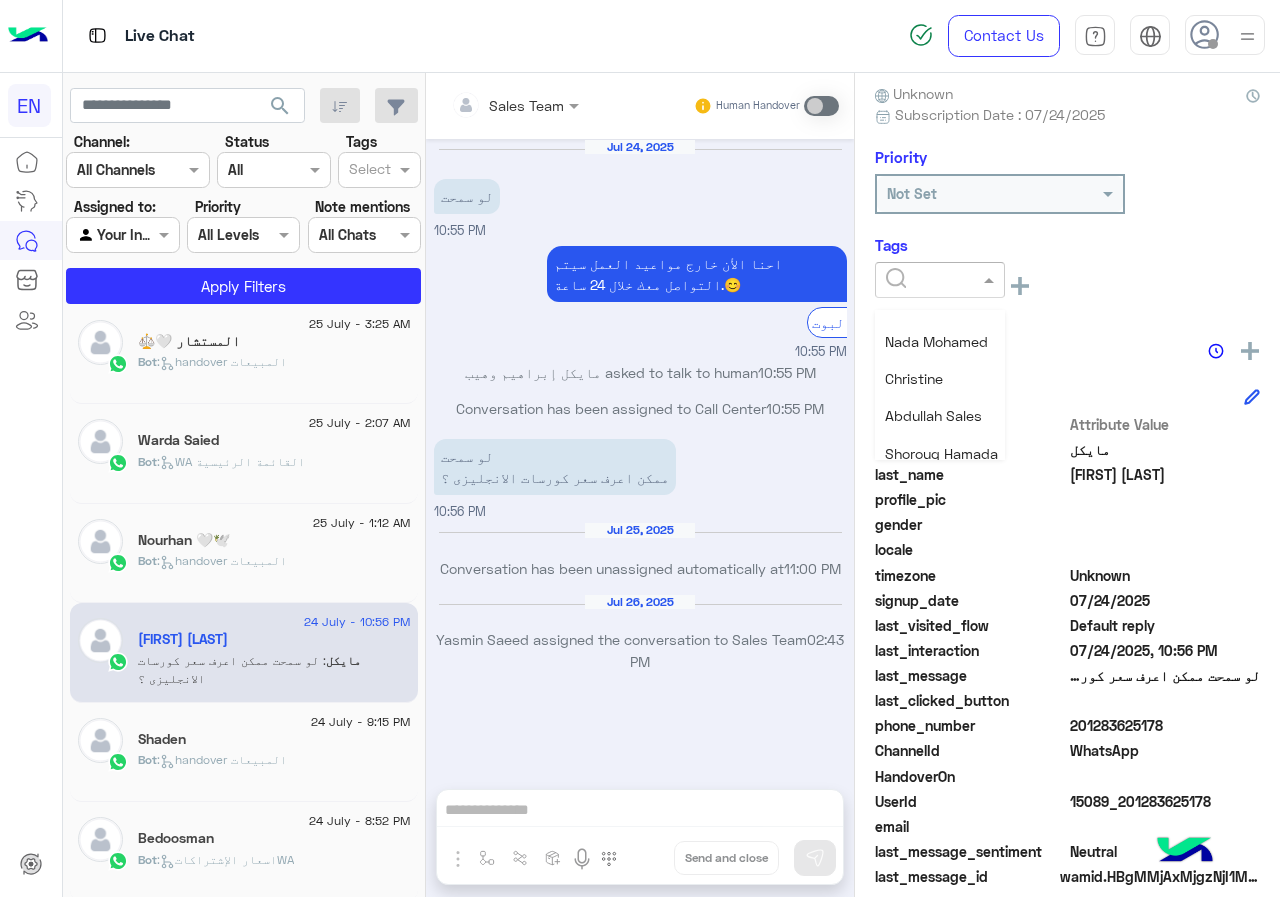 scroll, scrollTop: 200, scrollLeft: 0, axis: vertical 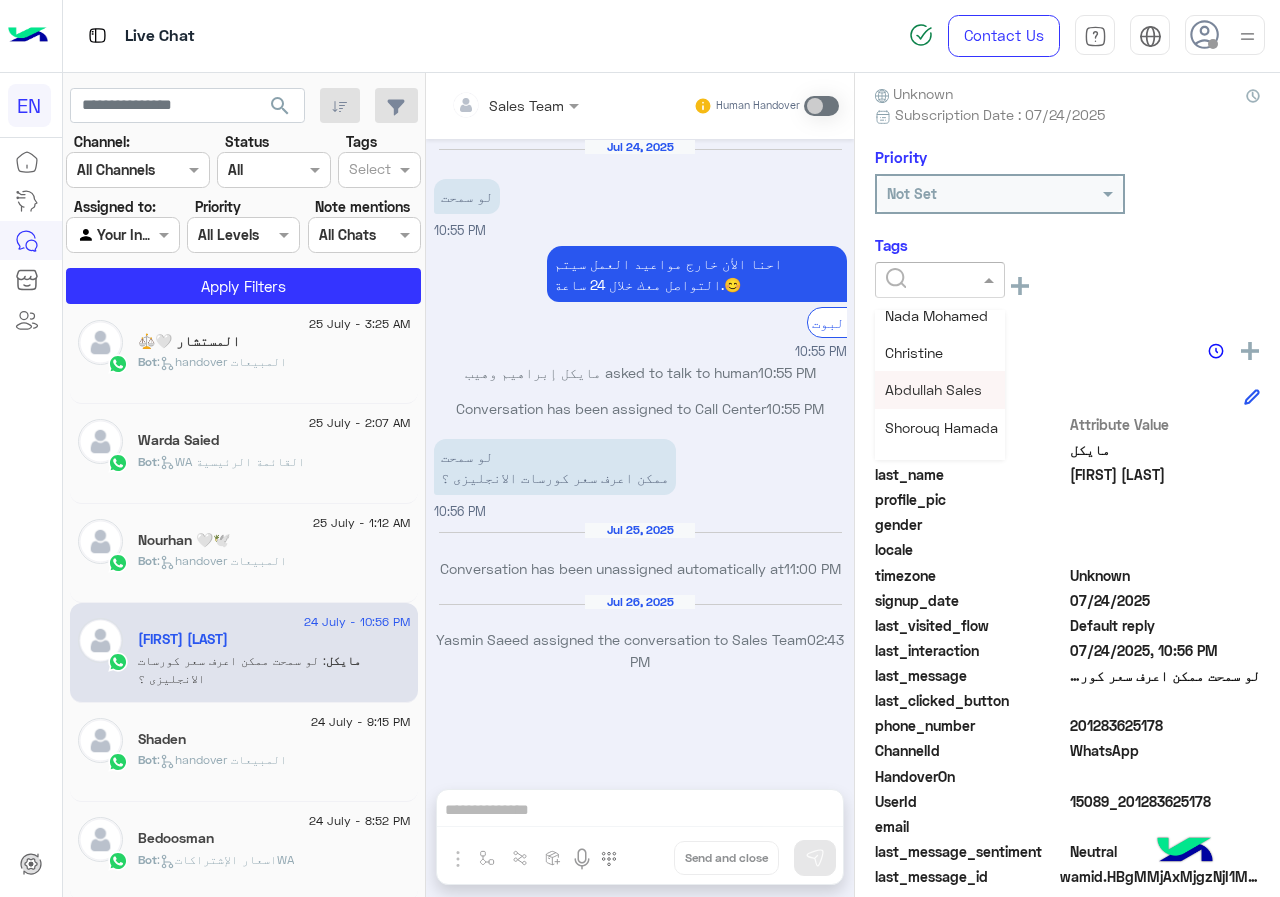 click on "Abdullah Sales" at bounding box center (933, 389) 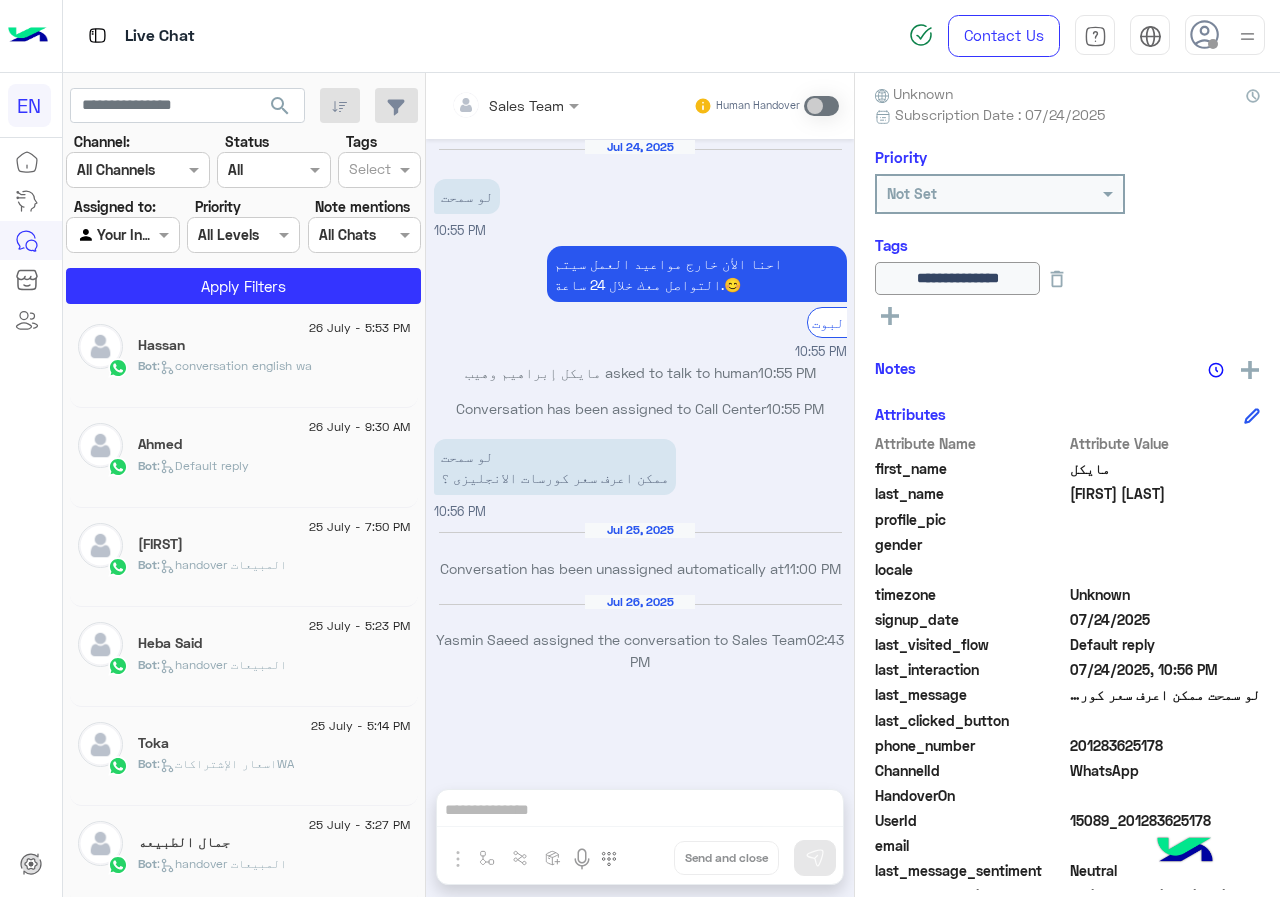 scroll, scrollTop: 0, scrollLeft: 0, axis: both 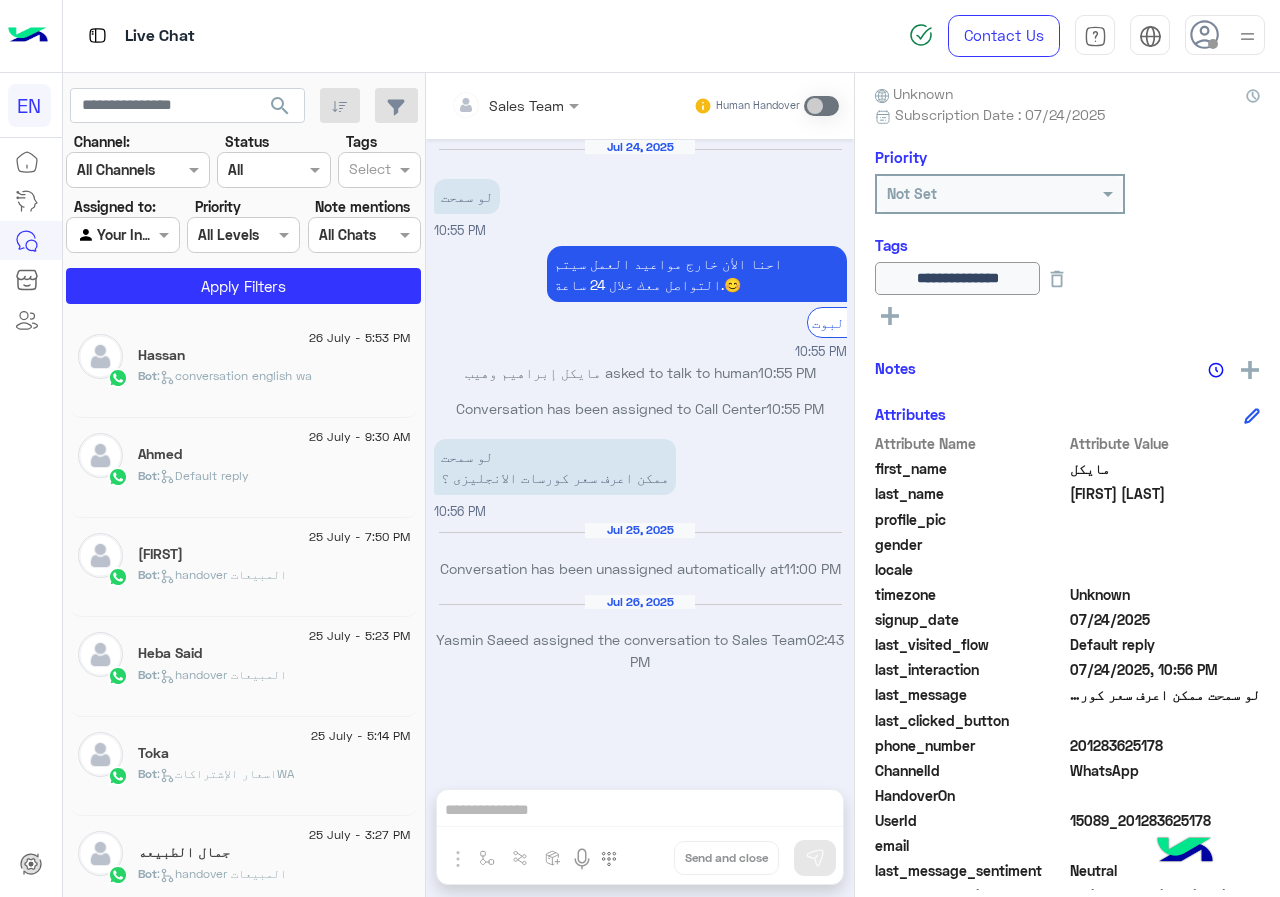click on "201283625178" 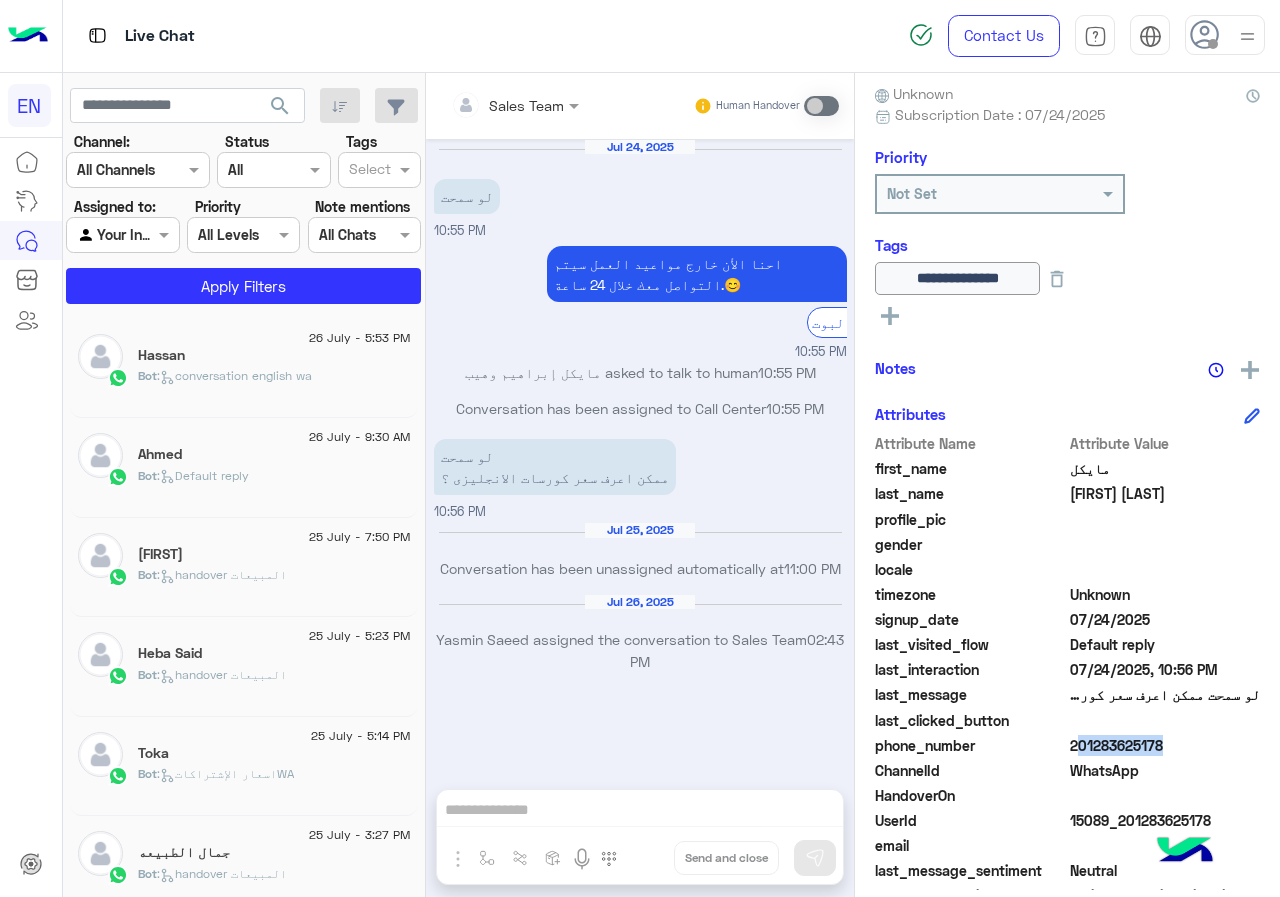 click on "201283625178" 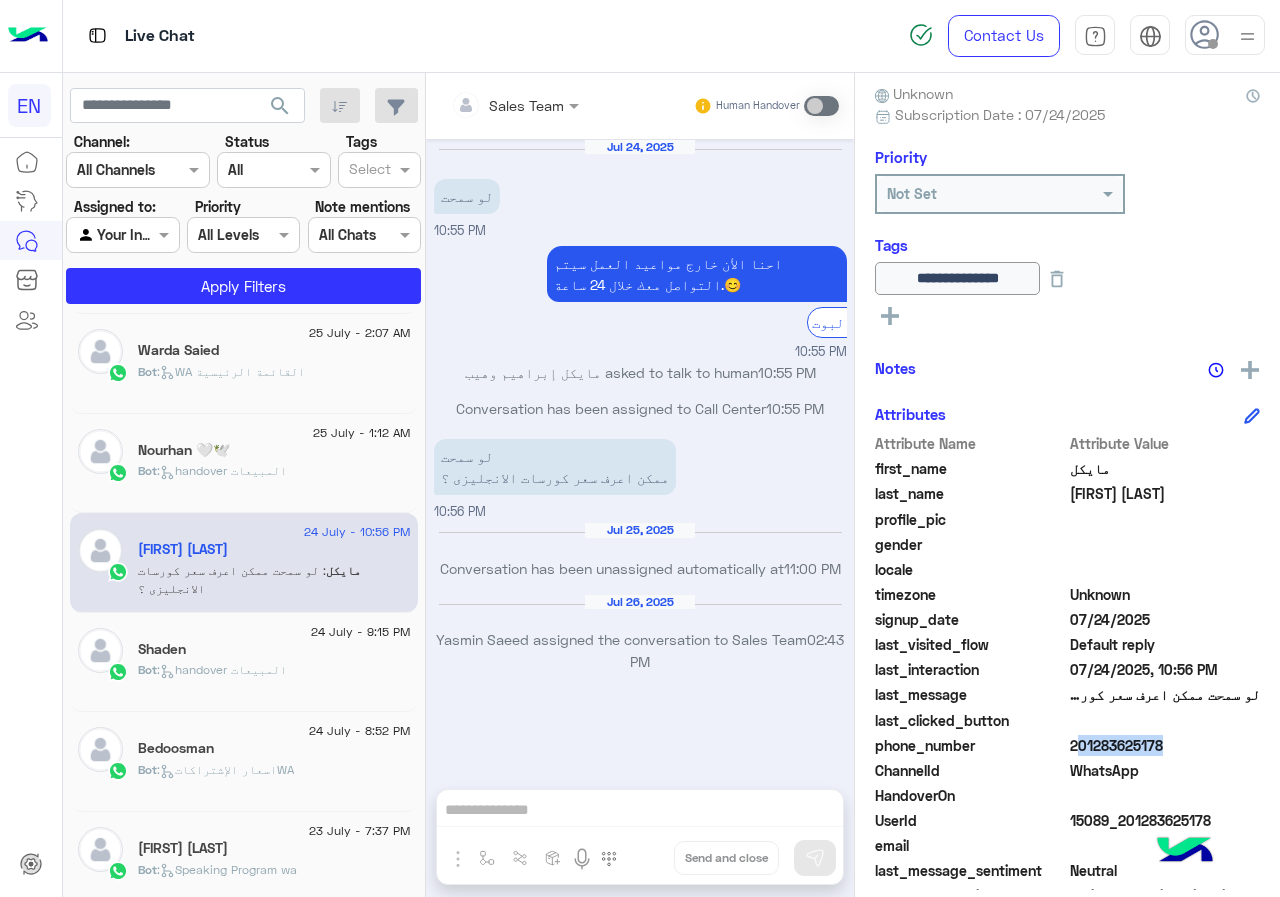 scroll, scrollTop: 900, scrollLeft: 0, axis: vertical 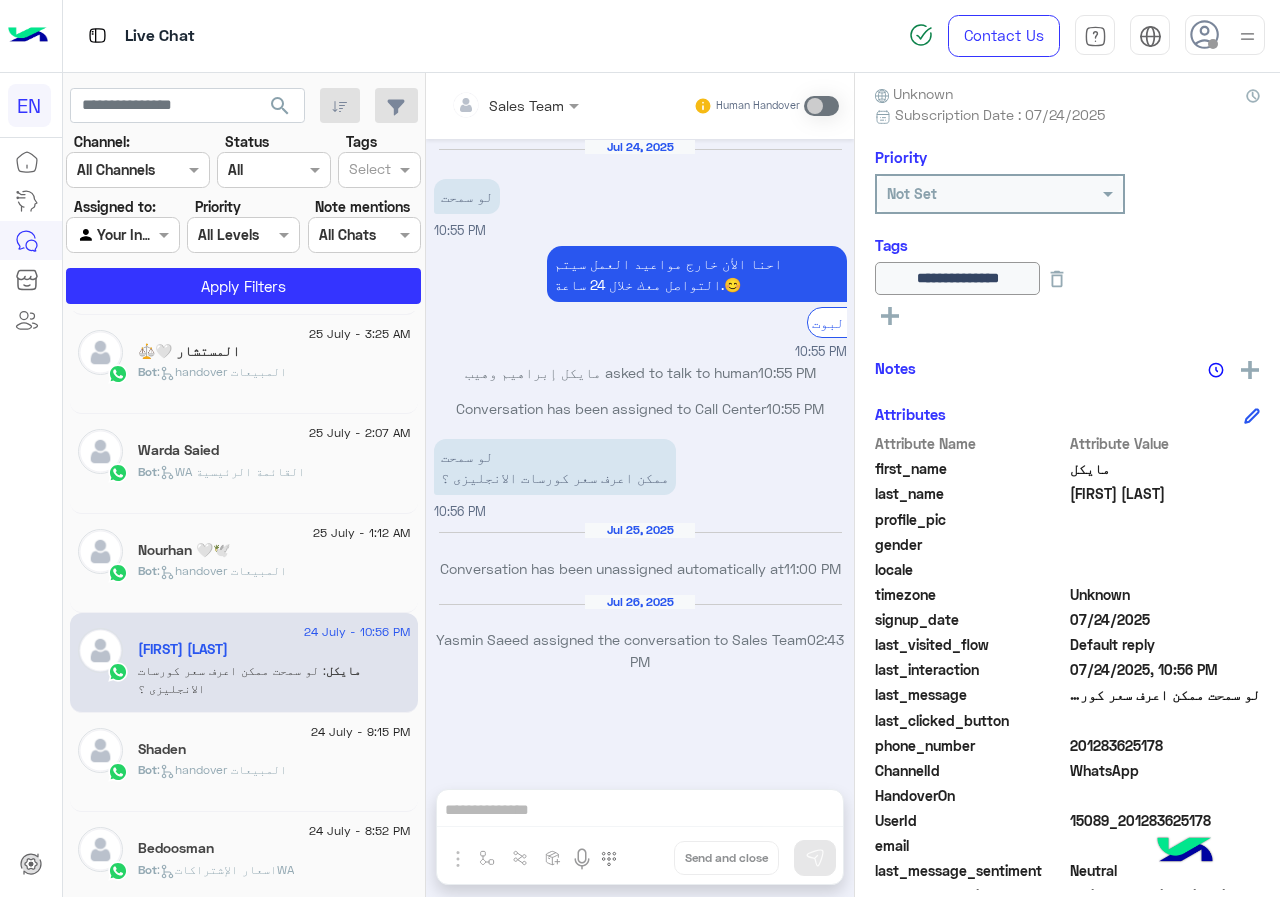 click on "Nourhan 🤍🕊️" 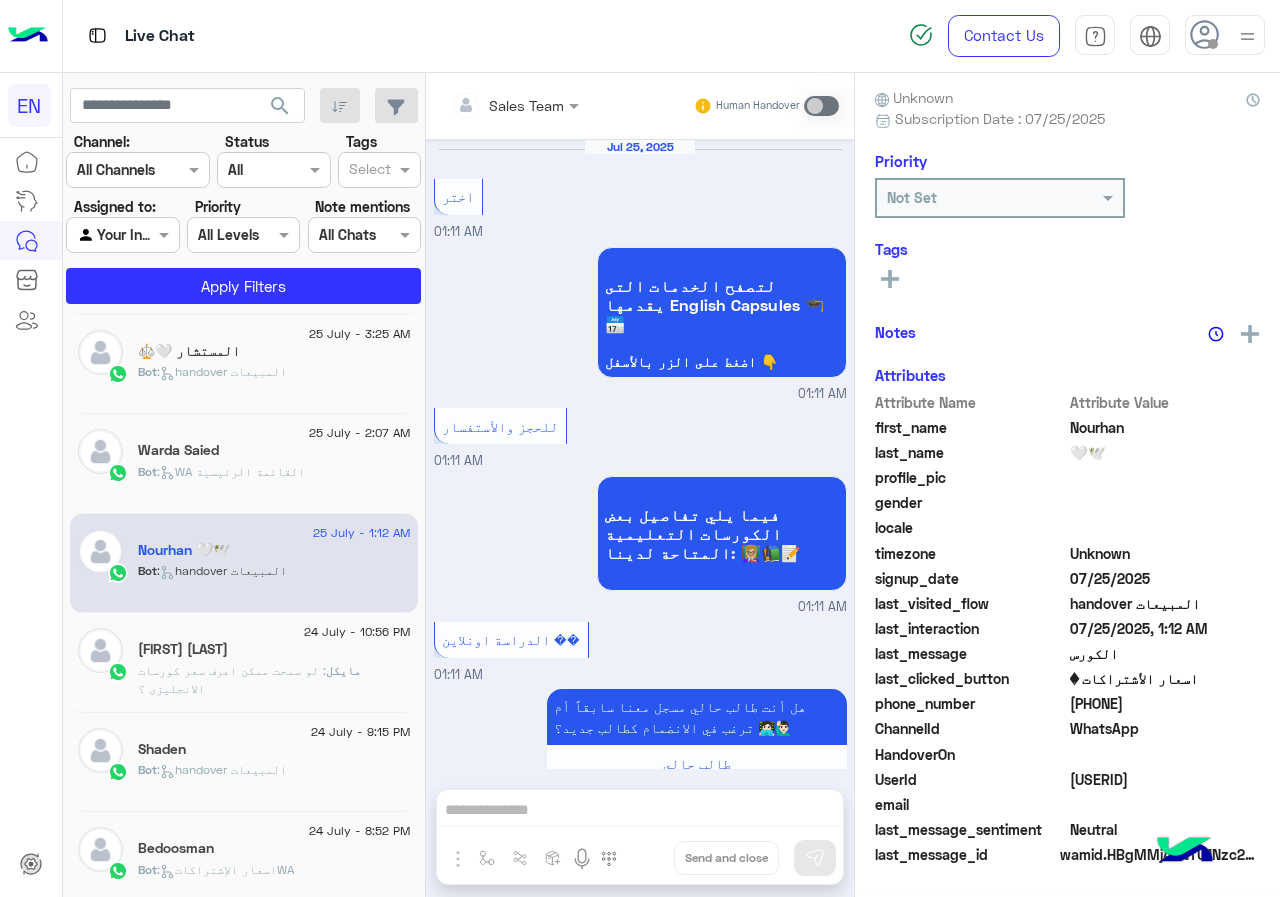 scroll, scrollTop: 1953, scrollLeft: 0, axis: vertical 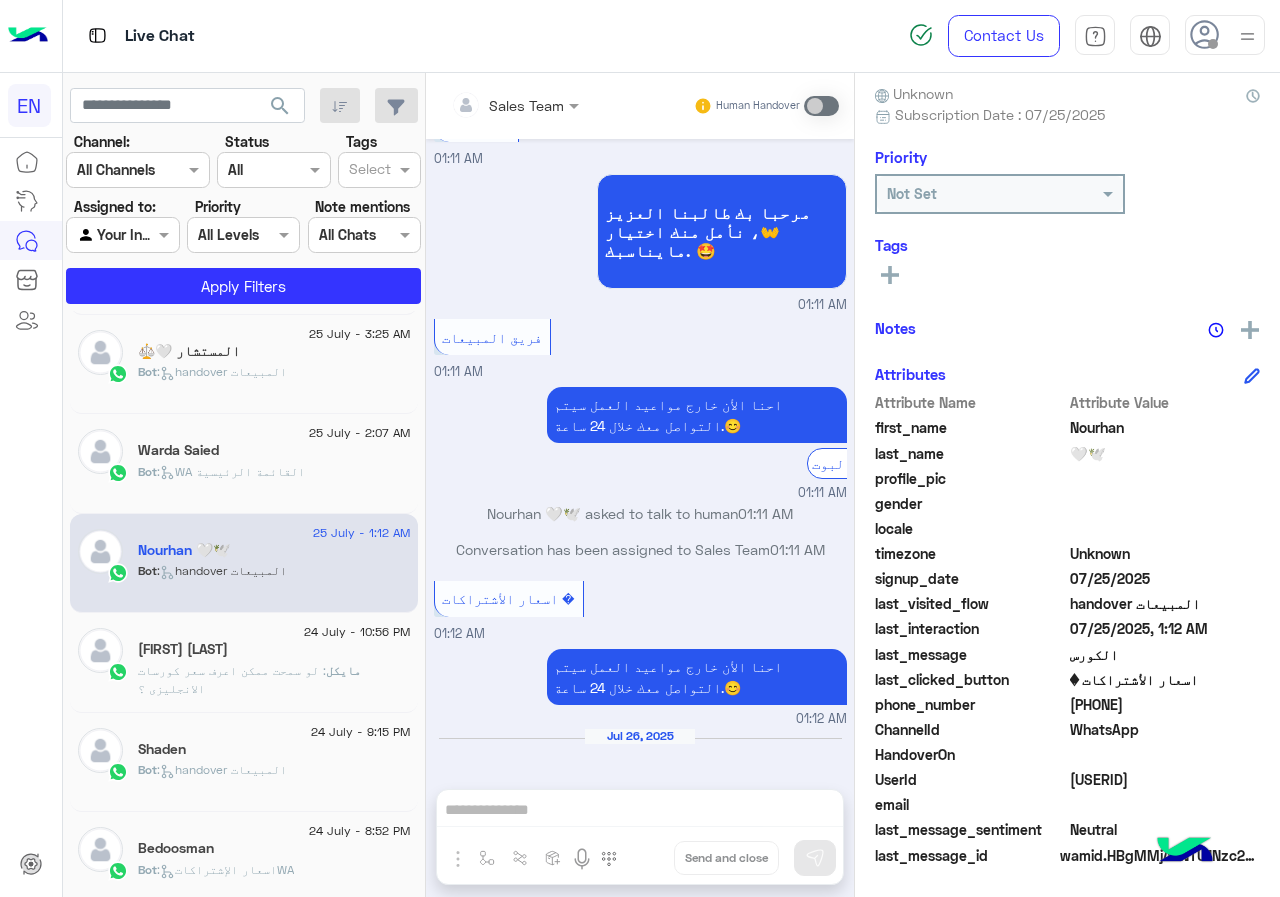click on "[PHONE]" 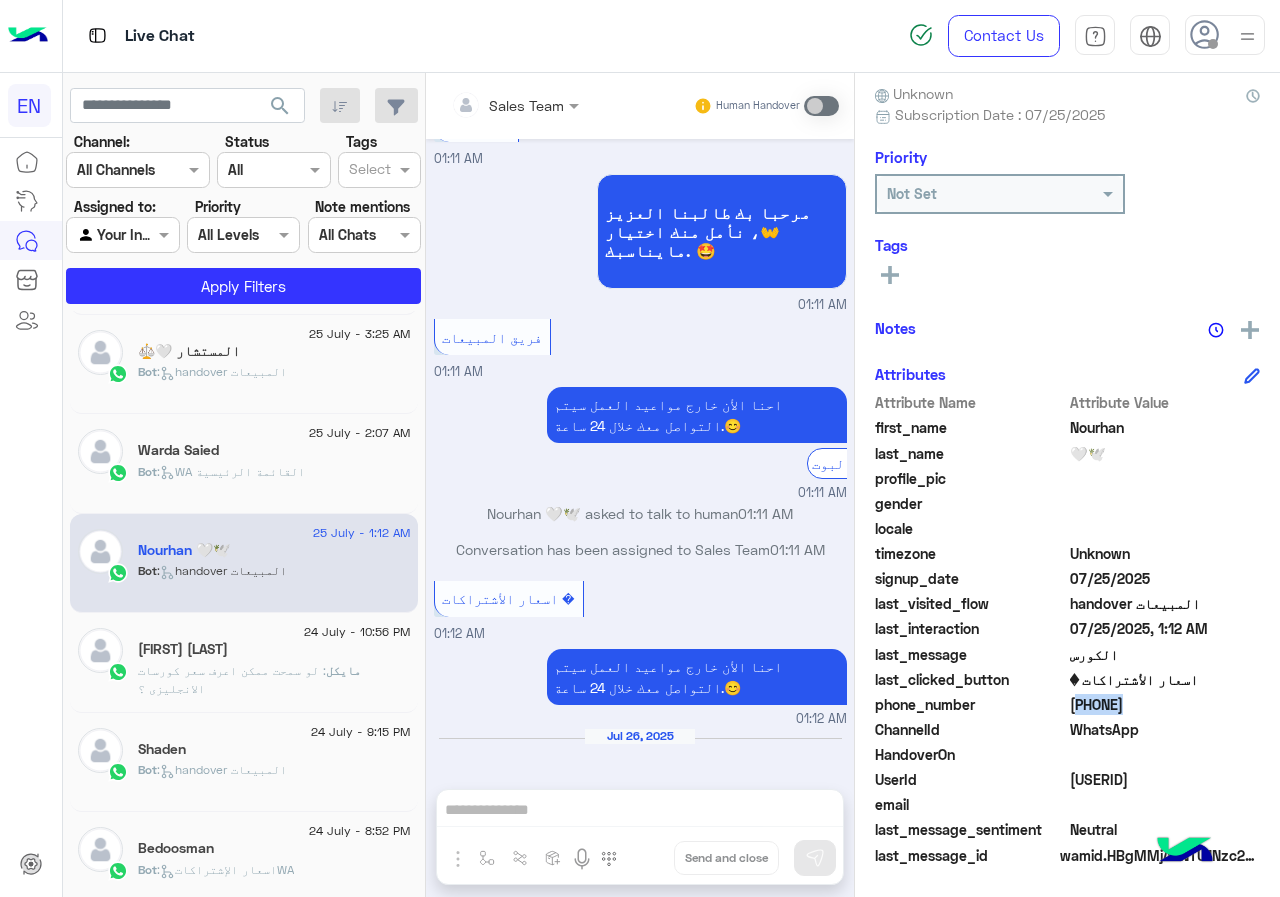 click on "[PHONE]" 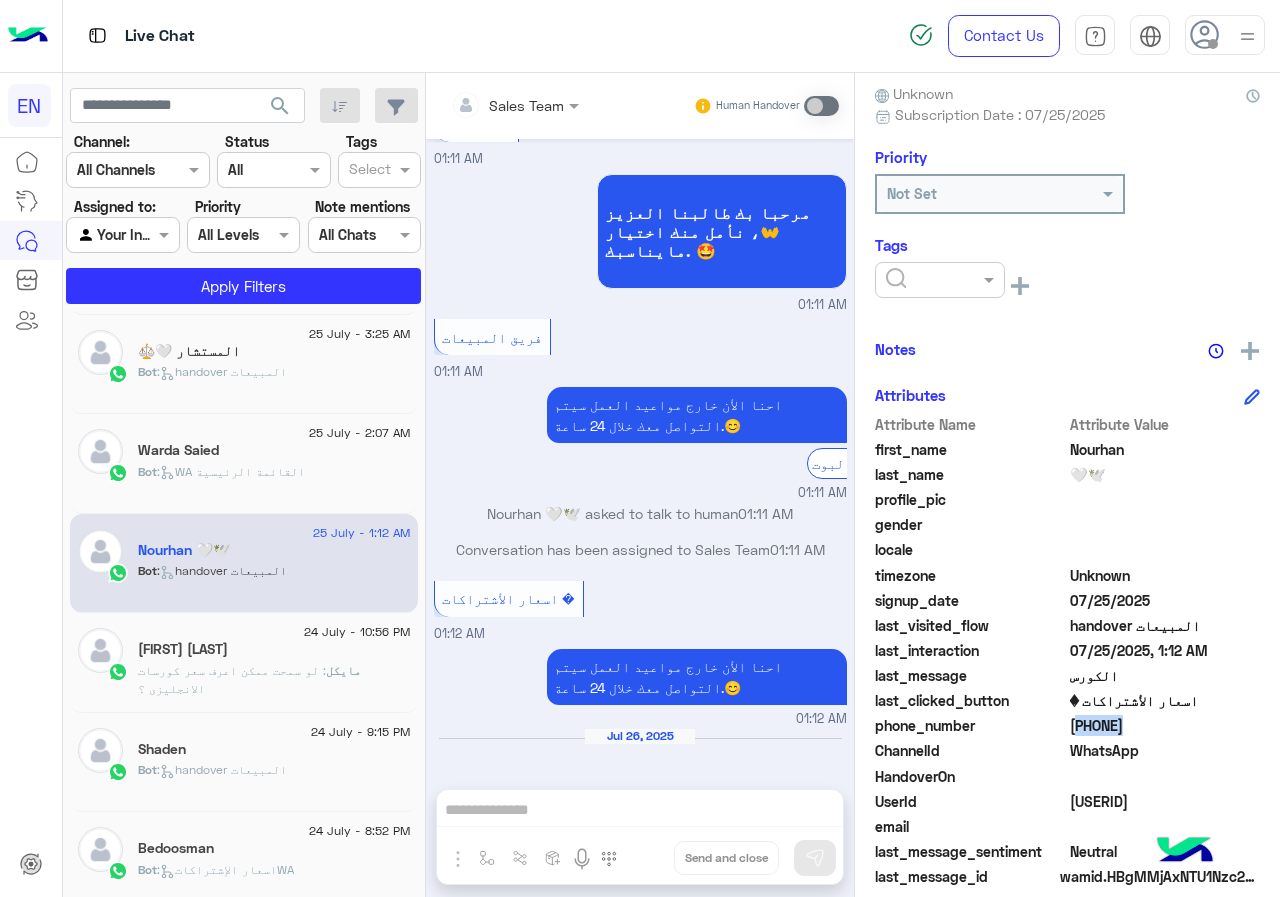 click 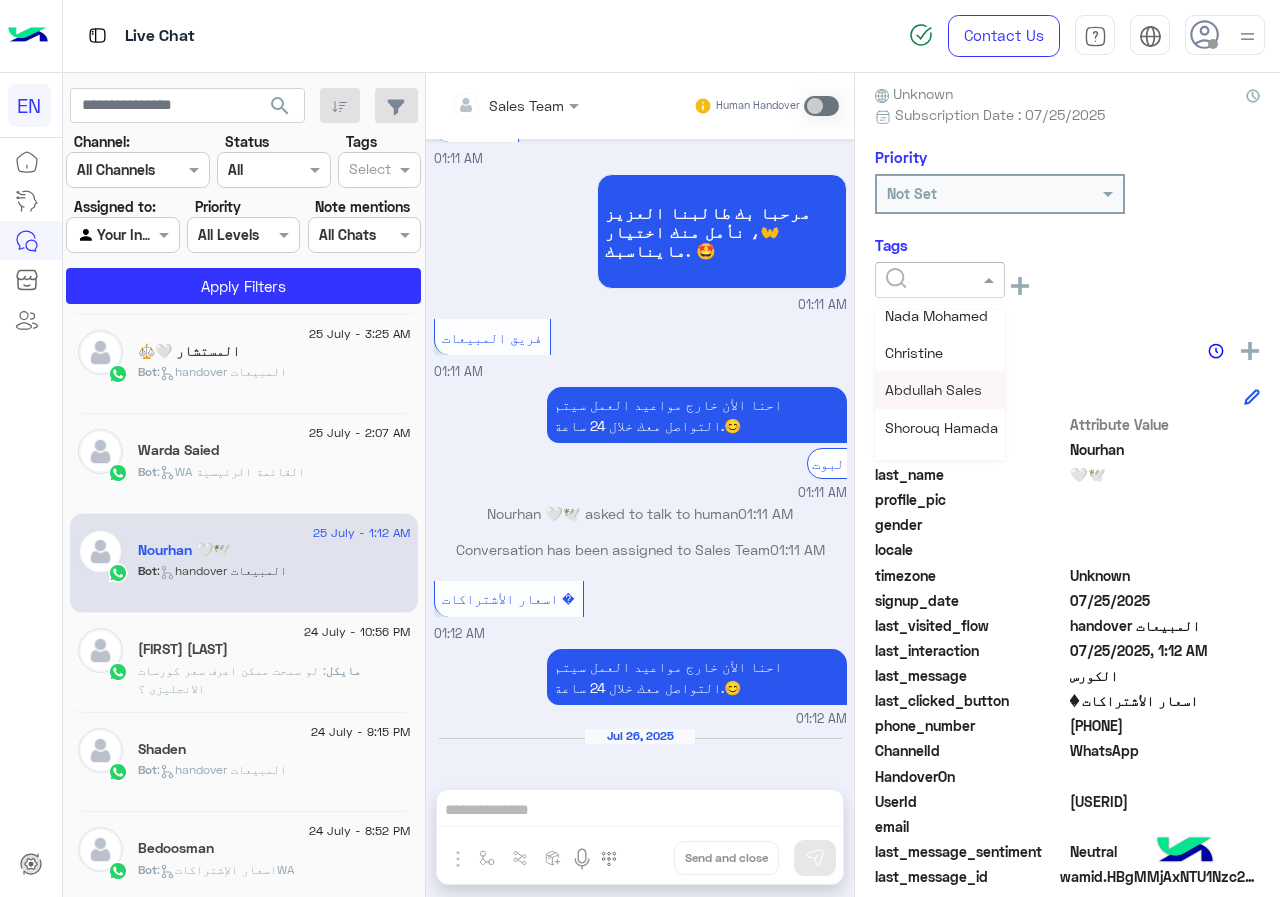 scroll, scrollTop: 261, scrollLeft: 0, axis: vertical 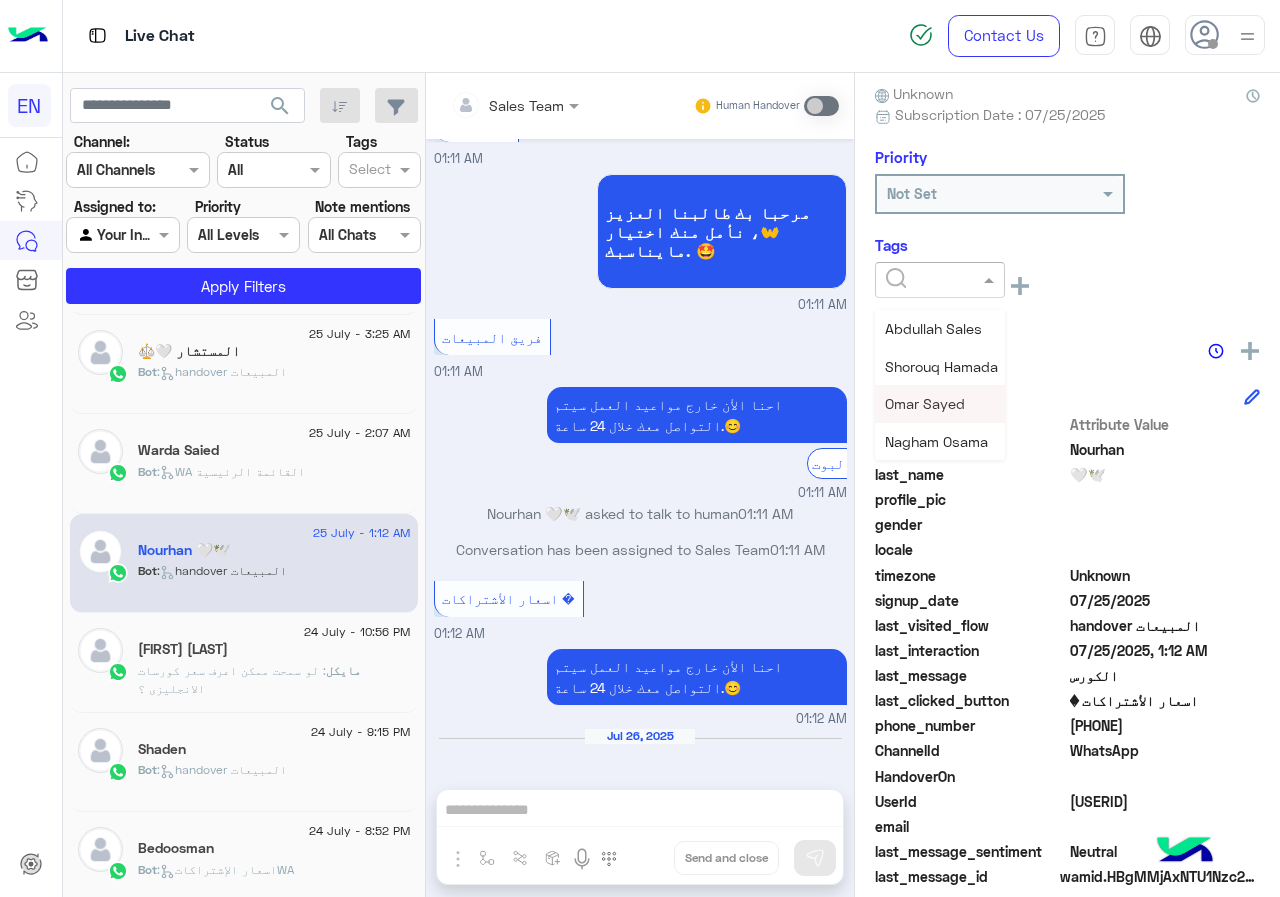 click on "Omar Sayed" at bounding box center [925, 403] 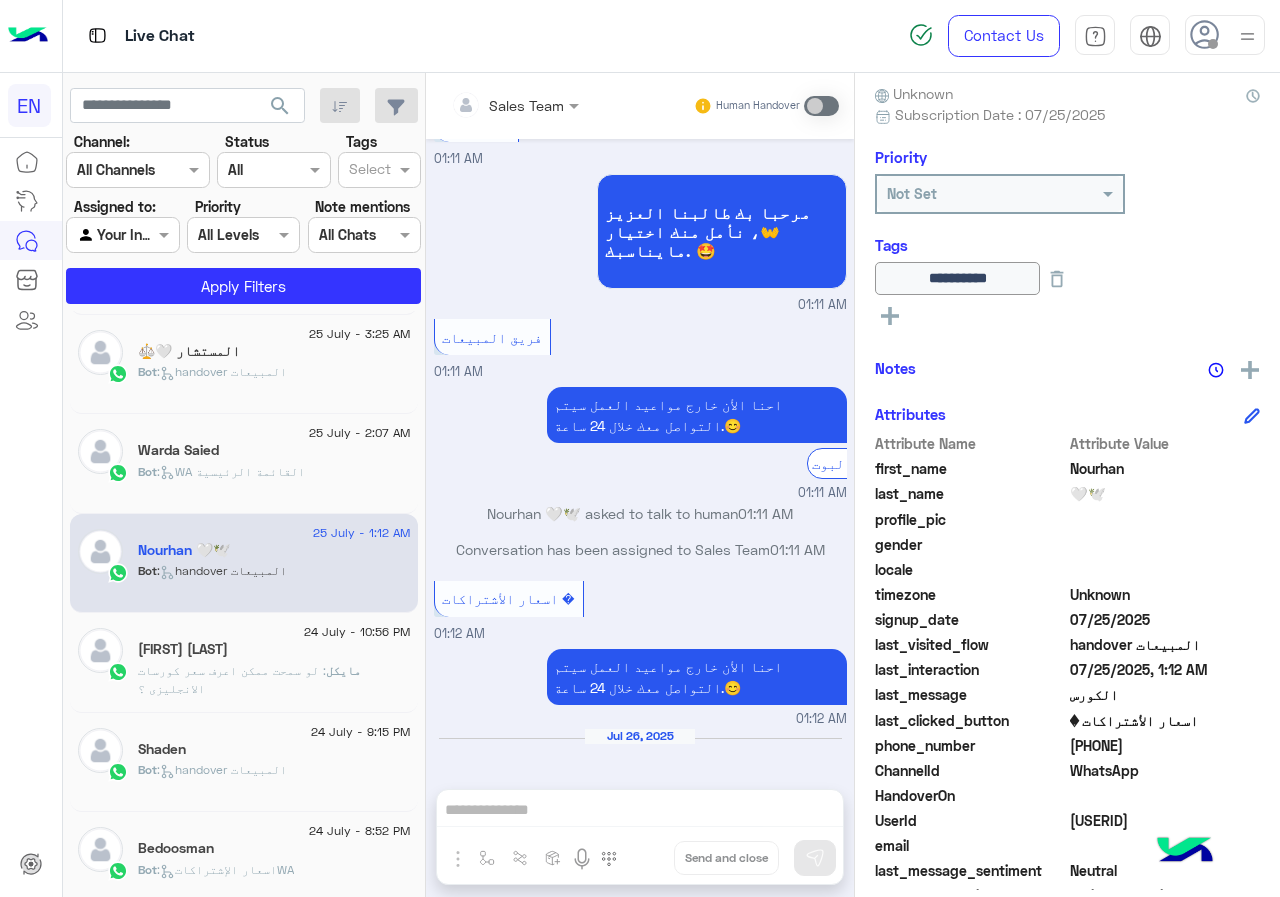 click on "Bot :   WA القائمة الرئيسية" 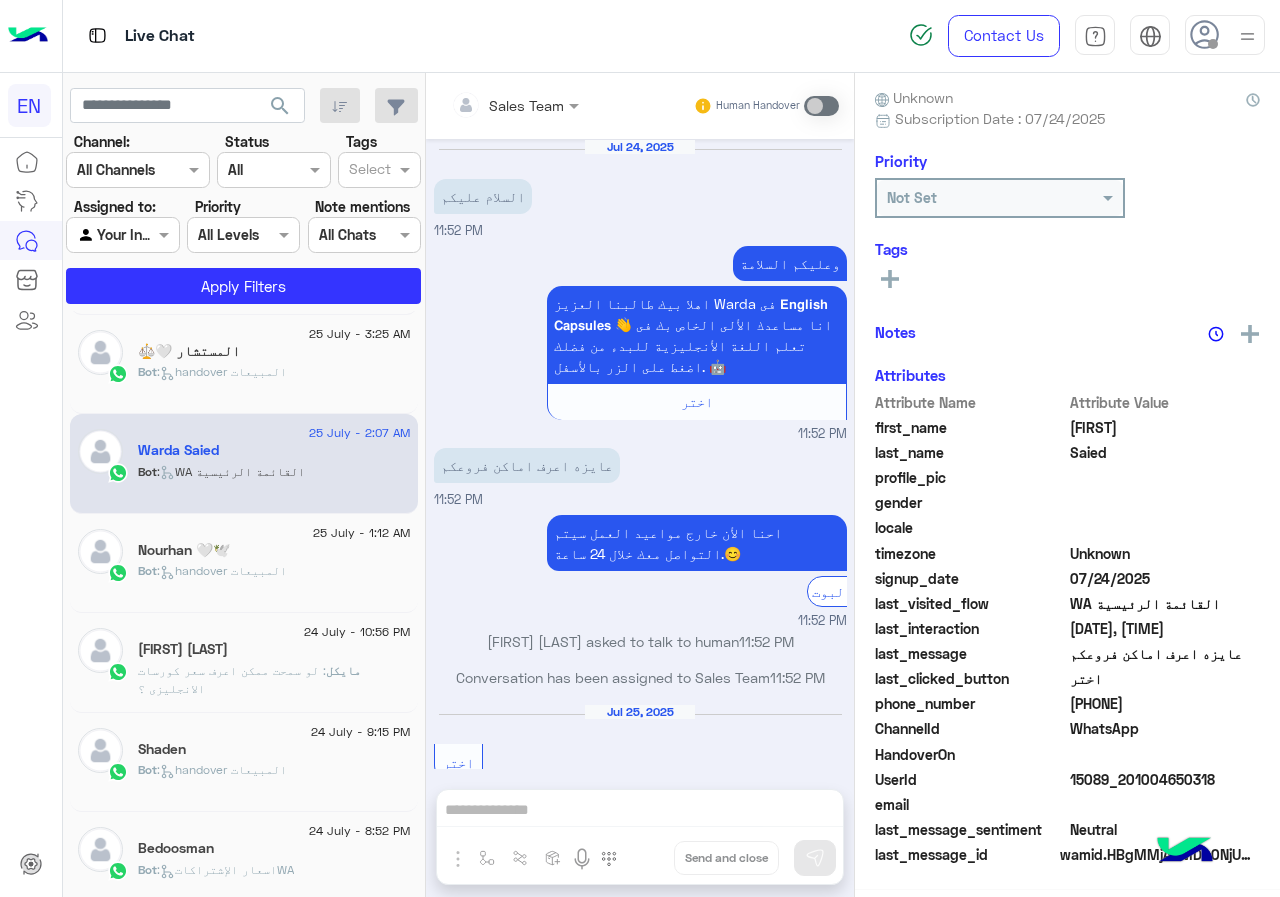 scroll, scrollTop: 911, scrollLeft: 0, axis: vertical 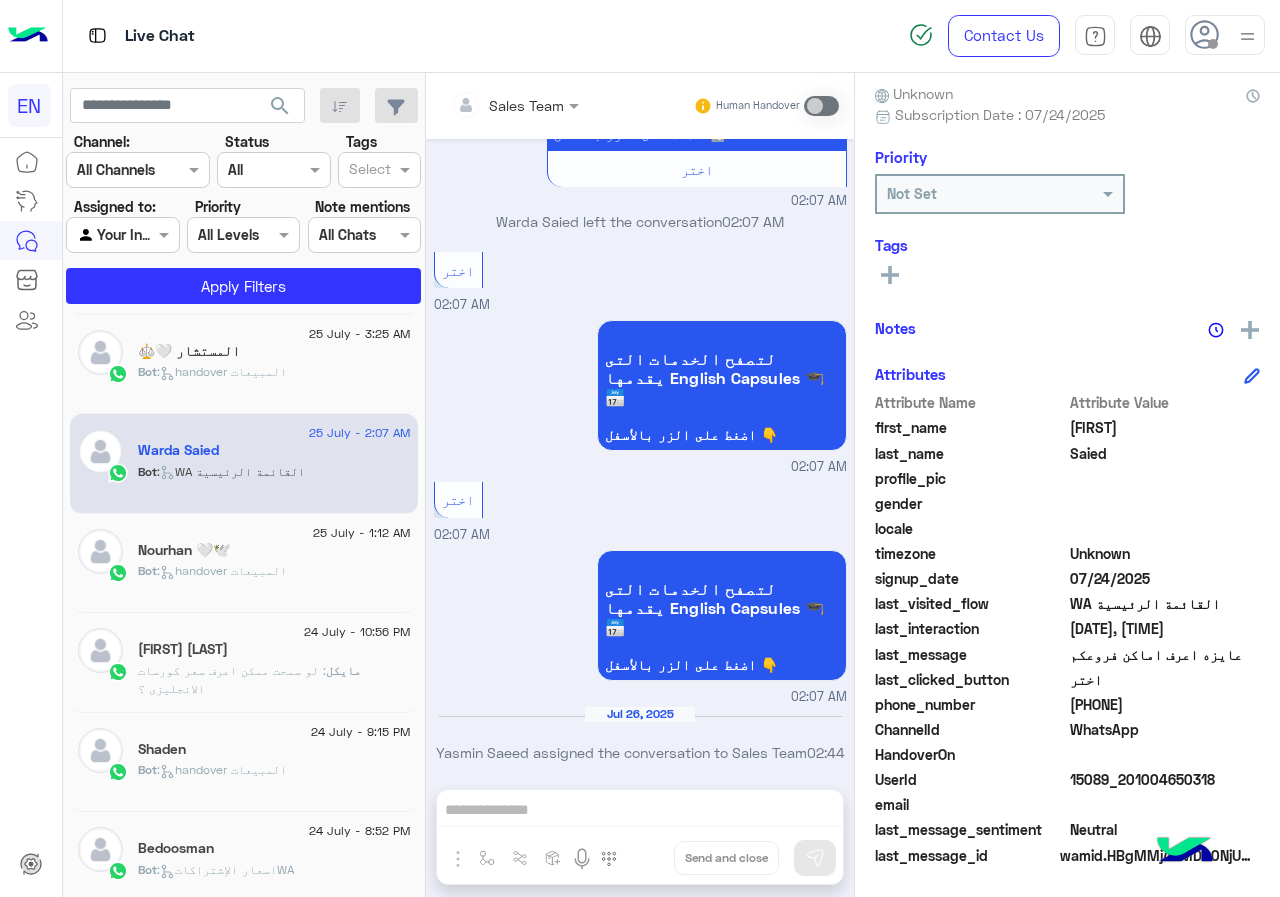 click on "[PHONE]" 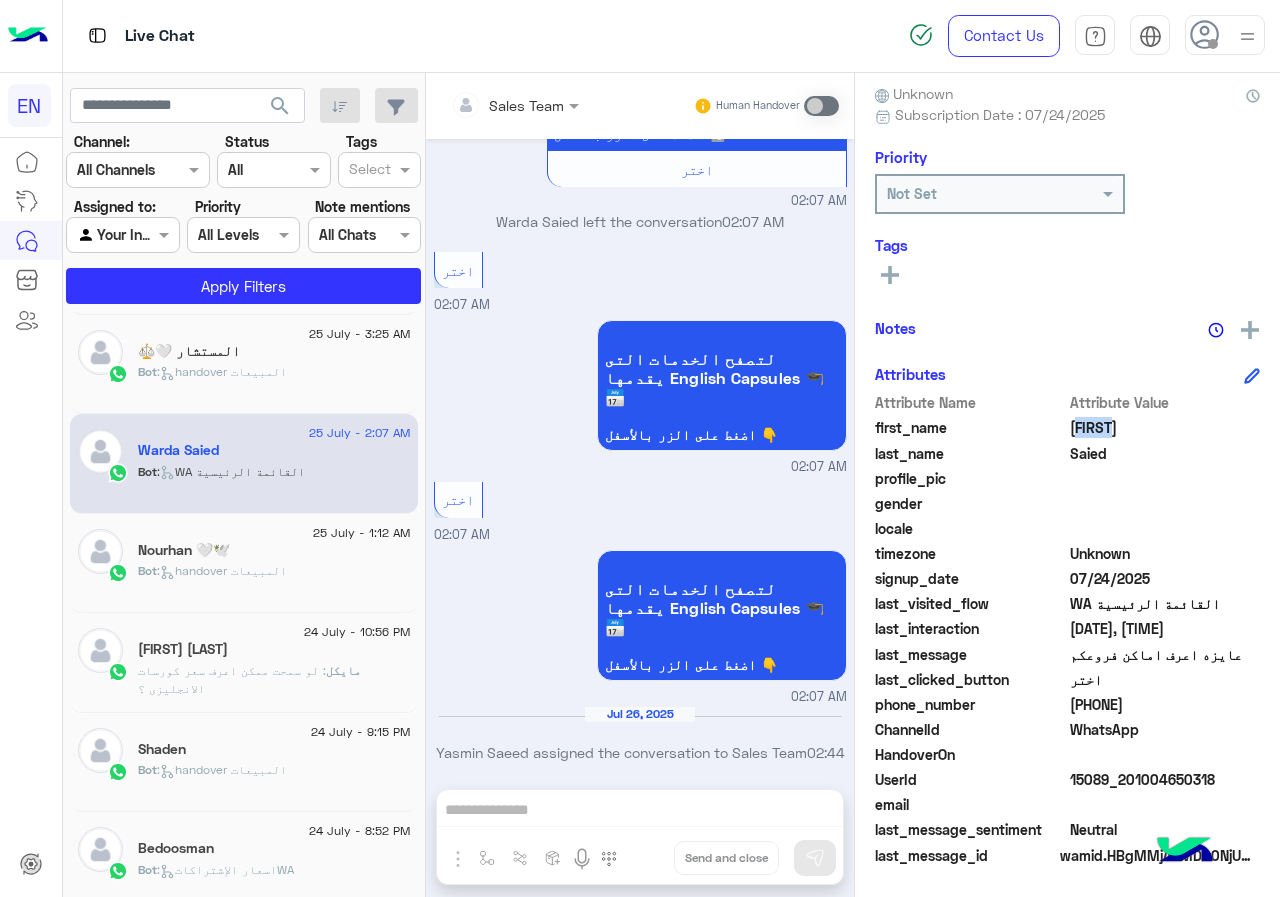 click on "[FIRST]" 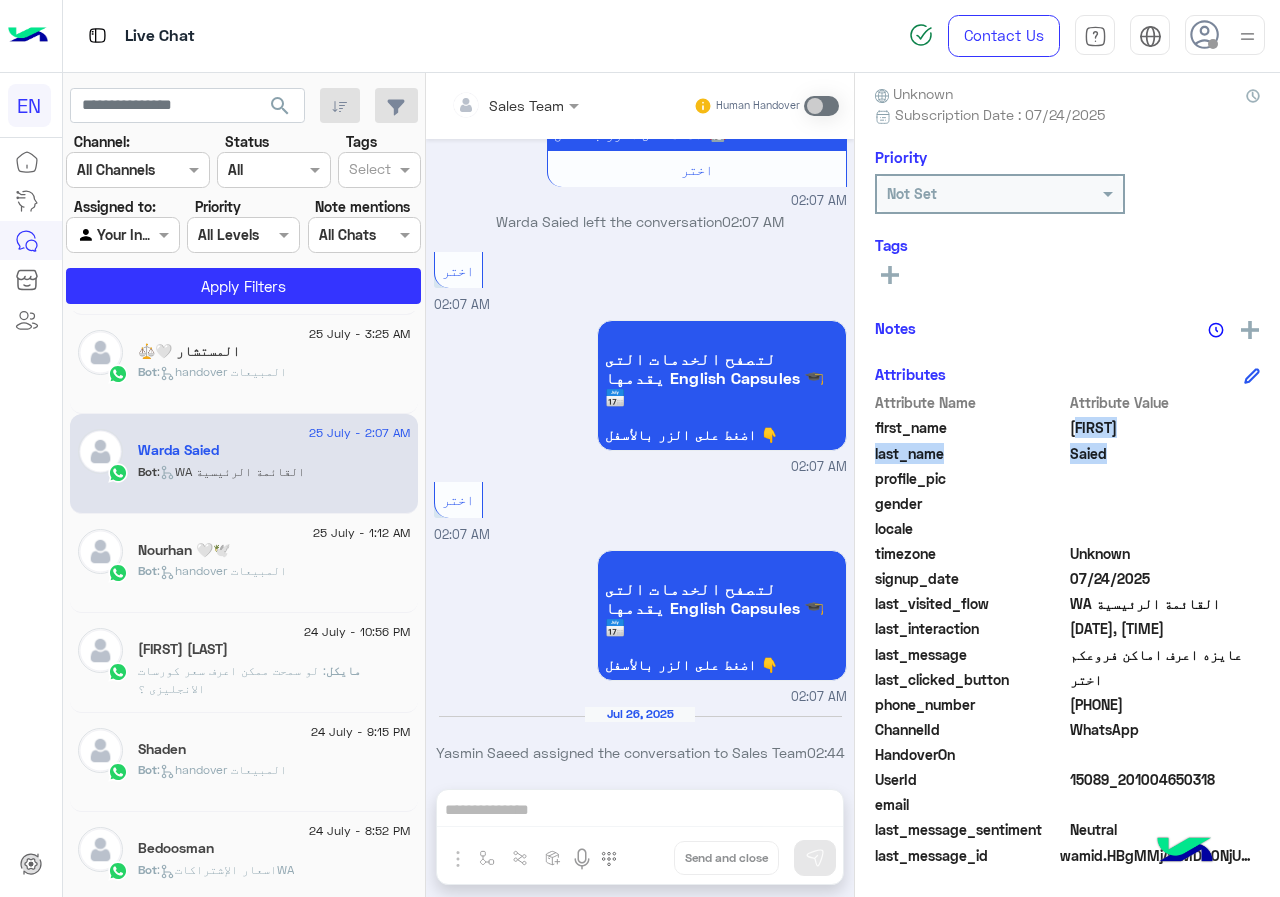 drag, startPoint x: 1073, startPoint y: 431, endPoint x: 1072, endPoint y: 466, distance: 35.014282 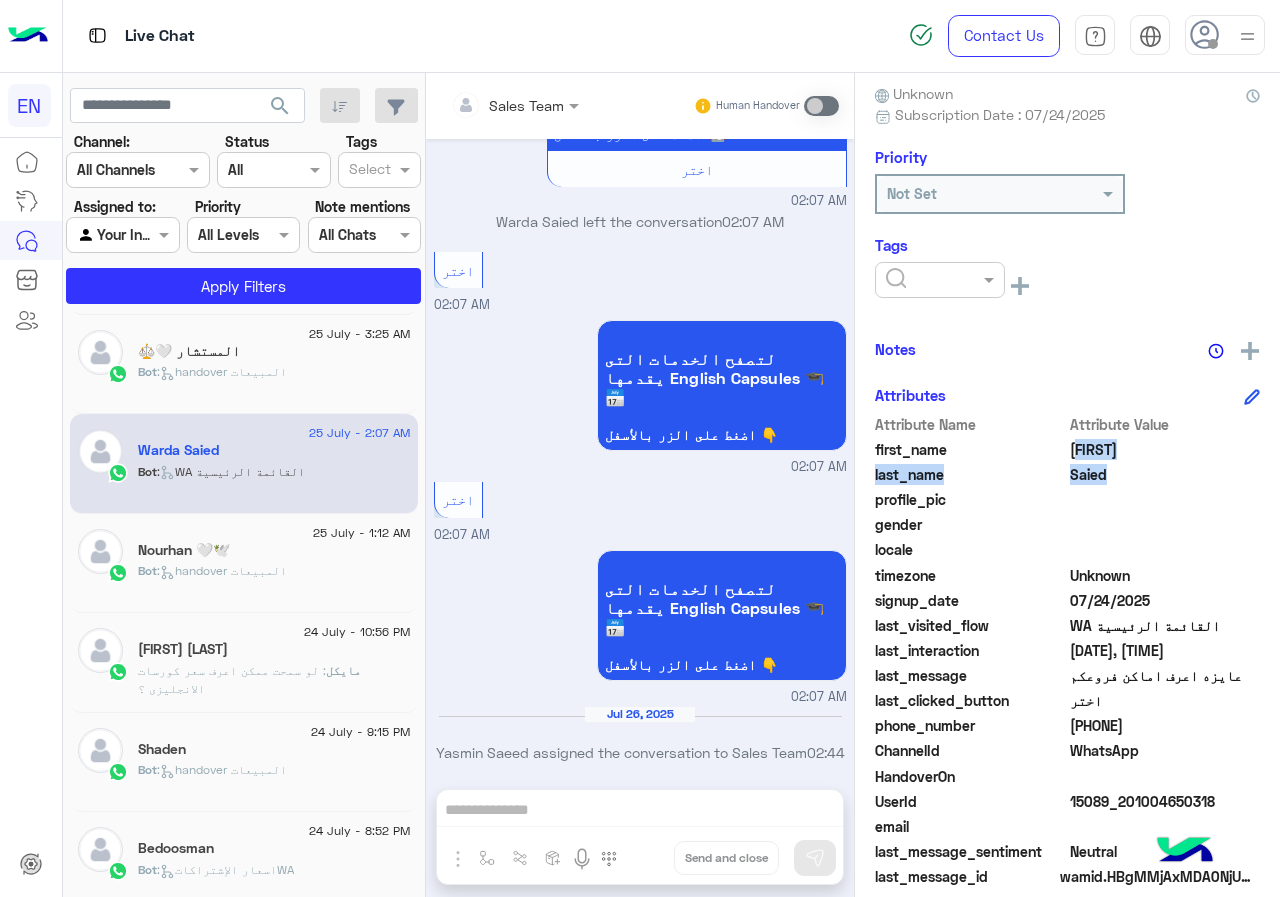 click 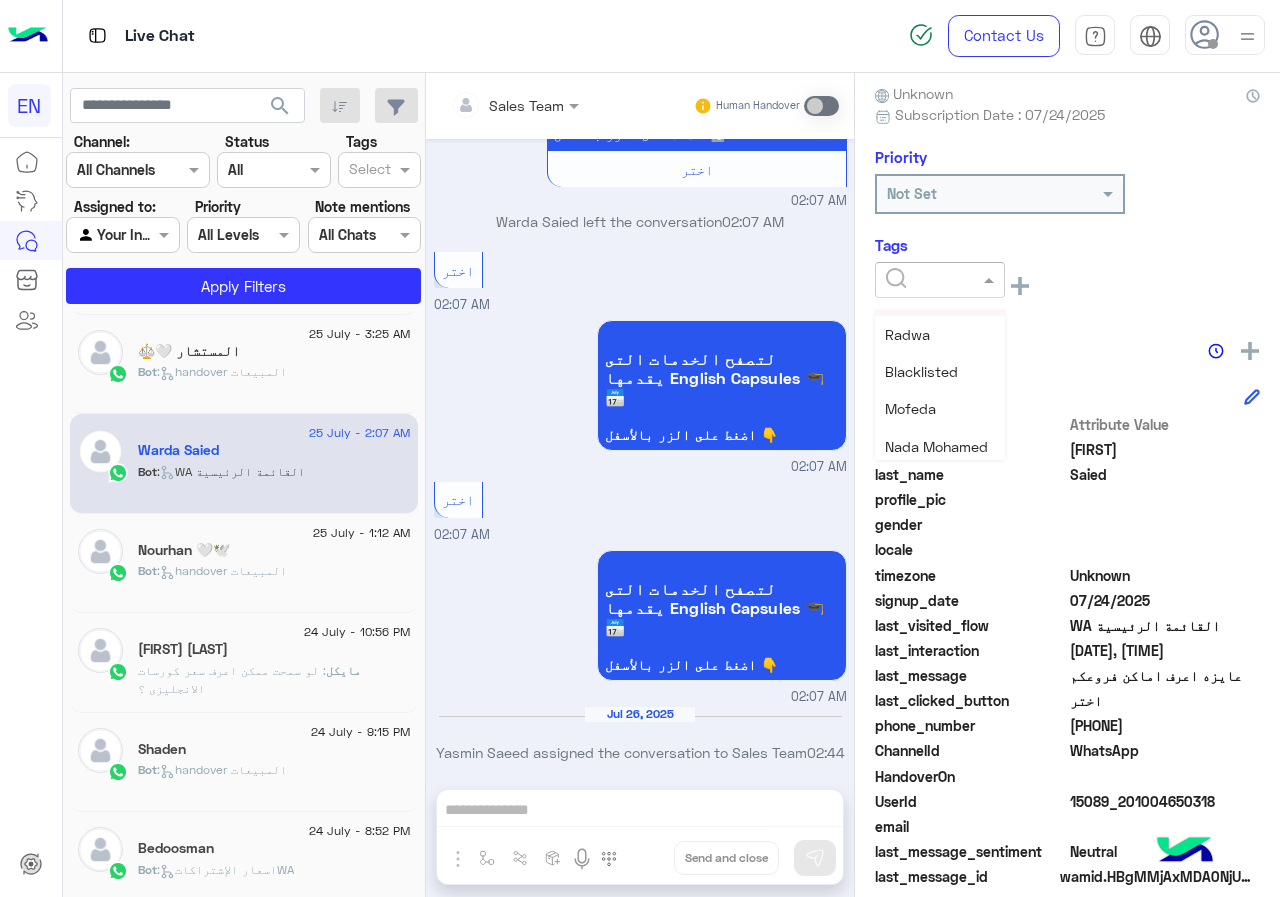 scroll, scrollTop: 200, scrollLeft: 0, axis: vertical 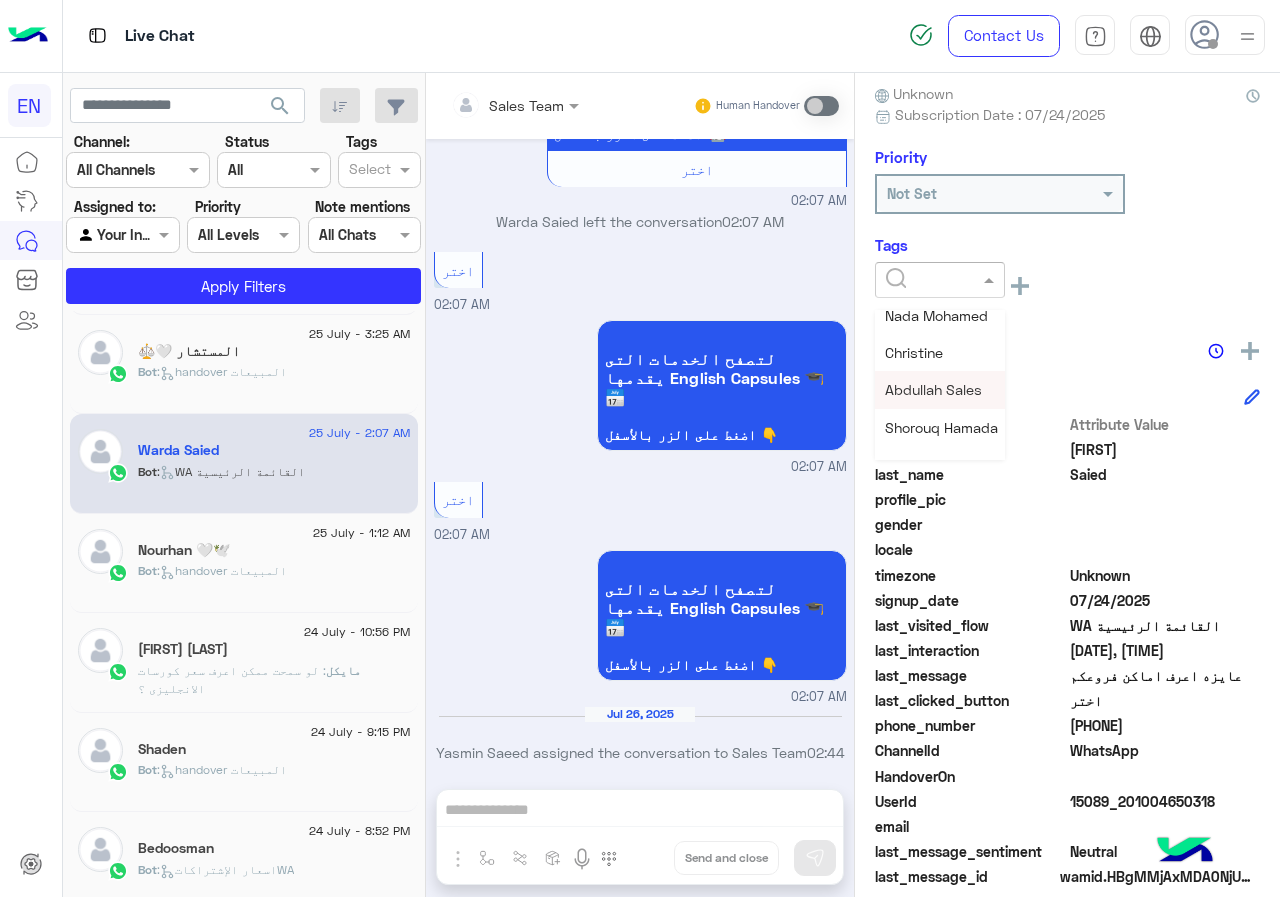 click on "Abdullah Sales" at bounding box center [933, 389] 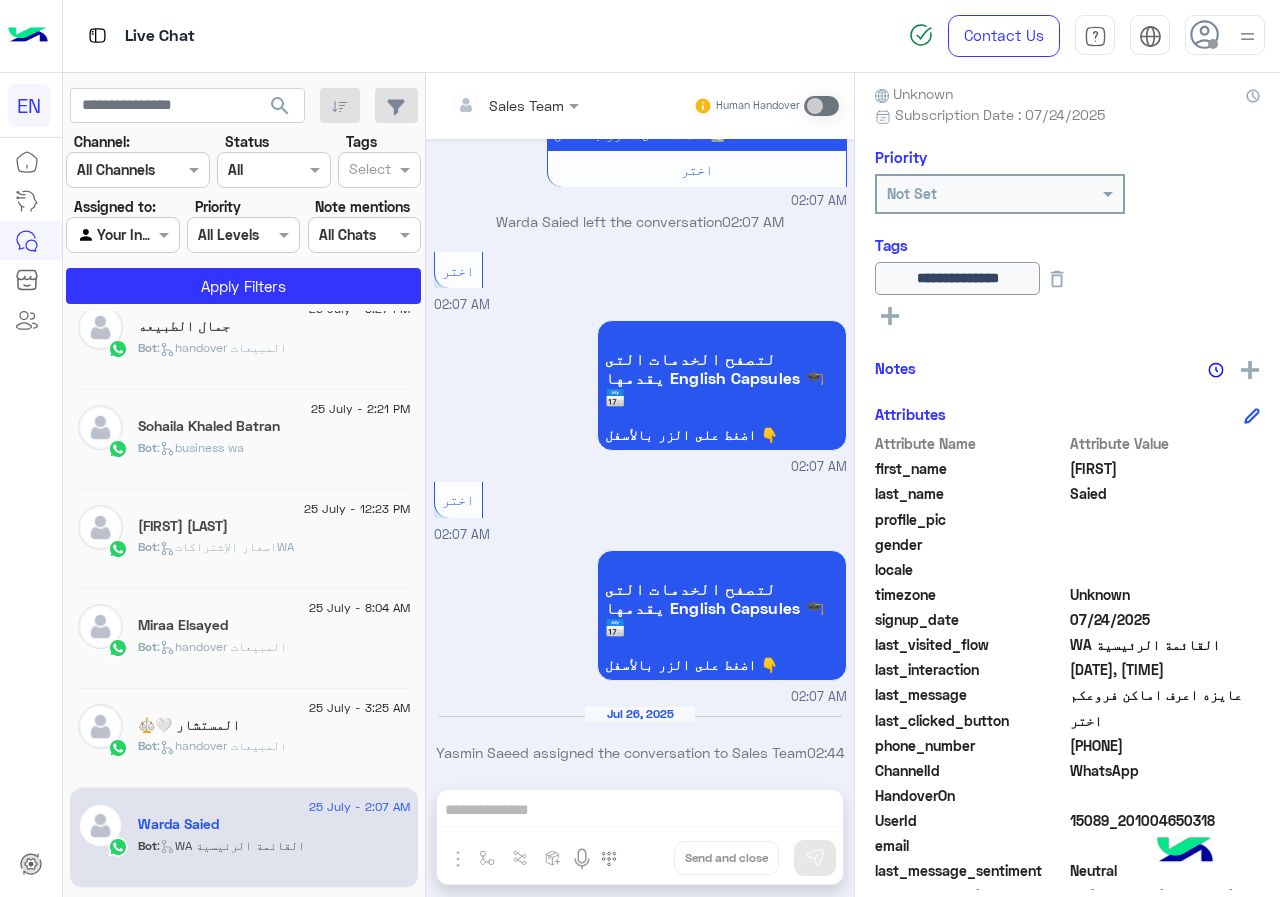 scroll, scrollTop: 600, scrollLeft: 0, axis: vertical 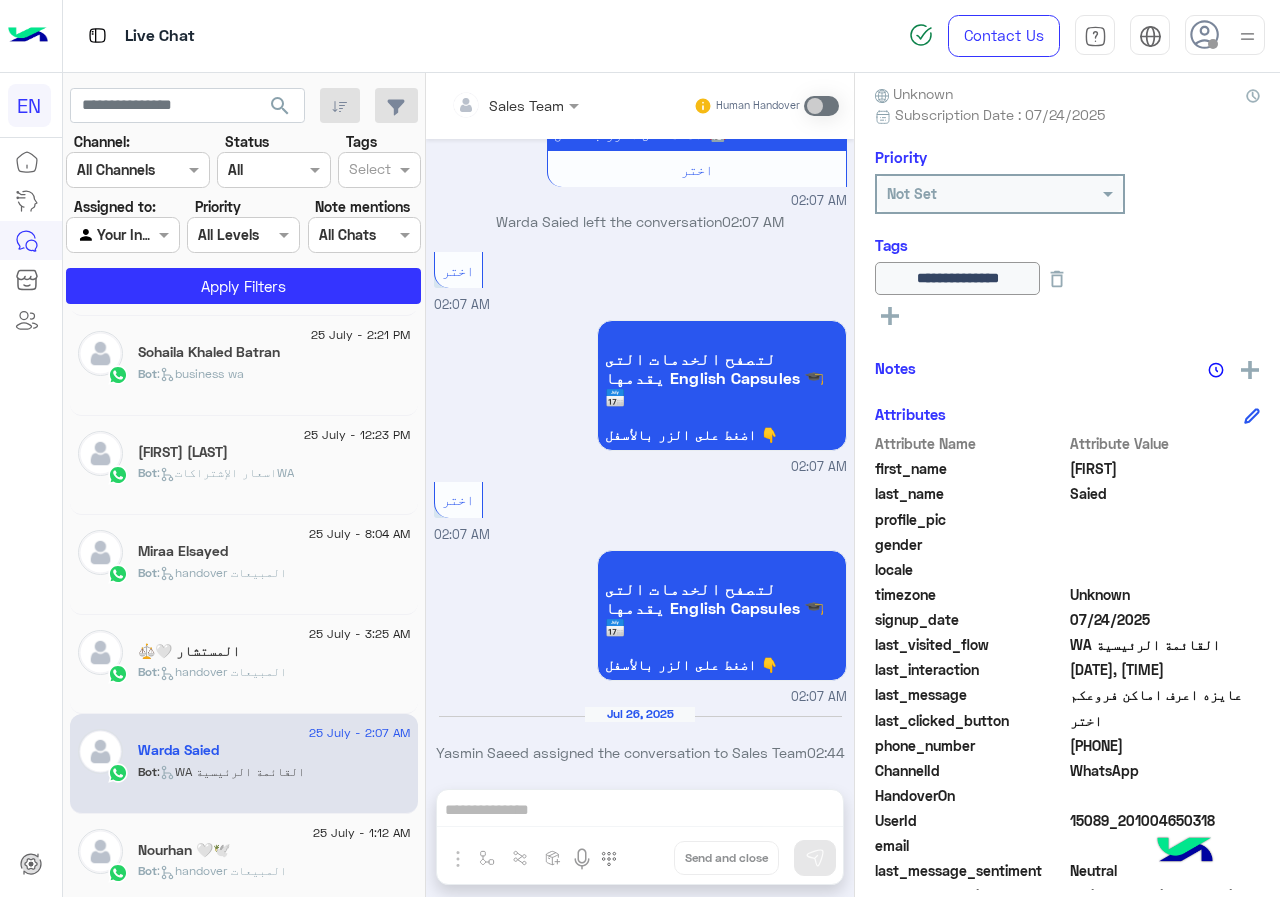 click on "25 July - 3:25 AM" 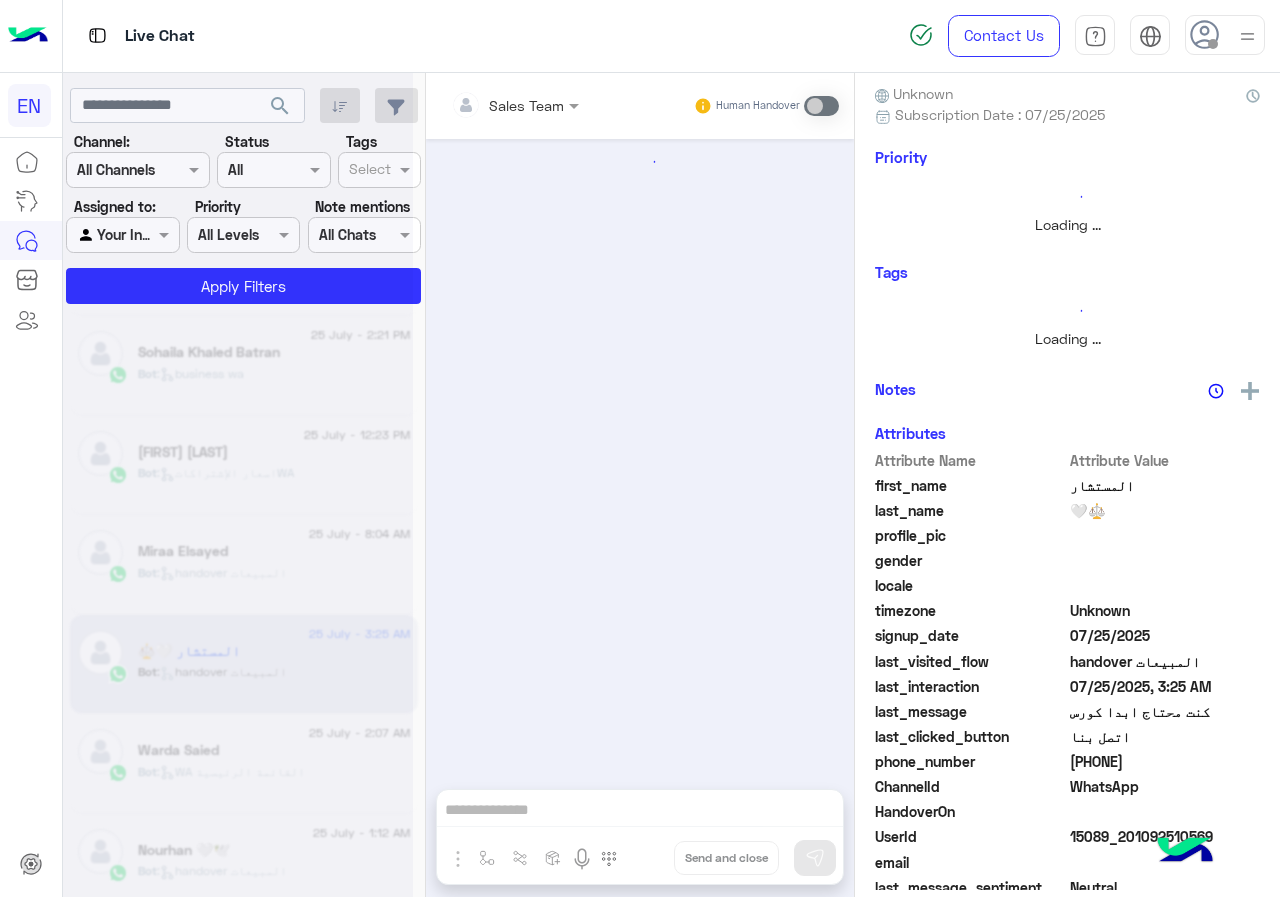 scroll, scrollTop: 0, scrollLeft: 0, axis: both 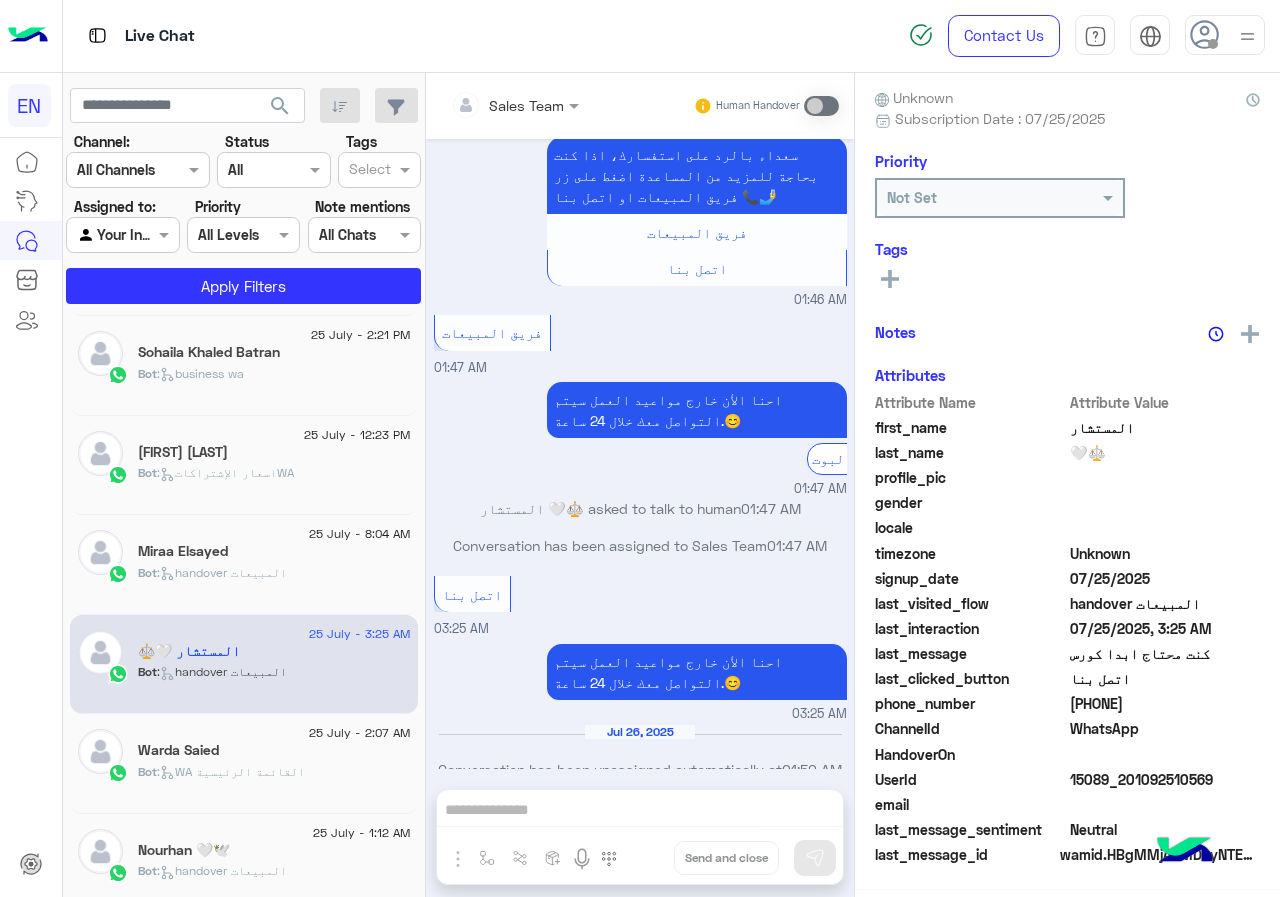click on "[PHONE]" 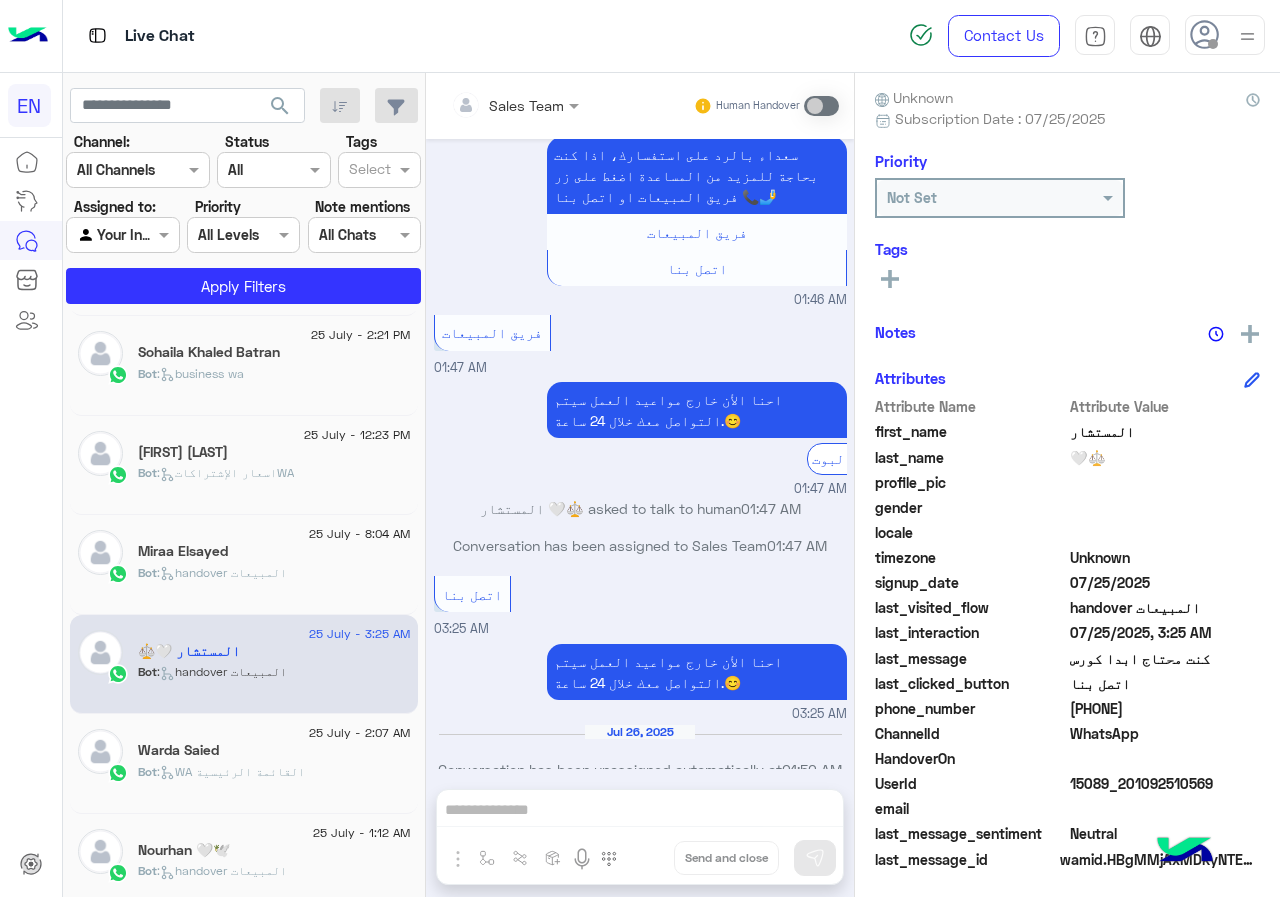 scroll, scrollTop: 180, scrollLeft: 0, axis: vertical 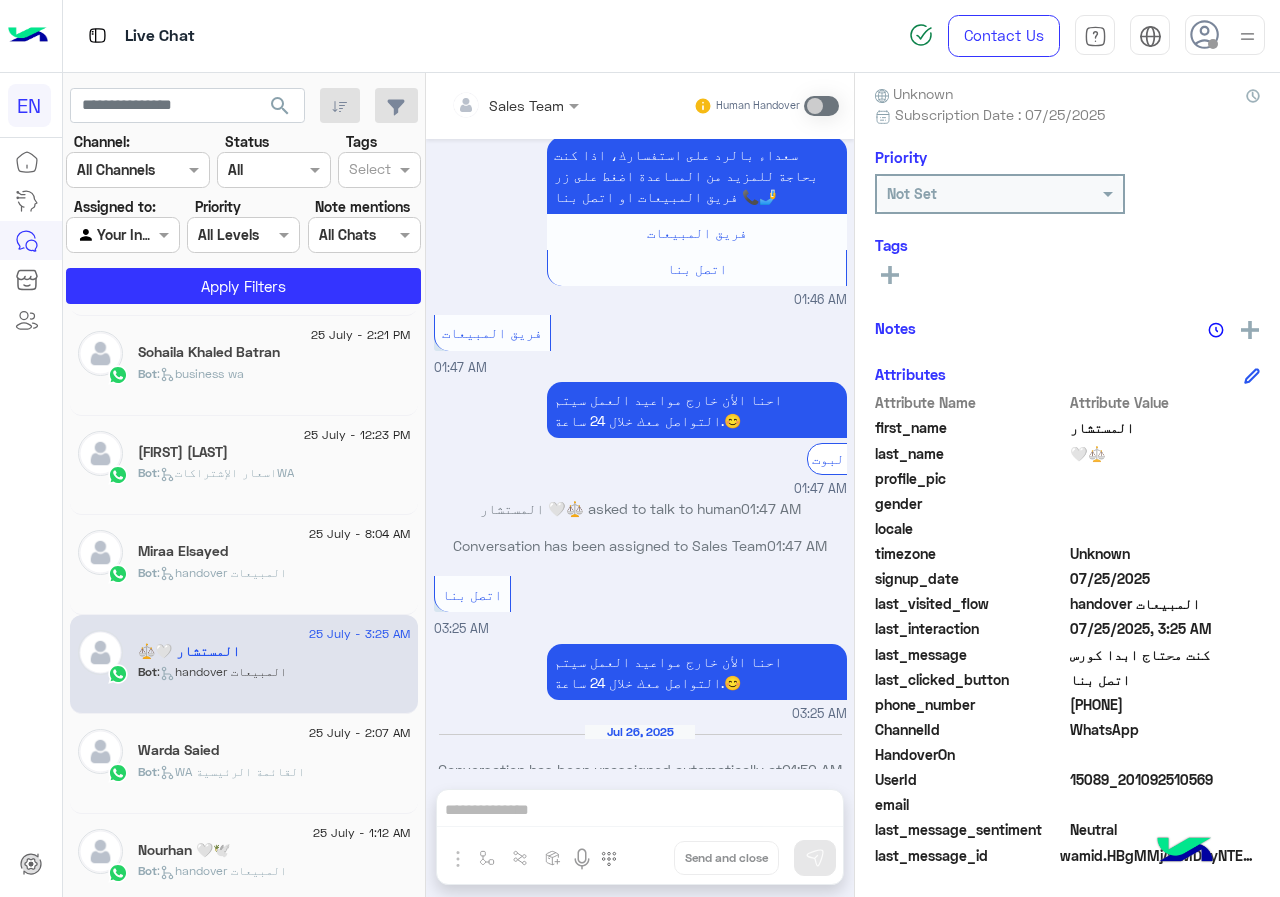 click on "[PHONE]" 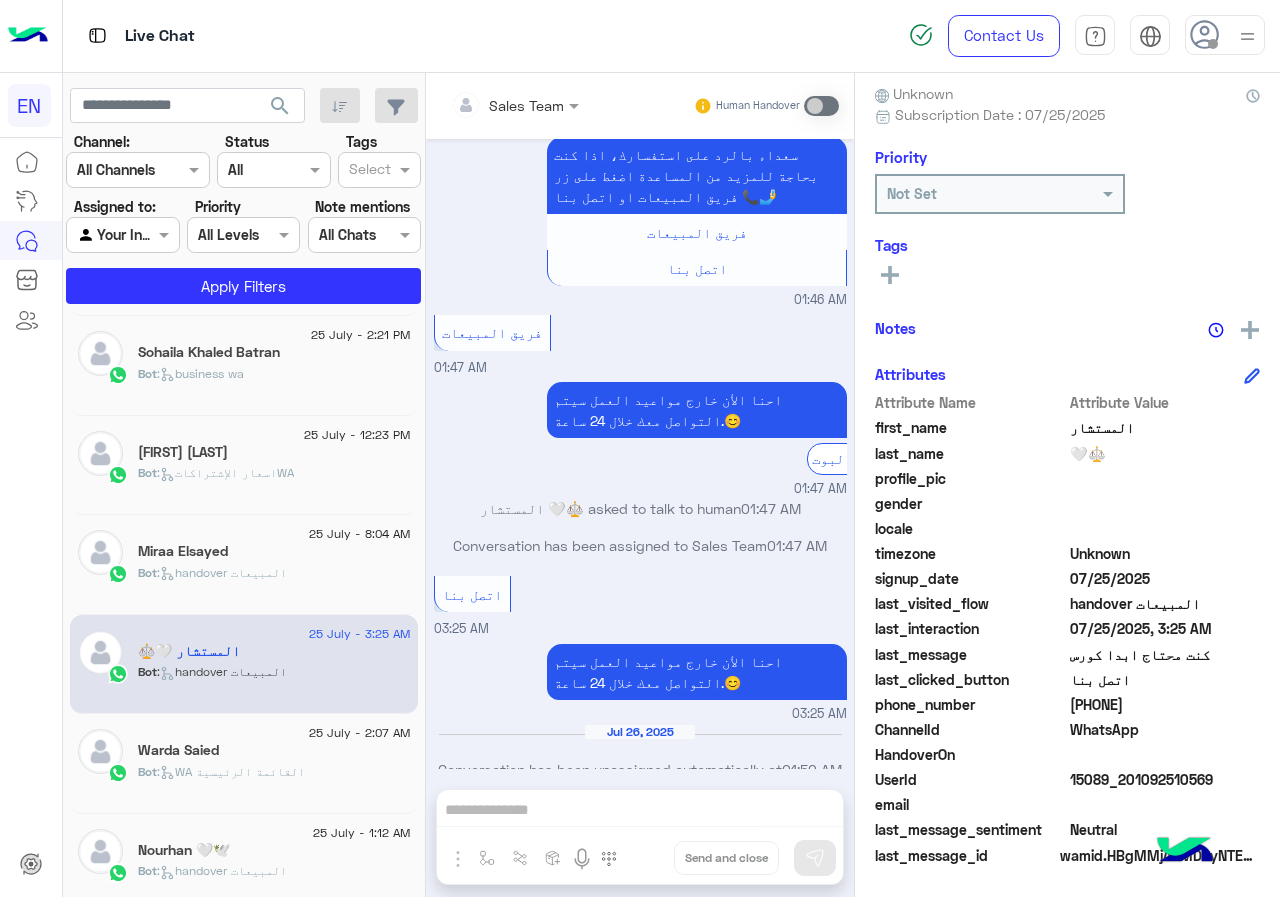 click on "المستشار" 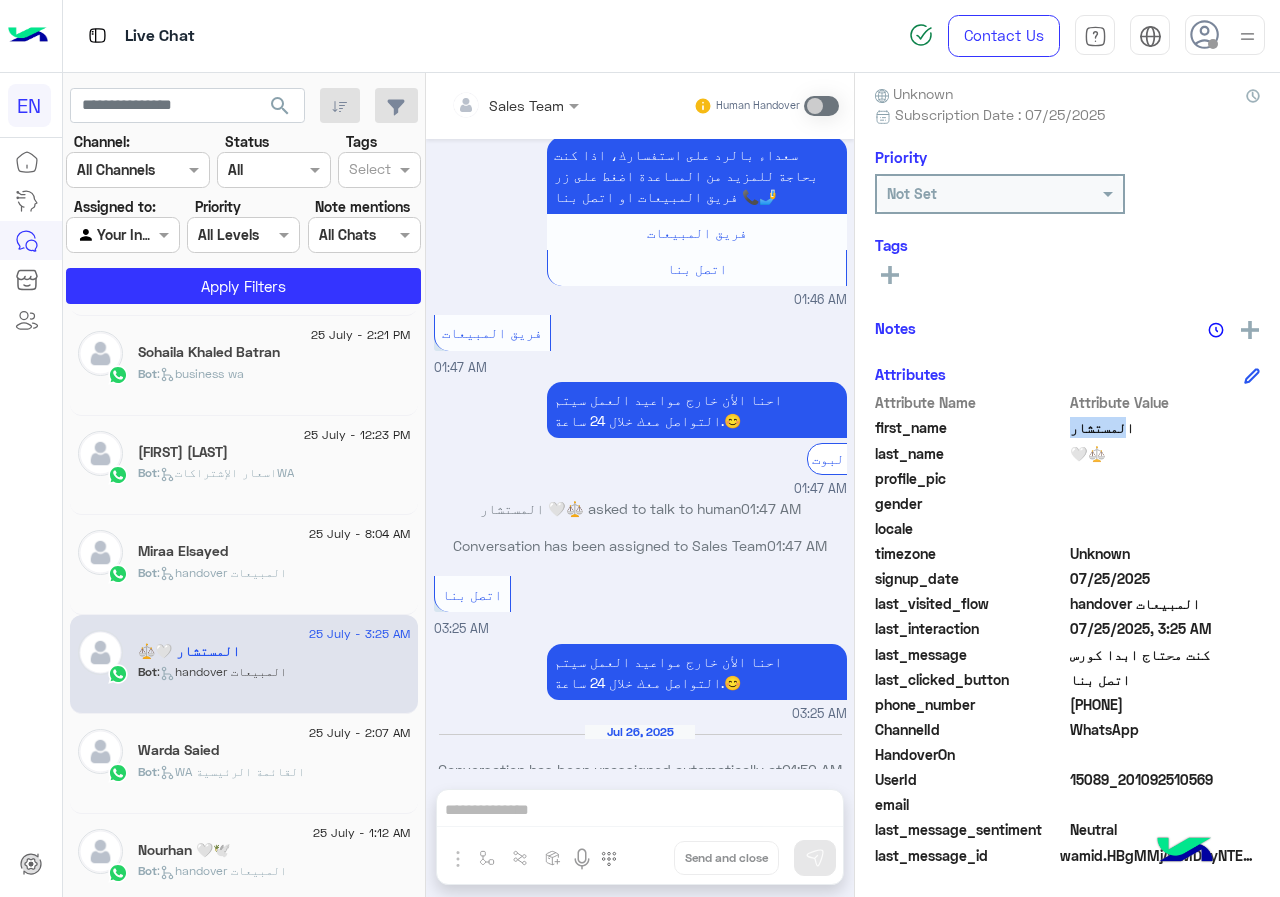 click on "المستشار" 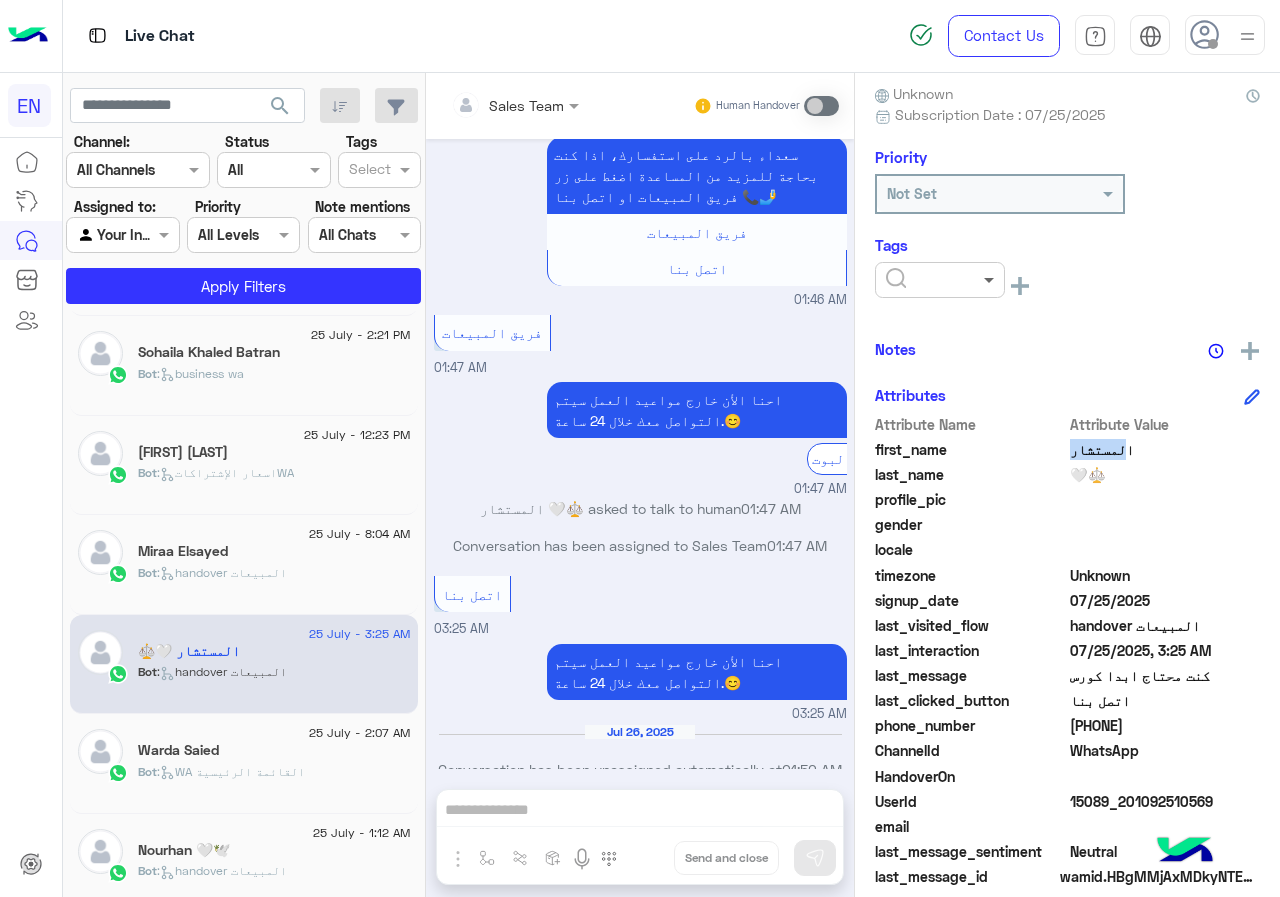 click 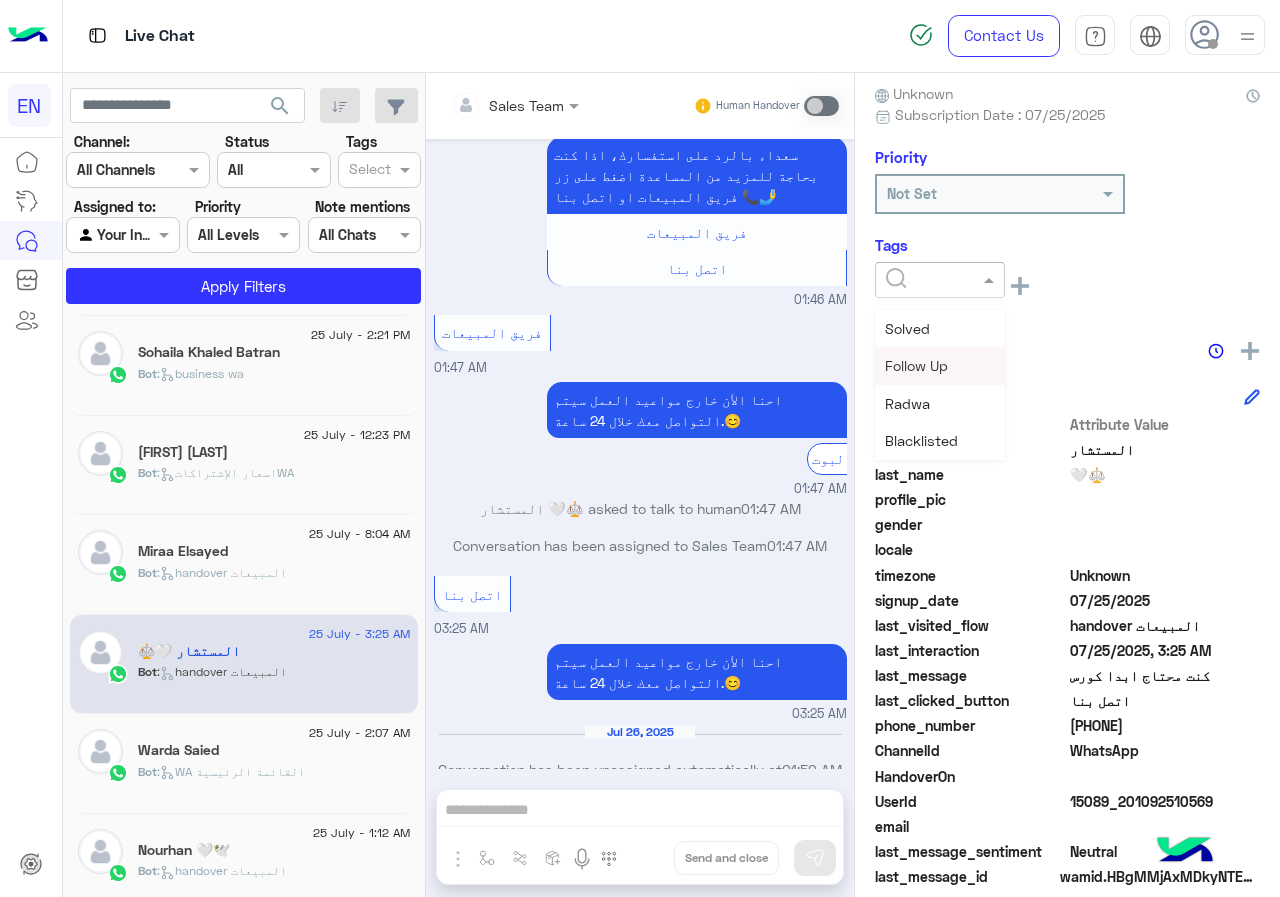 scroll, scrollTop: 200, scrollLeft: 0, axis: vertical 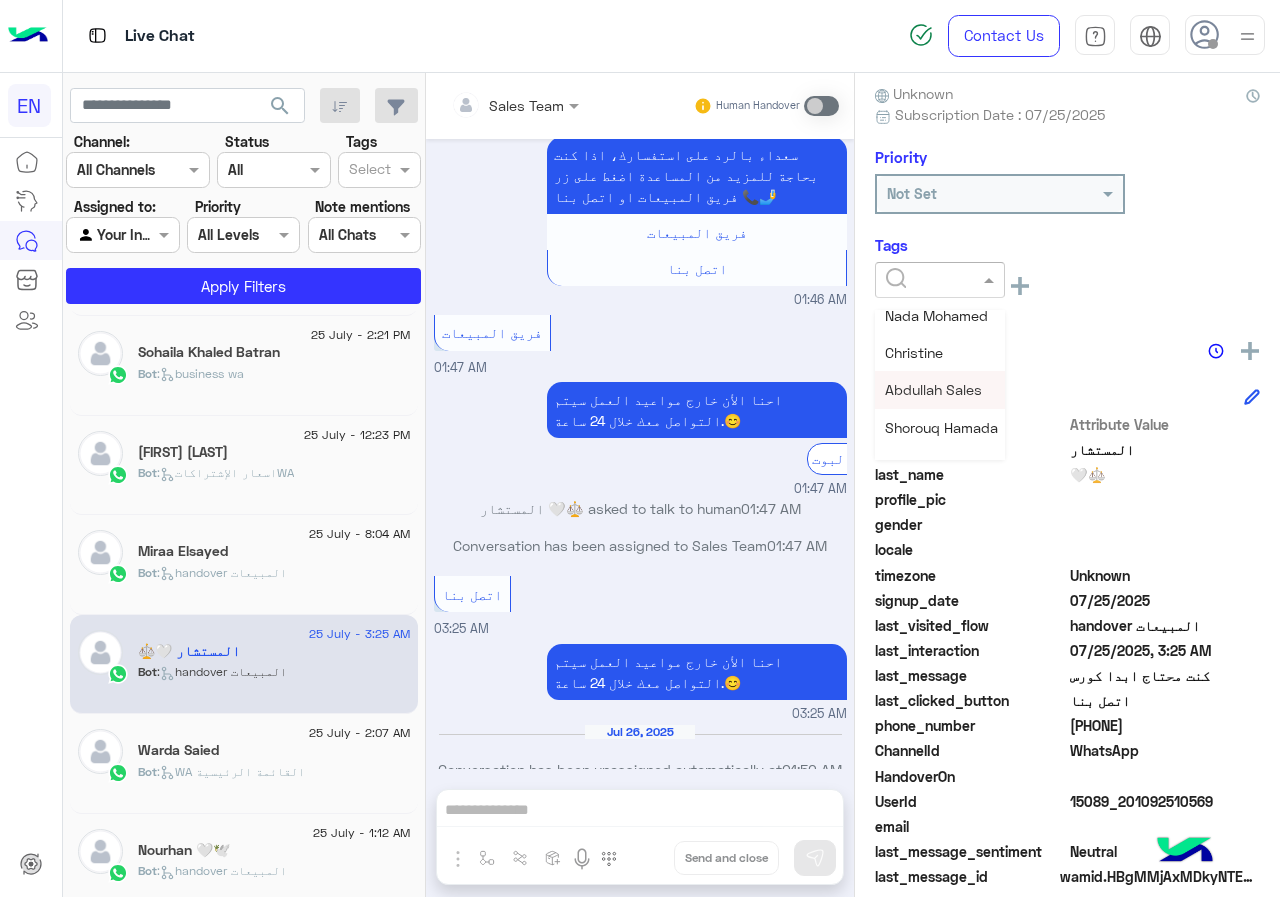 click on "Abdullah Sales" at bounding box center (933, 389) 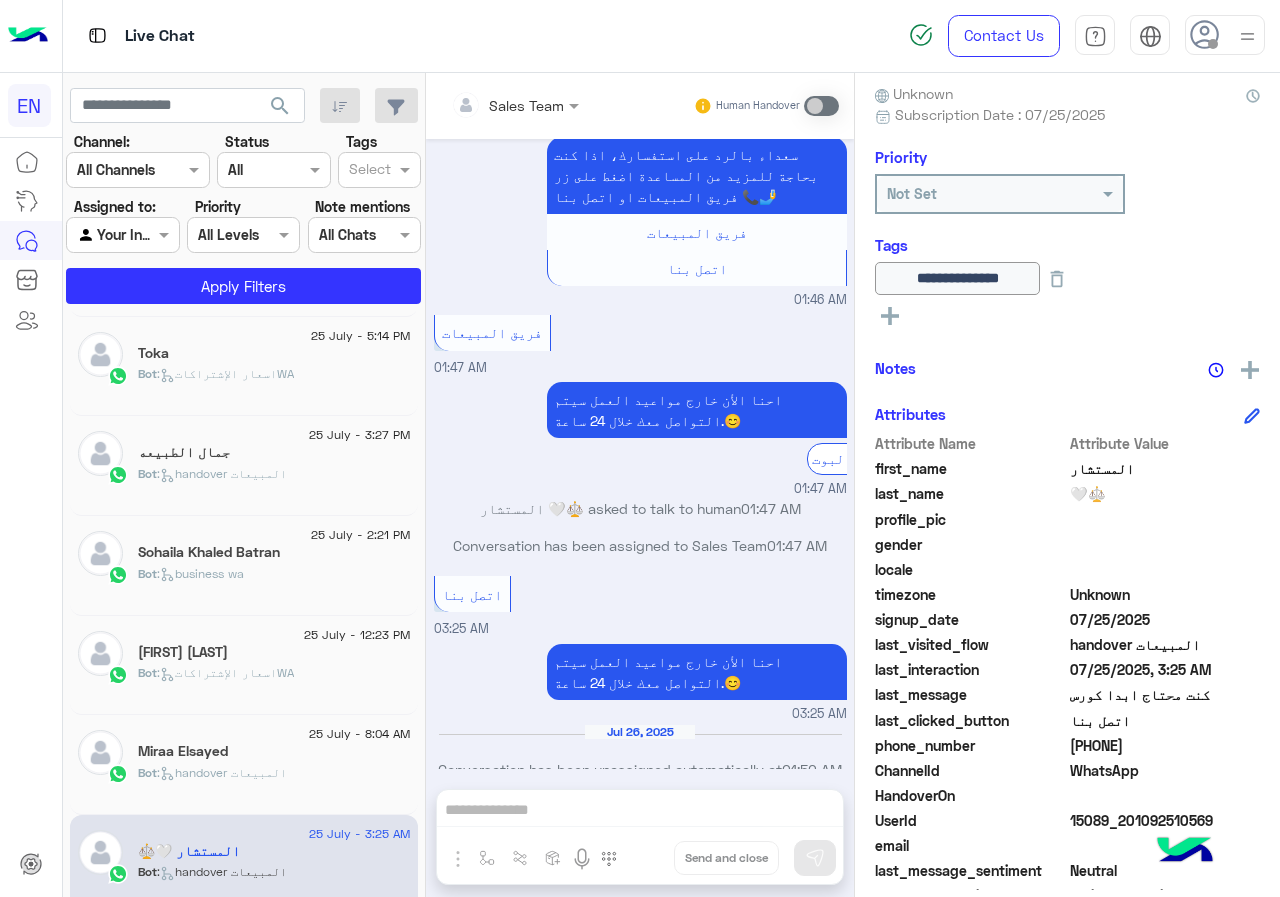 scroll, scrollTop: 600, scrollLeft: 0, axis: vertical 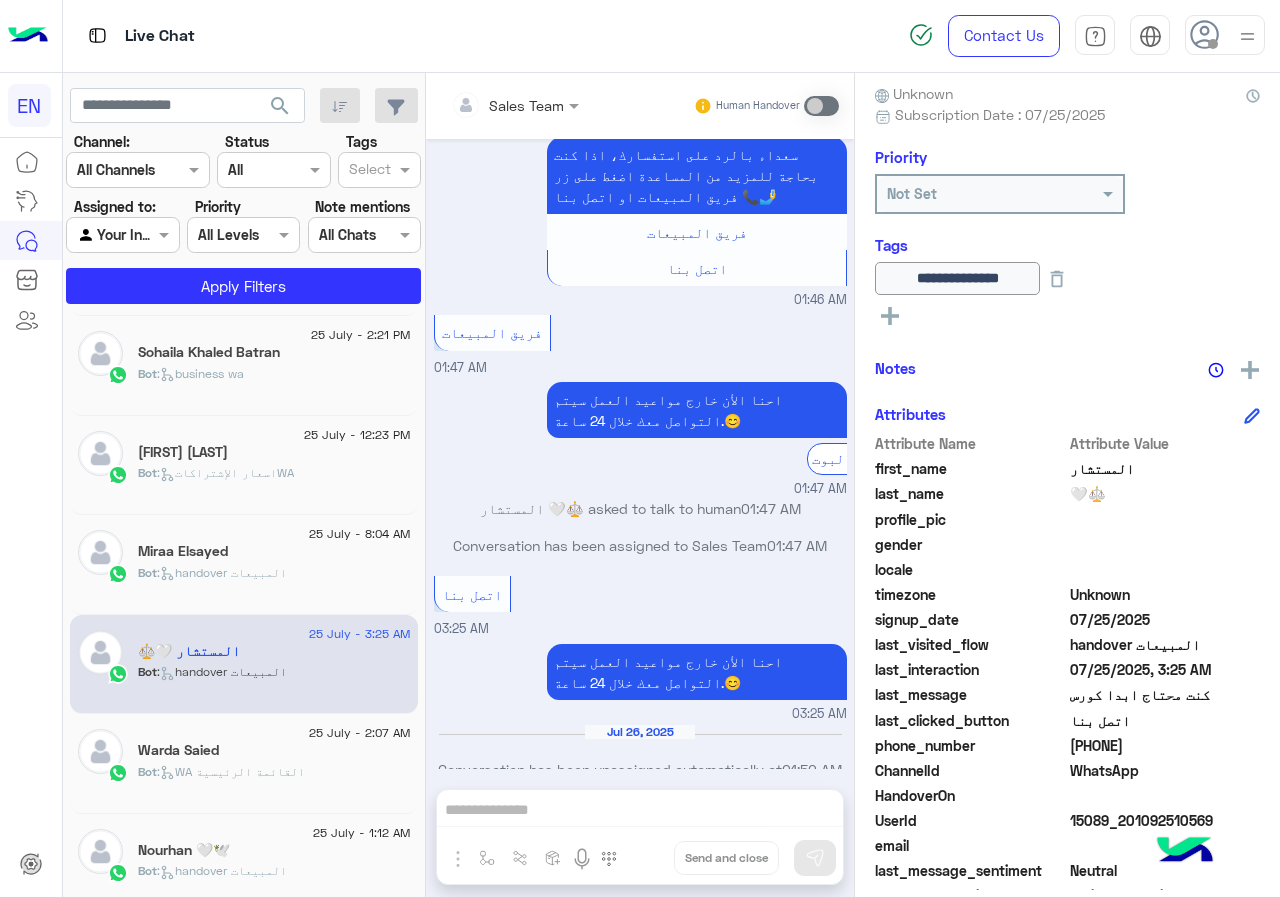 click on "Miraa Elsayed" 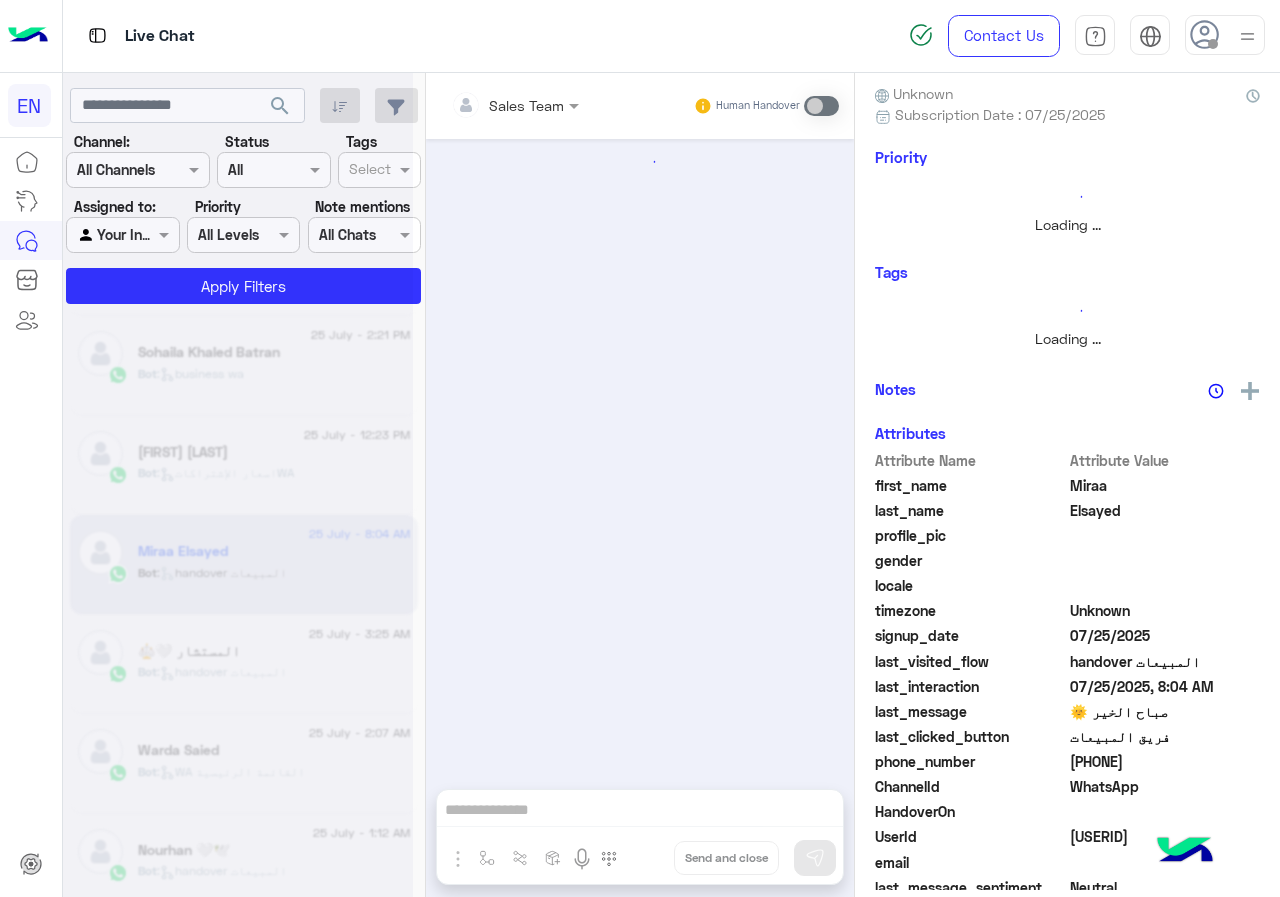 scroll, scrollTop: 0, scrollLeft: 0, axis: both 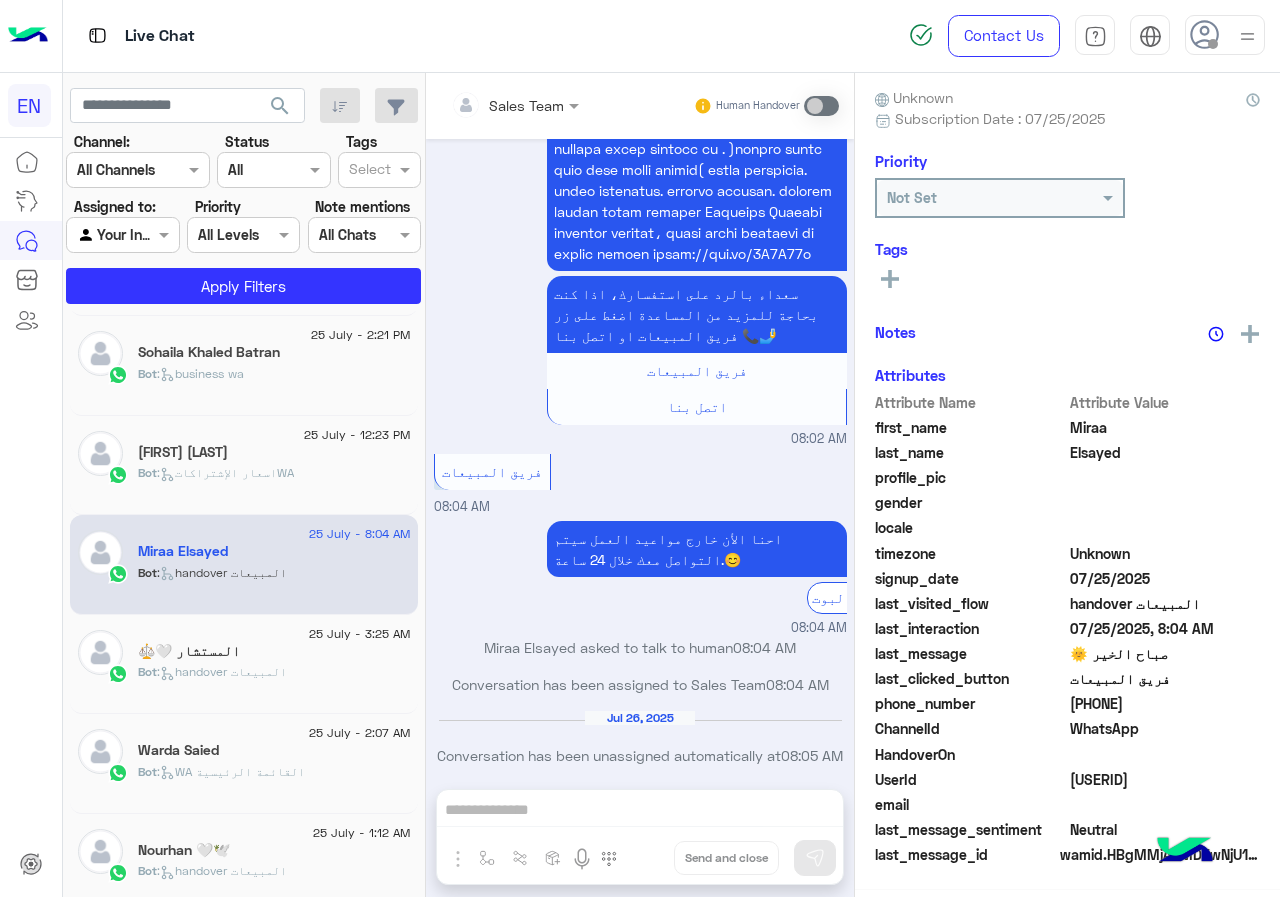 click on "[PHONE]" 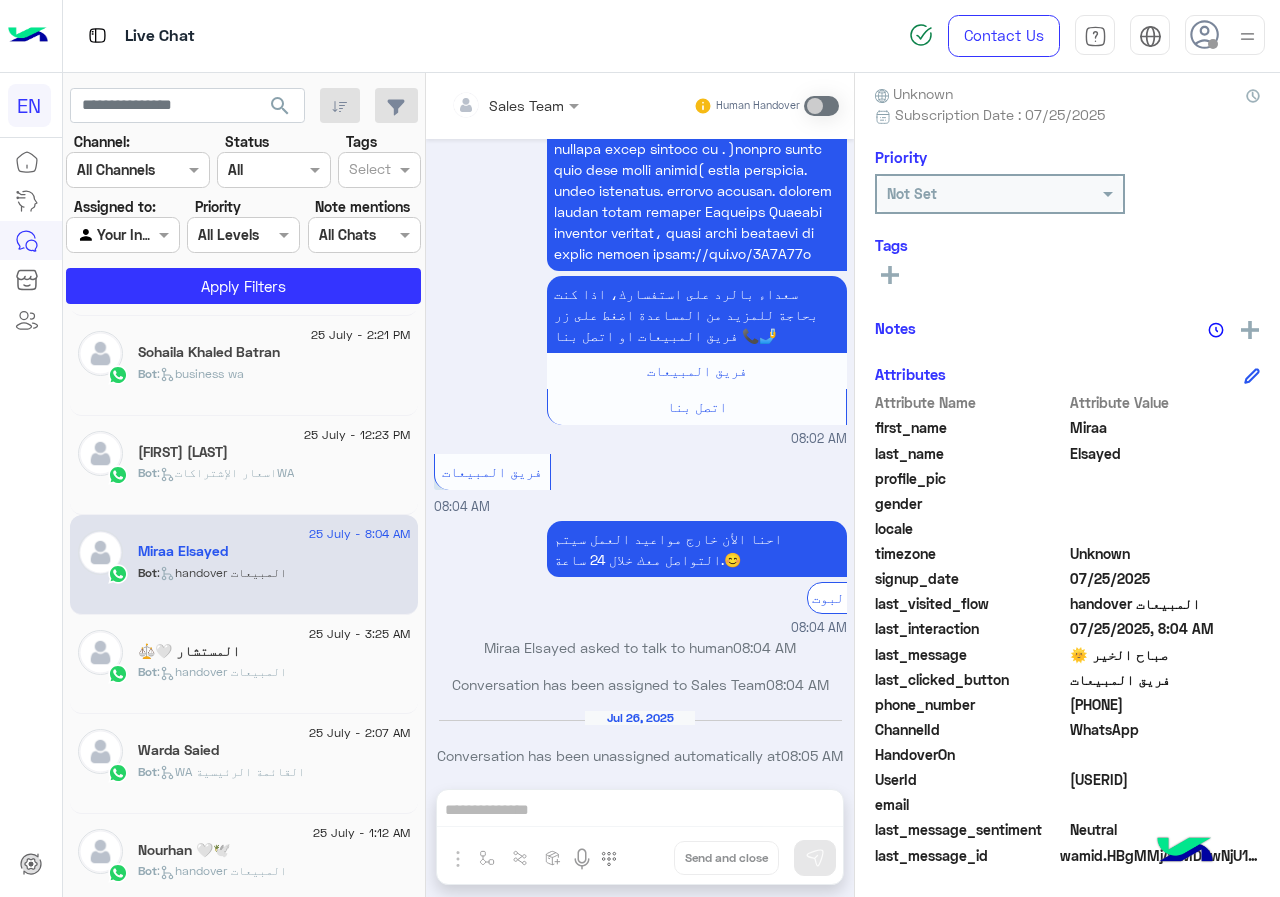 click on "[PHONE]" 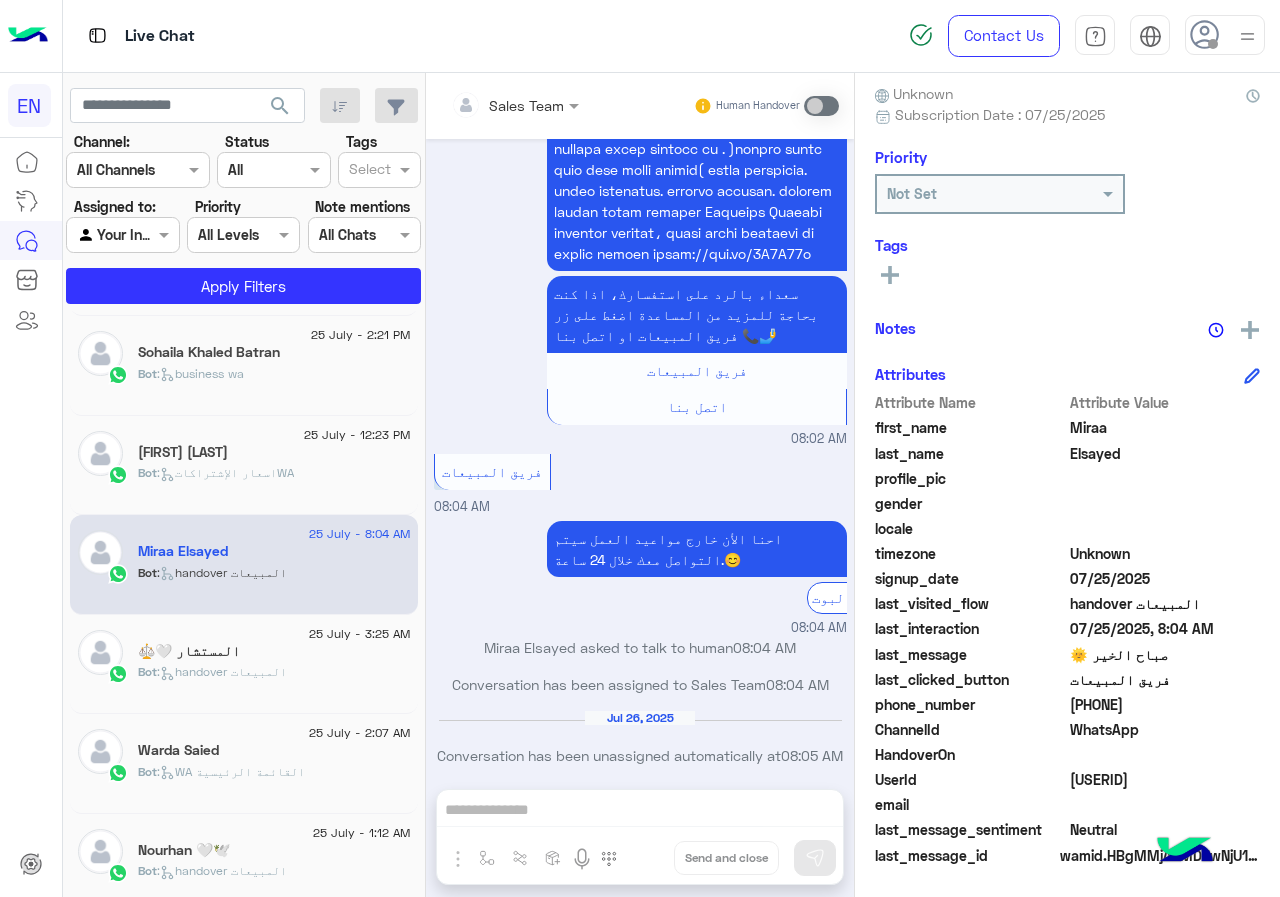 click on "first_name" 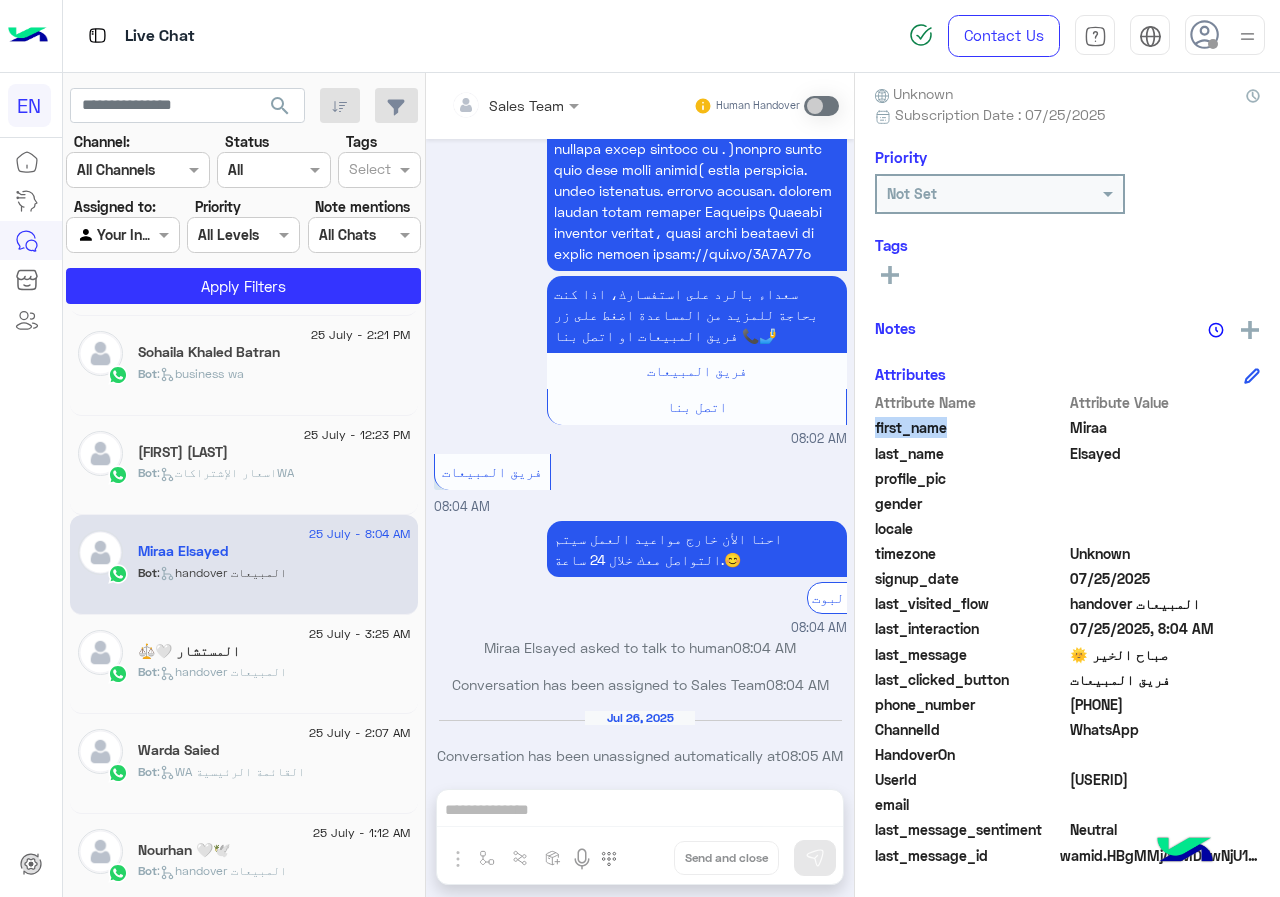 click on "first_name" 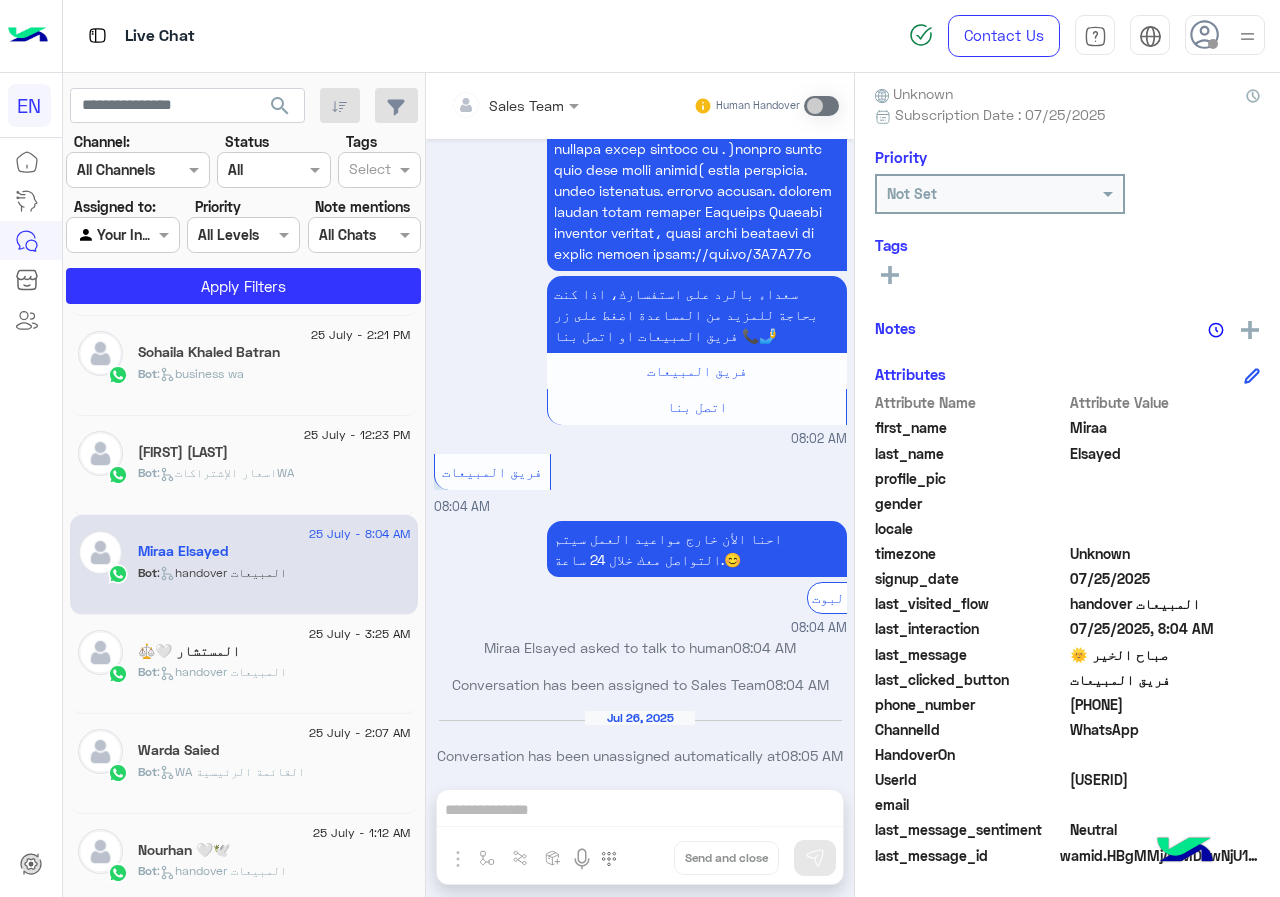 click on "Miraa" 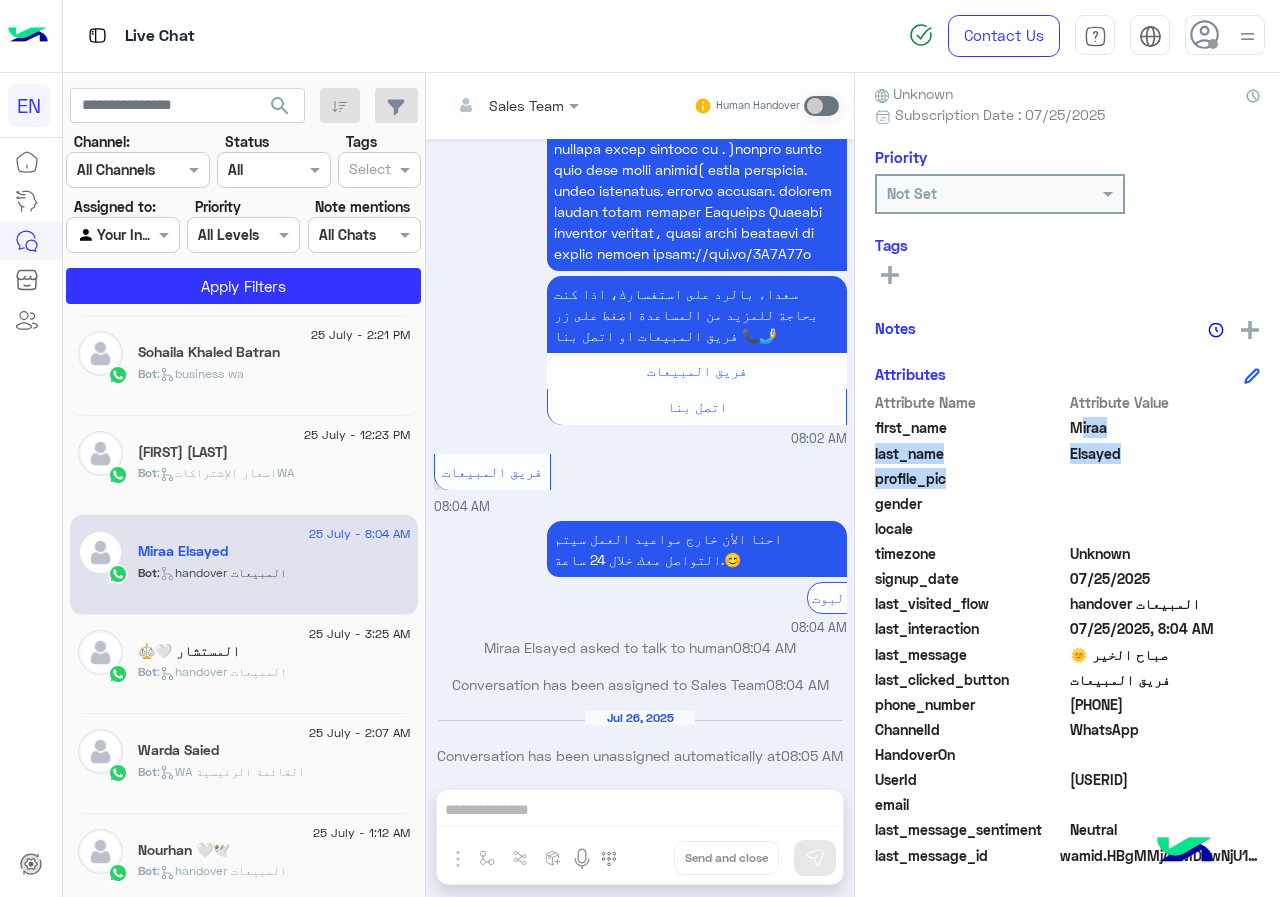 drag, startPoint x: 1075, startPoint y: 426, endPoint x: 1061, endPoint y: 477, distance: 52.886673 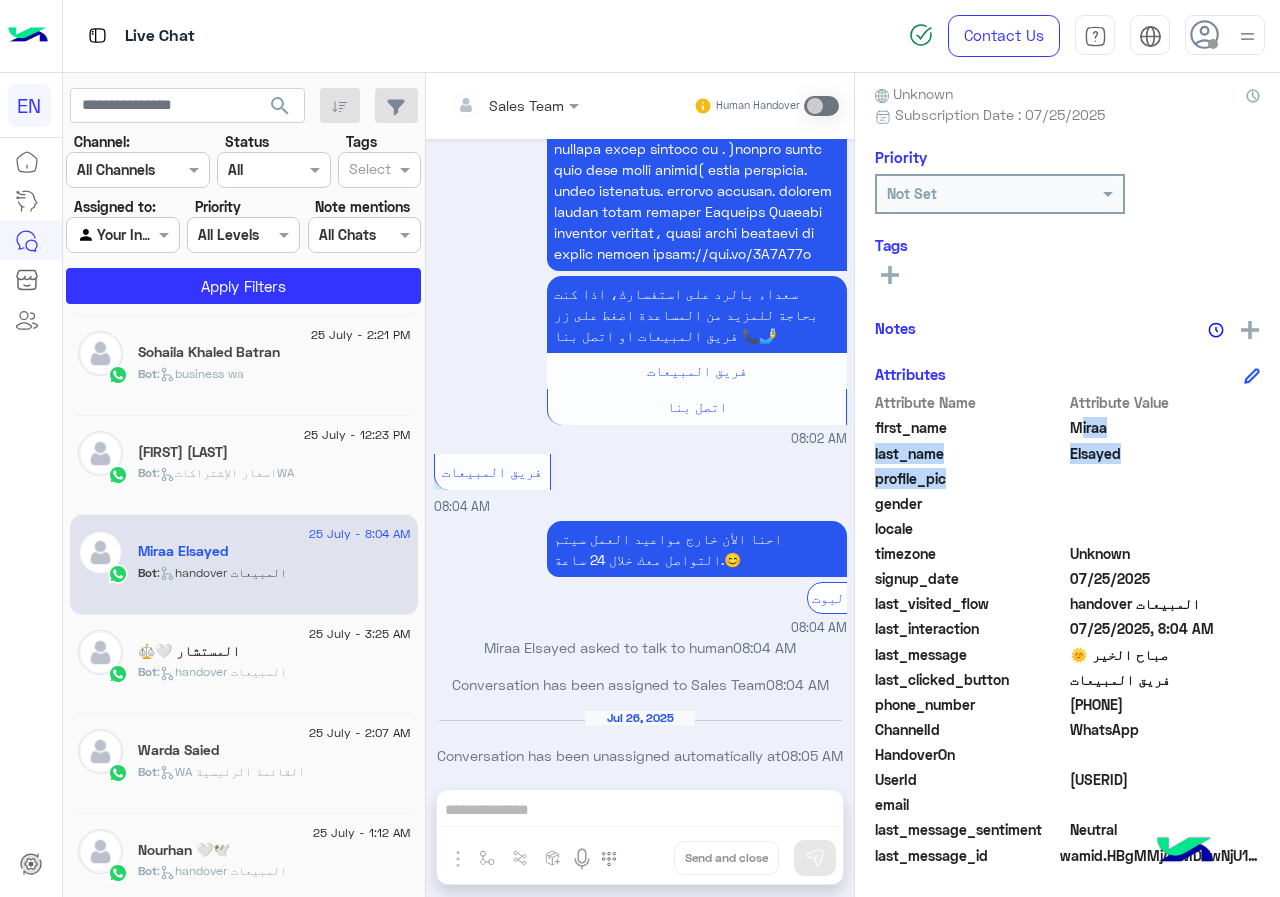 scroll, scrollTop: 0, scrollLeft: 0, axis: both 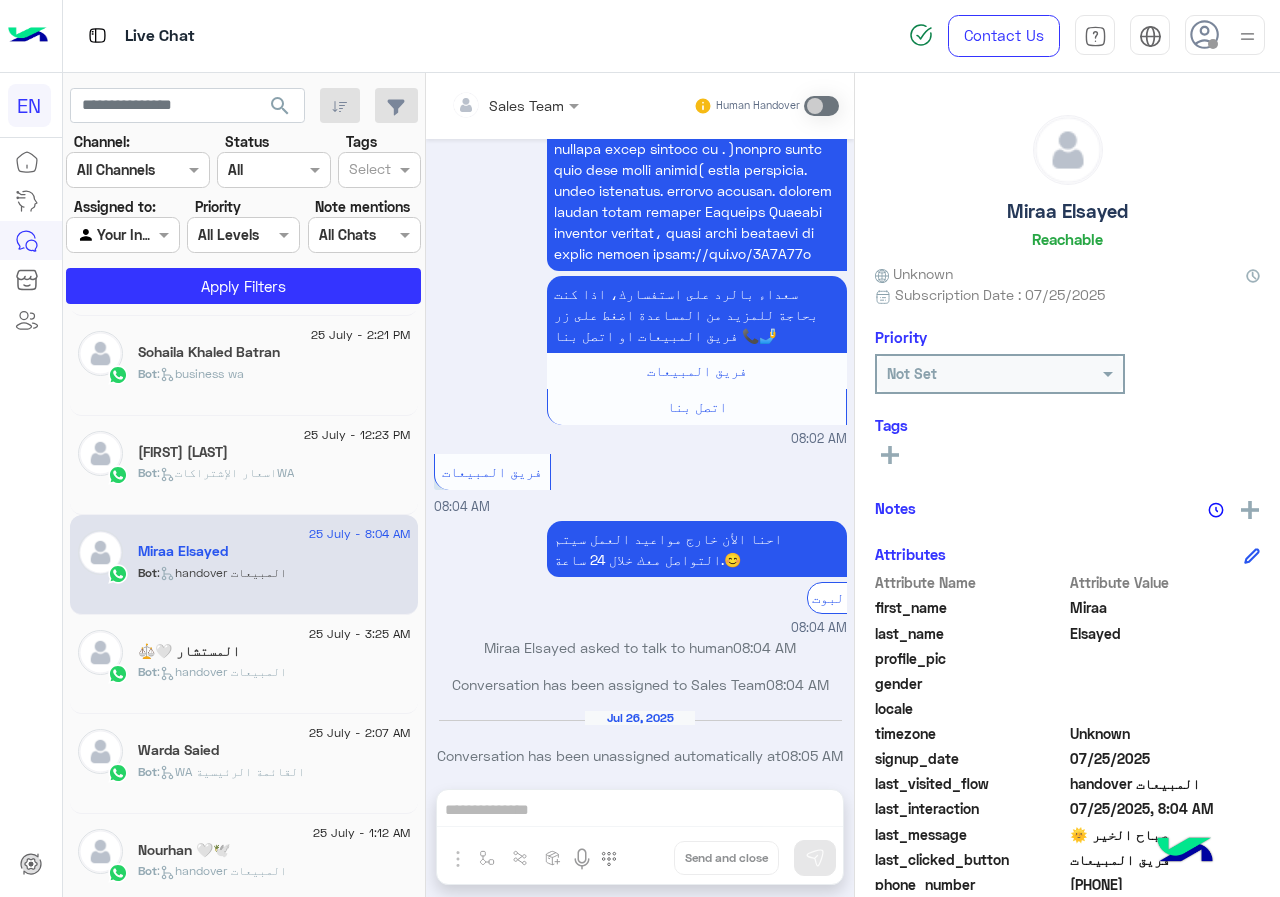 click on "Miraa Elsayed" 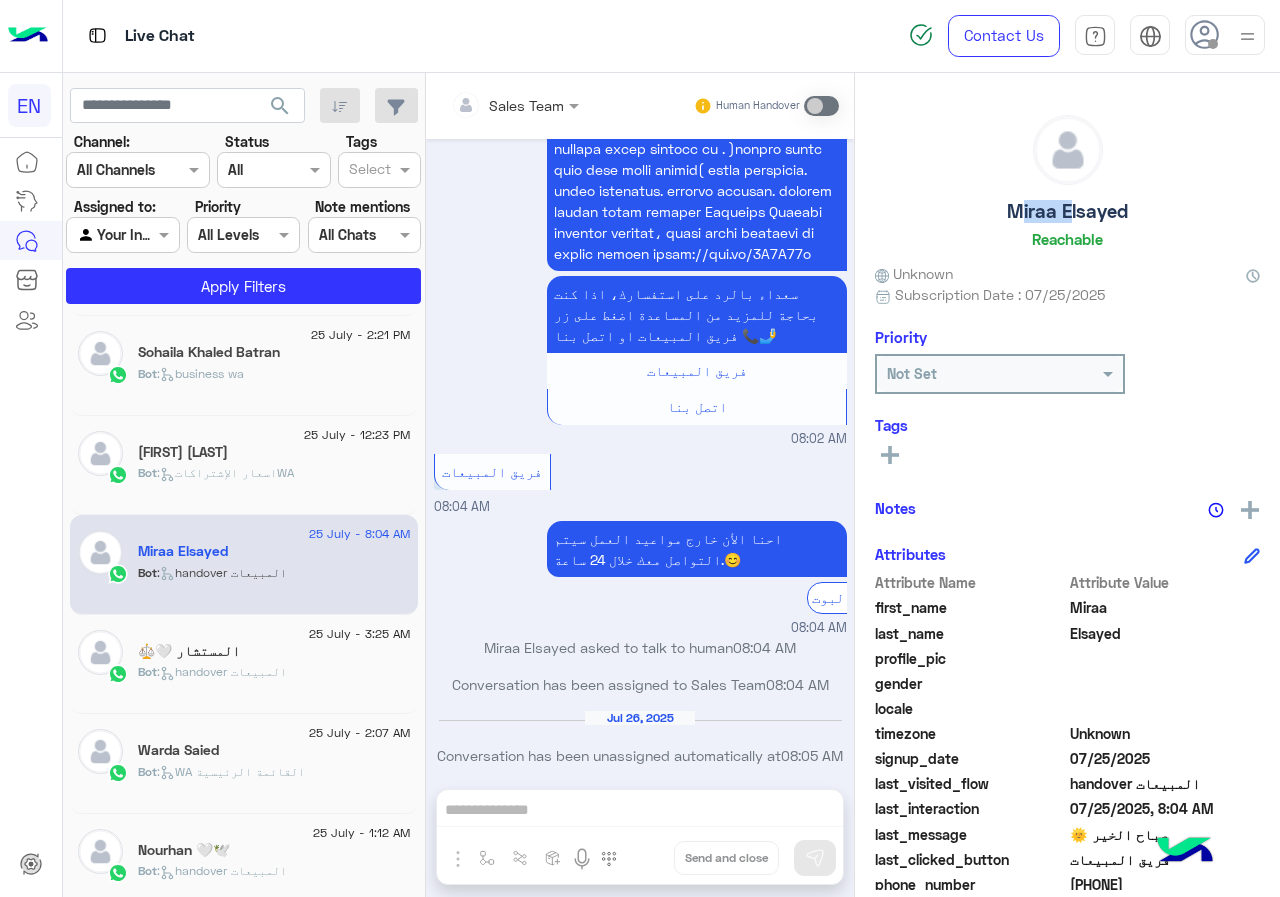 click on "Miraa Elsayed" 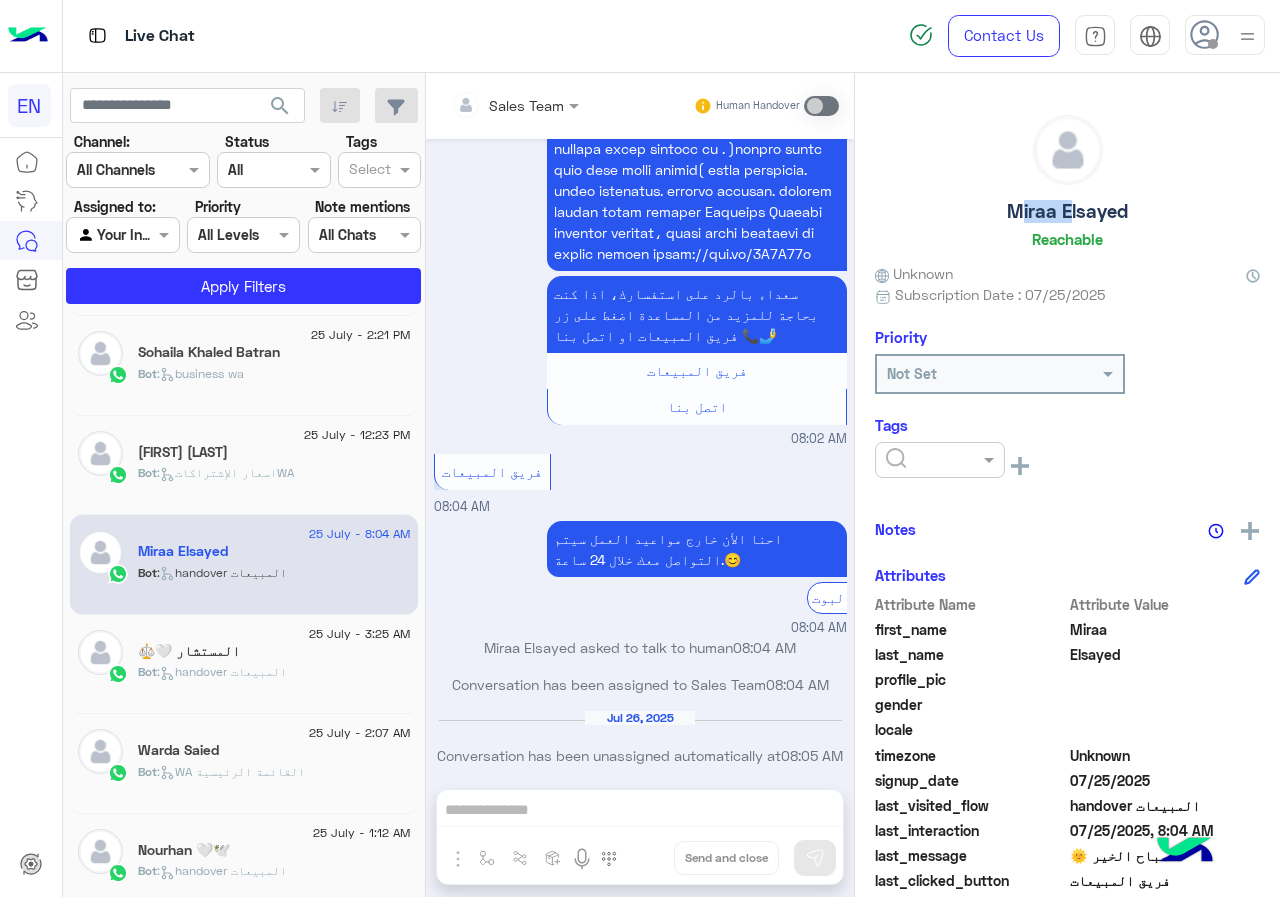 click 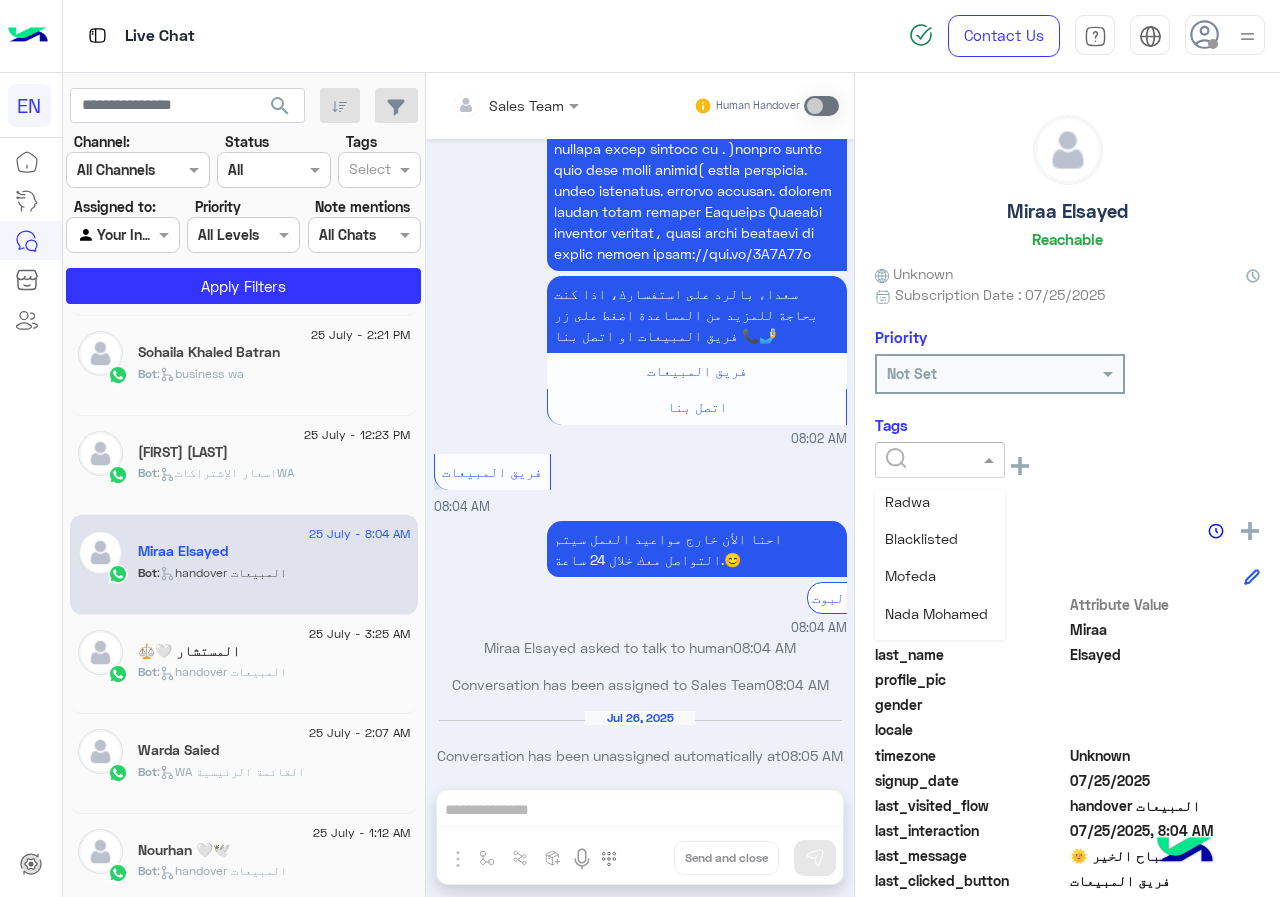 scroll, scrollTop: 200, scrollLeft: 0, axis: vertical 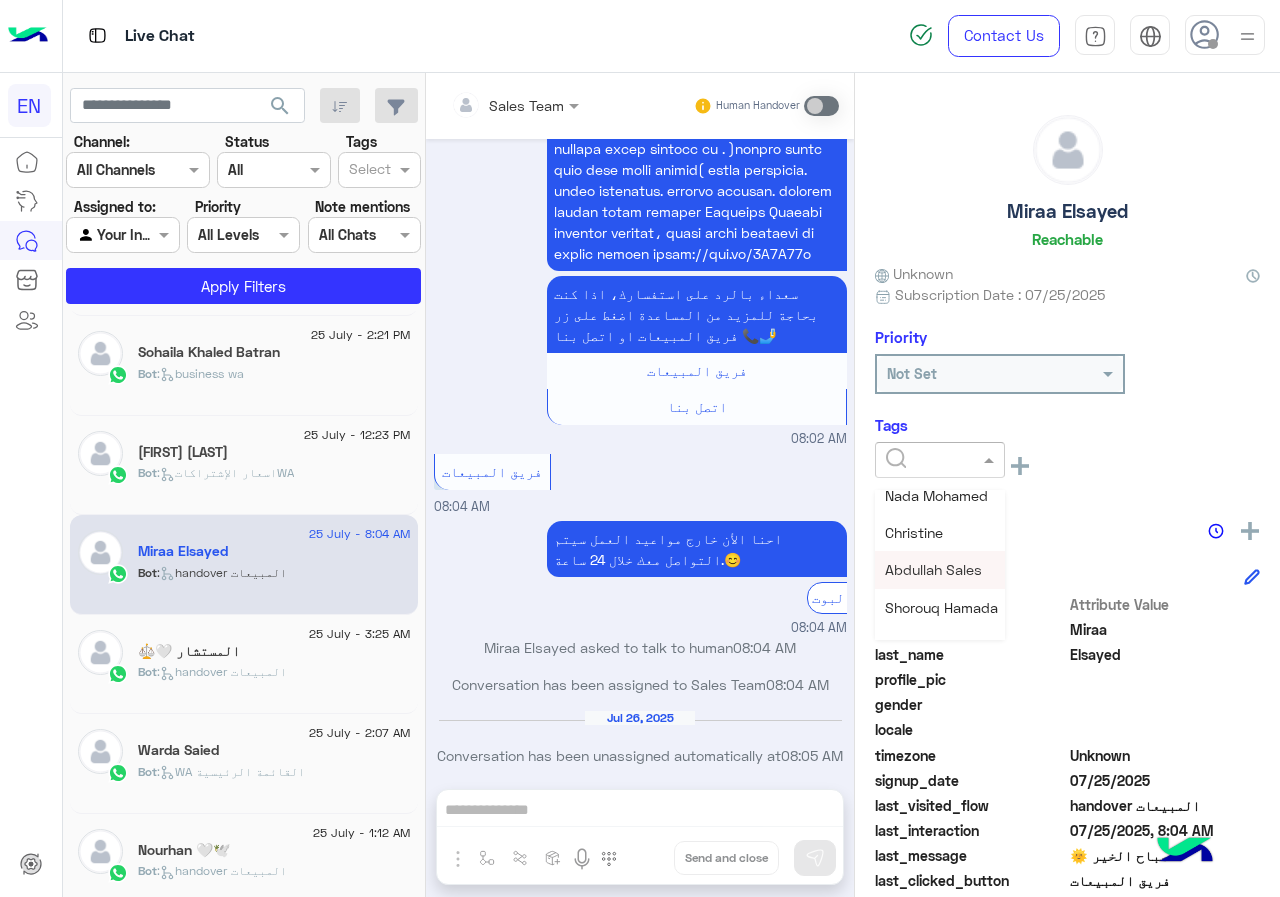 click on "Abdullah Sales" at bounding box center [933, 569] 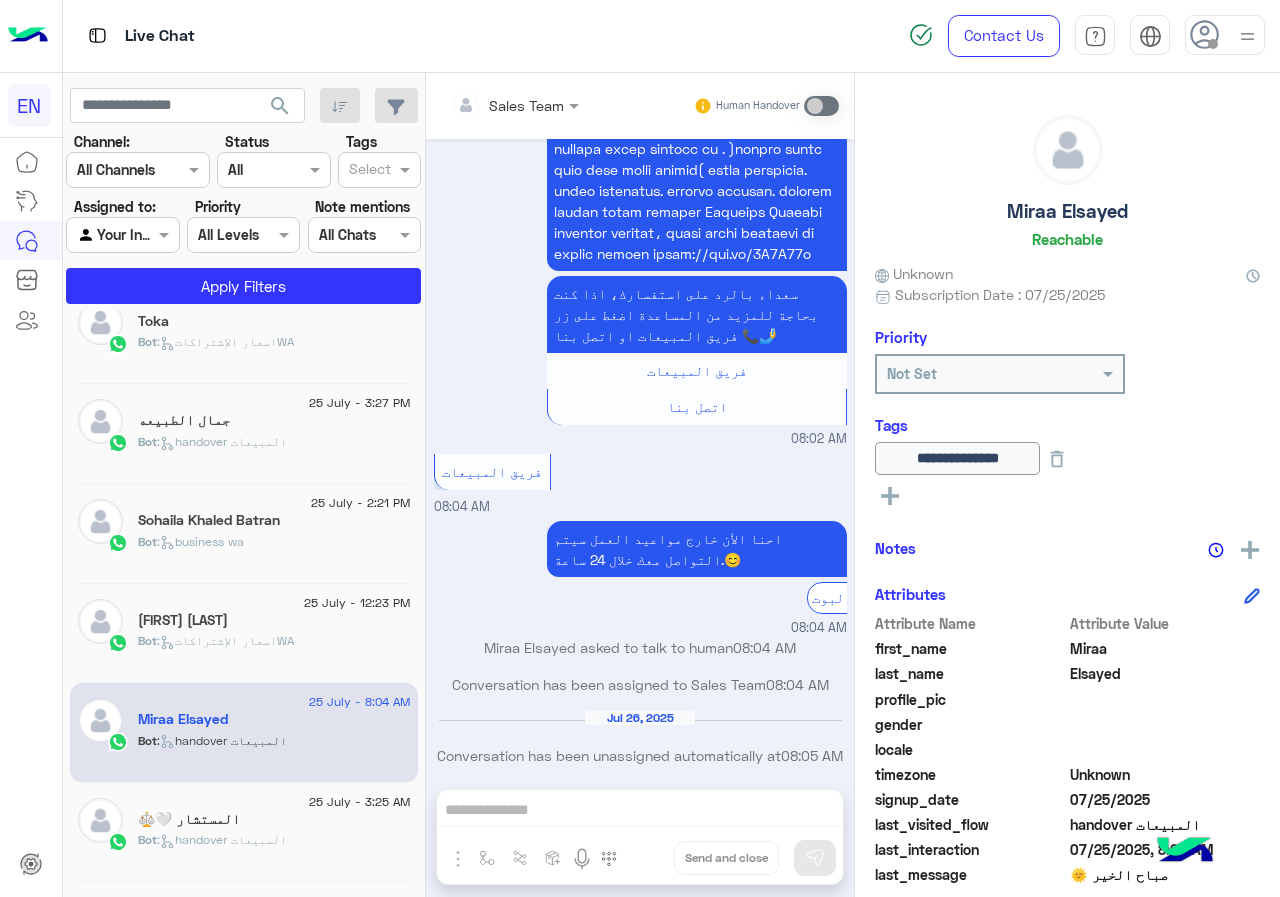 scroll, scrollTop: 500, scrollLeft: 0, axis: vertical 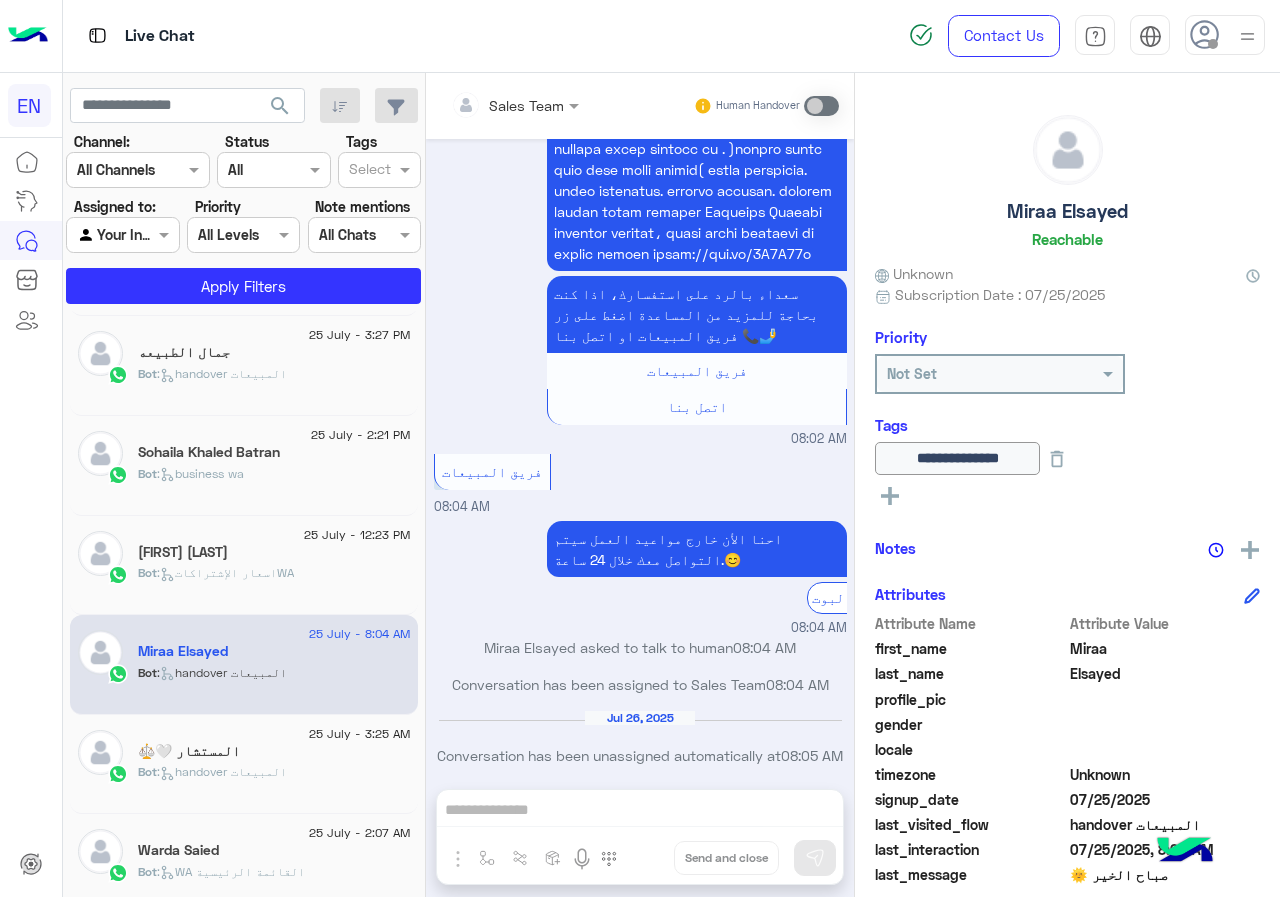 click on "[MONTH] [DAY] - [TIME] [FIRST] [LAST] Bot : اسعار الإشتراكاتWA" 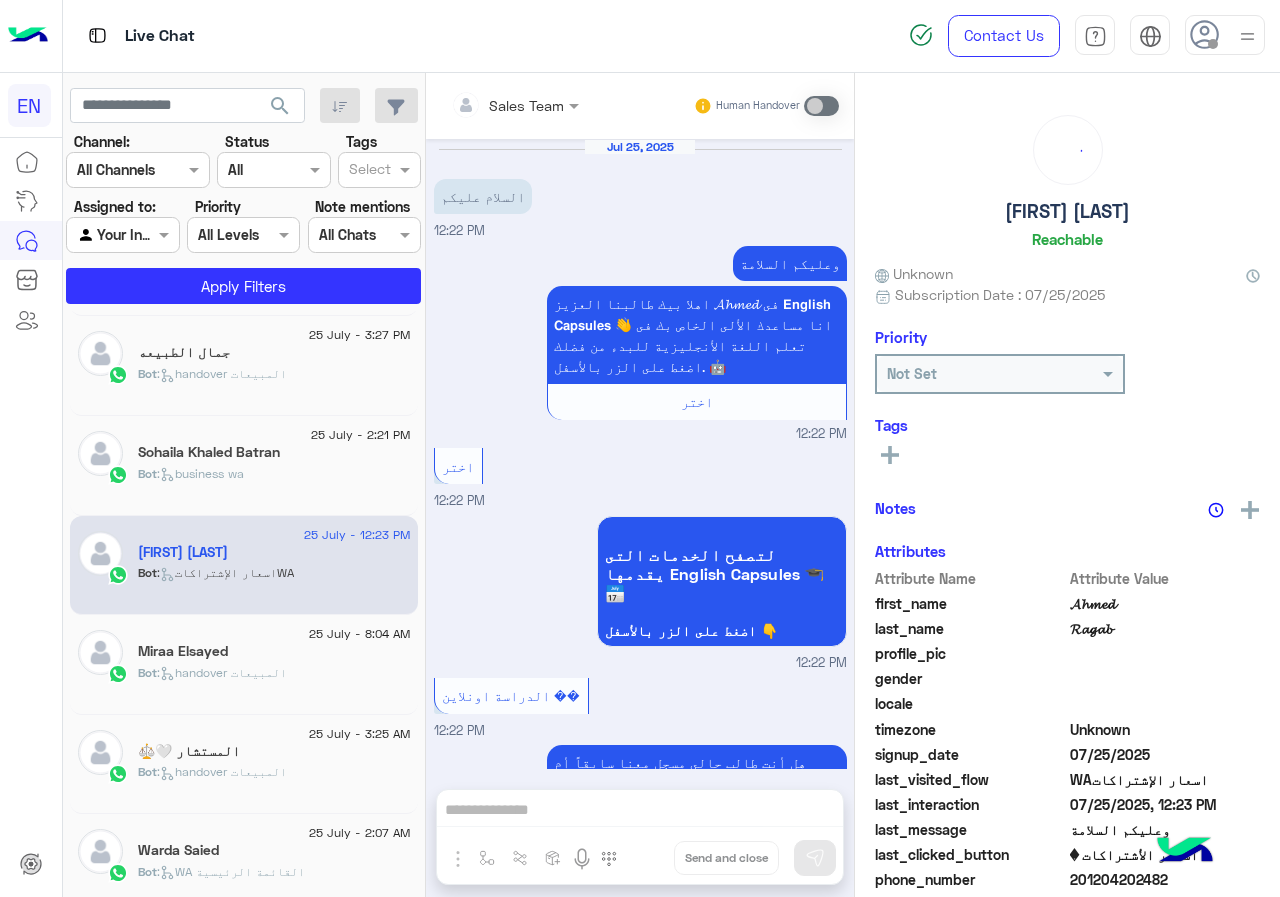 scroll, scrollTop: 1144, scrollLeft: 0, axis: vertical 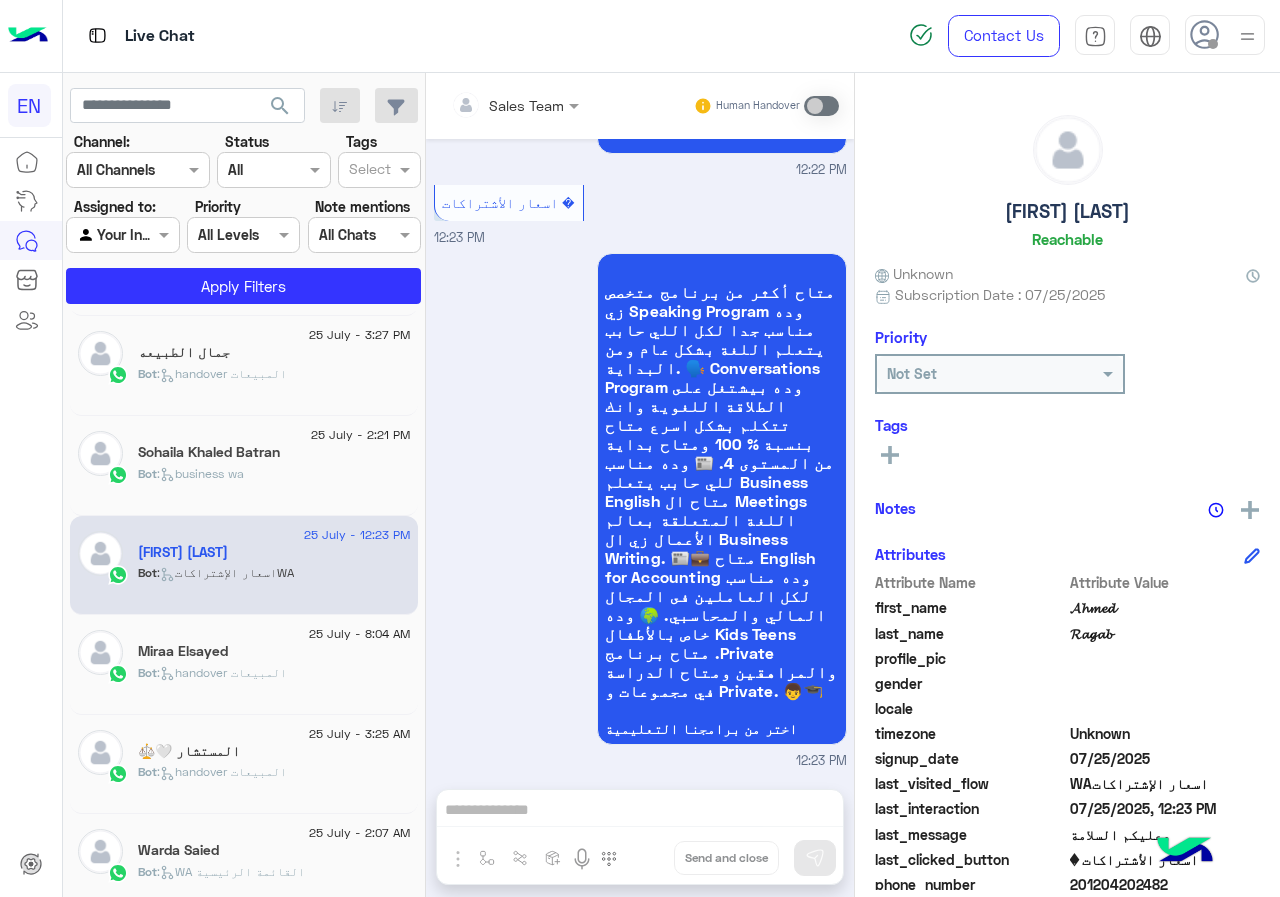 click on "201204202482" 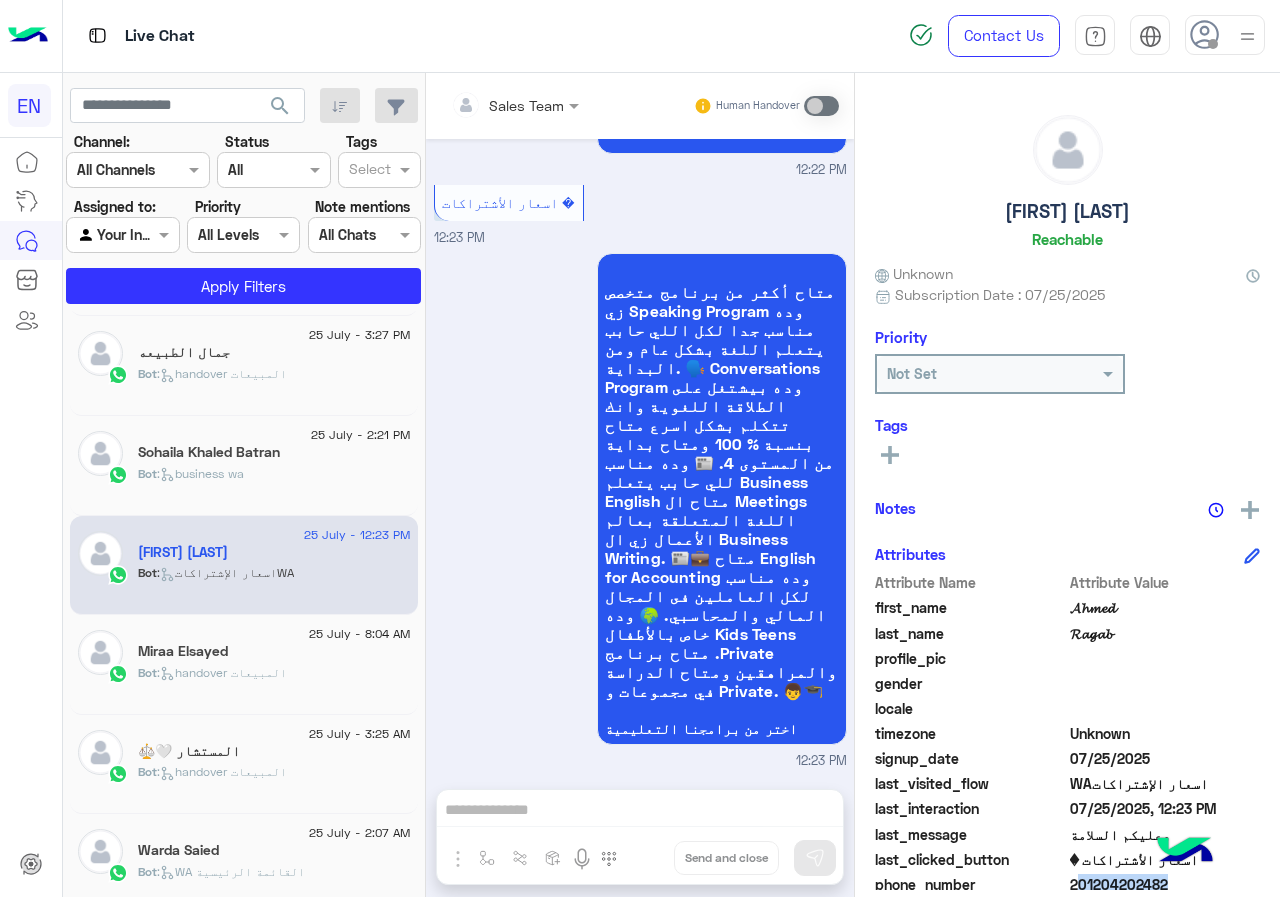 click on "201204202482" 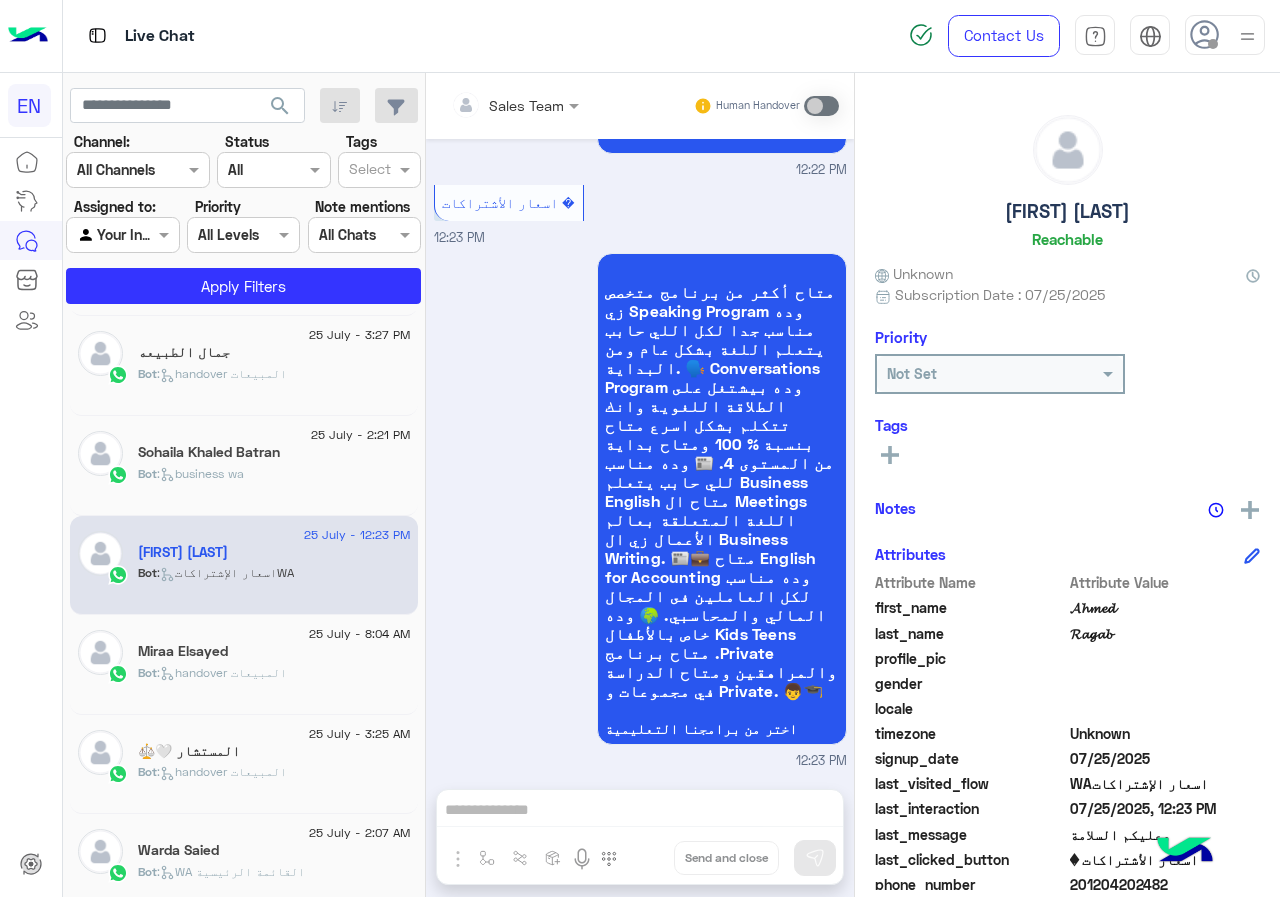 click on "𝓐𝓱𝓶𝓮𝓭" 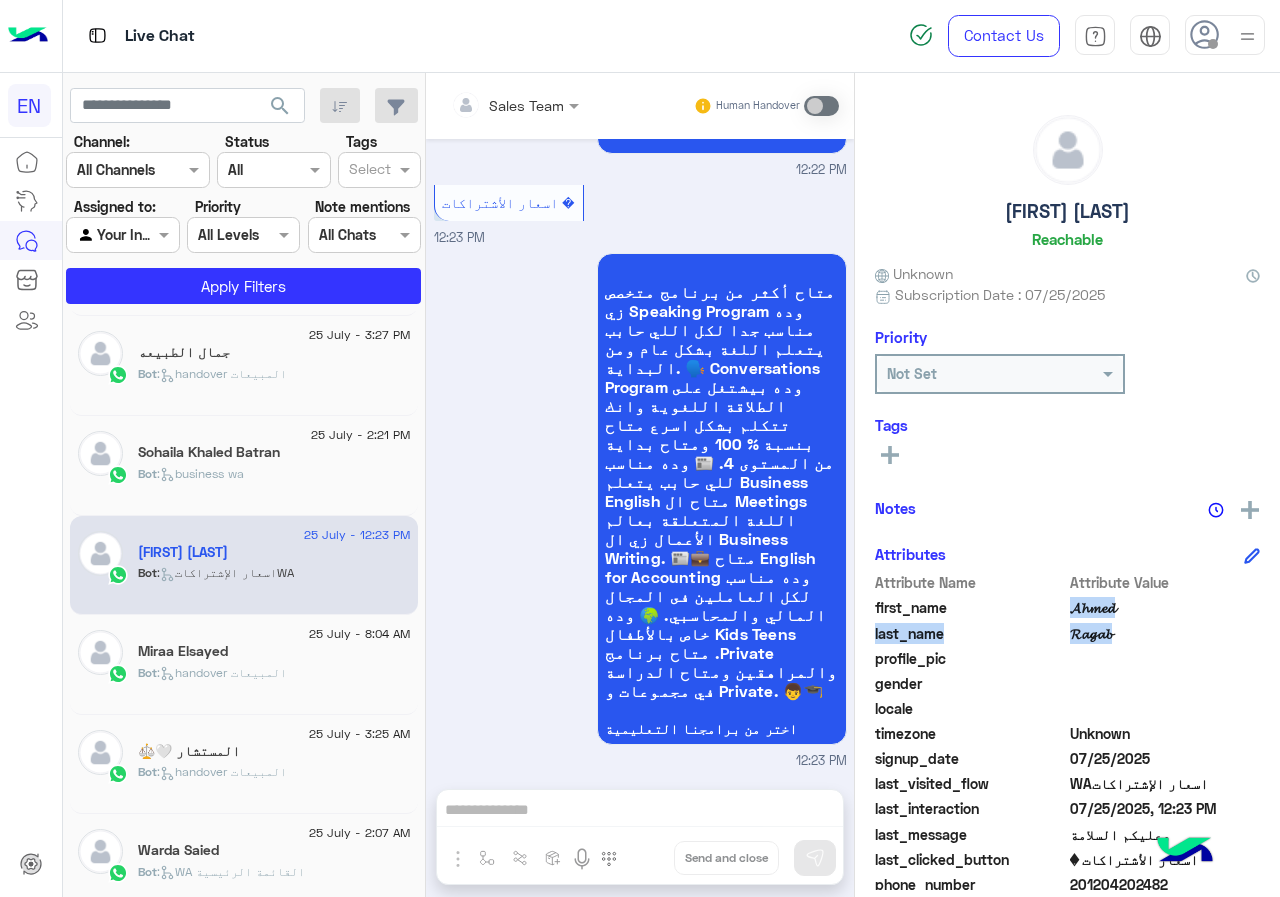 drag, startPoint x: 1090, startPoint y: 610, endPoint x: 1089, endPoint y: 628, distance: 18.027756 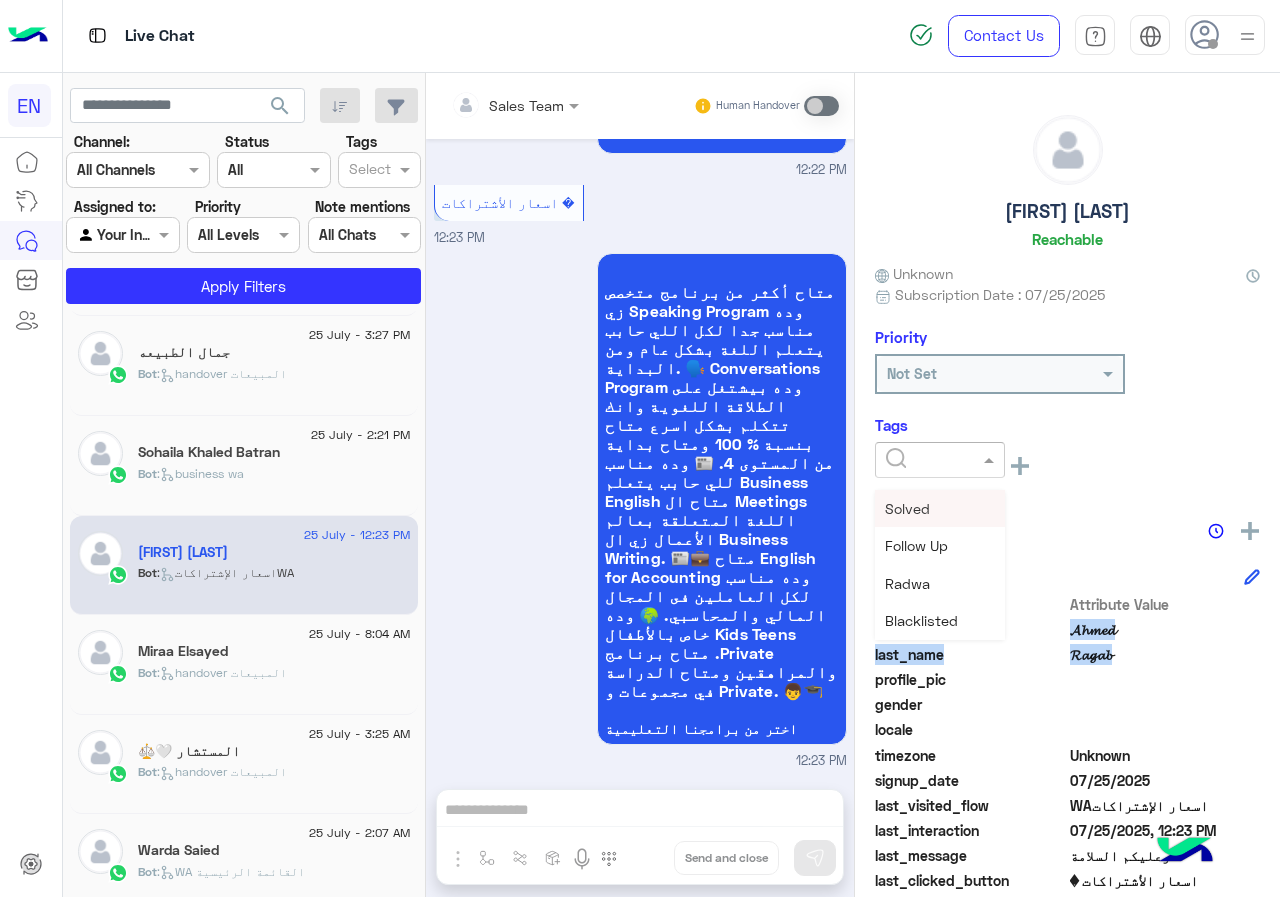 click 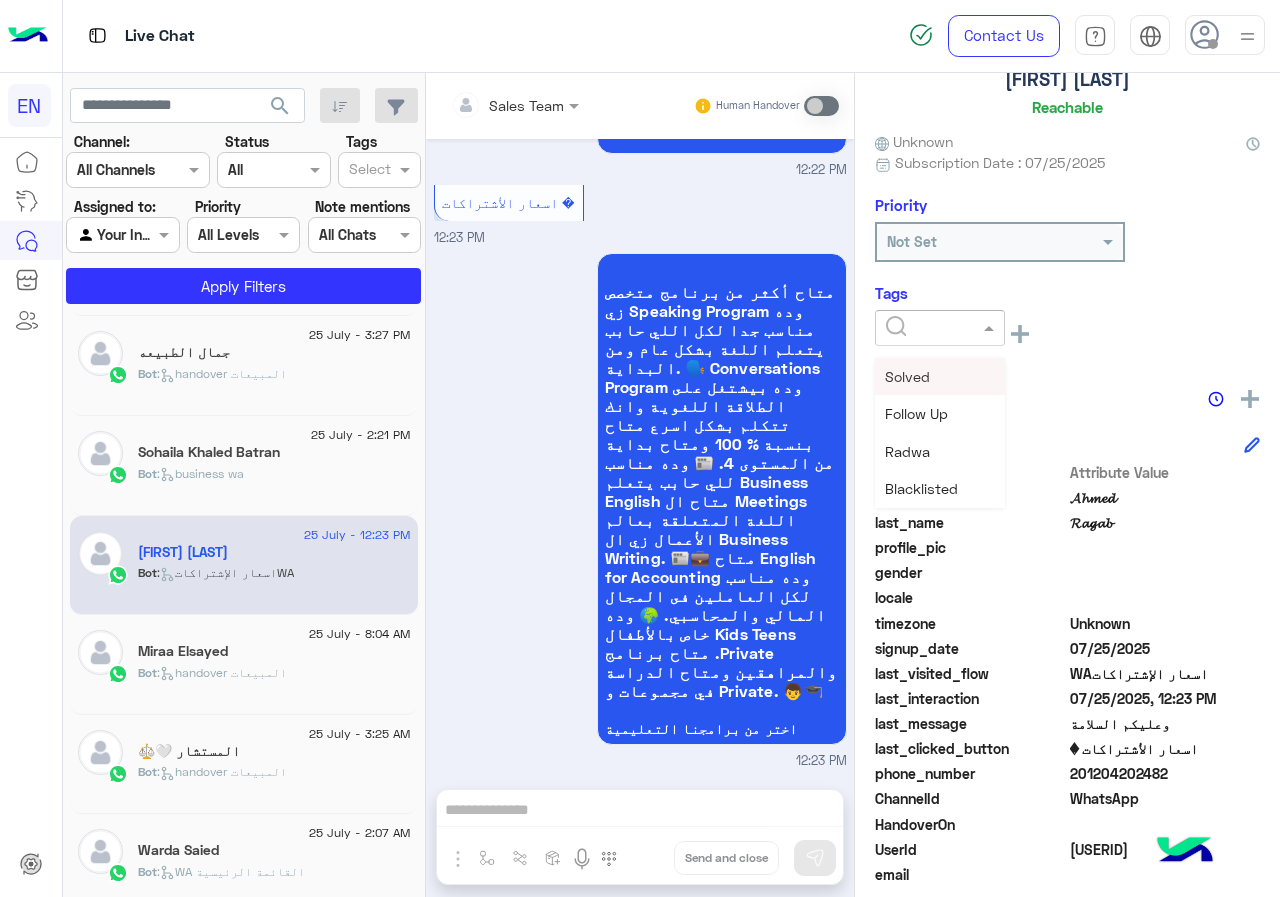 scroll, scrollTop: 201, scrollLeft: 0, axis: vertical 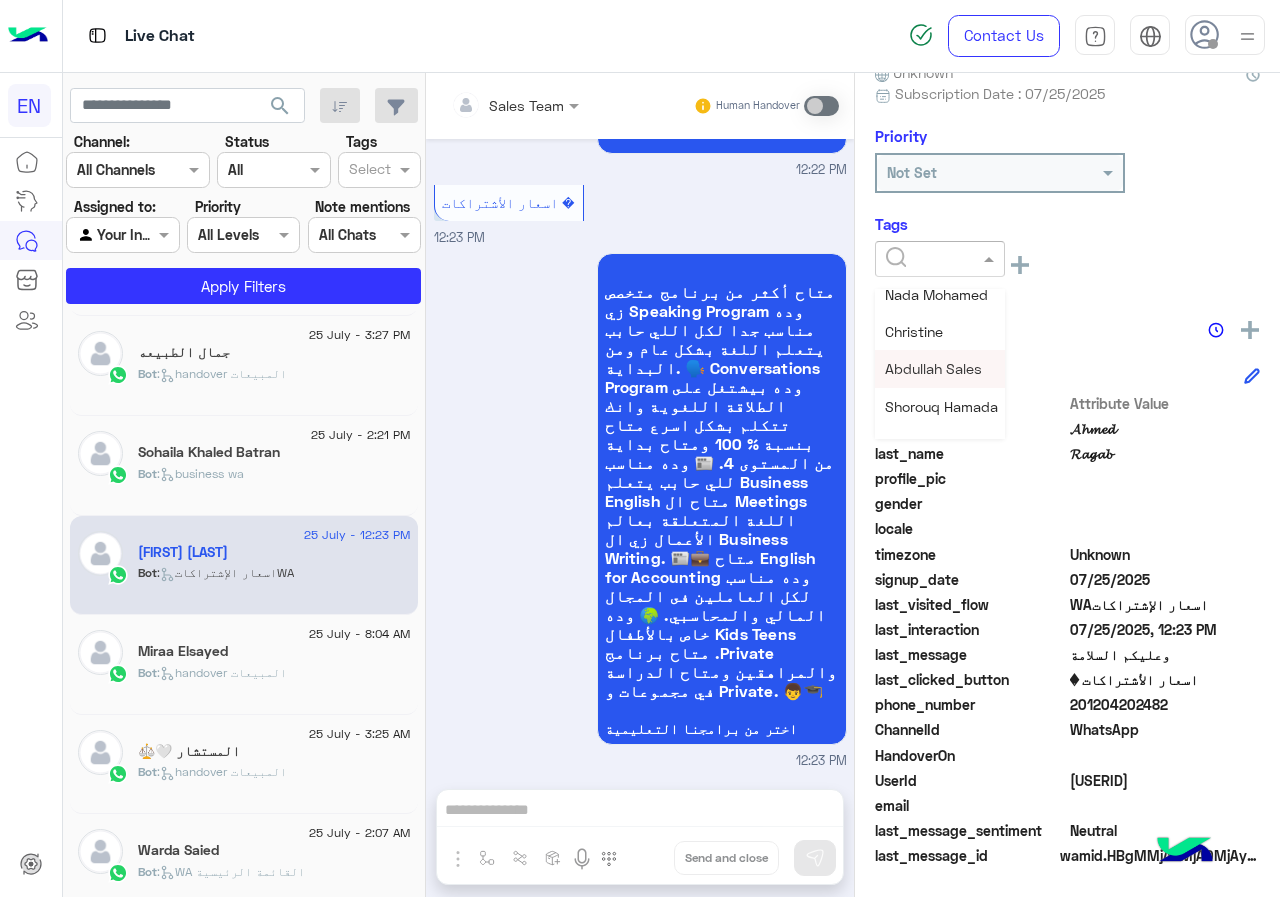 click on "Abdullah Sales" at bounding box center (933, 368) 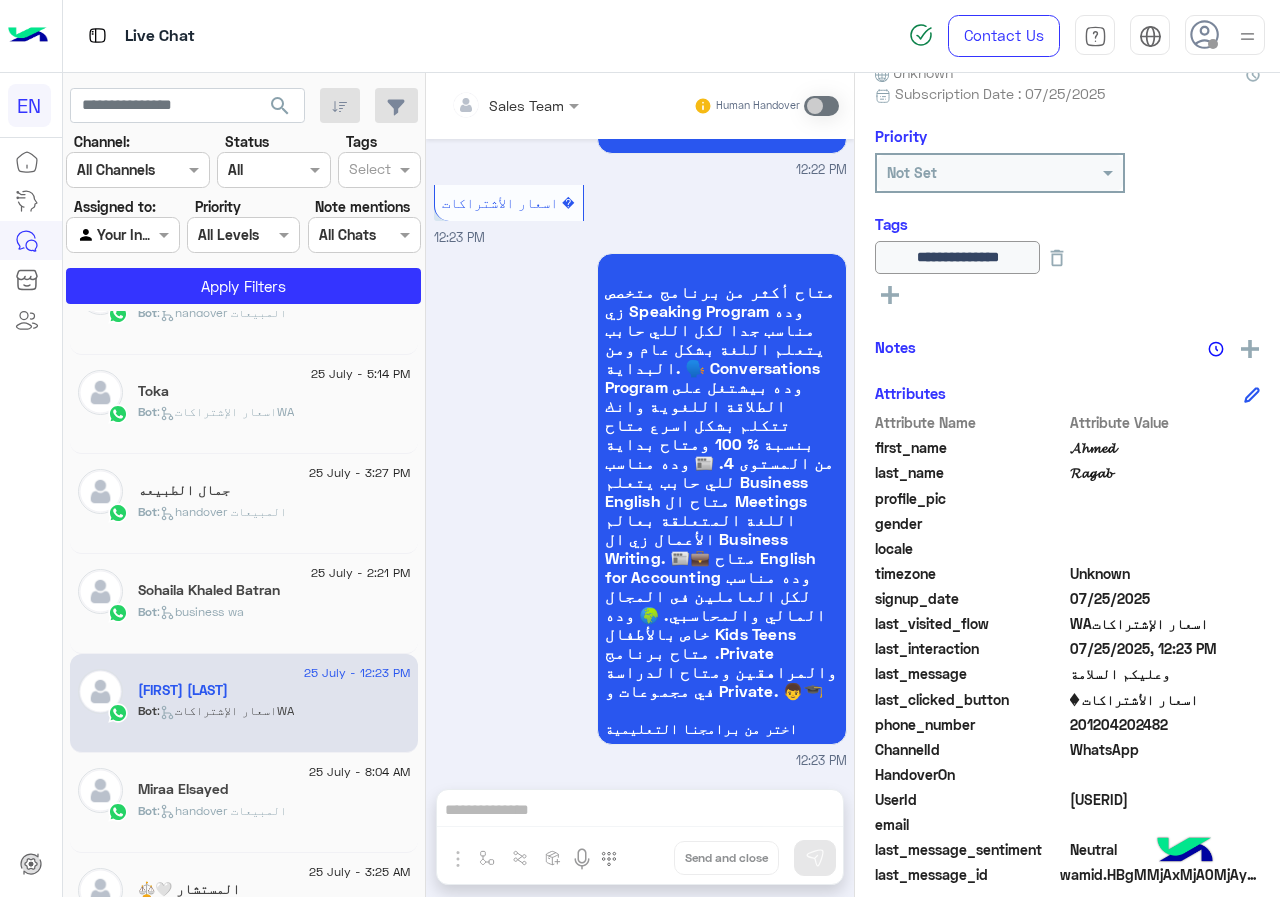scroll, scrollTop: 500, scrollLeft: 0, axis: vertical 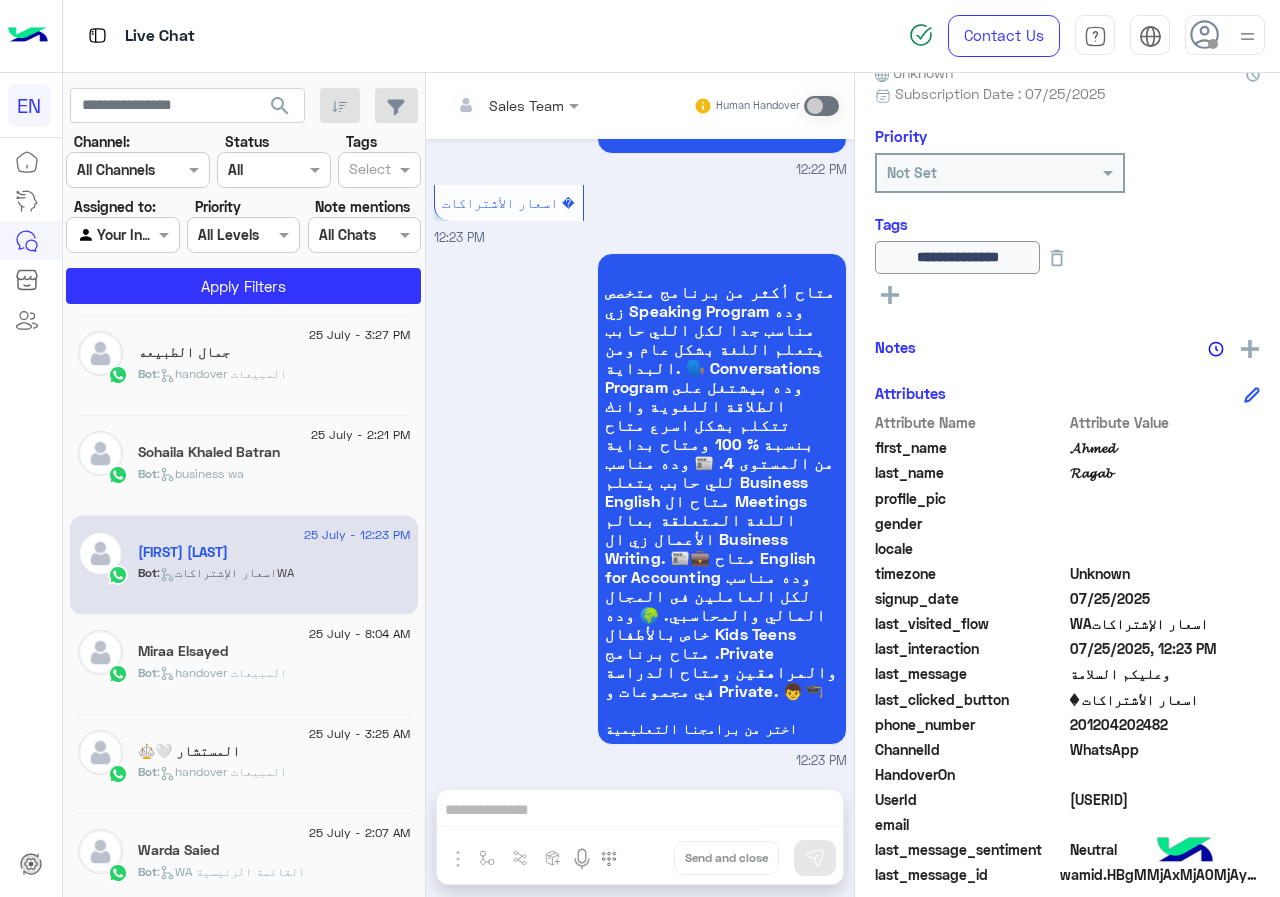 click on "Bot :   business wa" 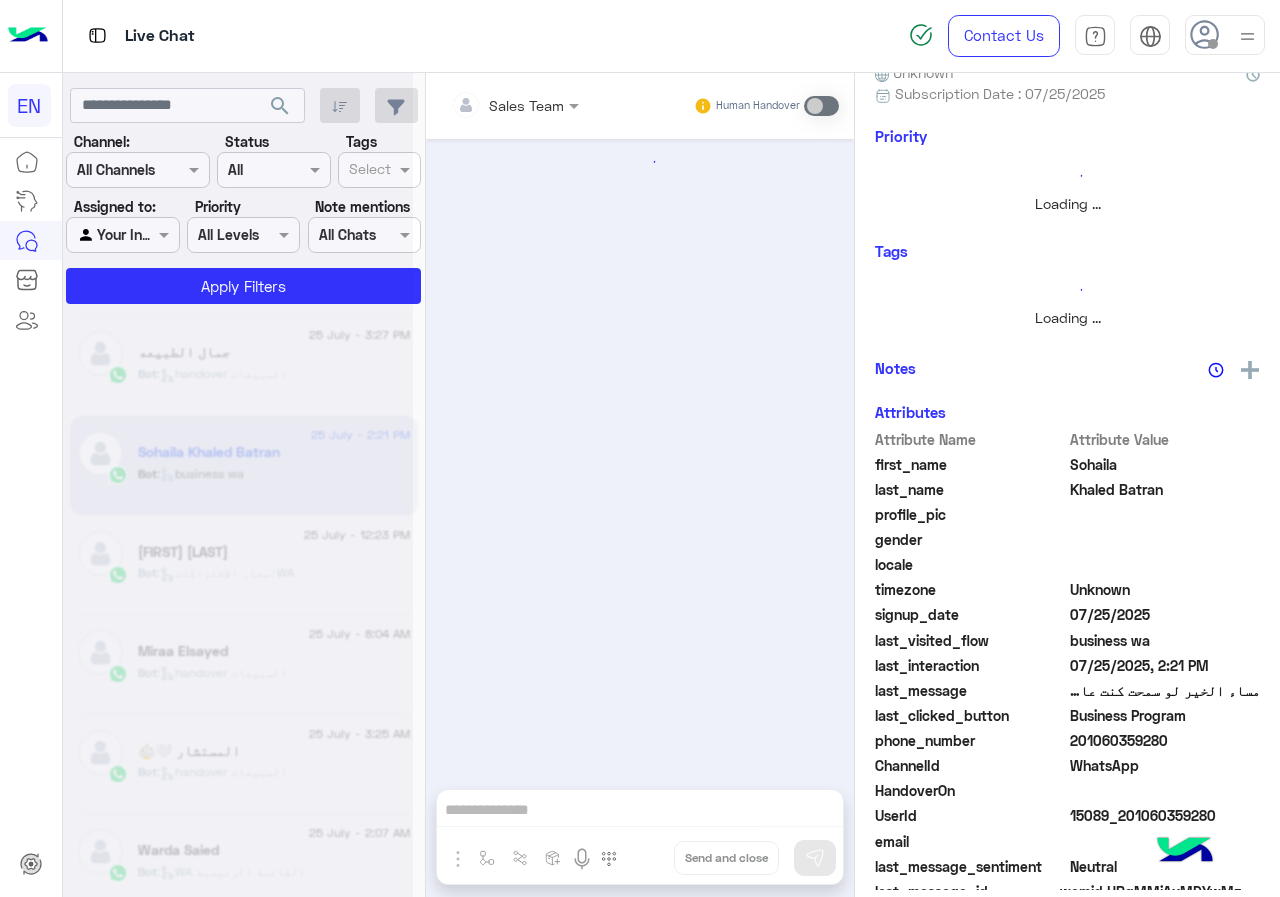 scroll, scrollTop: 0, scrollLeft: 0, axis: both 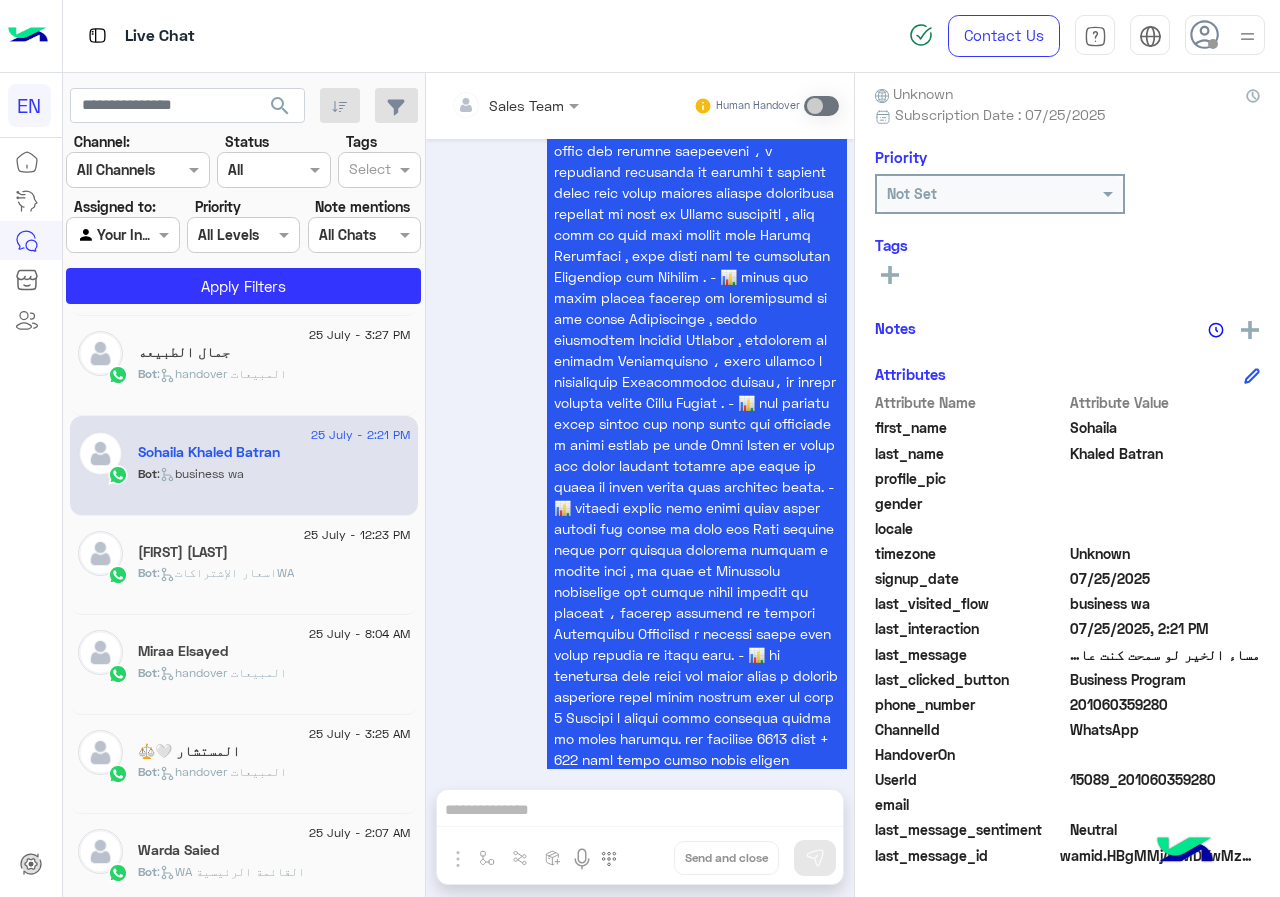 click on "201060359280" 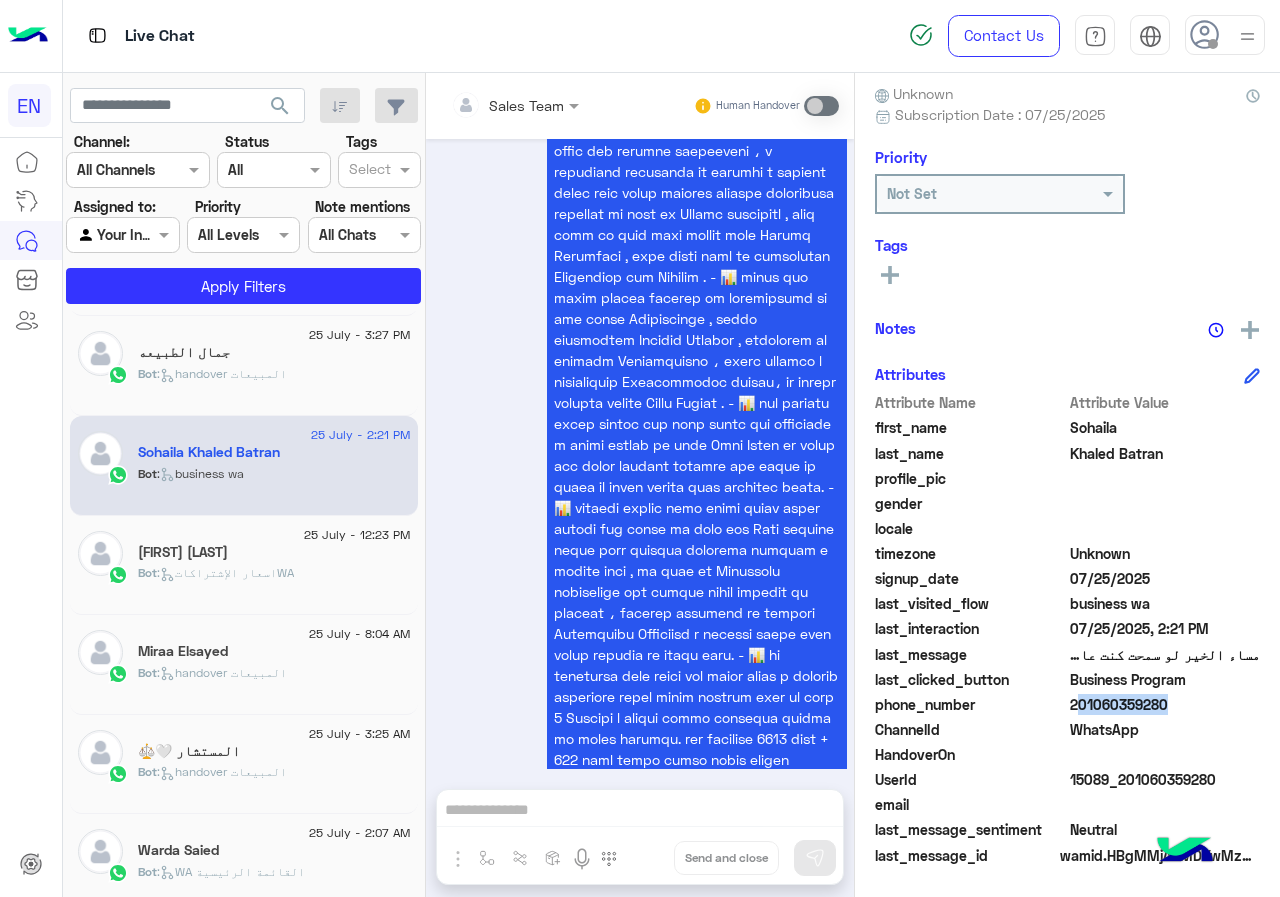 click on "201060359280" 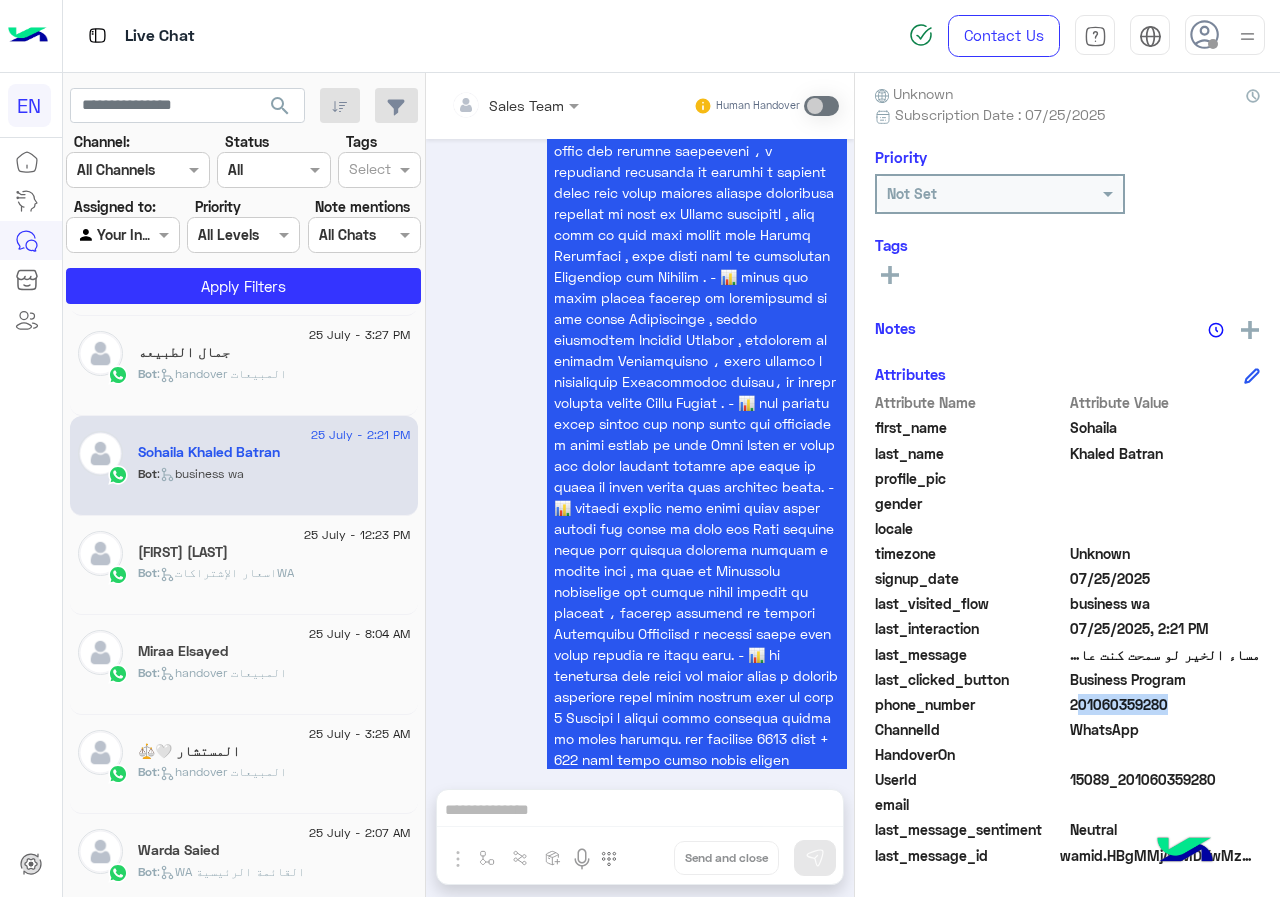 click on "Sohaila" 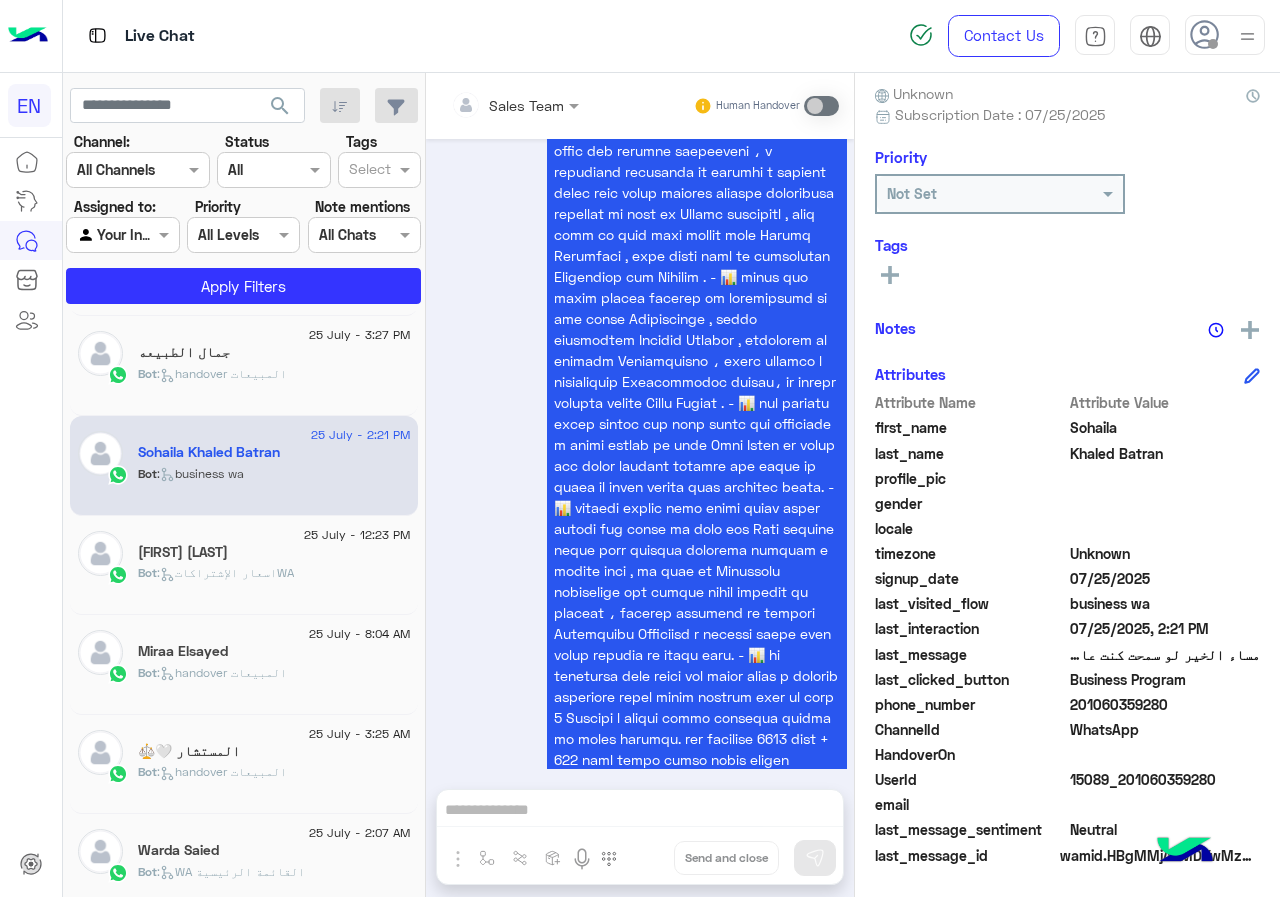 click on "Sohaila" 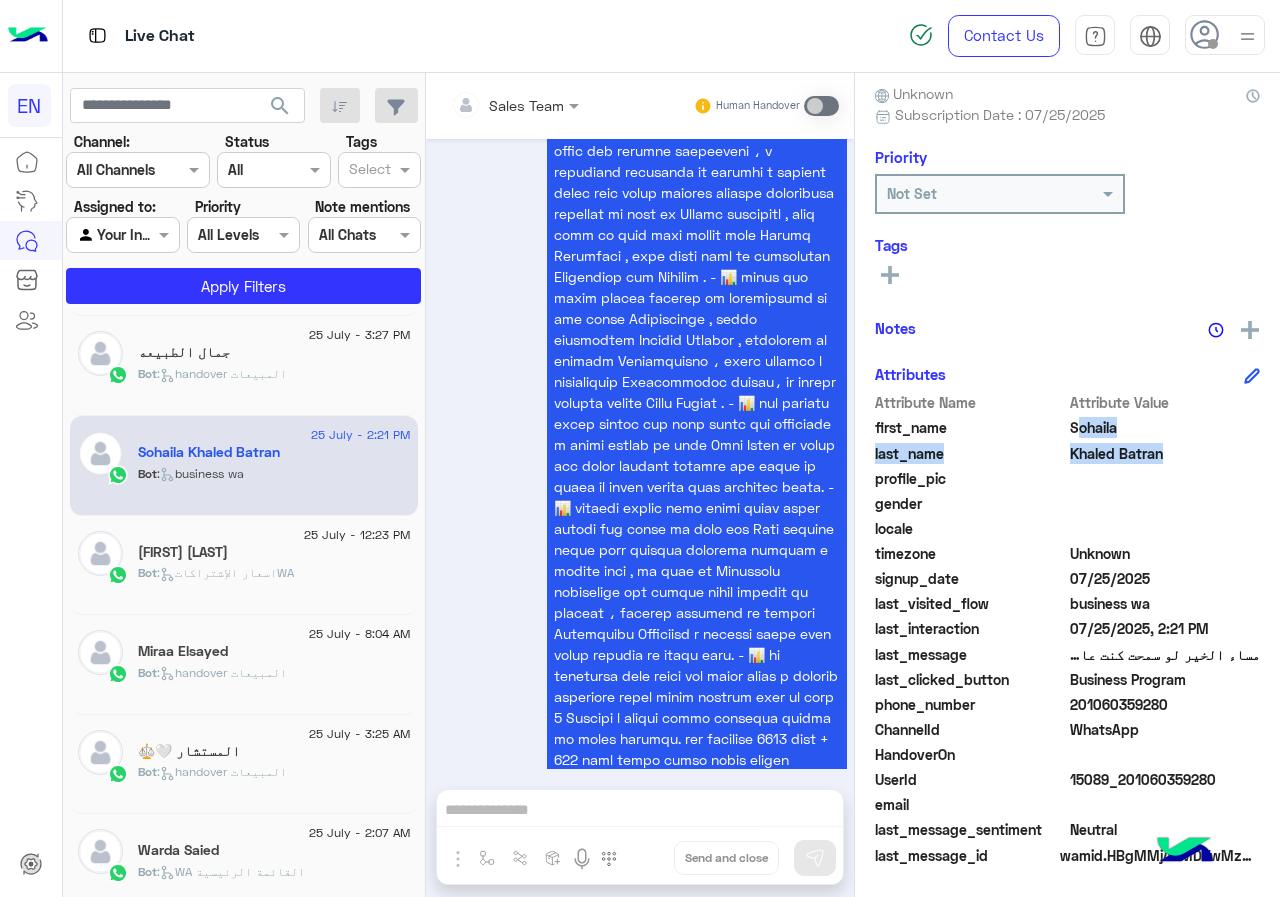 drag, startPoint x: 1078, startPoint y: 431, endPoint x: 1078, endPoint y: 460, distance: 29 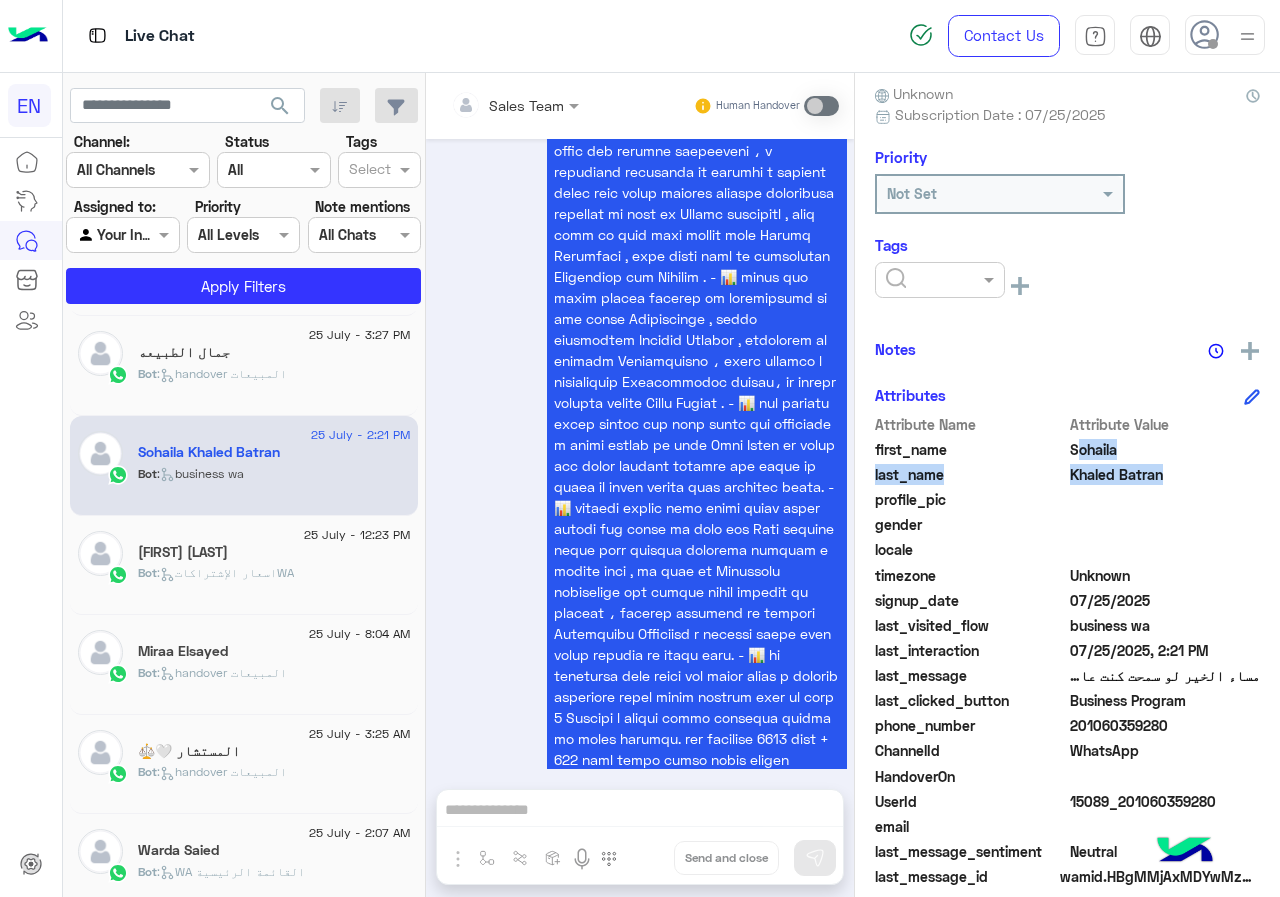 click 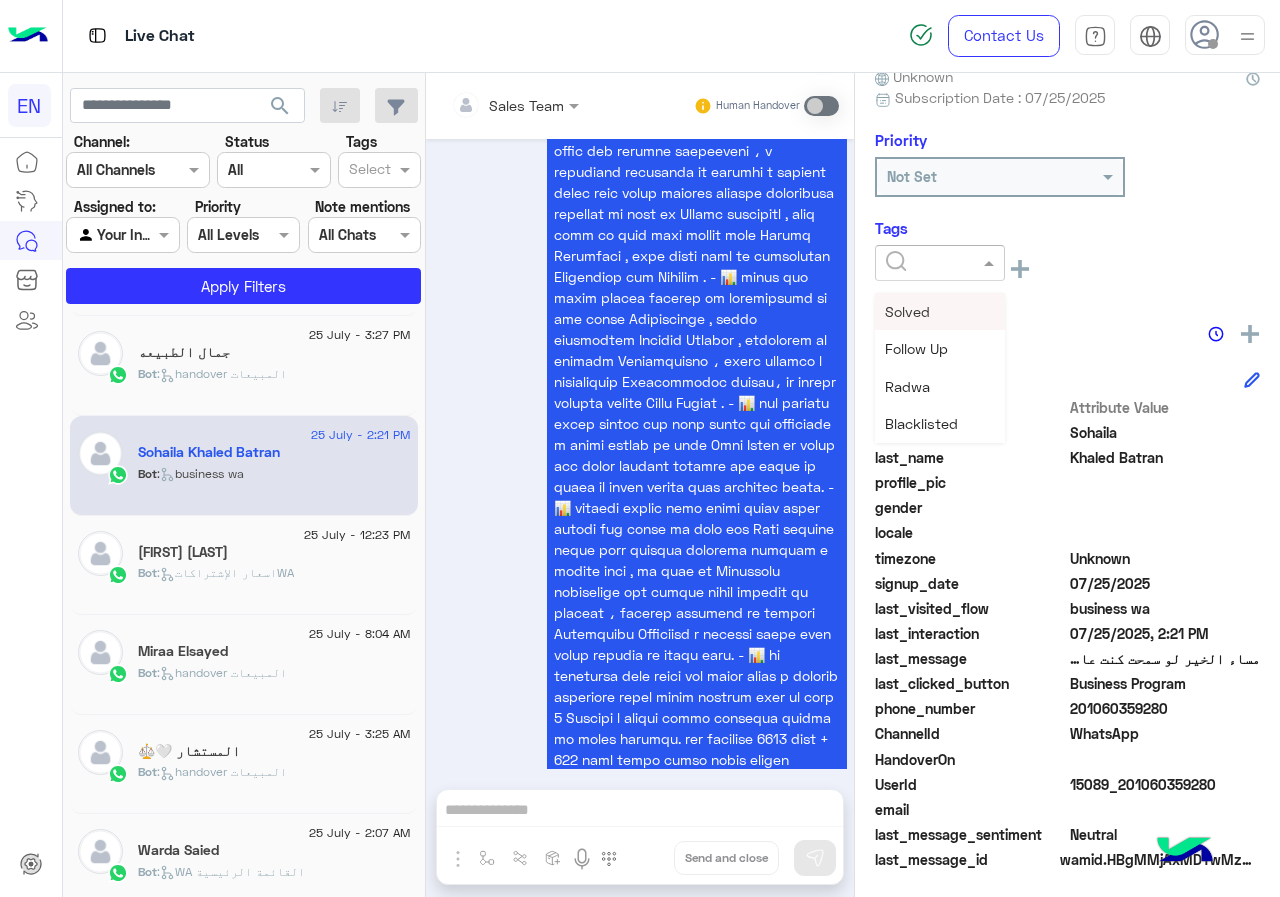 scroll, scrollTop: 201, scrollLeft: 0, axis: vertical 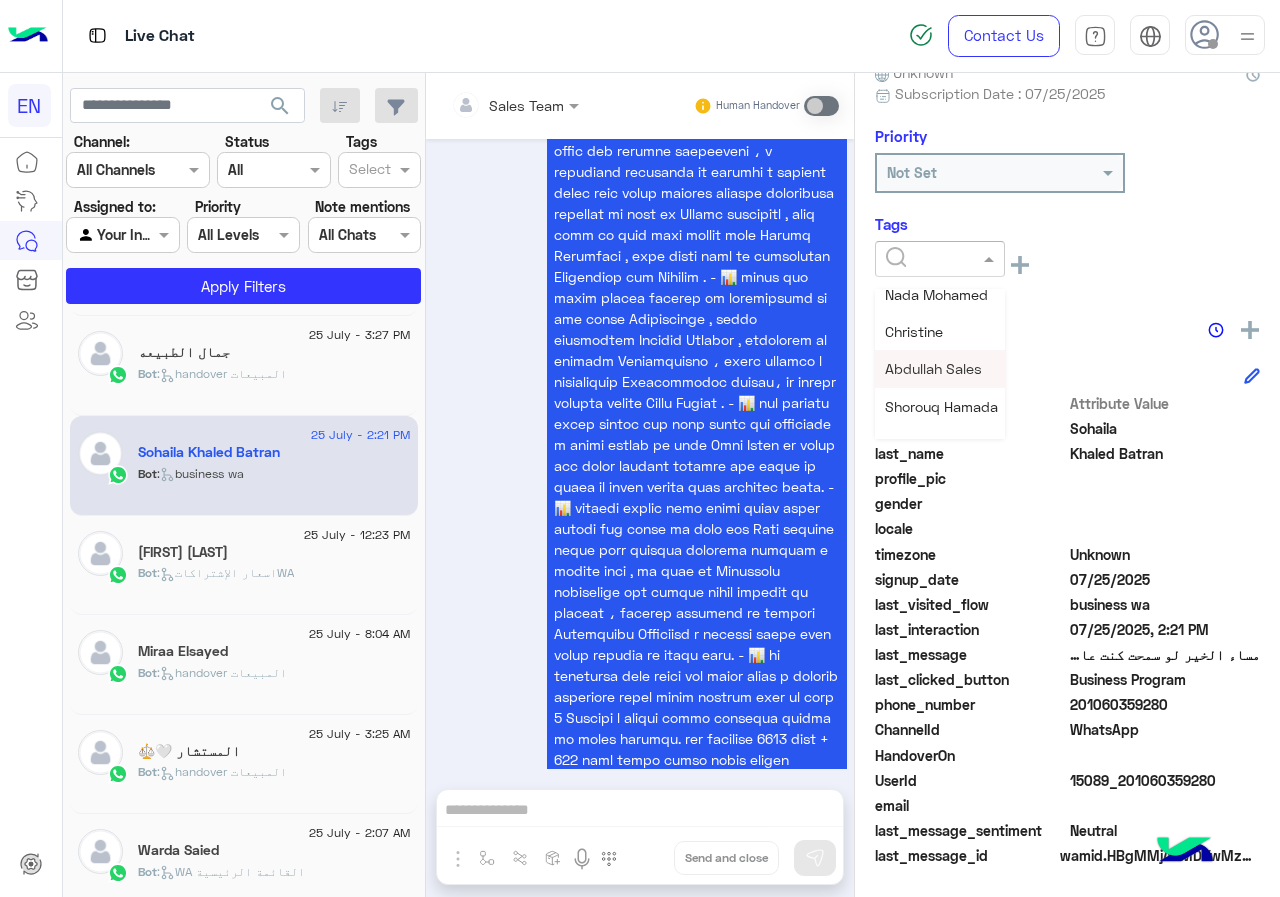 click on "Abdullah Sales" at bounding box center [933, 368] 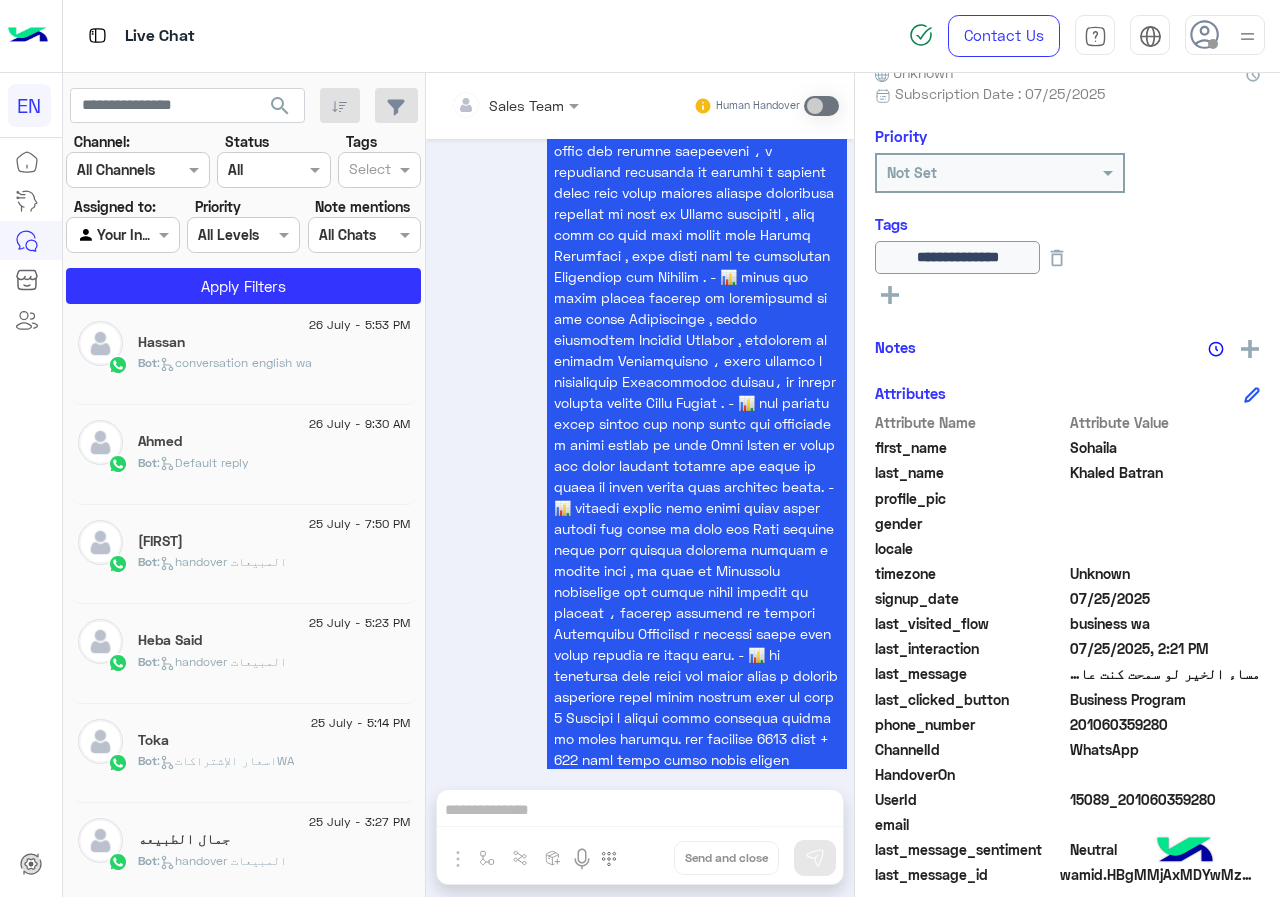 scroll, scrollTop: 0, scrollLeft: 0, axis: both 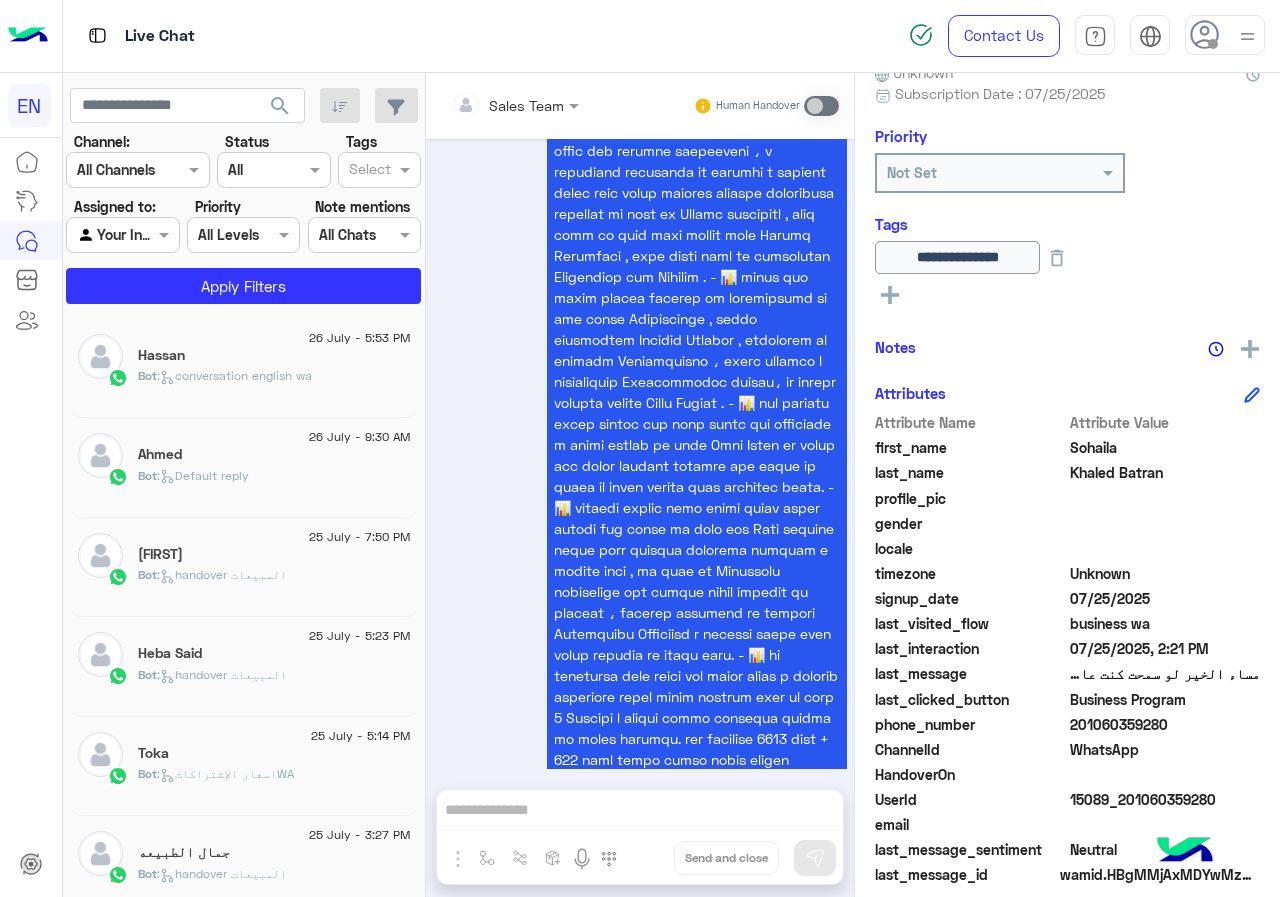 click on "25 July - 3:27 PM" 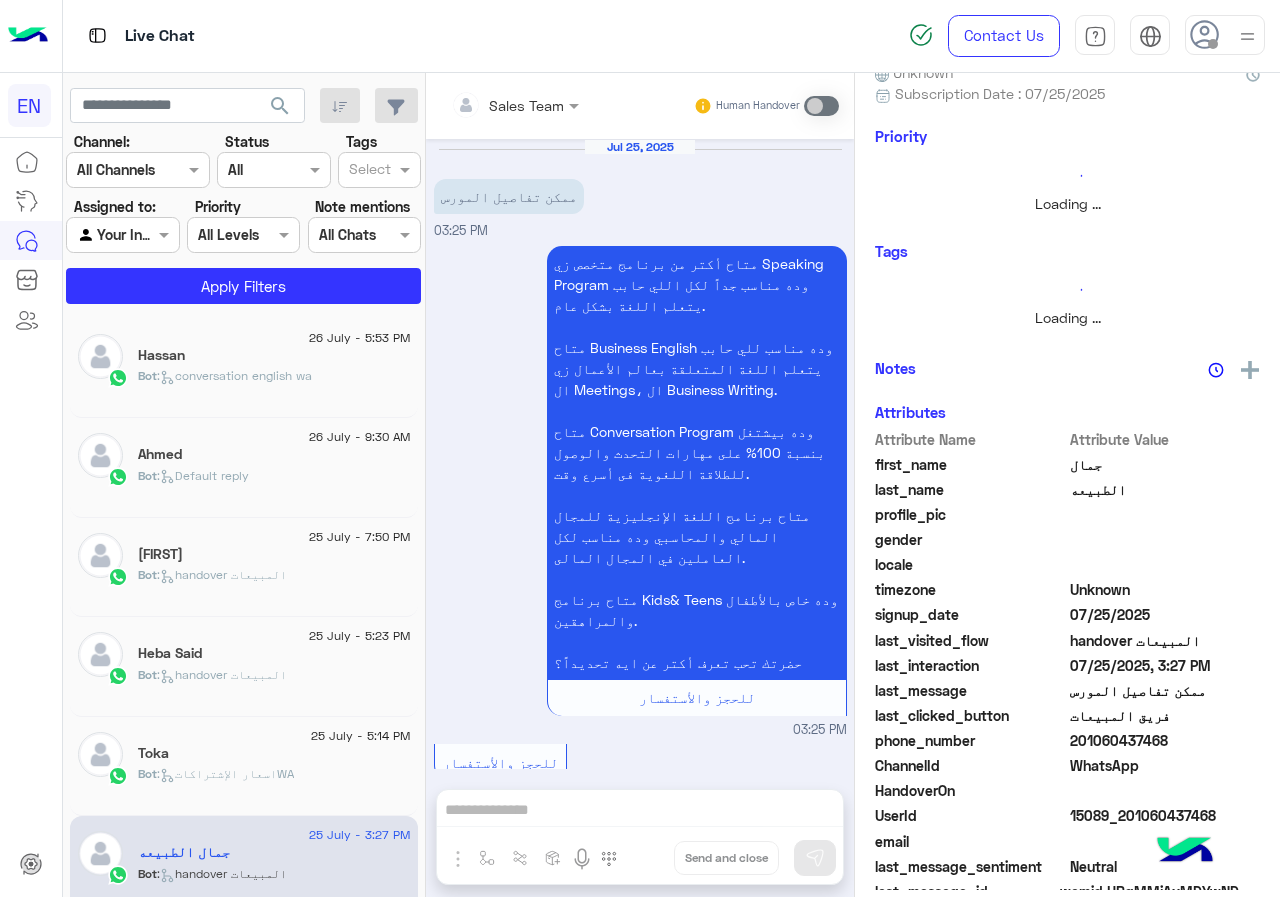 scroll, scrollTop: 1748, scrollLeft: 0, axis: vertical 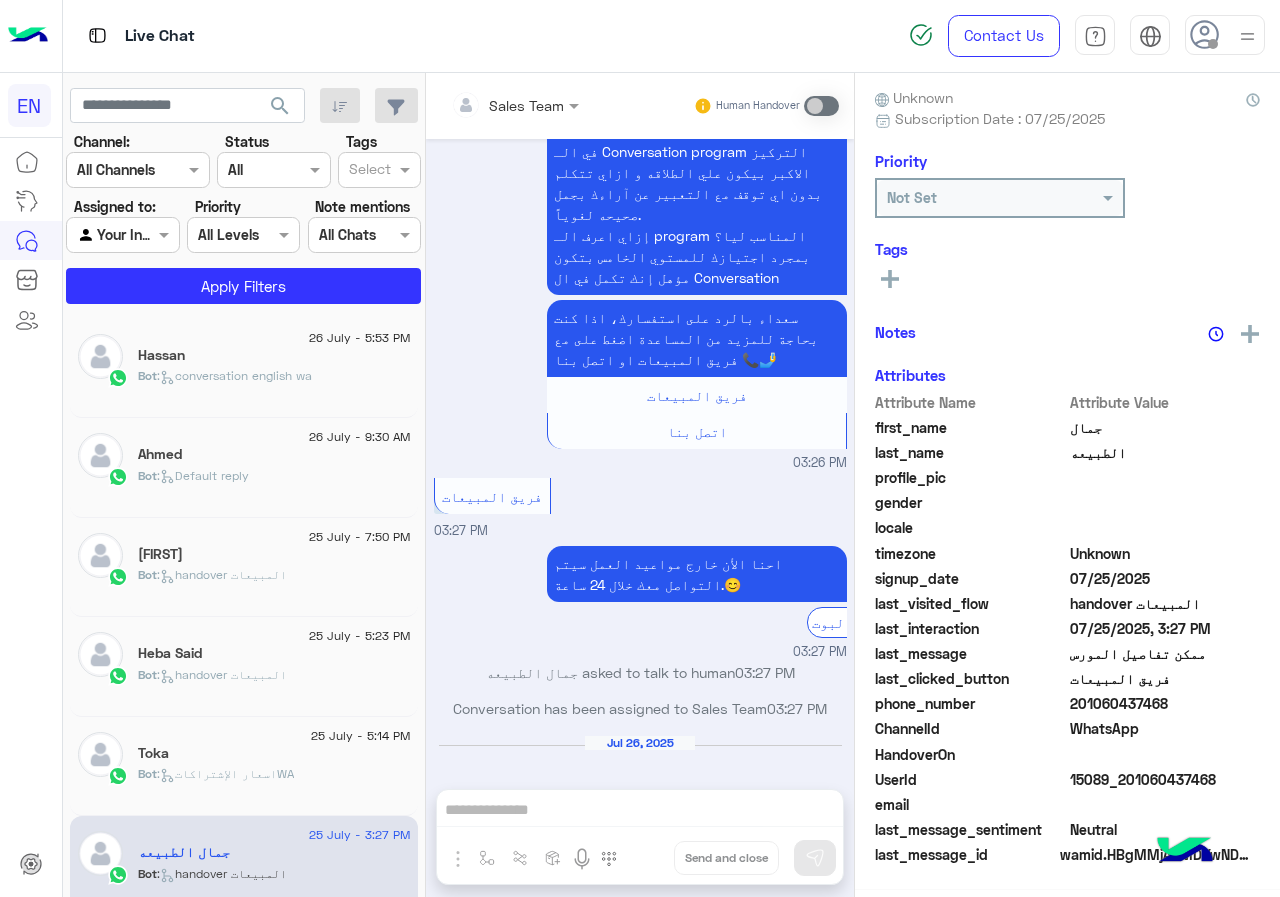 click on "201060437468" 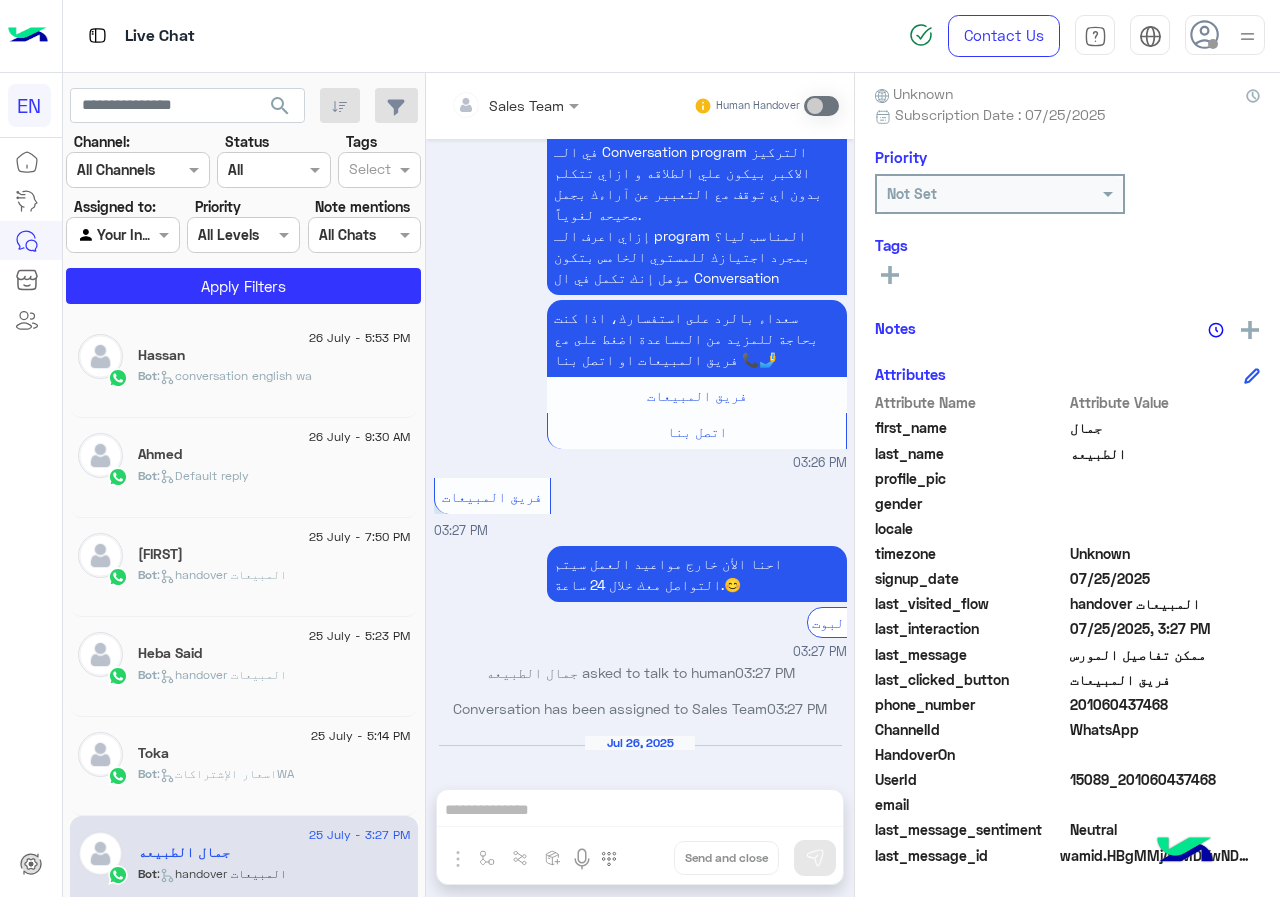 click on "first_name  جمال" 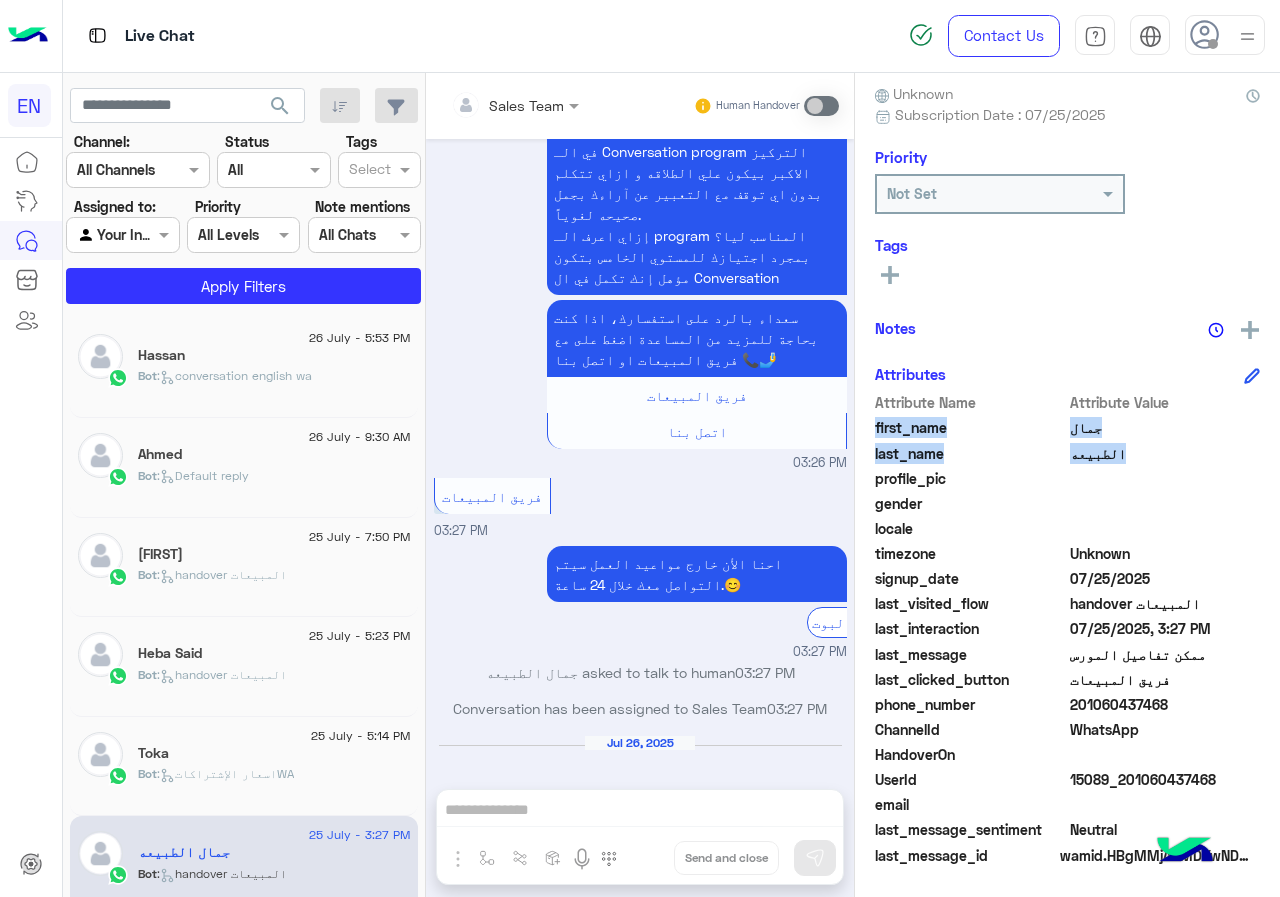 drag, startPoint x: 1062, startPoint y: 429, endPoint x: 1073, endPoint y: 454, distance: 27.313 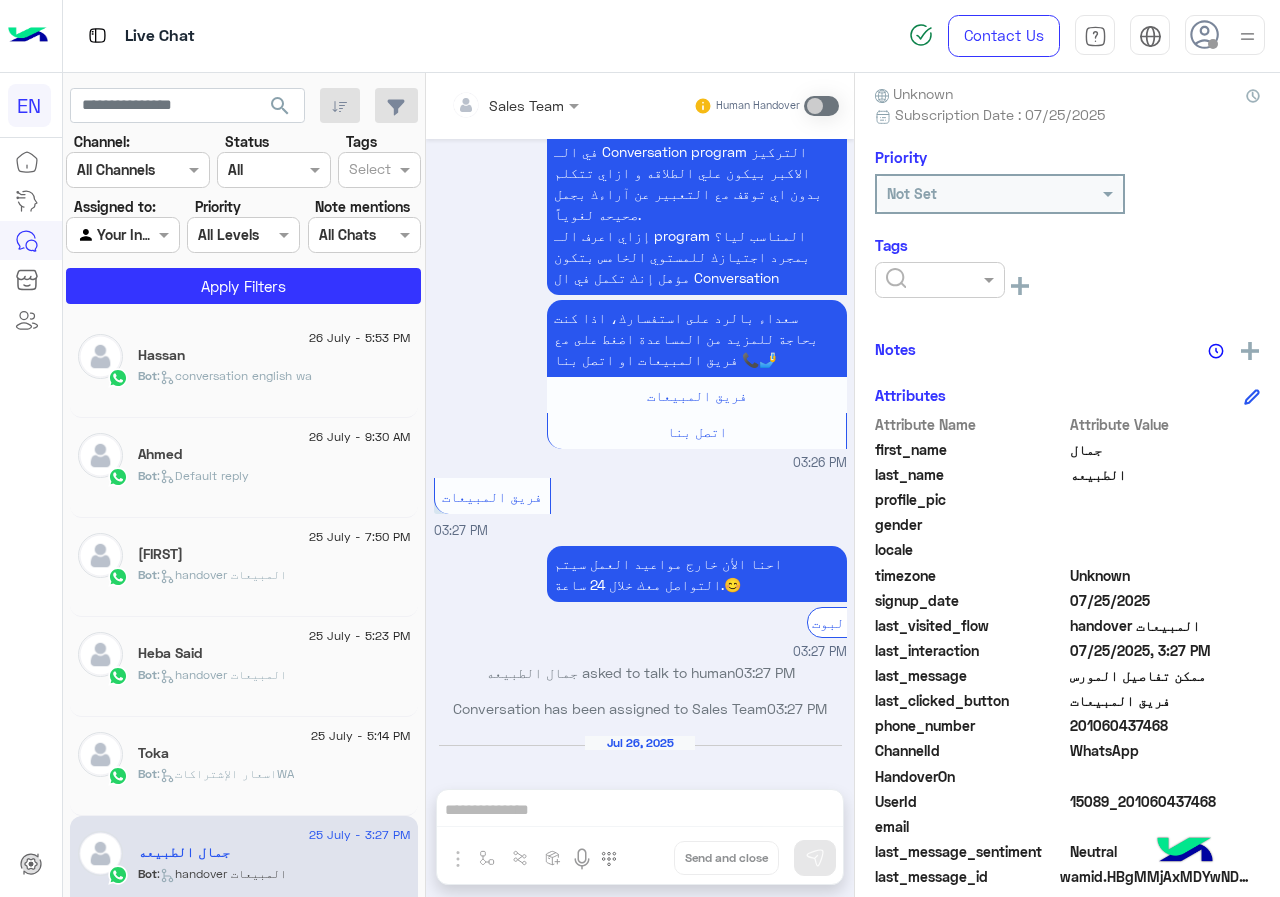 click 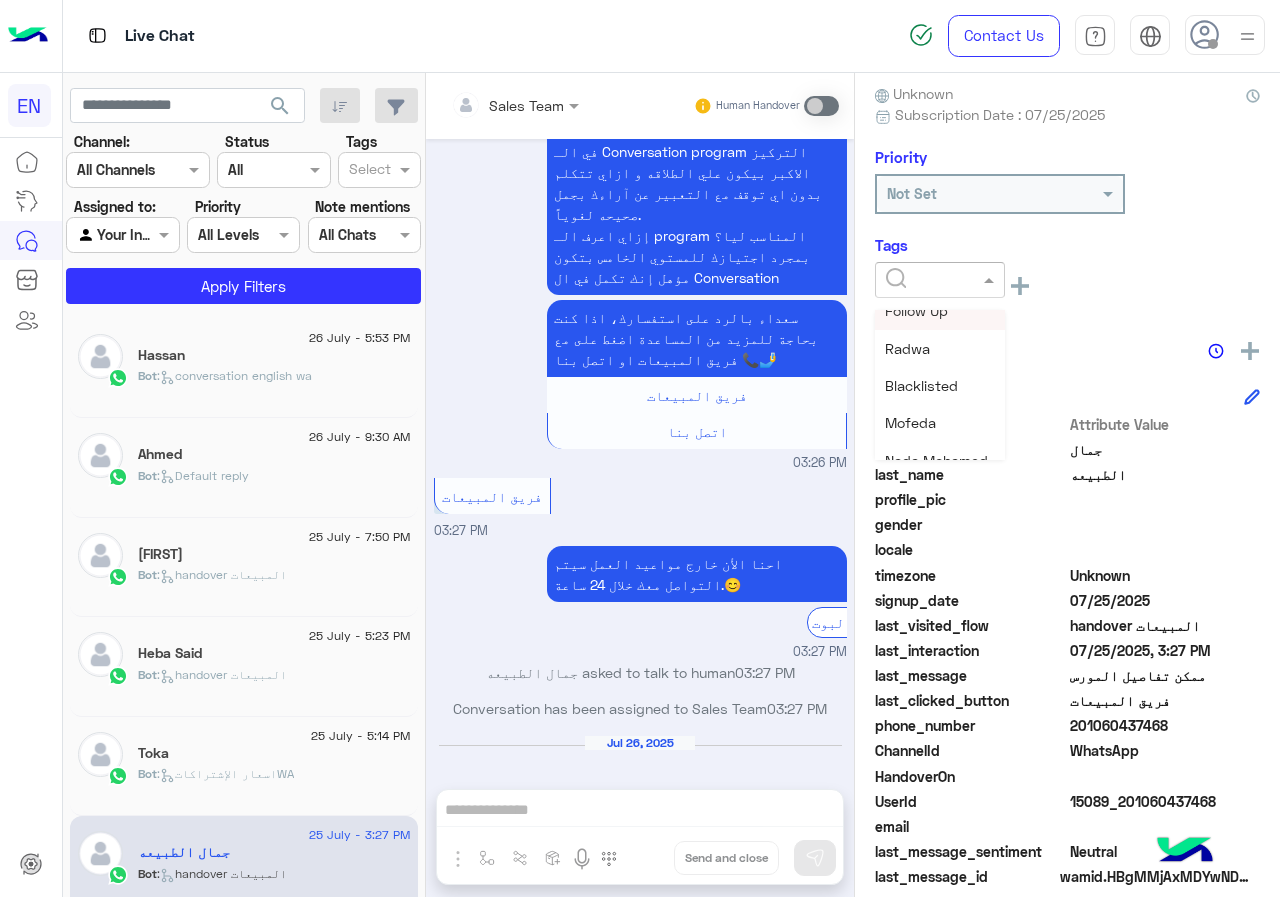 scroll, scrollTop: 200, scrollLeft: 0, axis: vertical 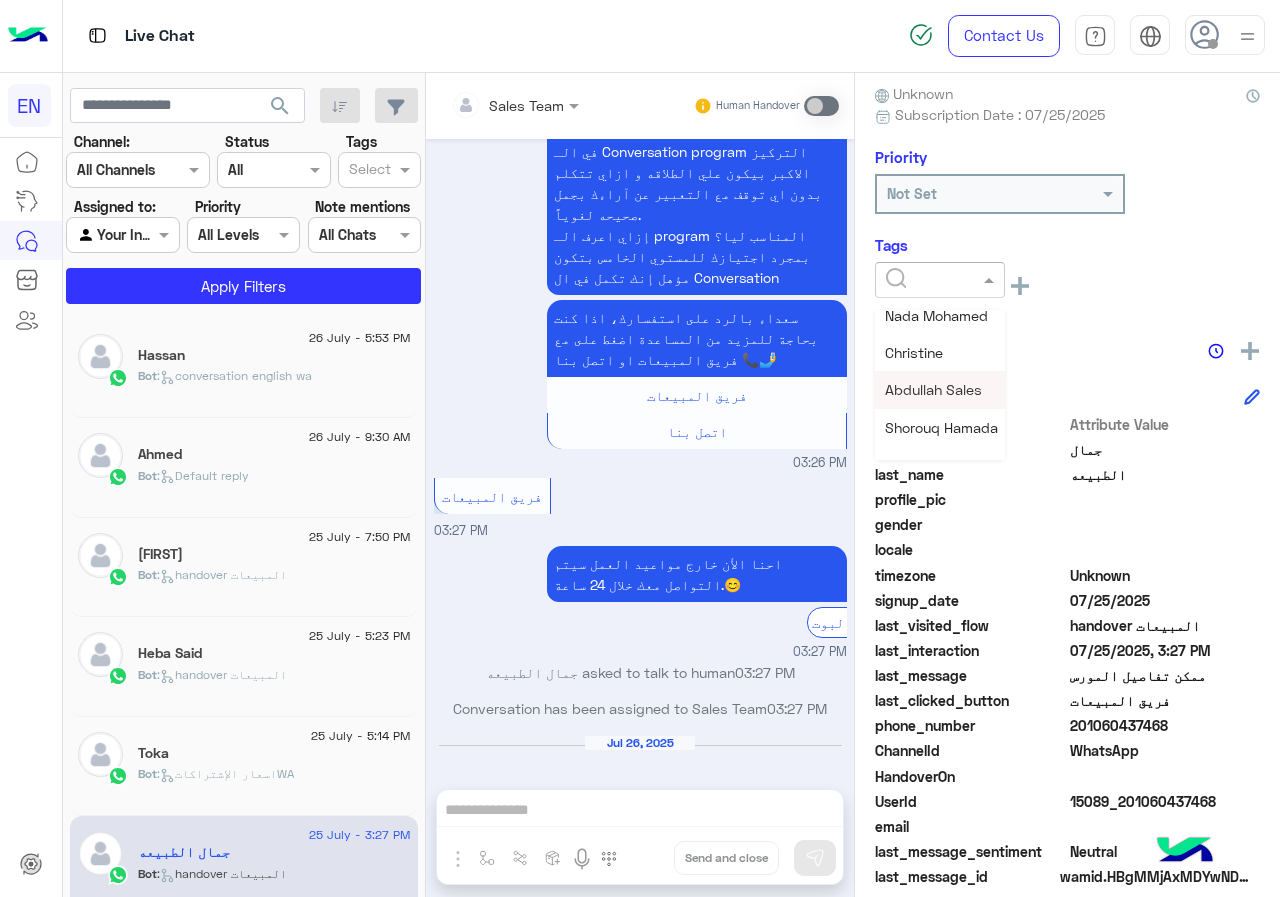click on "Abdullah Sales" at bounding box center [933, 389] 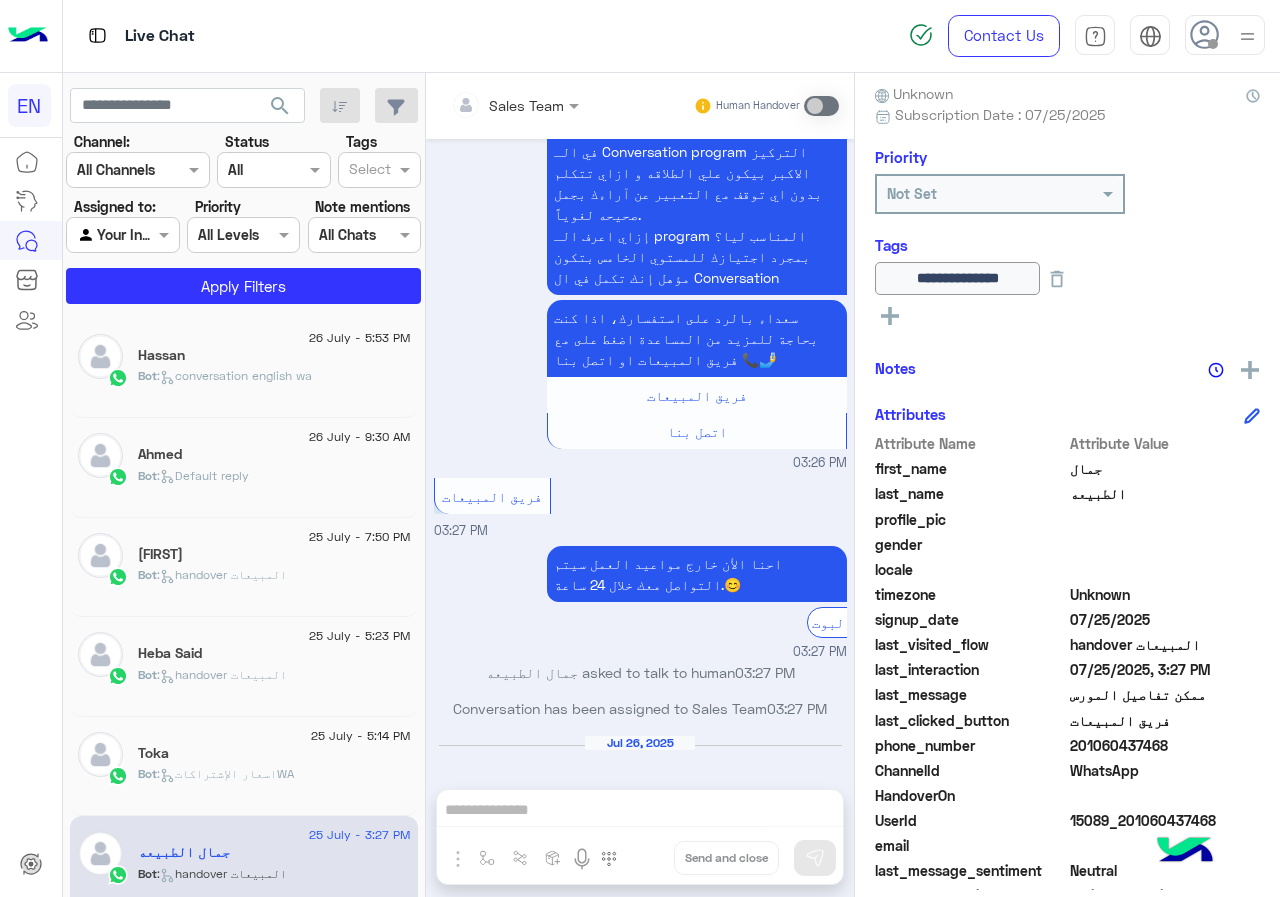 click on "25 July - 5:14 PM" 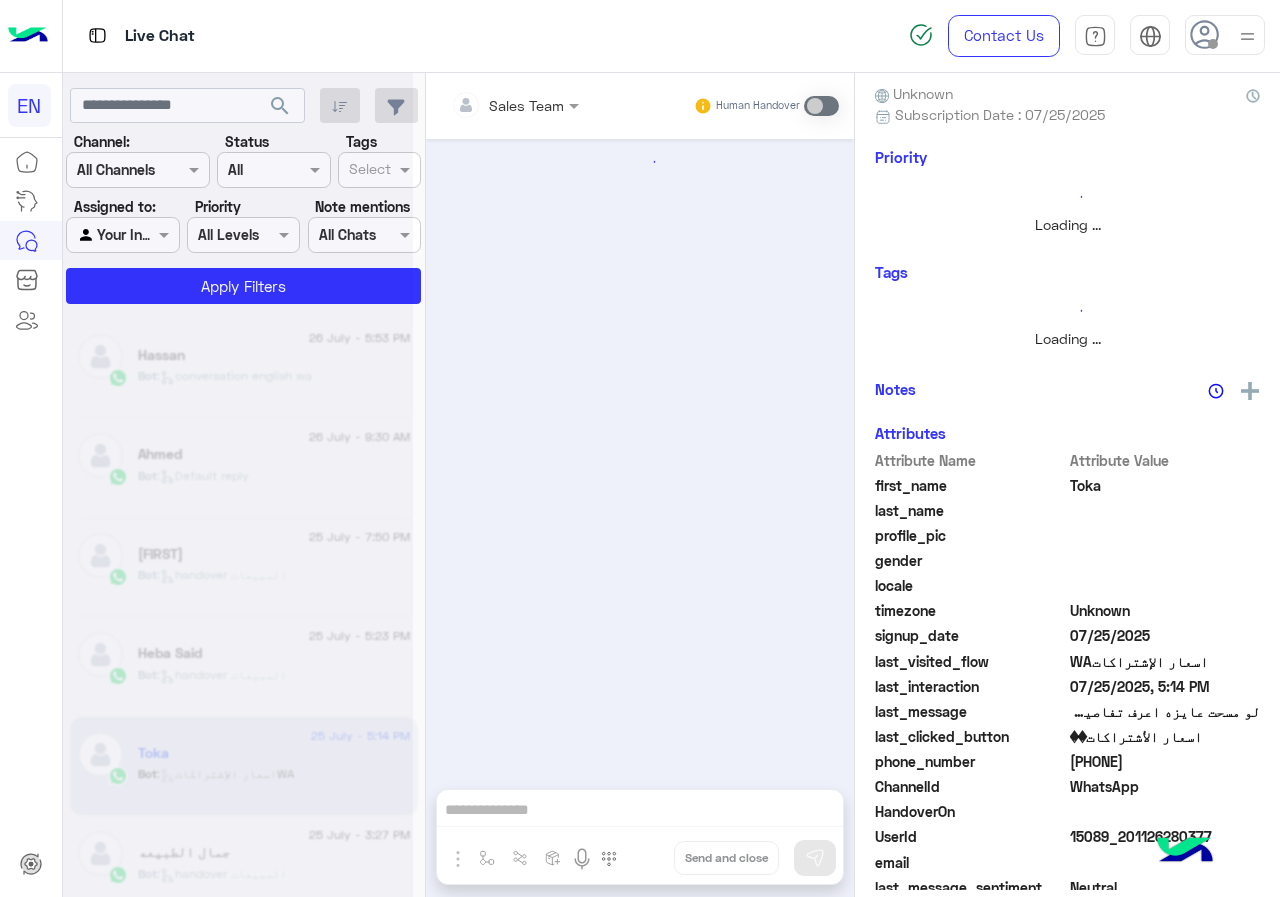 scroll, scrollTop: 0, scrollLeft: 0, axis: both 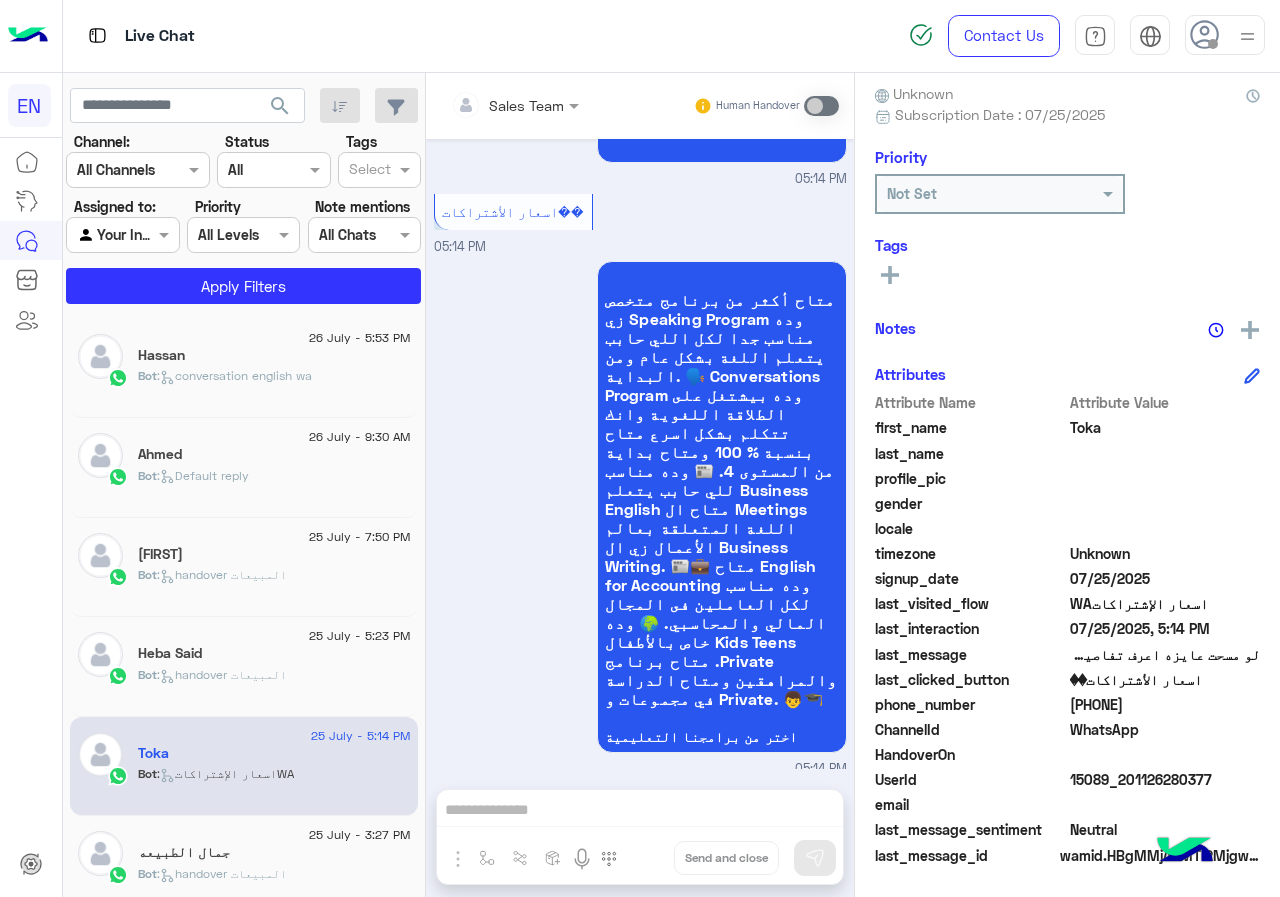click on "[PHONE]" 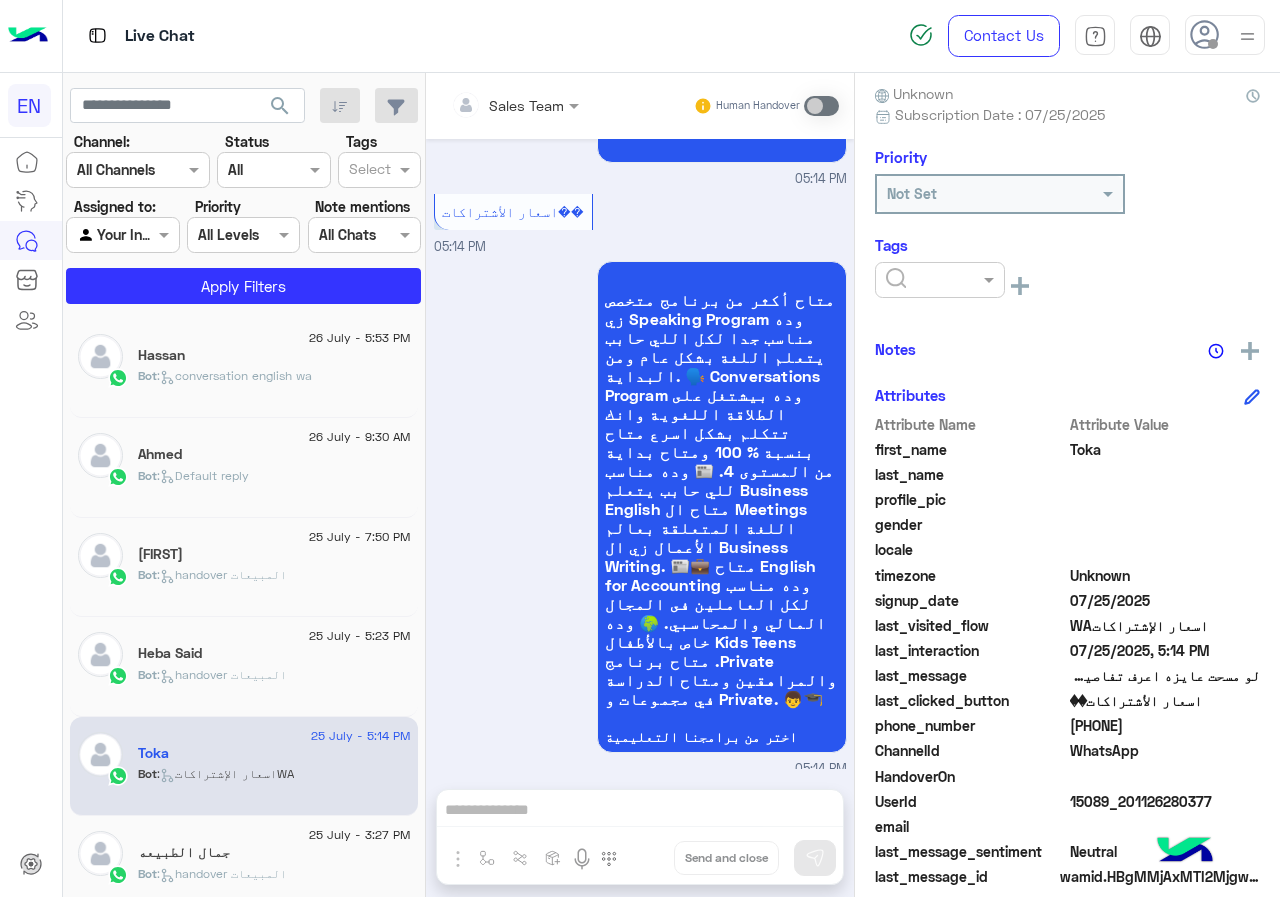 click 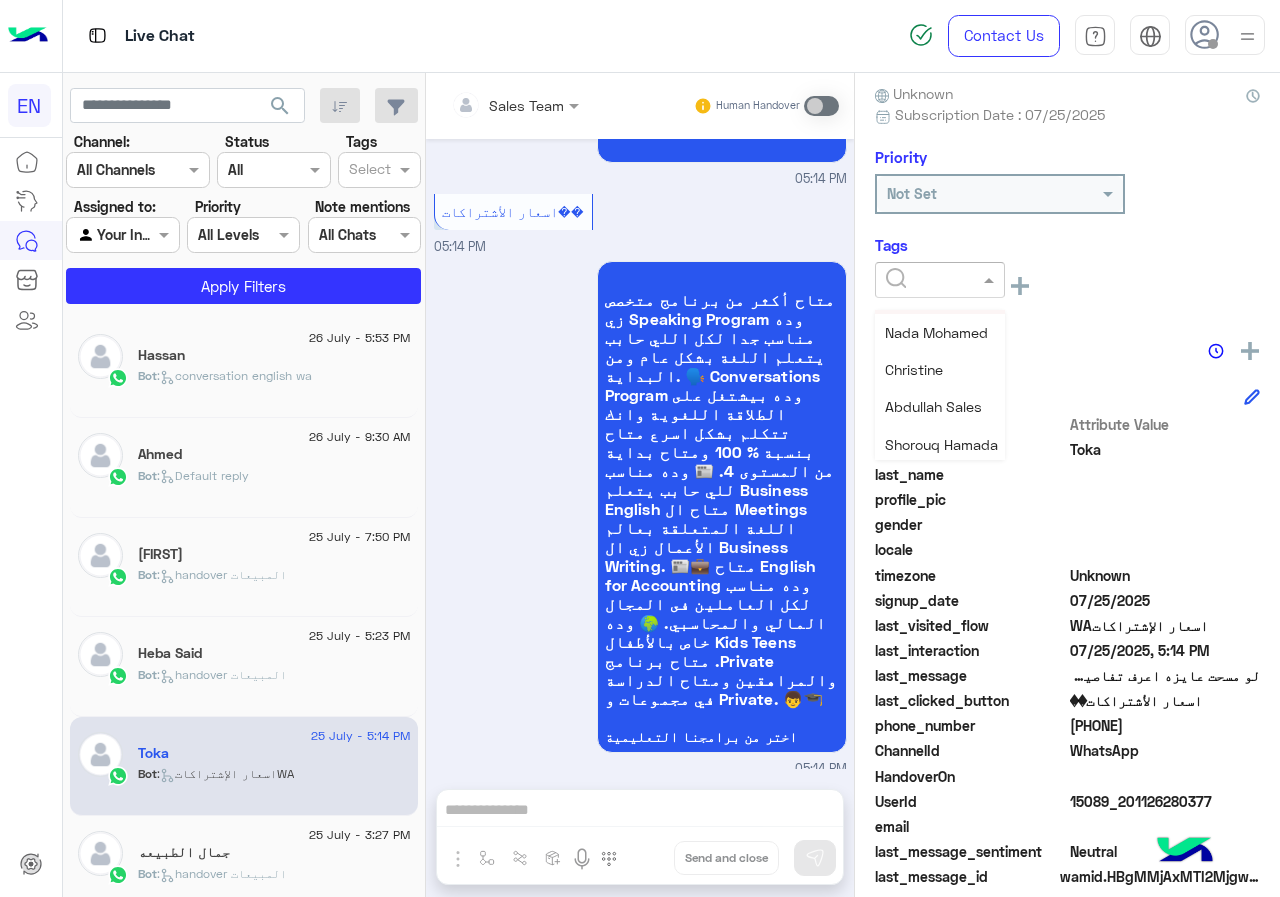 scroll, scrollTop: 200, scrollLeft: 0, axis: vertical 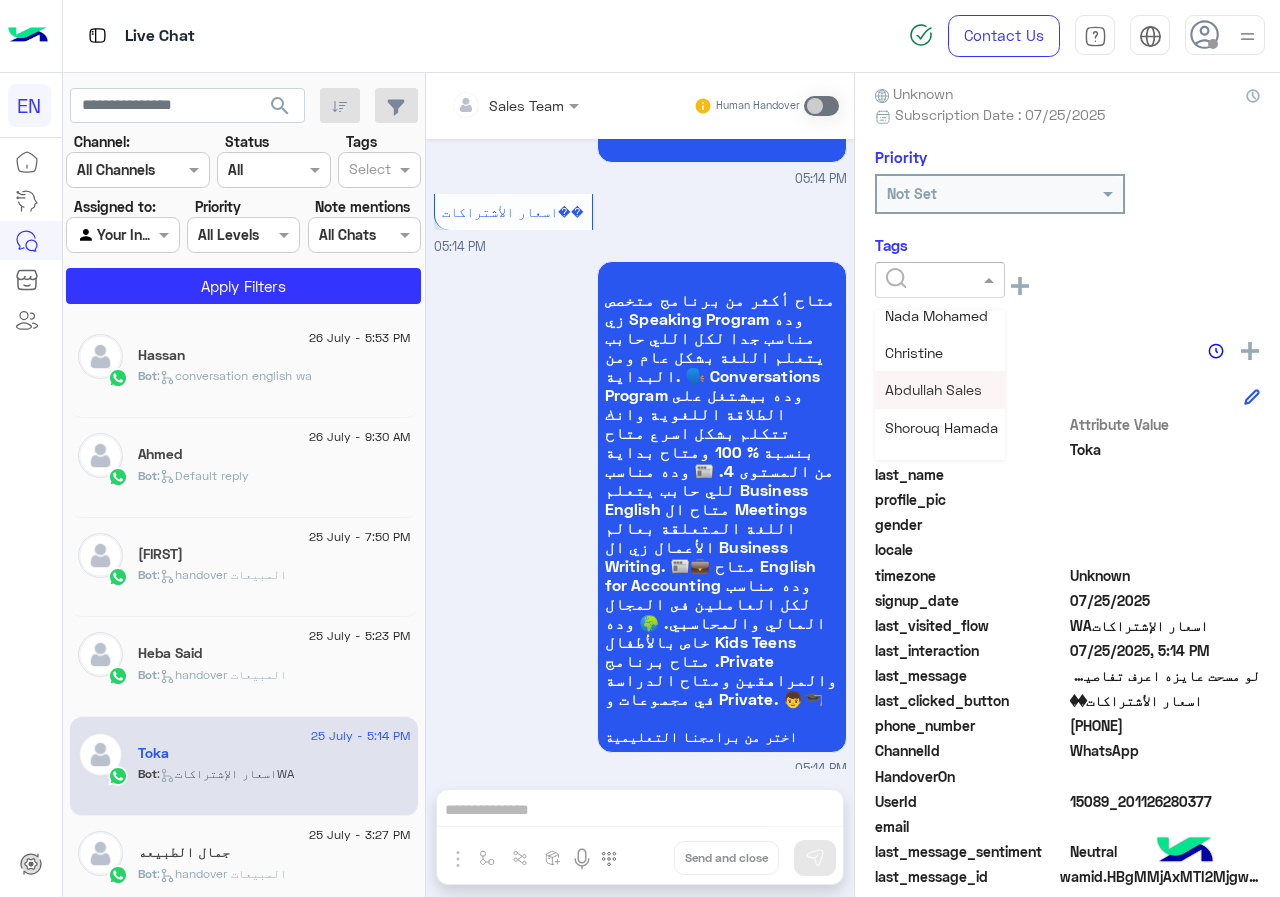click on "Abdullah Sales" at bounding box center [933, 389] 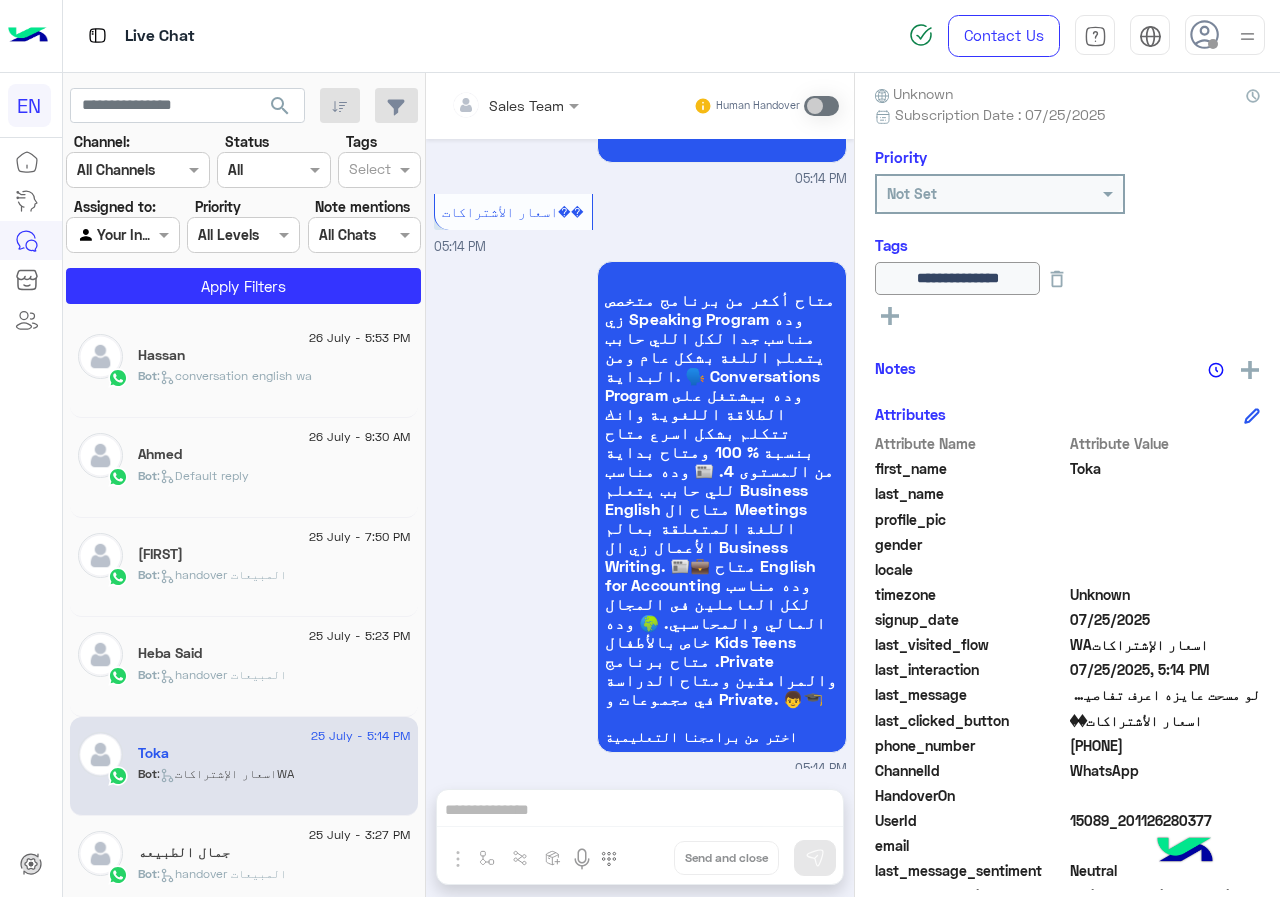 click on "25 July - 5:23 PM" 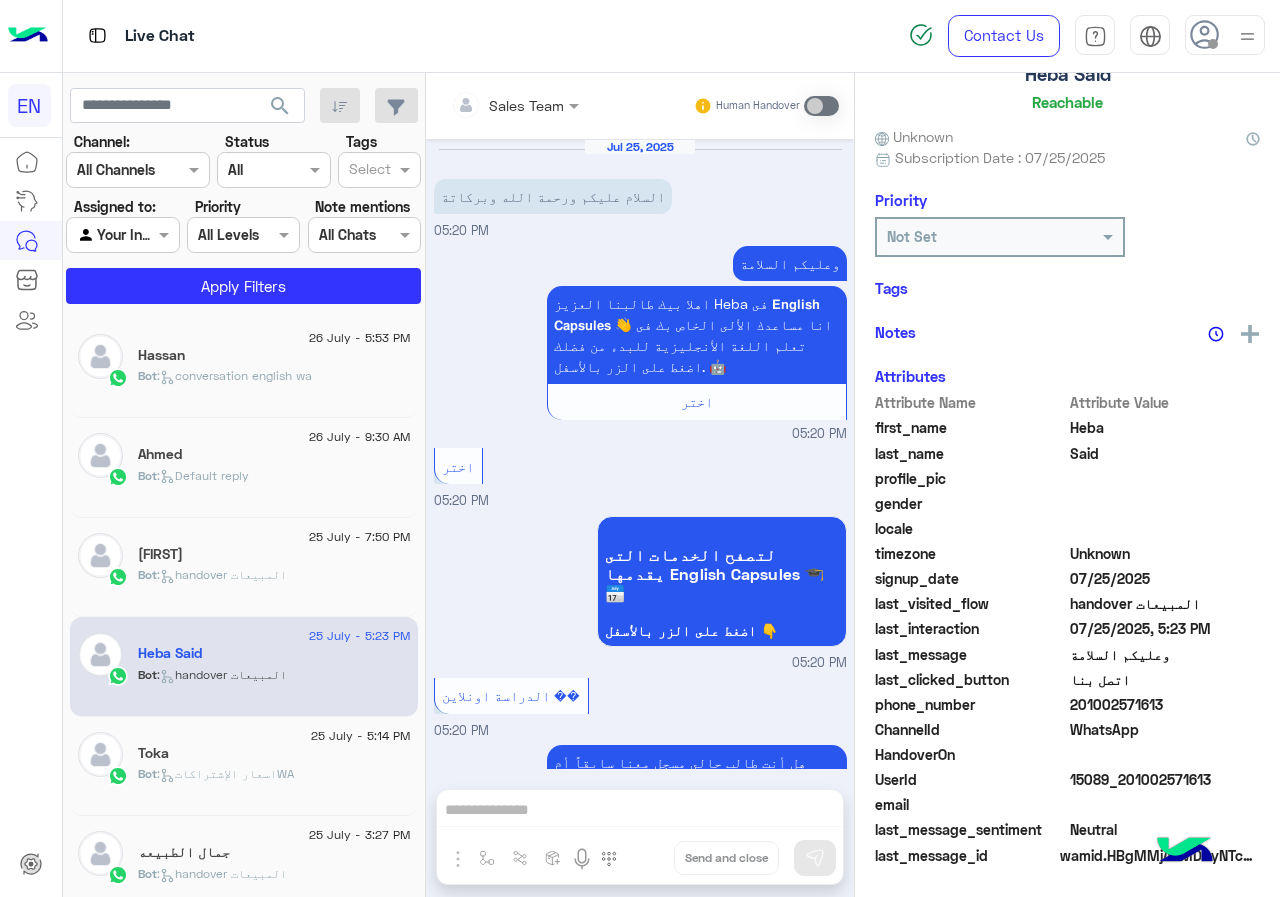 scroll, scrollTop: 2234, scrollLeft: 0, axis: vertical 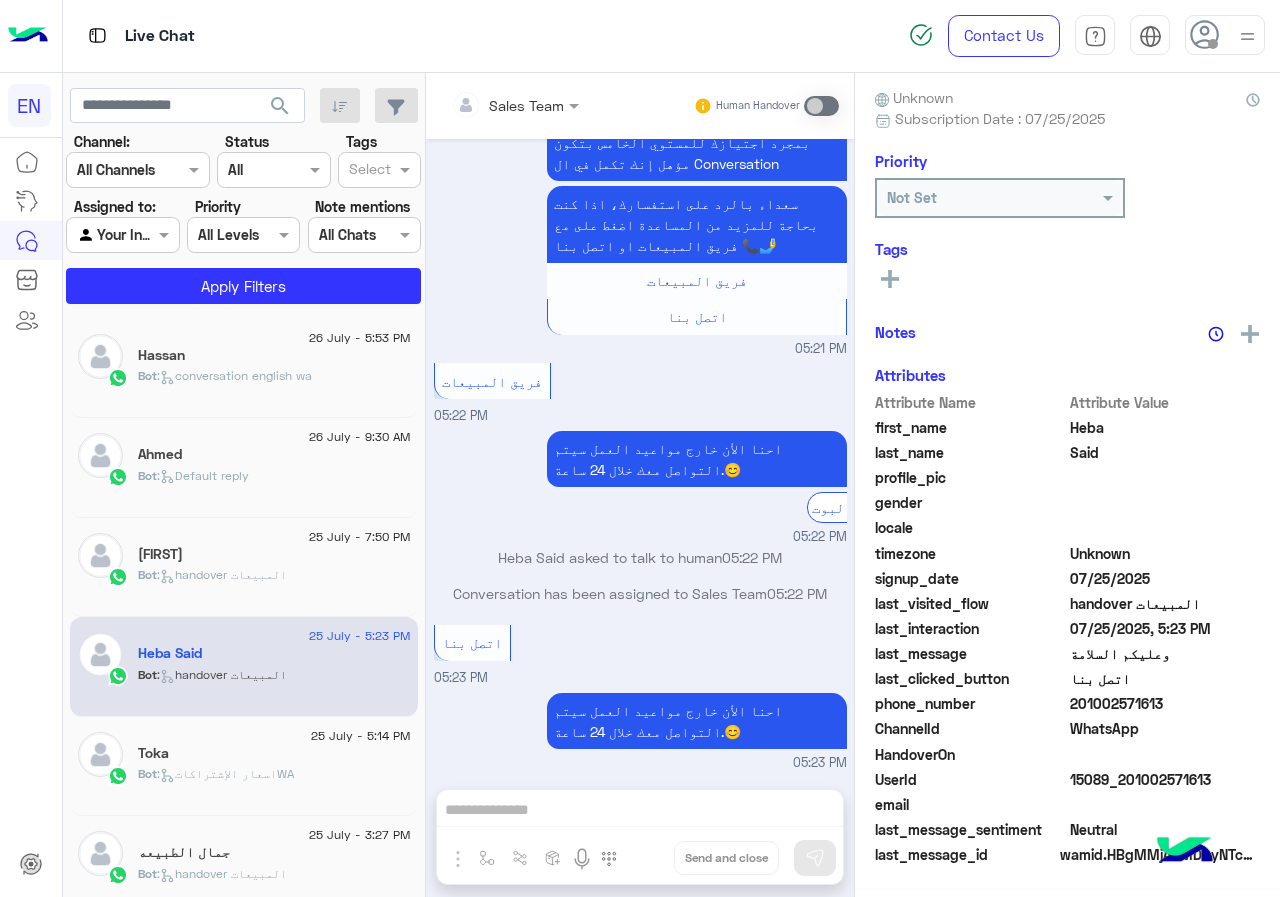 click on "201002571613" 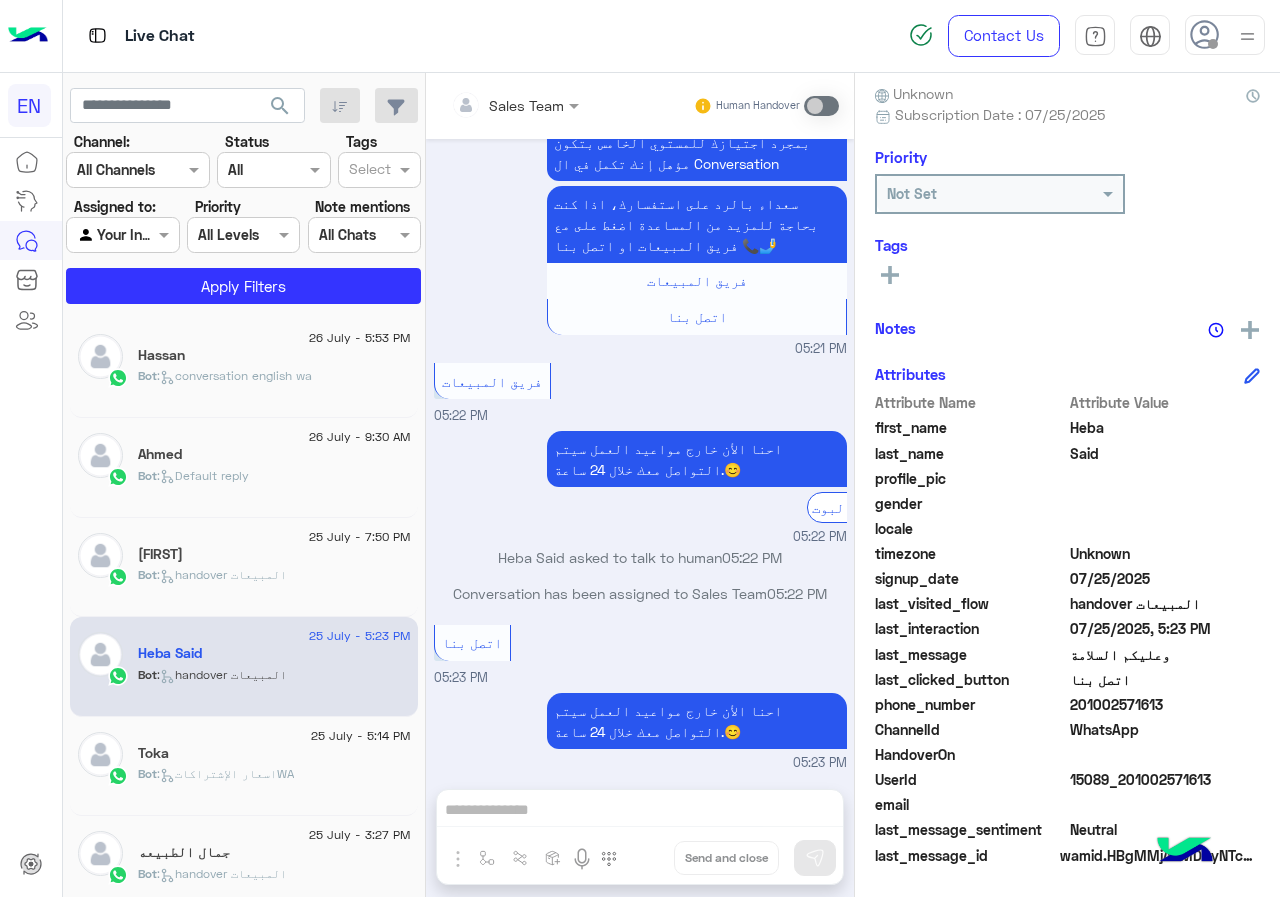 click on "201002571613" 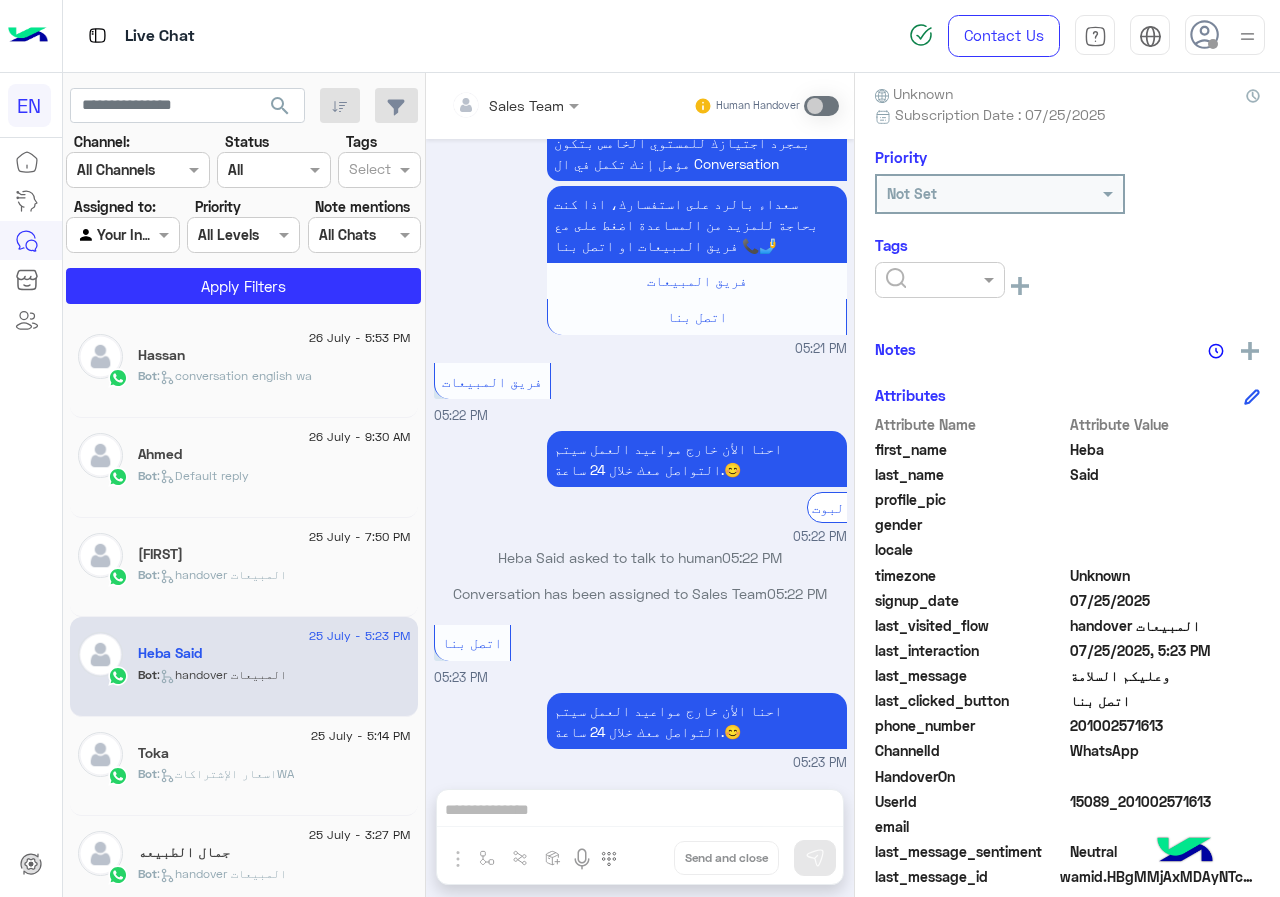 click 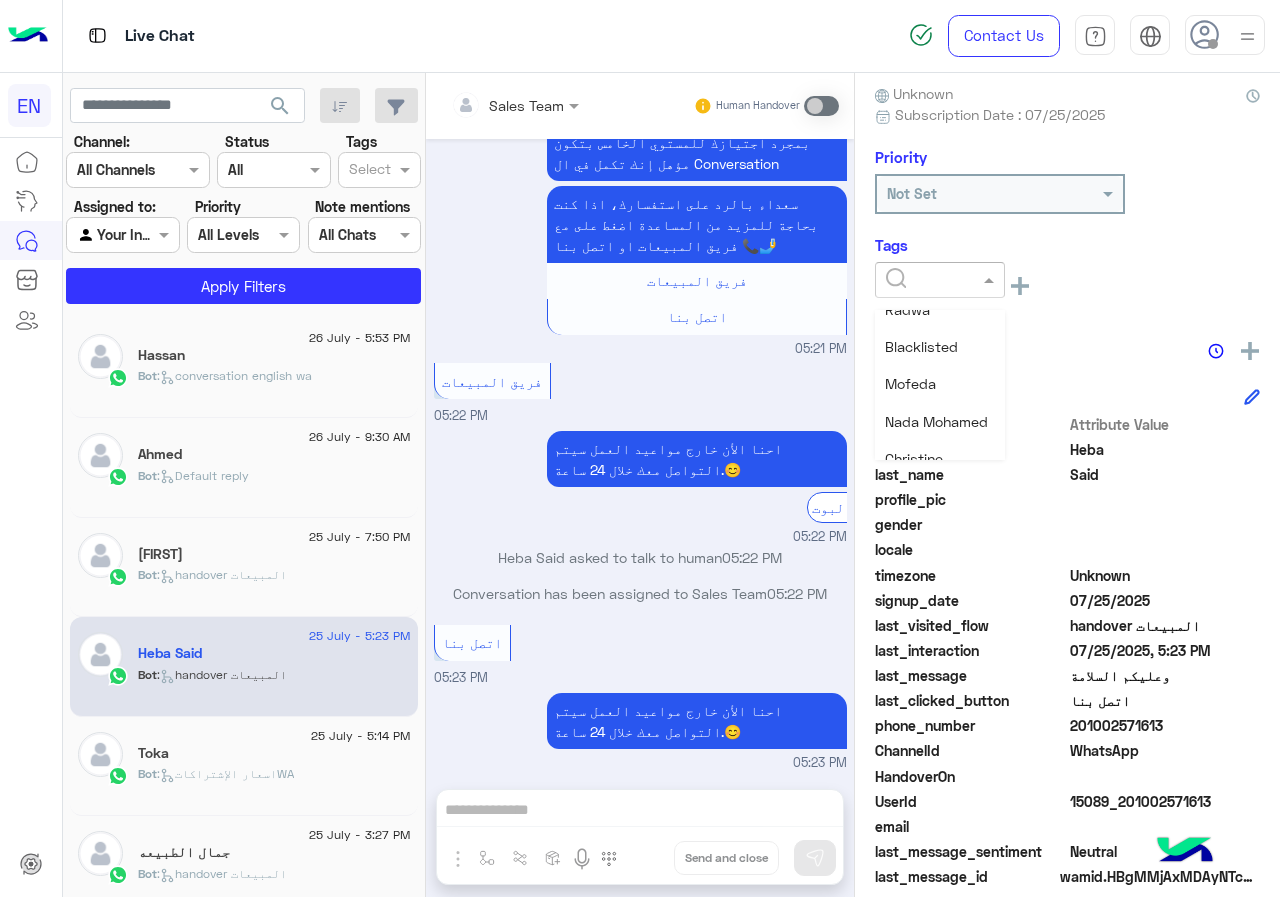 scroll, scrollTop: 200, scrollLeft: 0, axis: vertical 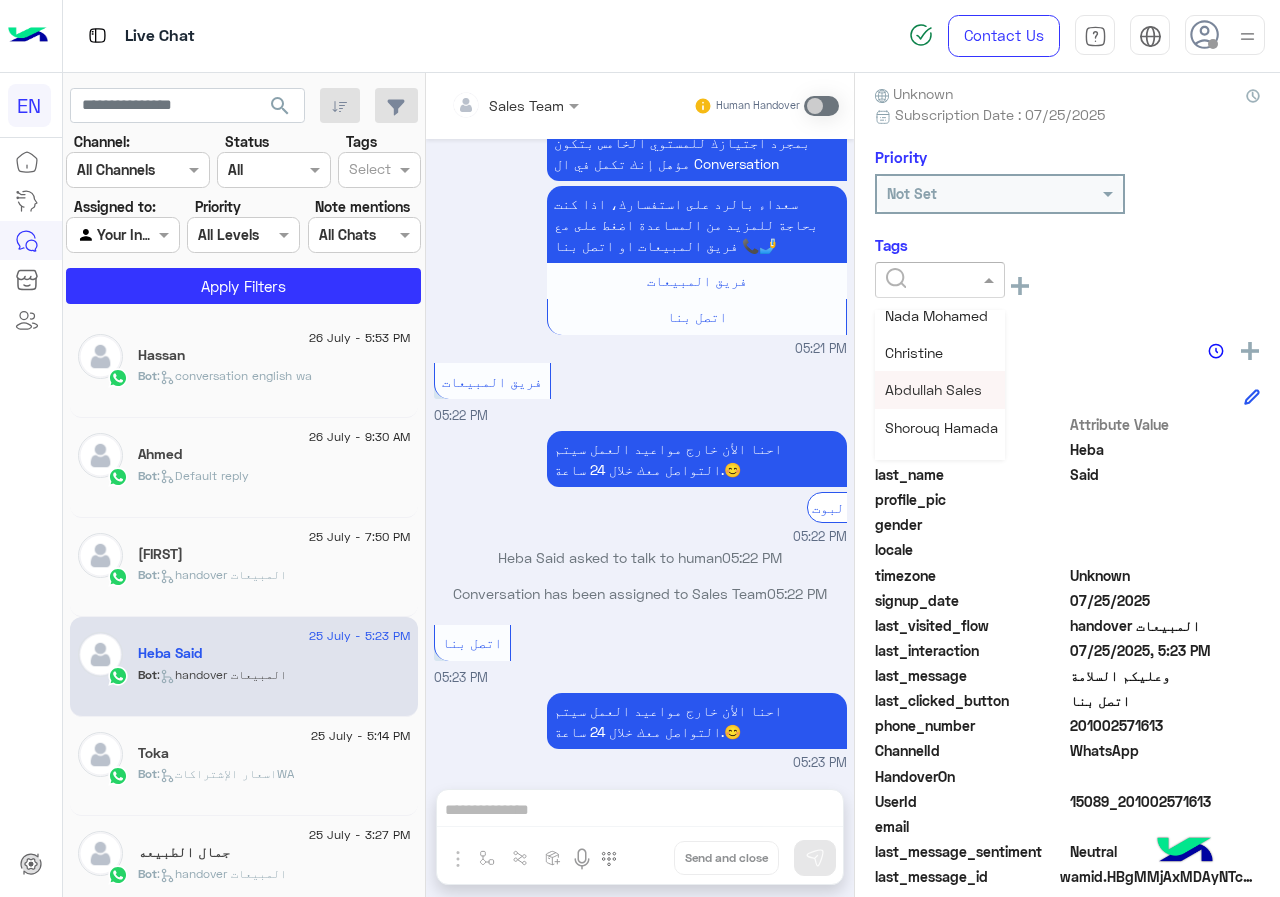 click on "Abdullah Sales" at bounding box center (933, 389) 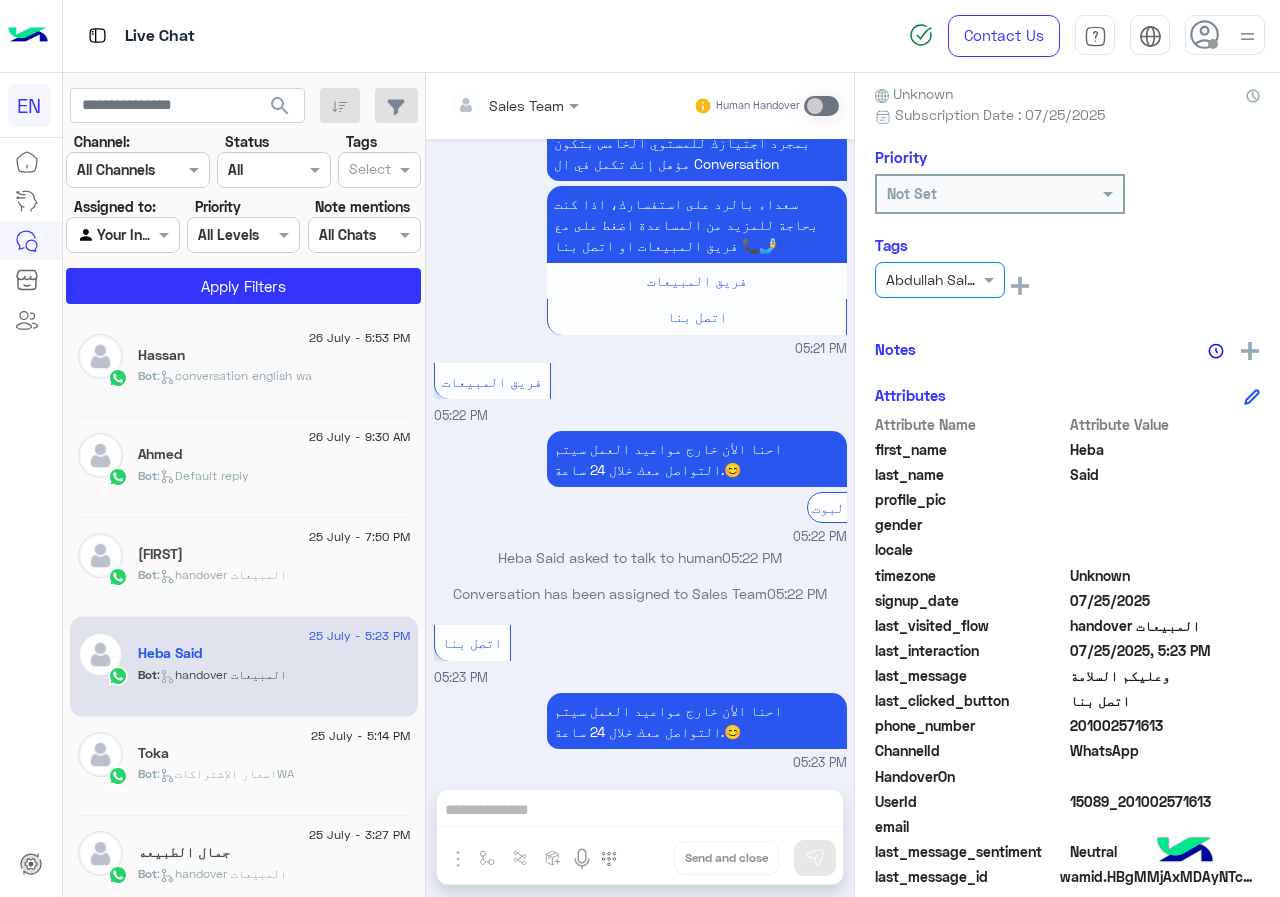 click on "Bot :   handover المبيعات" 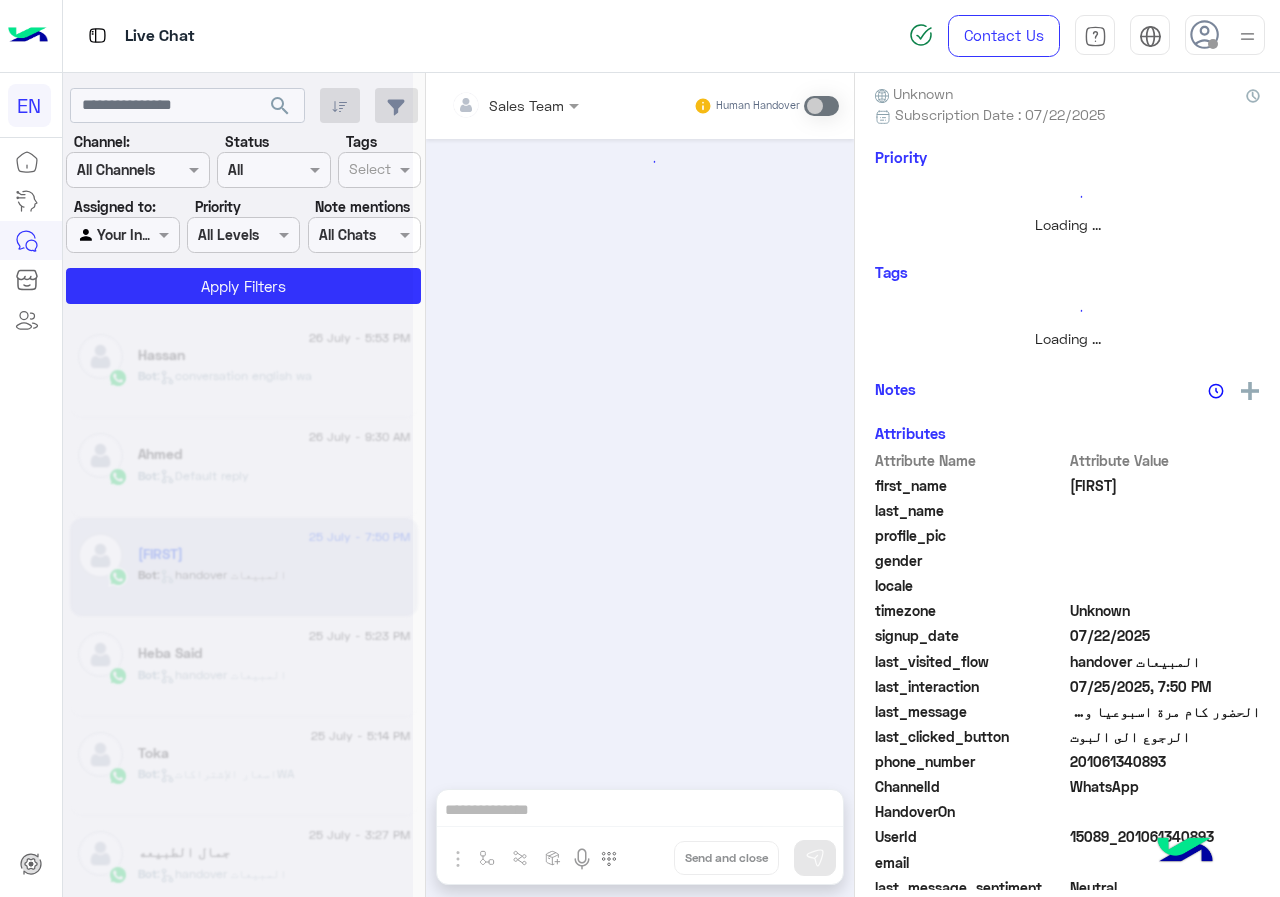 scroll, scrollTop: 0, scrollLeft: 0, axis: both 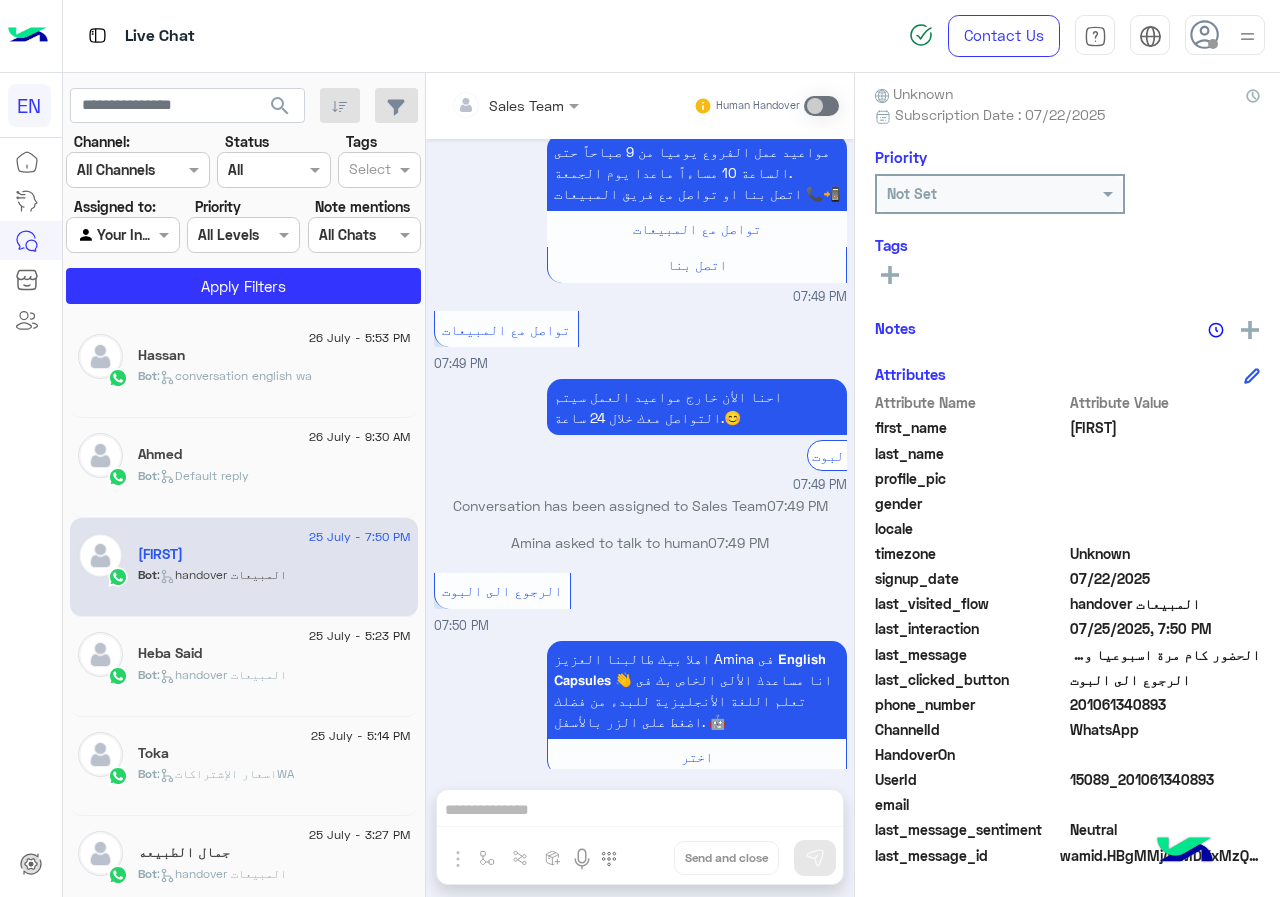 click on "201061340893" 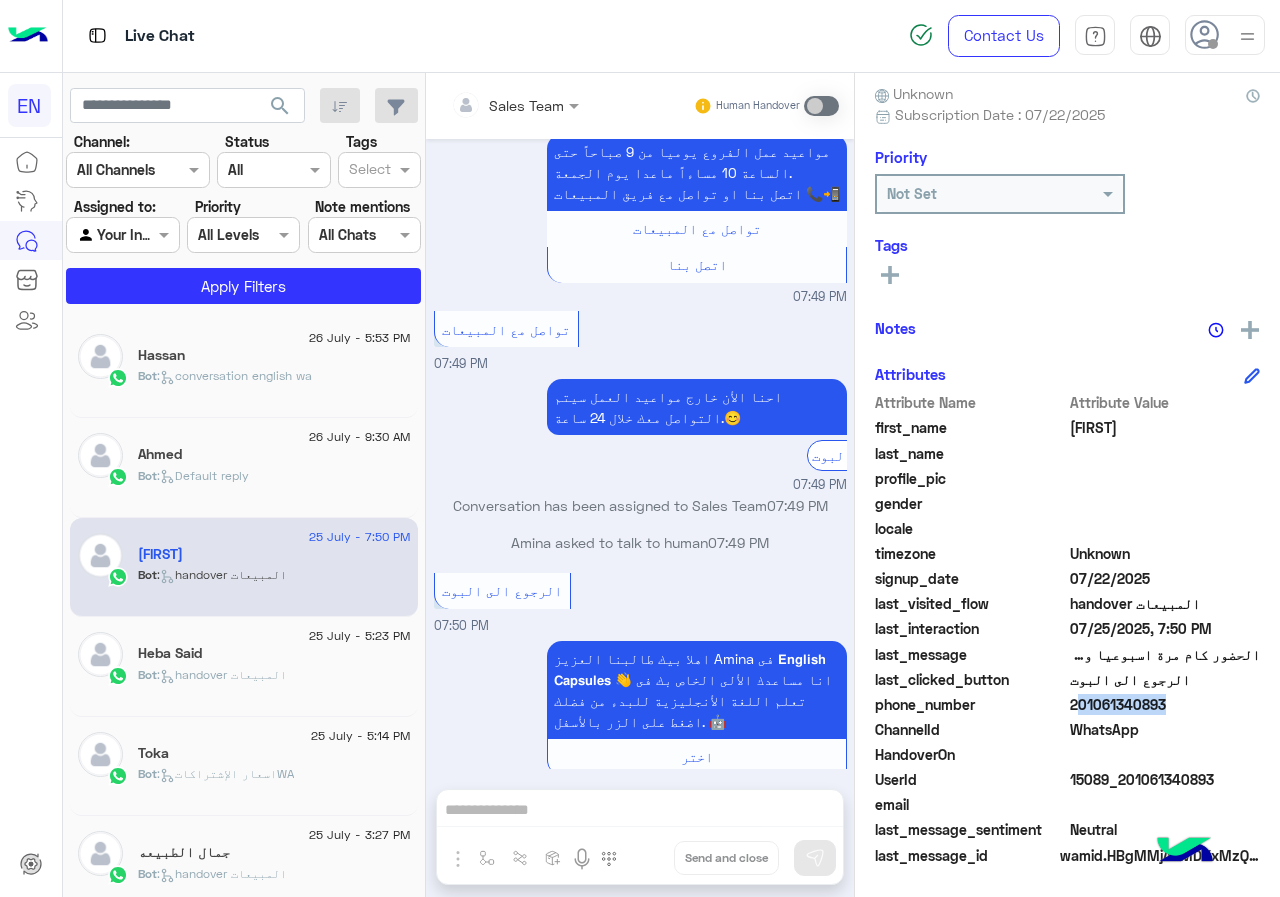 click on "201061340893" 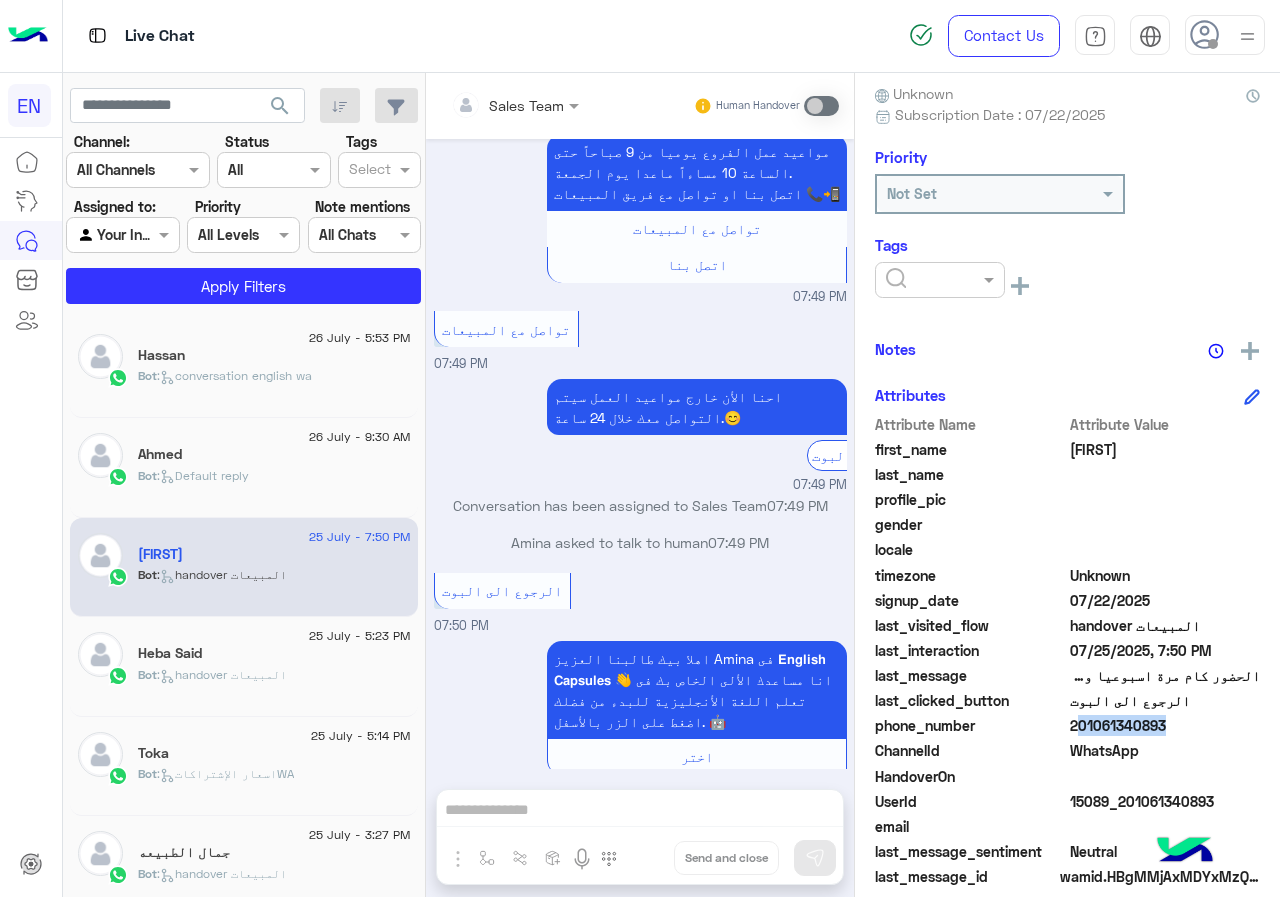 click 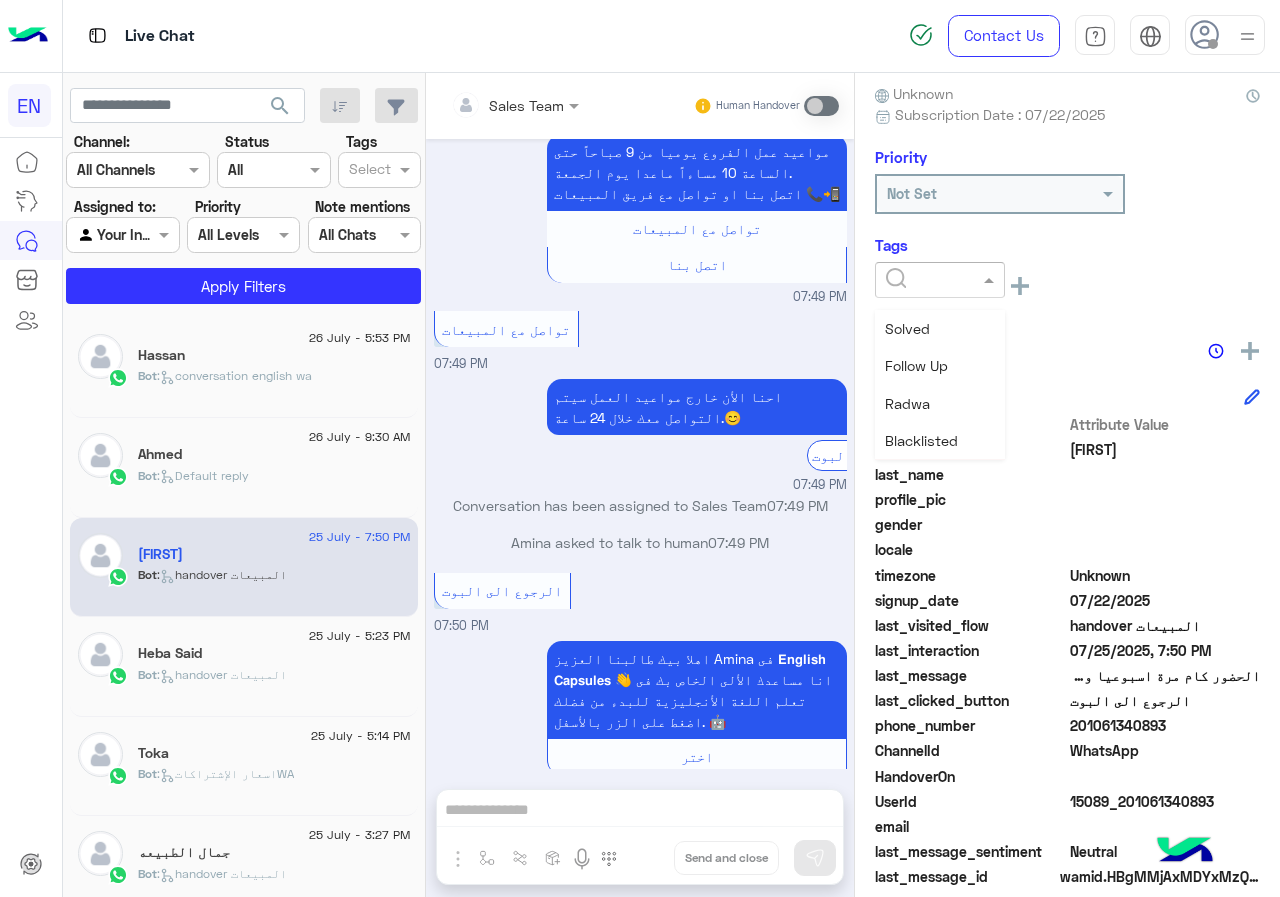 scroll, scrollTop: 200, scrollLeft: 0, axis: vertical 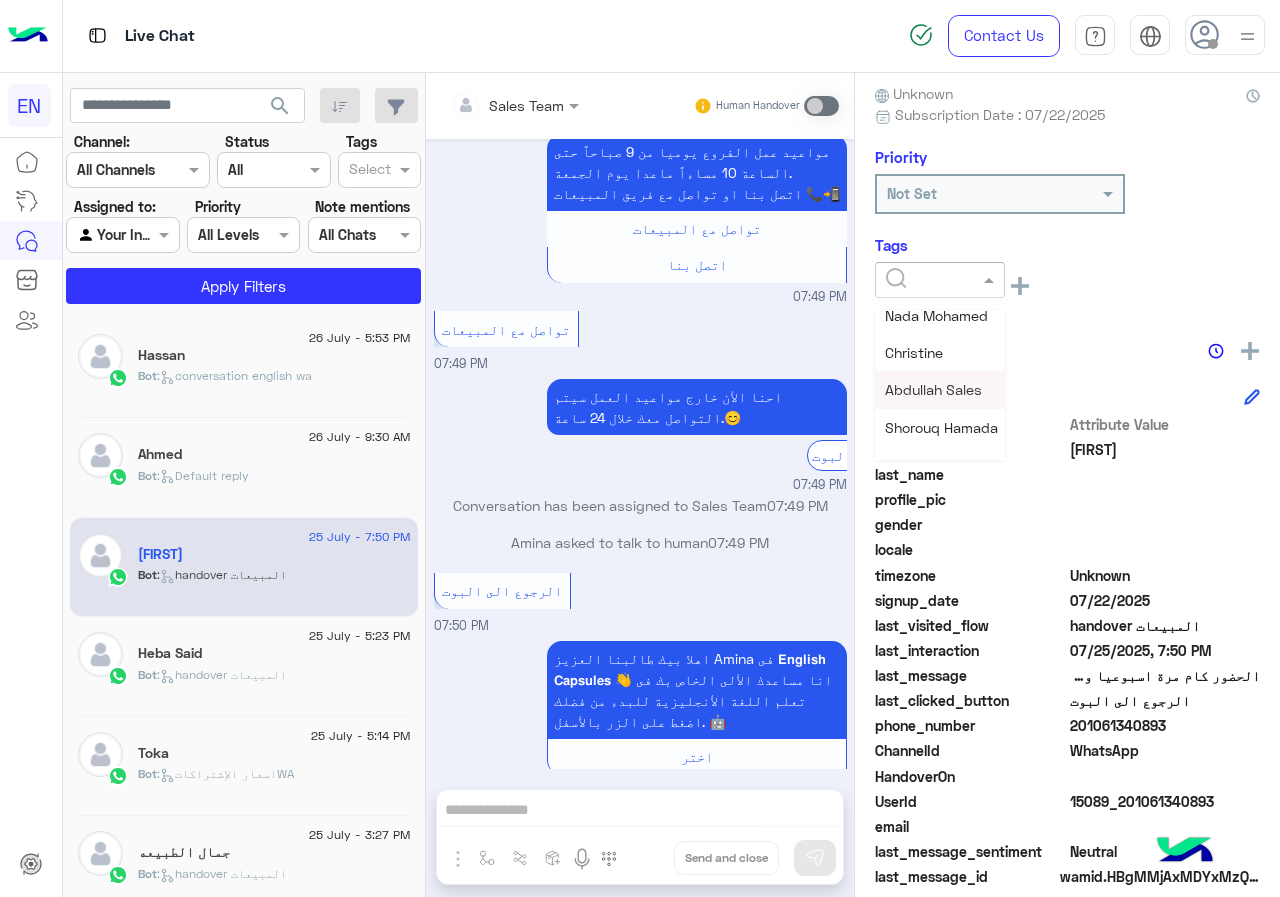 click on "Abdullah Sales" at bounding box center (933, 389) 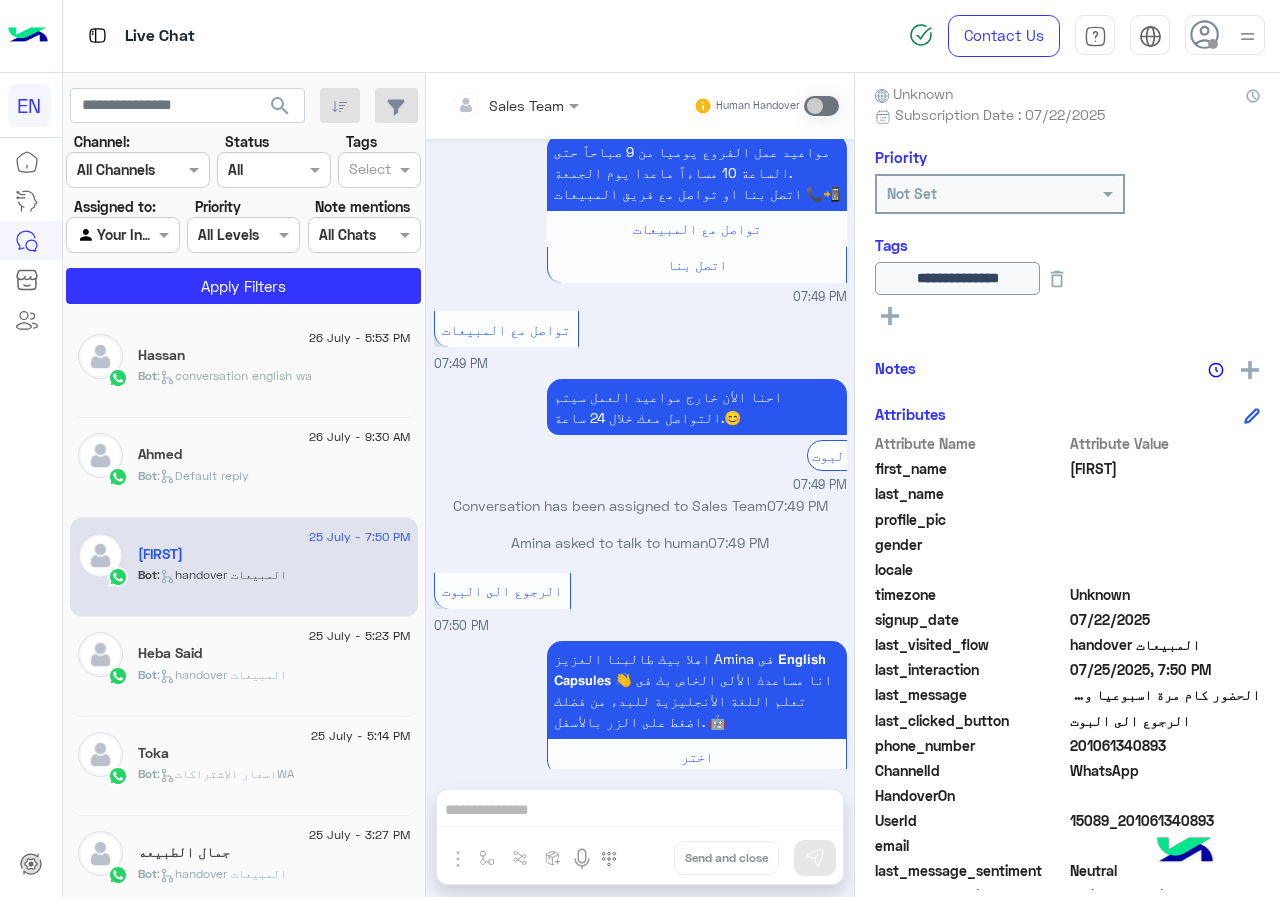 click on "Bot :   Default reply" 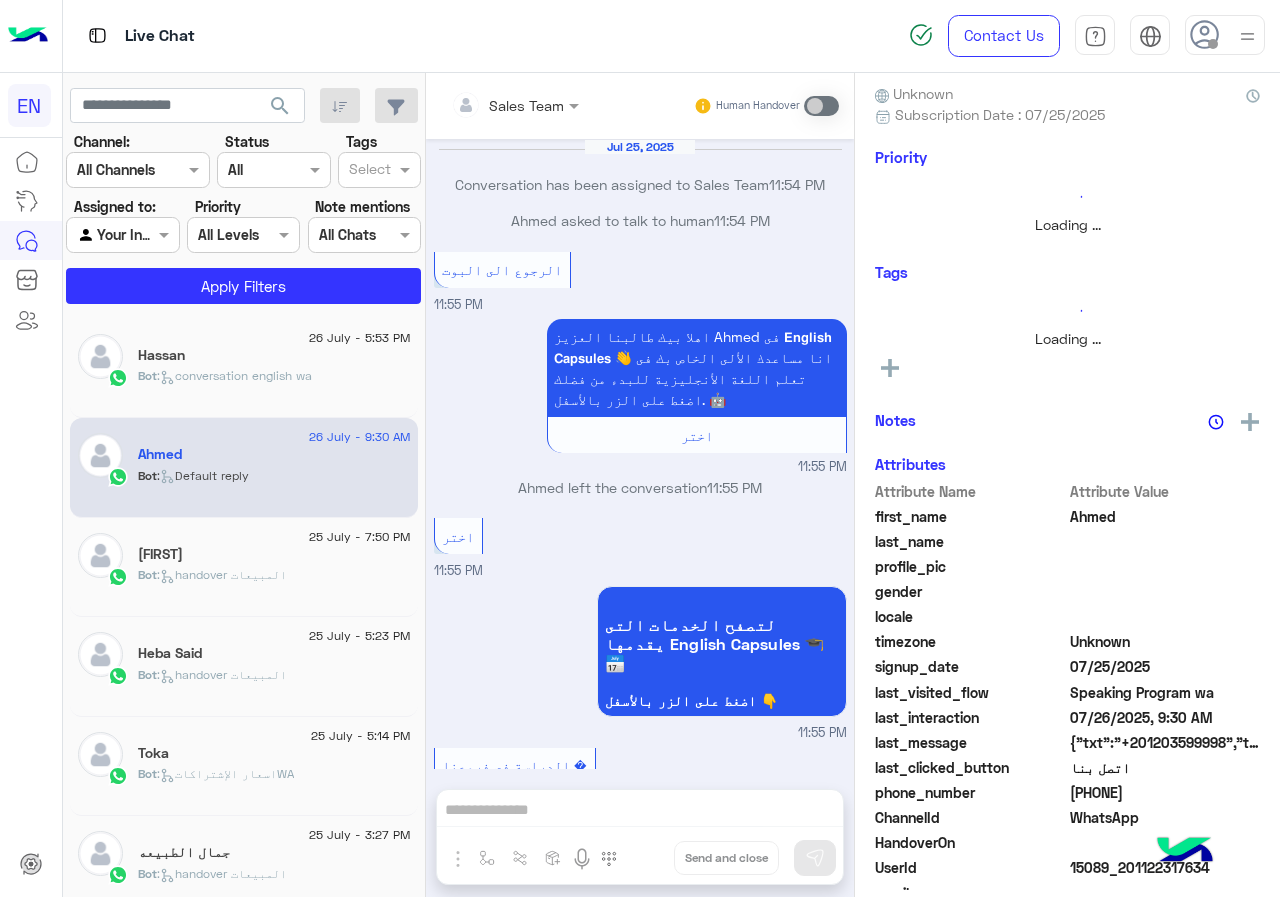 scroll, scrollTop: 1925, scrollLeft: 0, axis: vertical 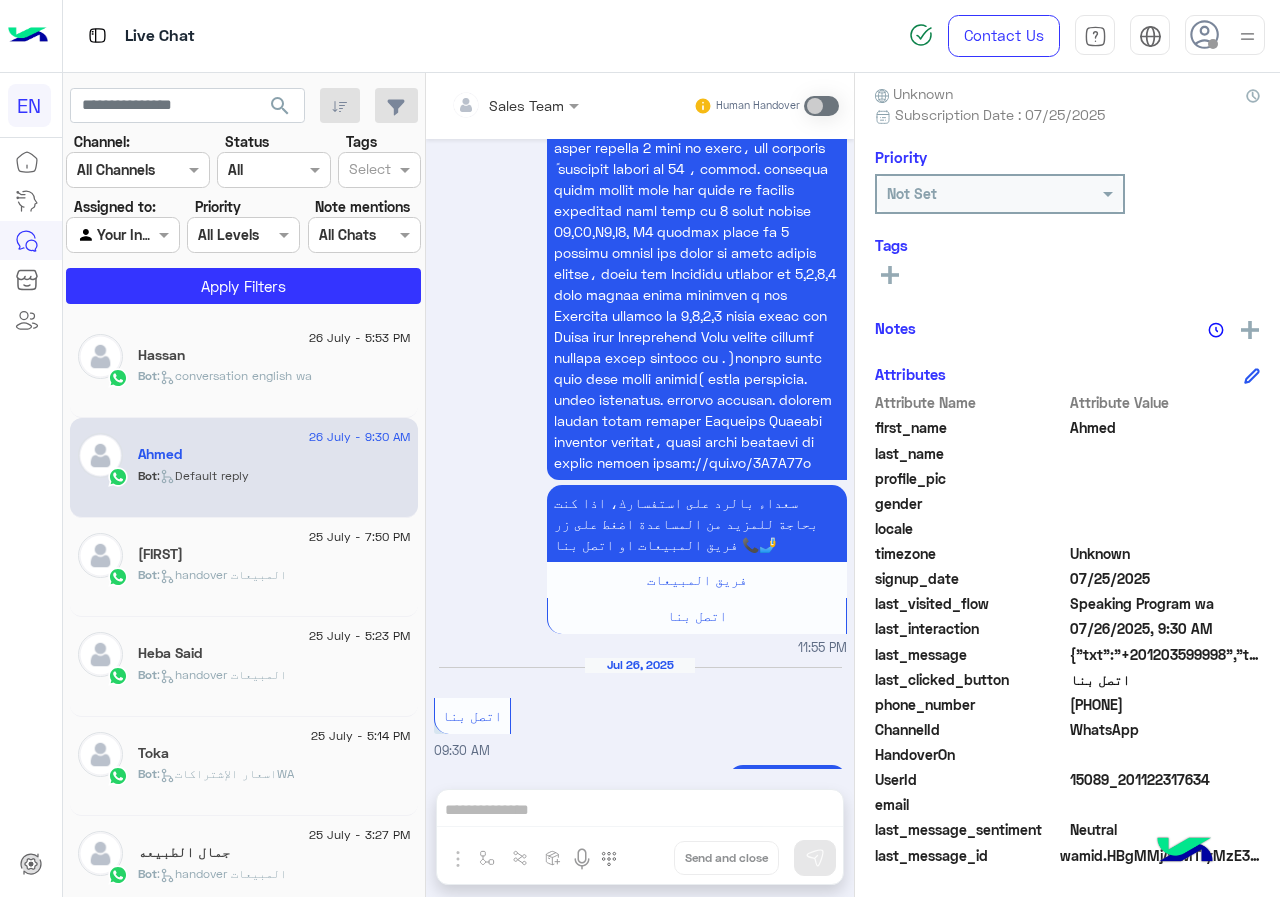 click on "[PHONE]" 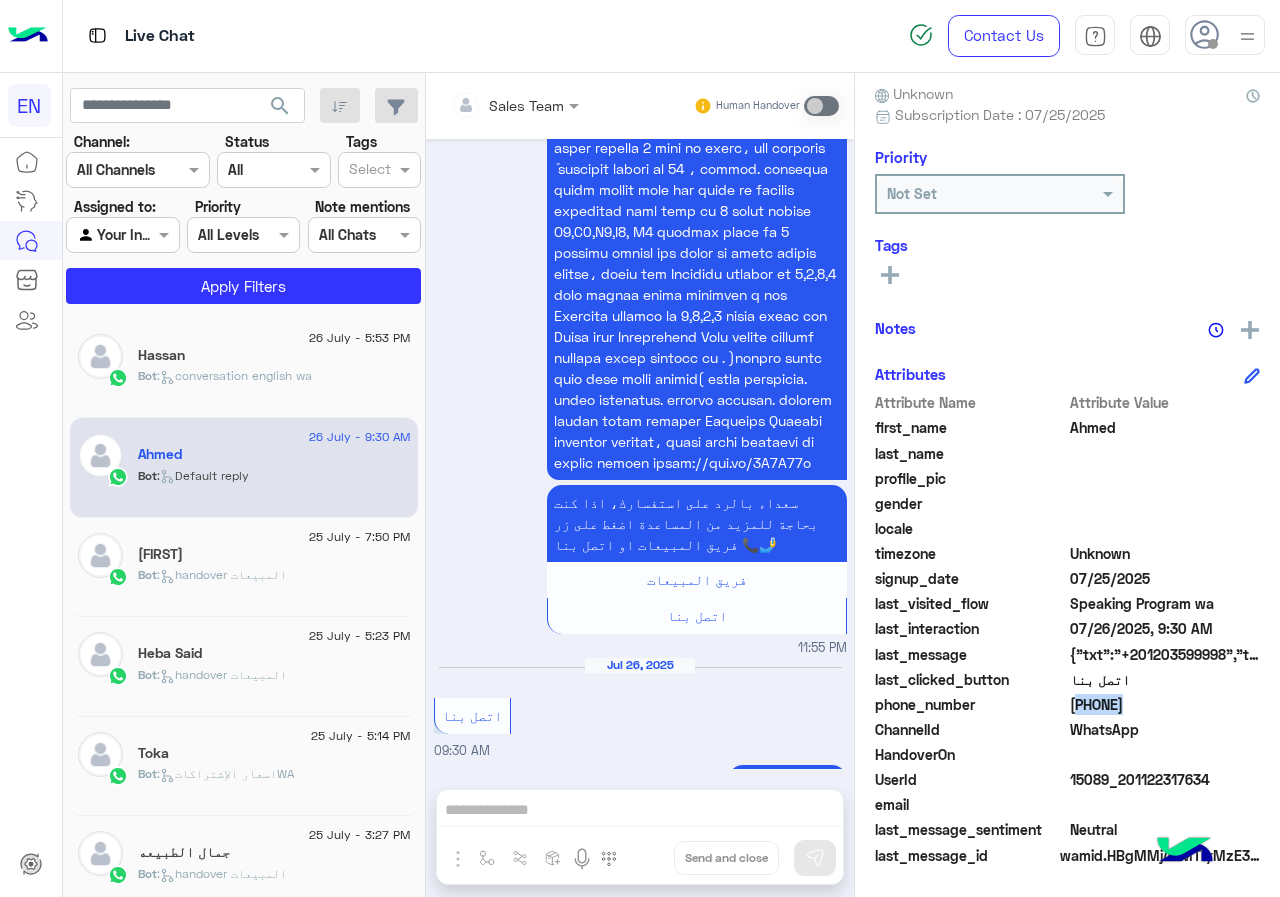 click on "[PHONE]" 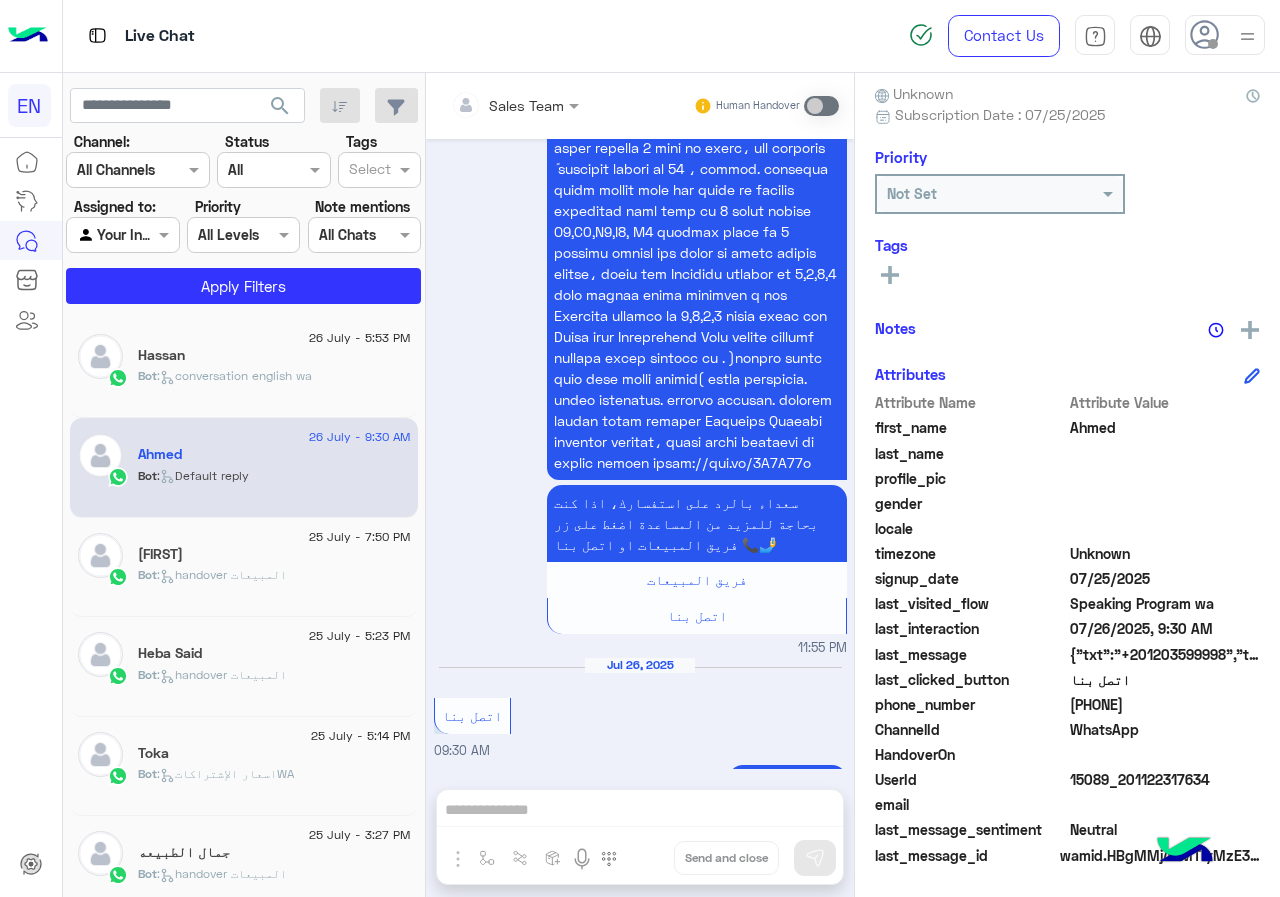click on "Ahmed" 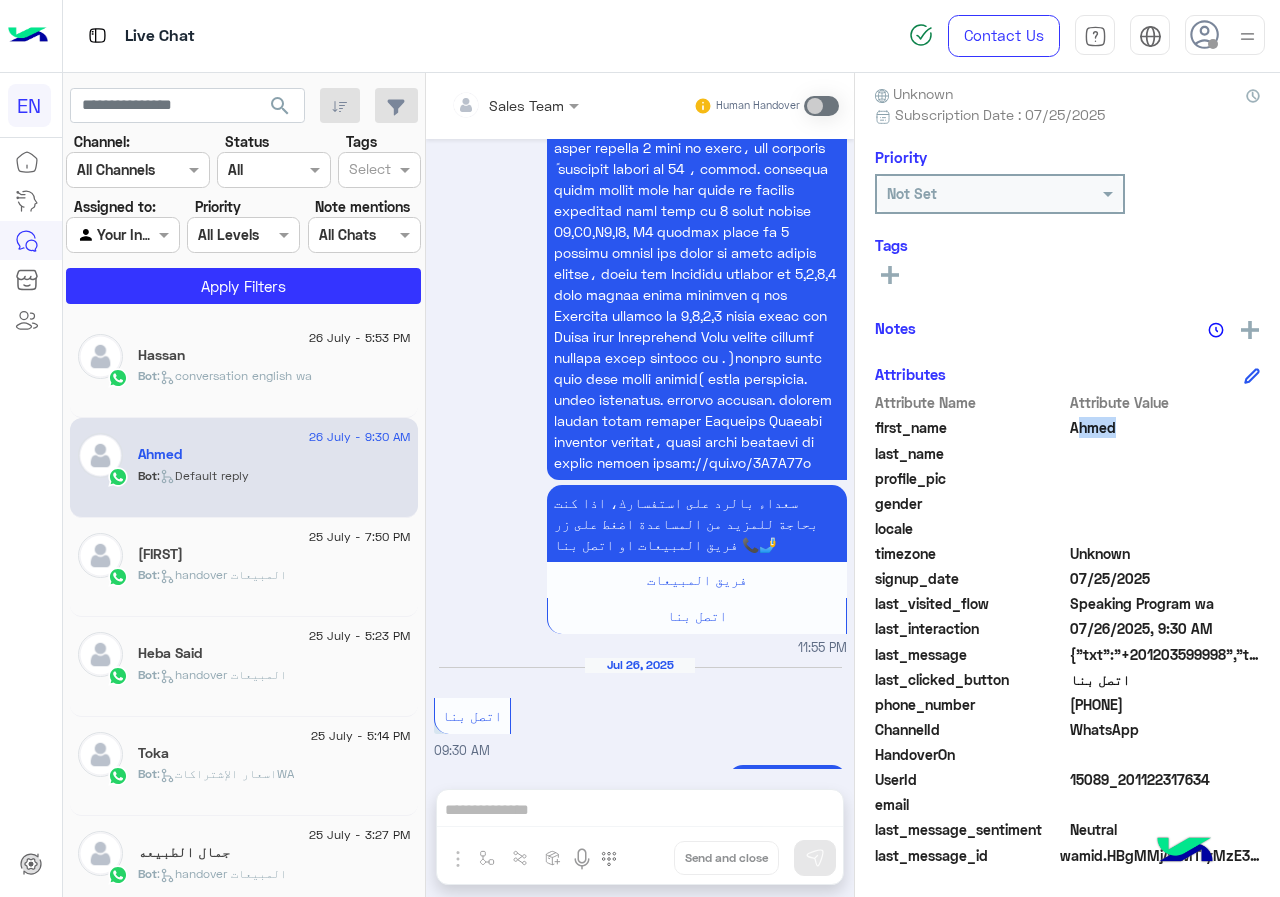 click on "Ahmed" 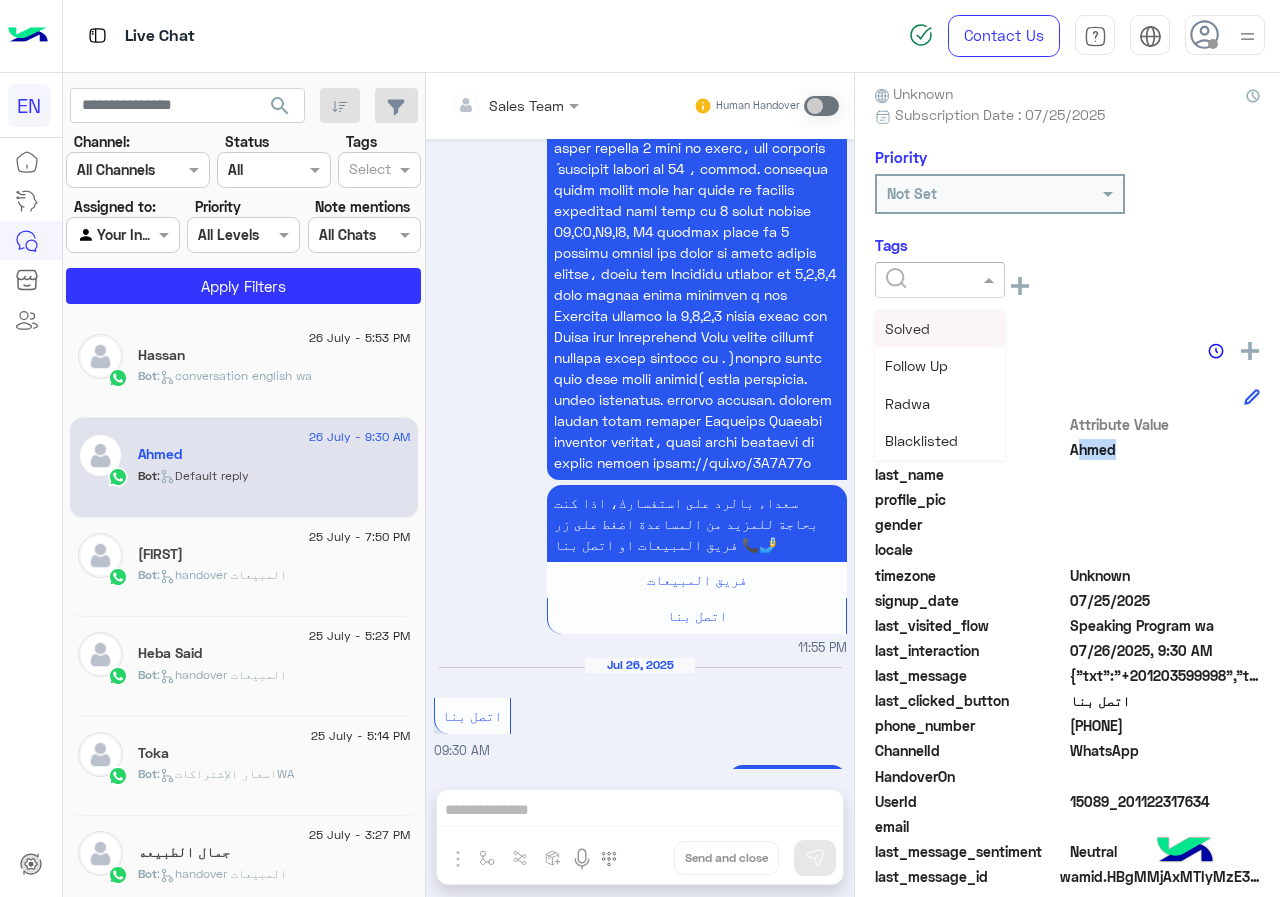 click 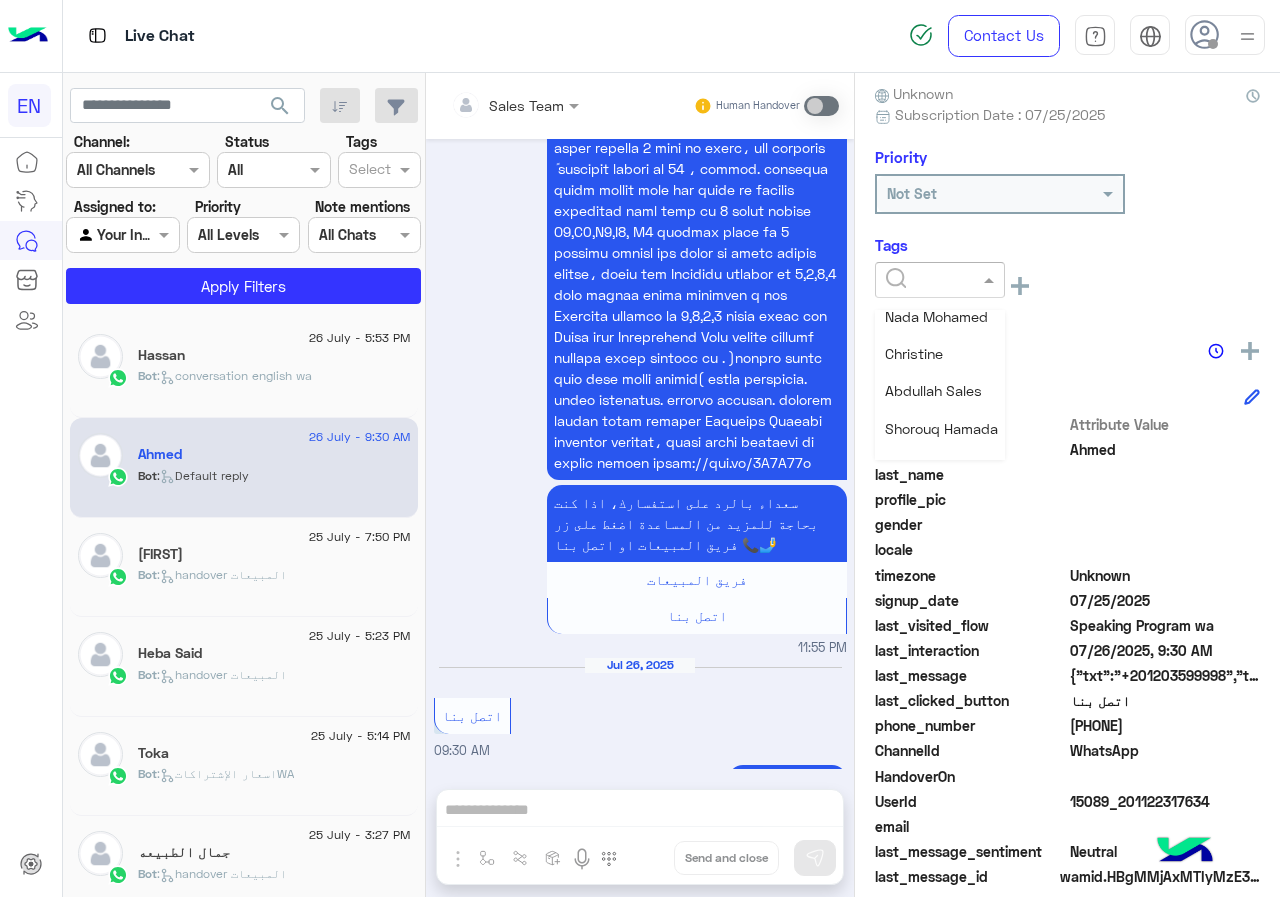 scroll, scrollTop: 200, scrollLeft: 0, axis: vertical 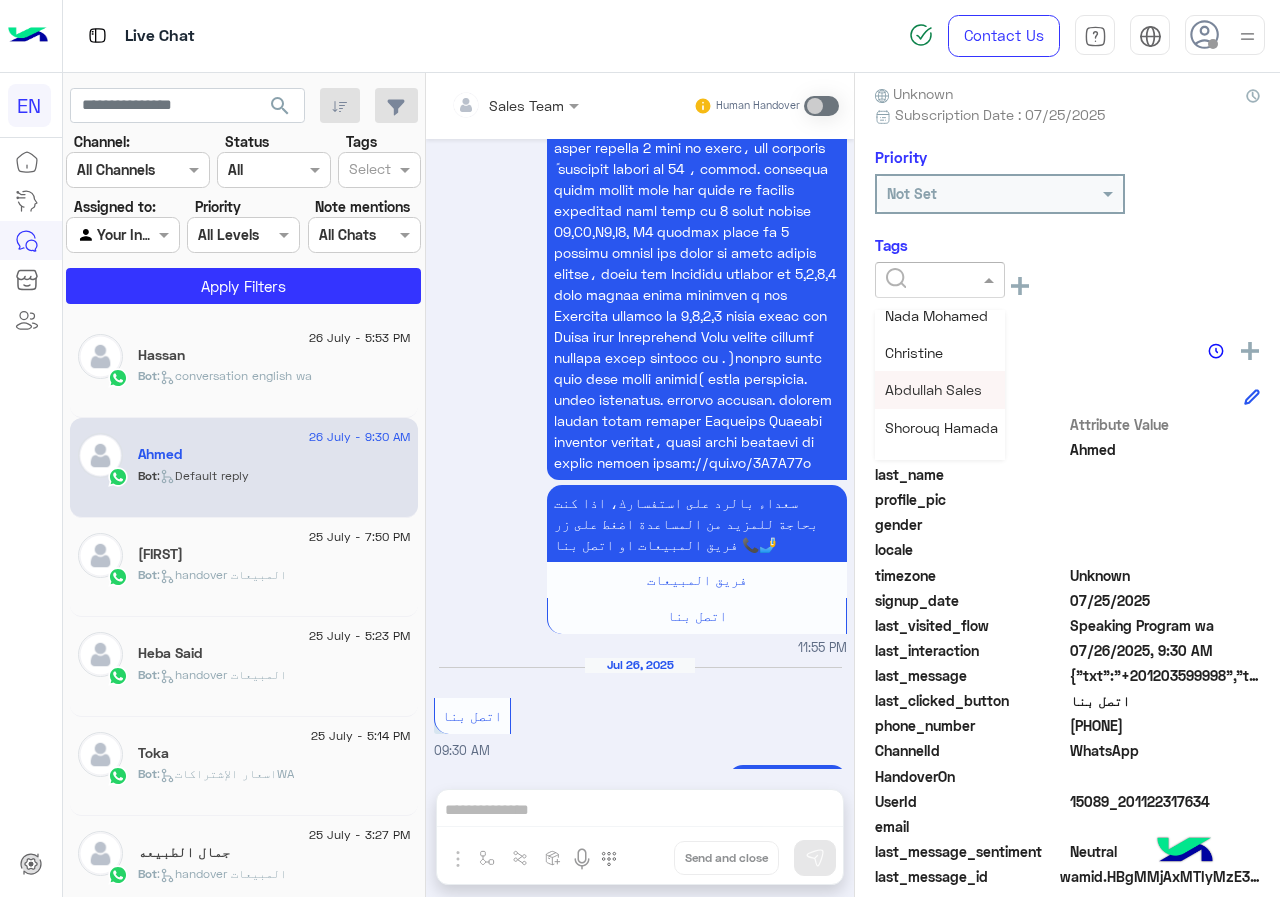 click on "Abdullah Sales" at bounding box center (933, 389) 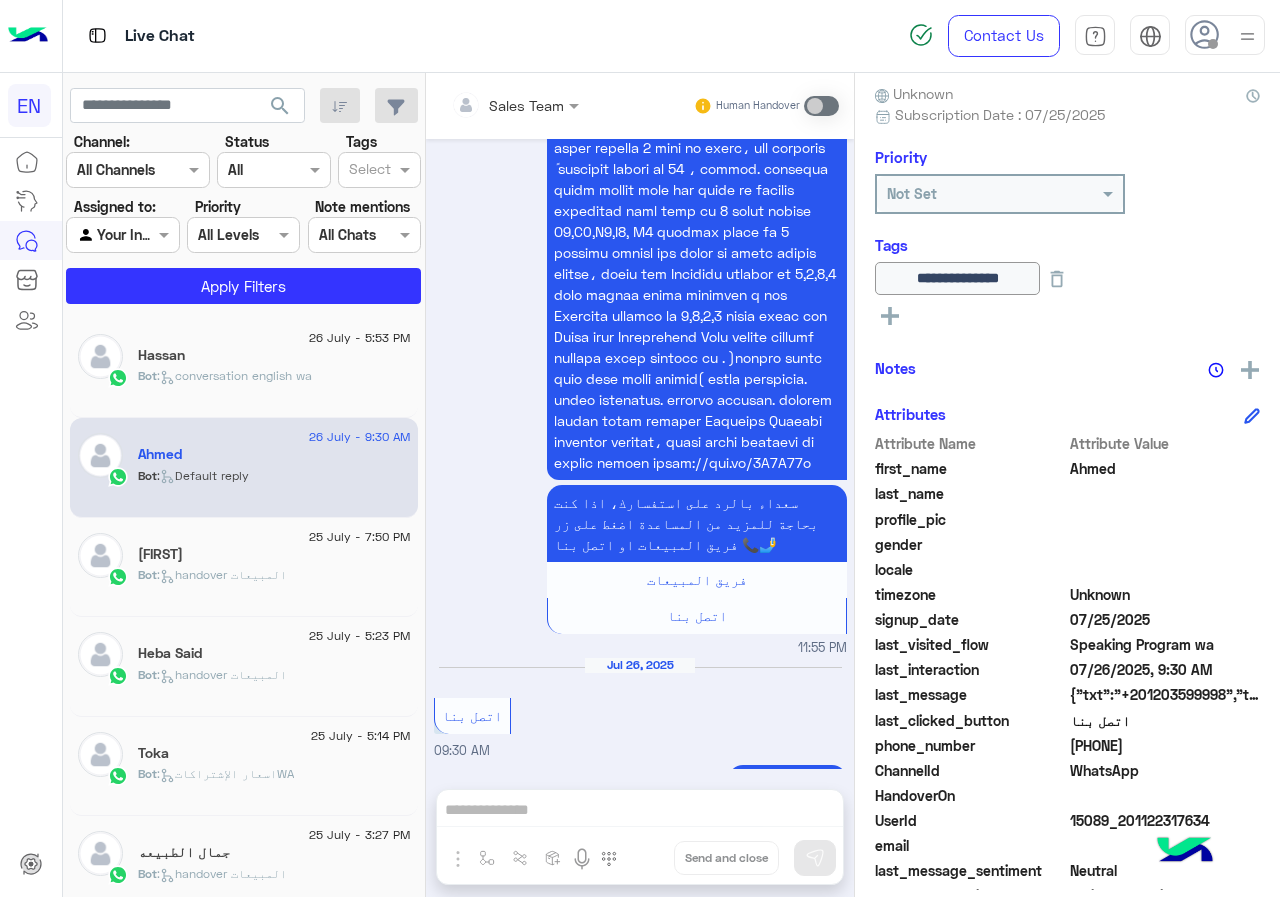 click on "Ahmed" 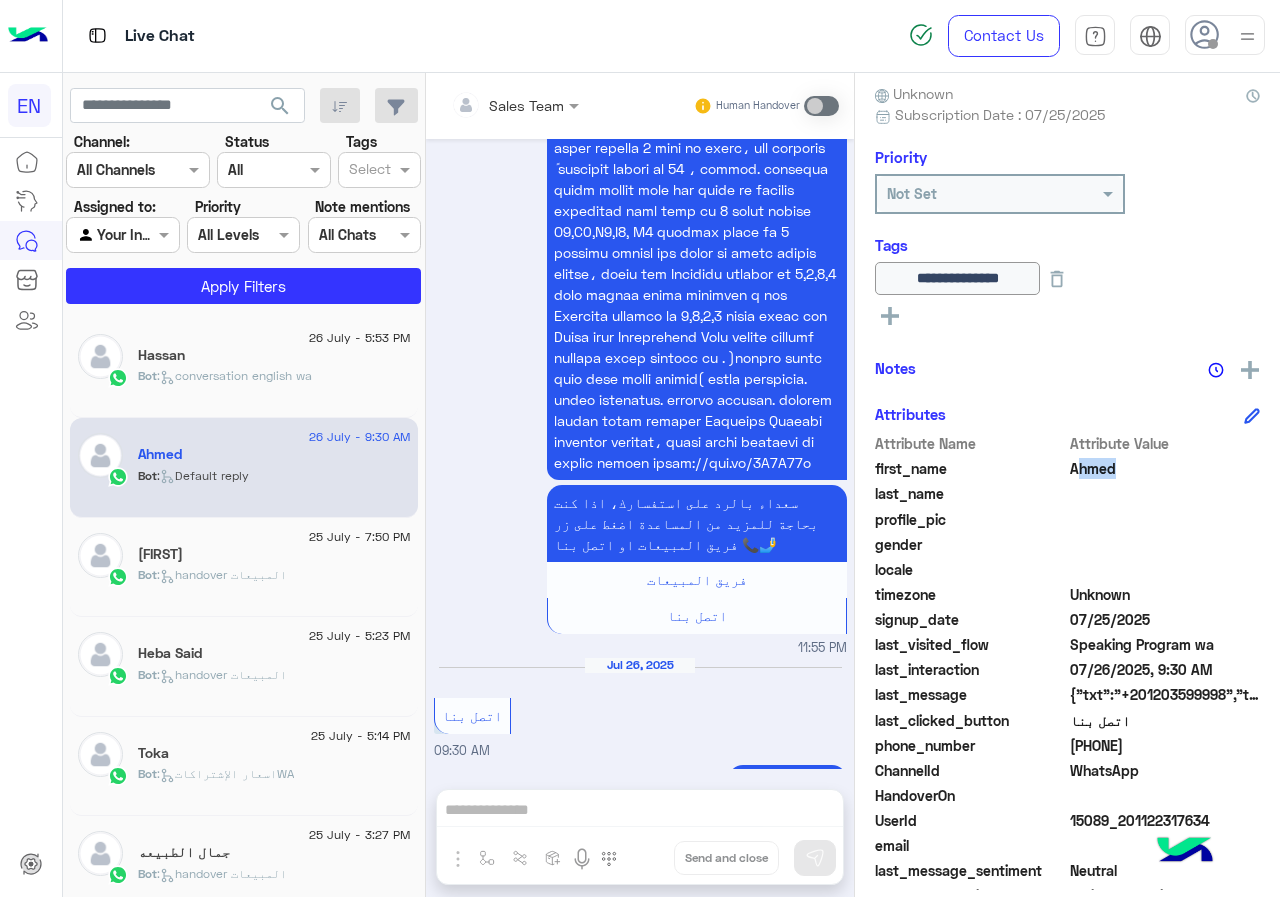 click on "Ahmed" 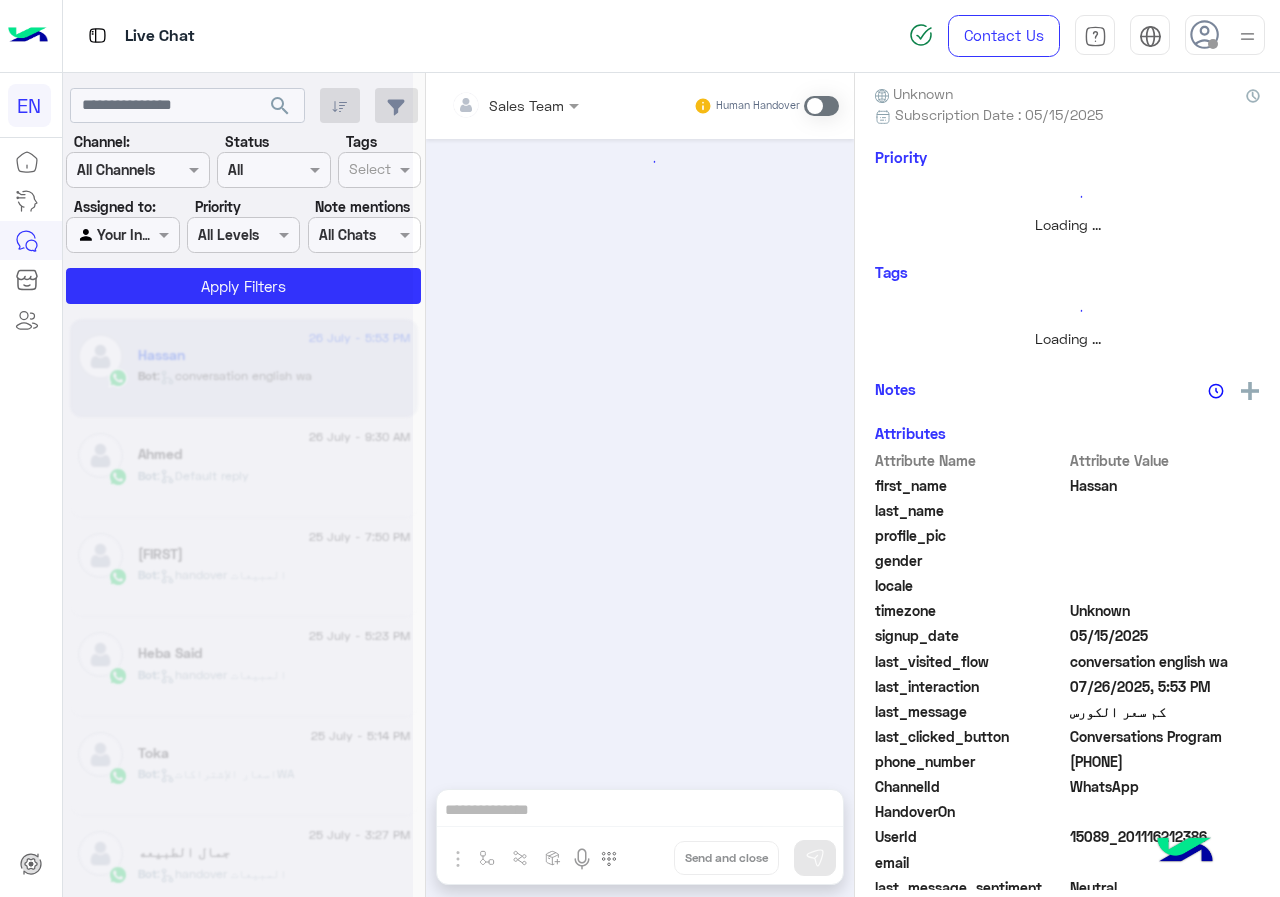 scroll, scrollTop: 0, scrollLeft: 0, axis: both 